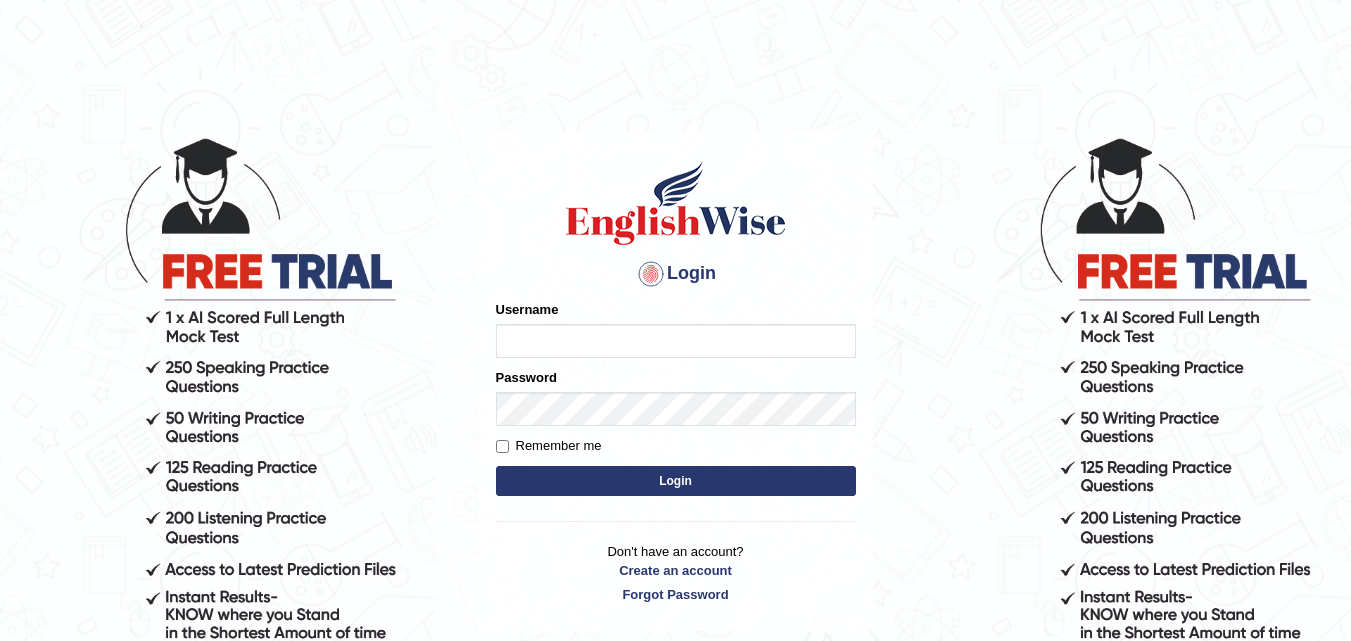 scroll, scrollTop: 0, scrollLeft: 0, axis: both 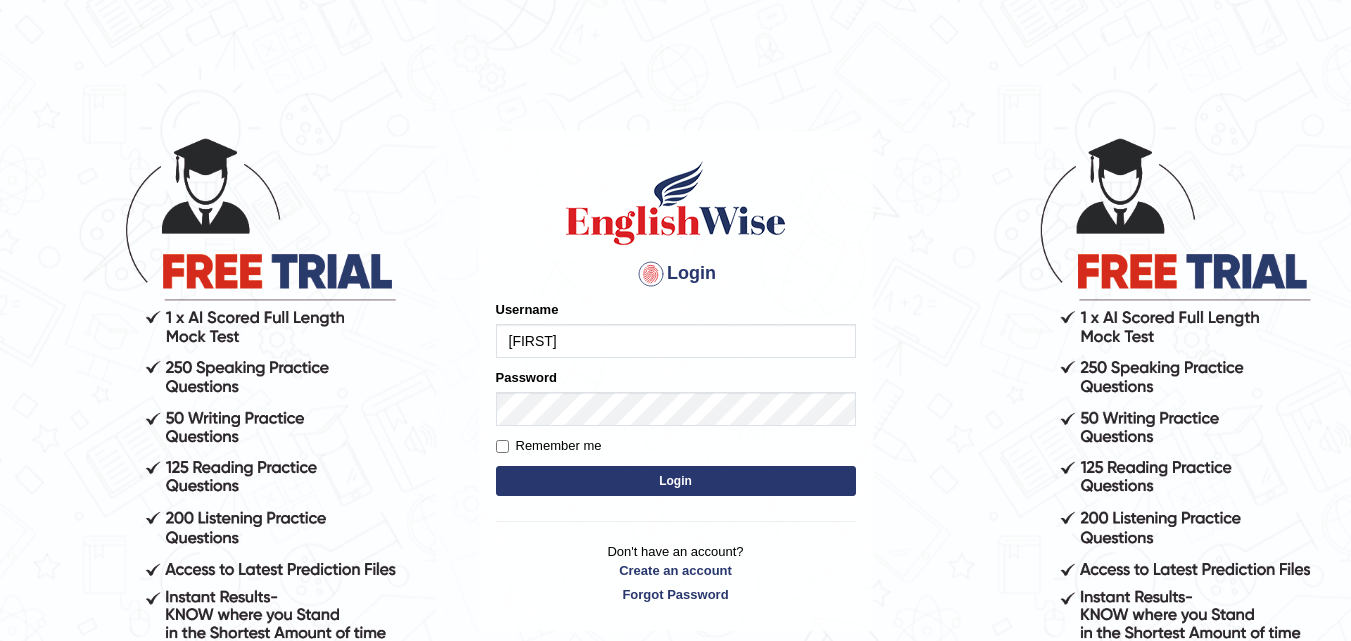 click on "Login" at bounding box center (676, 481) 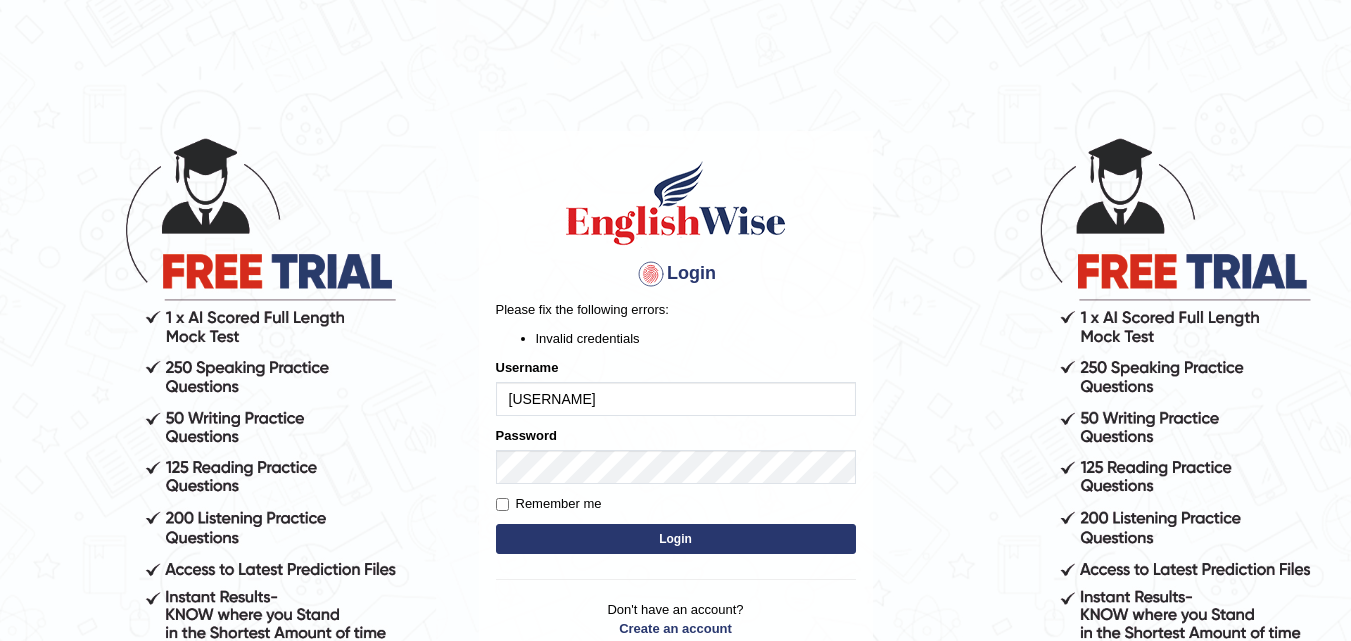 scroll, scrollTop: 0, scrollLeft: 0, axis: both 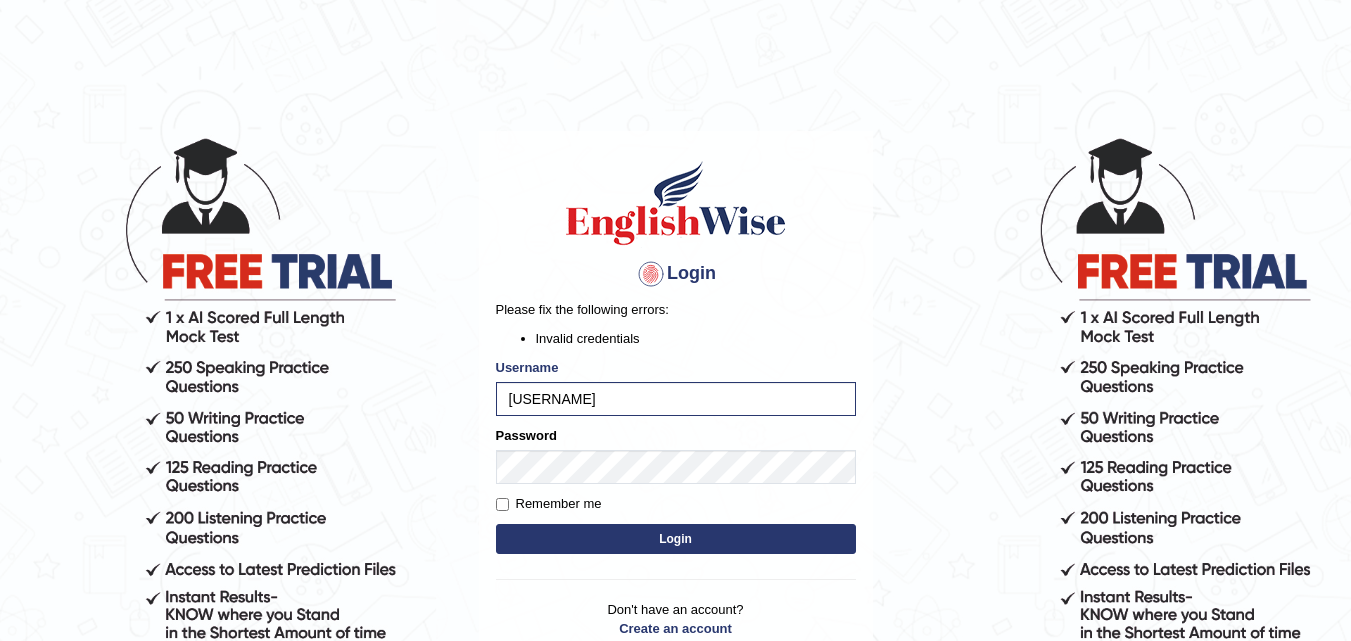 click on "Login" at bounding box center (676, 539) 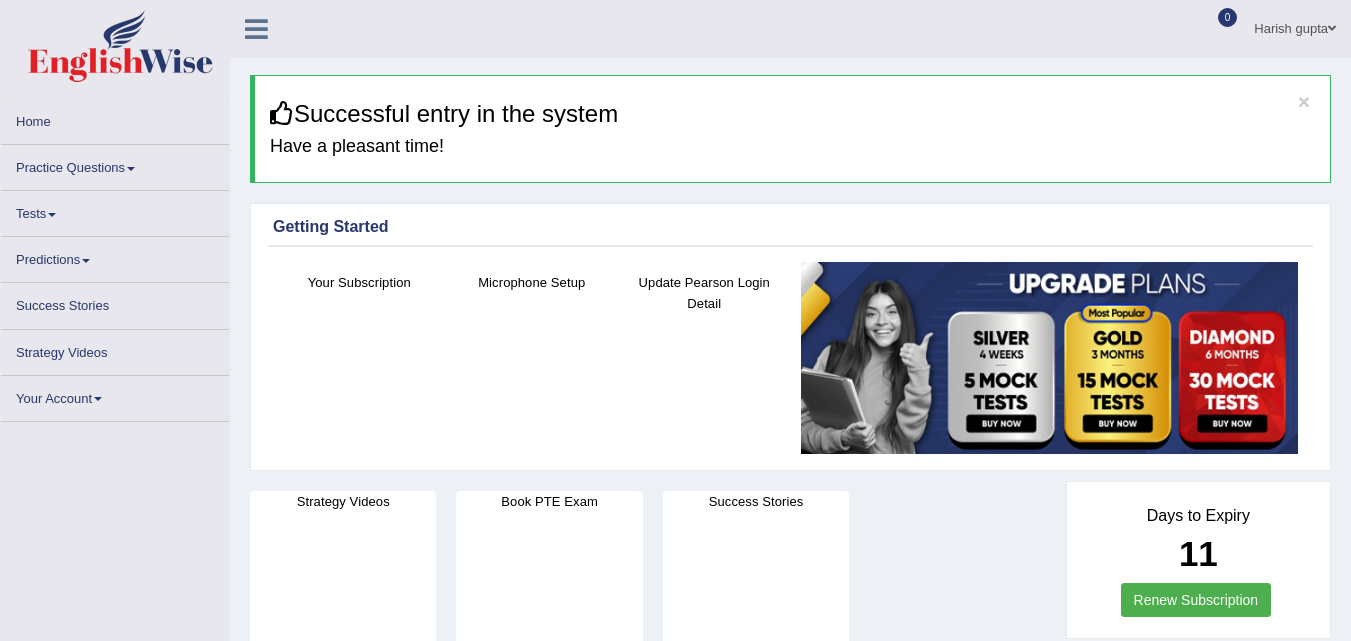 scroll, scrollTop: 0, scrollLeft: 0, axis: both 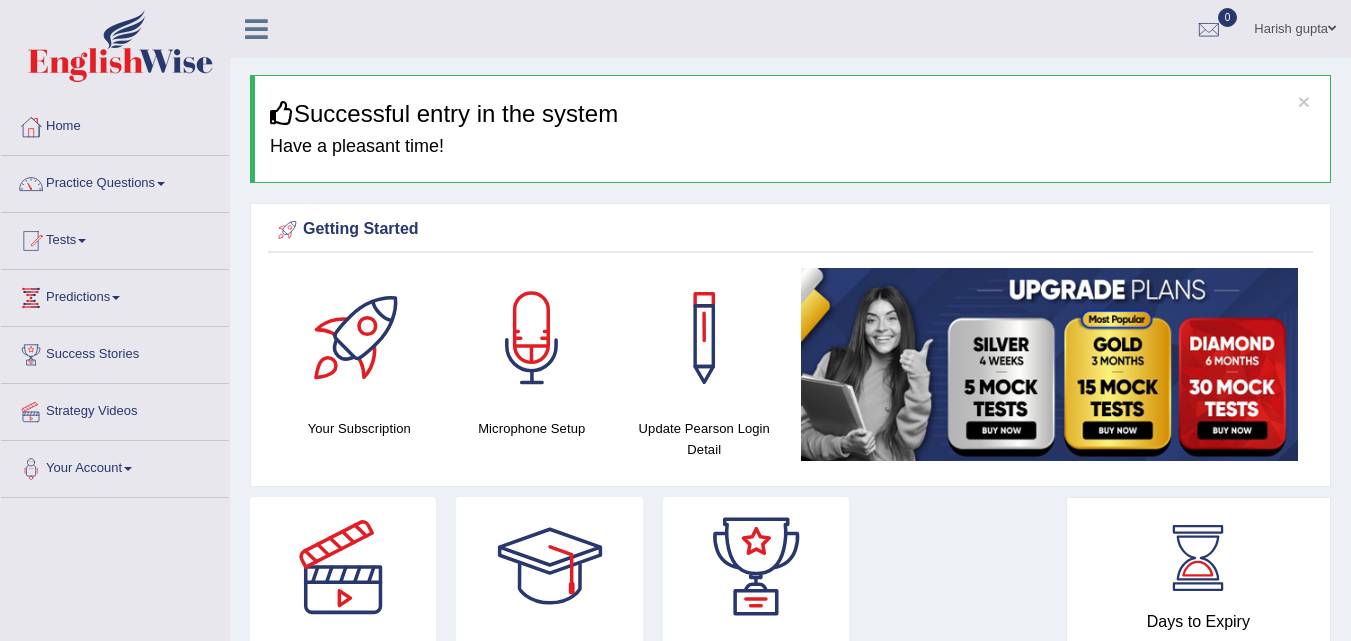 click at bounding box center [532, 338] 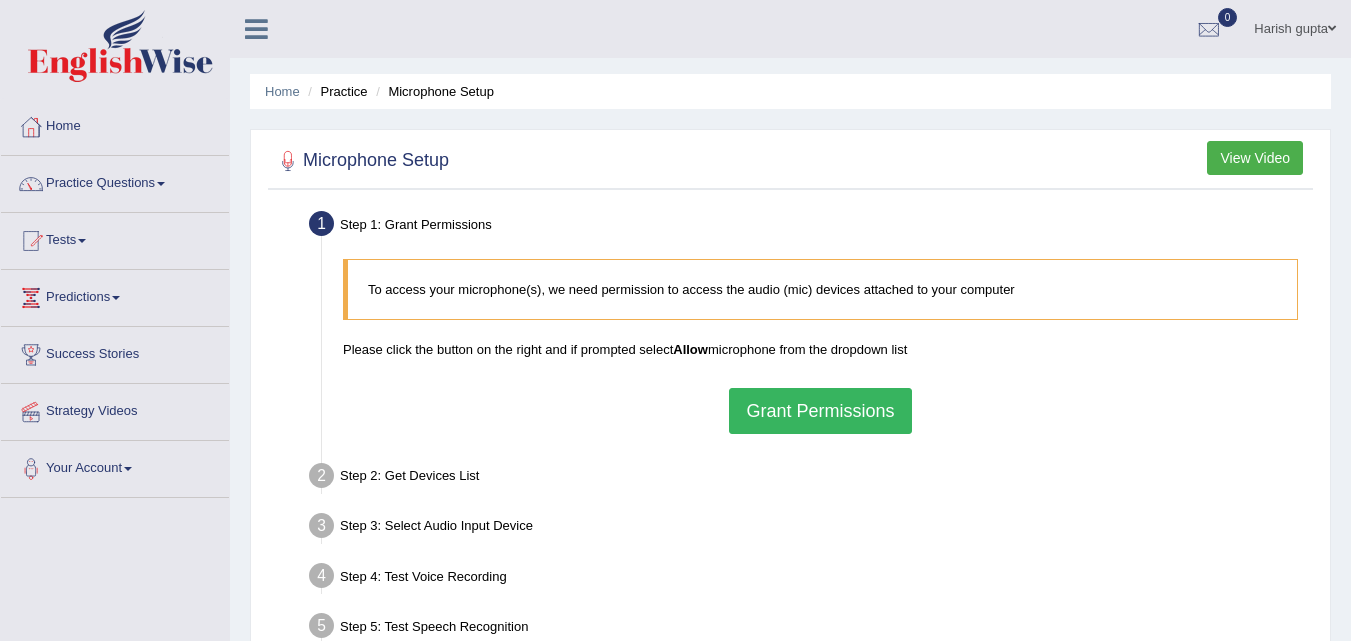 scroll, scrollTop: 0, scrollLeft: 0, axis: both 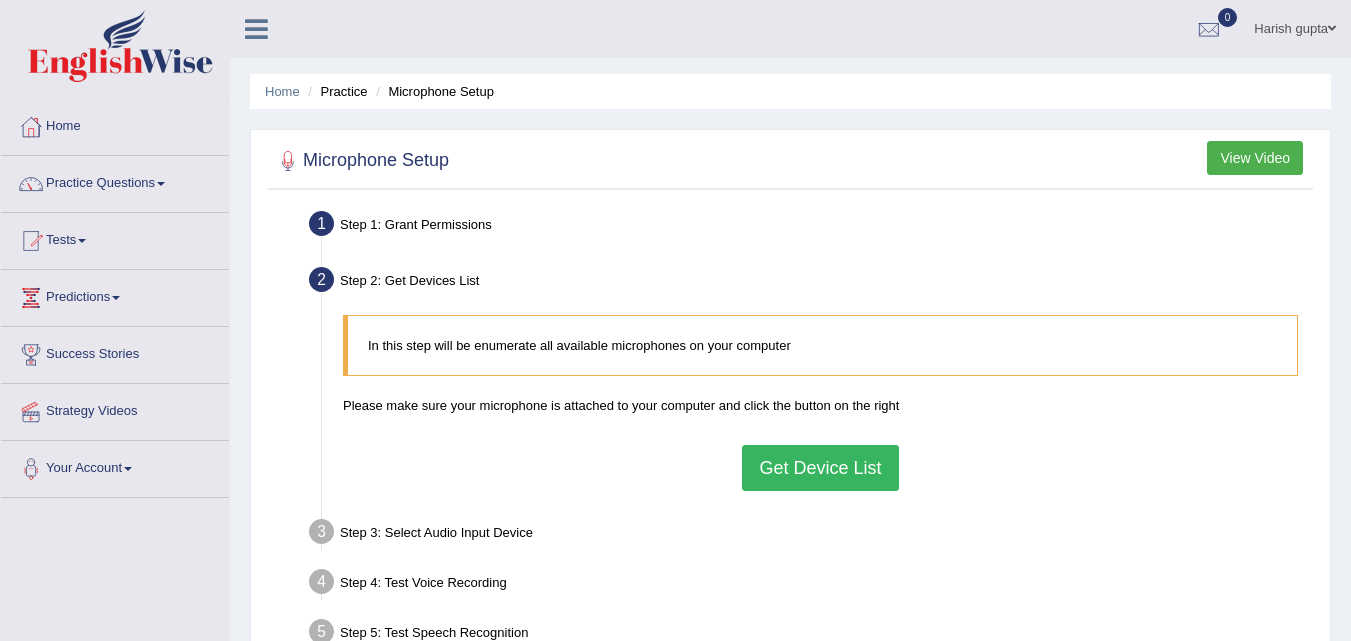 click on "Get Device List" at bounding box center (820, 468) 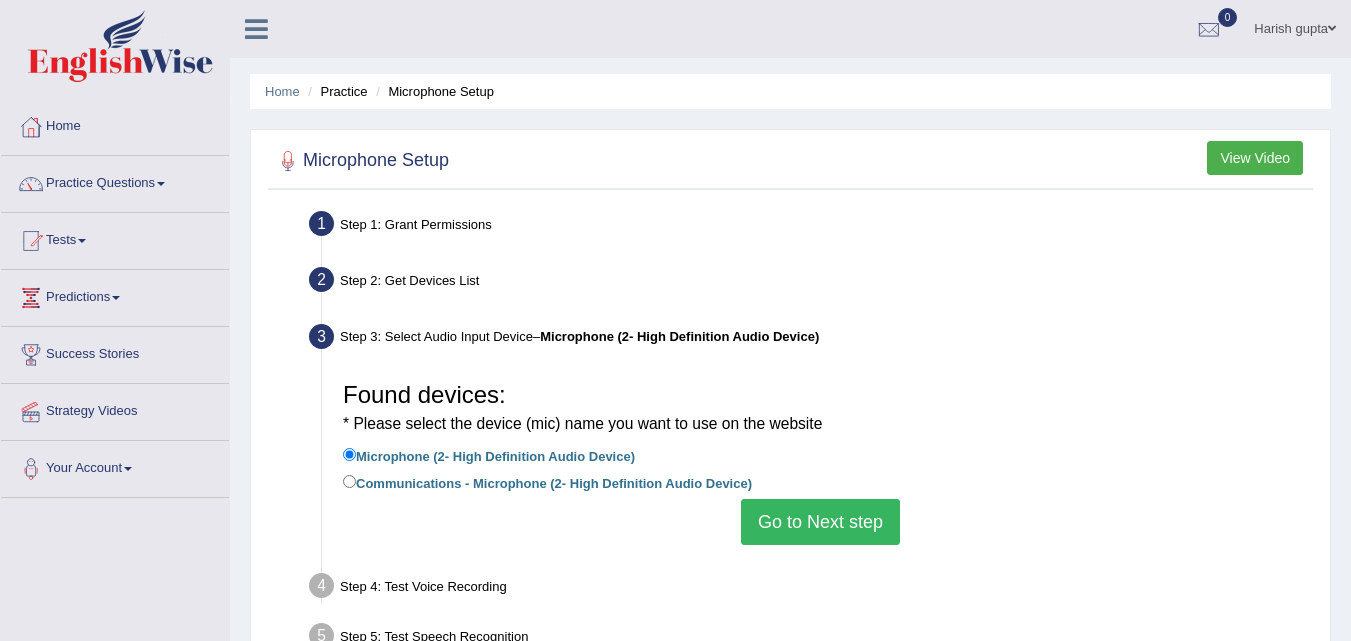 click on "Go to Next step" at bounding box center [820, 522] 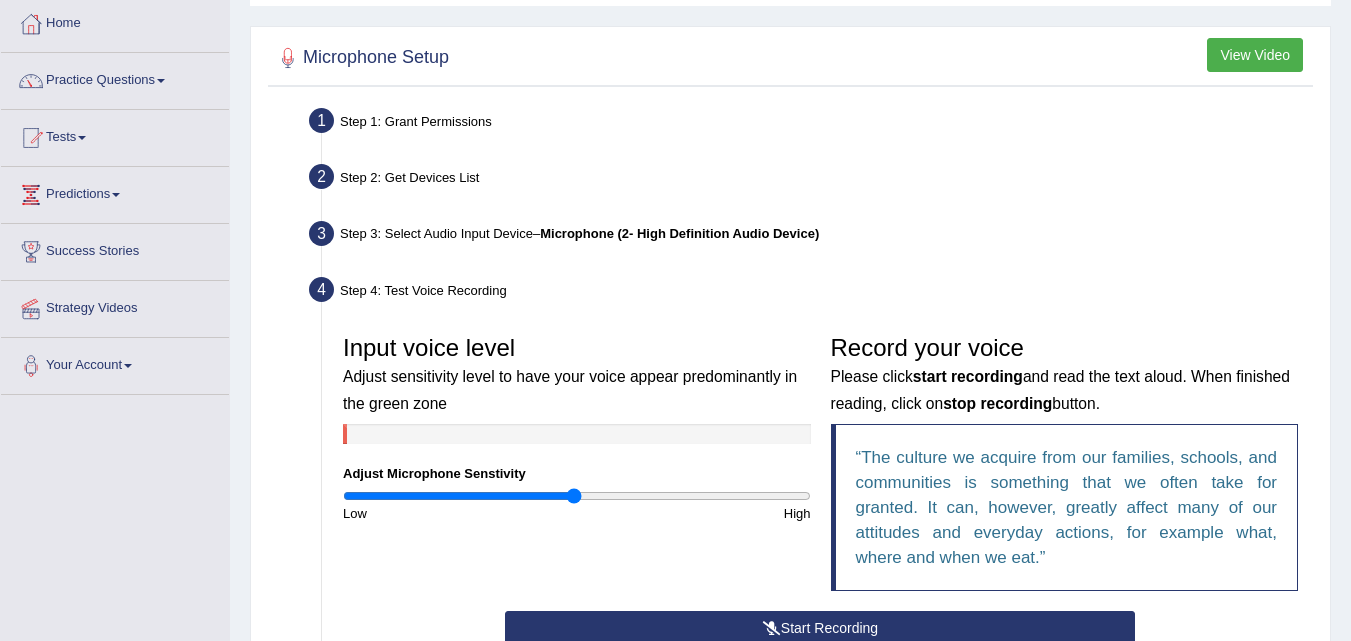 scroll, scrollTop: 105, scrollLeft: 0, axis: vertical 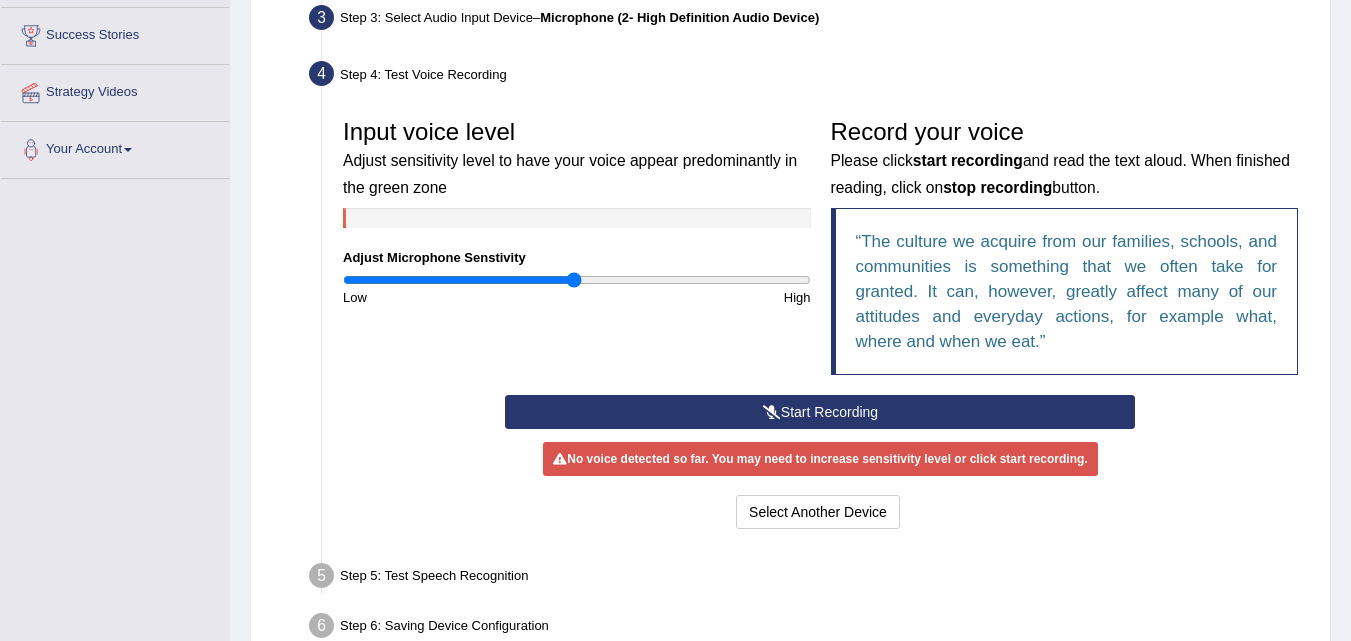 click on "Start Recording" at bounding box center [820, 412] 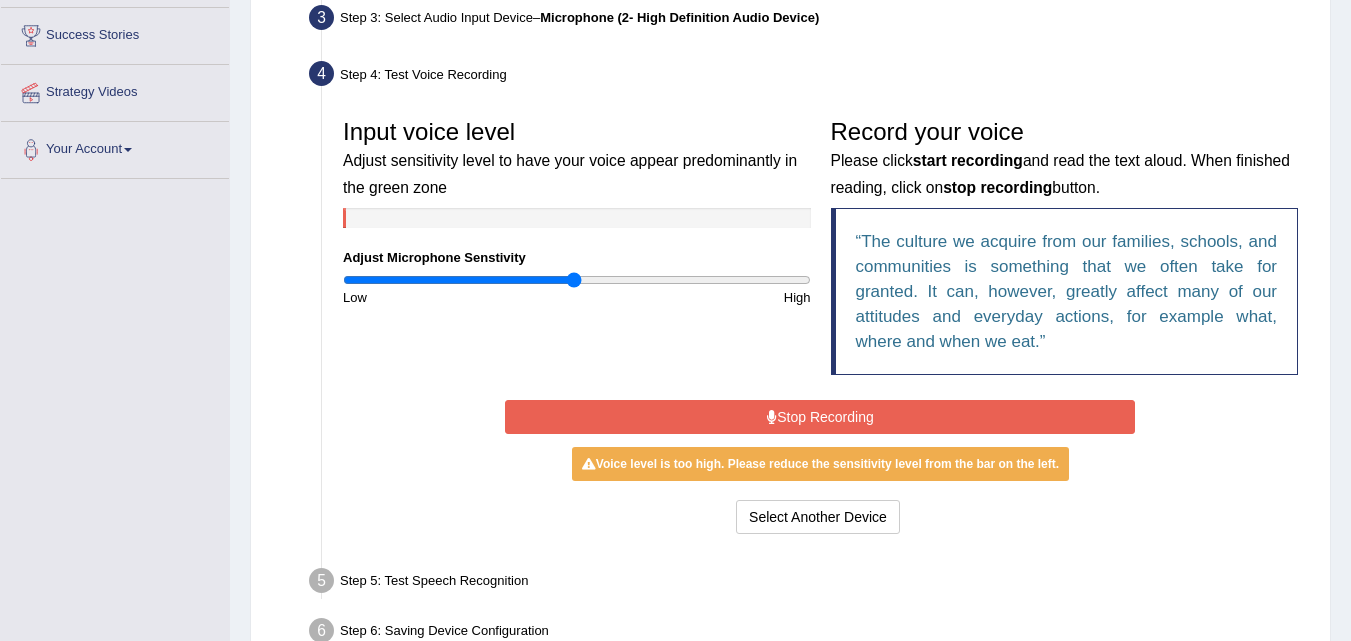 click on "Stop Recording" at bounding box center [820, 417] 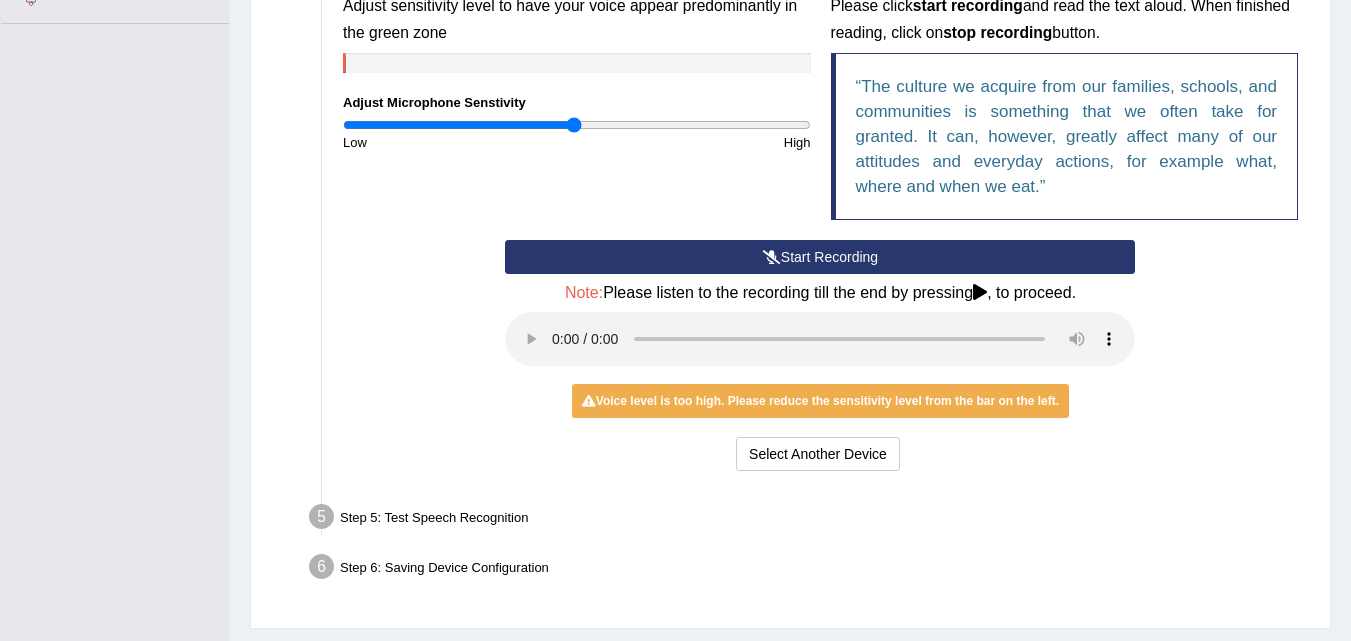 scroll, scrollTop: 476, scrollLeft: 0, axis: vertical 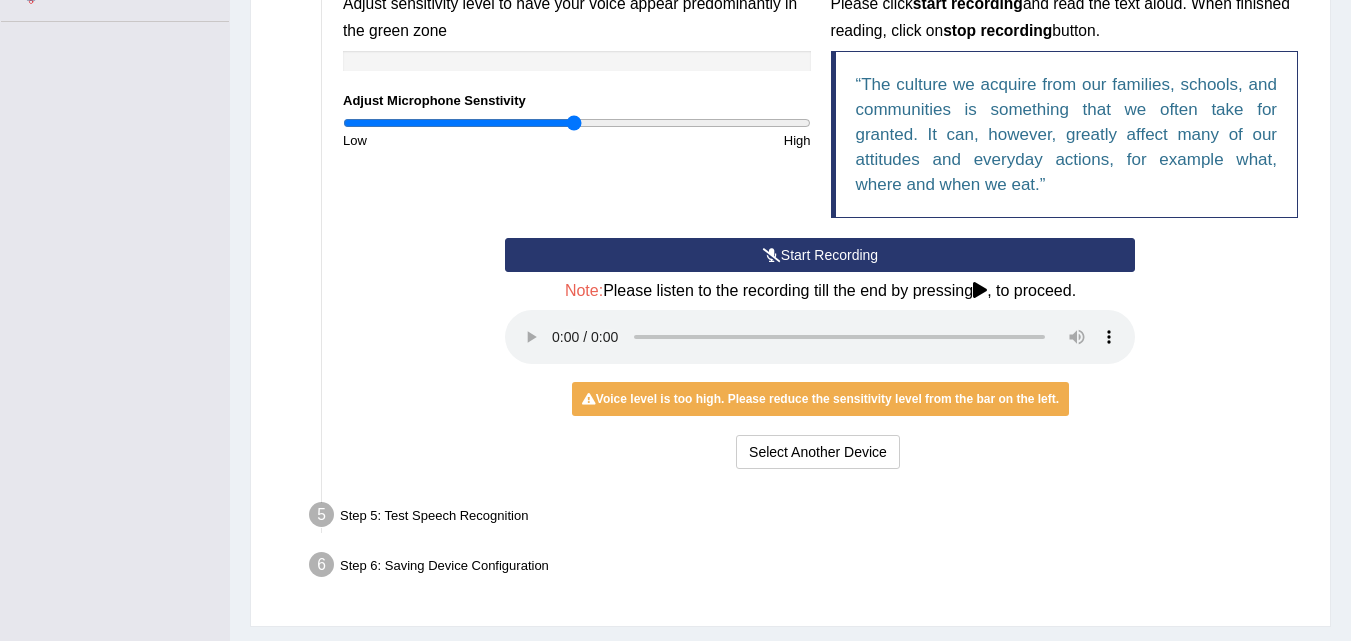 click on "Start Recording    Stop Recording   Note:  Please listen to the recording till the end by pressing  , to proceed.       No voice detected so far. You may need to increase sensitivity level or click start recording.     Voice level is too low yet. Please increase the sensitivity level from the bar on the left.     Your voice is strong enough for our A.I. to detect    Voice level is too high. Please reduce the sensitivity level from the bar on the left.     Select Another Device   Voice is ok. Go to Next step" at bounding box center (820, 356) 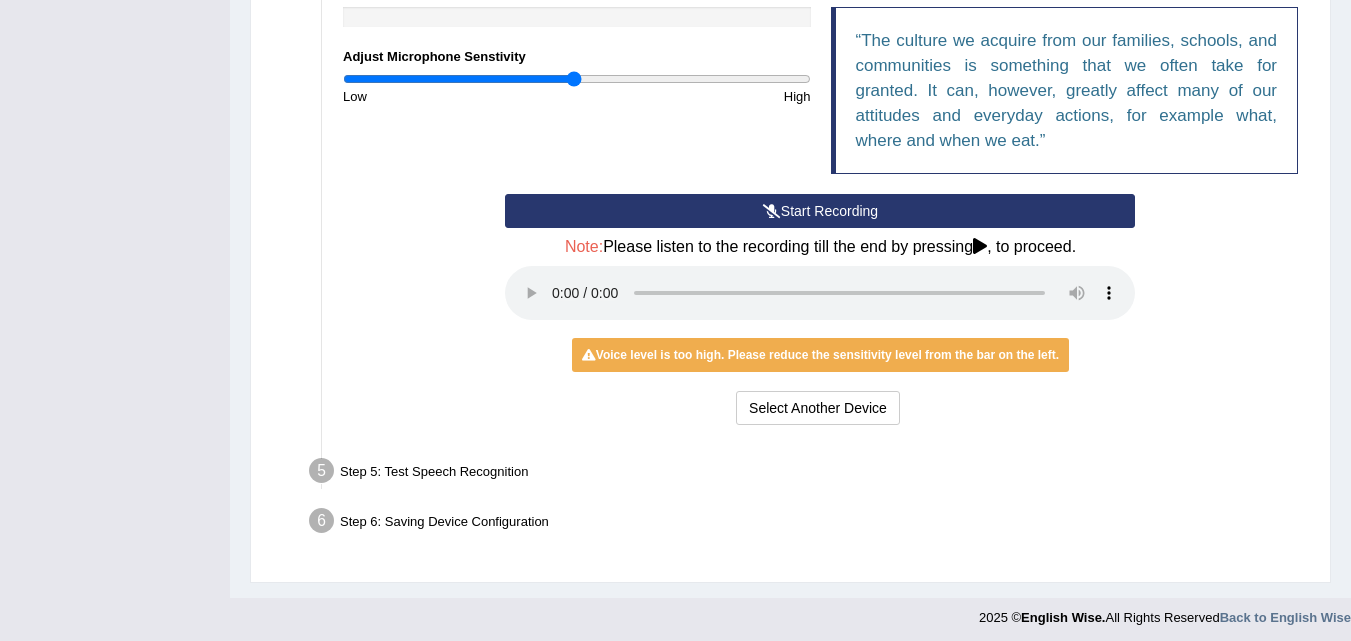 scroll, scrollTop: 527, scrollLeft: 0, axis: vertical 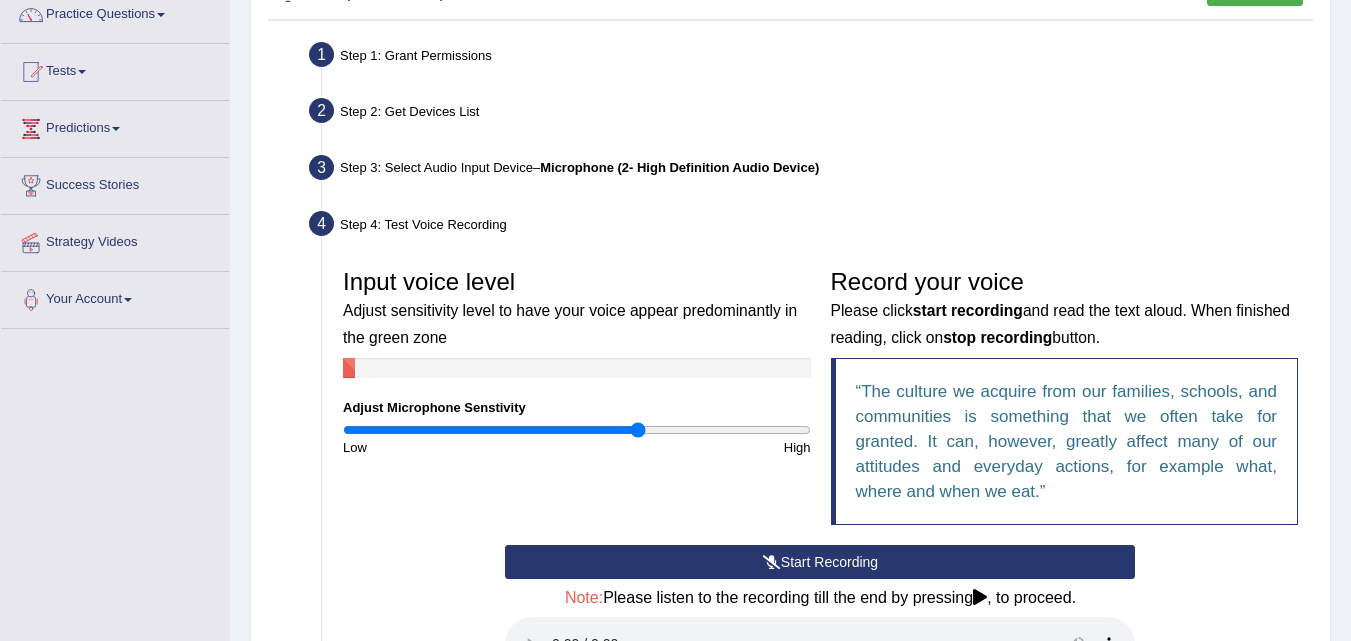 drag, startPoint x: 575, startPoint y: 435, endPoint x: 638, endPoint y: 434, distance: 63.007935 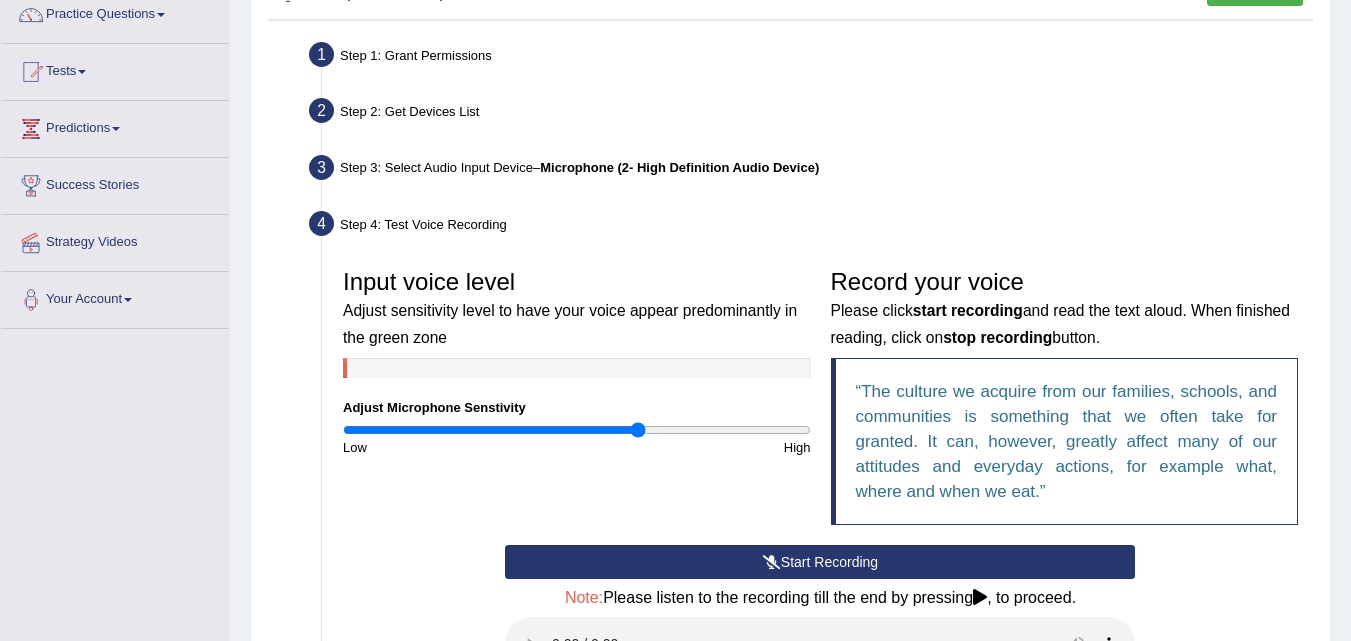 click on "Start Recording" at bounding box center [820, 562] 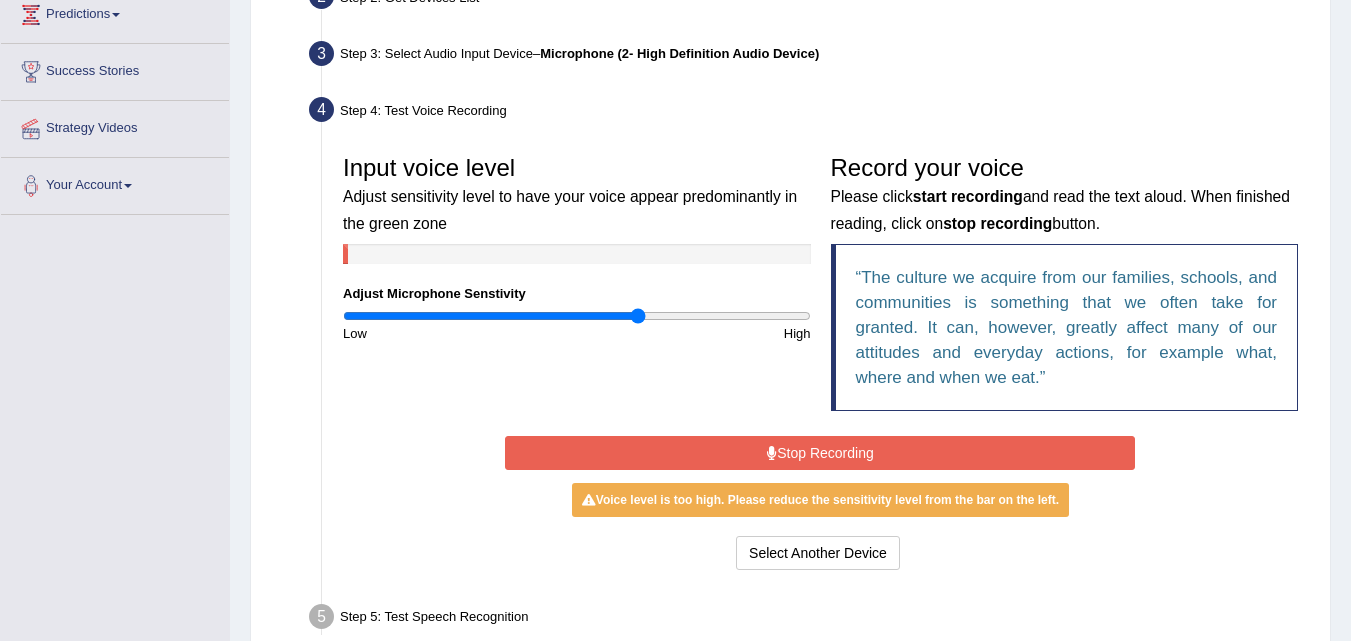 scroll, scrollTop: 286, scrollLeft: 0, axis: vertical 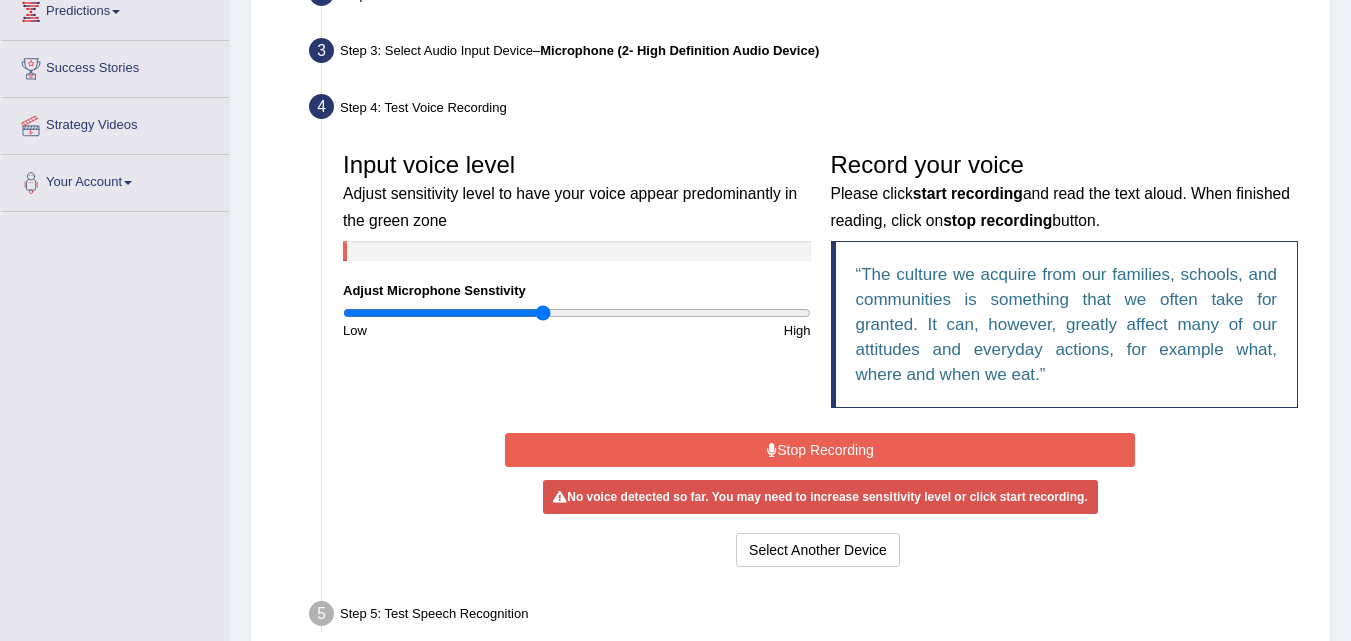 drag, startPoint x: 637, startPoint y: 318, endPoint x: 544, endPoint y: 336, distance: 94.72592 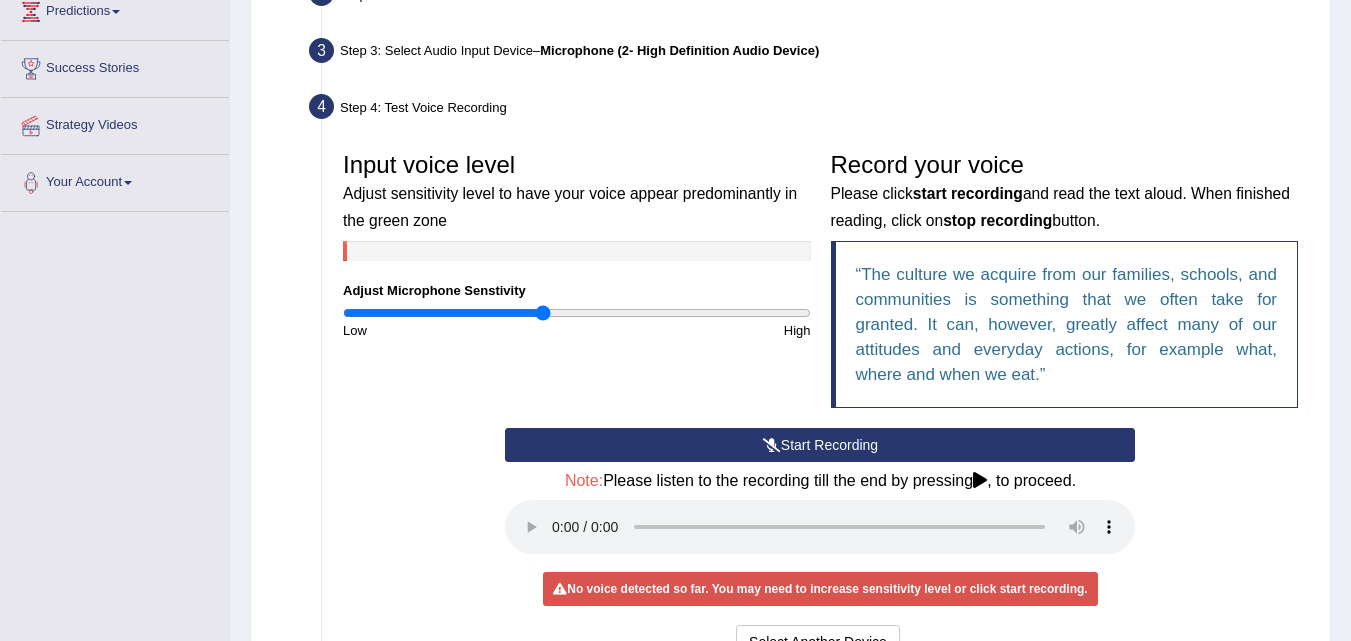 click at bounding box center (577, 313) 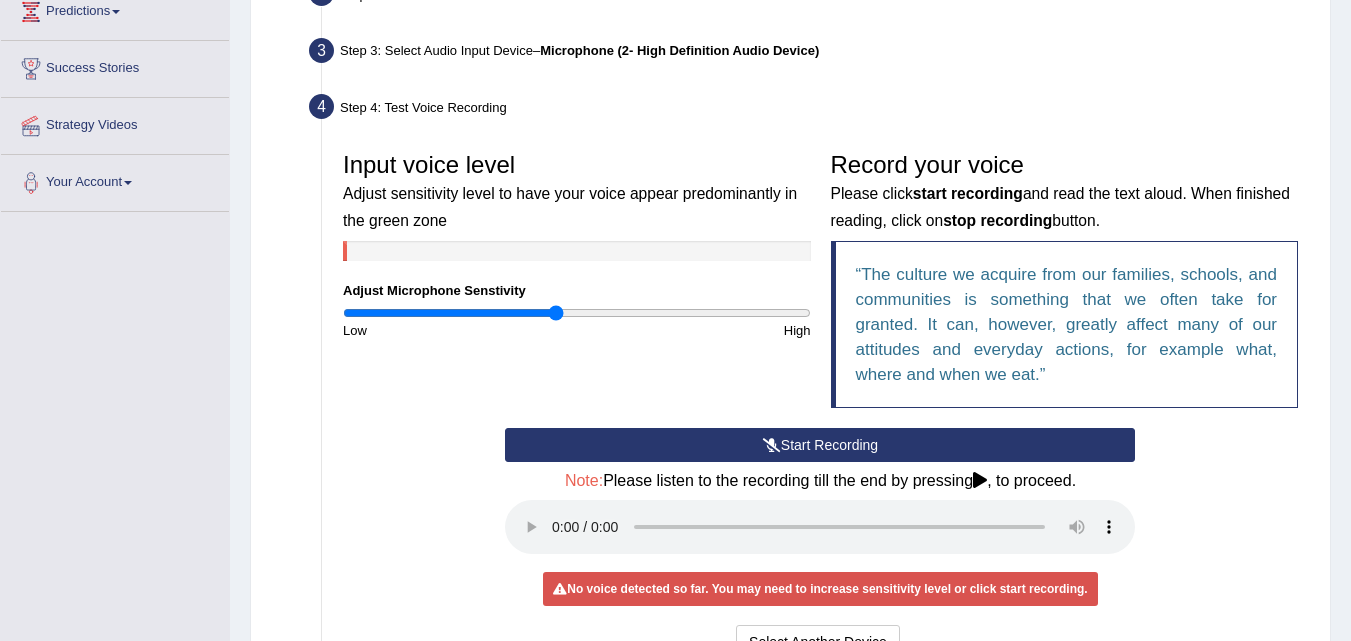 drag, startPoint x: 547, startPoint y: 313, endPoint x: 557, endPoint y: 318, distance: 11.18034 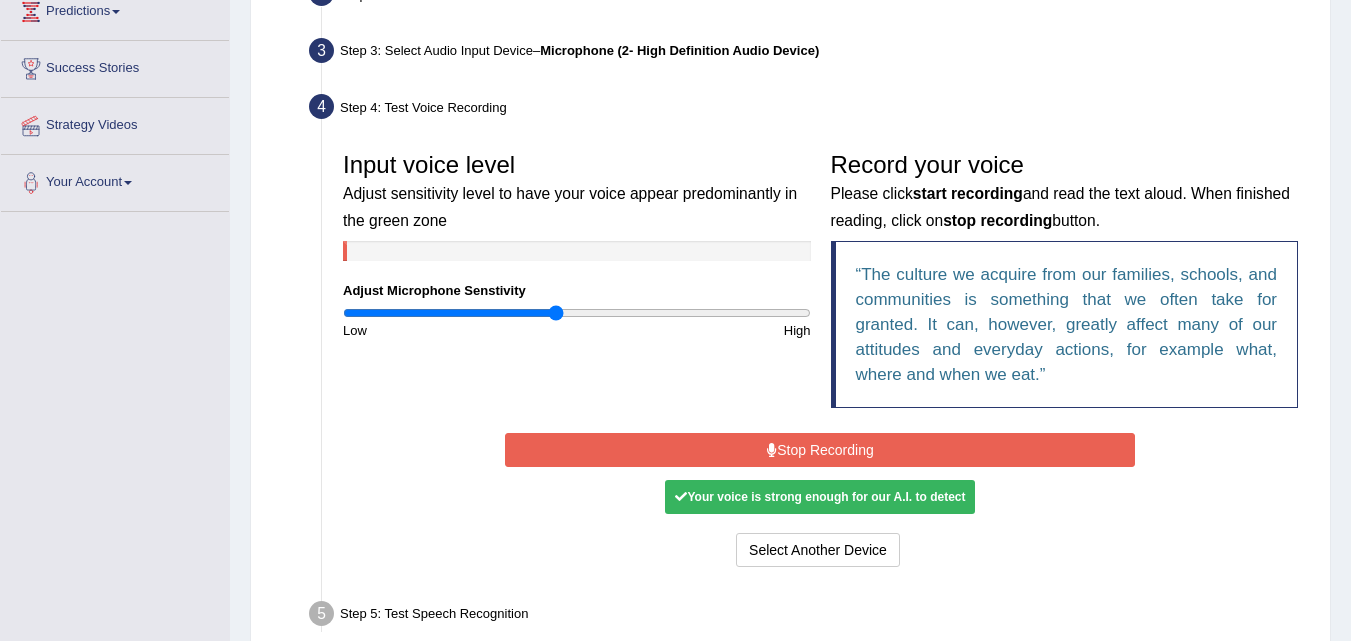 click on "Stop Recording" at bounding box center (820, 450) 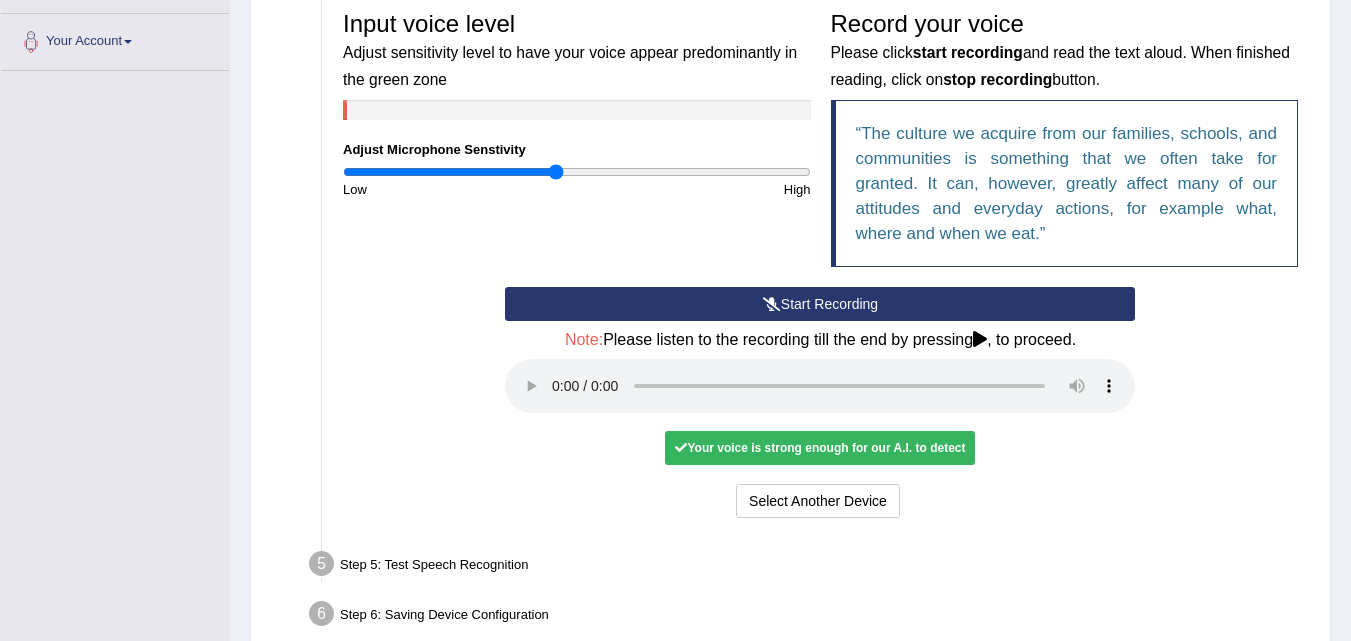 scroll, scrollTop: 462, scrollLeft: 0, axis: vertical 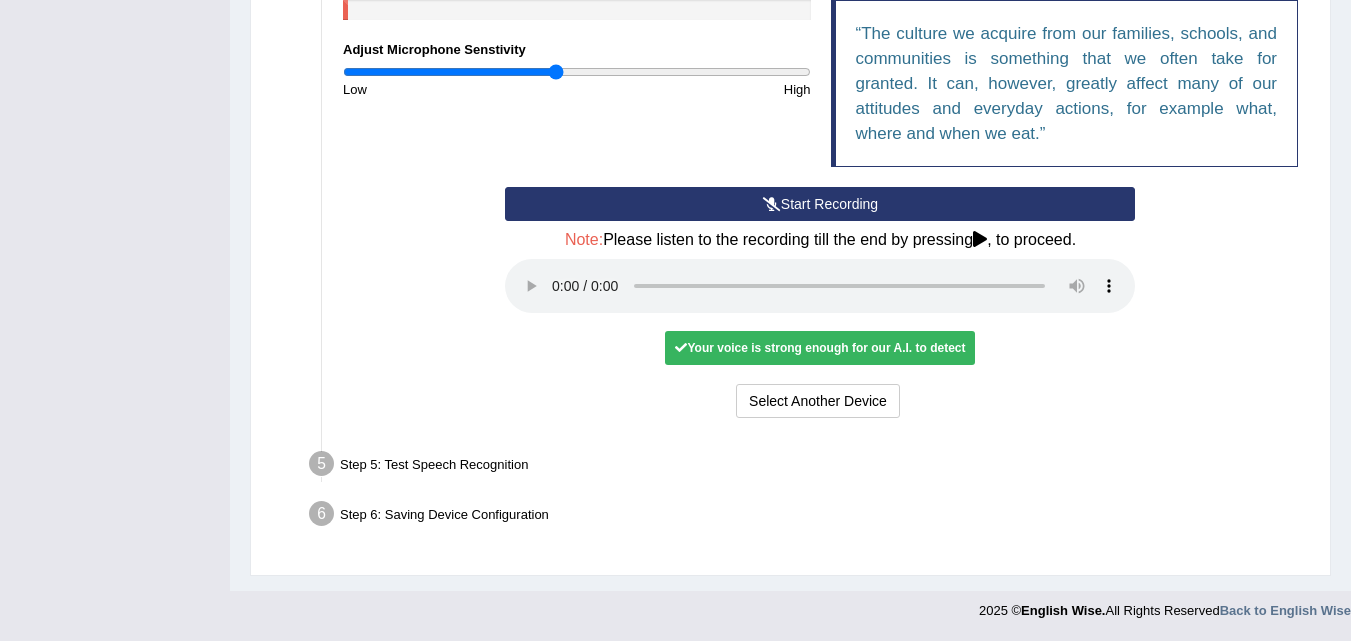 click on "Step 5: Test Speech Recognition" at bounding box center (810, 467) 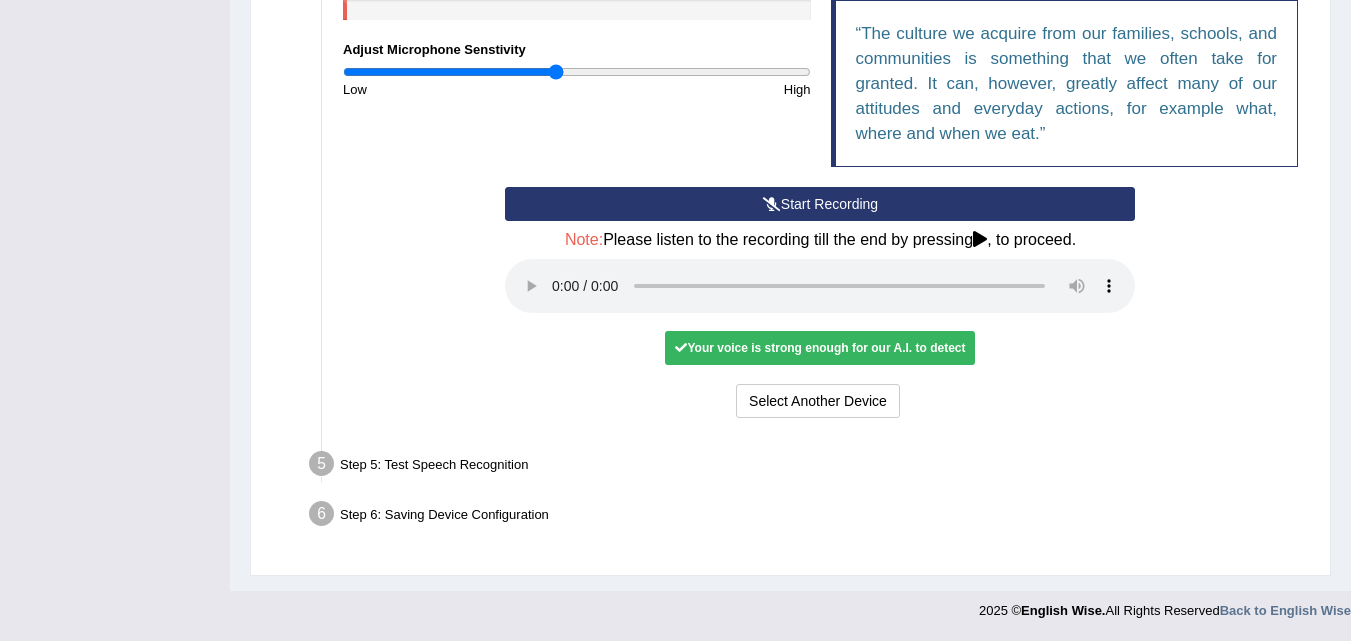 click on "Step 5: Test Speech Recognition" at bounding box center [810, 467] 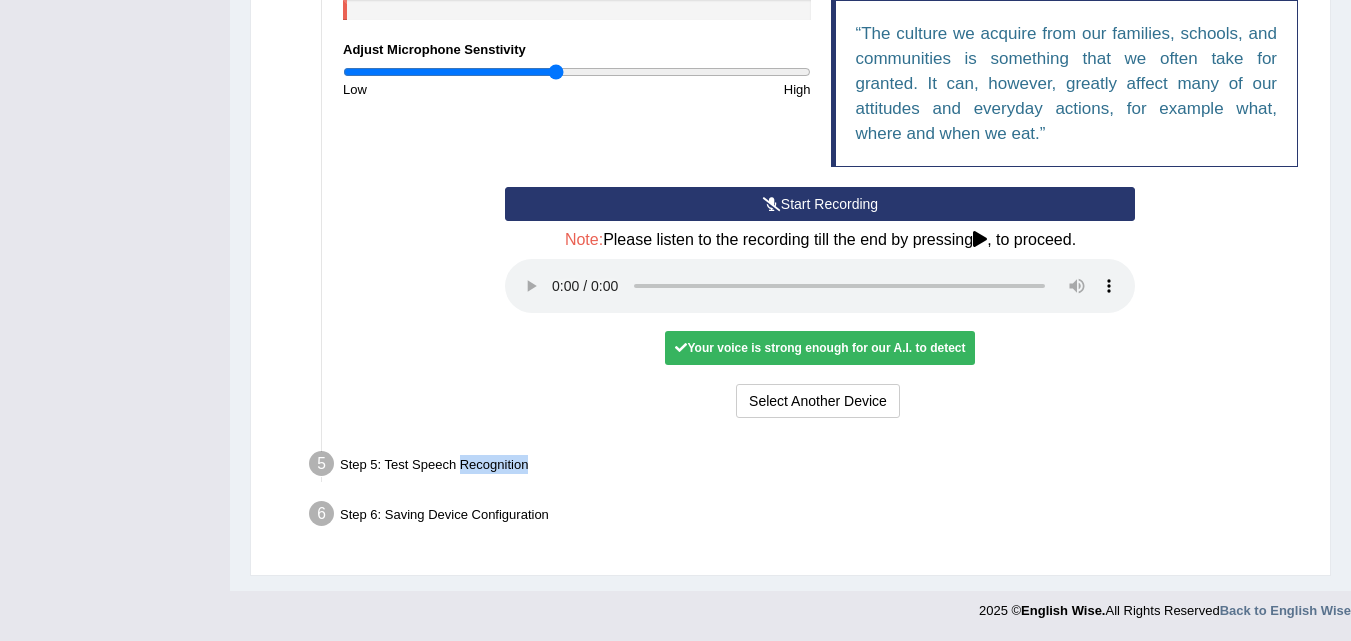 click on "Step 5: Test Speech Recognition" at bounding box center (810, 467) 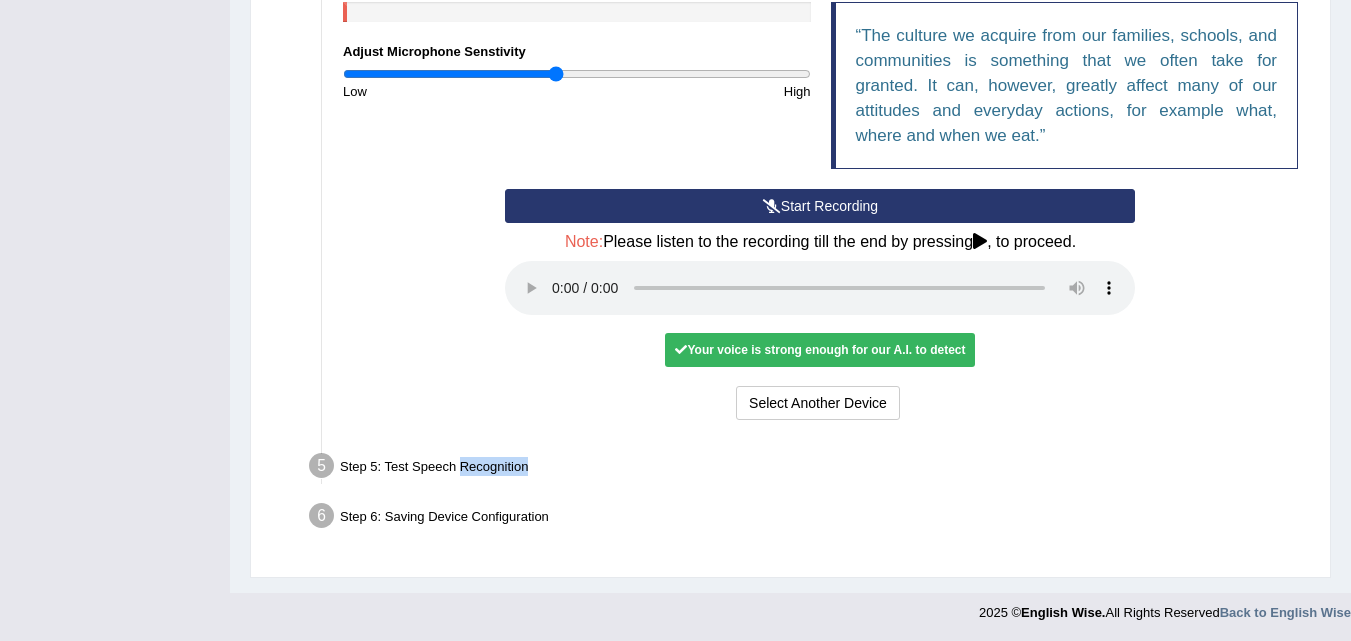 scroll, scrollTop: 527, scrollLeft: 0, axis: vertical 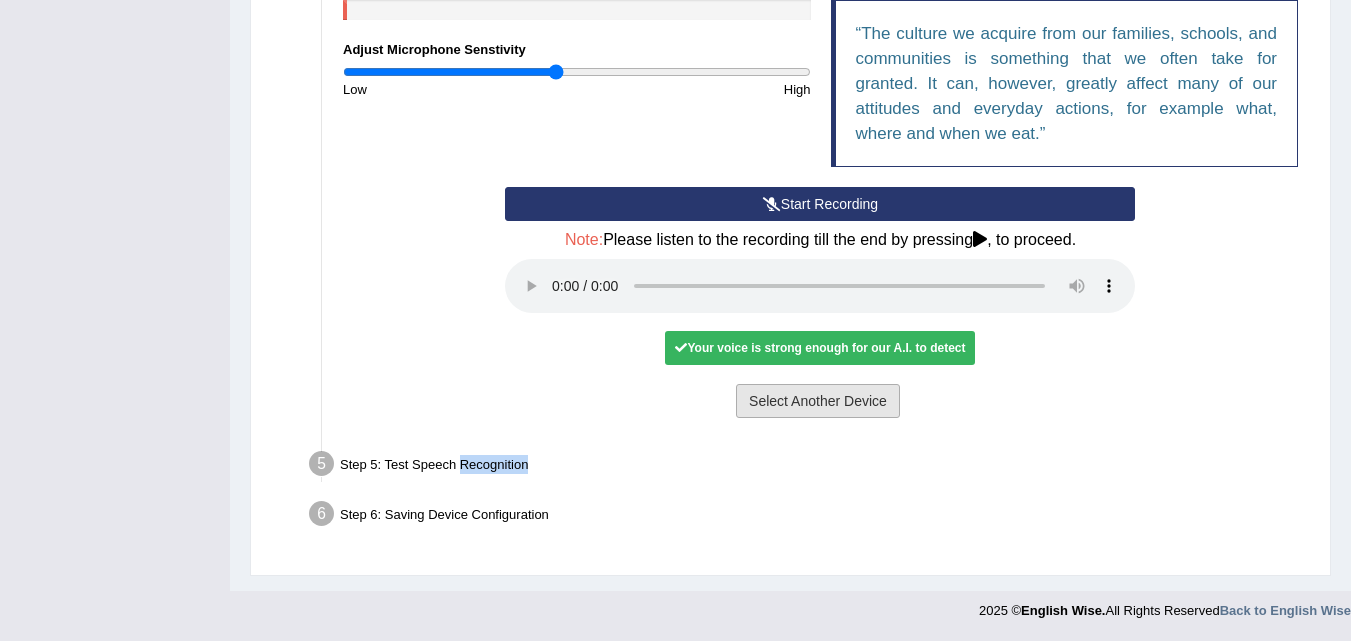 click on "Select Another Device" at bounding box center (818, 401) 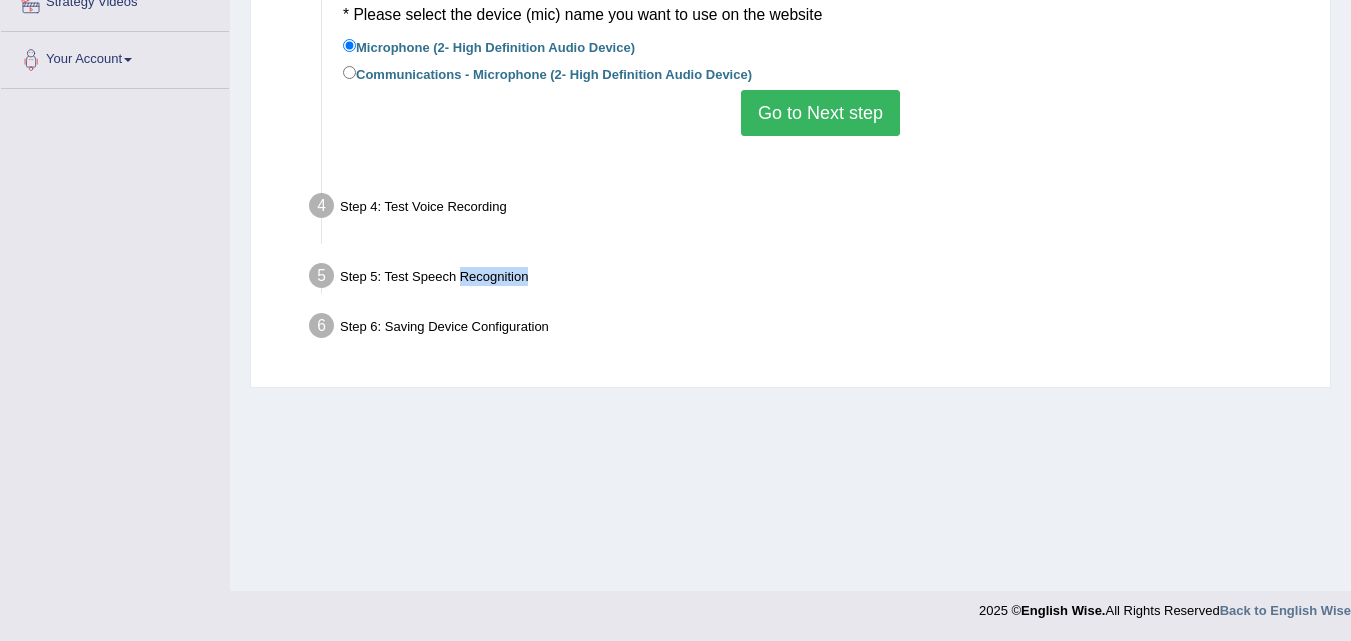 scroll, scrollTop: 409, scrollLeft: 0, axis: vertical 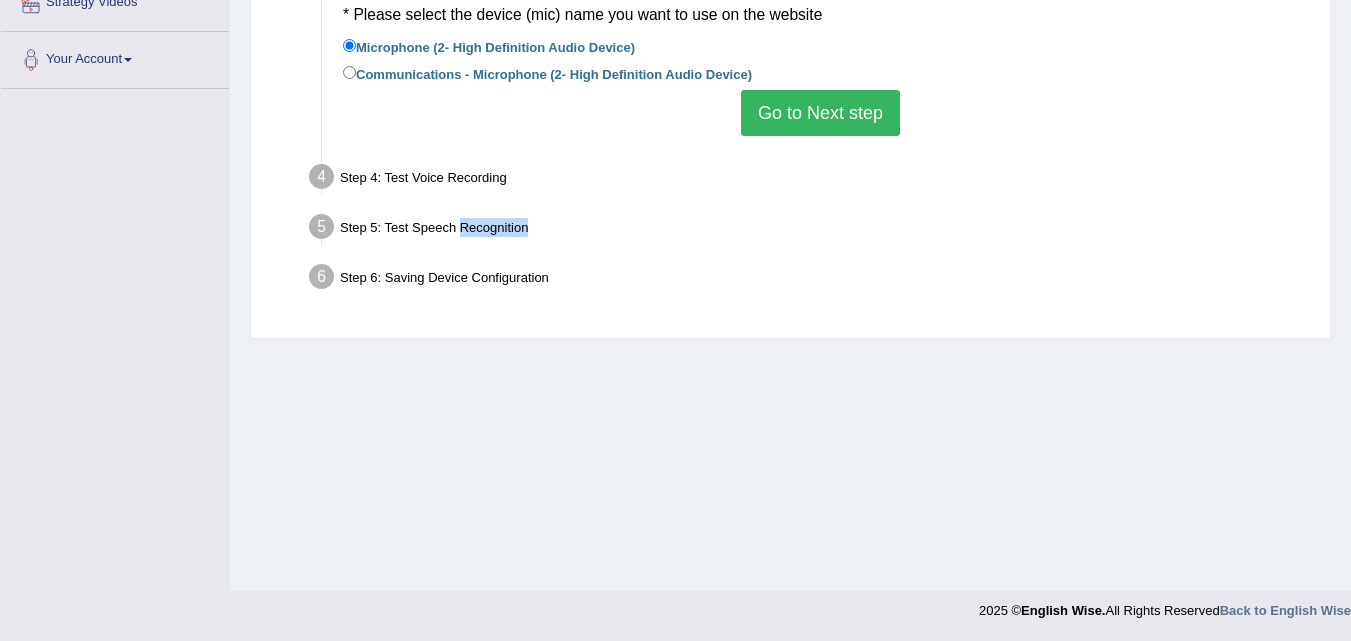 click on "Go to Next step" at bounding box center (820, 113) 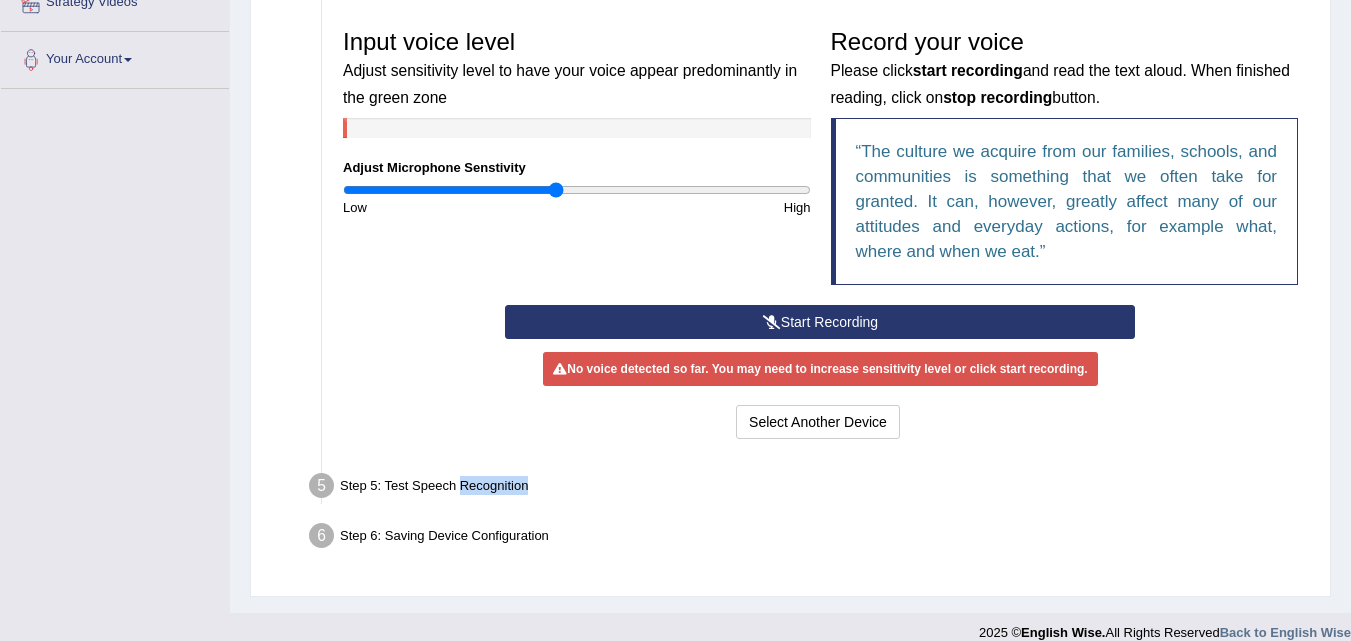 click on "Start Recording" at bounding box center (820, 322) 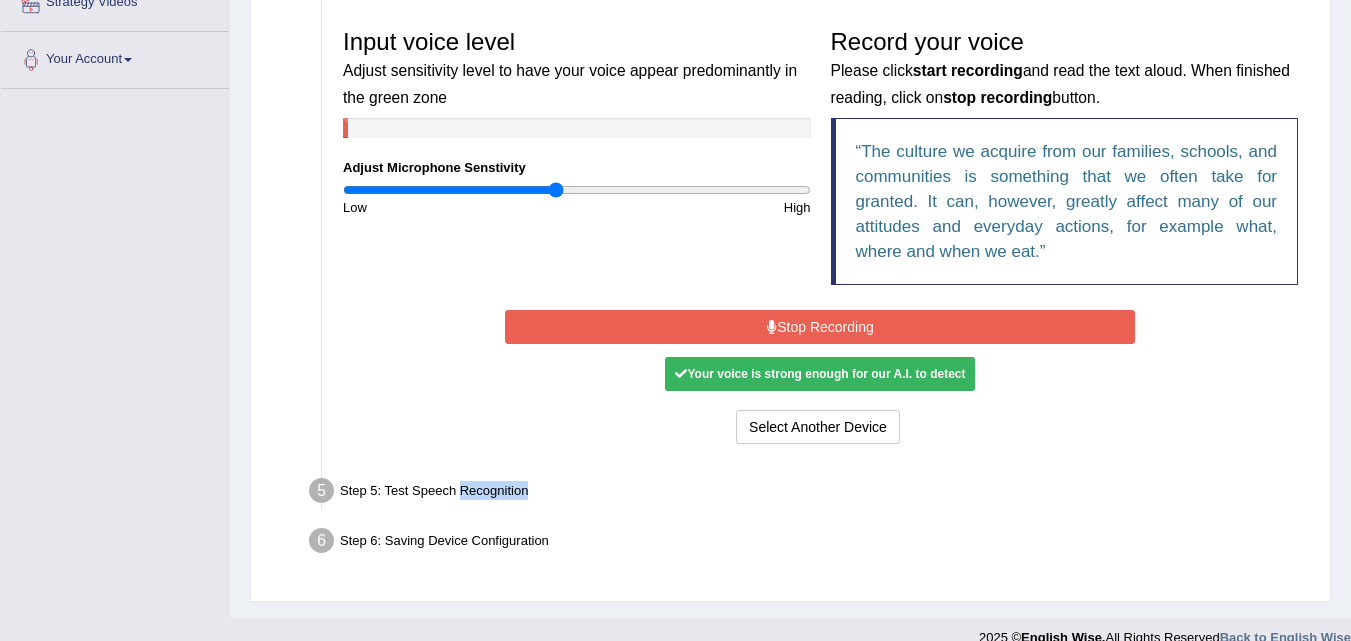 click on "Stop Recording" at bounding box center [820, 327] 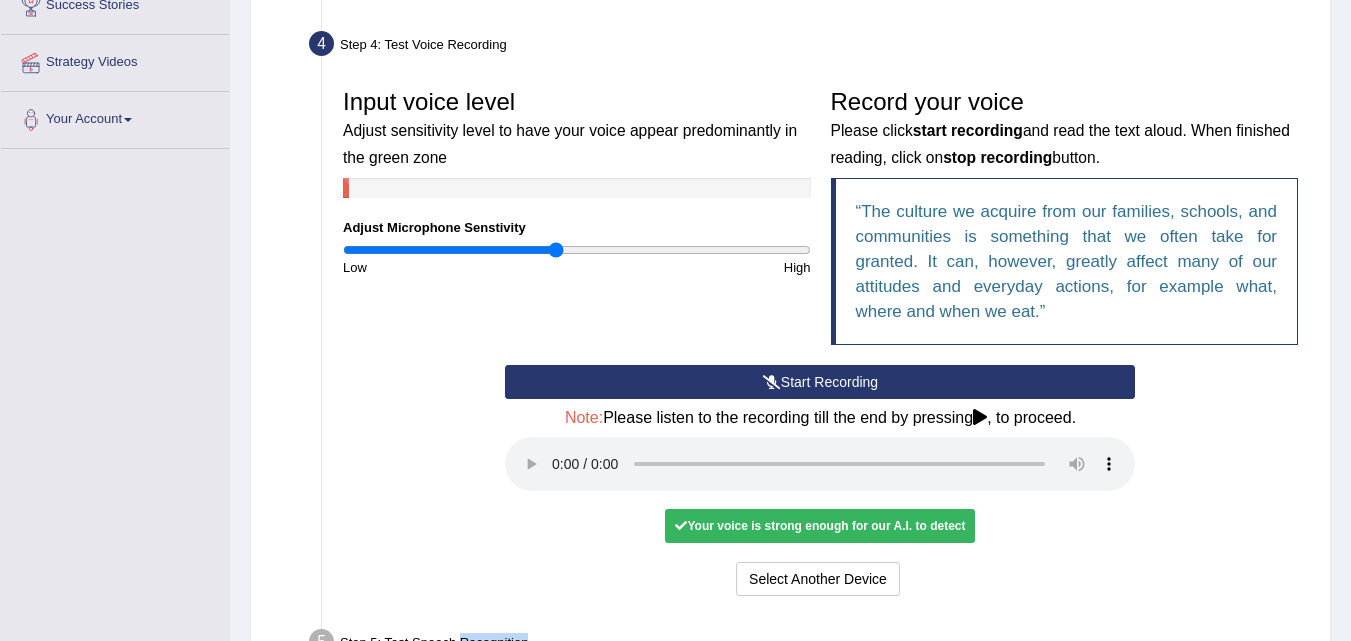 scroll, scrollTop: 351, scrollLeft: 0, axis: vertical 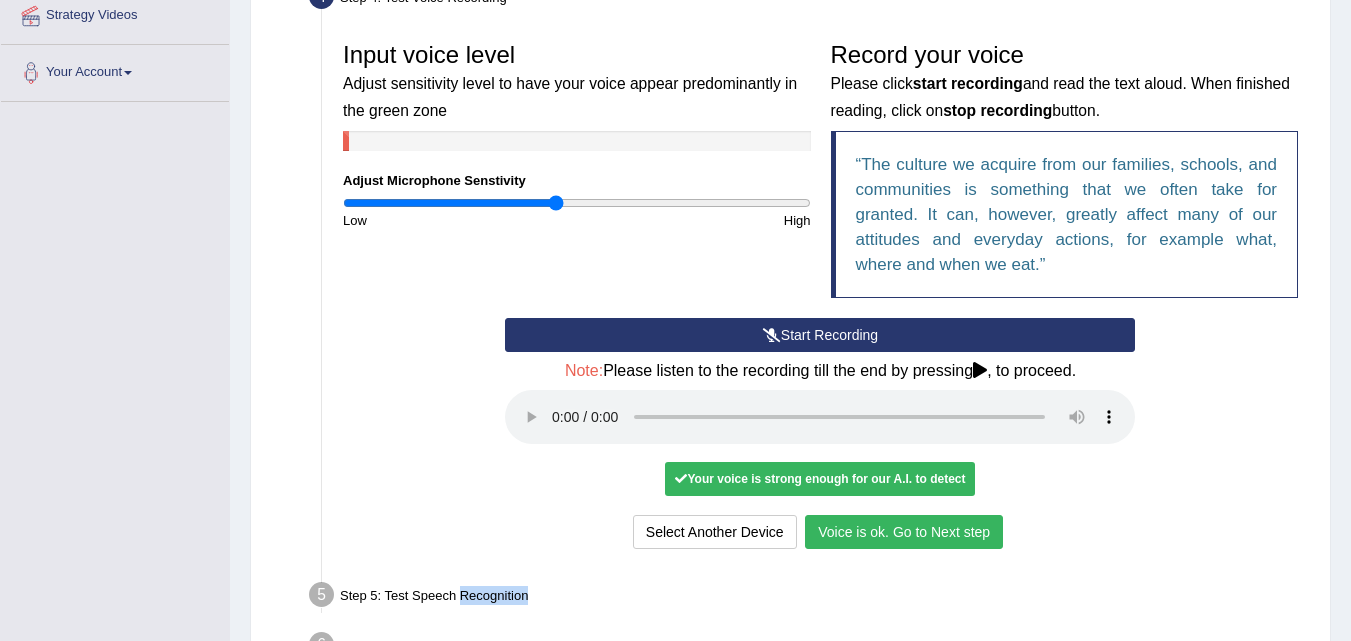 click on "Voice is ok. Go to Next step" at bounding box center [904, 532] 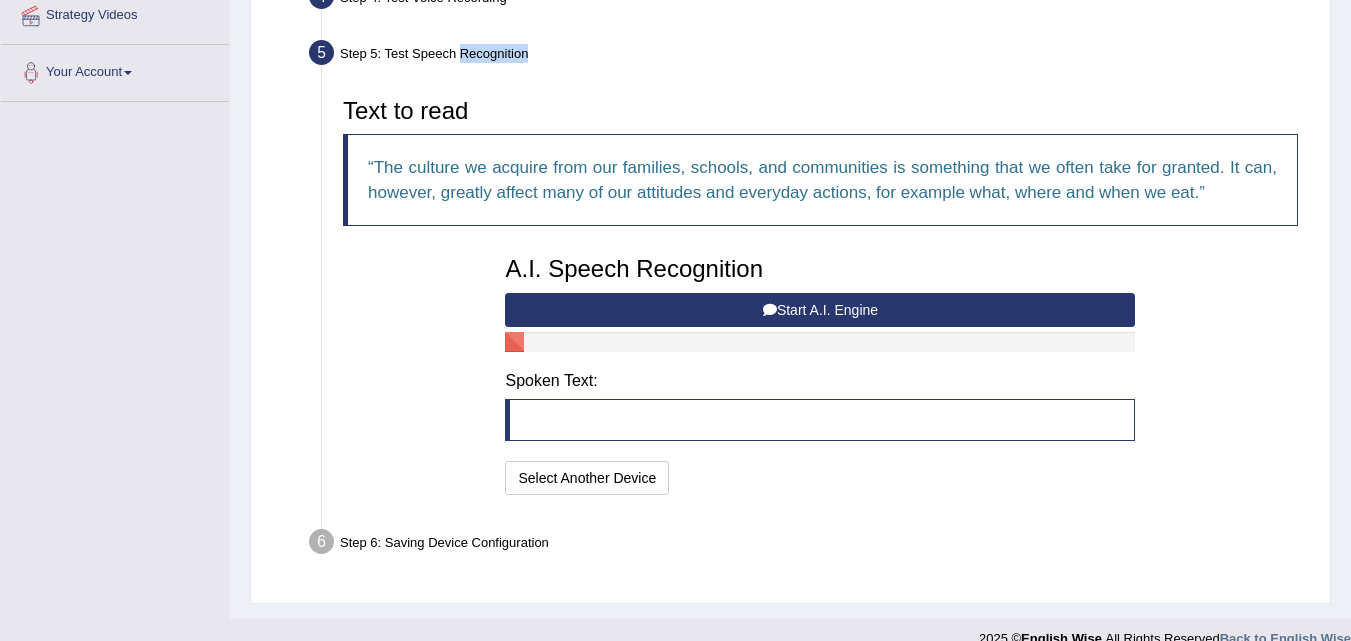 click on "Start A.I. Engine" at bounding box center (820, 310) 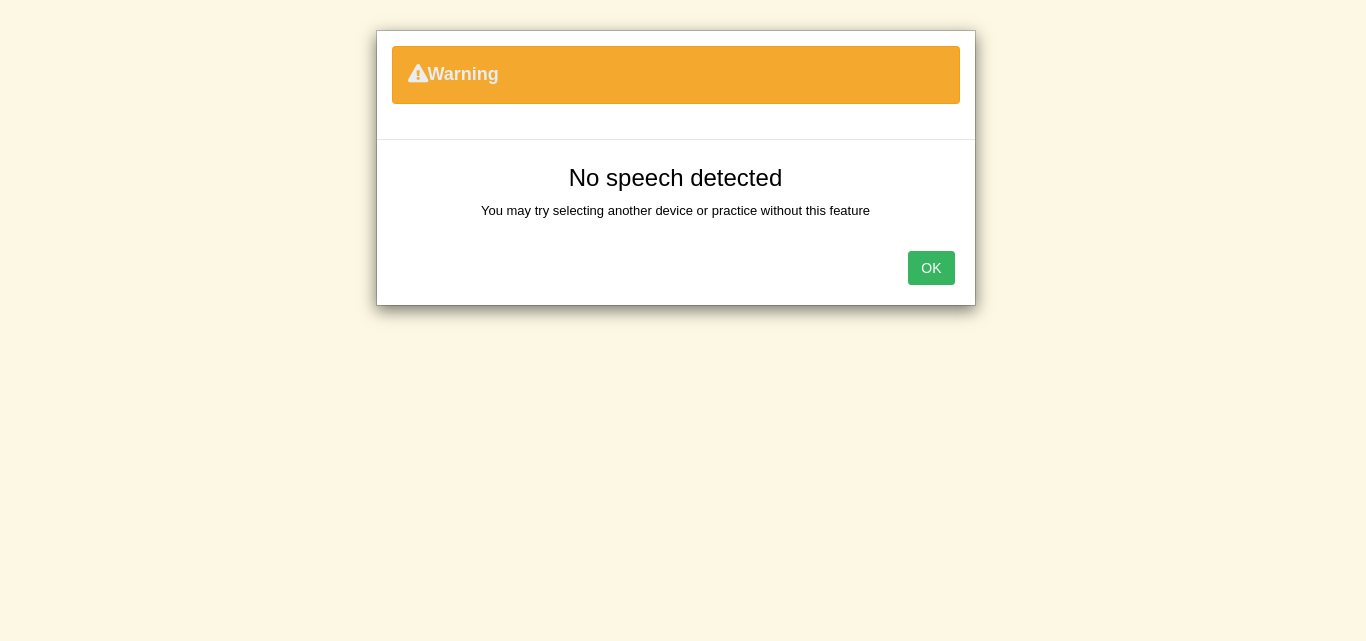 click on "OK" at bounding box center (931, 268) 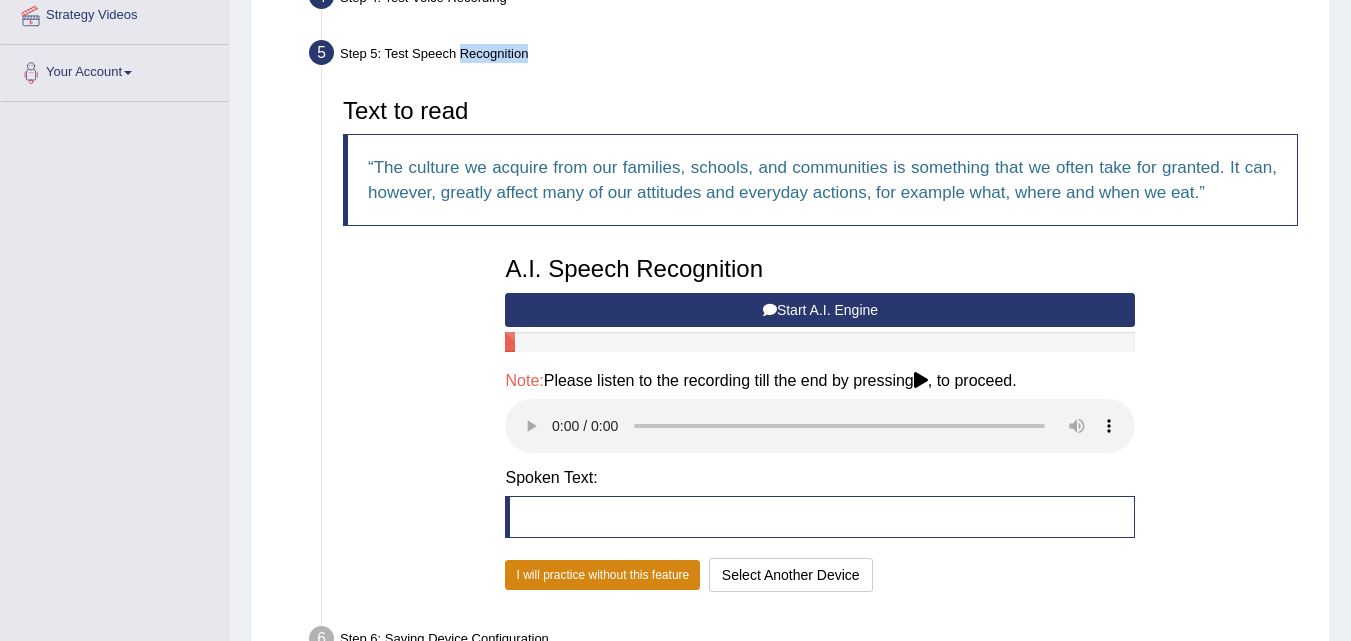 click on "I will practice without this feature" at bounding box center (602, 575) 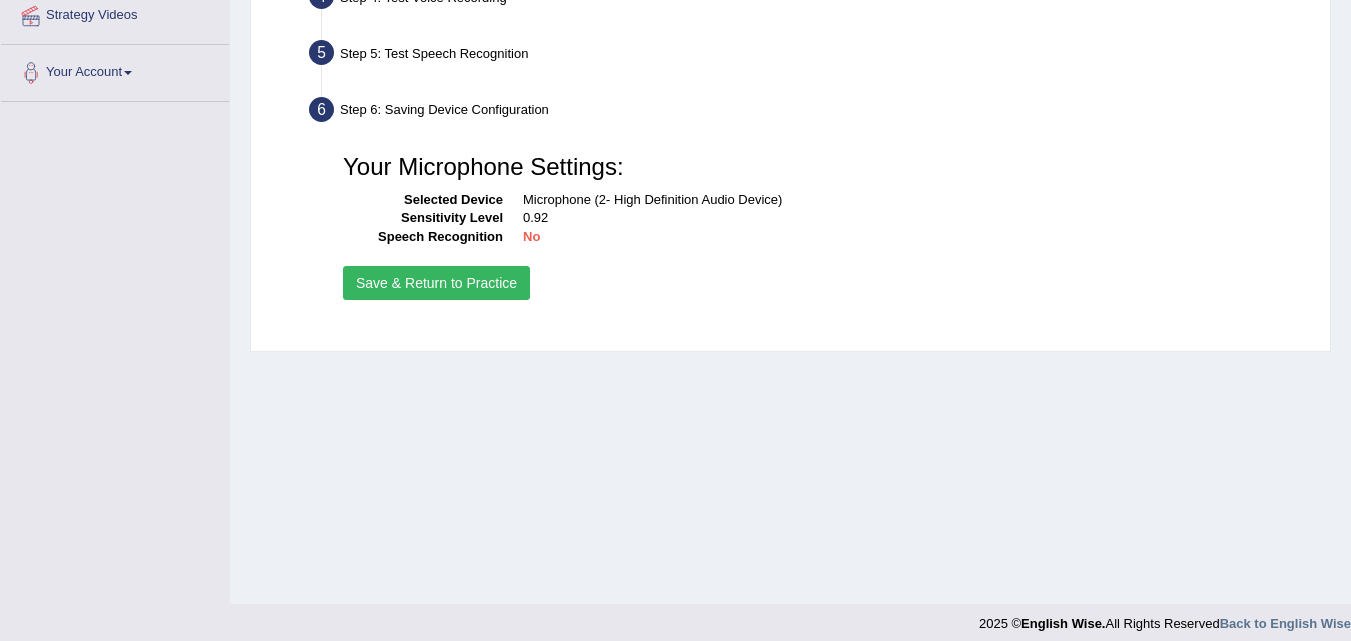click on "Step 5: Test Speech Recognition" at bounding box center [810, 56] 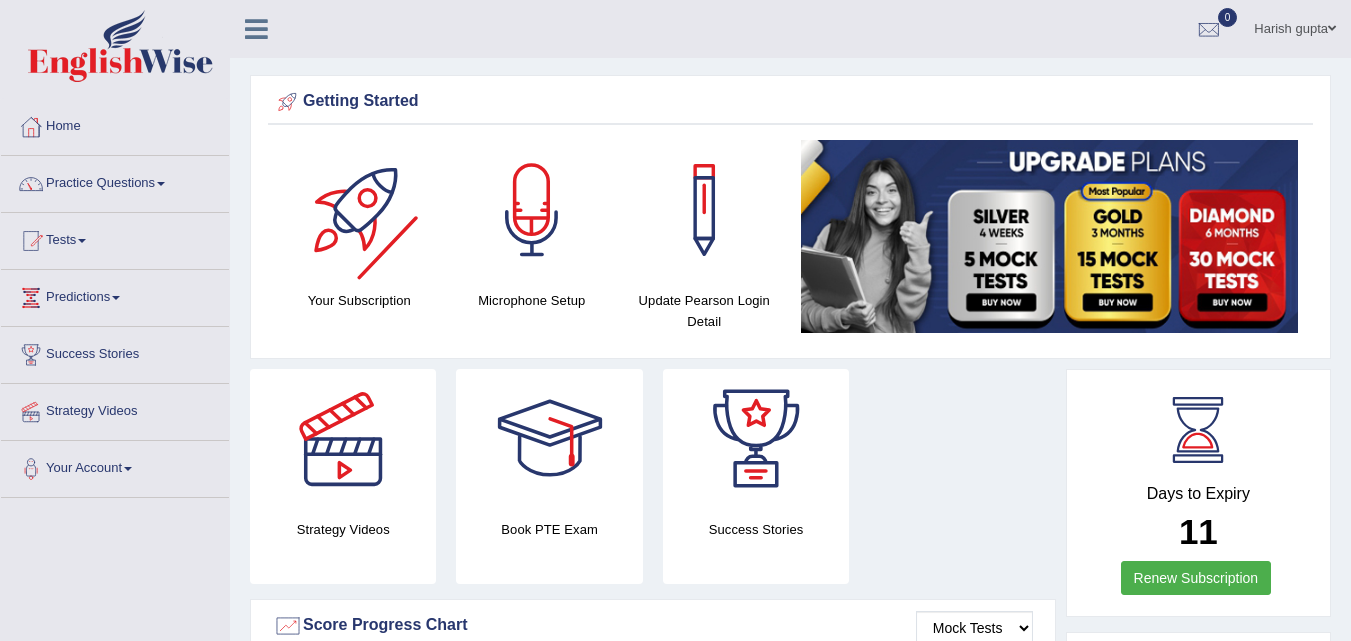 scroll, scrollTop: 0, scrollLeft: 0, axis: both 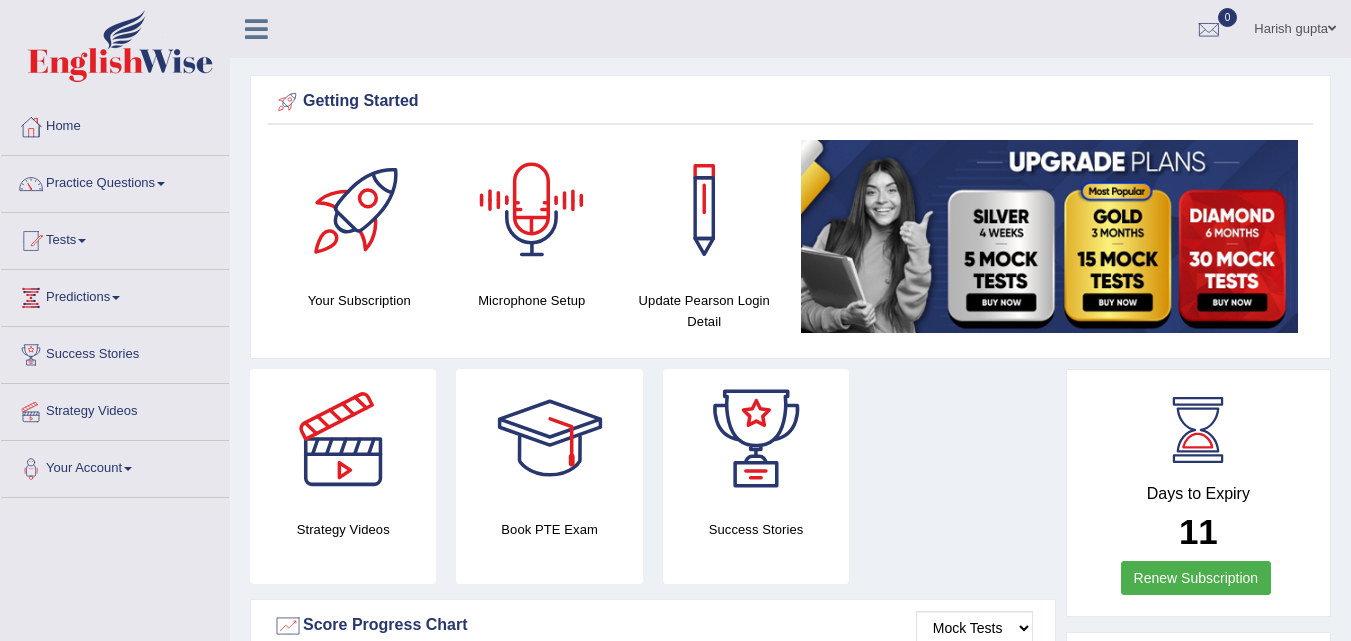 click at bounding box center (532, 210) 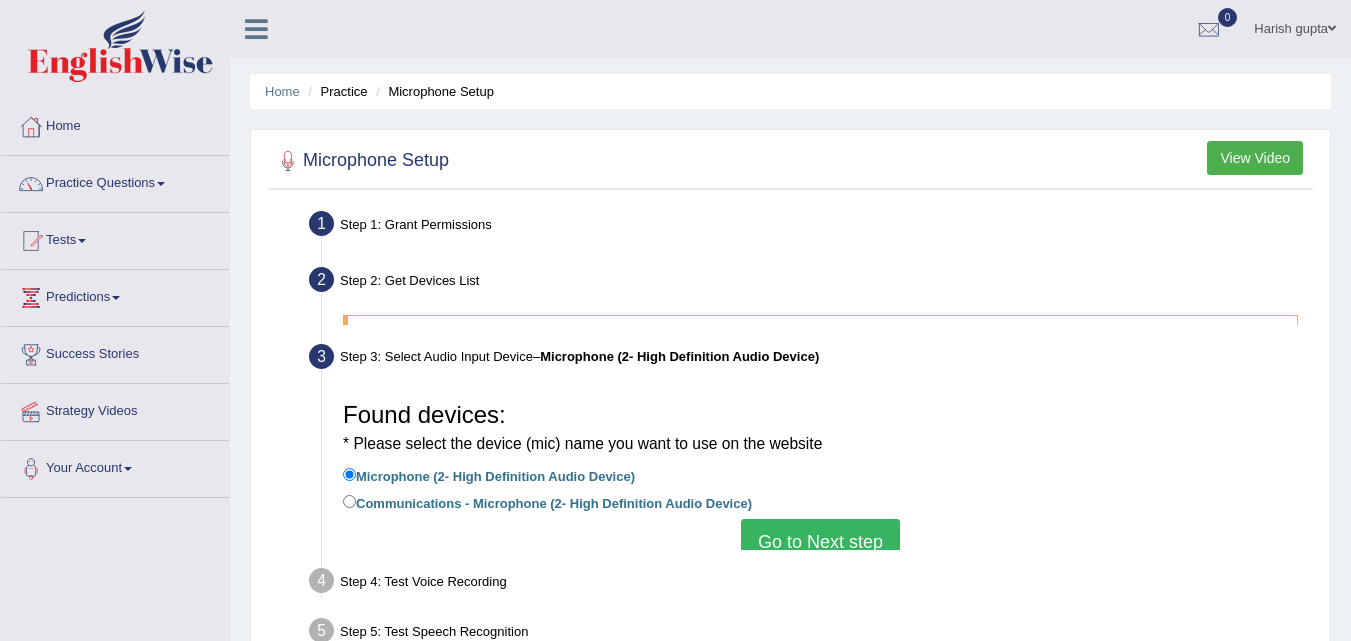 scroll, scrollTop: 0, scrollLeft: 0, axis: both 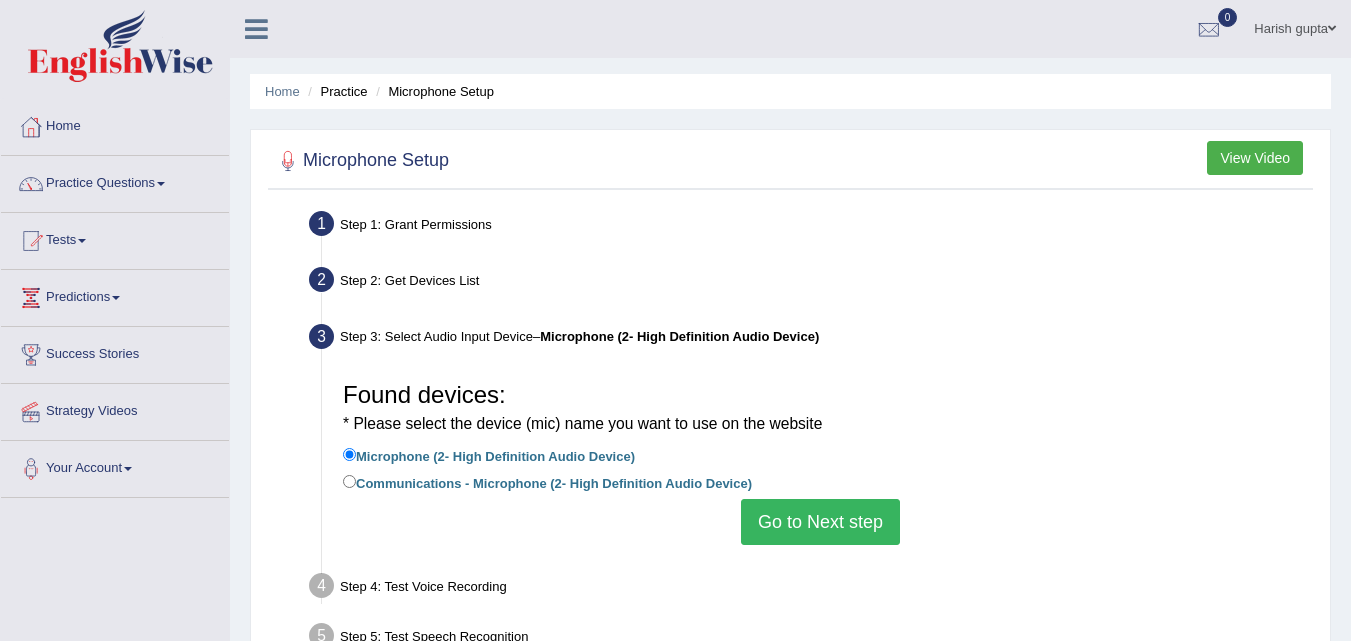 click on "Go to Next step" at bounding box center [820, 522] 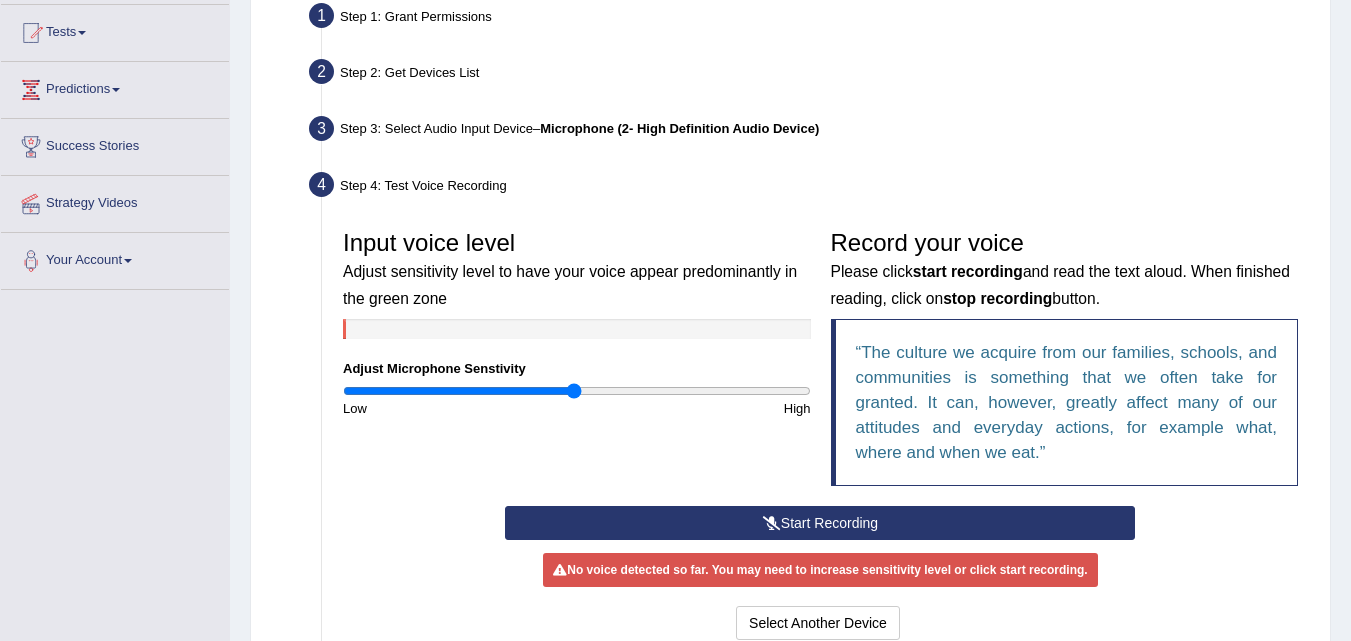 scroll, scrollTop: 209, scrollLeft: 0, axis: vertical 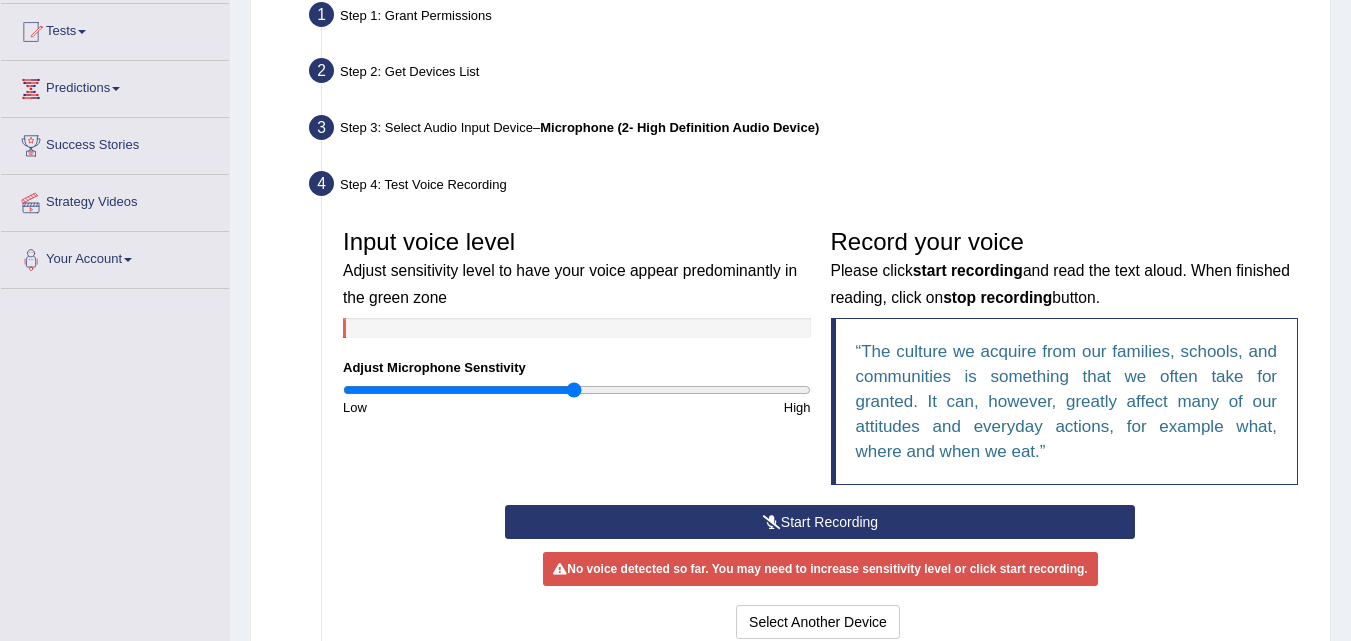 click at bounding box center (772, 522) 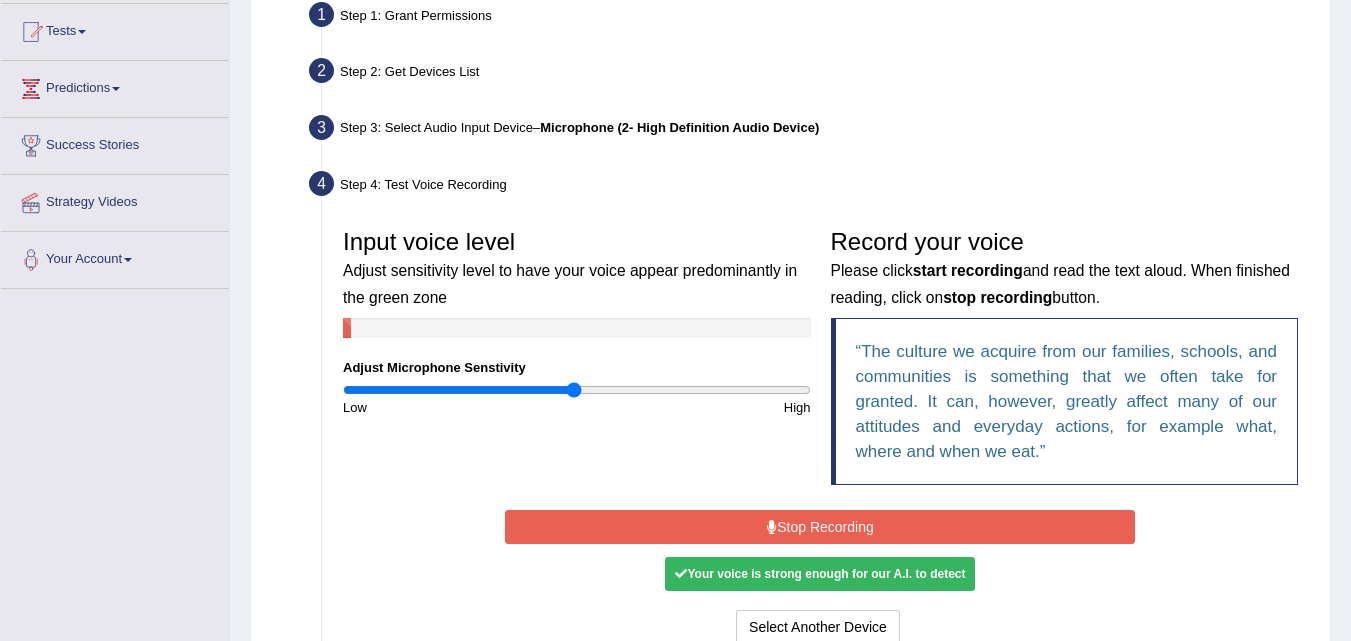 click at bounding box center (772, 527) 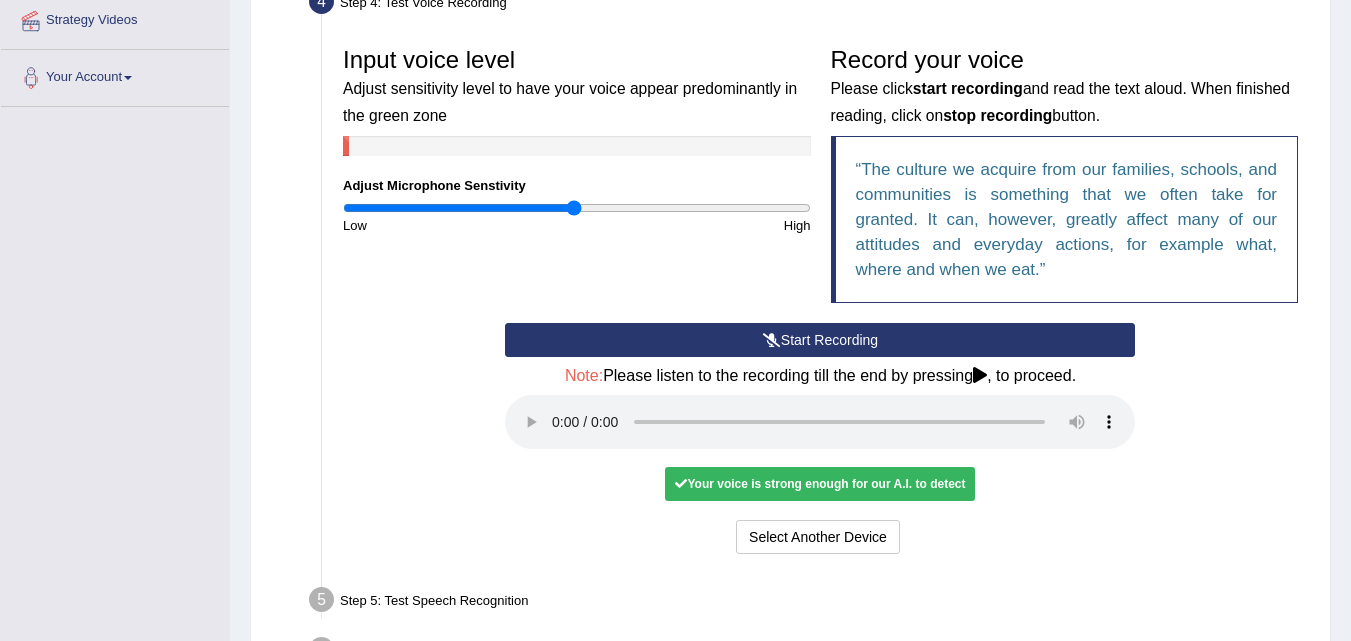 scroll, scrollTop: 393, scrollLeft: 0, axis: vertical 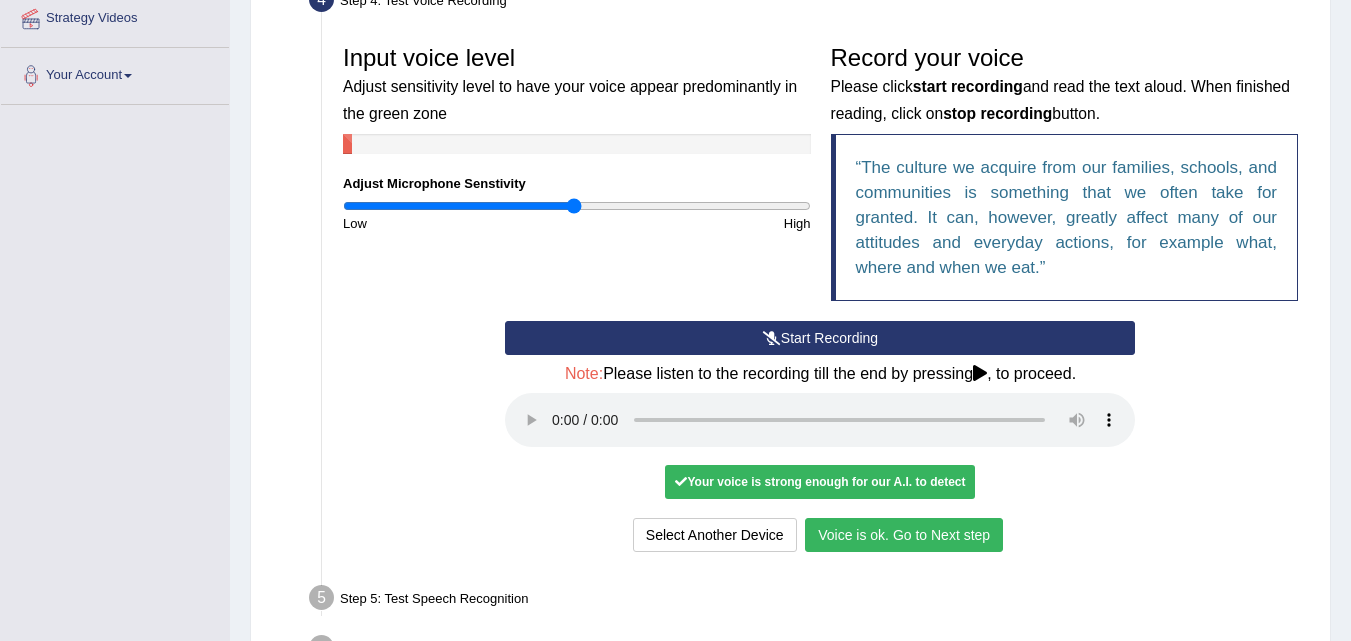 click on "Voice is ok. Go to Next step" at bounding box center [904, 535] 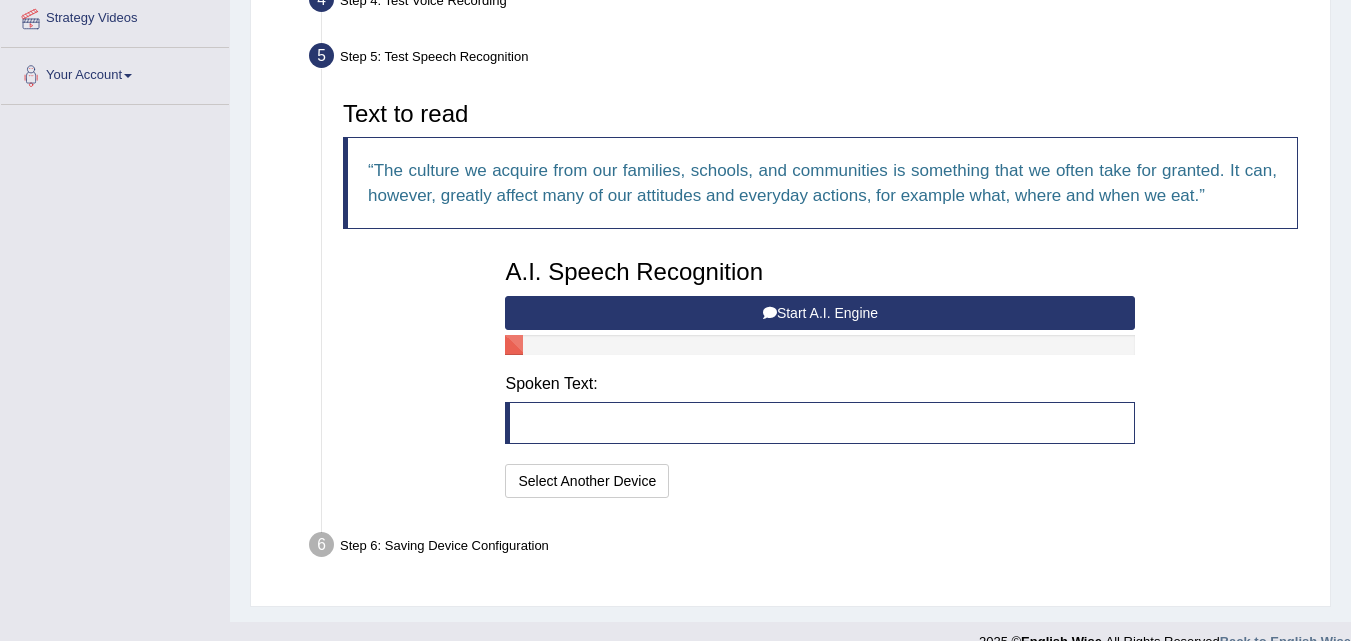 click on "Start A.I. Engine" at bounding box center [820, 313] 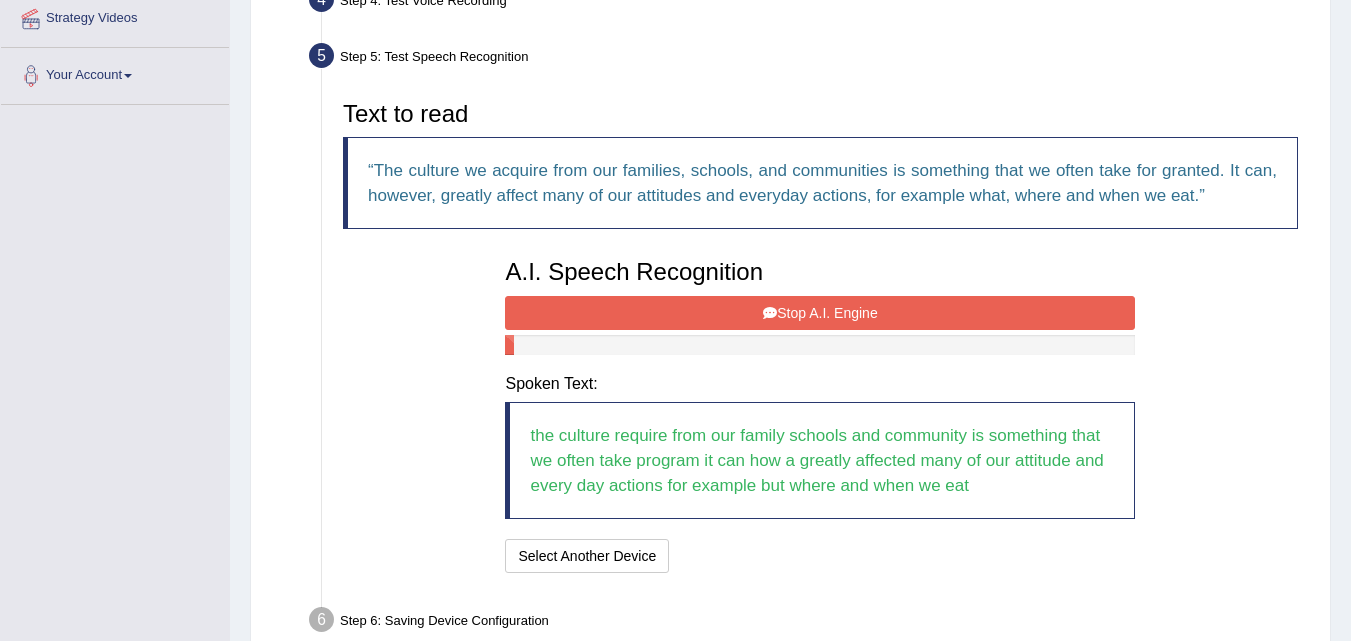 click on "Stop A.I. Engine" at bounding box center [820, 313] 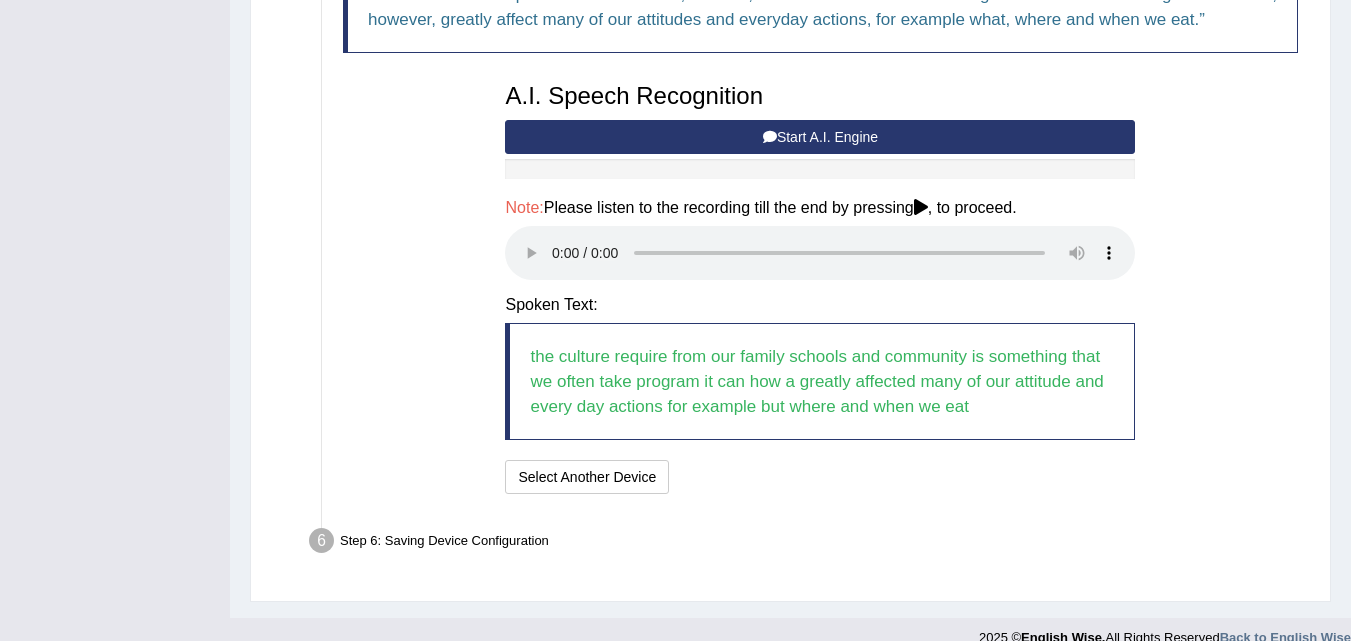 scroll, scrollTop: 596, scrollLeft: 0, axis: vertical 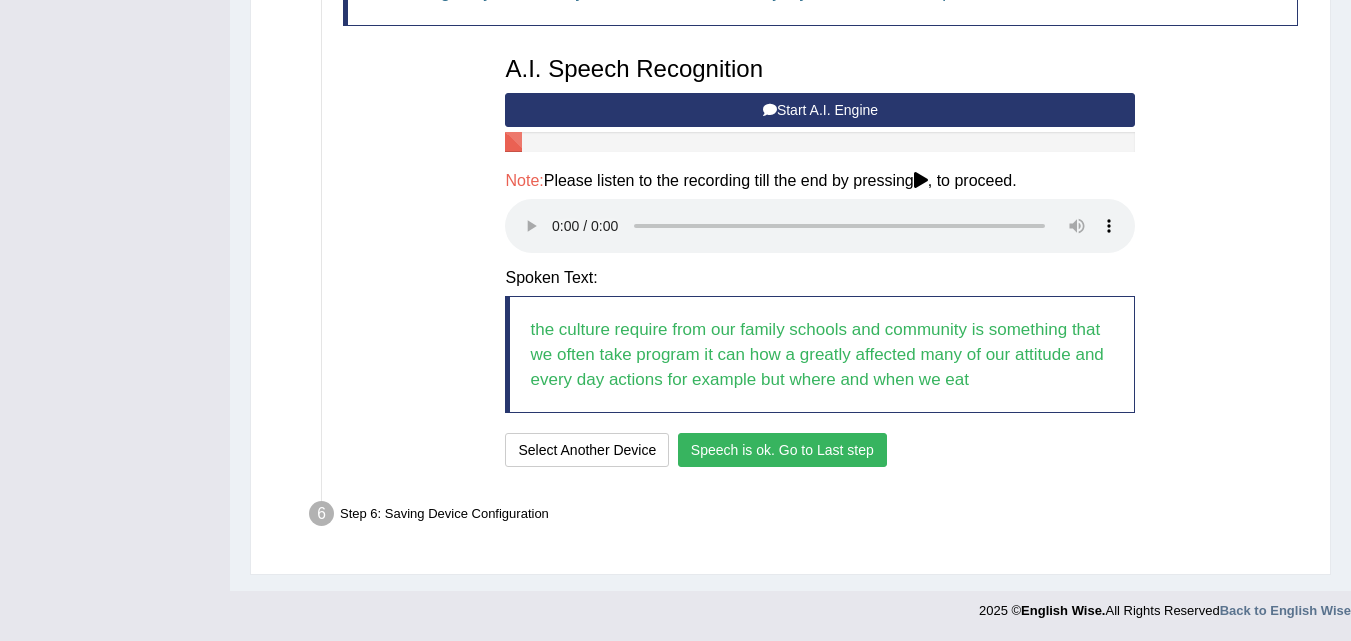 click on "Speech is ok. Go to Last step" at bounding box center [782, 450] 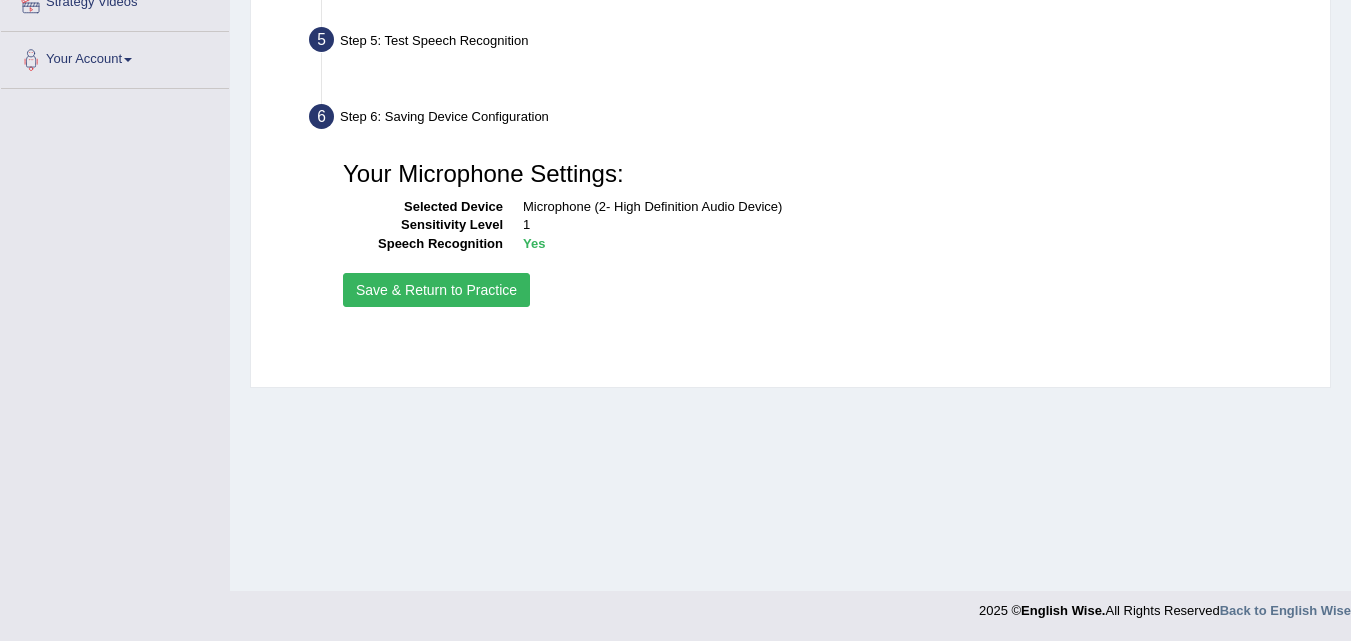 scroll, scrollTop: 409, scrollLeft: 0, axis: vertical 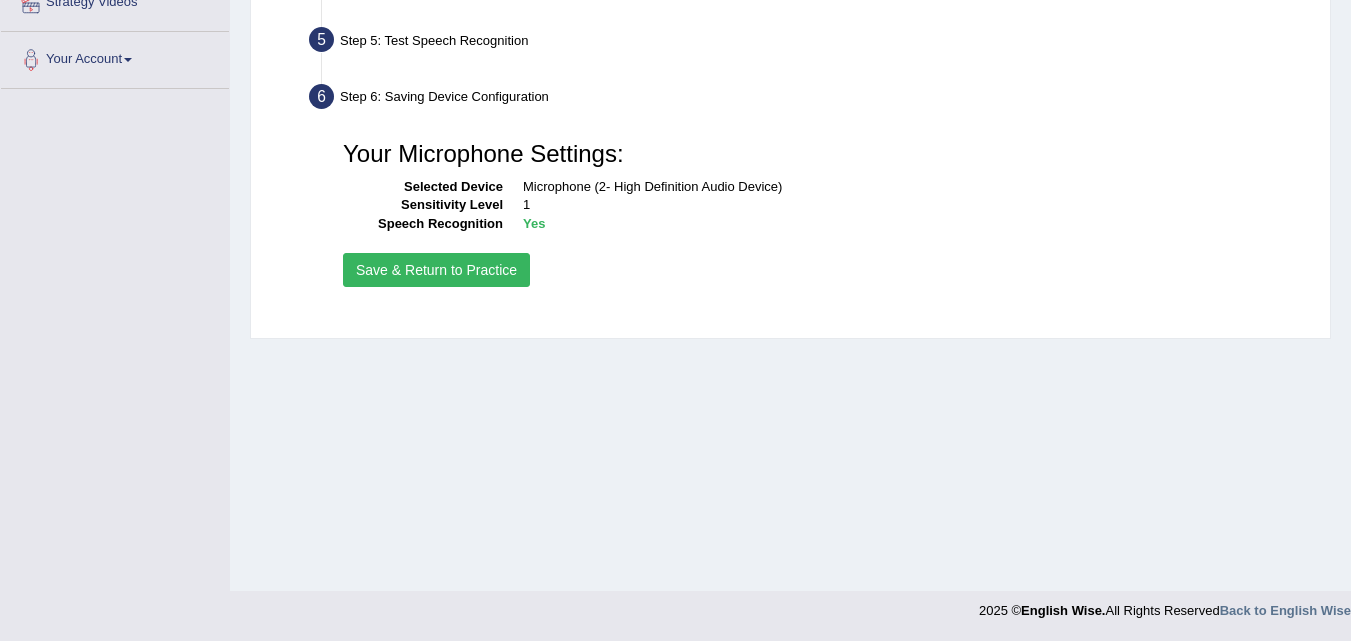 drag, startPoint x: 393, startPoint y: 255, endPoint x: 524, endPoint y: 290, distance: 135.59499 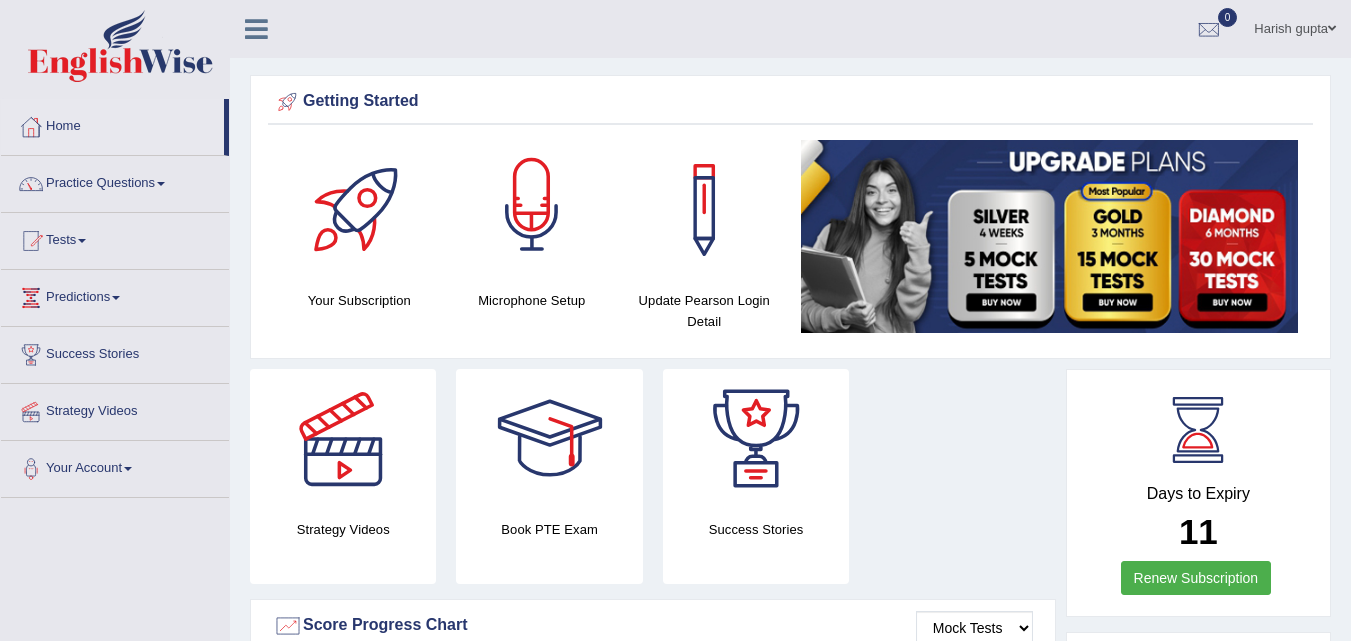 scroll, scrollTop: 0, scrollLeft: 0, axis: both 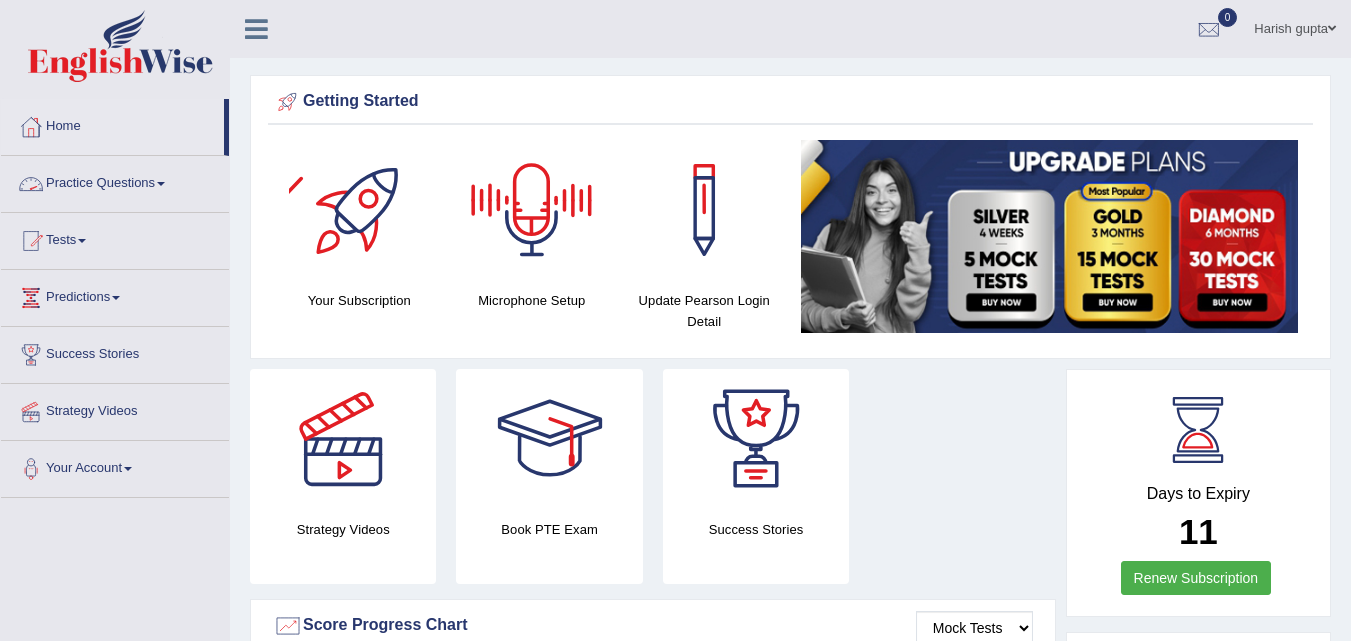 click on "Practice Questions" at bounding box center (115, 181) 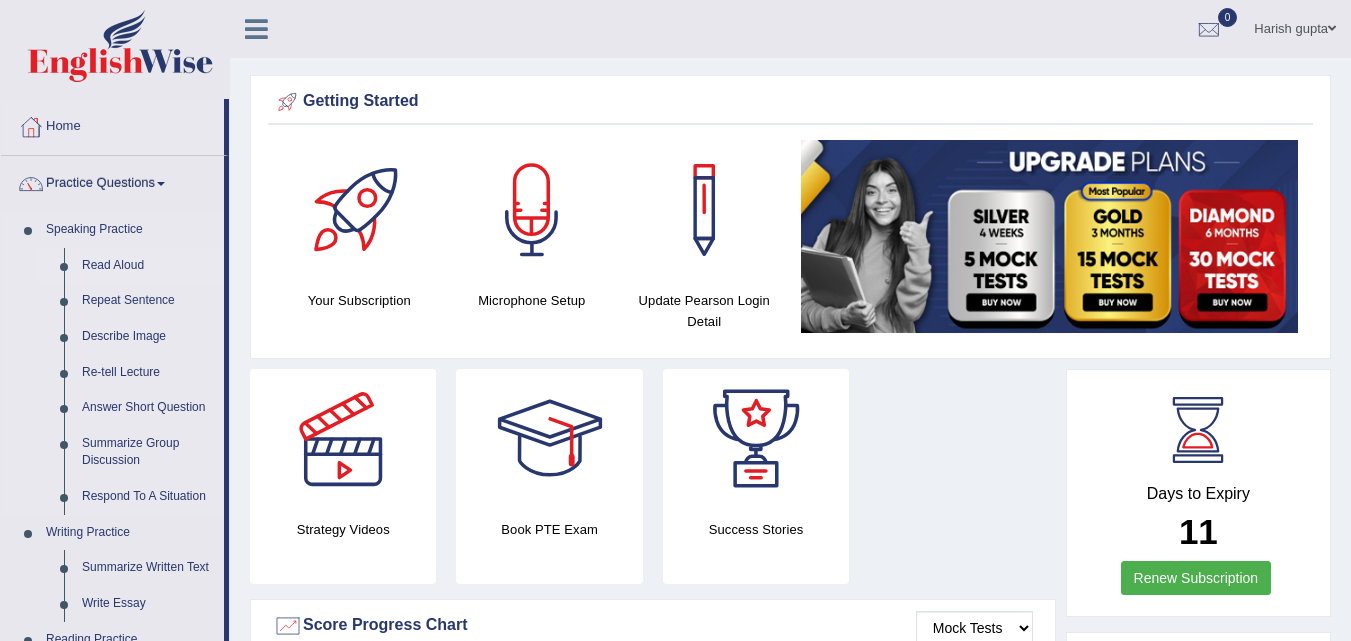 click on "Read Aloud" at bounding box center (148, 266) 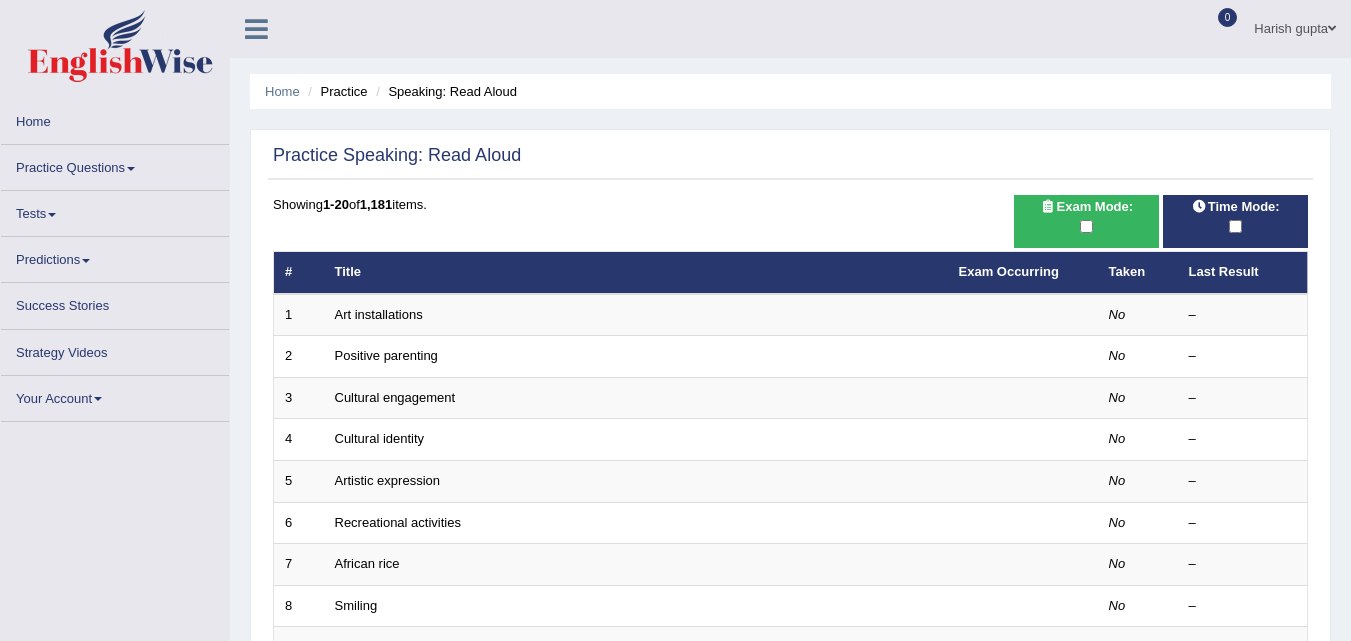 scroll, scrollTop: 0, scrollLeft: 0, axis: both 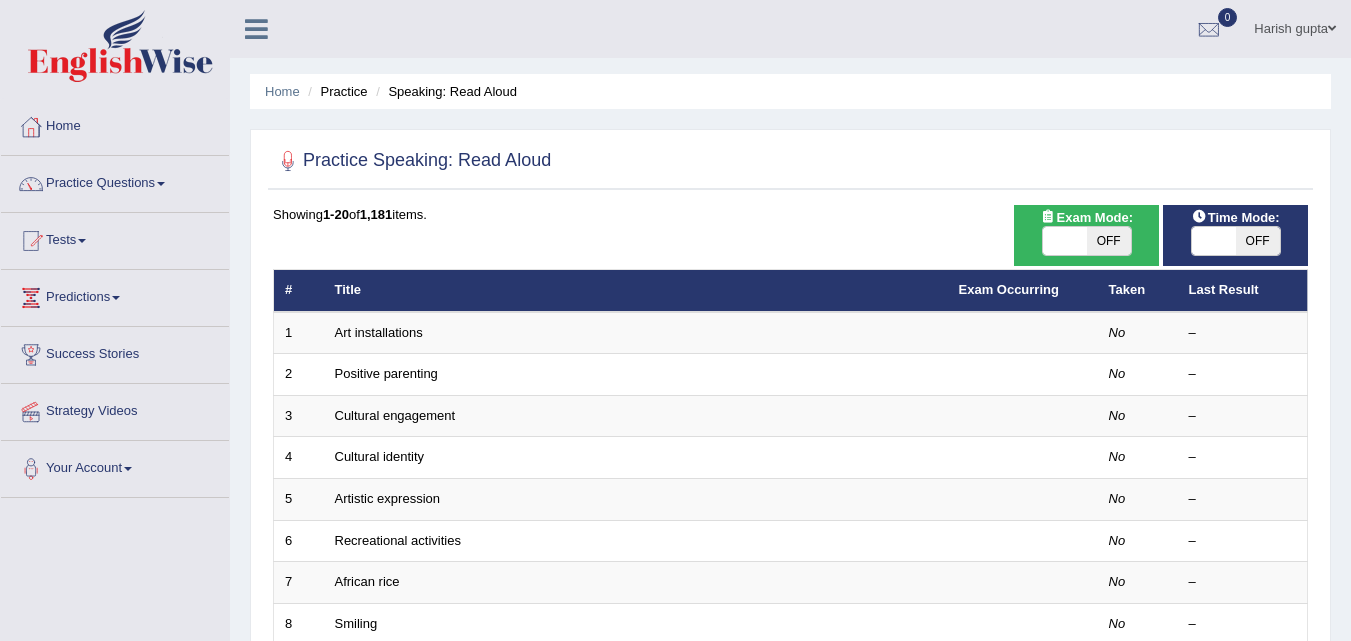 click on "OFF" at bounding box center (1109, 241) 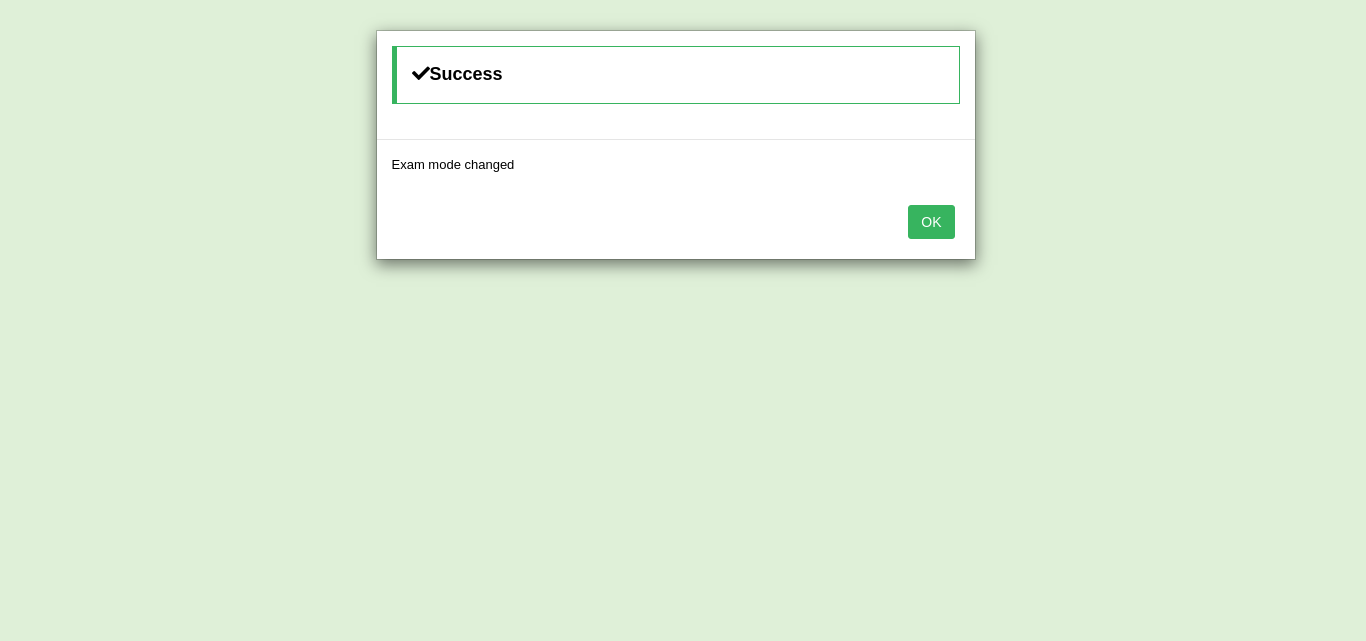 click on "OK" at bounding box center (931, 222) 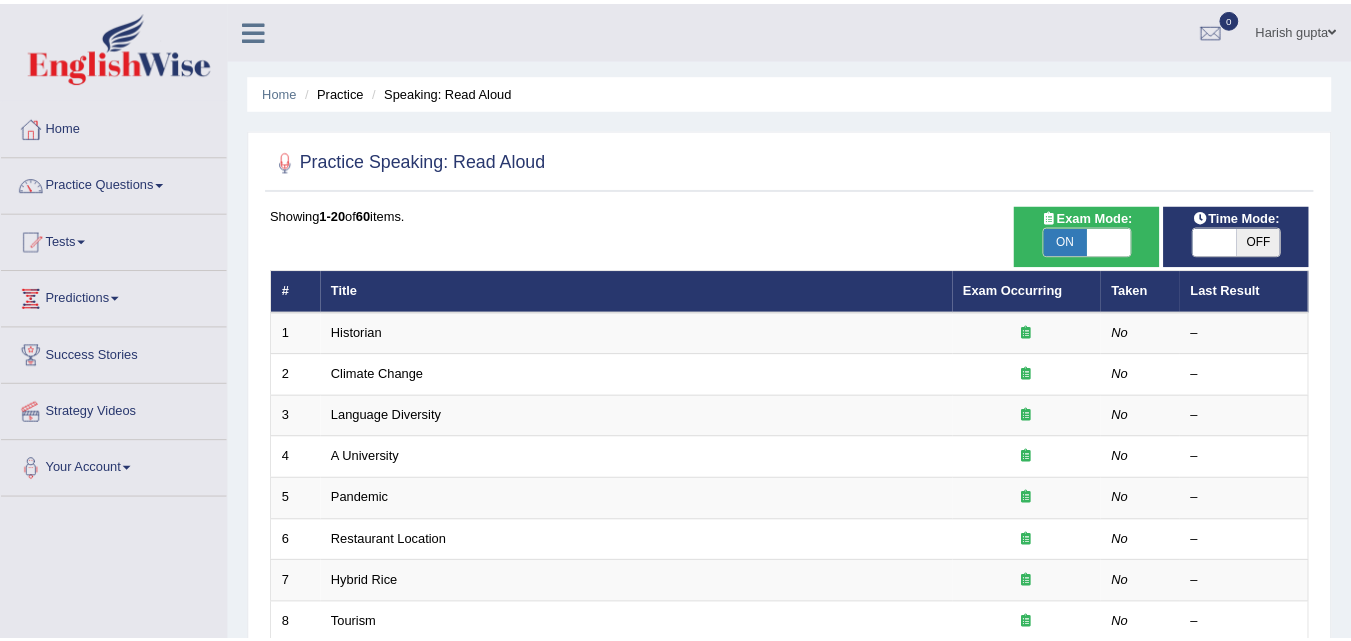 scroll, scrollTop: 0, scrollLeft: 0, axis: both 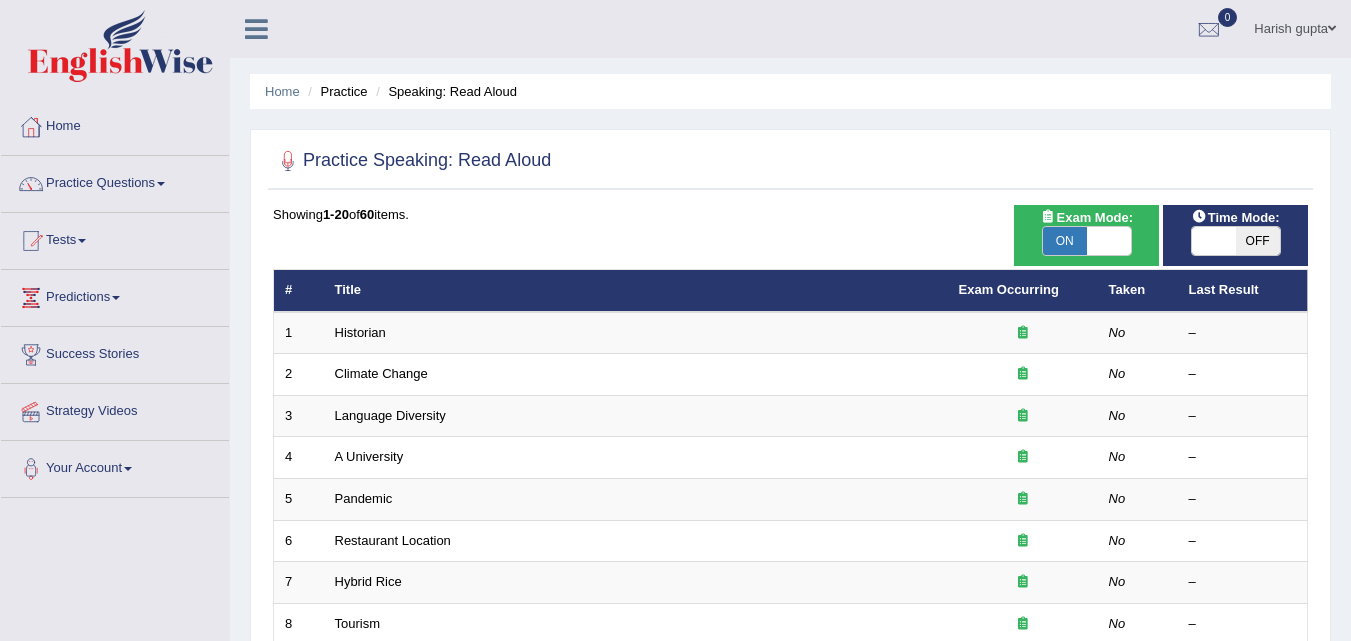 click on "ON" at bounding box center (1065, 241) 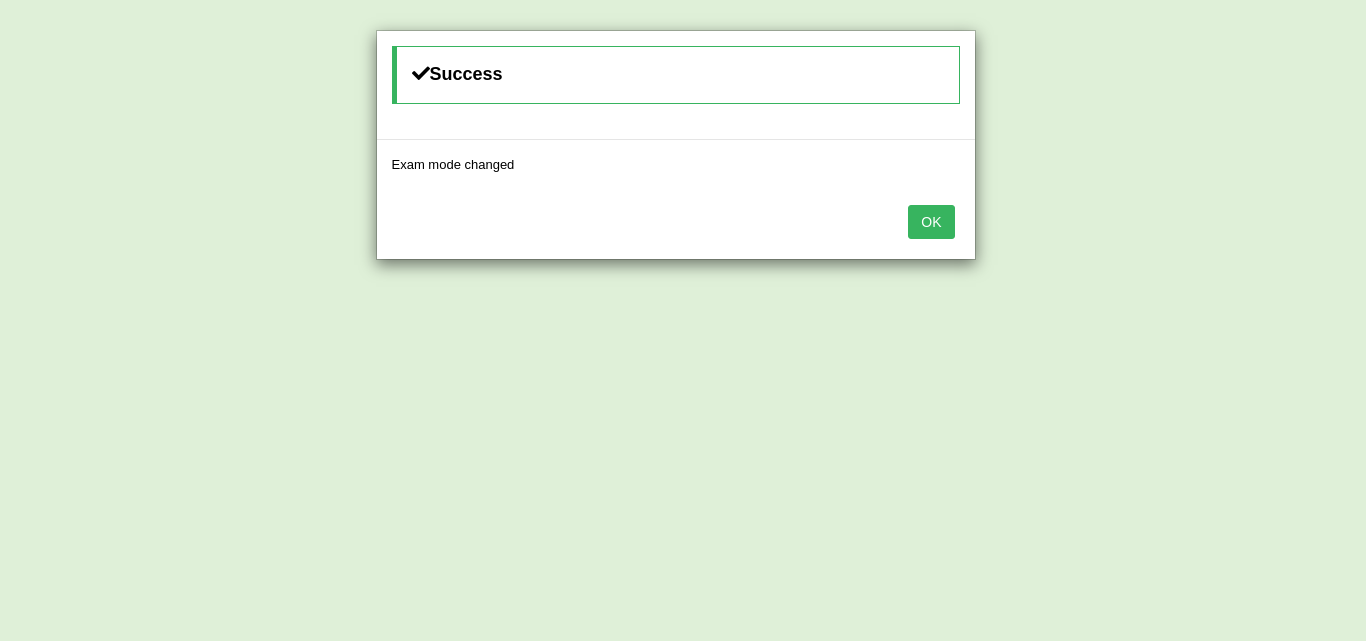 click on "OK" at bounding box center [931, 222] 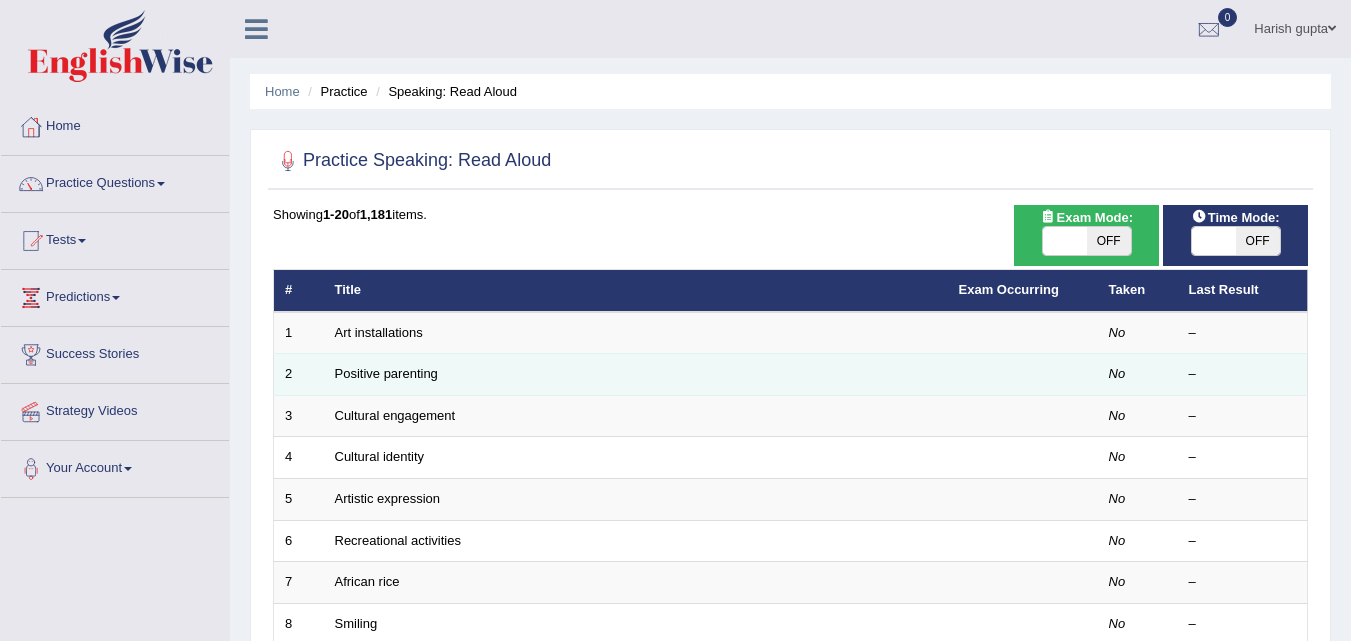 scroll, scrollTop: 0, scrollLeft: 0, axis: both 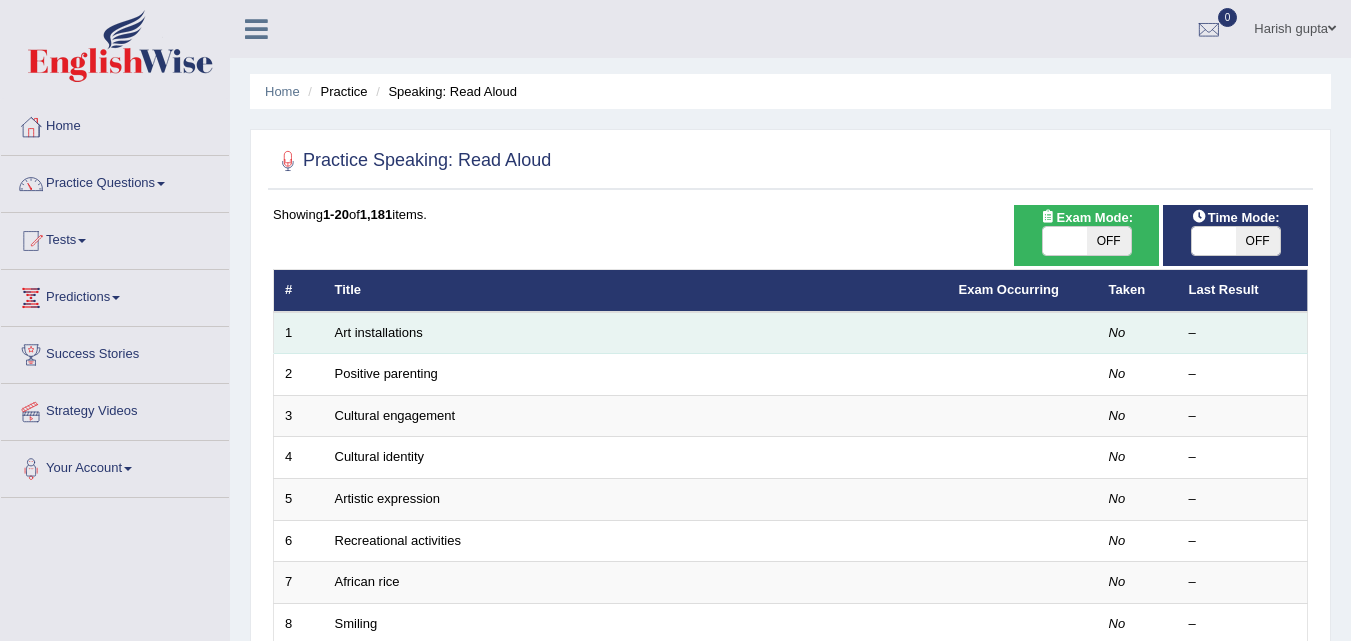 click on "Art installations" at bounding box center (636, 333) 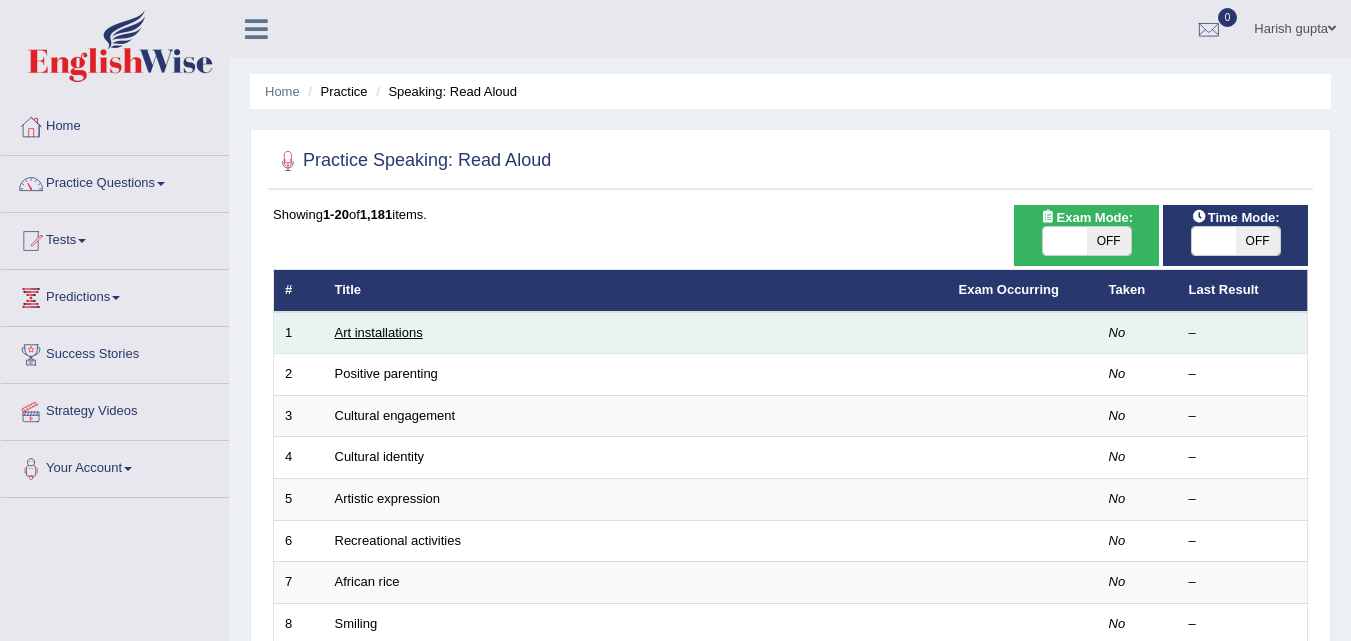 click on "Art installations" at bounding box center (379, 332) 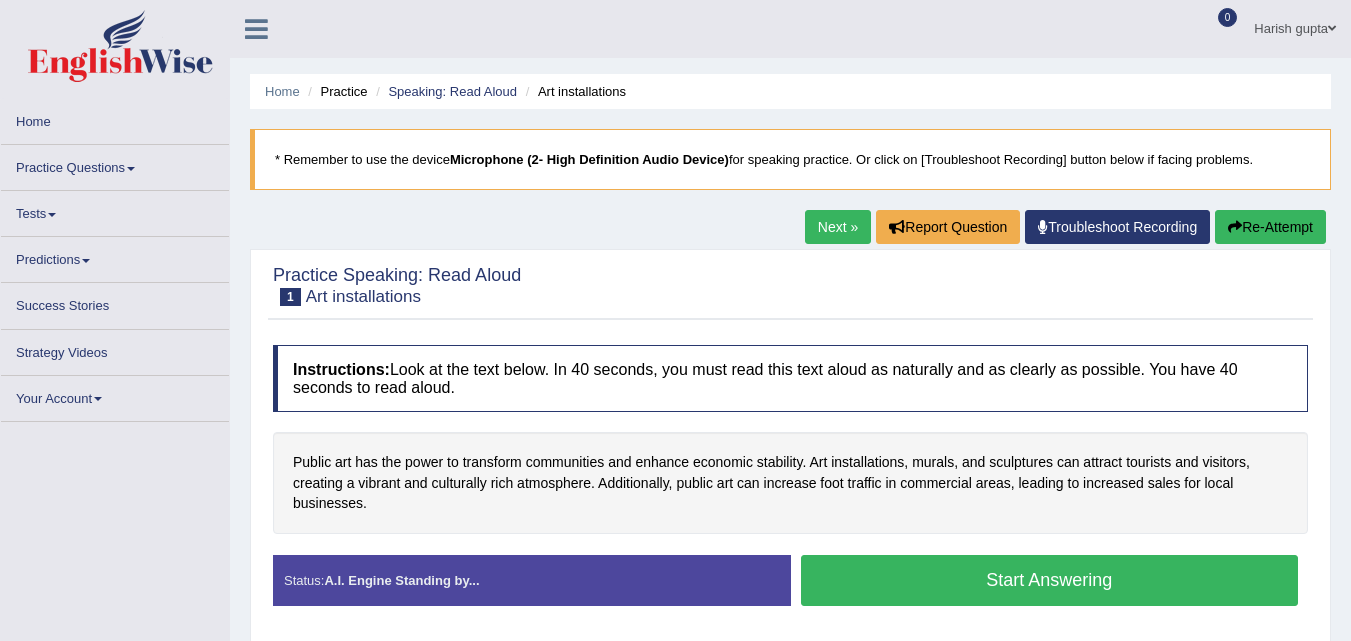scroll, scrollTop: 0, scrollLeft: 0, axis: both 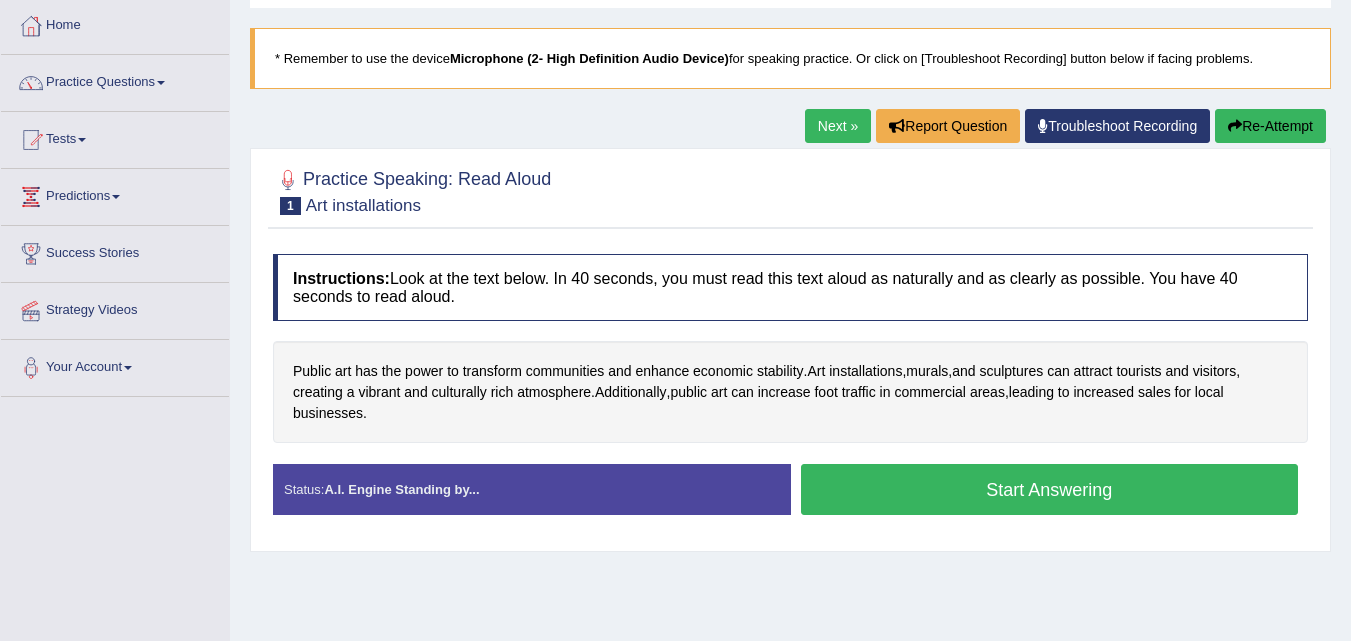 click on "Start Answering" at bounding box center [1050, 489] 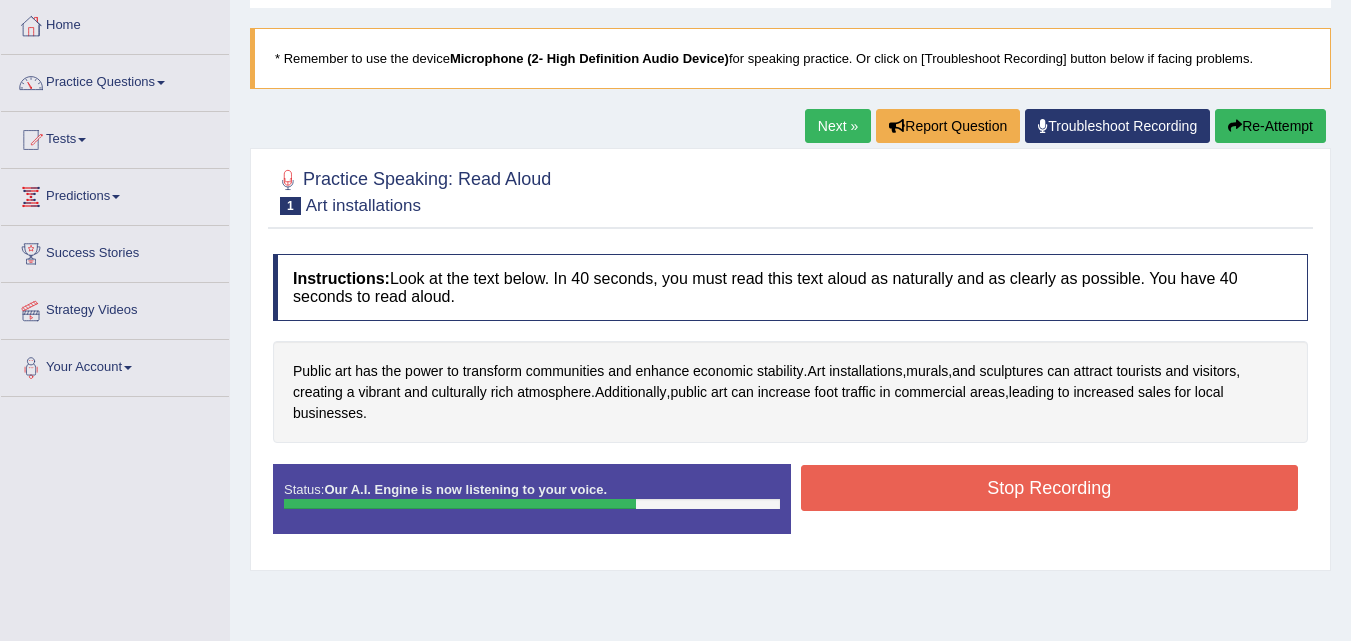 click on "Stop Recording" at bounding box center [1050, 488] 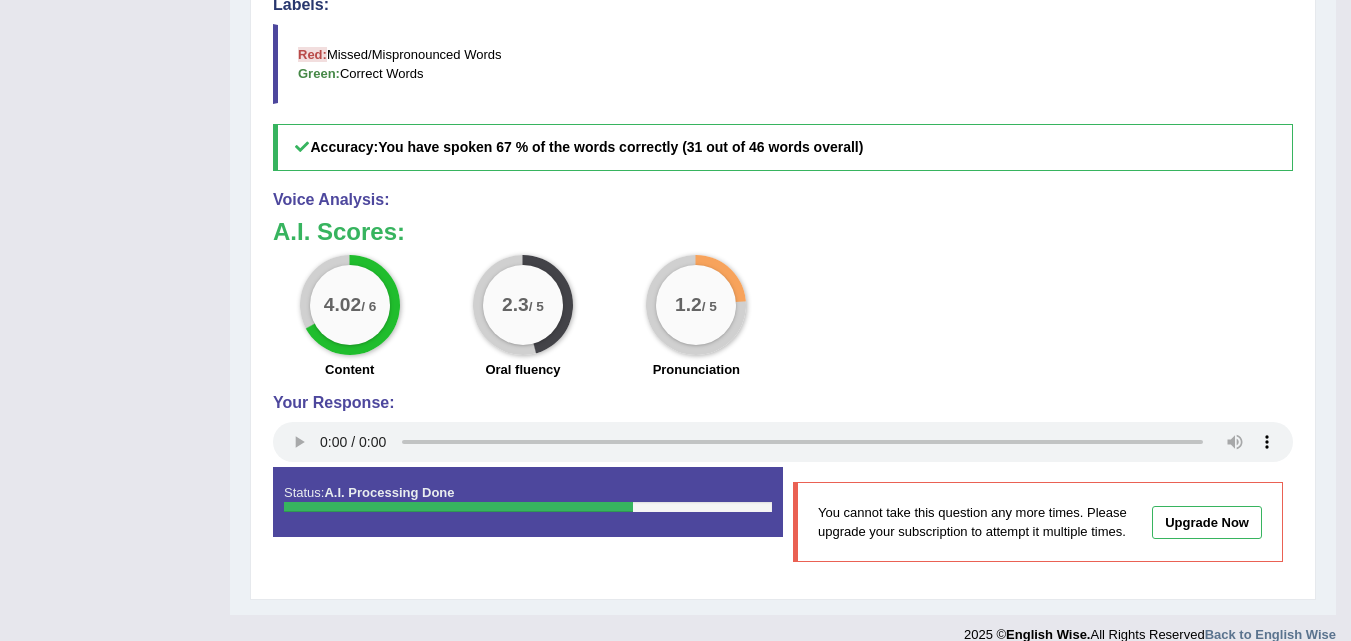 scroll, scrollTop: 731, scrollLeft: 0, axis: vertical 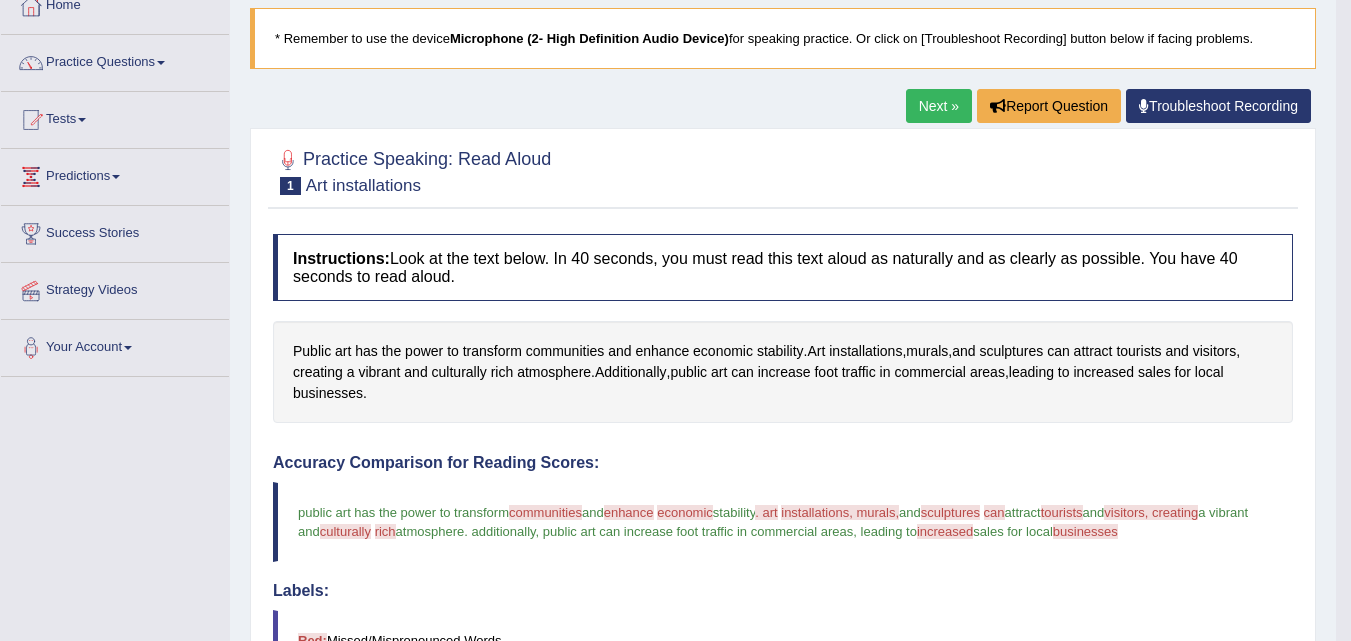 click on "Next »" at bounding box center (939, 106) 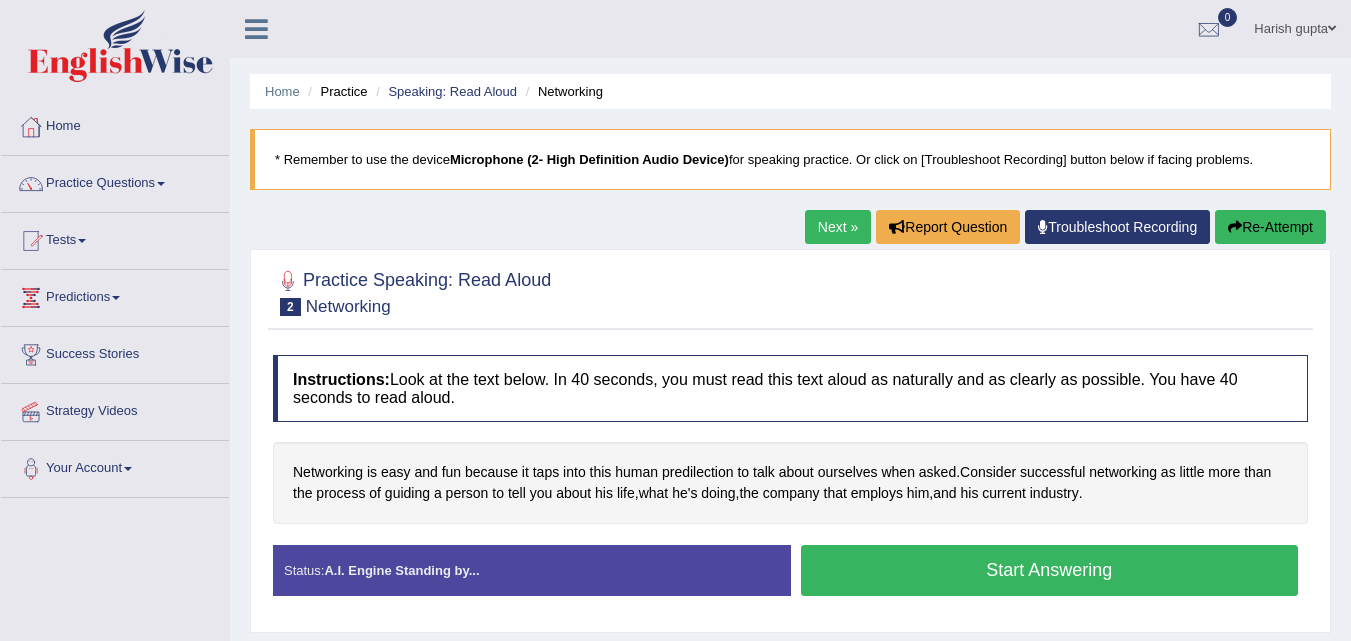 scroll, scrollTop: 0, scrollLeft: 0, axis: both 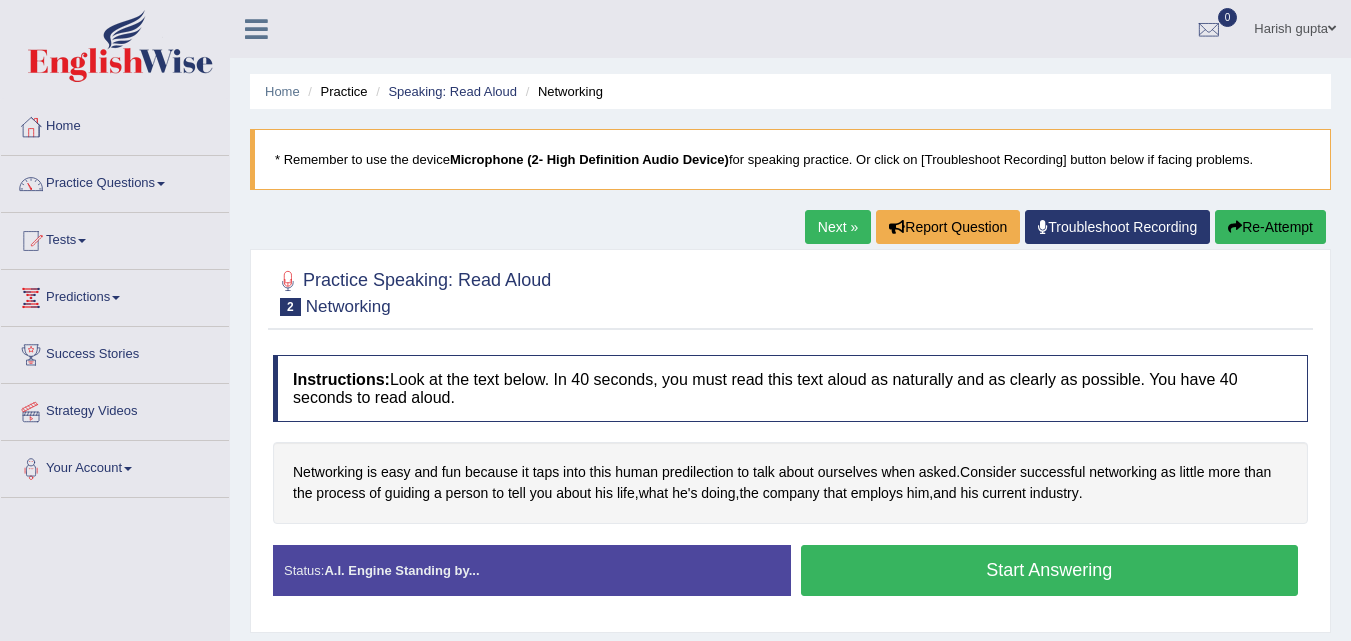 click on "Start Answering" at bounding box center [1050, 570] 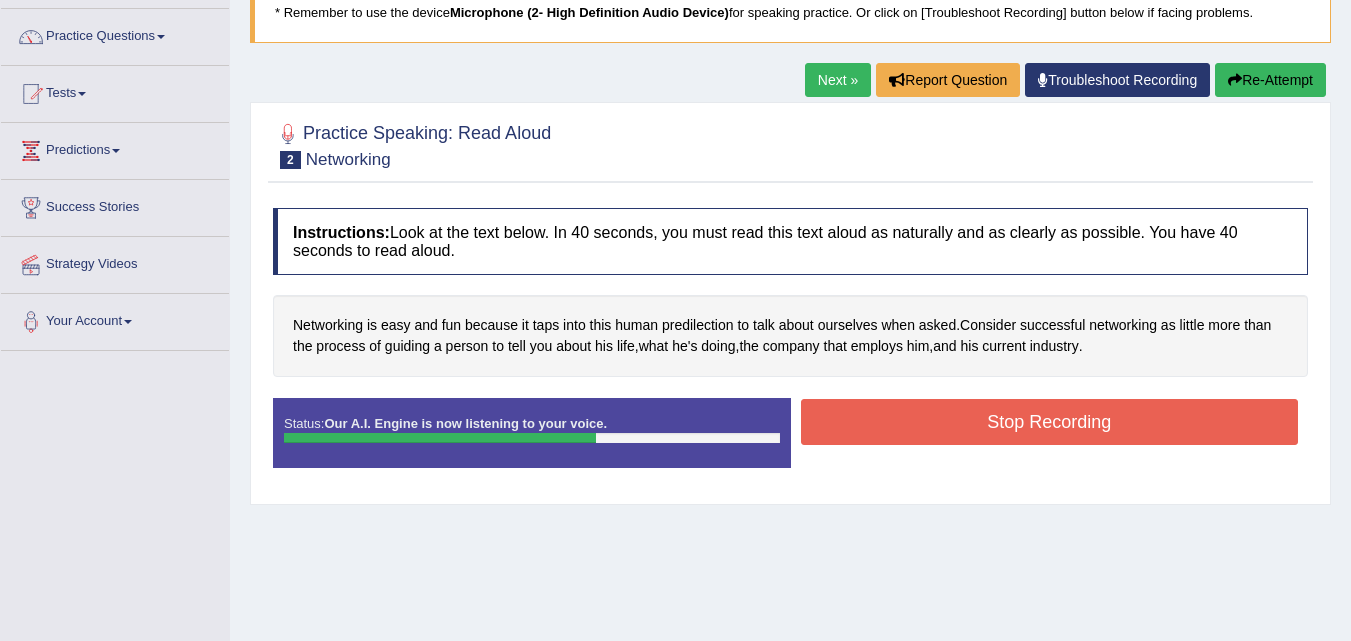 scroll, scrollTop: 153, scrollLeft: 0, axis: vertical 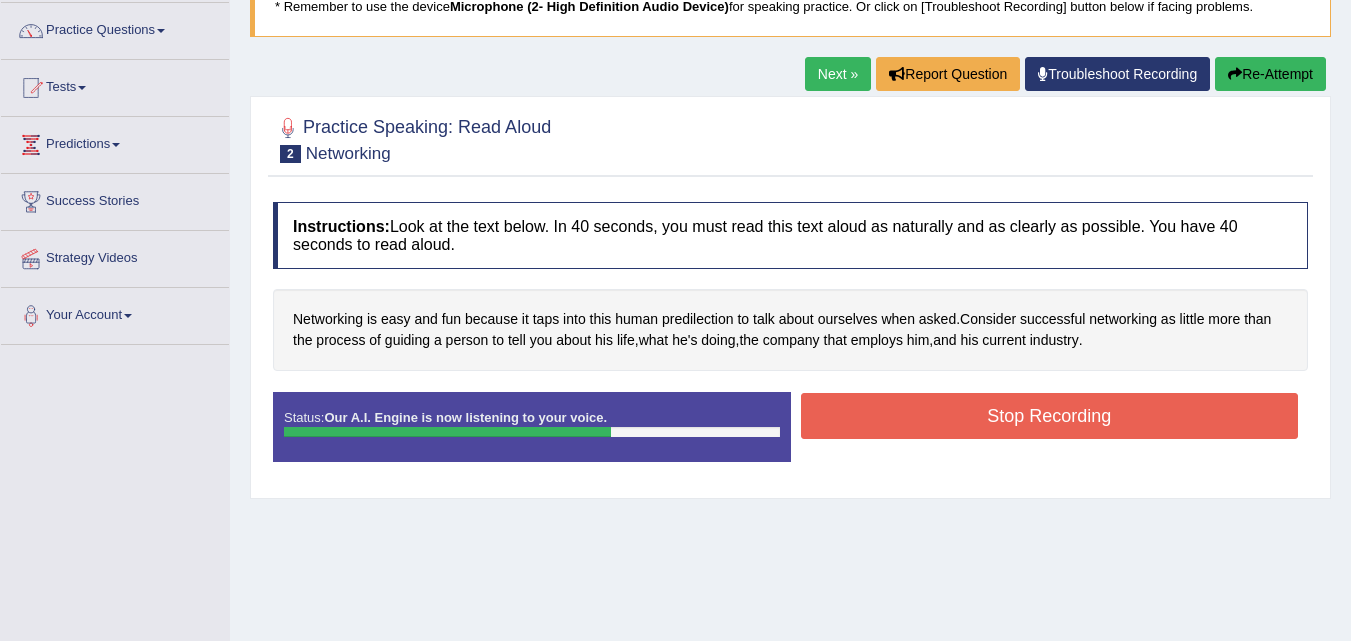 click on "Stop Recording" at bounding box center (1050, 416) 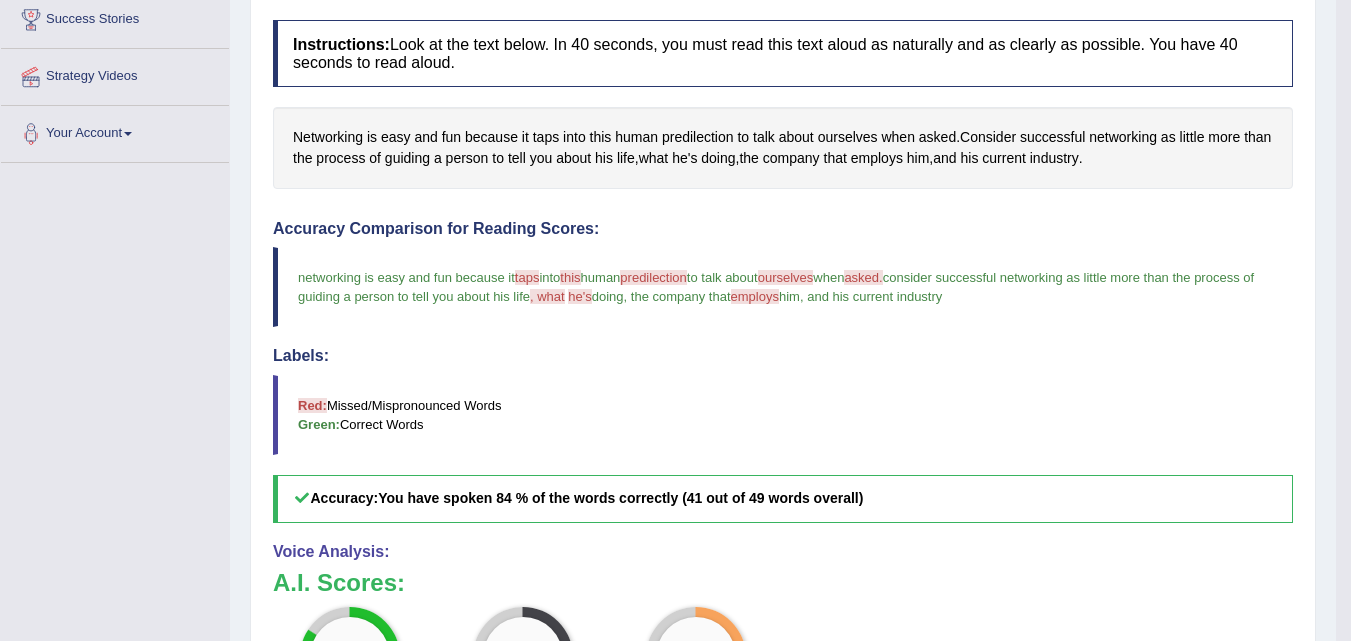 scroll, scrollTop: 0, scrollLeft: 0, axis: both 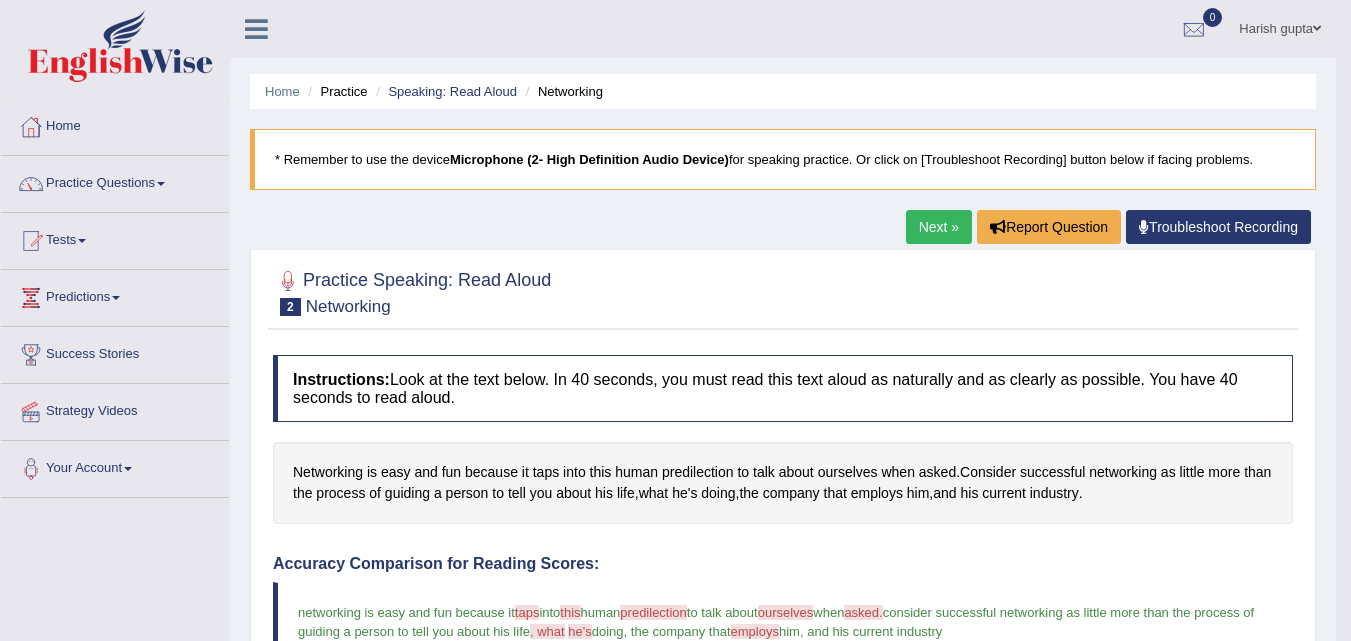 click on "Next »" at bounding box center [939, 227] 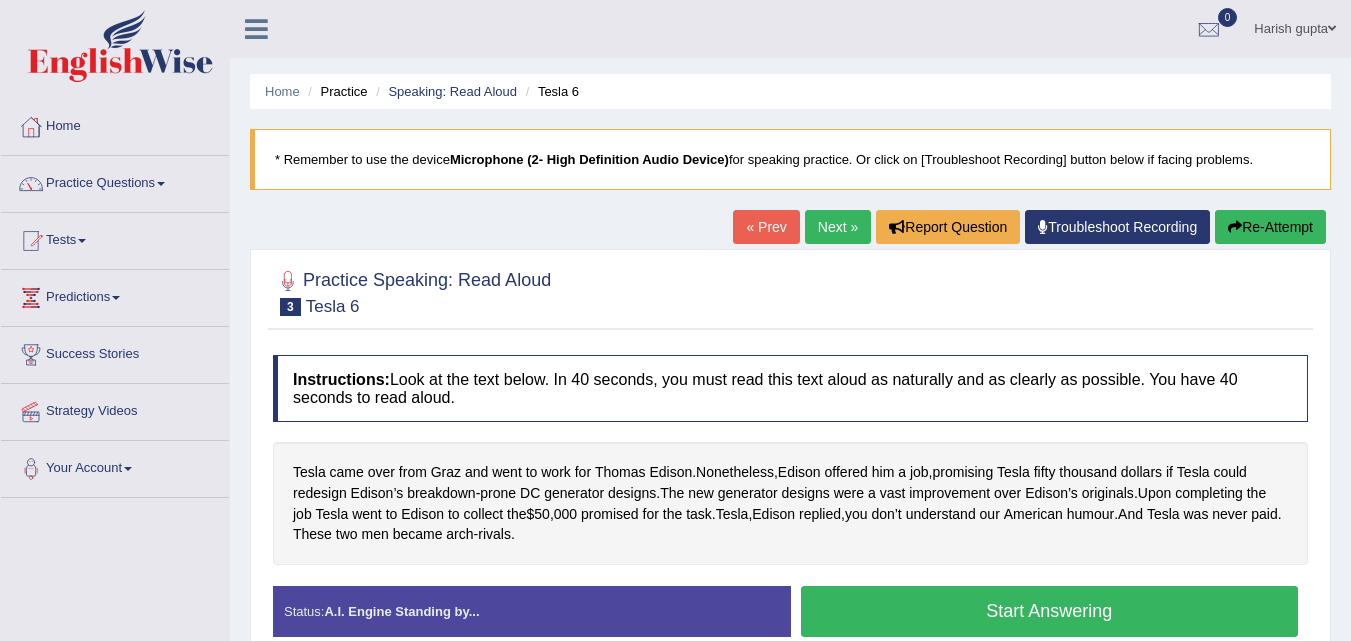 scroll, scrollTop: 0, scrollLeft: 0, axis: both 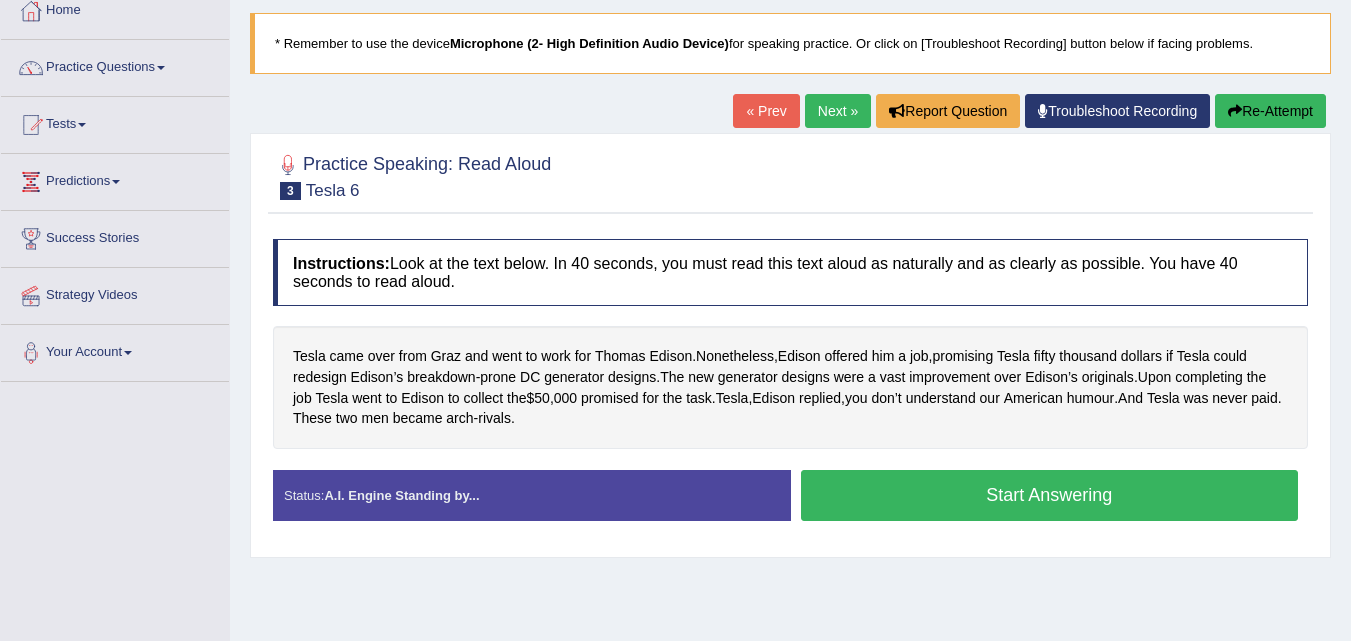 click on "Start Answering" at bounding box center (1050, 495) 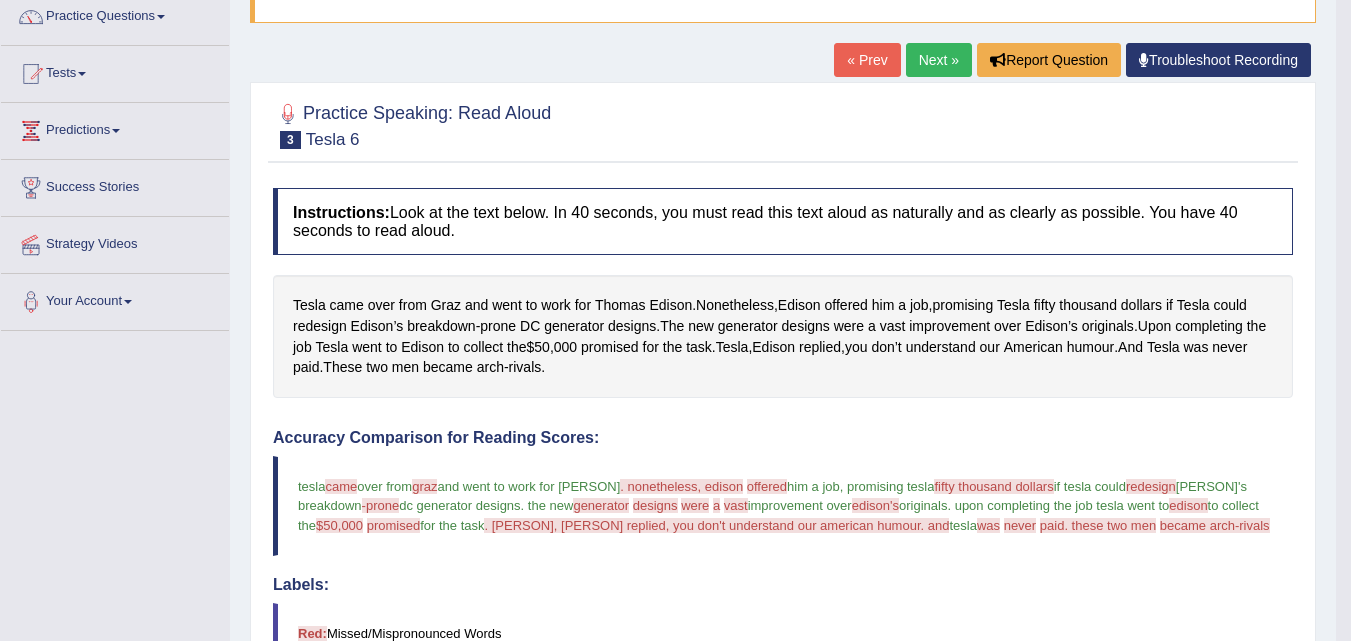 scroll, scrollTop: 0, scrollLeft: 0, axis: both 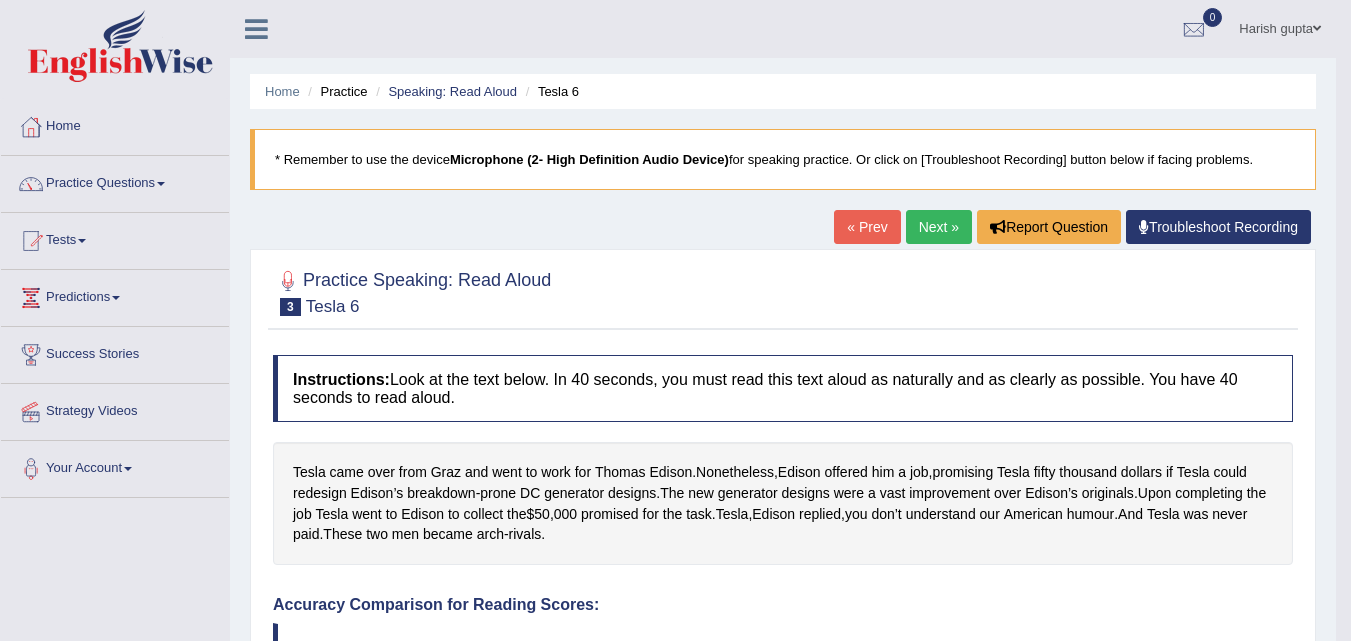 click on "Next »" at bounding box center [939, 227] 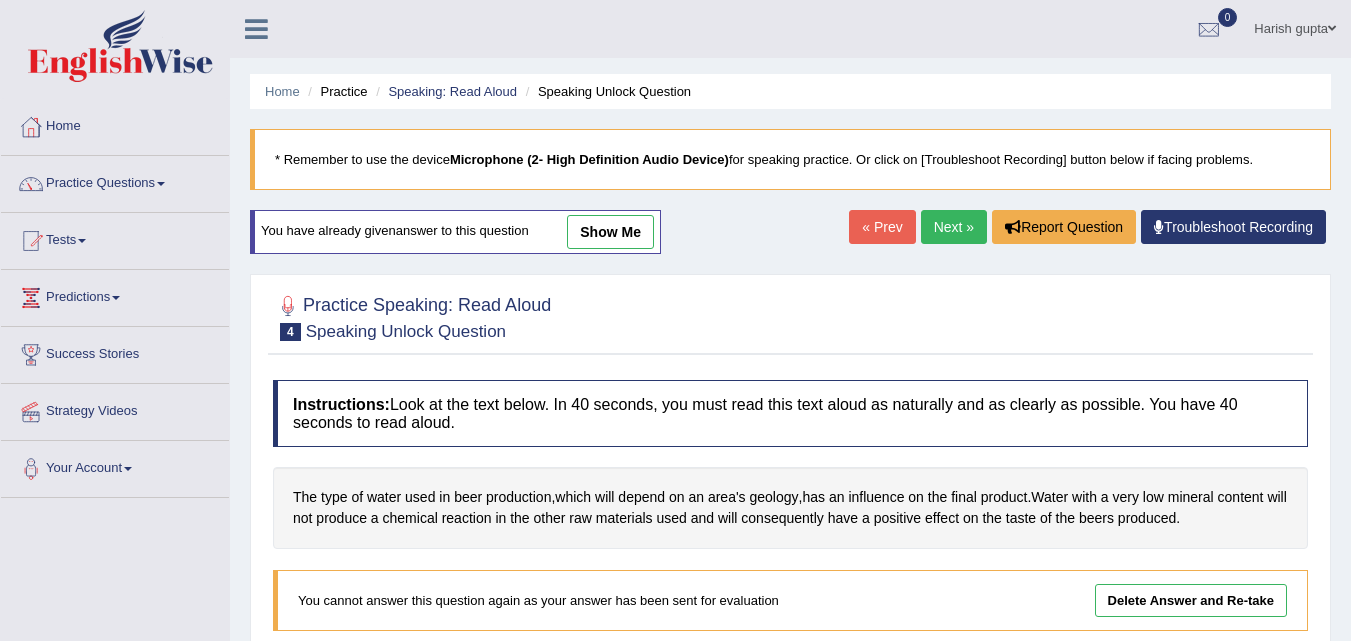 scroll, scrollTop: 0, scrollLeft: 0, axis: both 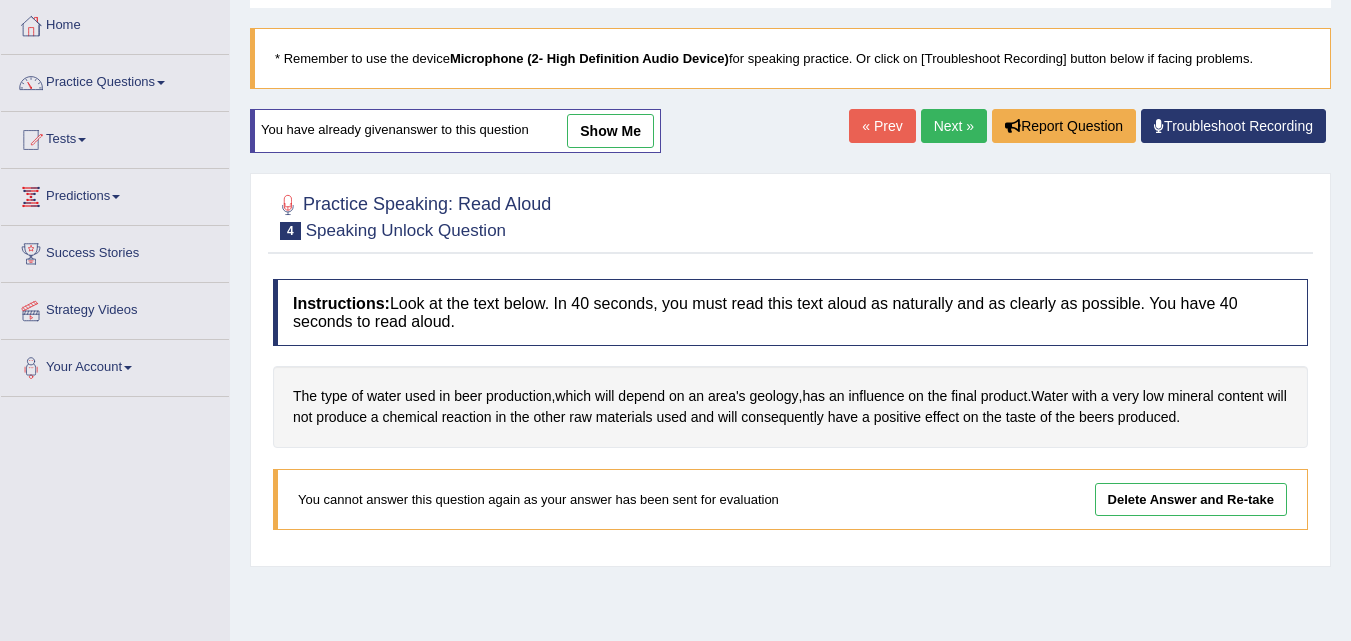 click on "Delete Answer and Re-take" at bounding box center (1191, 499) 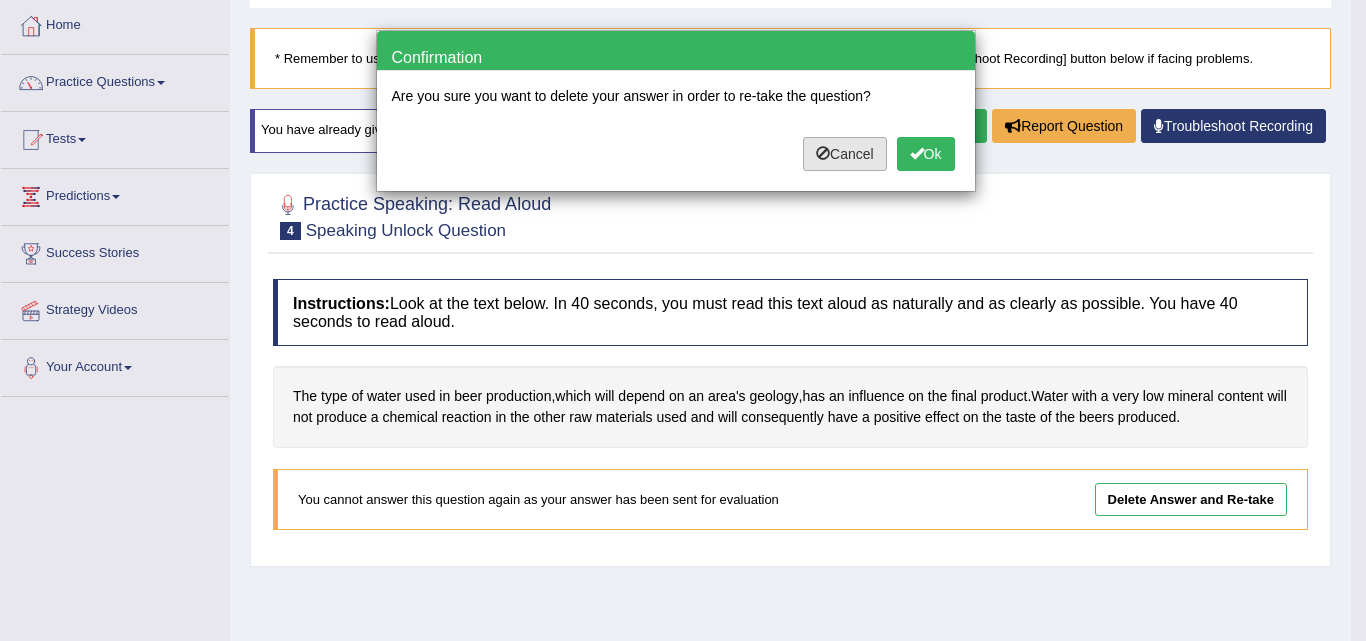 click on "Cancel" at bounding box center [845, 154] 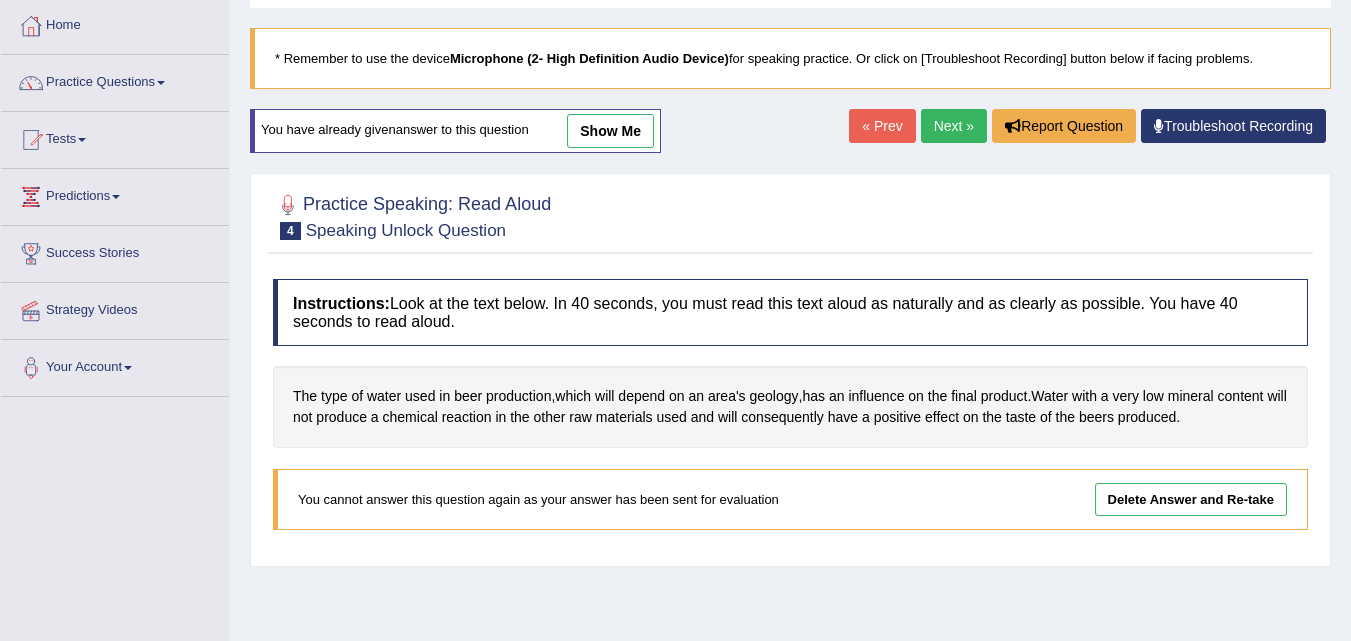 click on "show me" at bounding box center (610, 131) 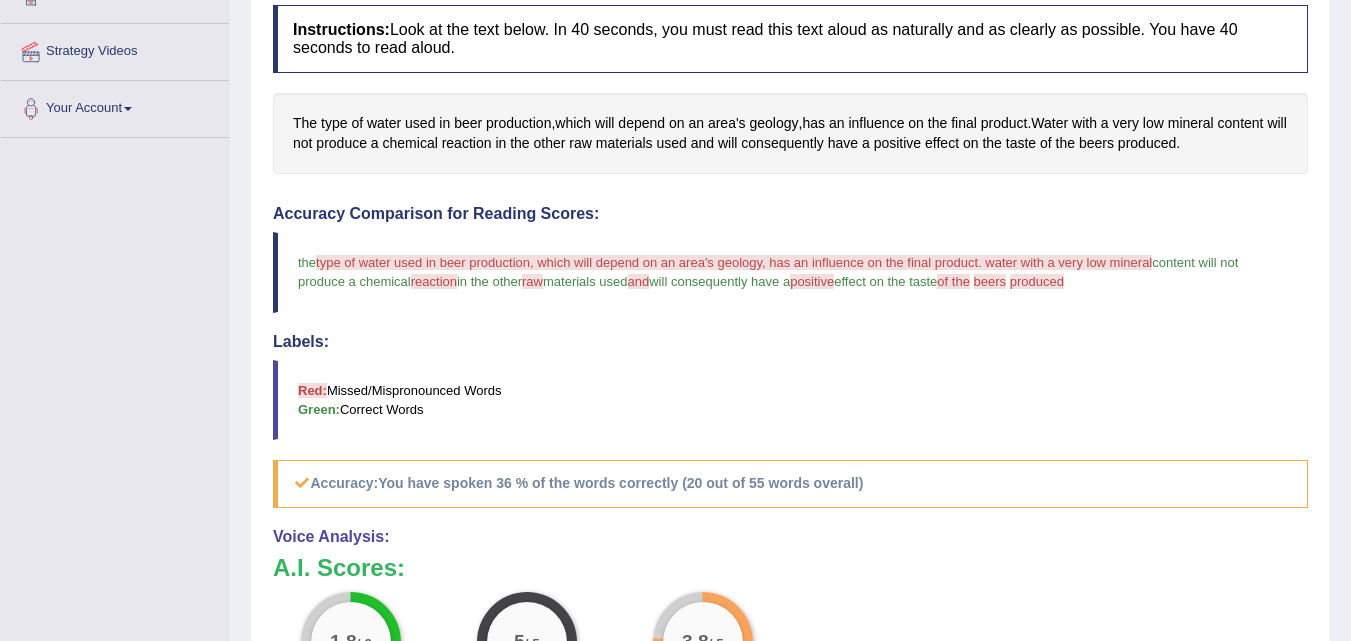 scroll, scrollTop: 0, scrollLeft: 0, axis: both 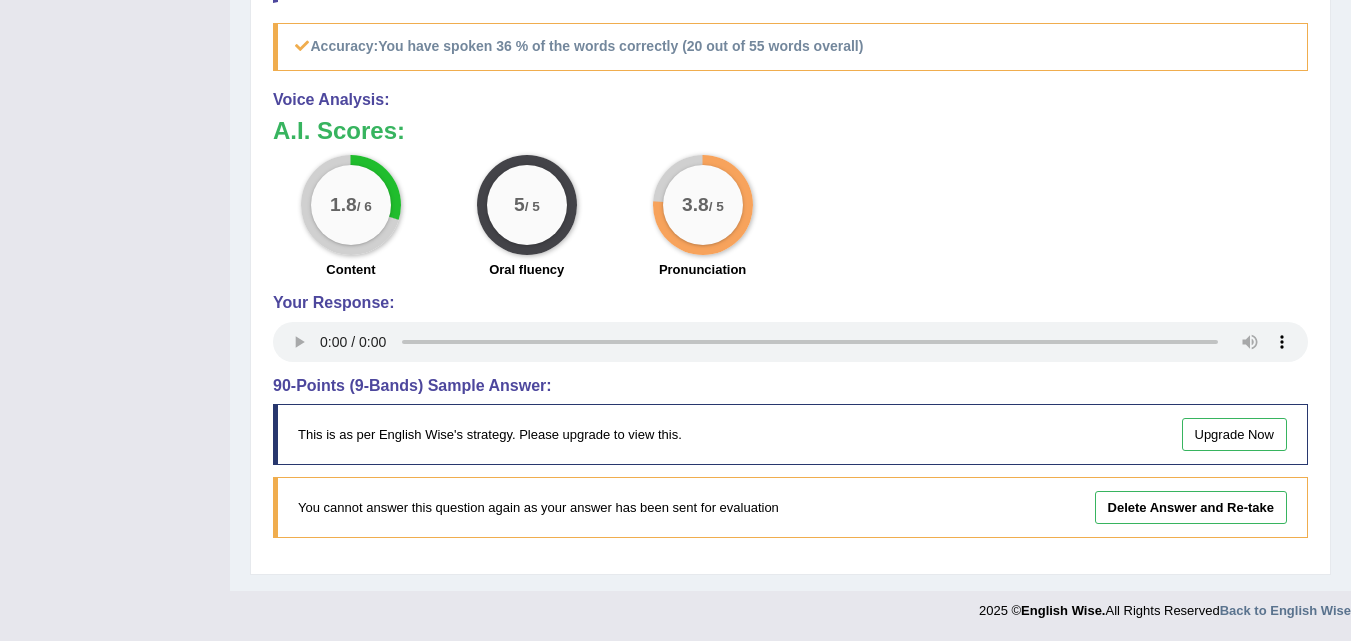 click on "Delete Answer and Re-take" at bounding box center [1191, 507] 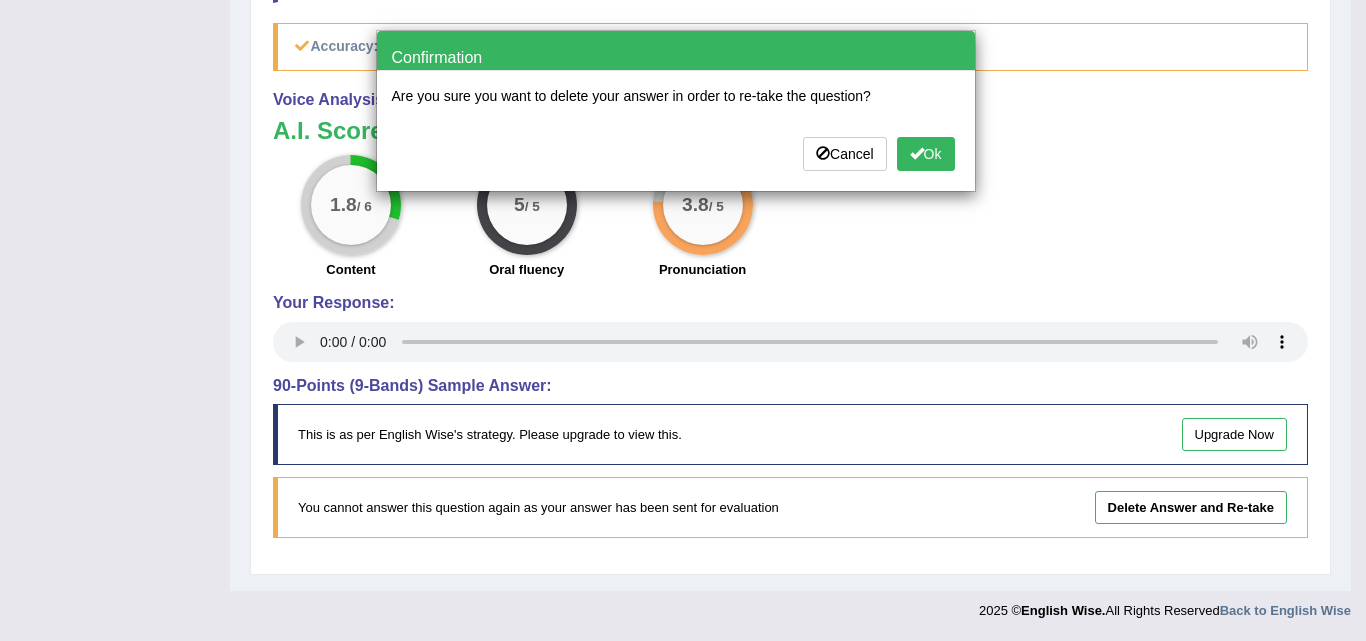 click on "Ok" at bounding box center (926, 154) 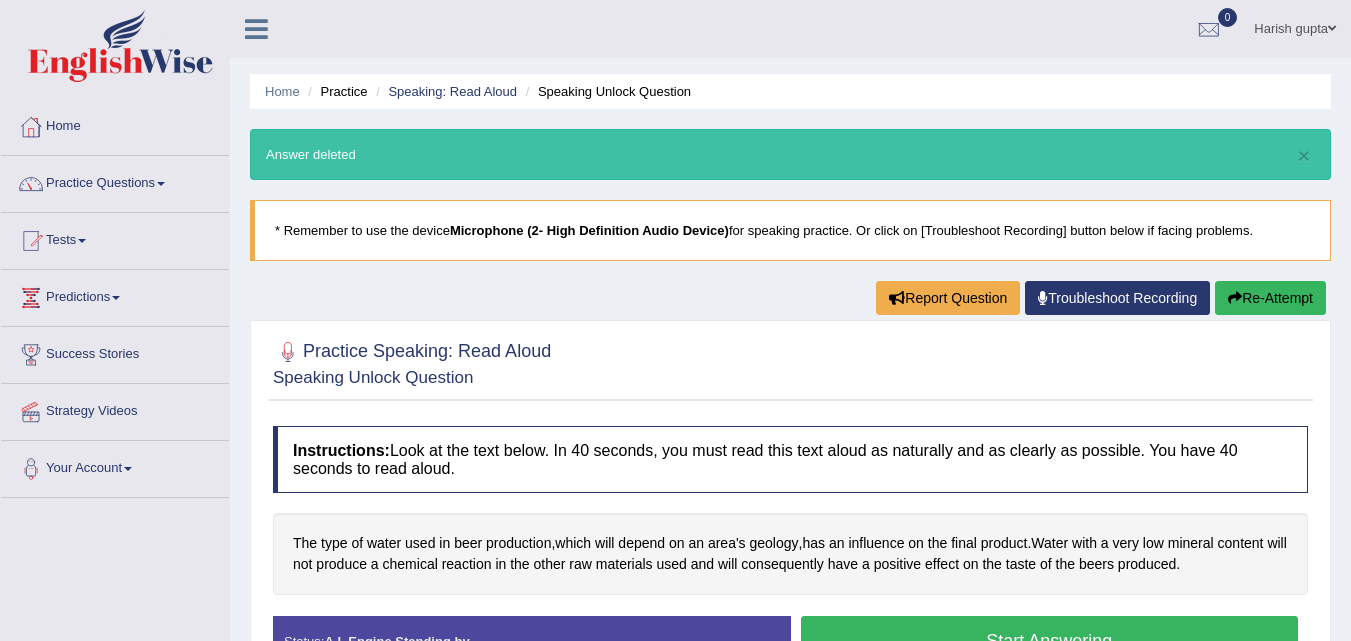 scroll, scrollTop: 0, scrollLeft: 0, axis: both 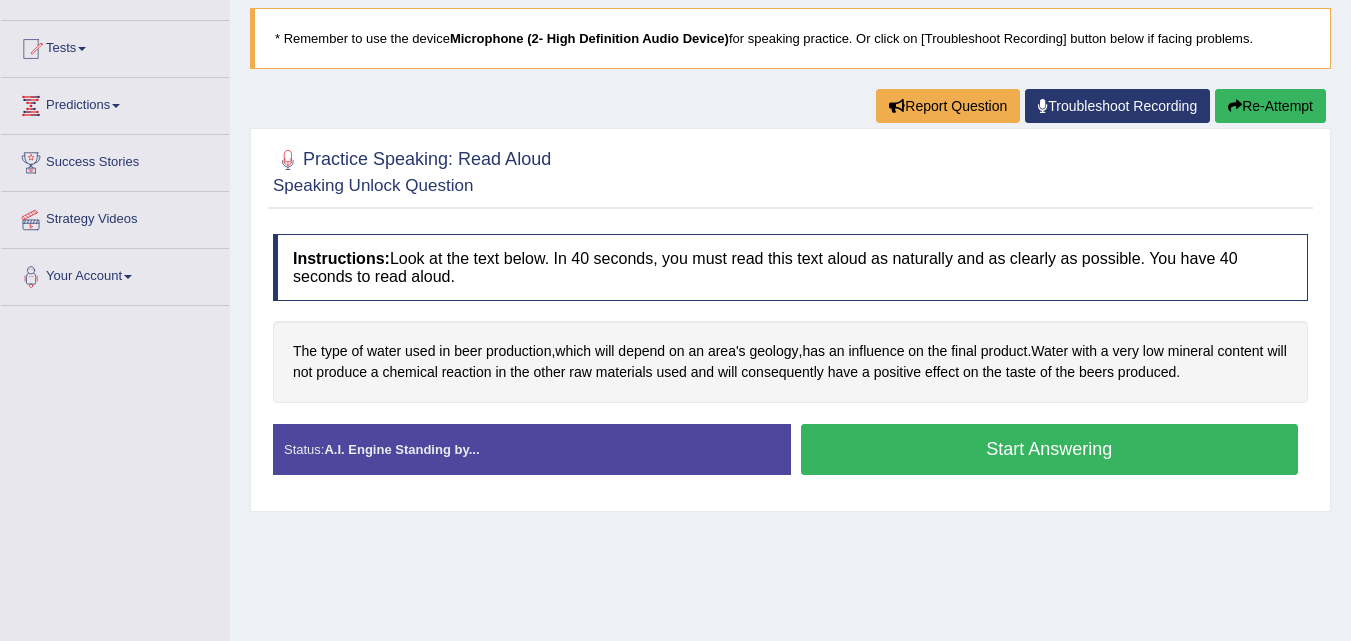 click on "Start Answering" at bounding box center (1050, 449) 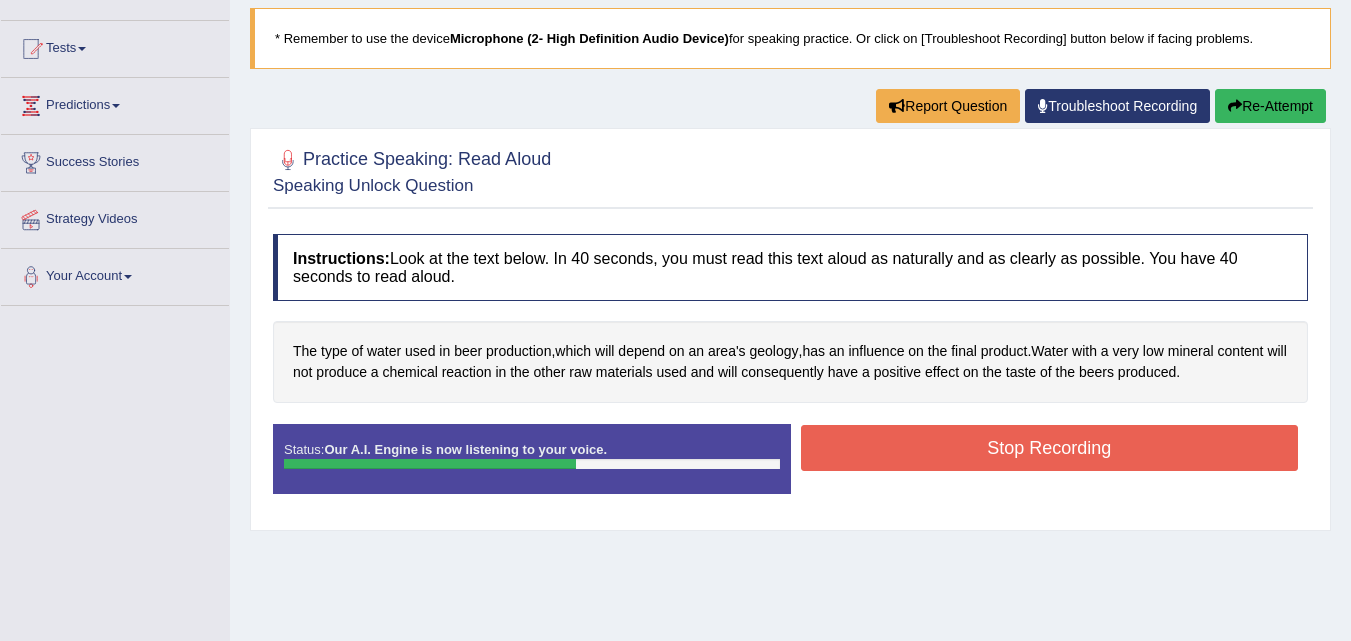 click on "Stop Recording" at bounding box center [1050, 448] 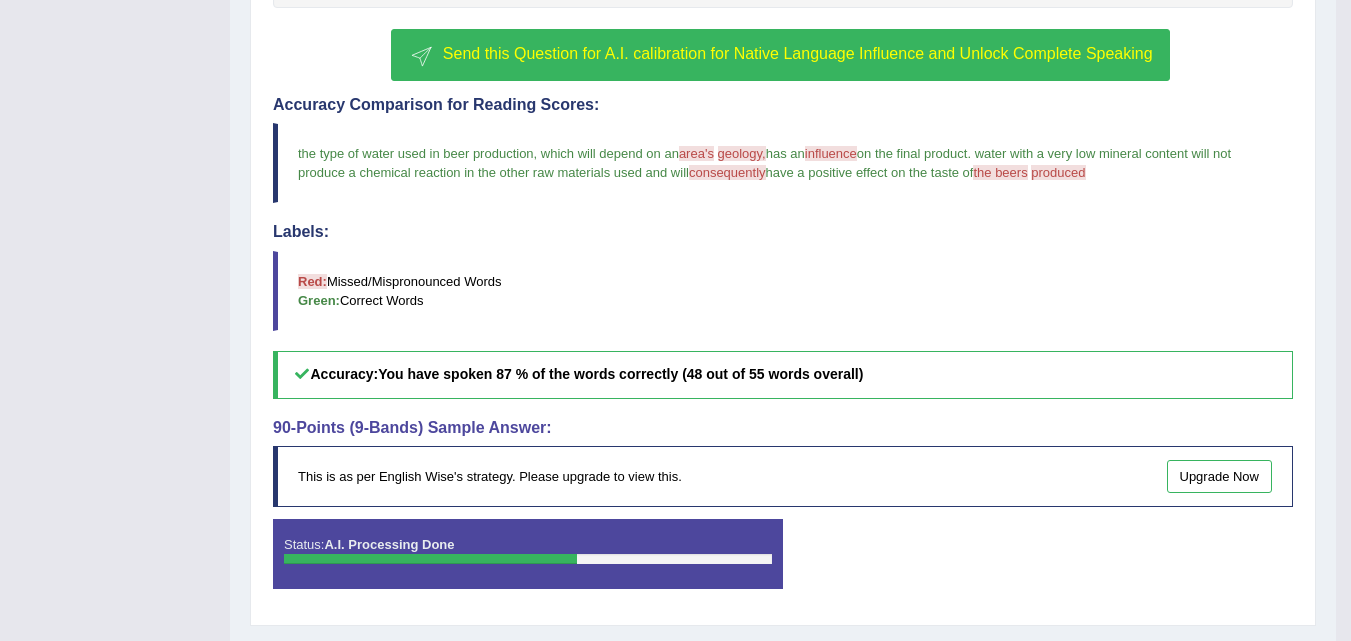 scroll, scrollTop: 637, scrollLeft: 0, axis: vertical 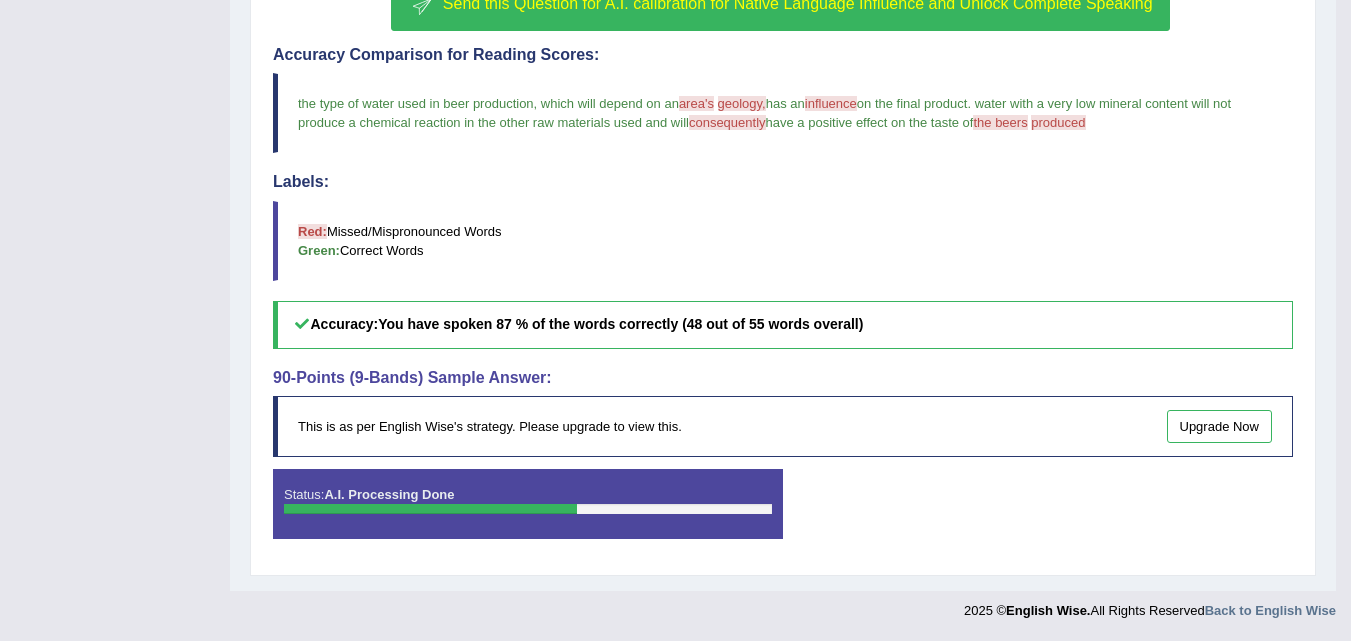 drag, startPoint x: 1342, startPoint y: 394, endPoint x: 1220, endPoint y: 413, distance: 123.47064 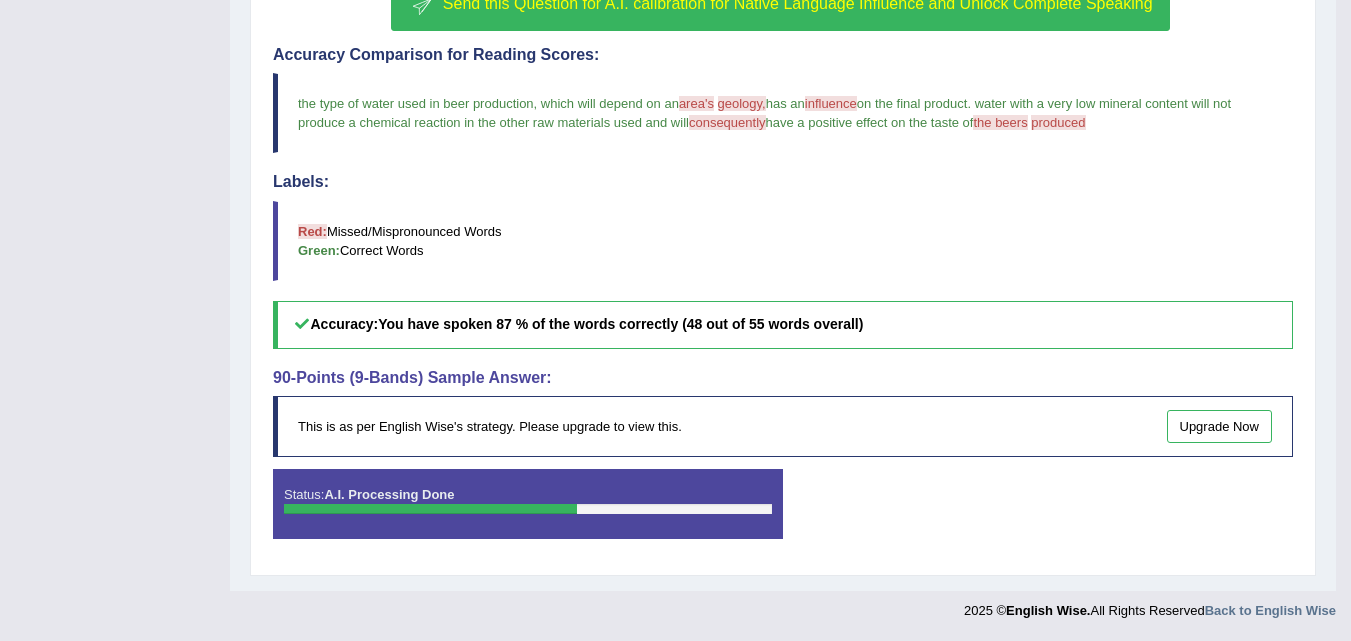 click on "Toggle navigation
Home
Practice Questions   Speaking Practice Read Aloud
Repeat Sentence
Describe Image
Re-tell Lecture
Answer Short Question
Summarize Group Discussion
Respond To A Situation
Writing Practice  Summarize Written Text
Write Essay
Reading Practice  Reading & Writing: Fill In The Blanks
Choose Multiple Answers
Re-order Paragraphs
Fill In The Blanks
Choose Single Answer
Listening Practice  Summarize Spoken Text
Highlight Incorrect Words
Highlight Correct Summary
Select Missing Word
Choose Single Answer
Choose Multiple Answers
Fill In The Blanks
Write From Dictation
Pronunciation
Tests
Take Mock Test" at bounding box center [675, -317] 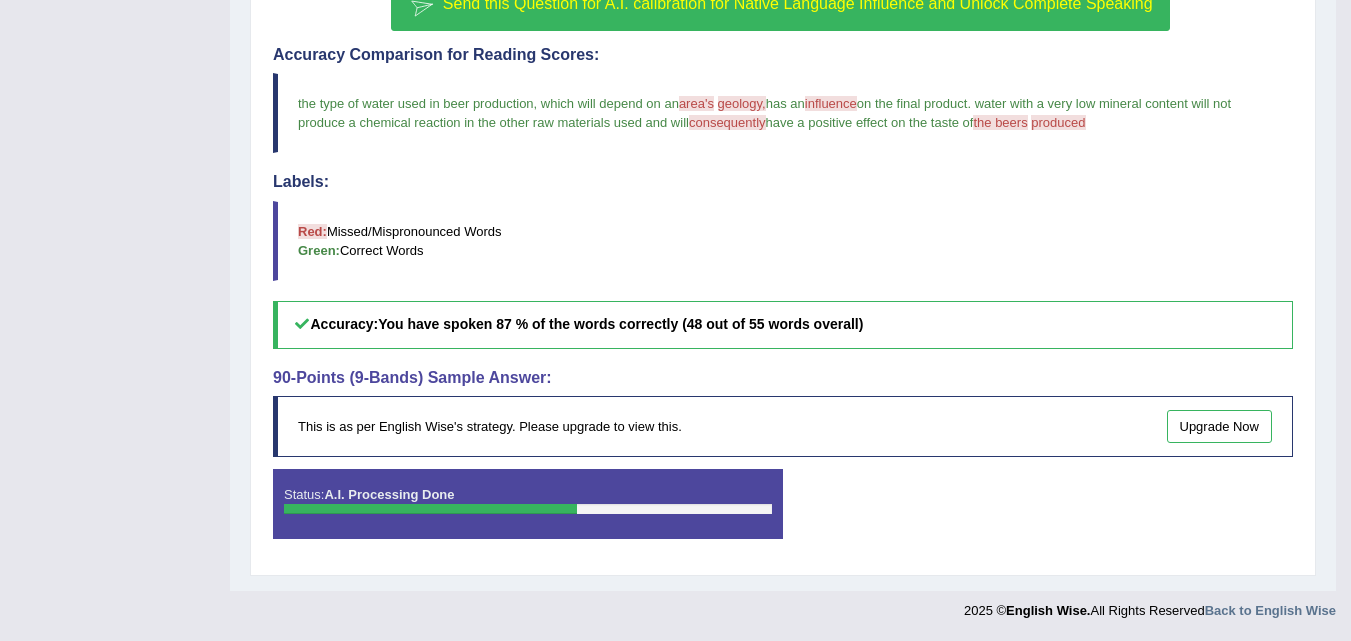 click on "Upgrade Now" at bounding box center (1220, 426) 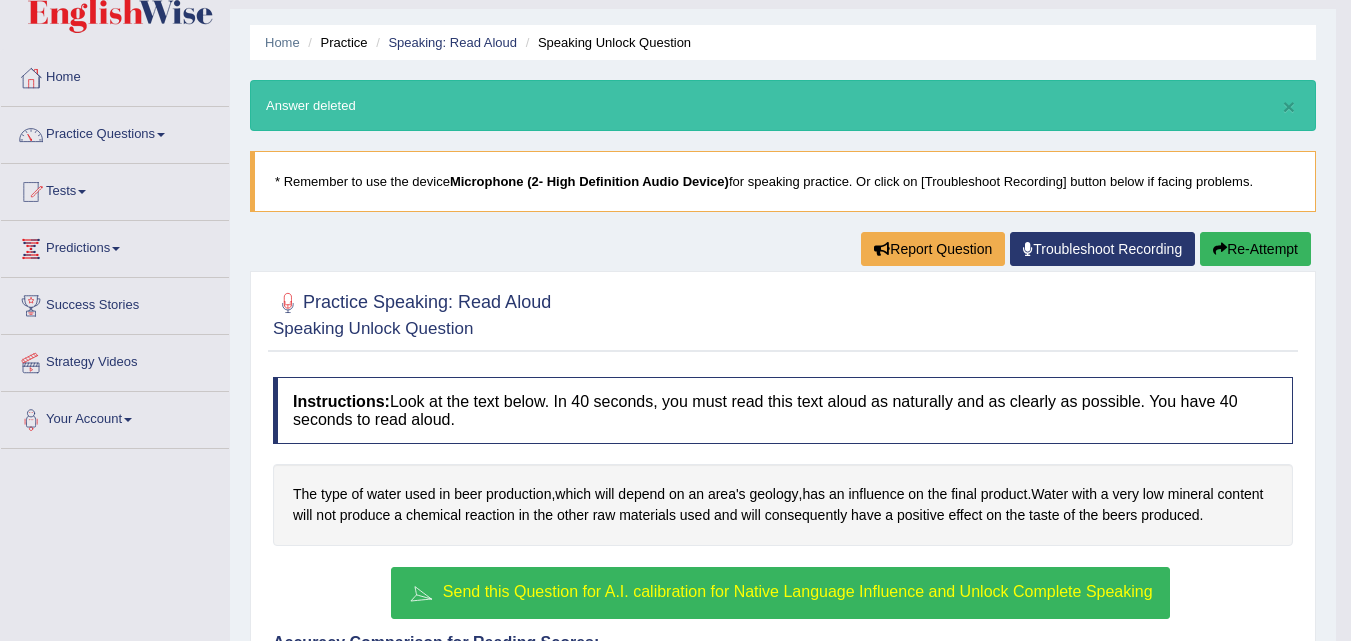 scroll, scrollTop: 0, scrollLeft: 0, axis: both 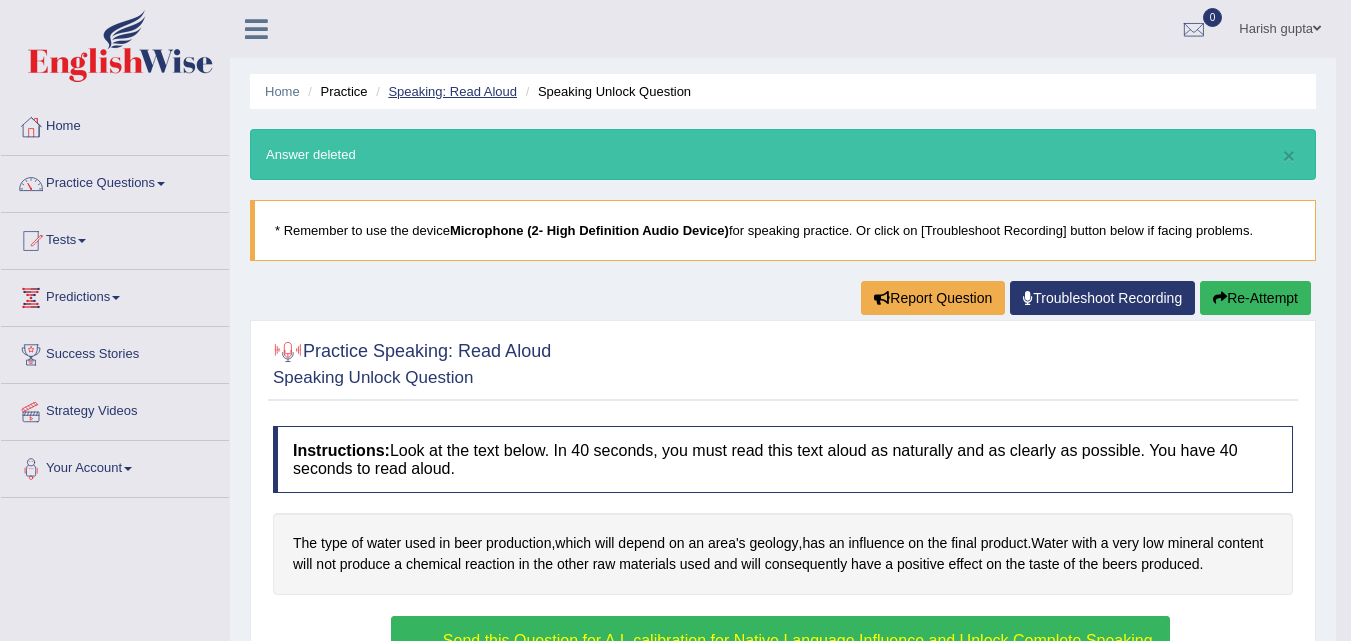 click on "Speaking: Read Aloud" at bounding box center (452, 91) 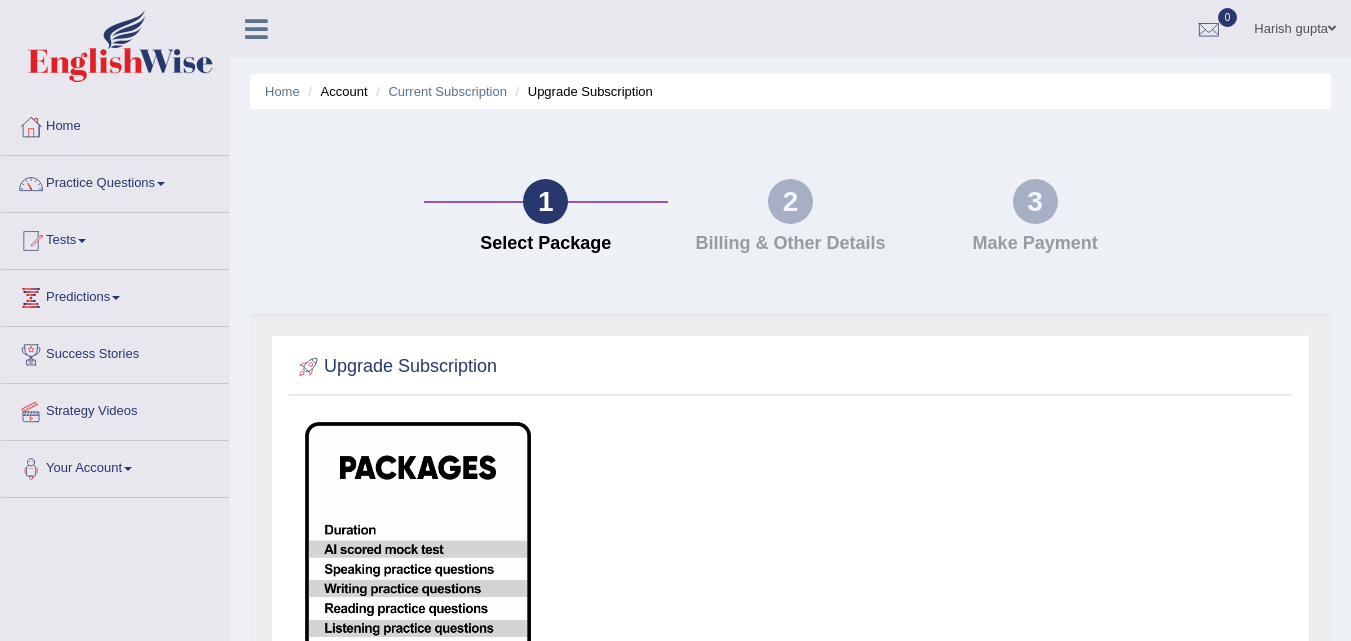 scroll, scrollTop: 0, scrollLeft: 0, axis: both 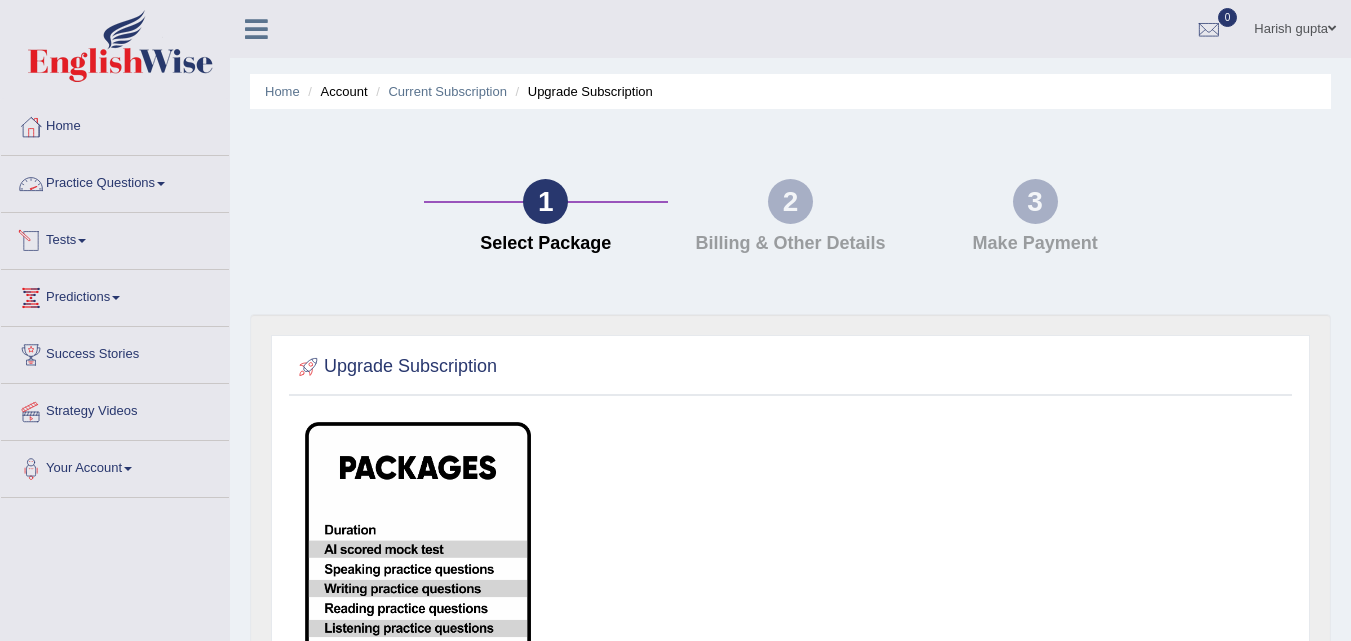click on "Practice Questions" at bounding box center [115, 181] 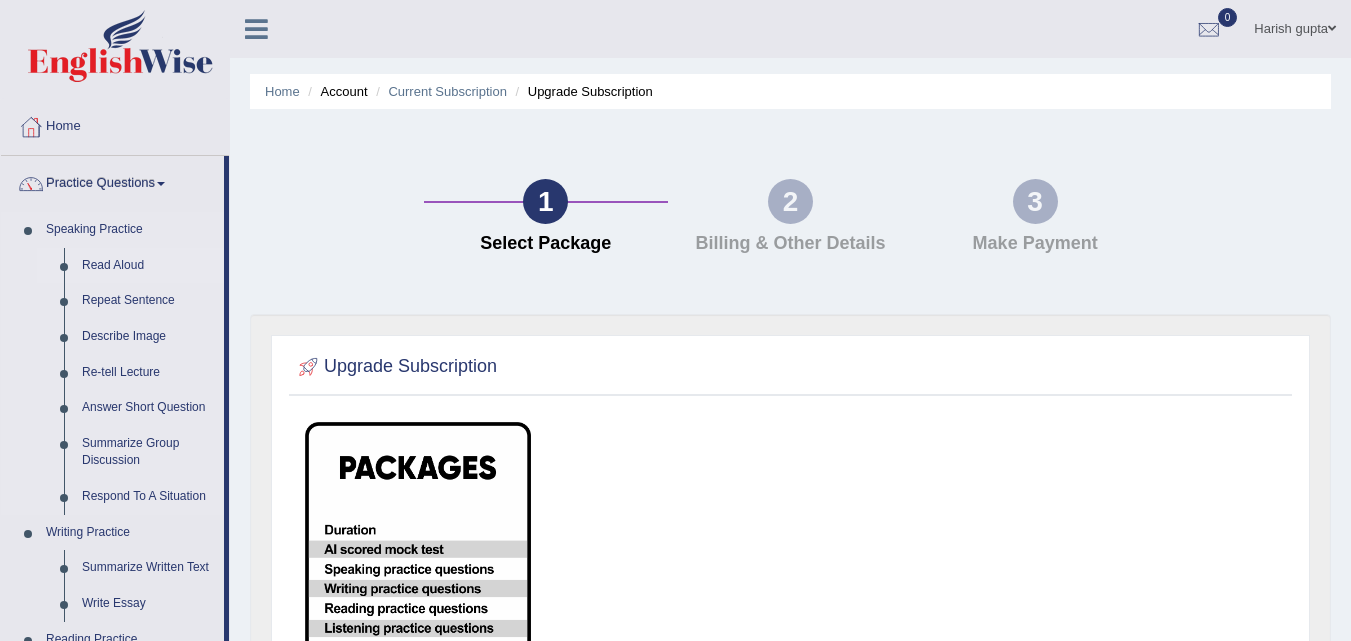 click on "Read Aloud" at bounding box center [148, 266] 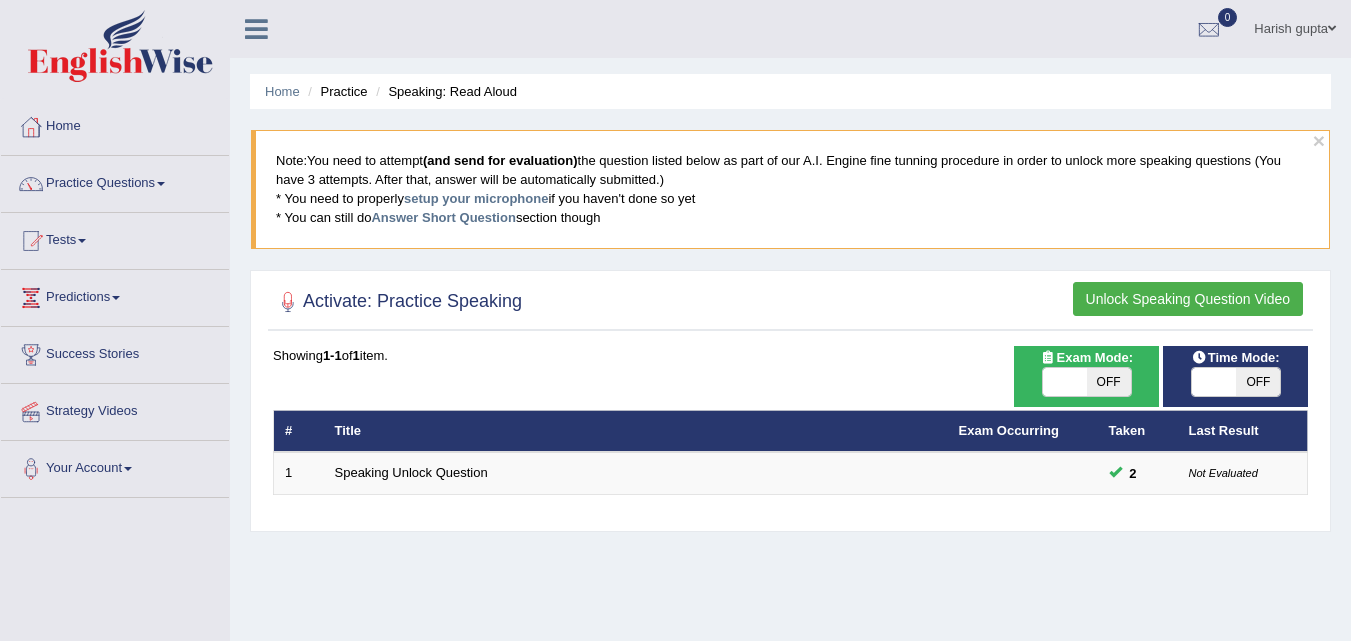 scroll, scrollTop: 0, scrollLeft: 0, axis: both 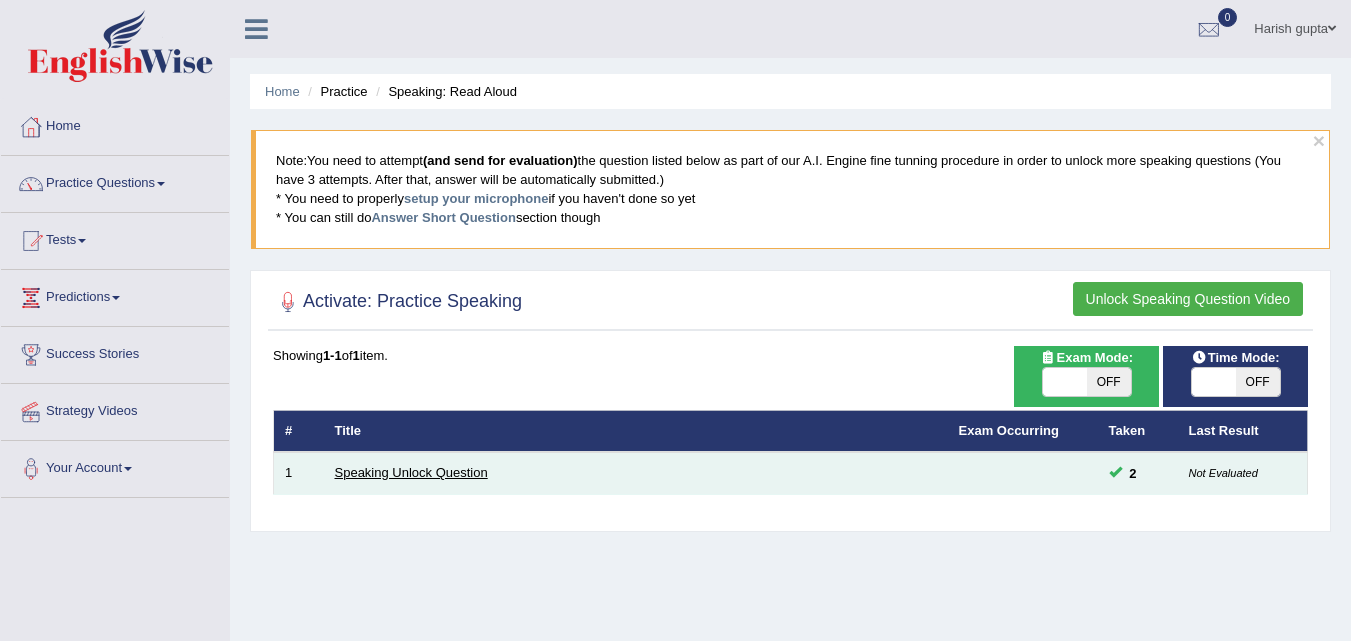 click on "Speaking Unlock Question" at bounding box center (411, 472) 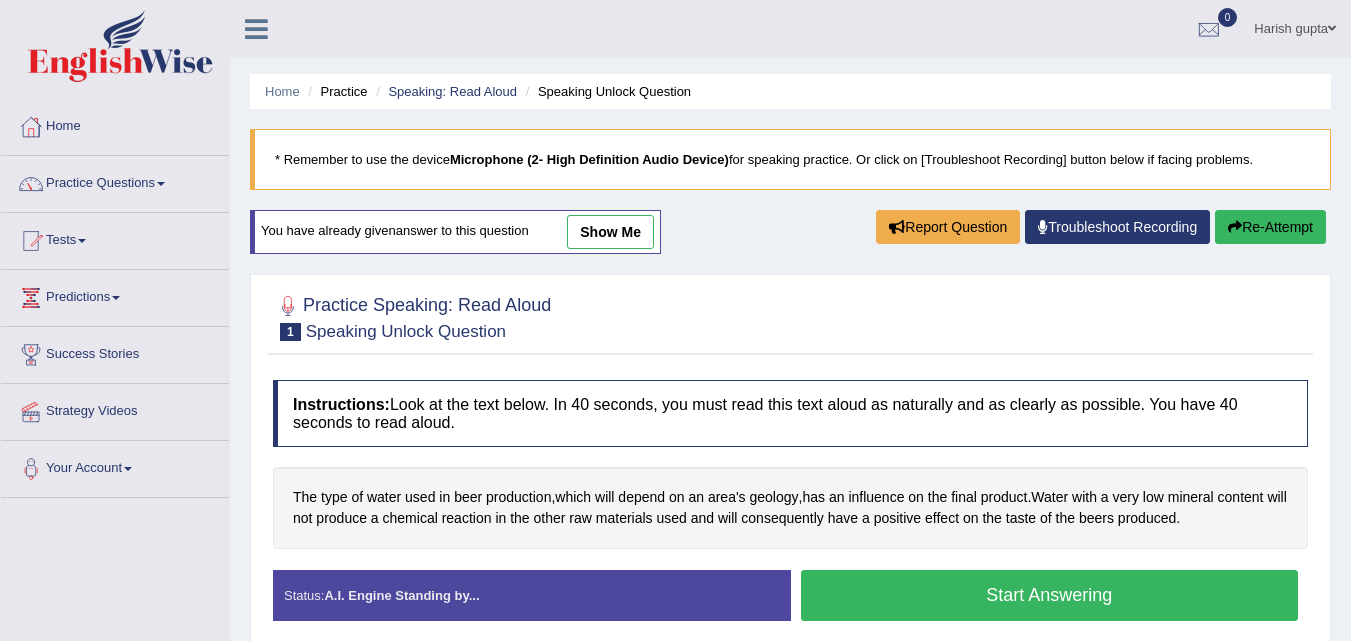 scroll, scrollTop: 0, scrollLeft: 0, axis: both 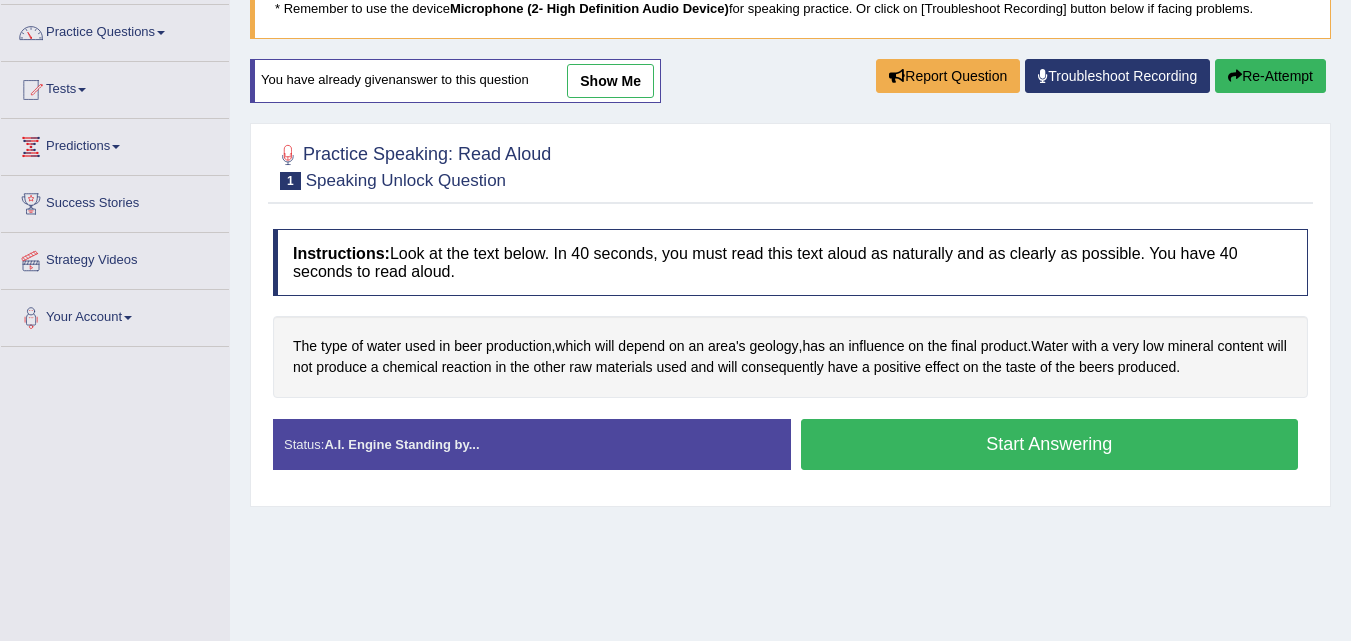 click on "Start Answering" at bounding box center (1050, 444) 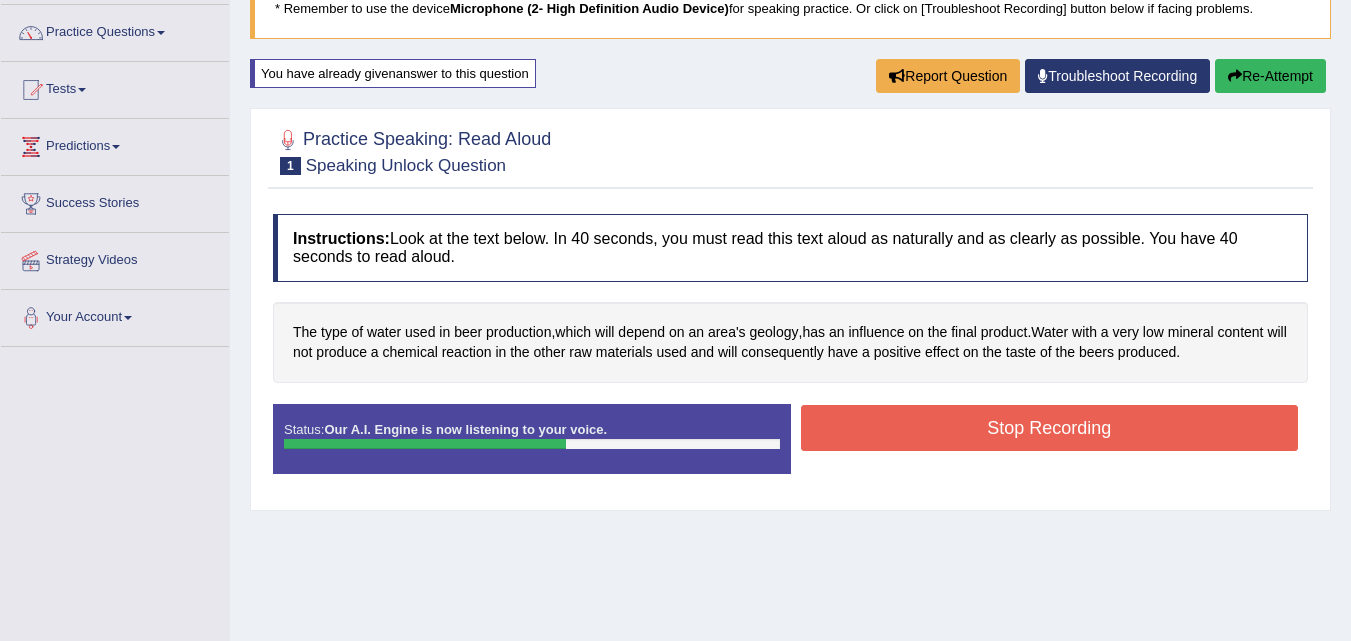 click on "Stop Recording" at bounding box center [1050, 428] 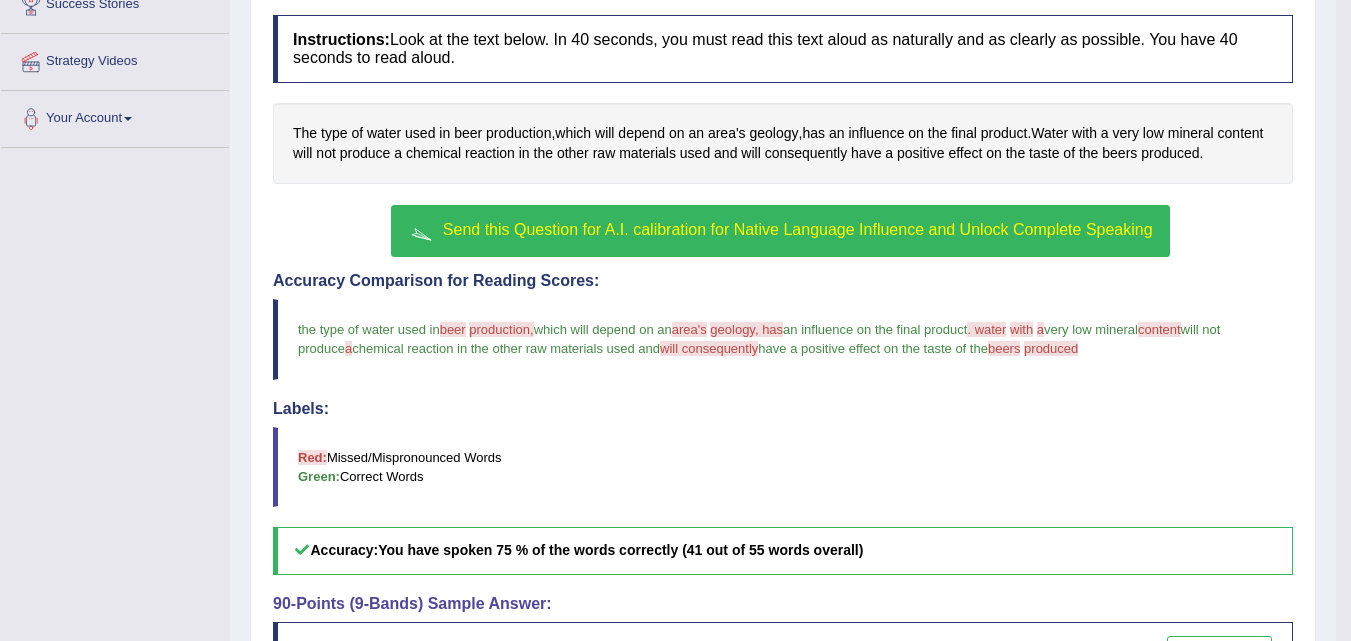 scroll, scrollTop: 356, scrollLeft: 0, axis: vertical 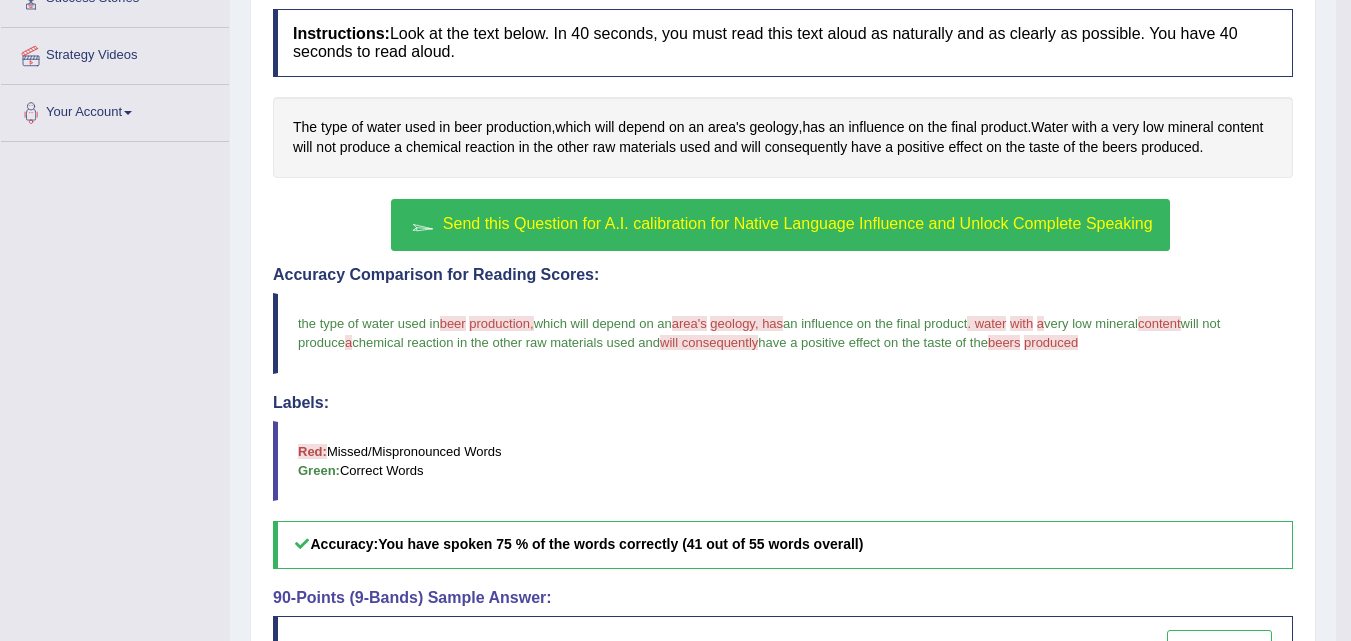 click on "Send this Question for A.I. calibration for Native Language Influence and Unlock Complete Speaking" at bounding box center (780, 225) 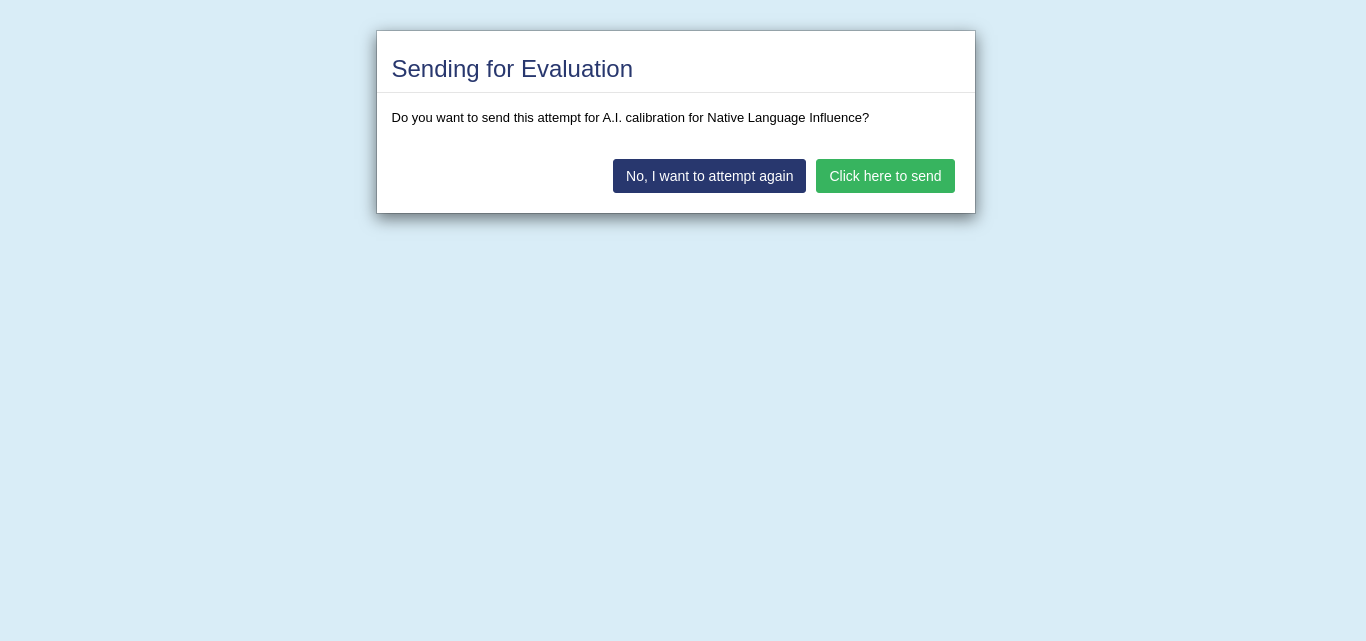 click on "Click here to send" at bounding box center [885, 176] 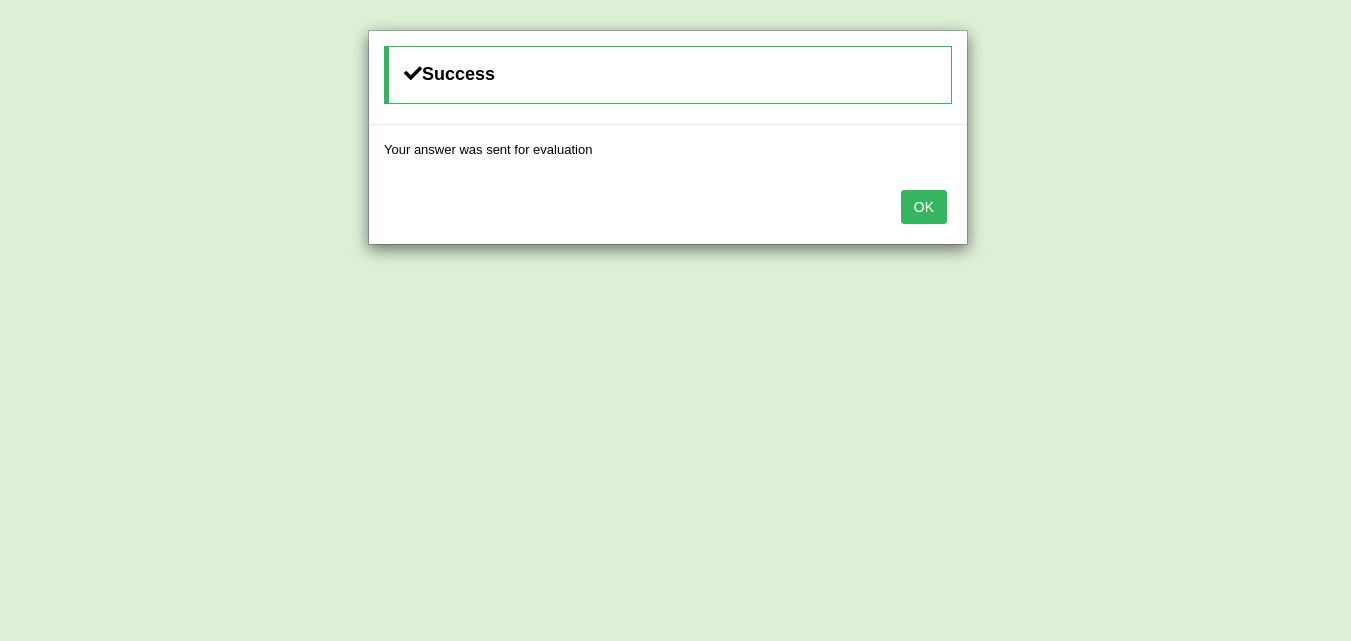 click on "OK" at bounding box center (924, 207) 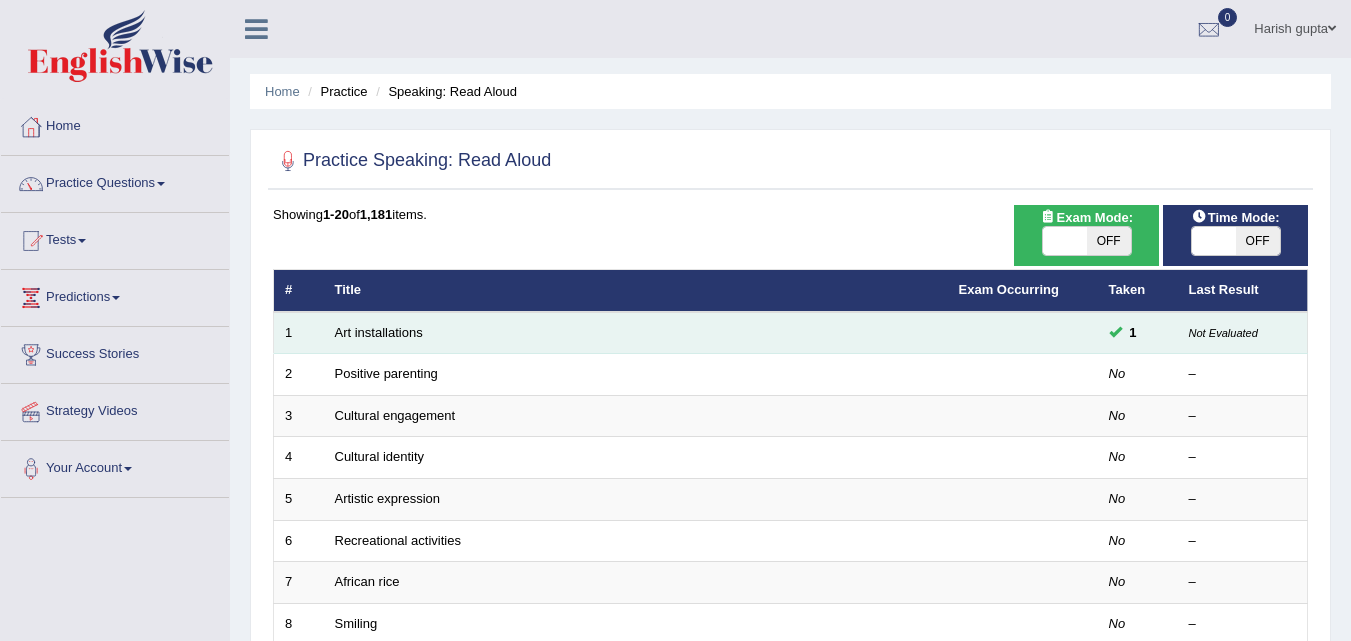 scroll, scrollTop: 0, scrollLeft: 0, axis: both 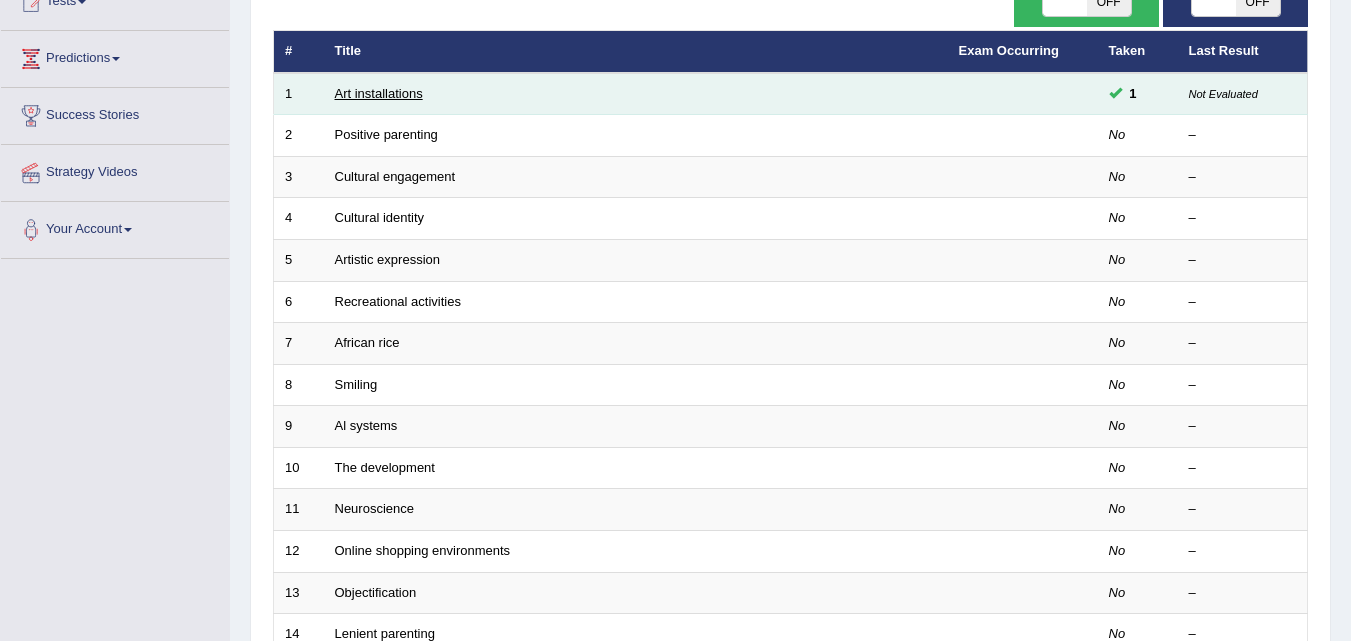 click on "Art installations" at bounding box center [379, 93] 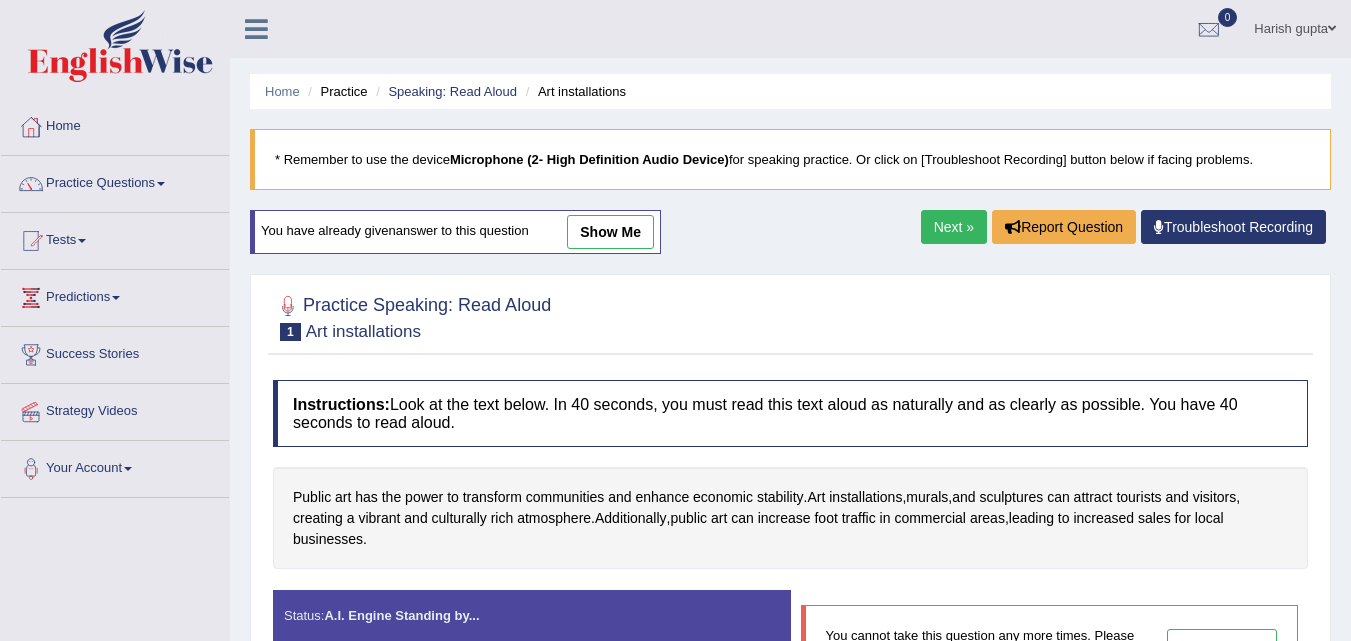 scroll, scrollTop: 0, scrollLeft: 0, axis: both 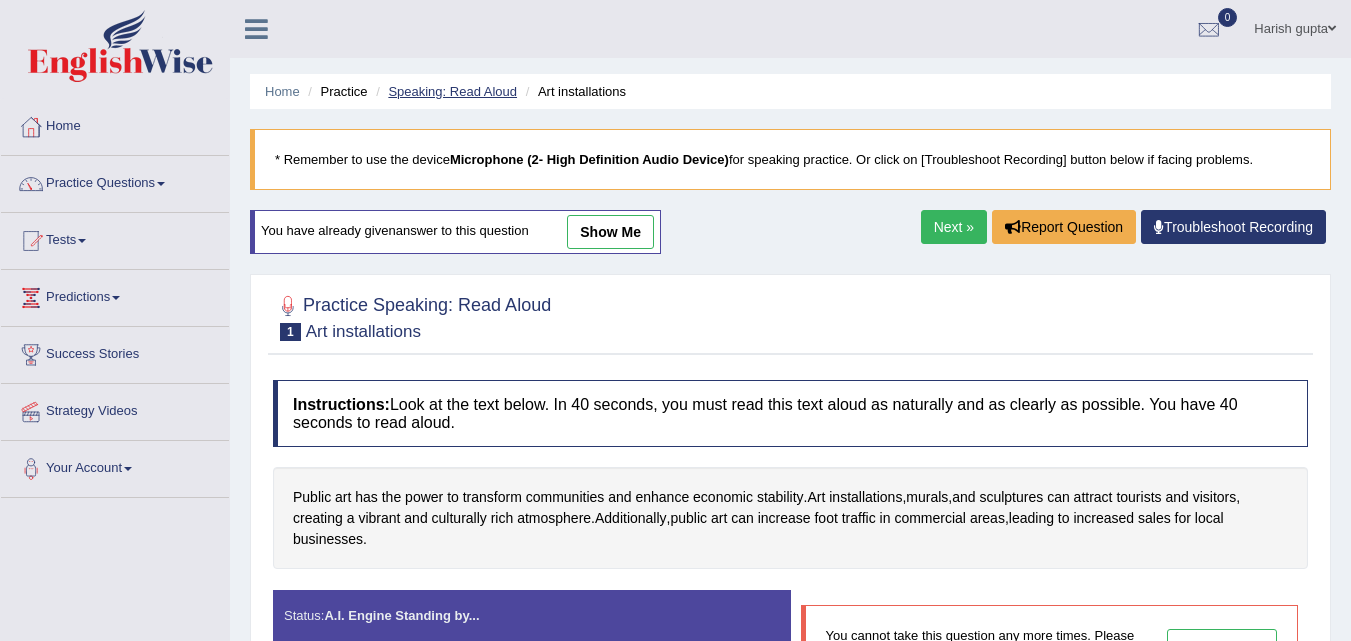 click on "Speaking: Read Aloud" at bounding box center (452, 91) 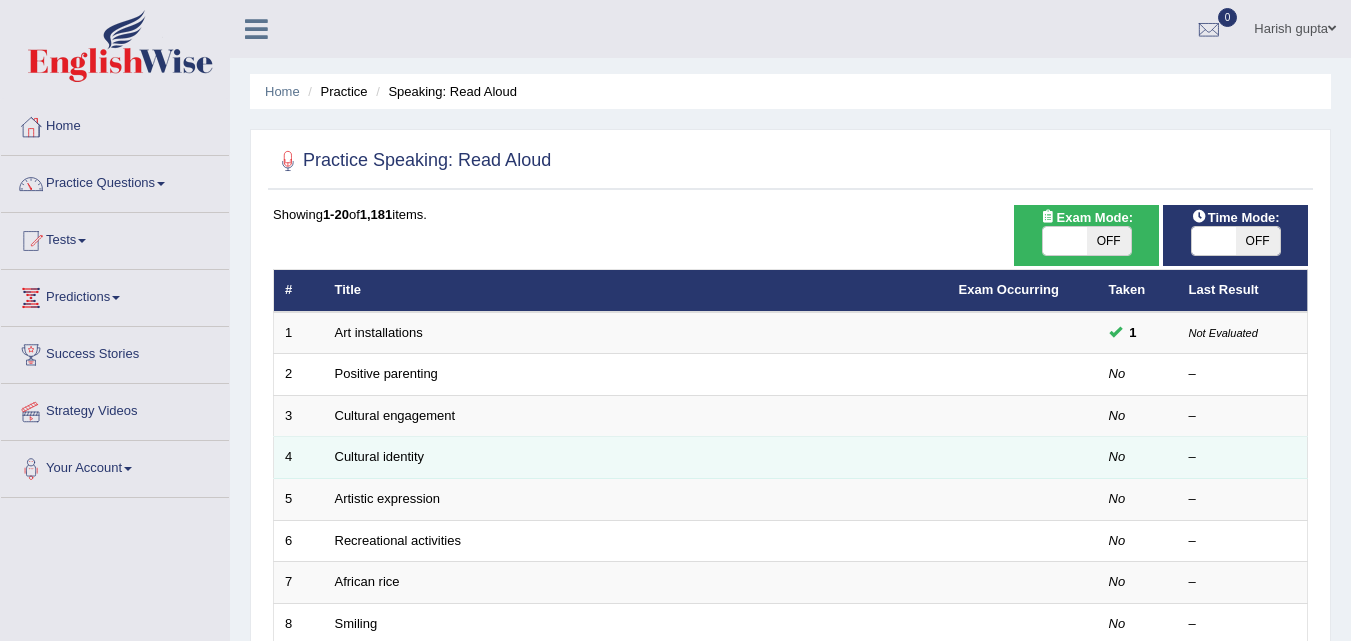 scroll, scrollTop: 0, scrollLeft: 0, axis: both 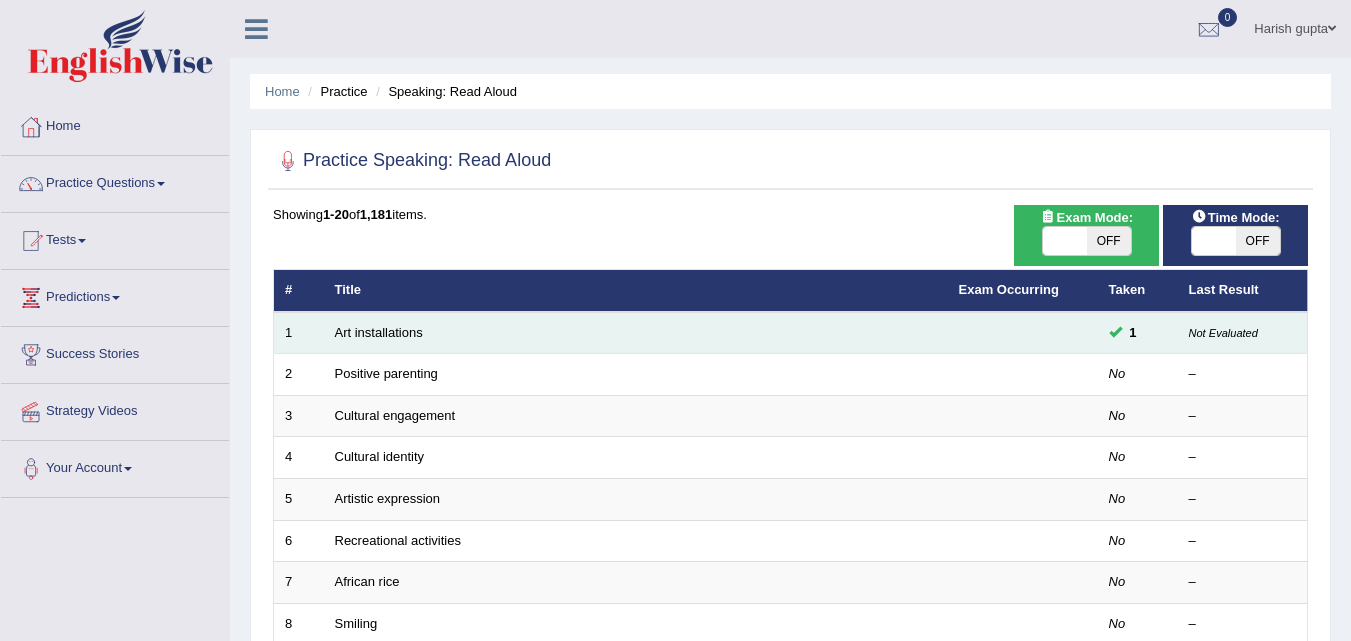 click at bounding box center (1115, 331) 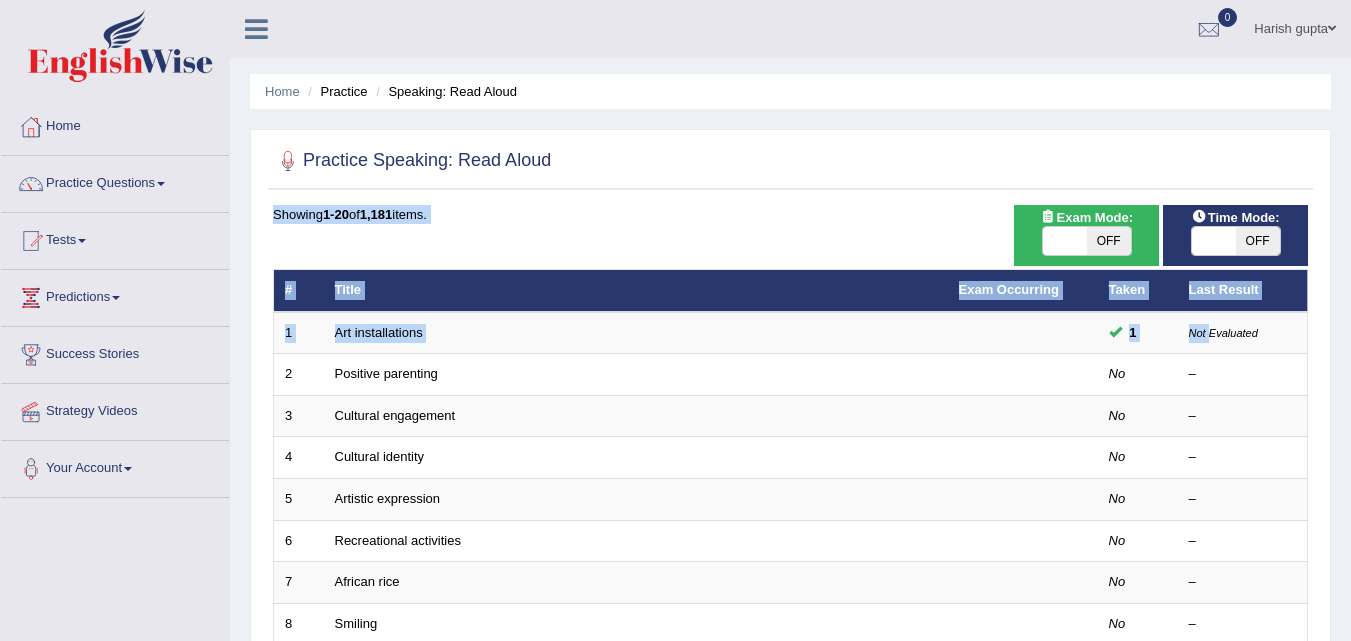 drag, startPoint x: 1208, startPoint y: 337, endPoint x: 1103, endPoint y: 240, distance: 142.94754 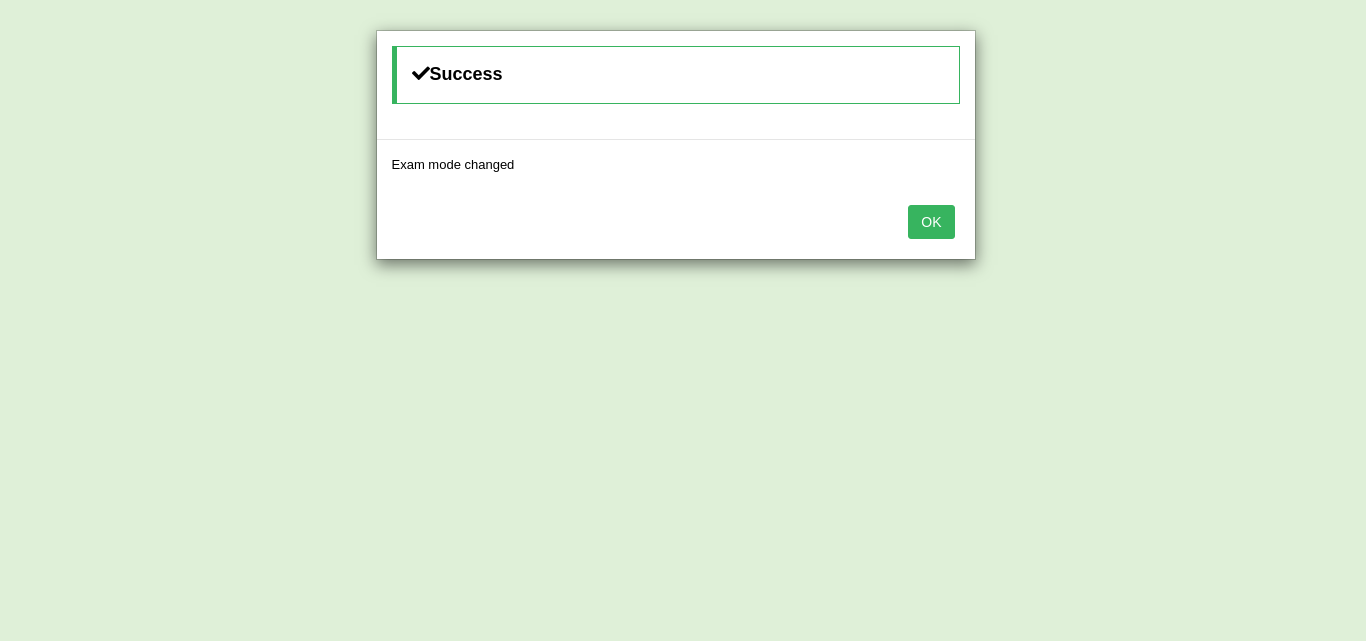 click on "OK" at bounding box center [931, 222] 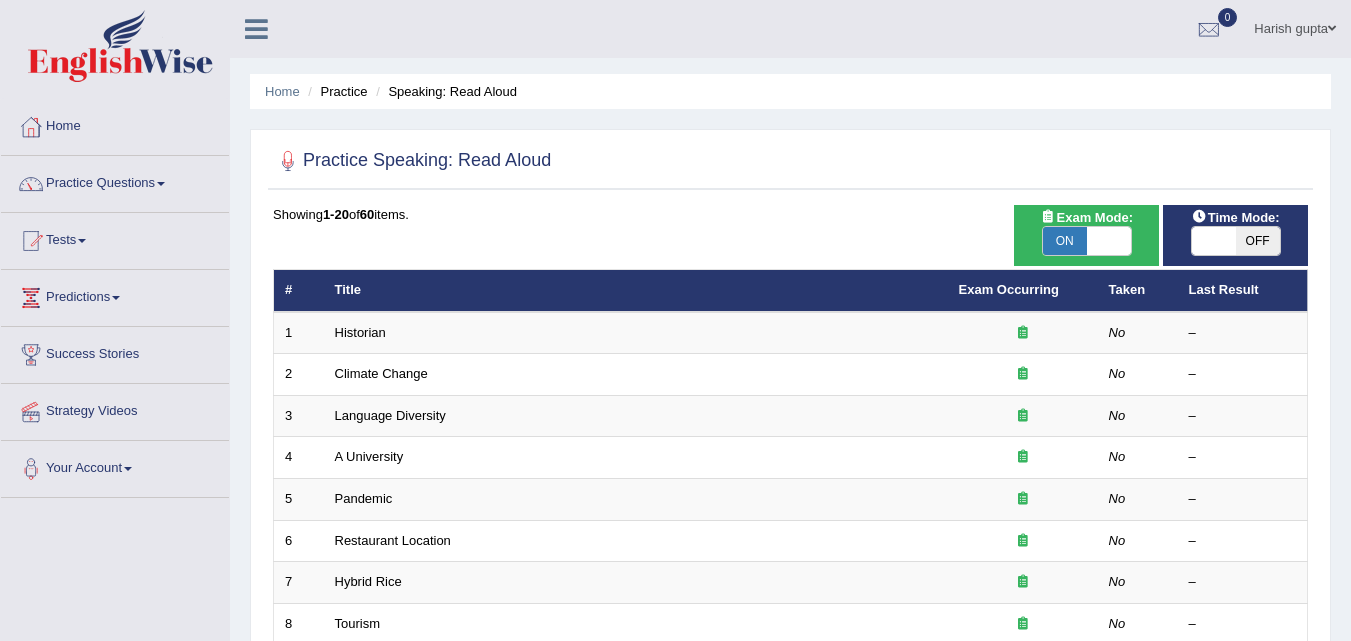 scroll, scrollTop: 0, scrollLeft: 0, axis: both 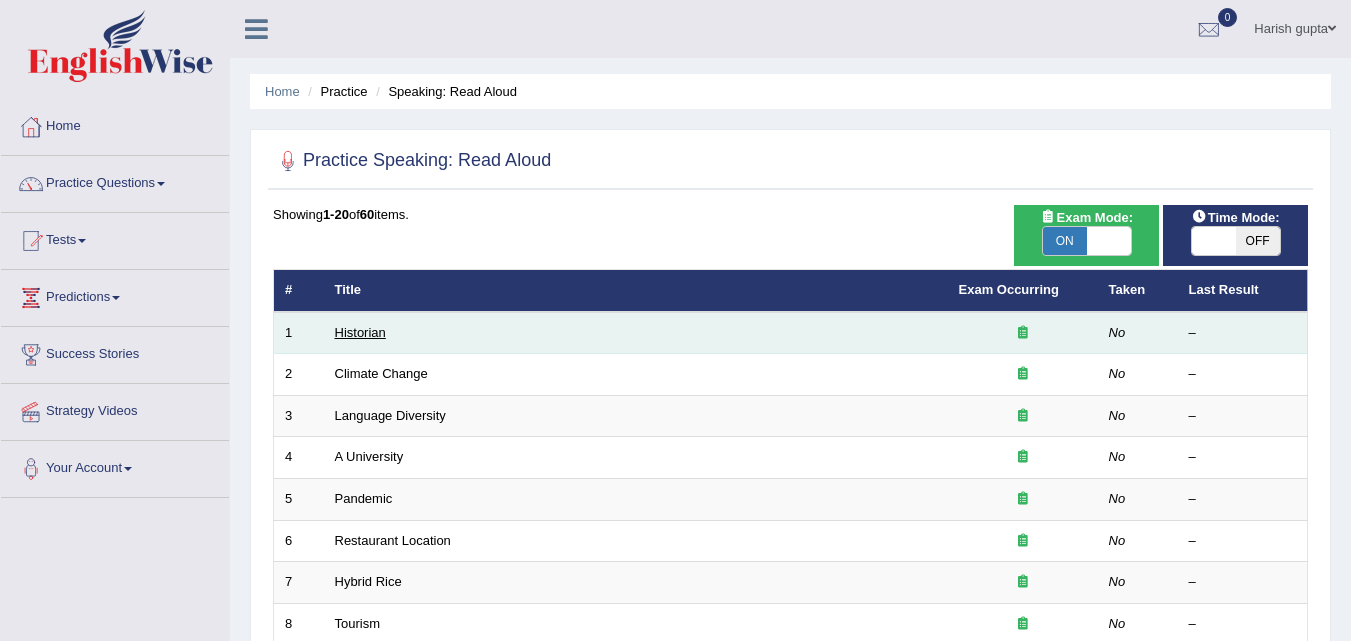 click on "Historian" at bounding box center (360, 332) 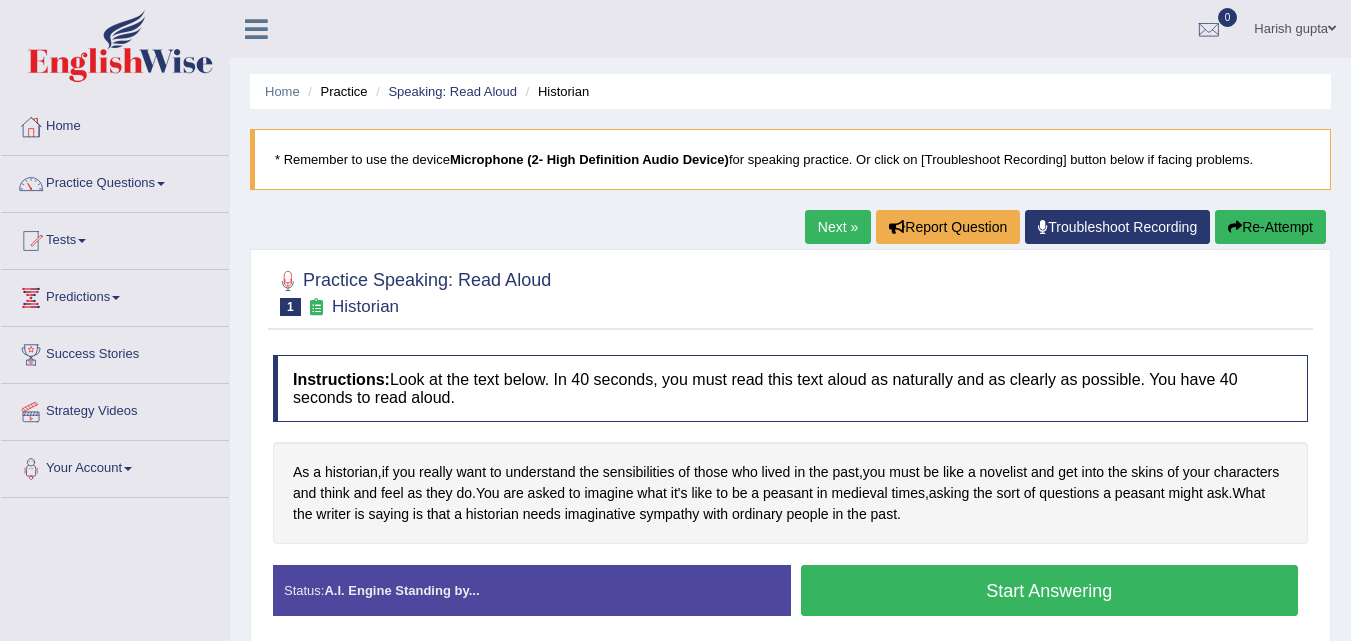 scroll, scrollTop: 0, scrollLeft: 0, axis: both 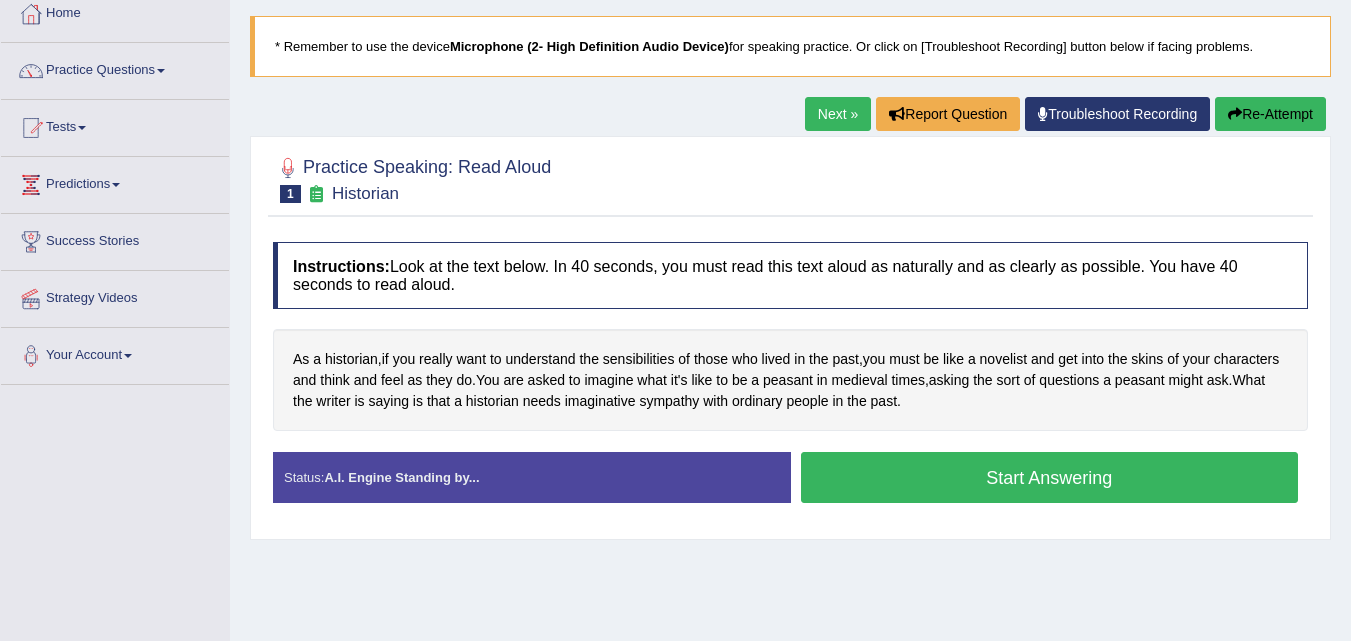 click on "Start Answering" at bounding box center [1050, 477] 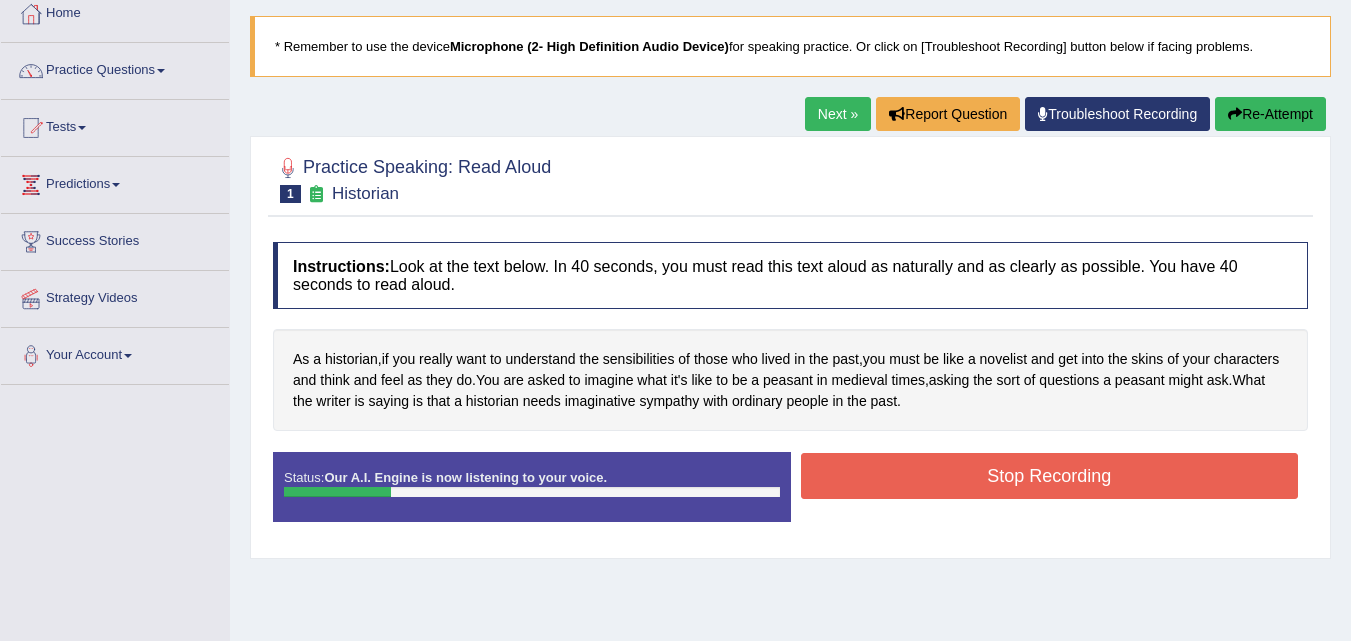 click on "Stop Recording" at bounding box center (1050, 476) 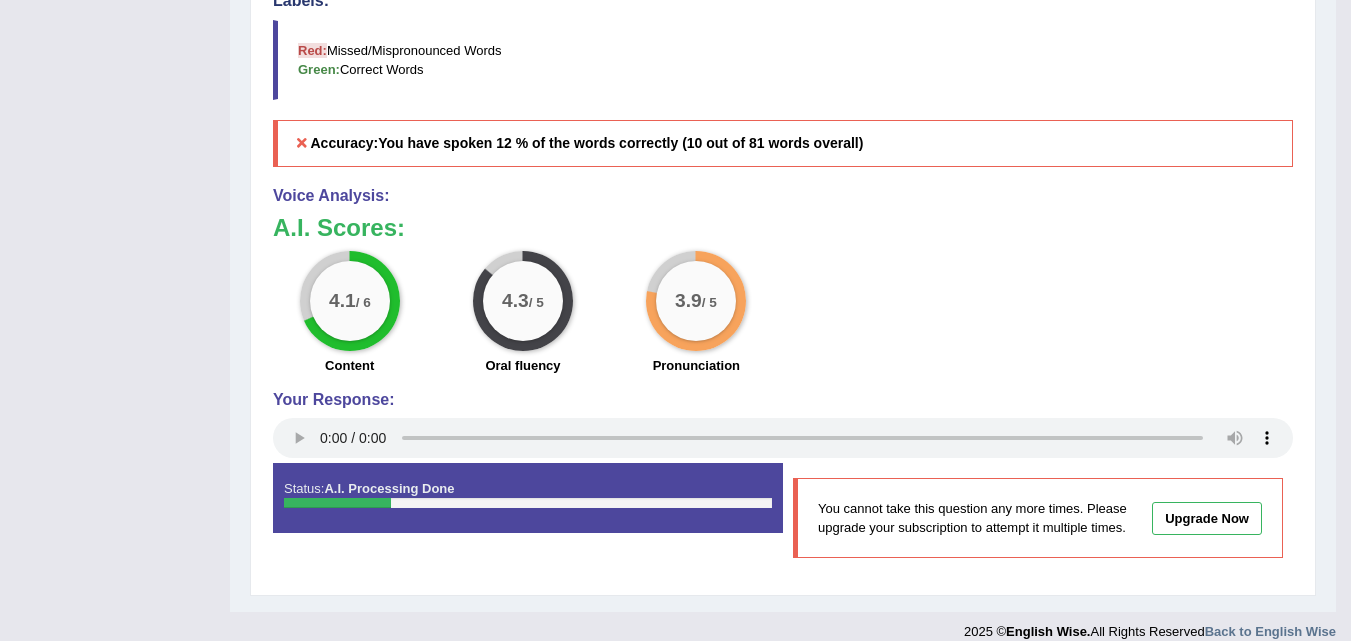 scroll, scrollTop: 751, scrollLeft: 0, axis: vertical 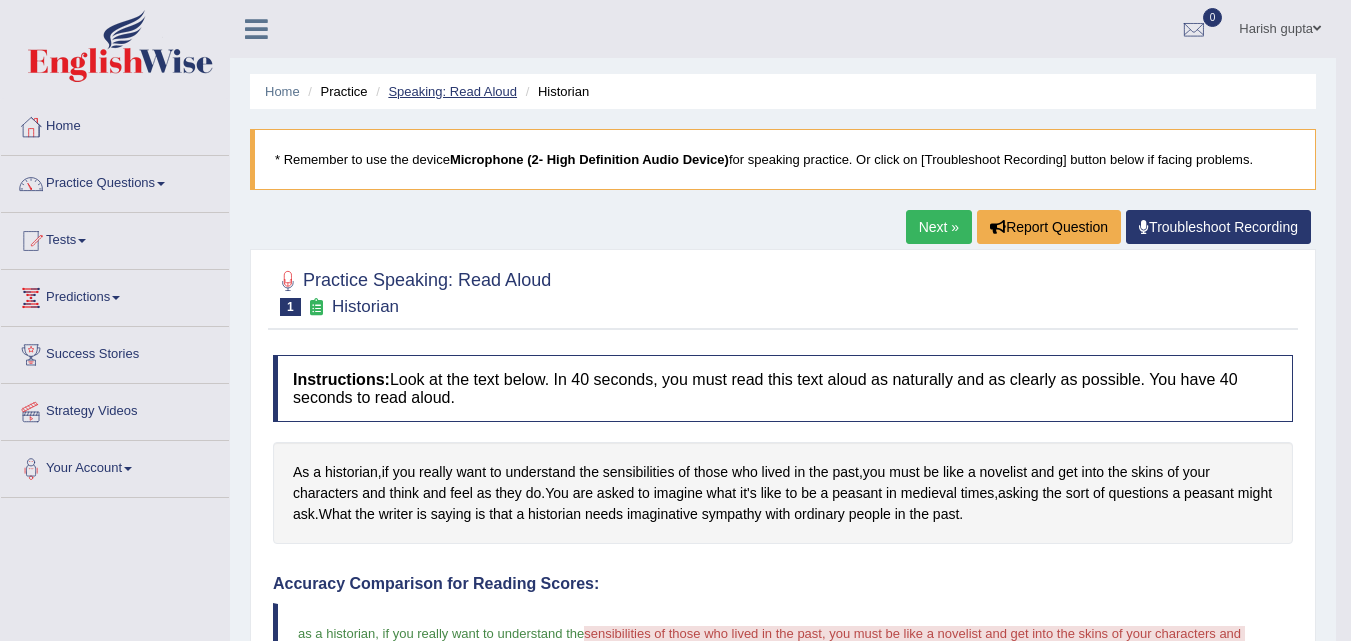 click on "Speaking: Read Aloud" at bounding box center (452, 91) 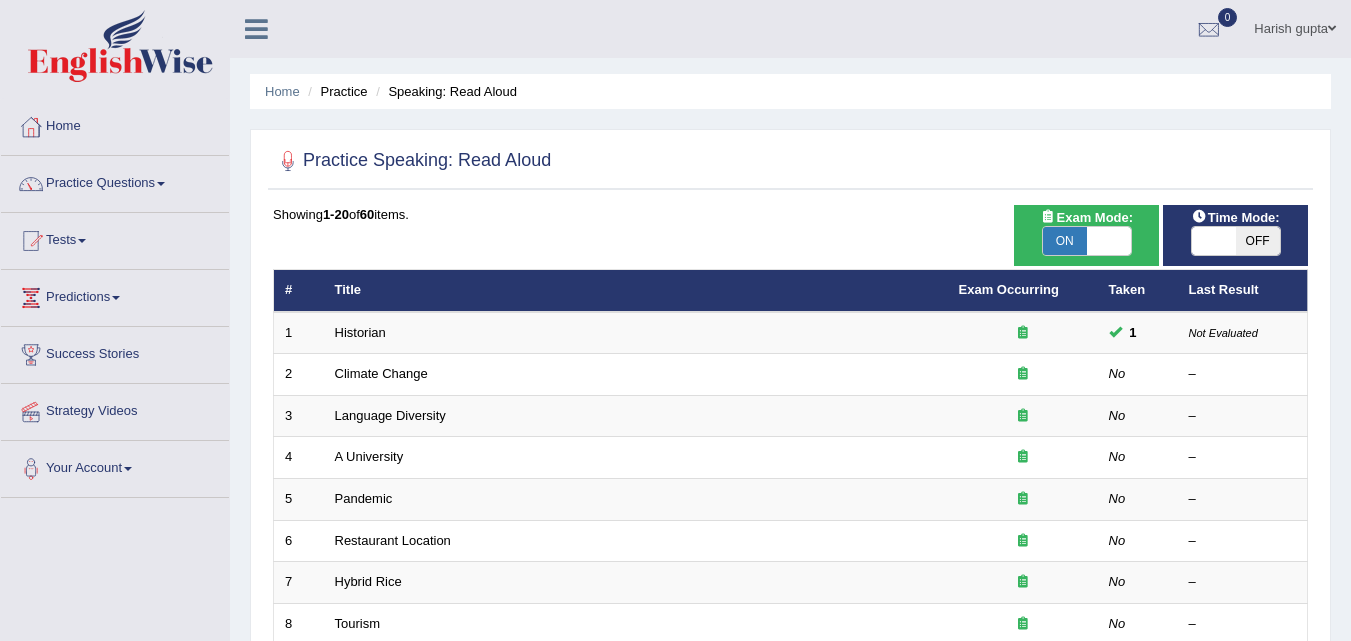 scroll, scrollTop: 0, scrollLeft: 0, axis: both 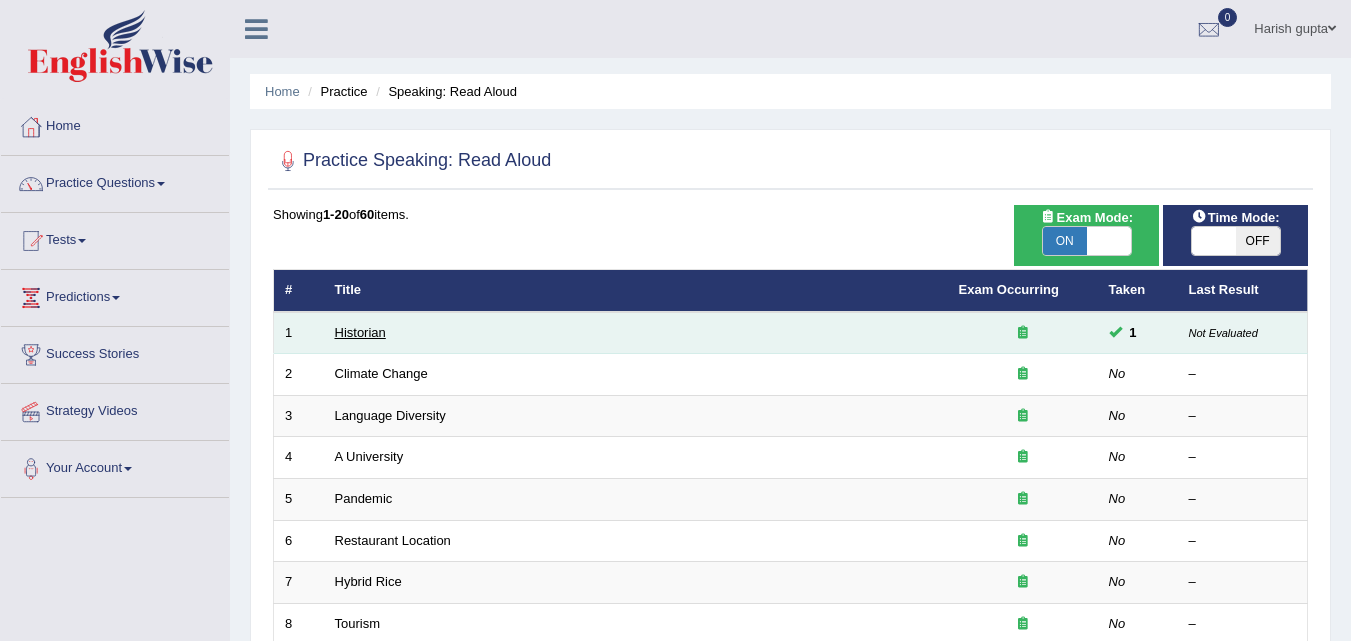 click on "Historian" at bounding box center (360, 332) 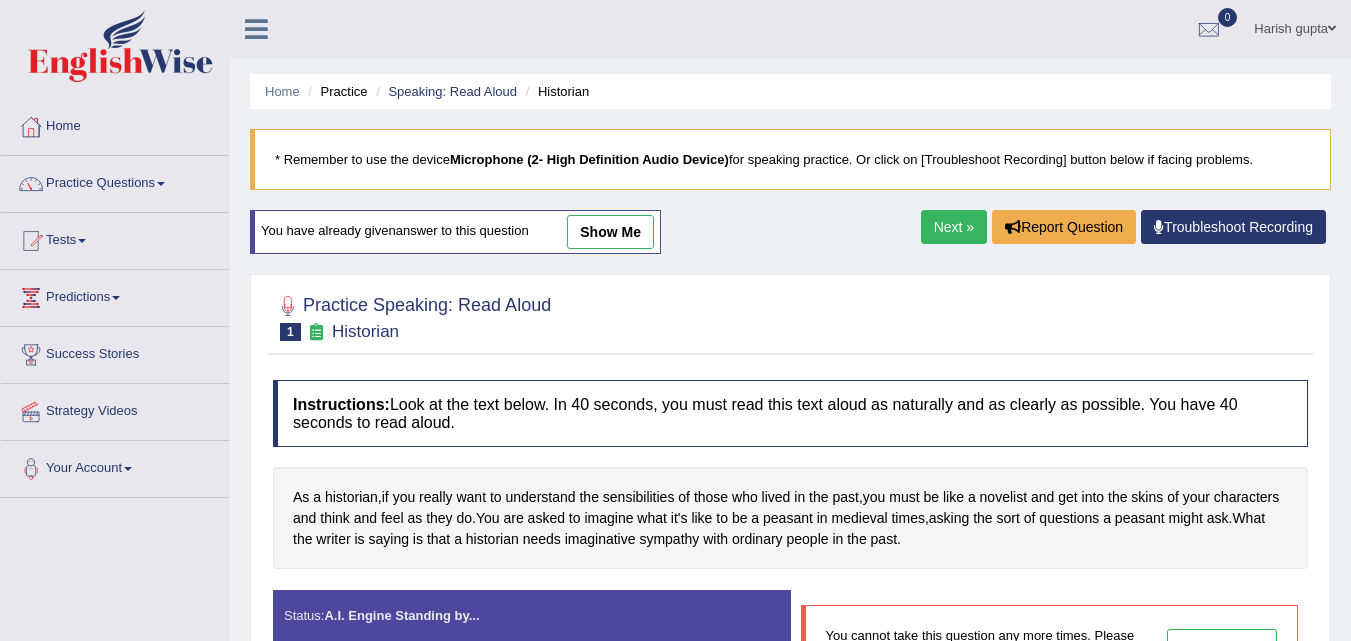 scroll, scrollTop: 0, scrollLeft: 0, axis: both 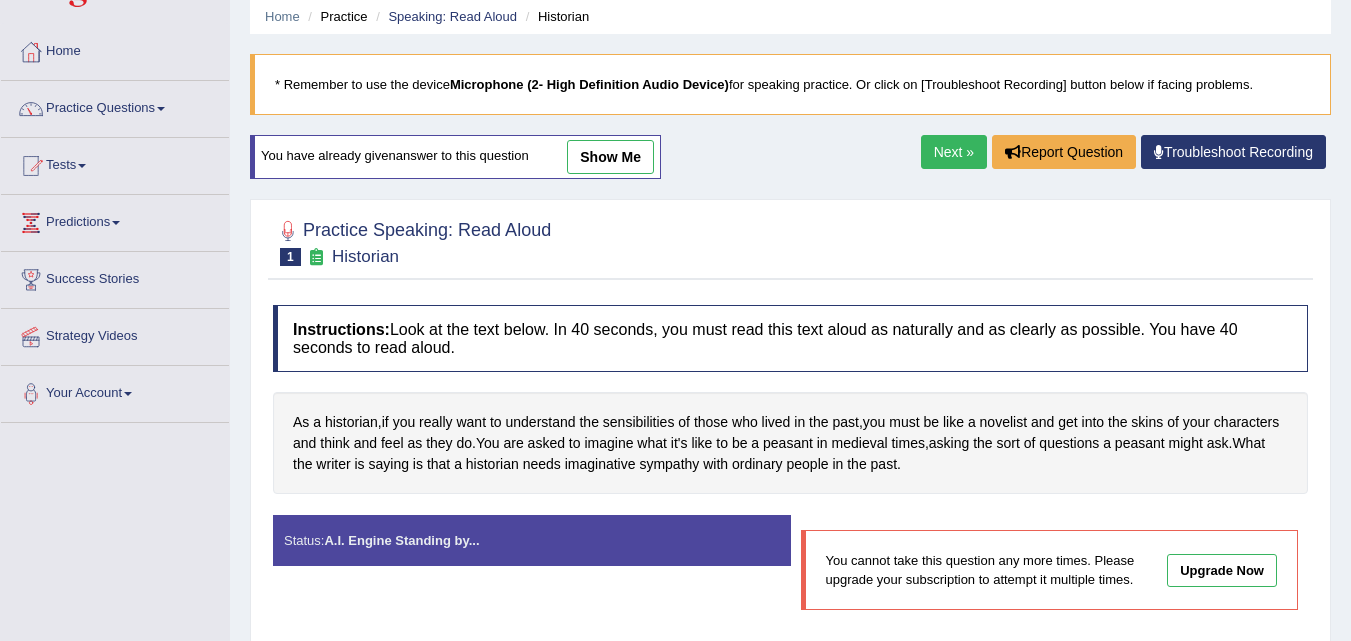 click on "show me" at bounding box center (610, 157) 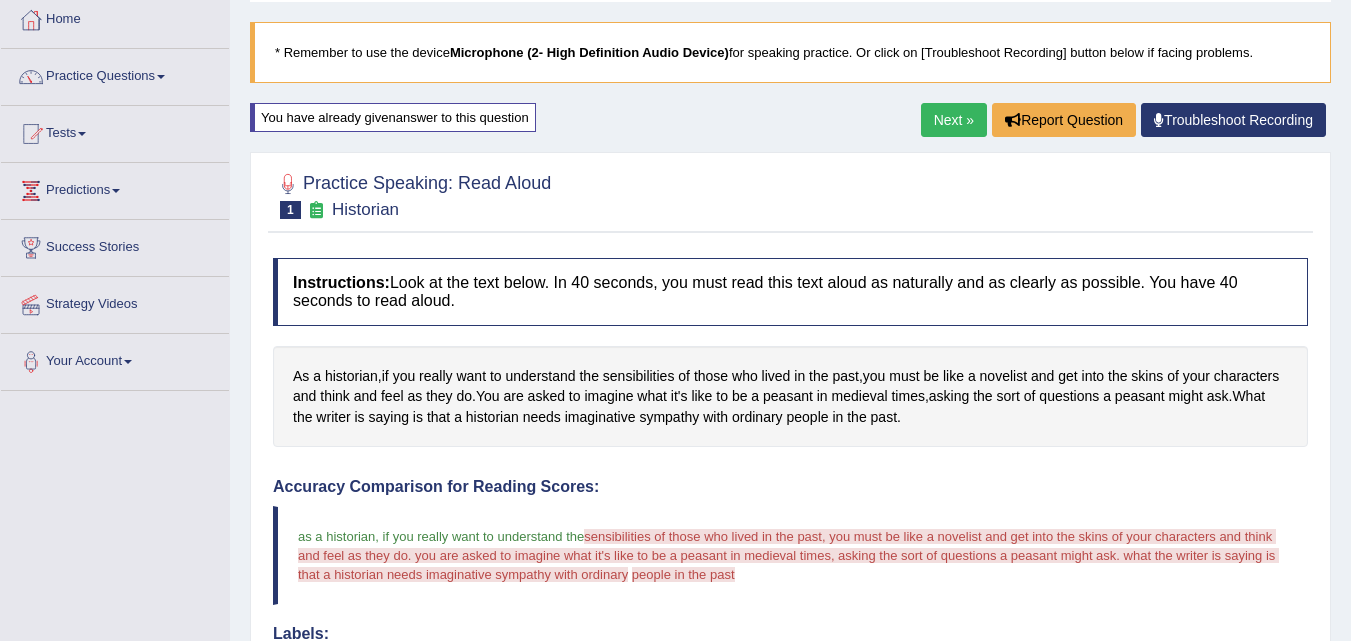 scroll, scrollTop: 105, scrollLeft: 0, axis: vertical 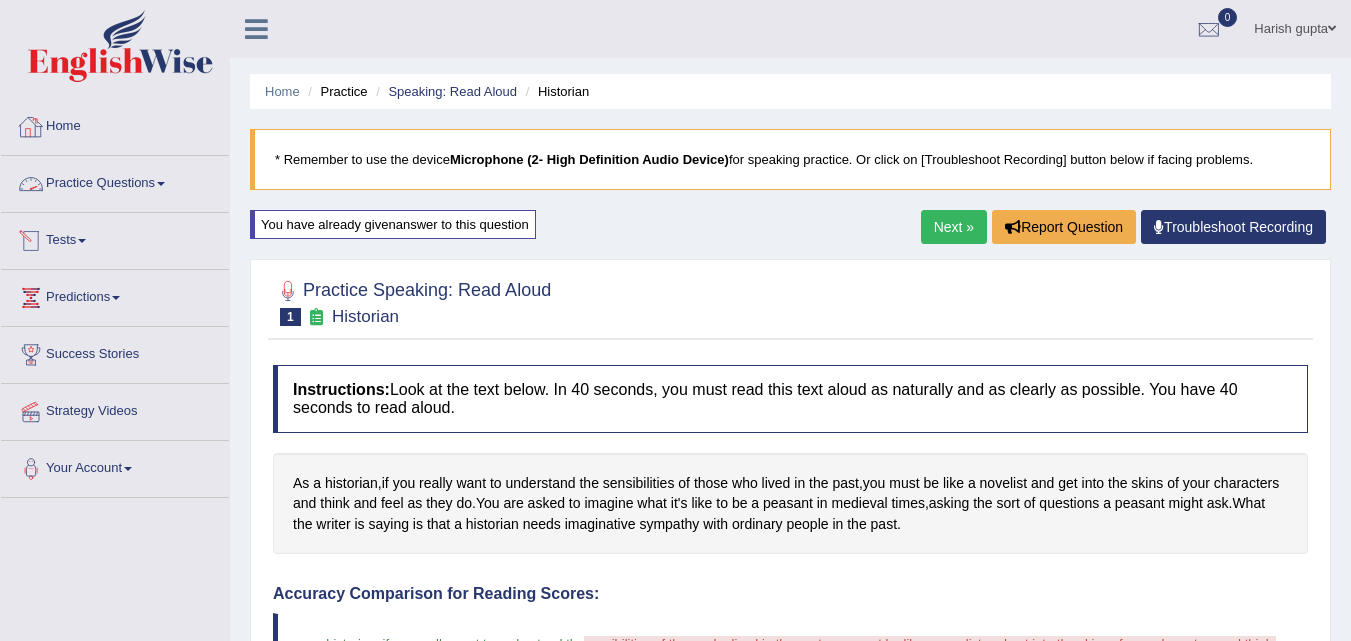click on "Practice Questions" at bounding box center [115, 181] 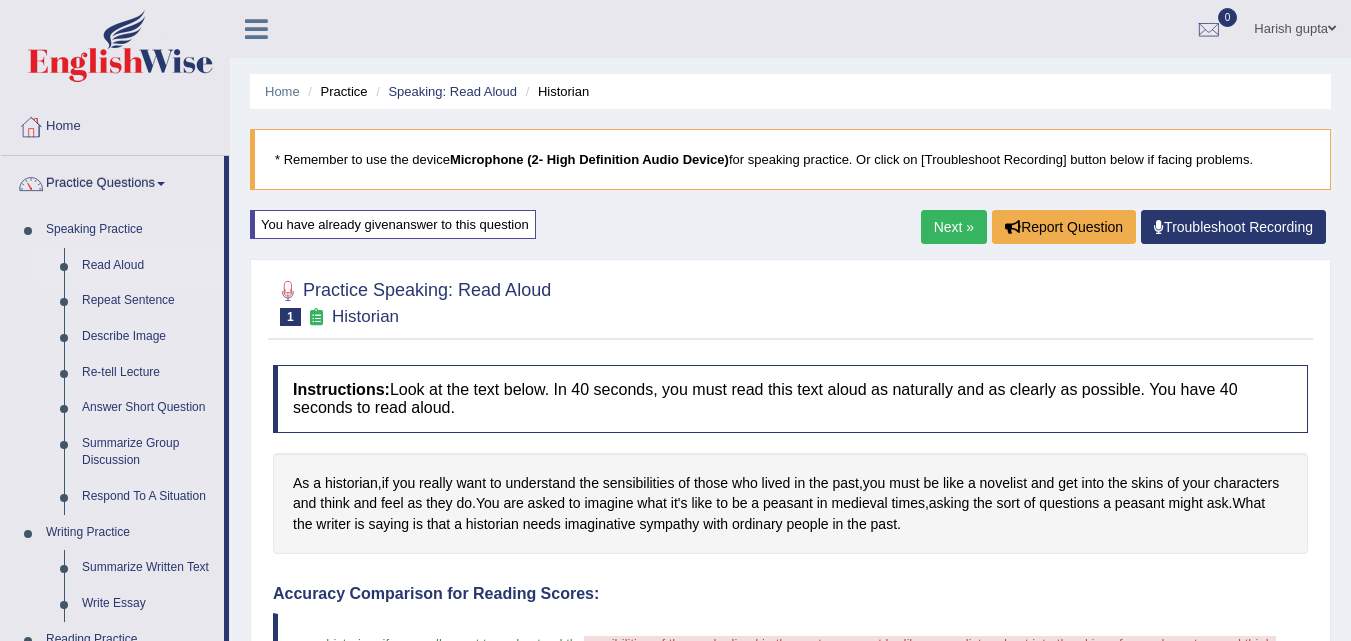 click on "Read Aloud" at bounding box center [148, 266] 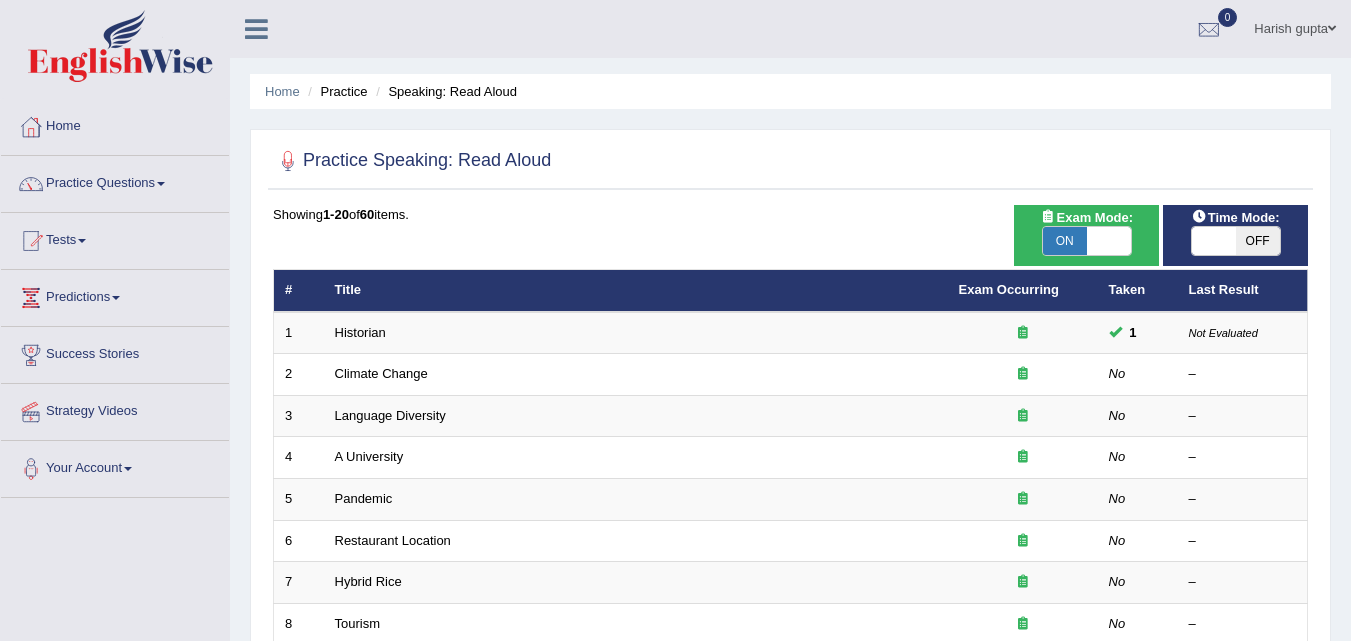 scroll, scrollTop: 0, scrollLeft: 0, axis: both 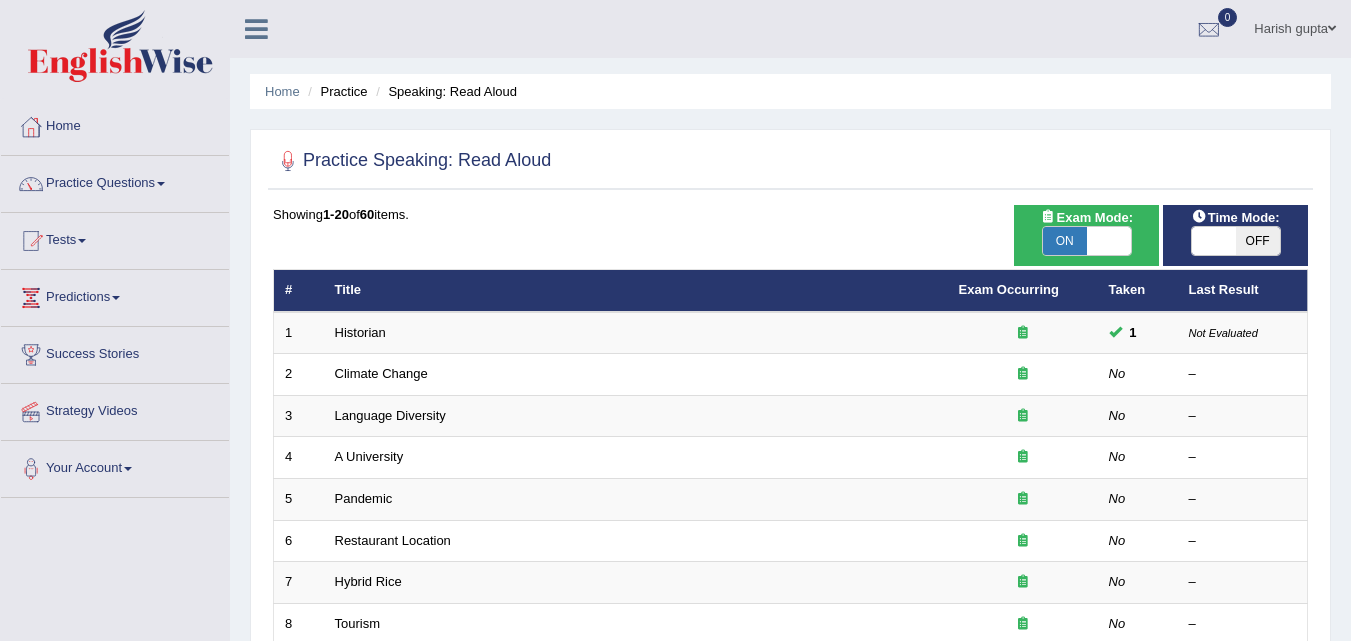 click on "ON" at bounding box center (1065, 241) 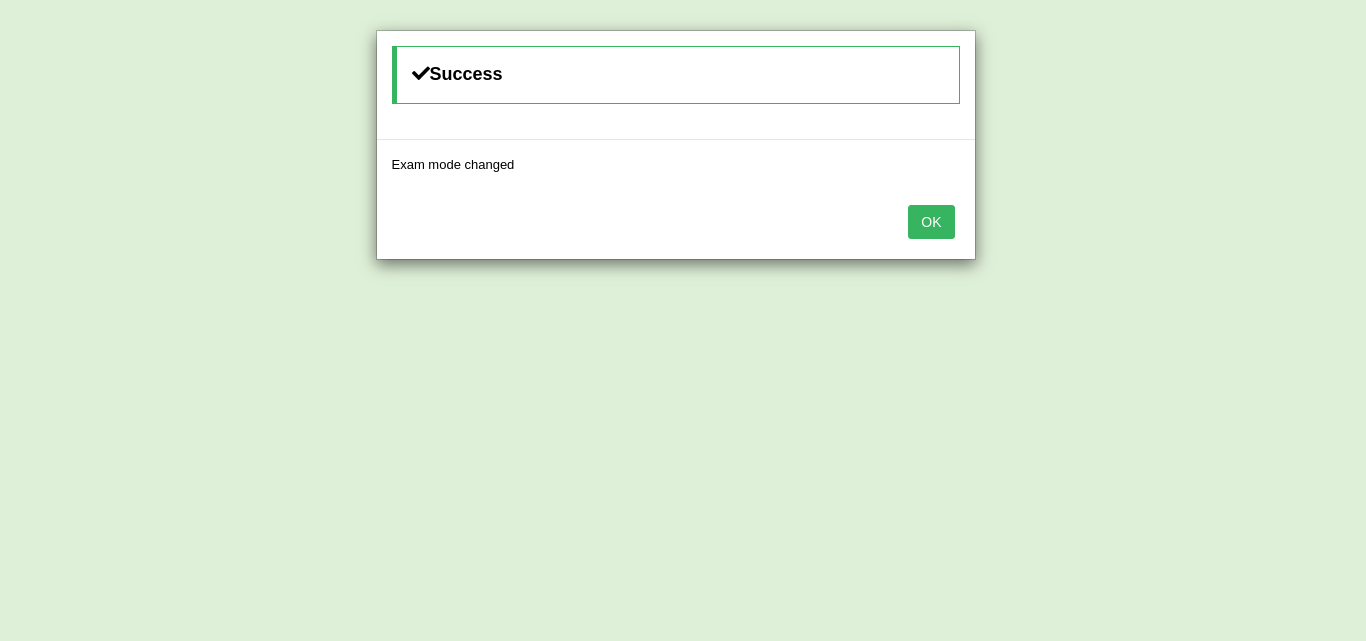click on "OK" at bounding box center [931, 222] 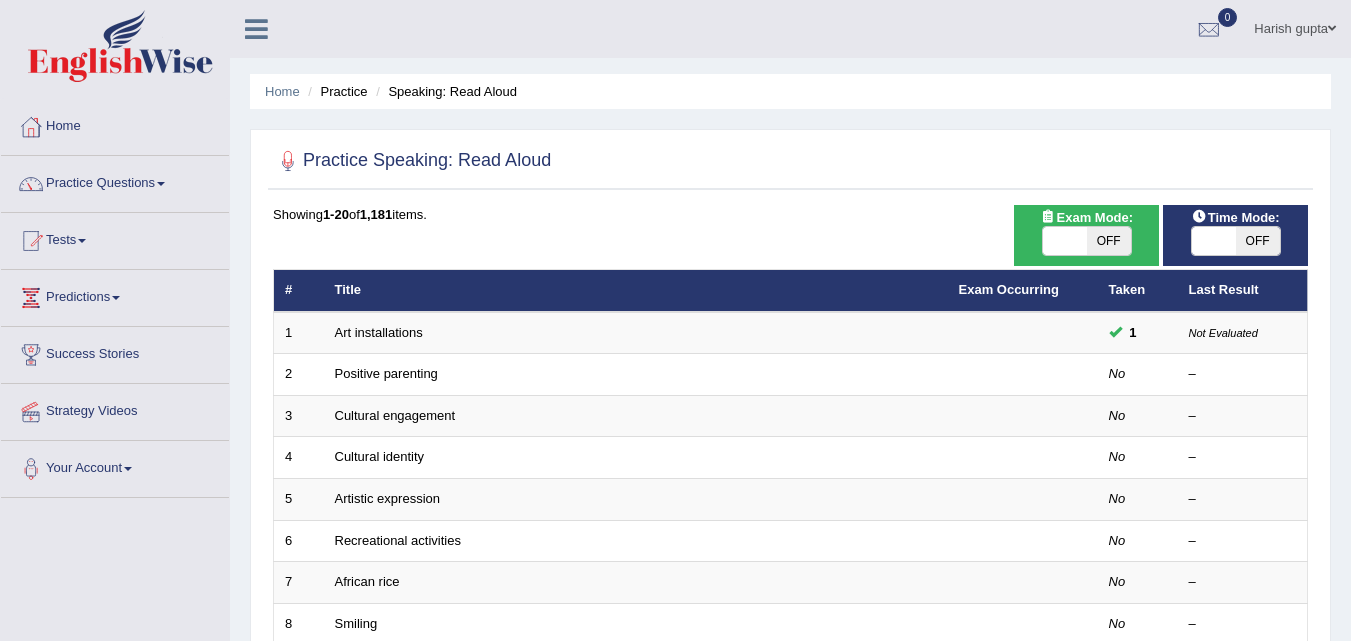 scroll, scrollTop: 0, scrollLeft: 0, axis: both 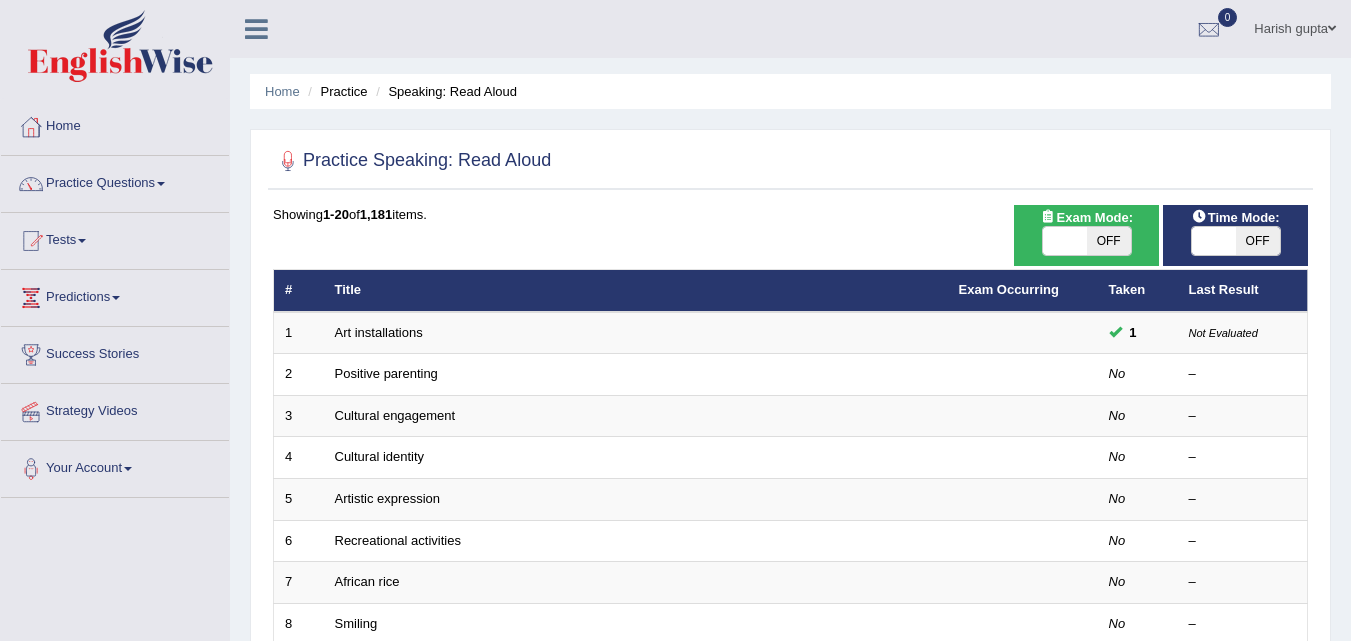 click on "OFF" at bounding box center (1109, 241) 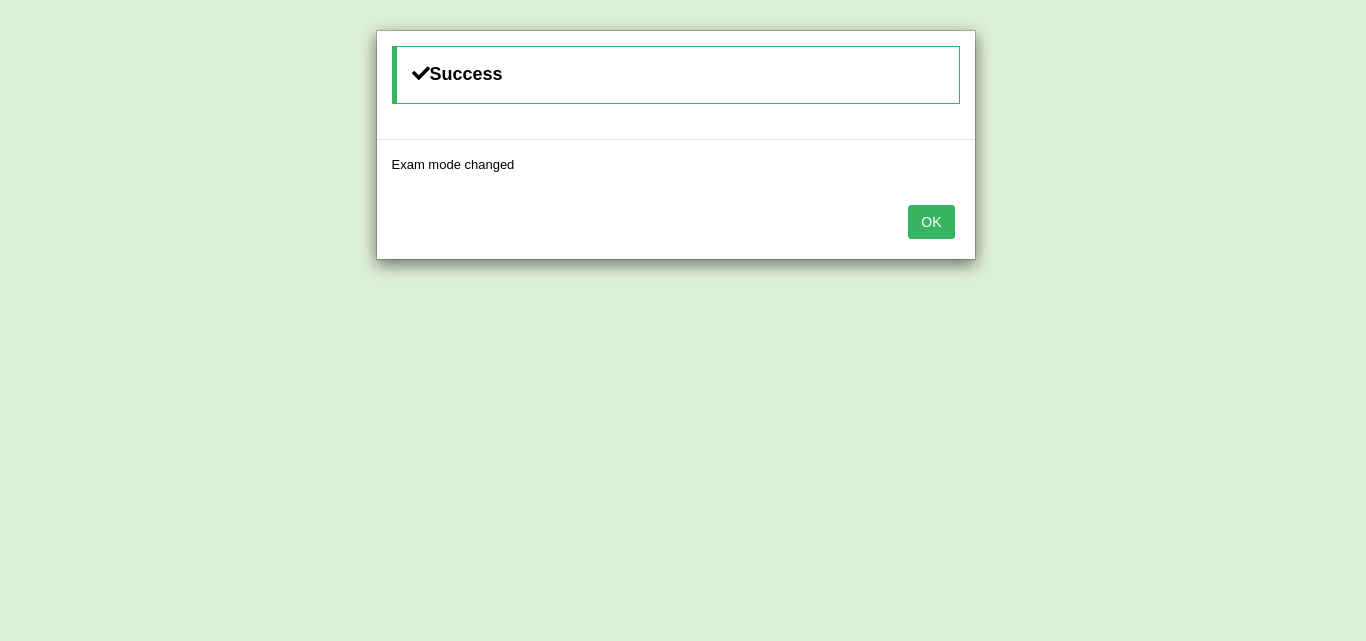 click on "OK" at bounding box center (931, 222) 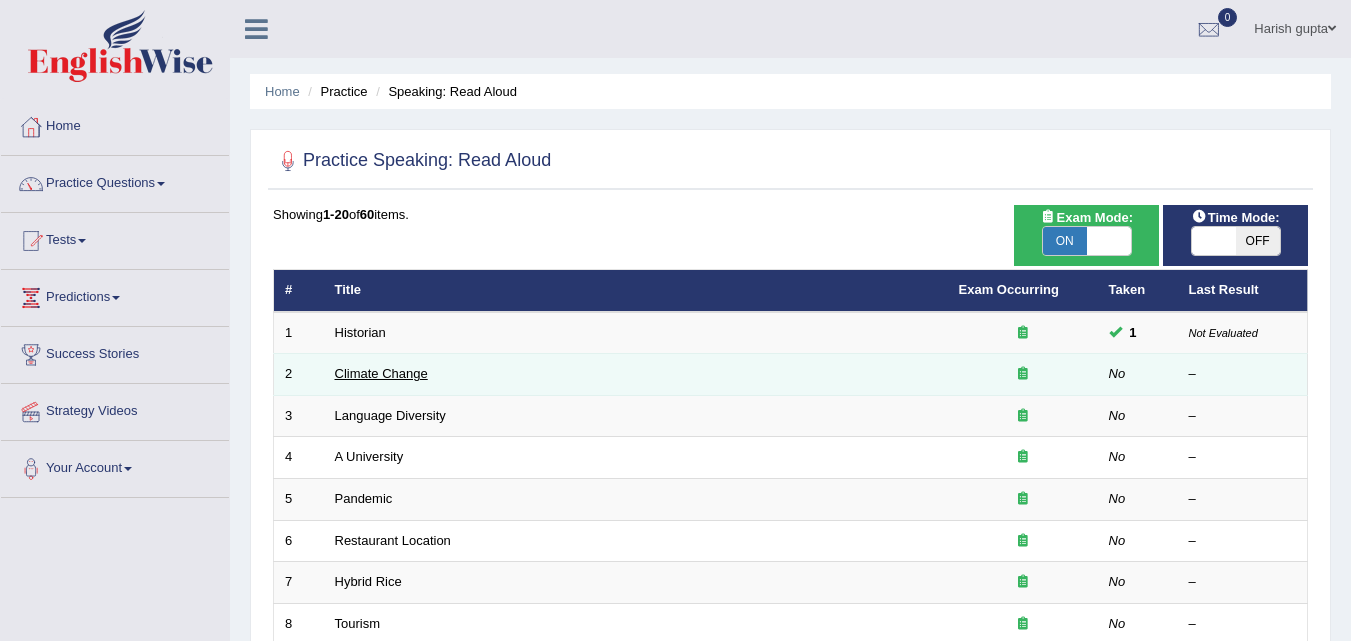 scroll, scrollTop: 0, scrollLeft: 0, axis: both 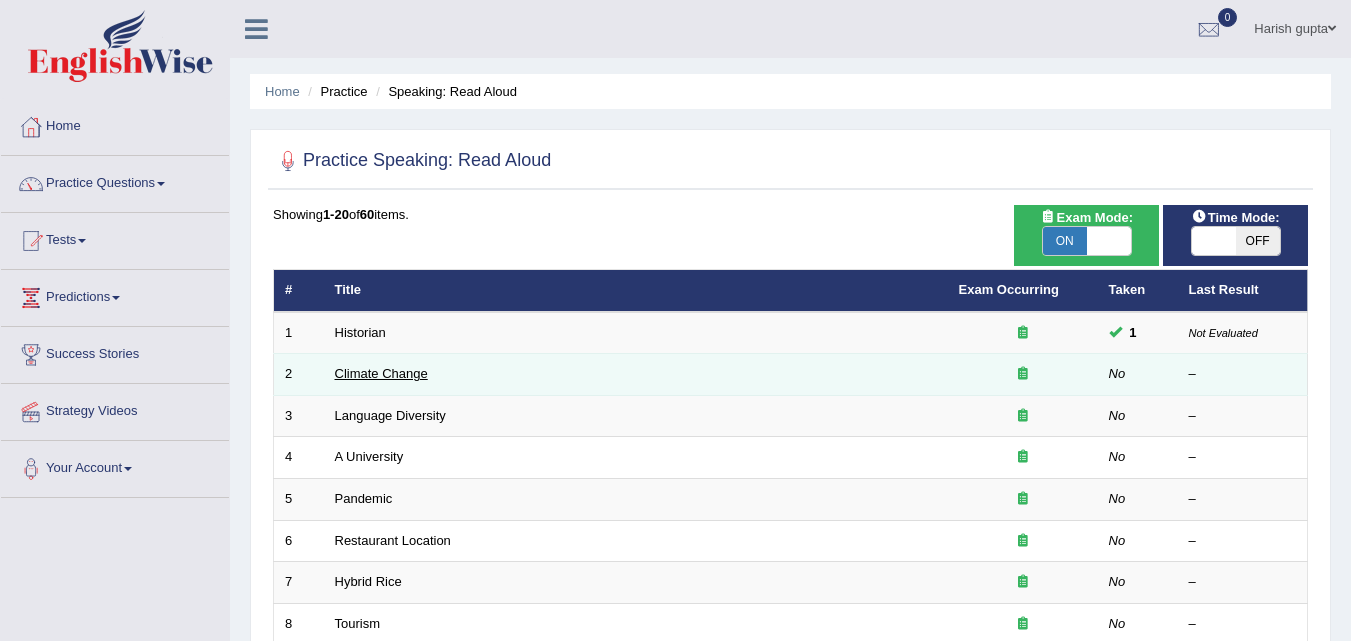 click on "Climate Change" at bounding box center (381, 373) 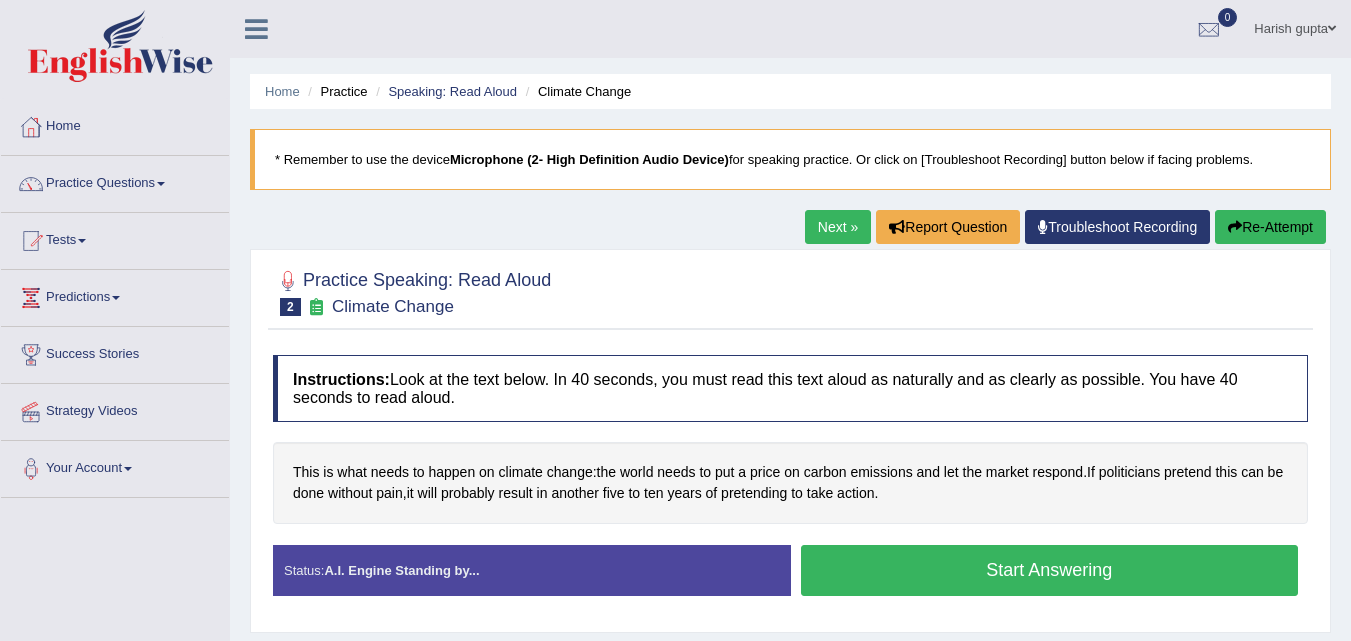 scroll, scrollTop: 0, scrollLeft: 0, axis: both 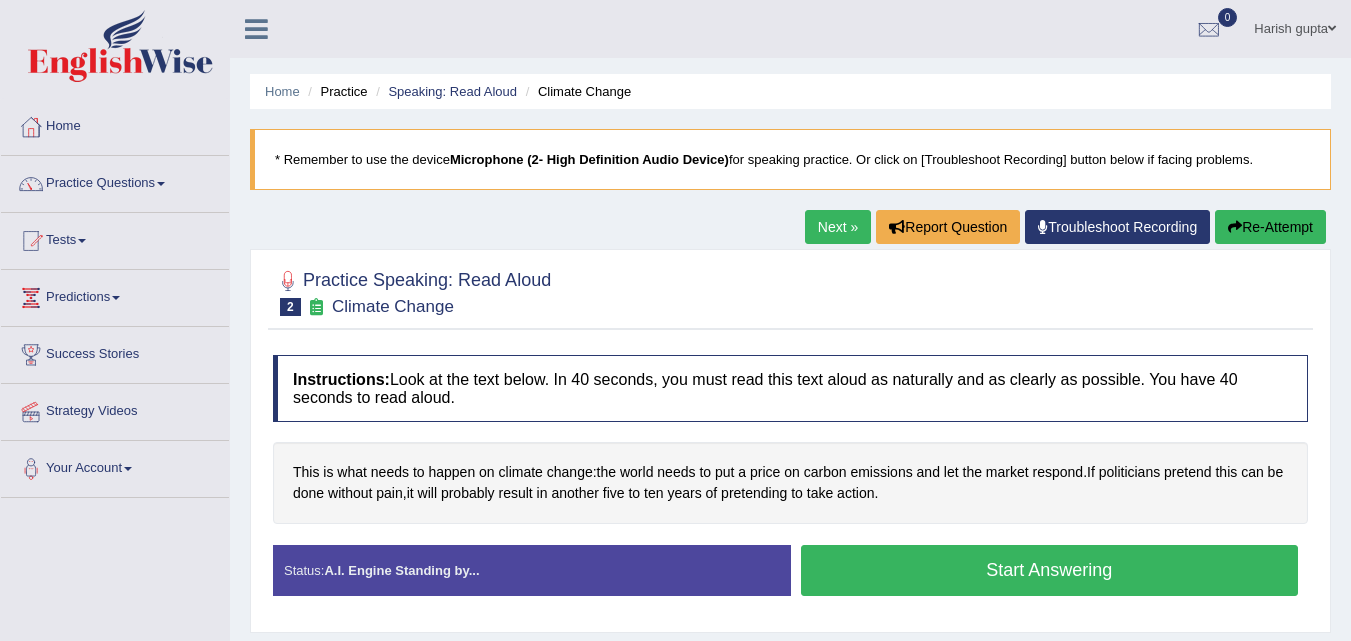 click on "Start Answering" at bounding box center [1050, 570] 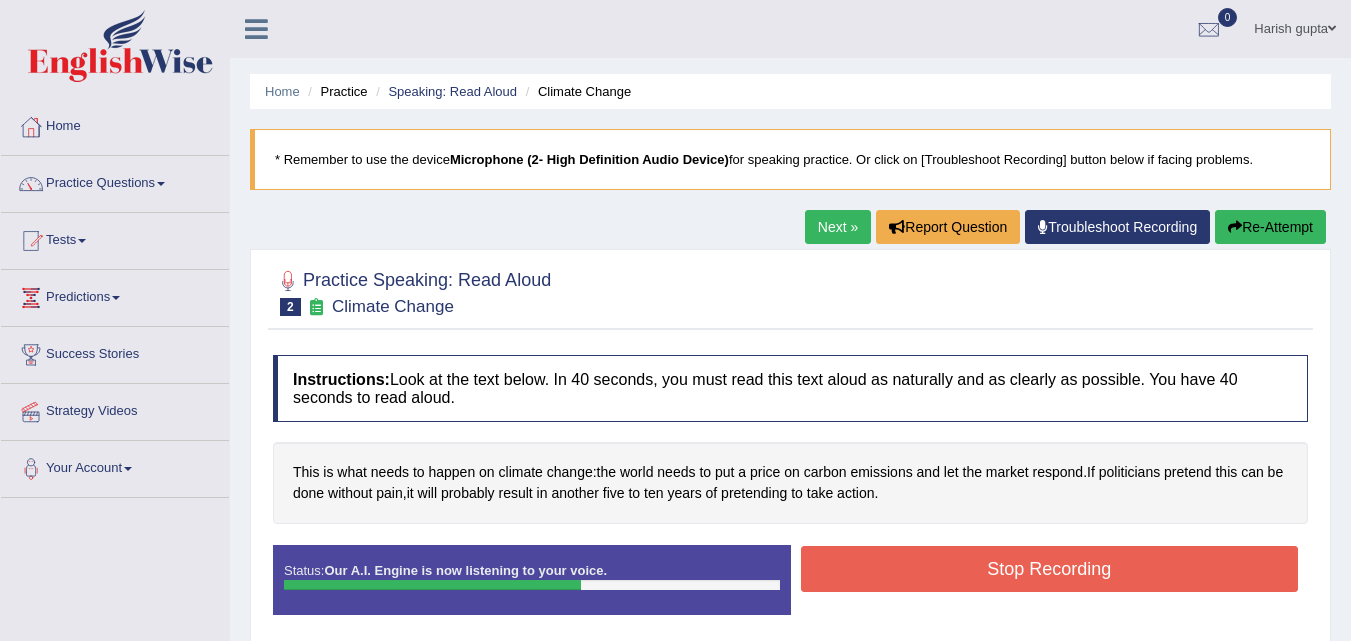 click on "Stop Recording" at bounding box center [1050, 569] 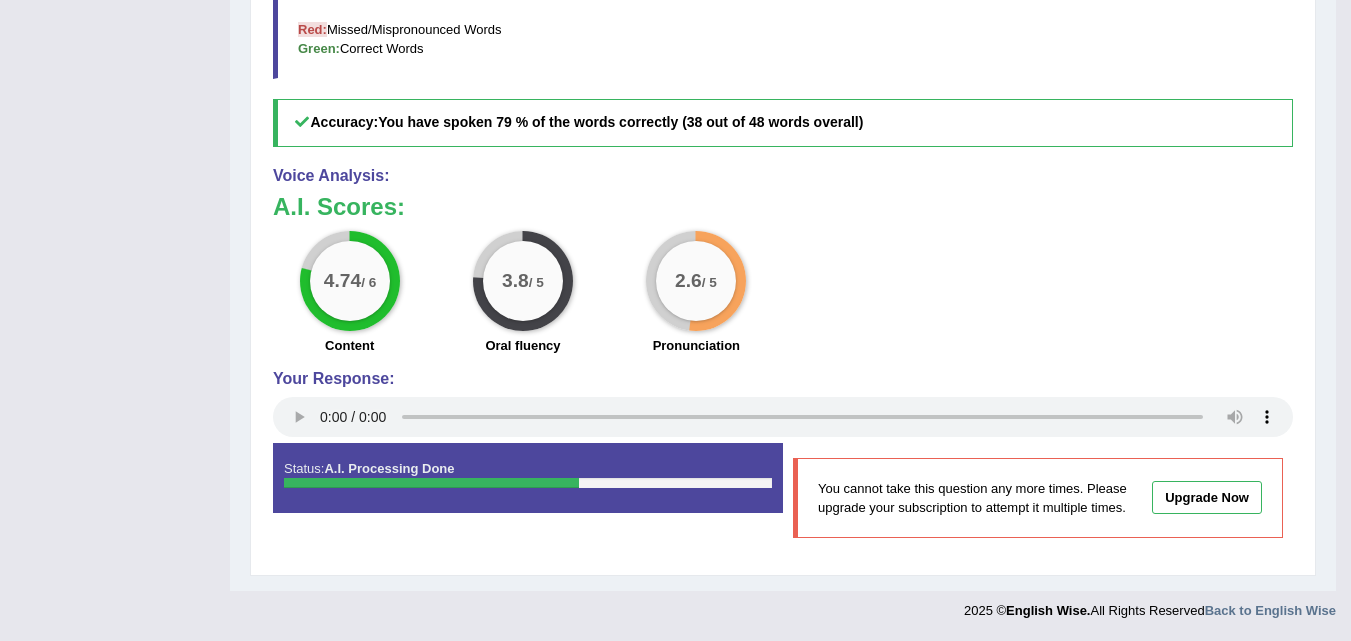 scroll, scrollTop: 0, scrollLeft: 0, axis: both 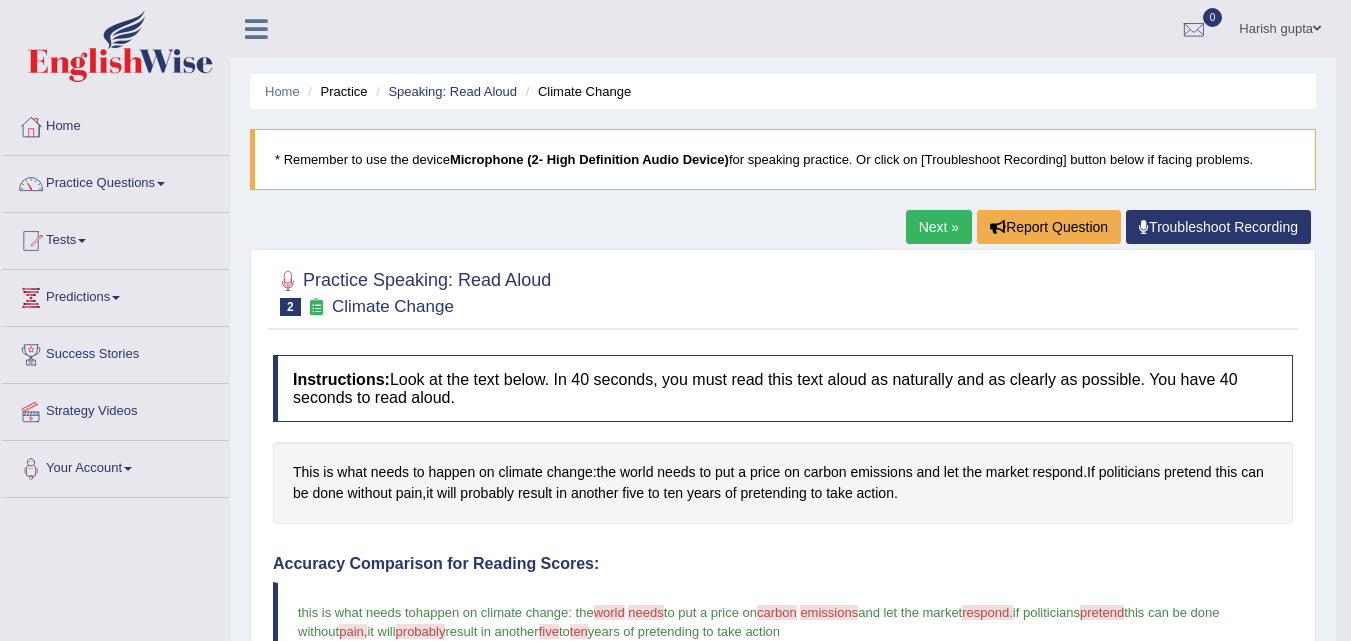 click on "Next »" at bounding box center (939, 227) 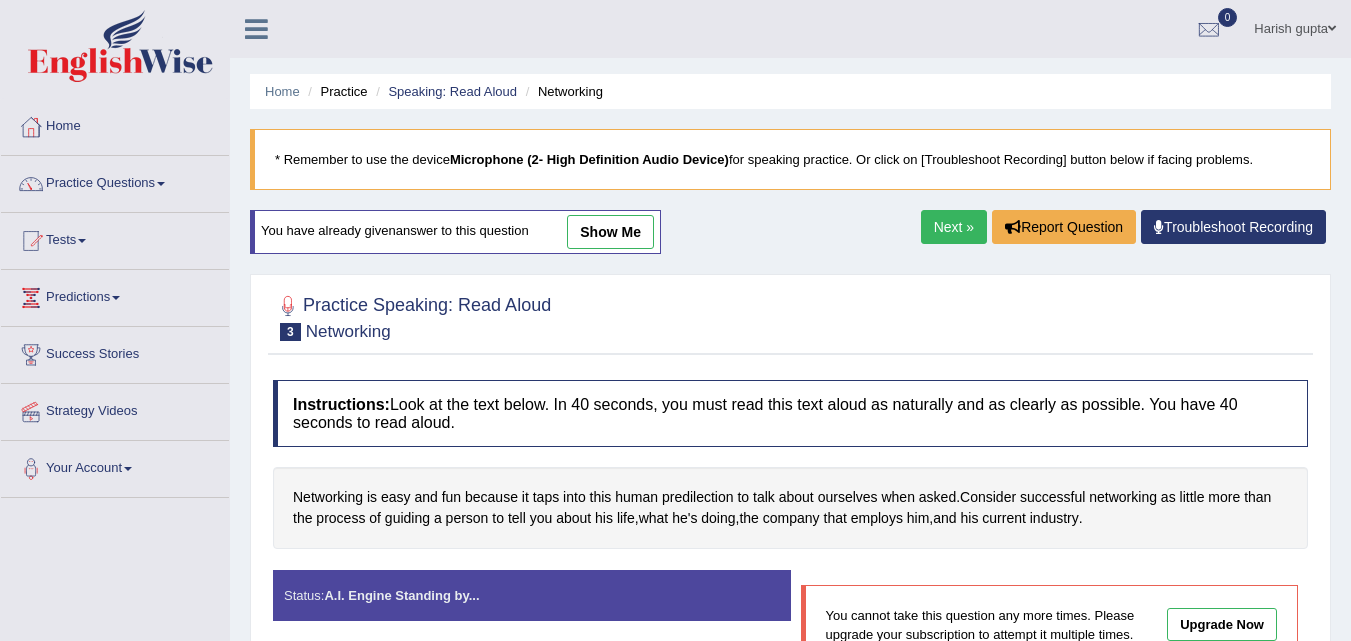 scroll, scrollTop: 0, scrollLeft: 0, axis: both 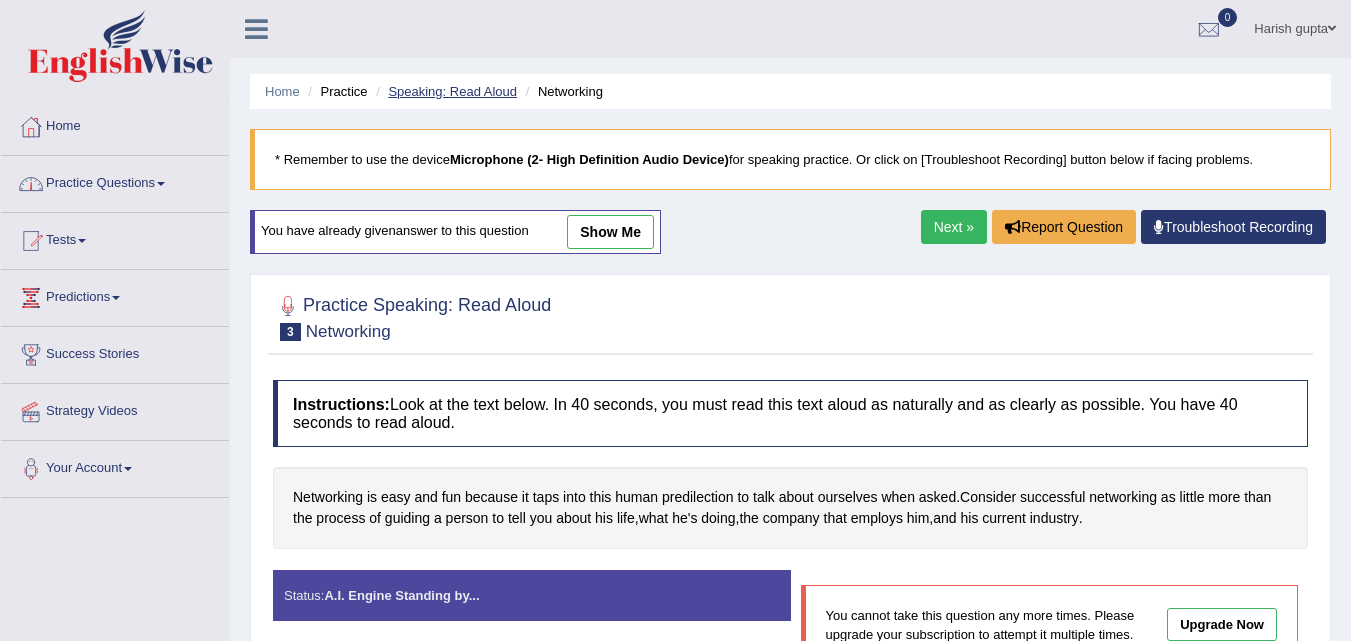 click on "Speaking: Read Aloud" at bounding box center (452, 91) 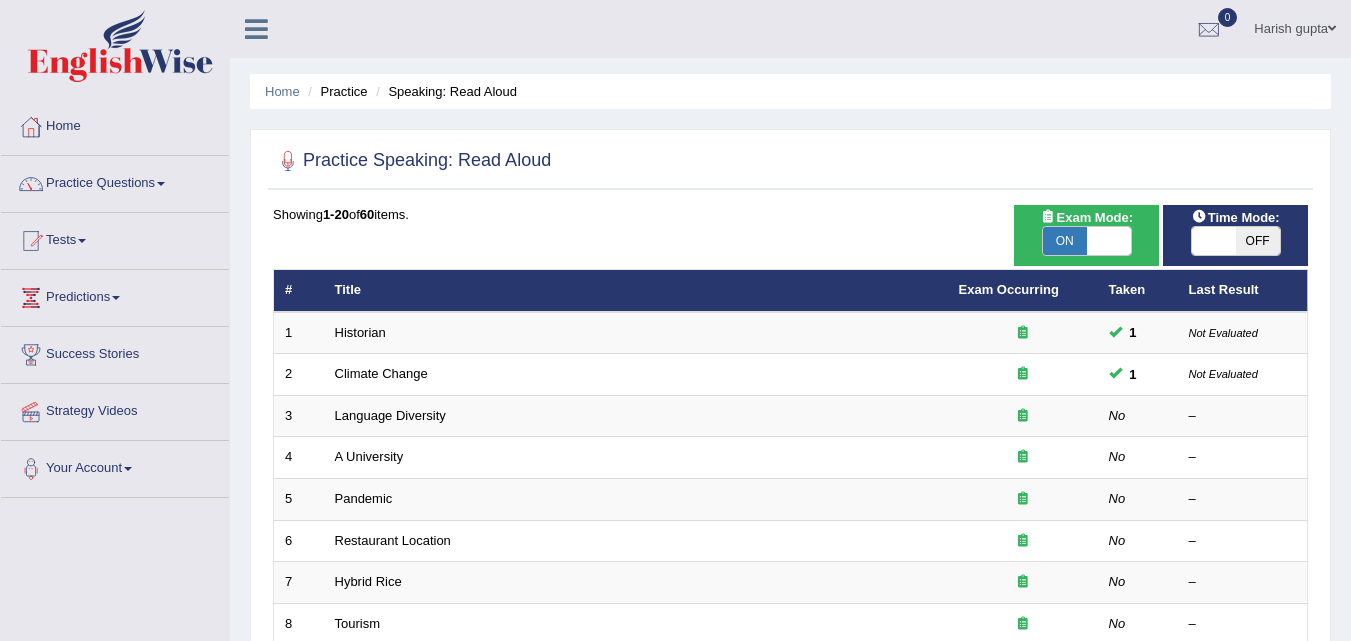 scroll, scrollTop: 0, scrollLeft: 0, axis: both 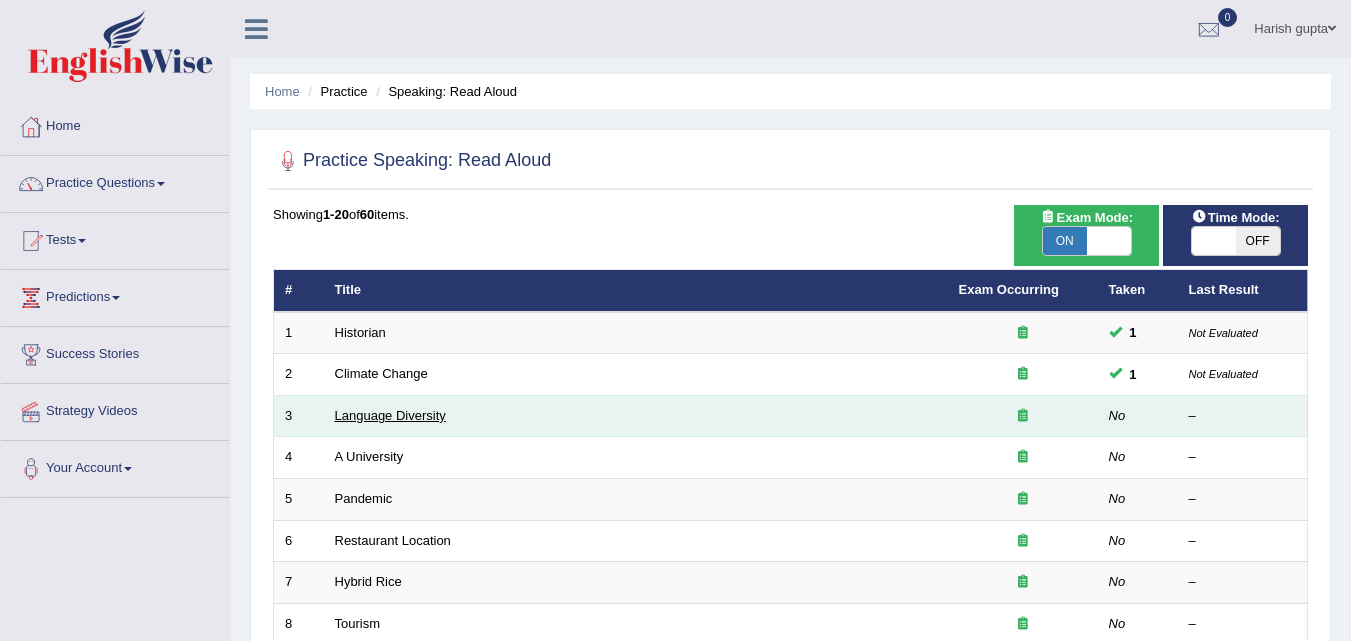 click on "Language Diversity" at bounding box center (390, 415) 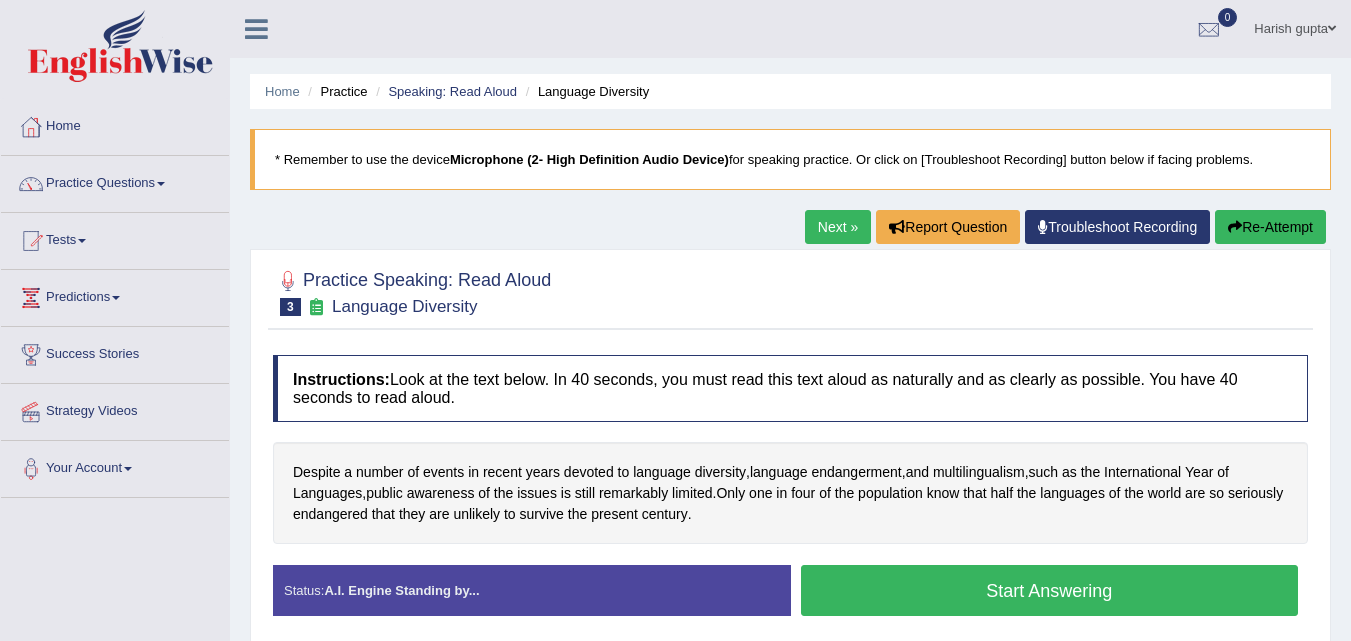 scroll, scrollTop: 0, scrollLeft: 0, axis: both 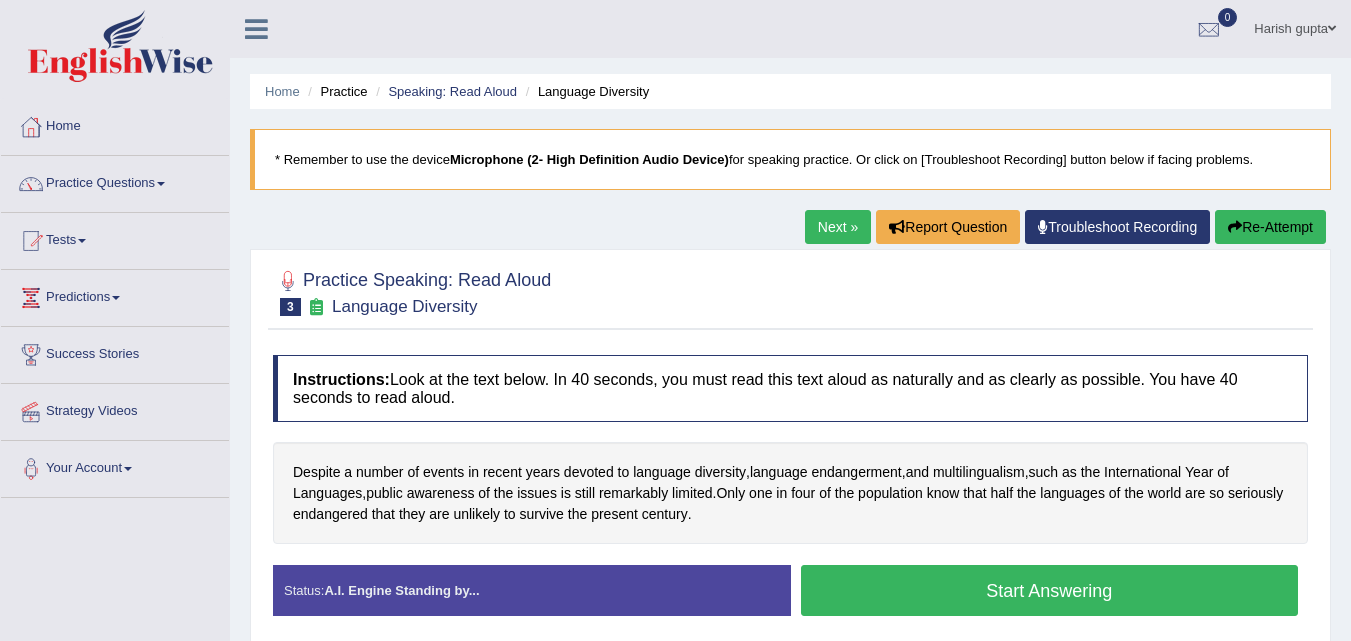click on "Start Answering" at bounding box center (1050, 590) 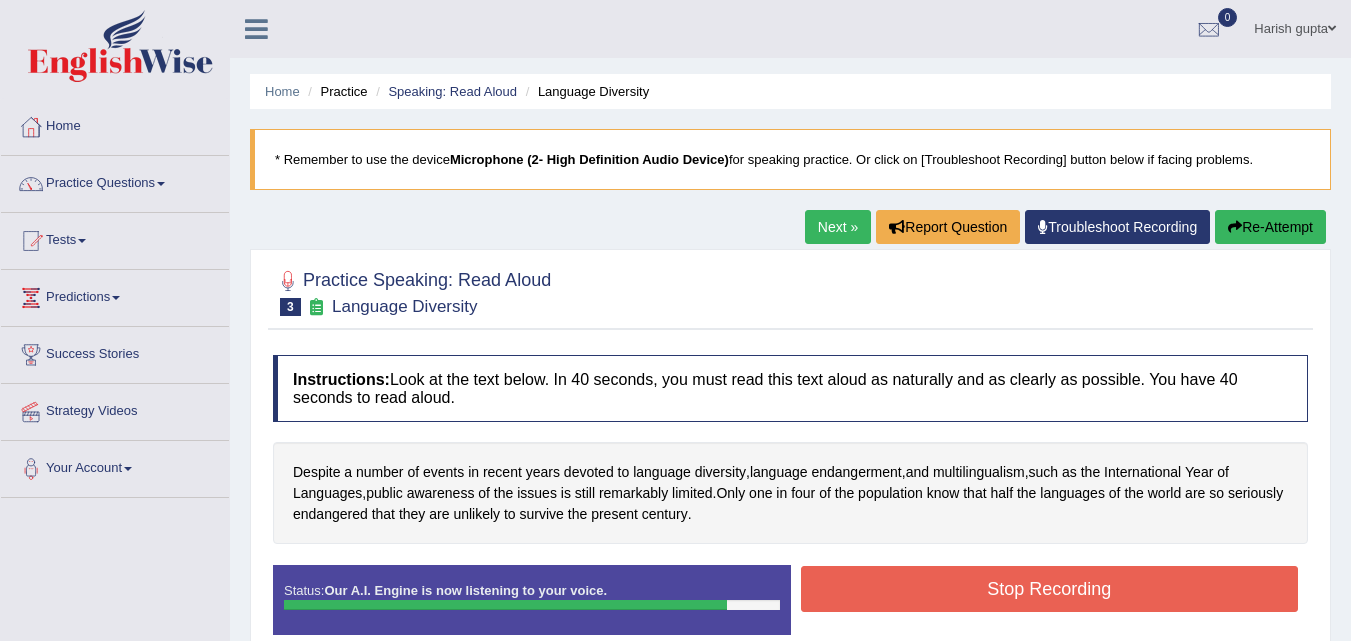 click on "Stop Recording" at bounding box center [1050, 589] 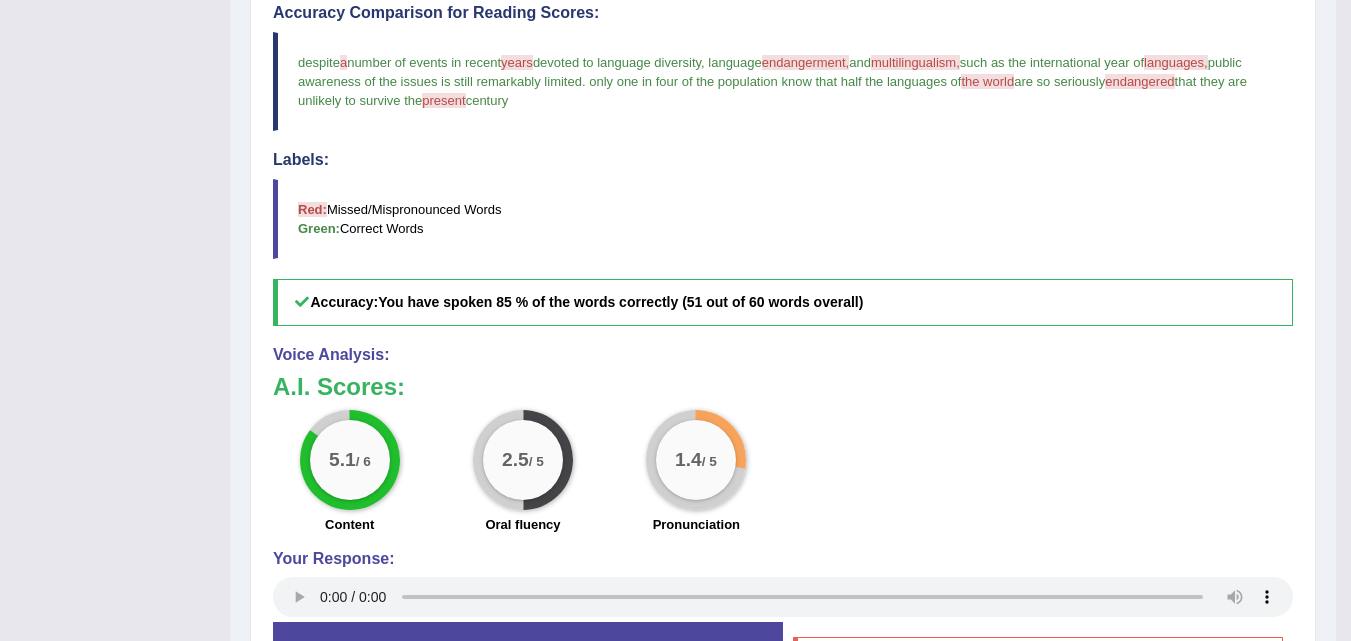 scroll, scrollTop: 574, scrollLeft: 0, axis: vertical 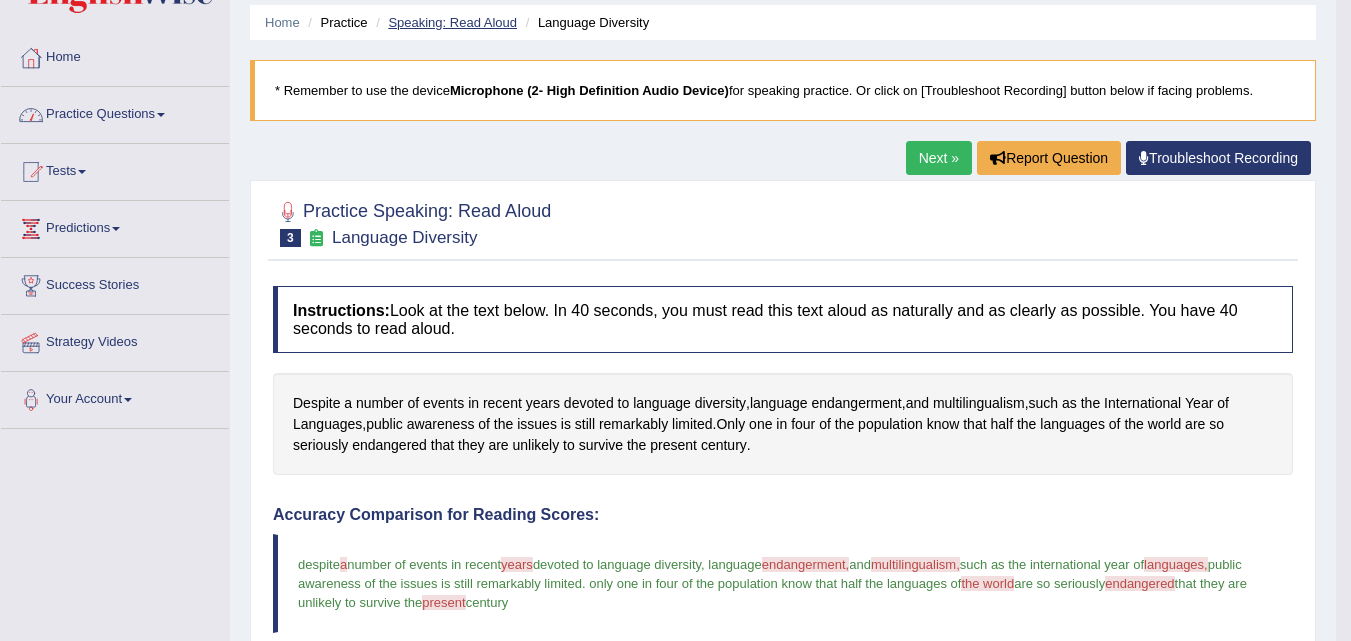 click on "Speaking: Read Aloud" at bounding box center (452, 22) 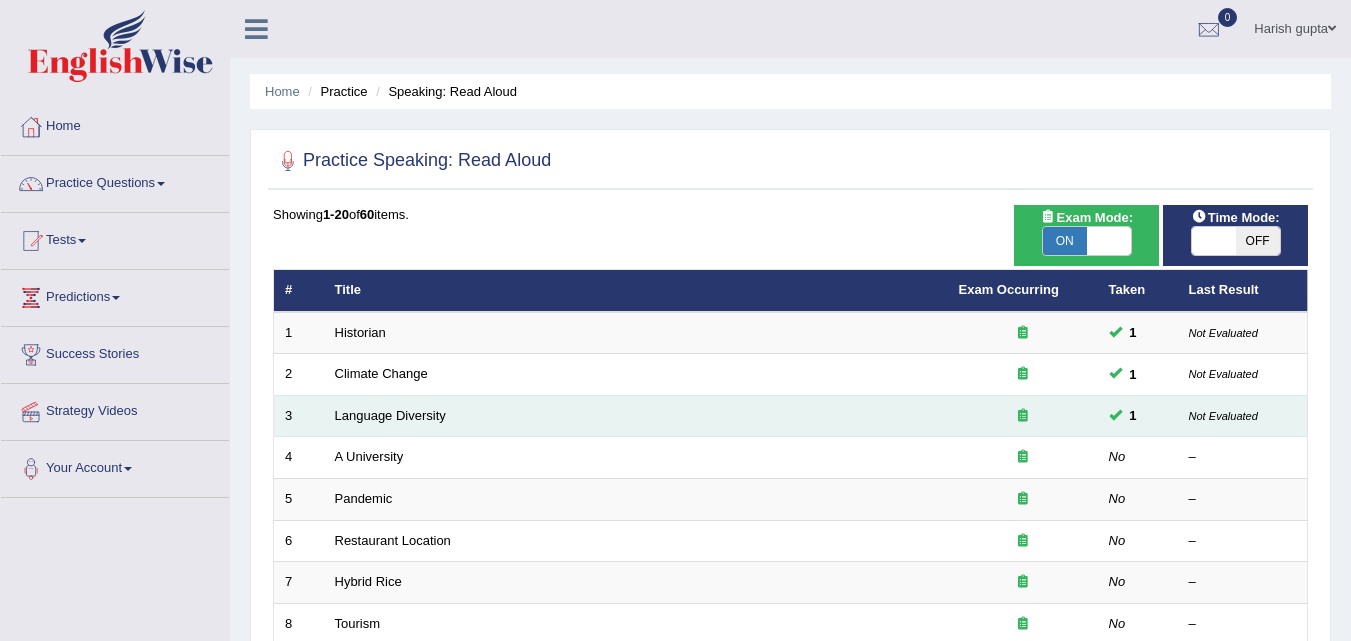 scroll, scrollTop: 0, scrollLeft: 0, axis: both 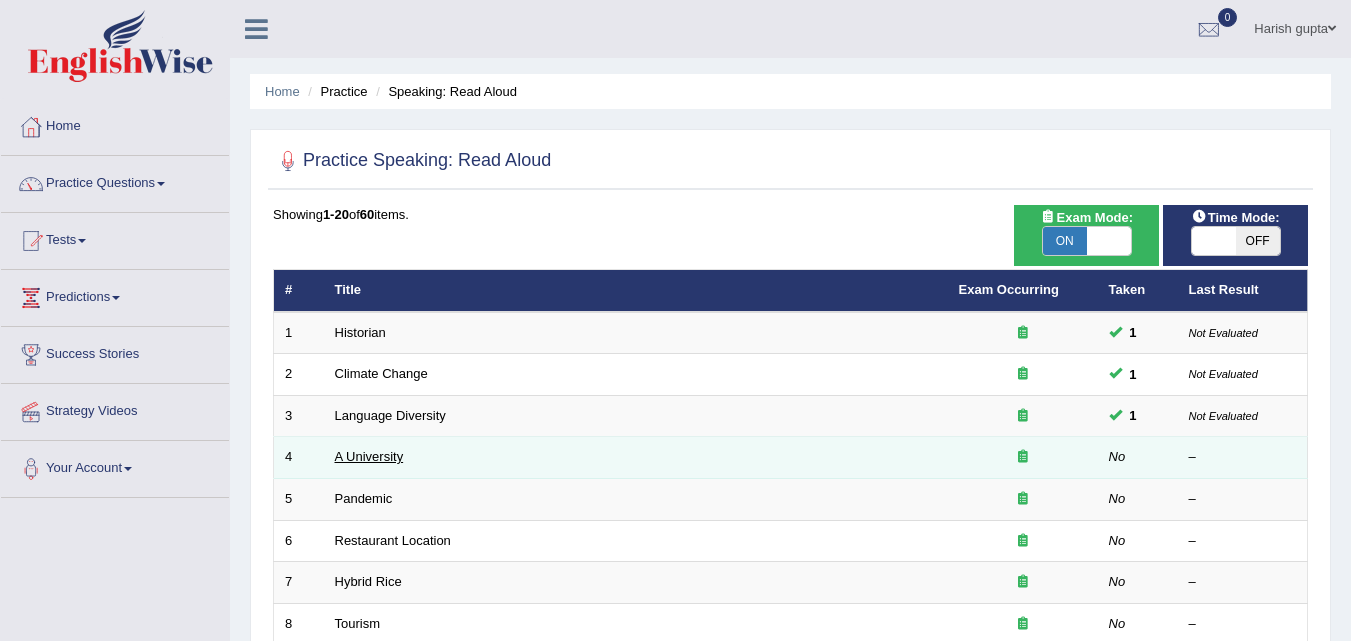 click on "A University" at bounding box center [369, 456] 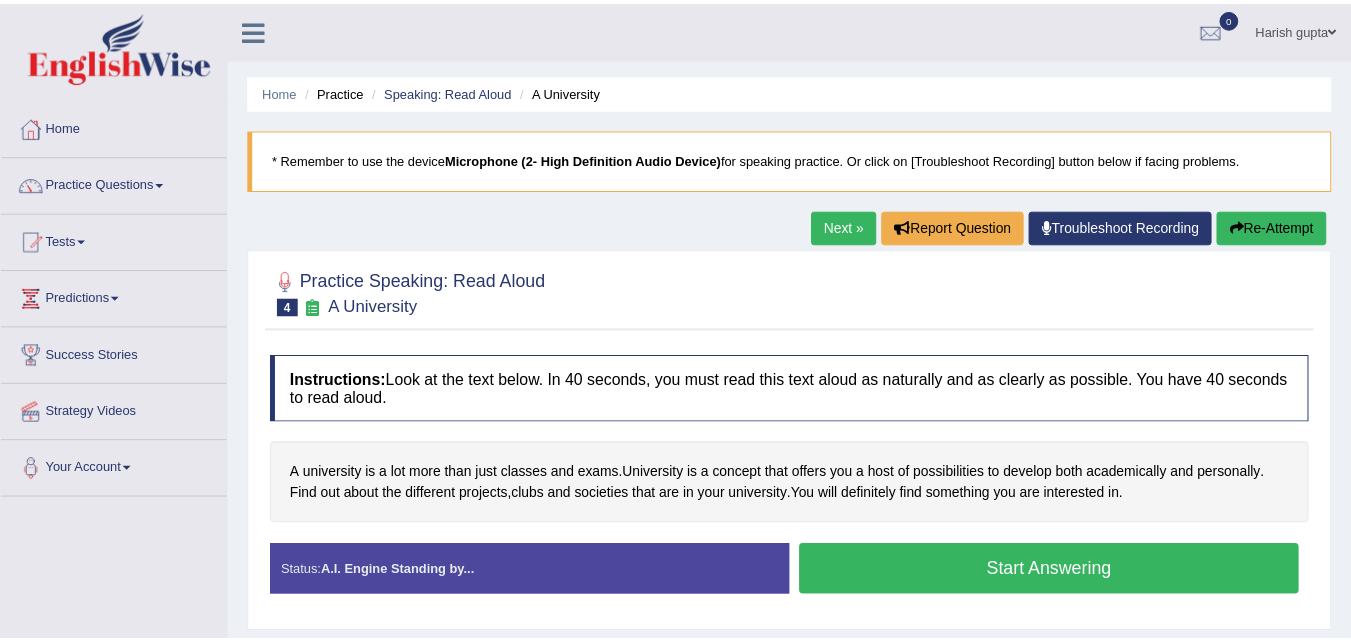 scroll, scrollTop: 0, scrollLeft: 0, axis: both 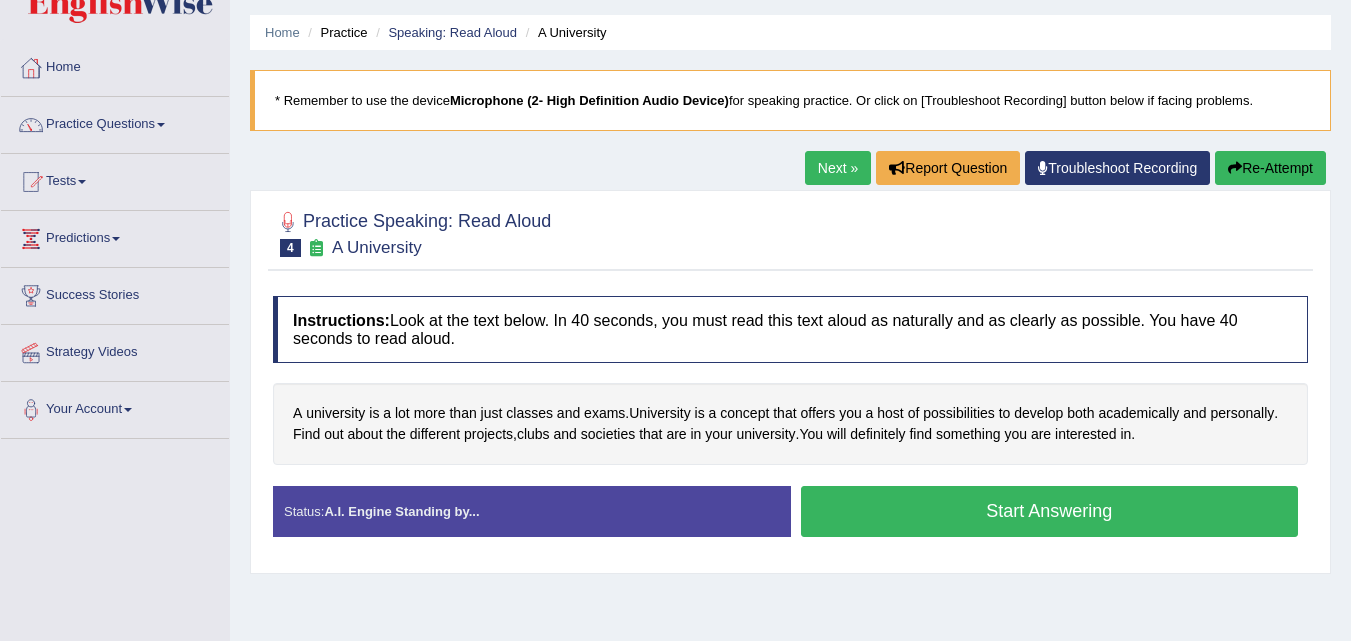 click on "Start Answering" at bounding box center (1050, 511) 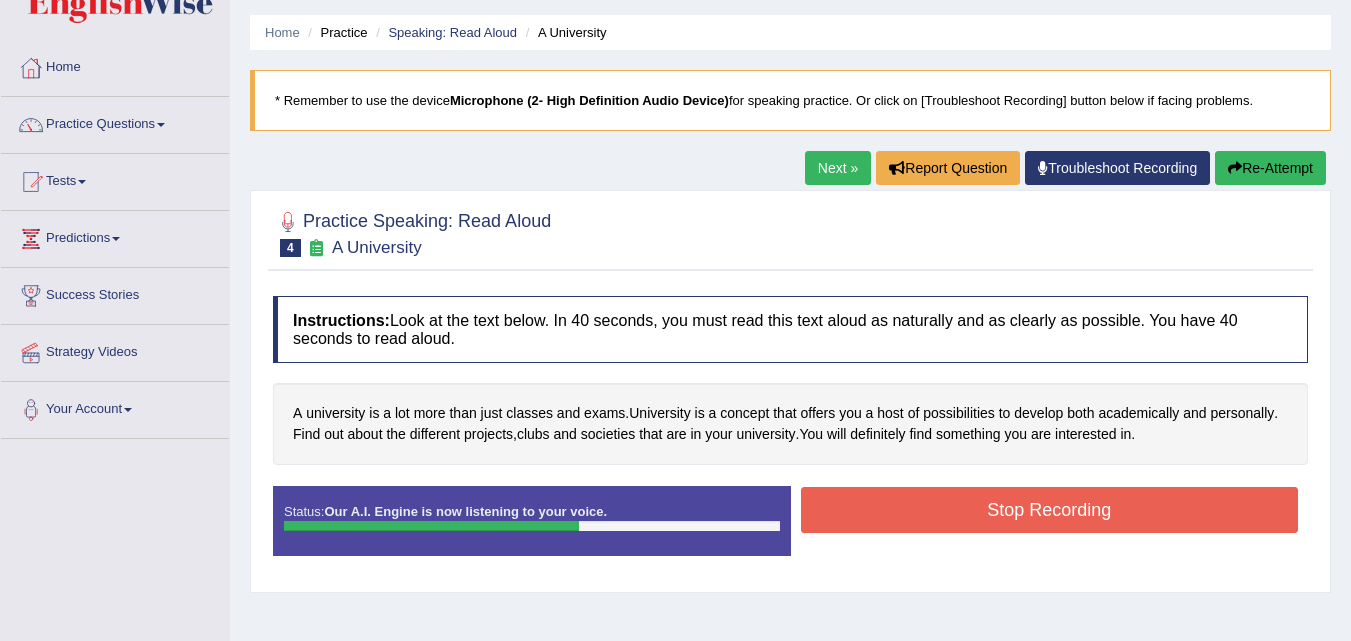 click on "Stop Recording" at bounding box center [1050, 510] 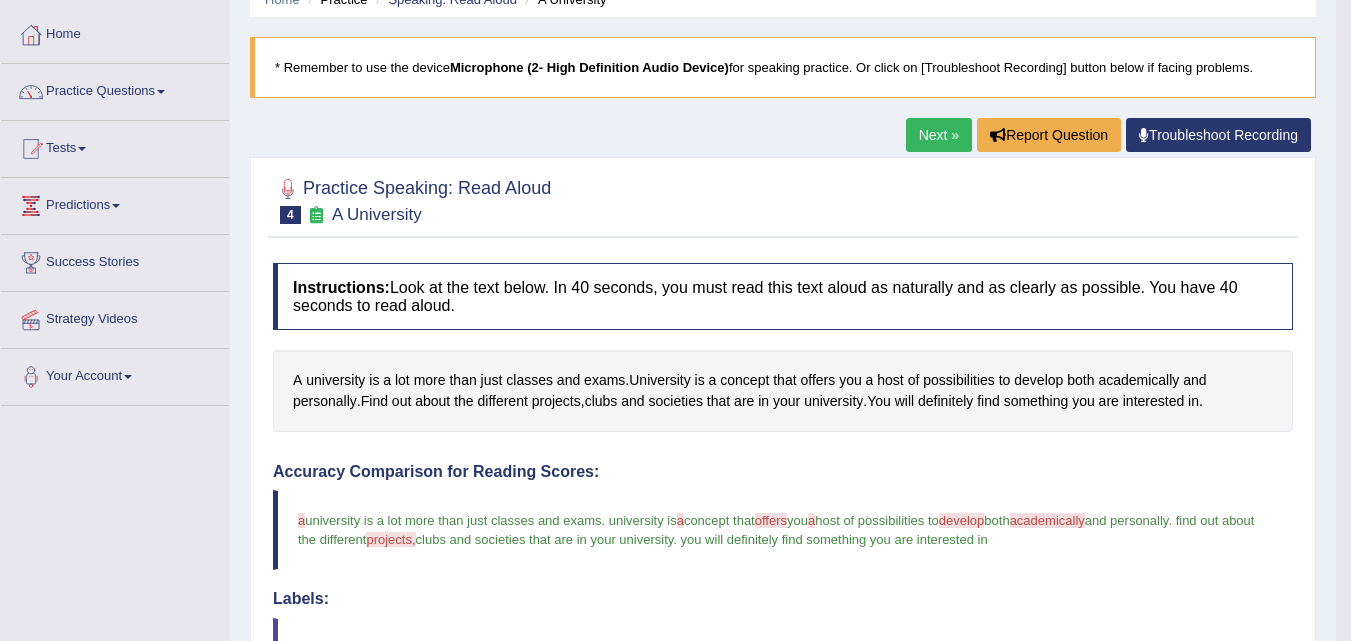 scroll, scrollTop: 81, scrollLeft: 0, axis: vertical 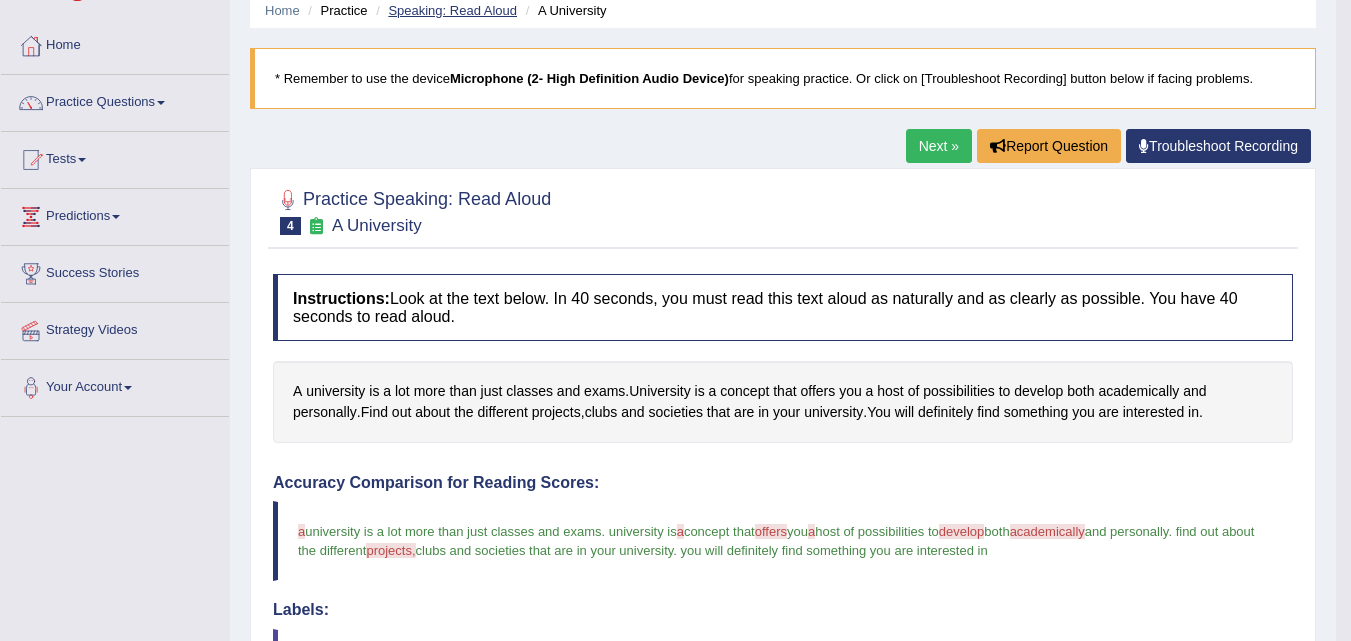 click on "Speaking: Read Aloud" at bounding box center [452, 10] 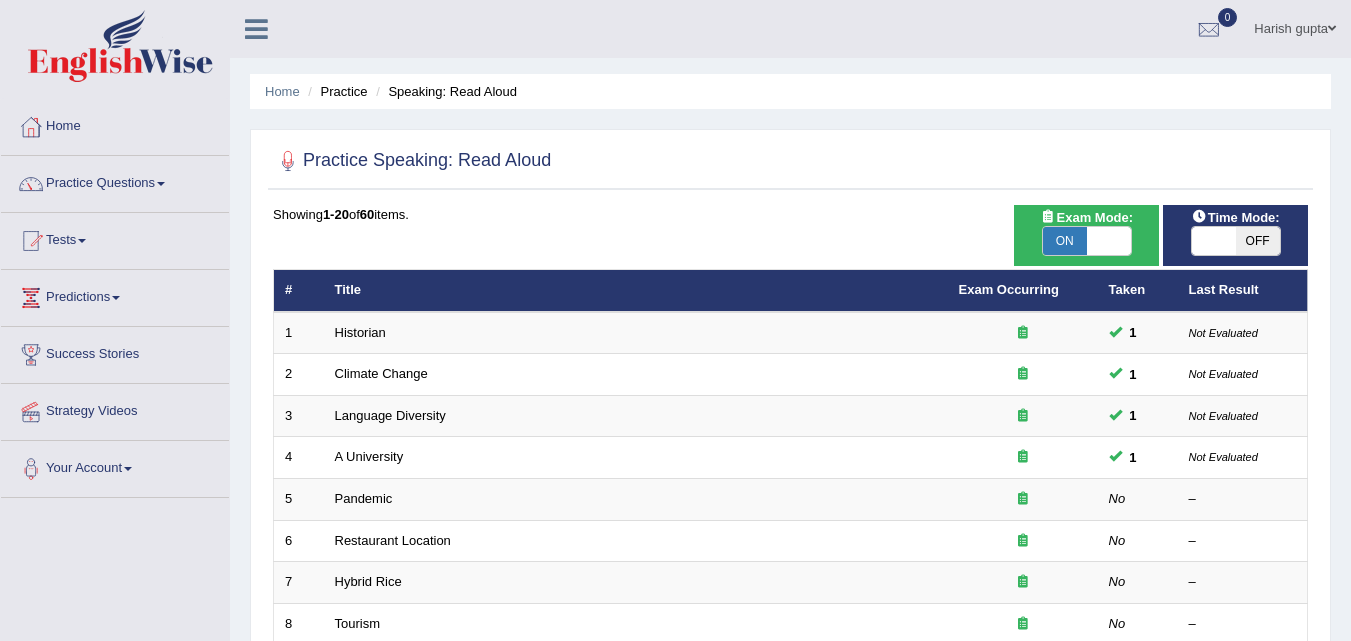 scroll, scrollTop: 0, scrollLeft: 0, axis: both 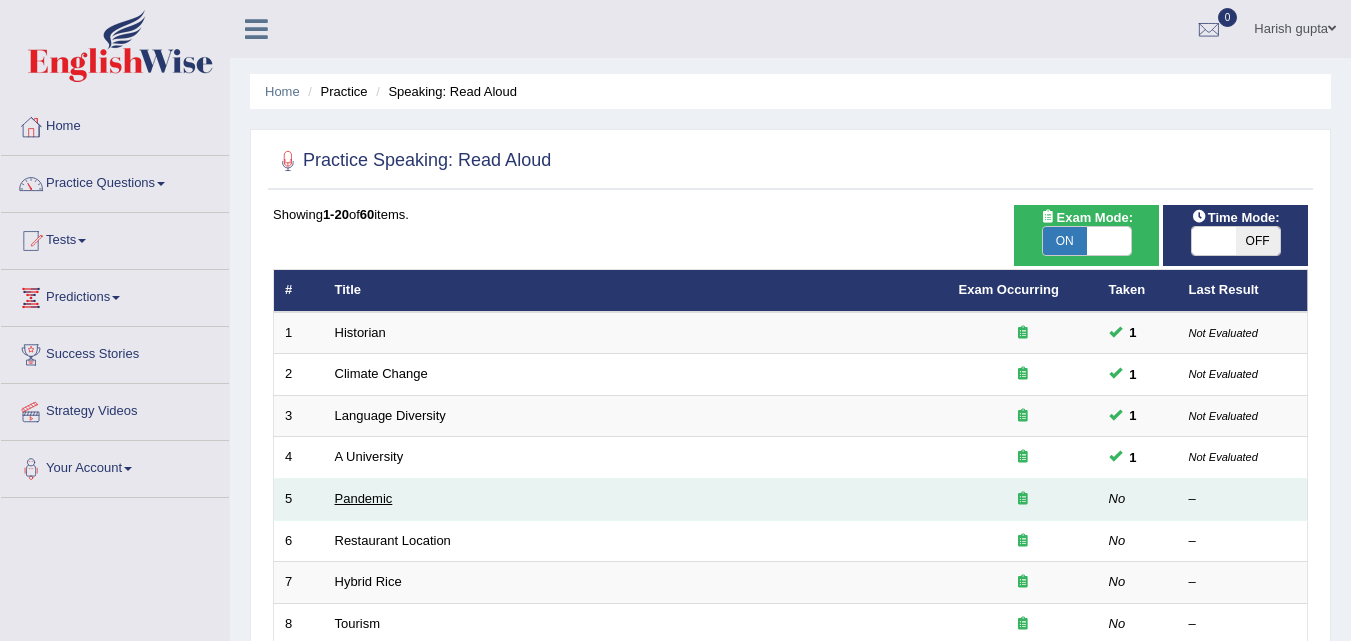 click on "Pandemic" at bounding box center [364, 498] 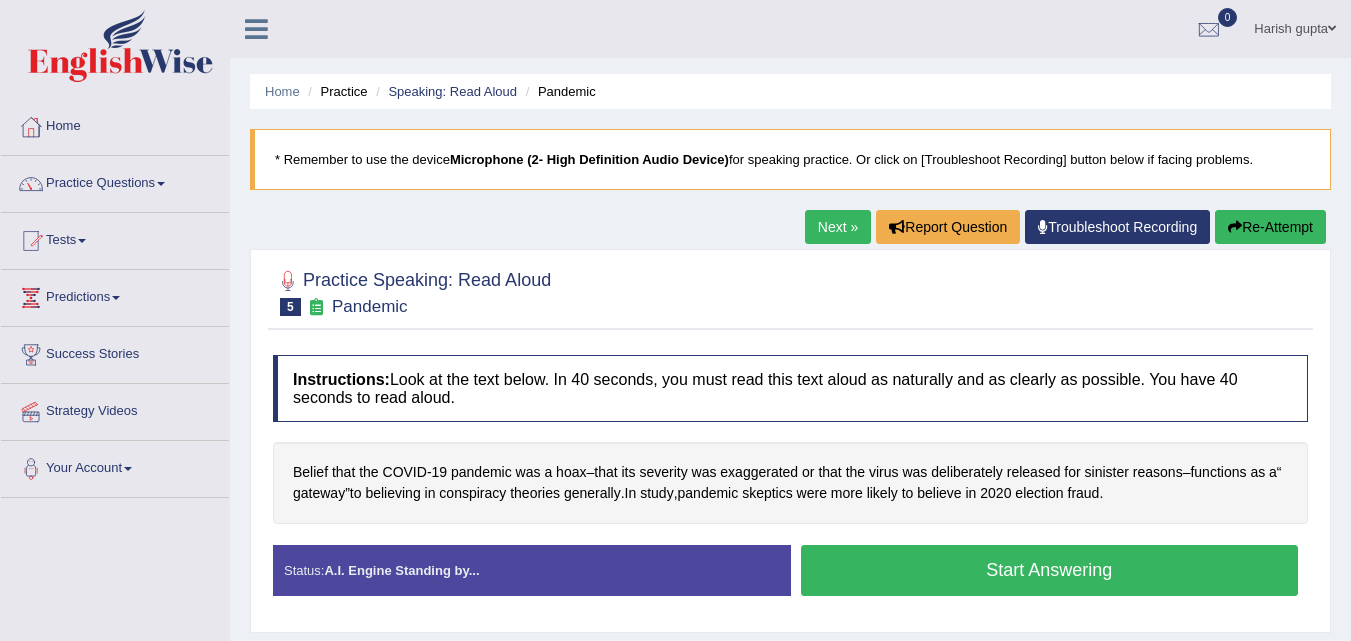 scroll, scrollTop: 0, scrollLeft: 0, axis: both 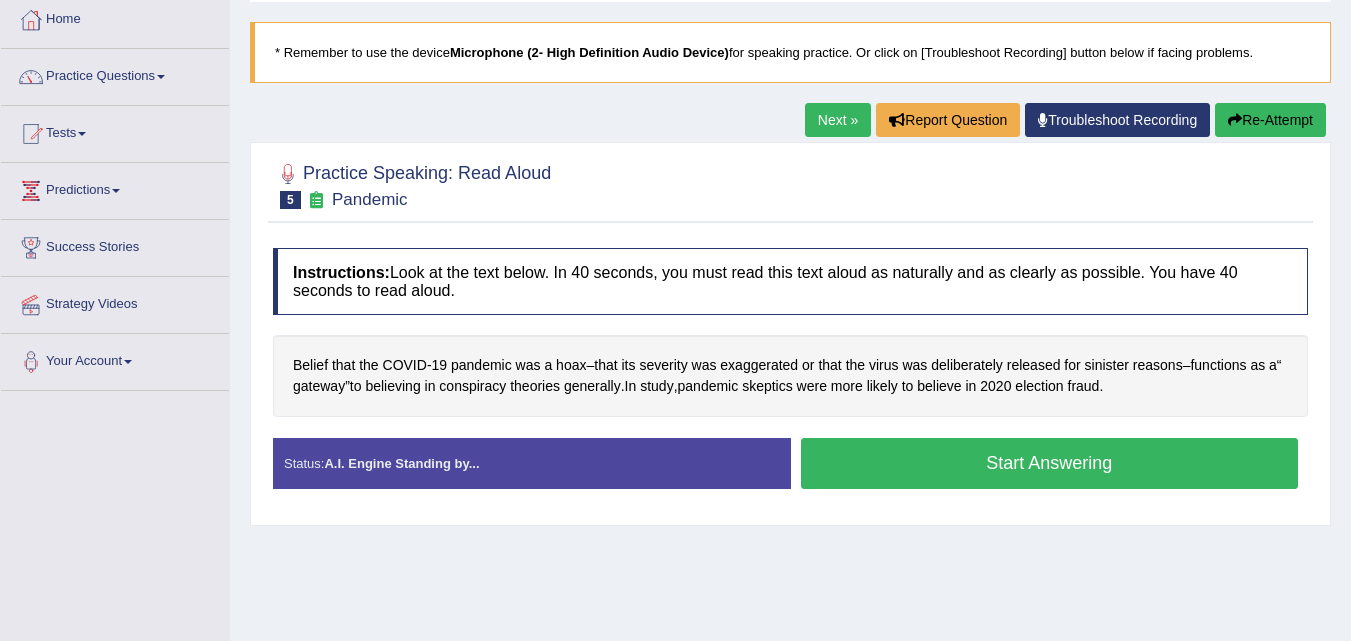 click on "Start Answering" at bounding box center (1050, 463) 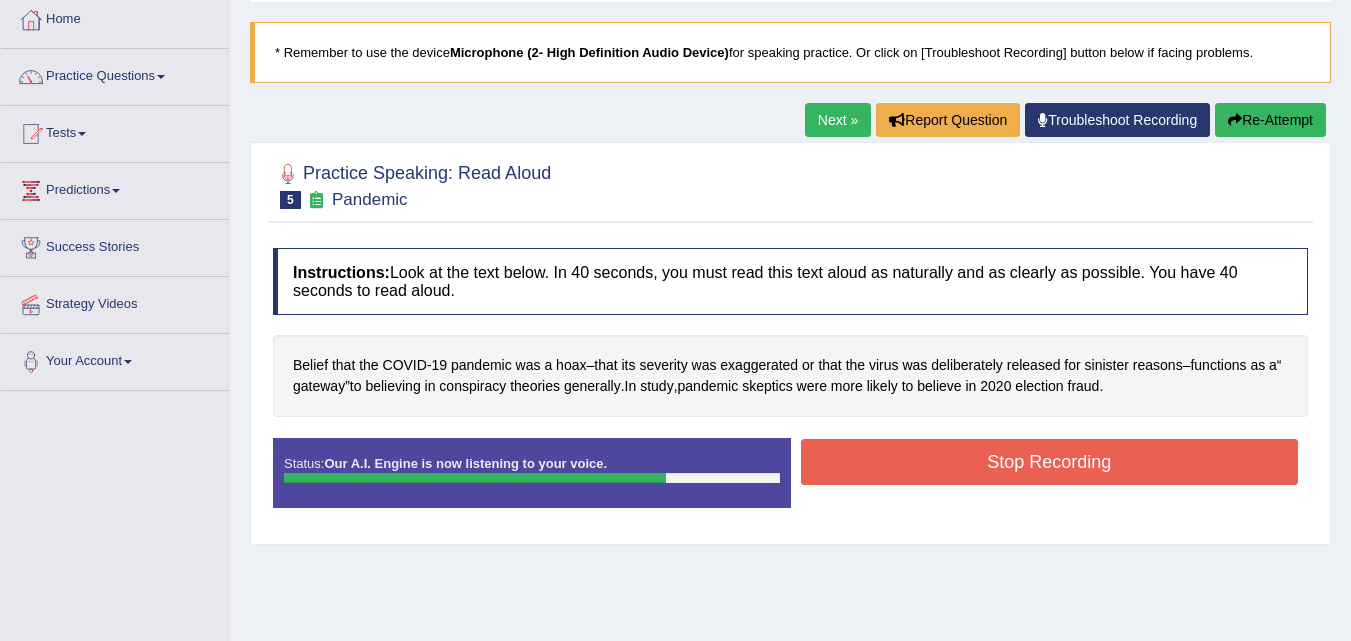 click on "Re-Attempt" at bounding box center (1270, 120) 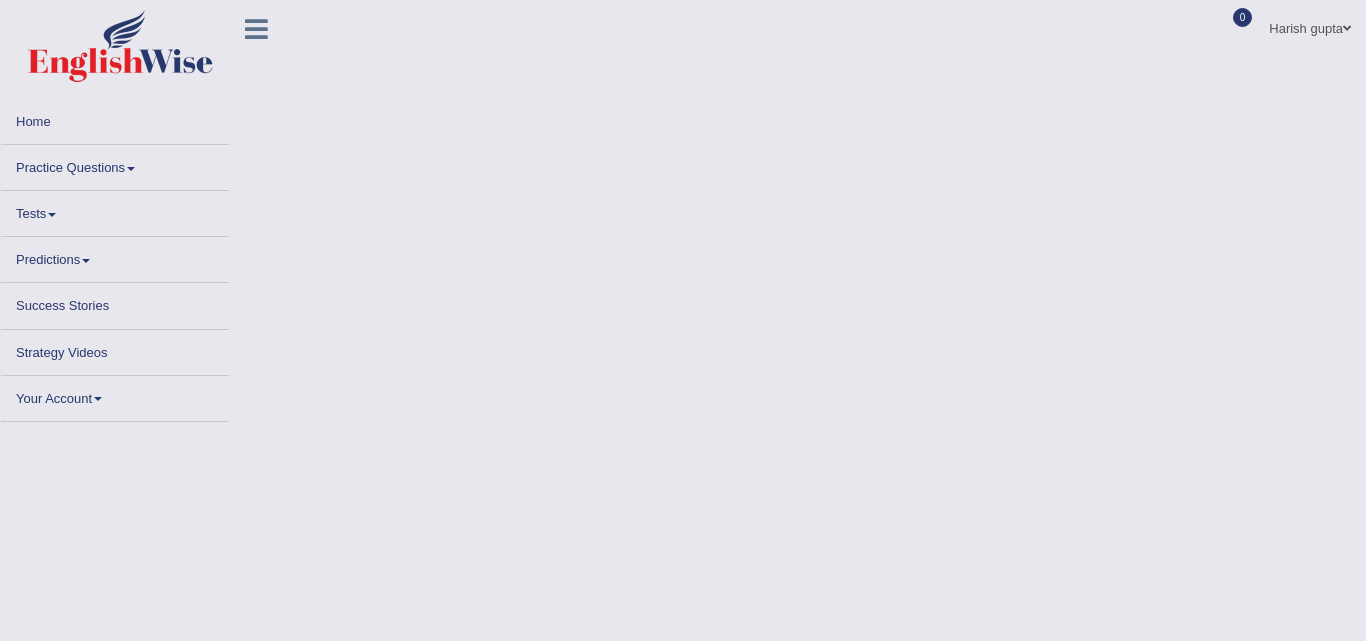 scroll, scrollTop: 0, scrollLeft: 0, axis: both 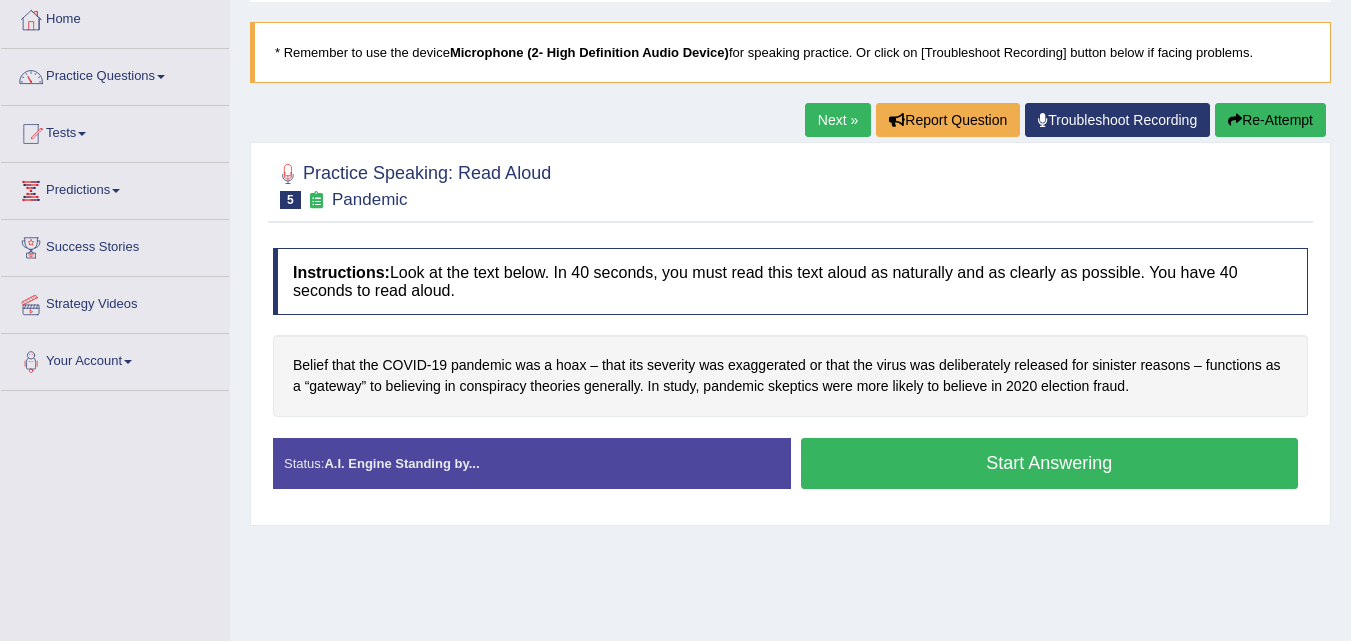 click on "Belief that the COVID-19 pandemic was a hoax – that its severity was exaggerated or that the virus was deliberately released for sinister reasons – functions as a “gateway” to believing in conspiracy theories generally. In study, pandemic skeptics were more likely to believe in 2020 election fraud." at bounding box center [790, 375] 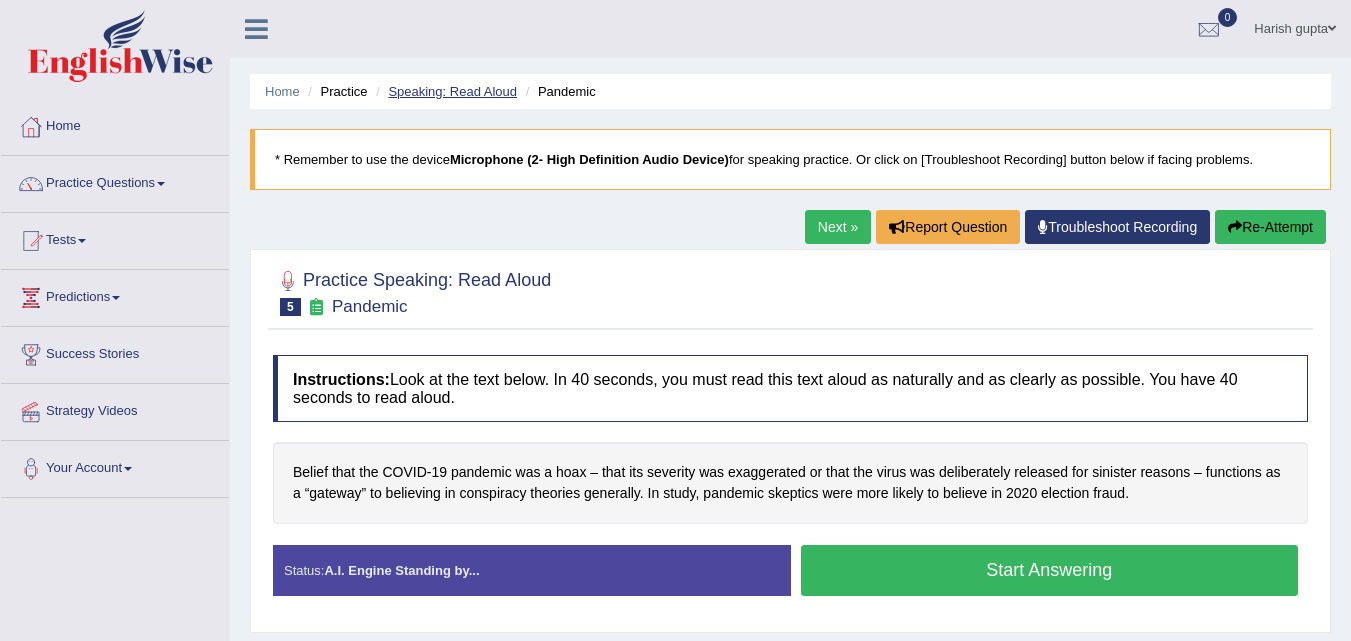 click on "Speaking: Read Aloud" at bounding box center [452, 91] 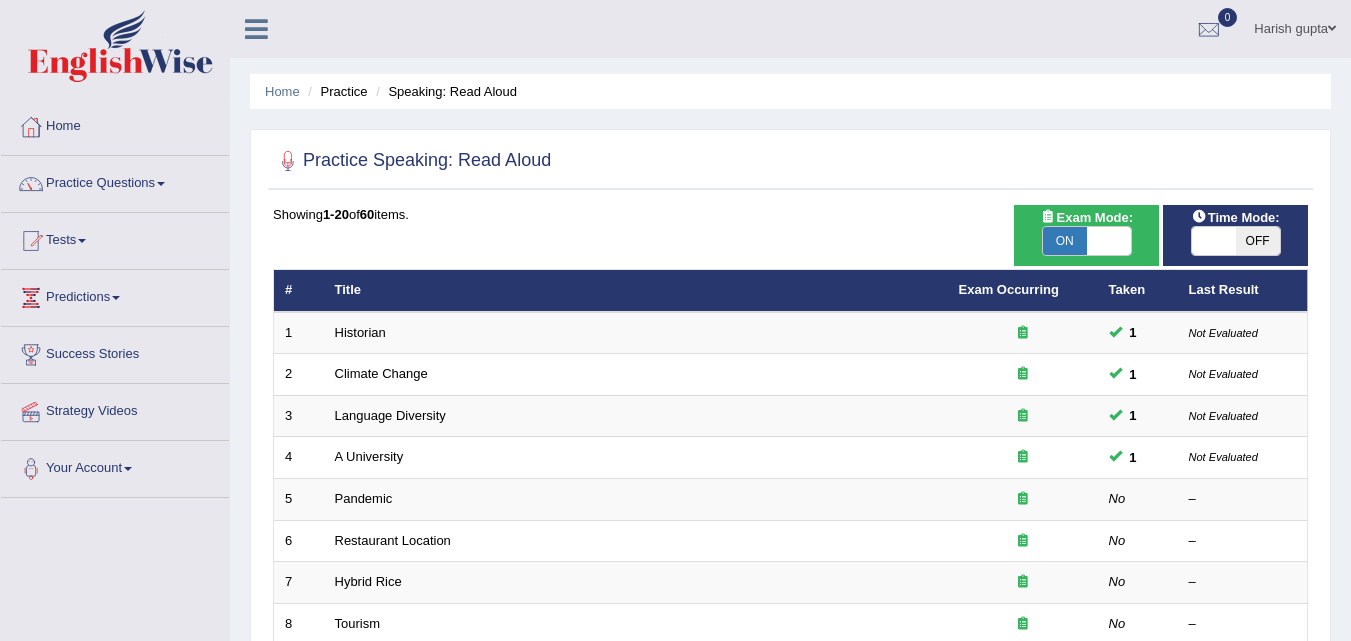 scroll, scrollTop: 0, scrollLeft: 0, axis: both 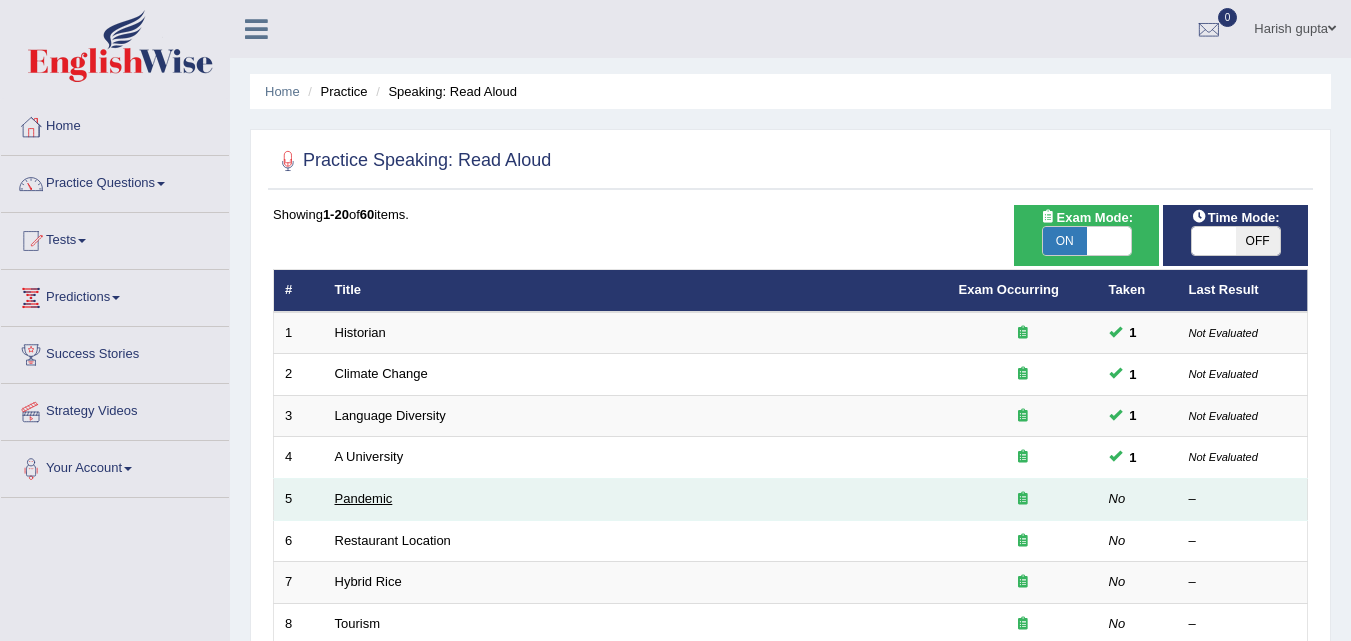 click on "Pandemic" at bounding box center (364, 498) 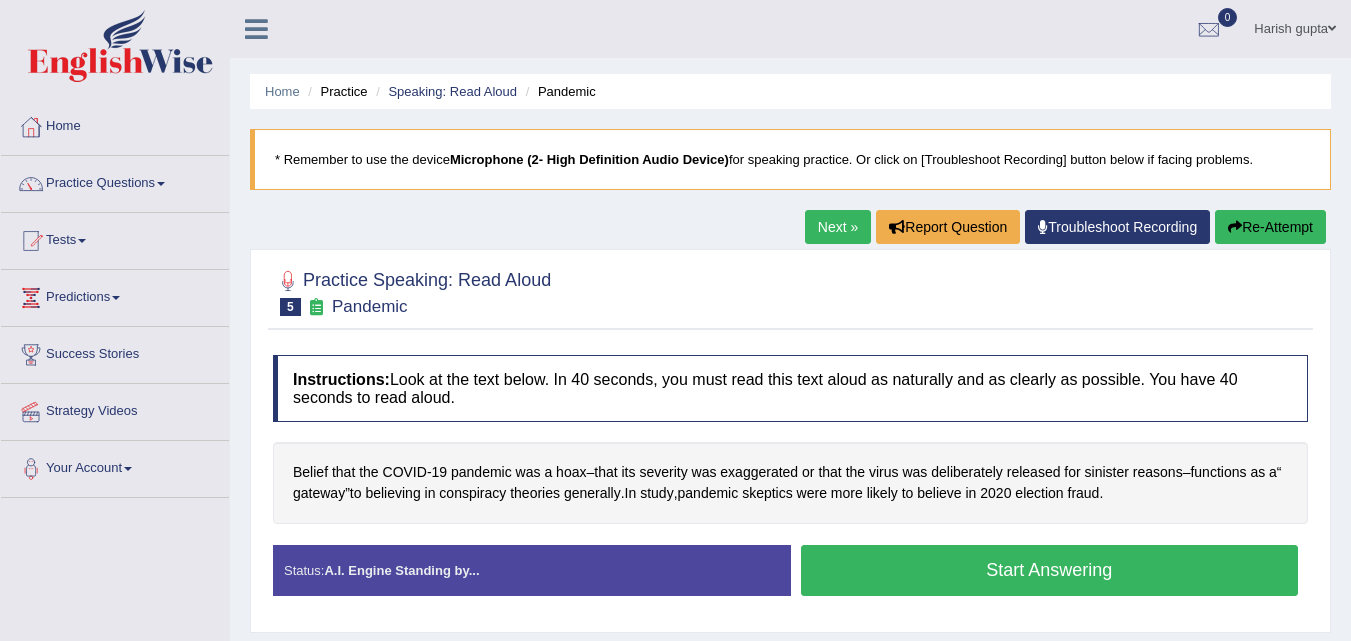 scroll, scrollTop: 0, scrollLeft: 0, axis: both 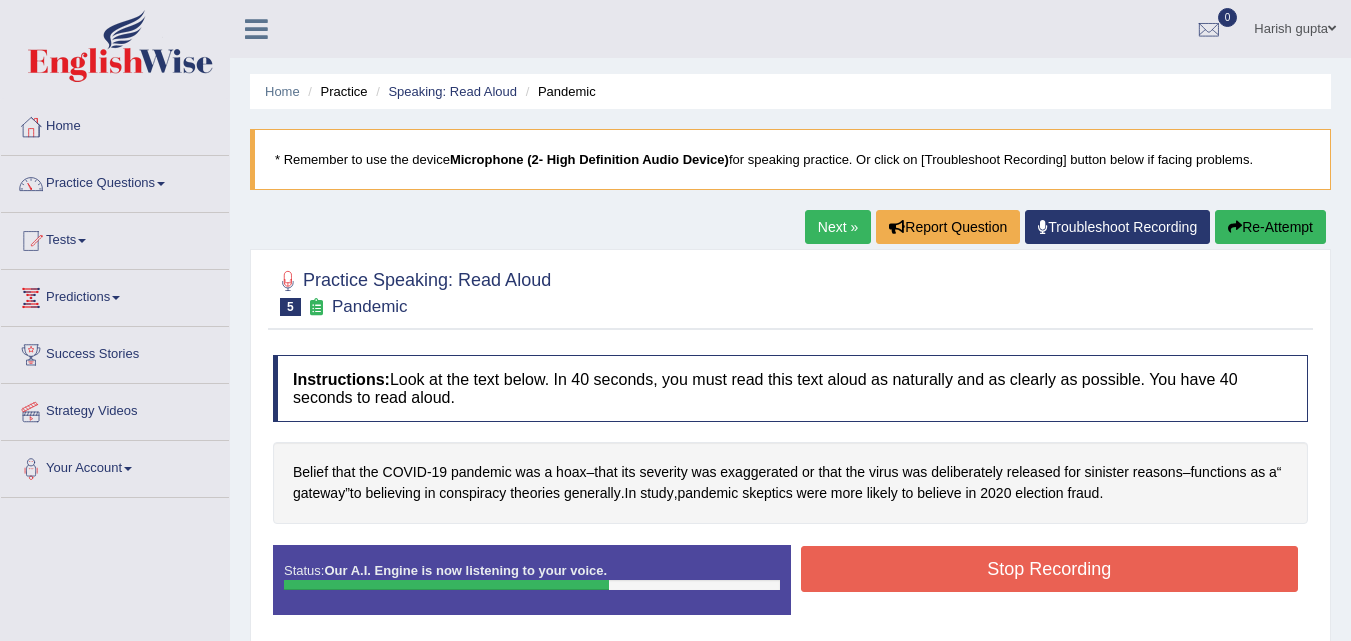 click on "Stop Recording" at bounding box center [1050, 569] 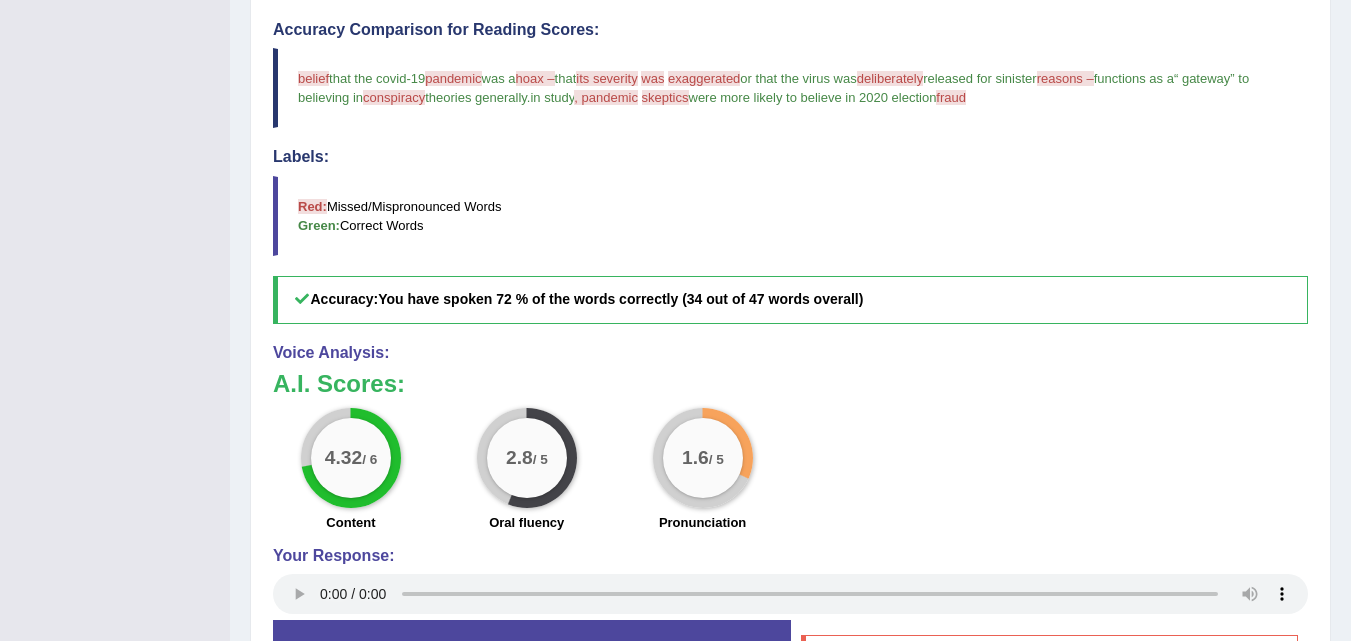 scroll, scrollTop: 539, scrollLeft: 0, axis: vertical 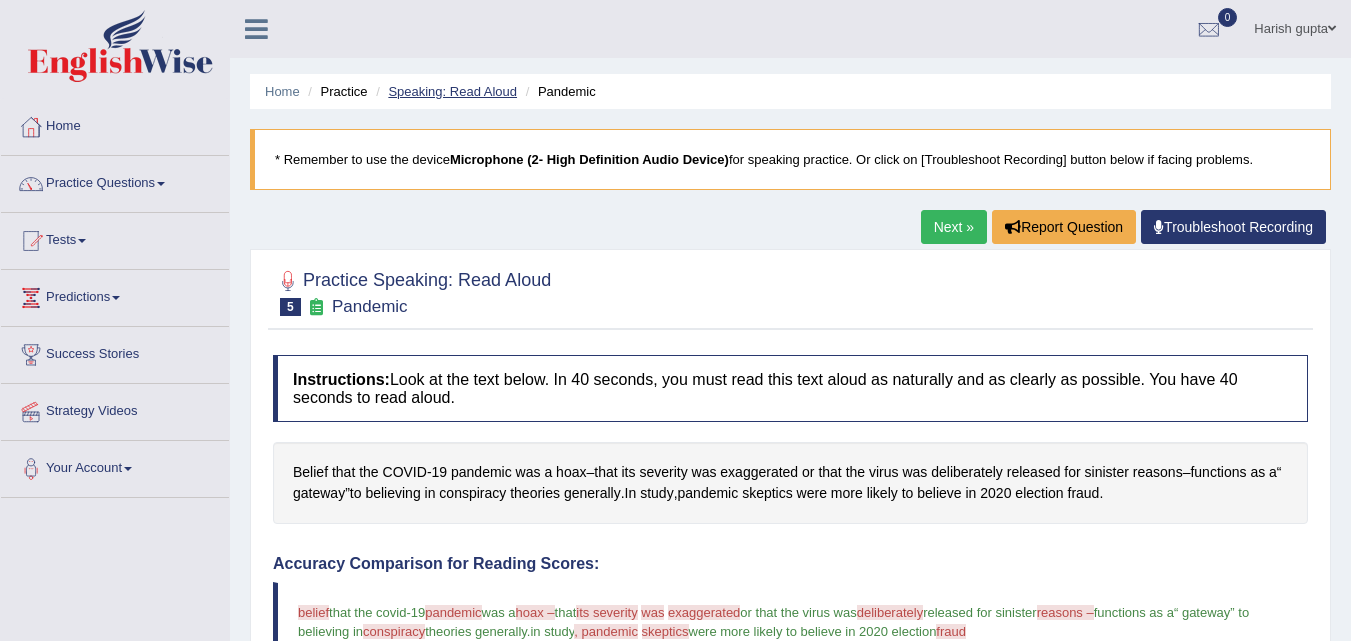 click on "Speaking: Read Aloud" at bounding box center (452, 91) 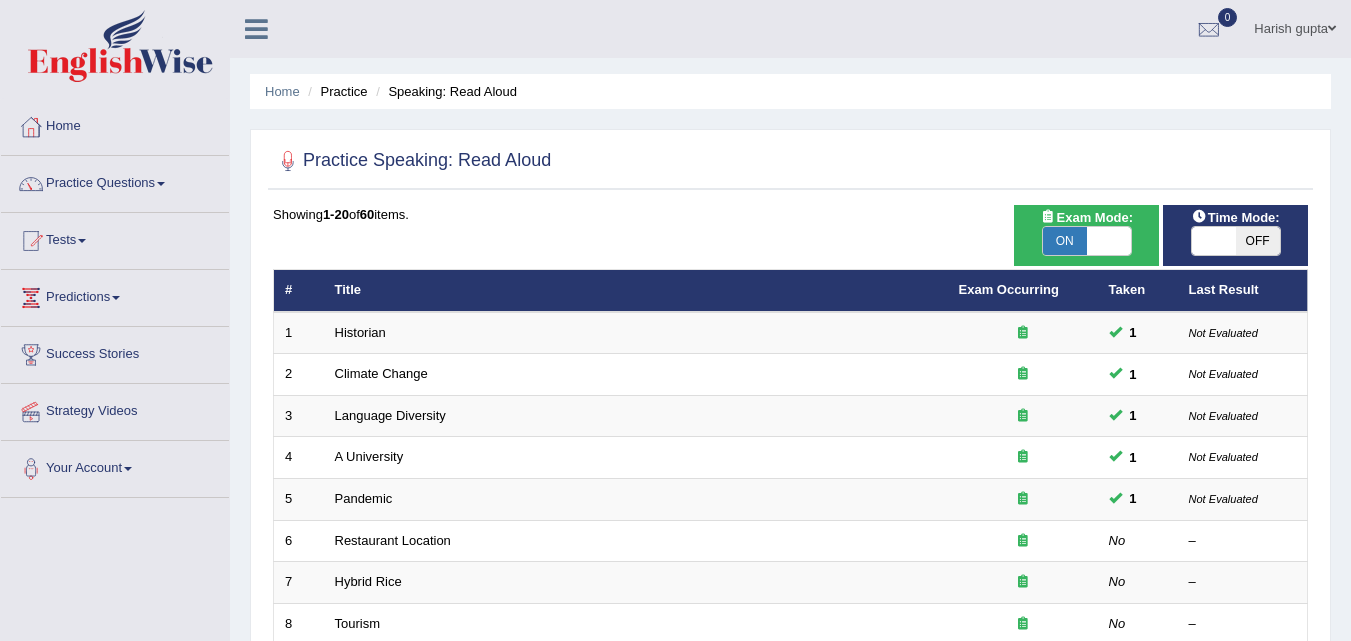 scroll, scrollTop: 0, scrollLeft: 0, axis: both 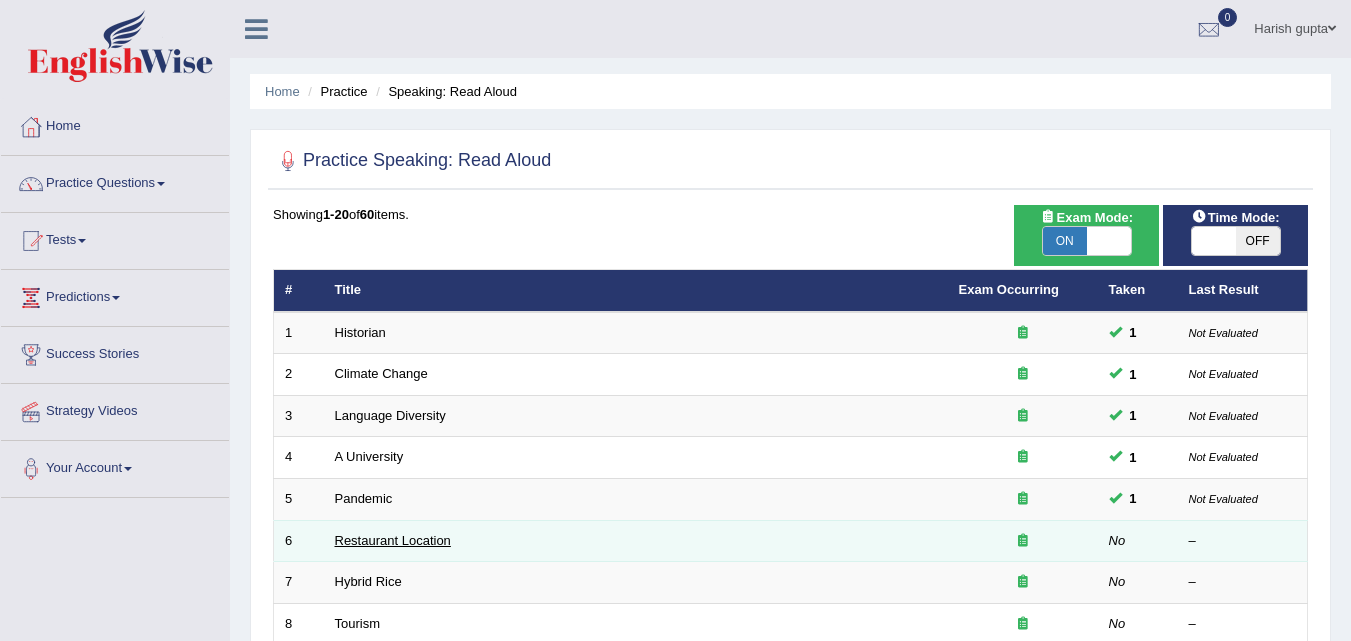click on "Restaurant Location" at bounding box center [393, 540] 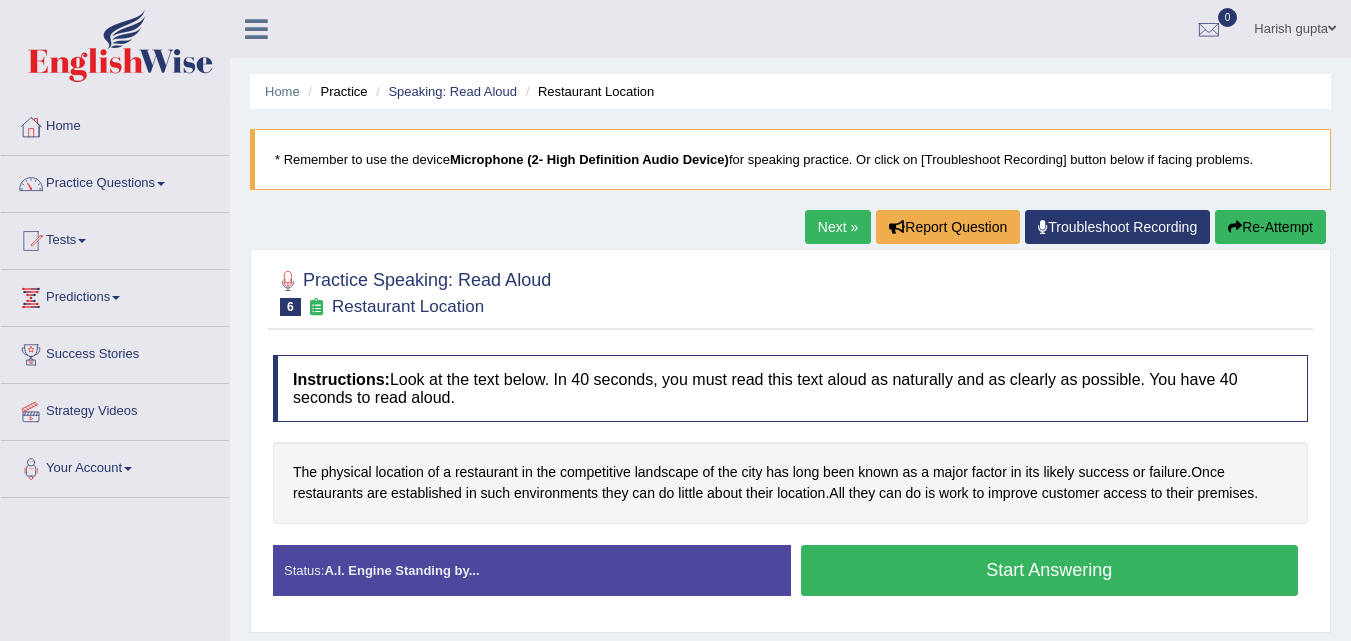 scroll, scrollTop: 0, scrollLeft: 0, axis: both 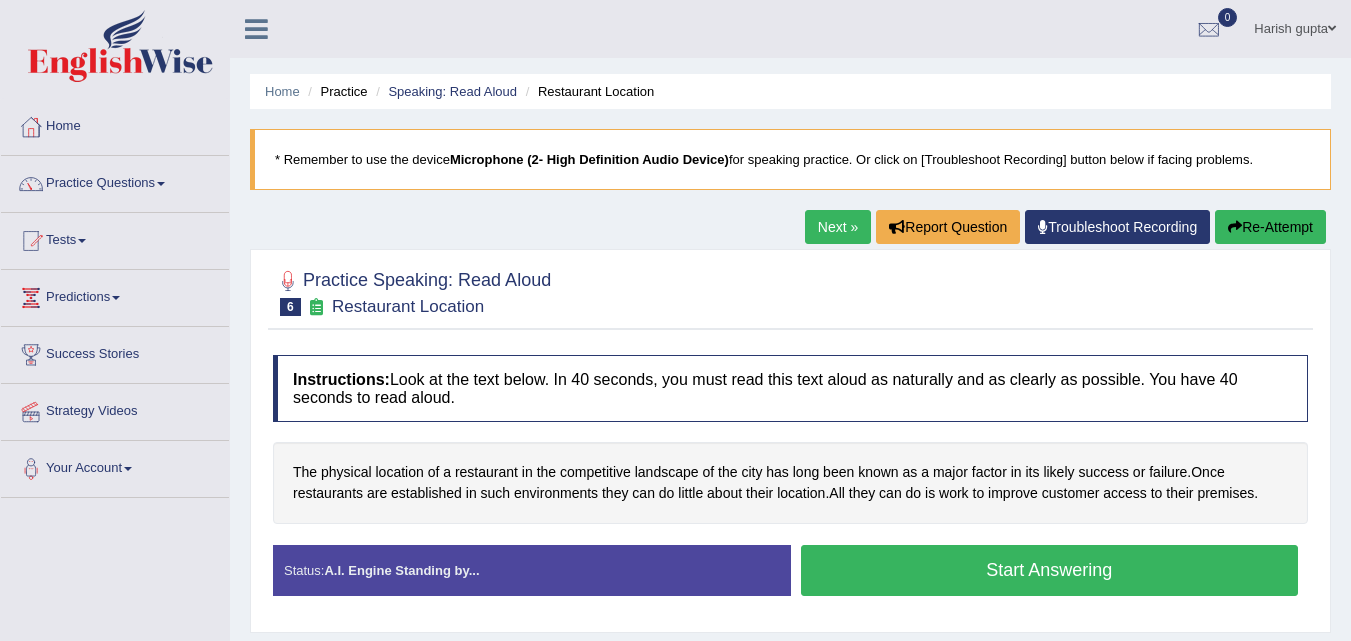 click on "Start Answering" at bounding box center (1050, 570) 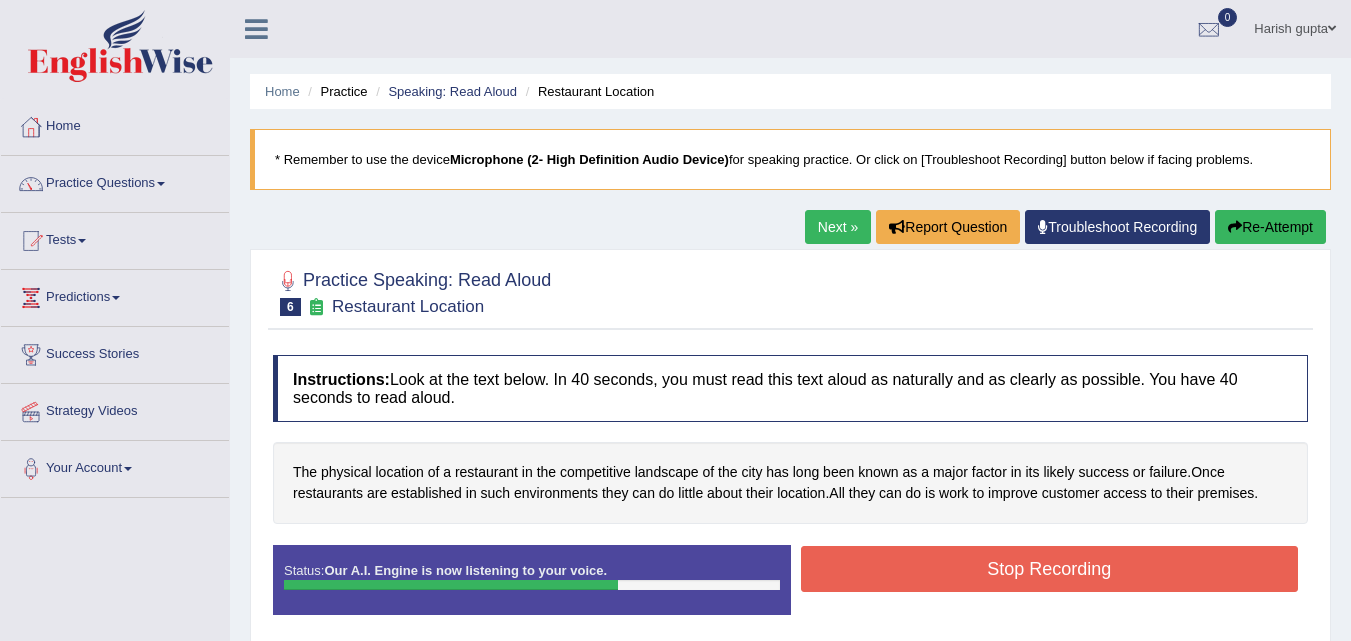 click on "Re-Attempt" at bounding box center [1270, 227] 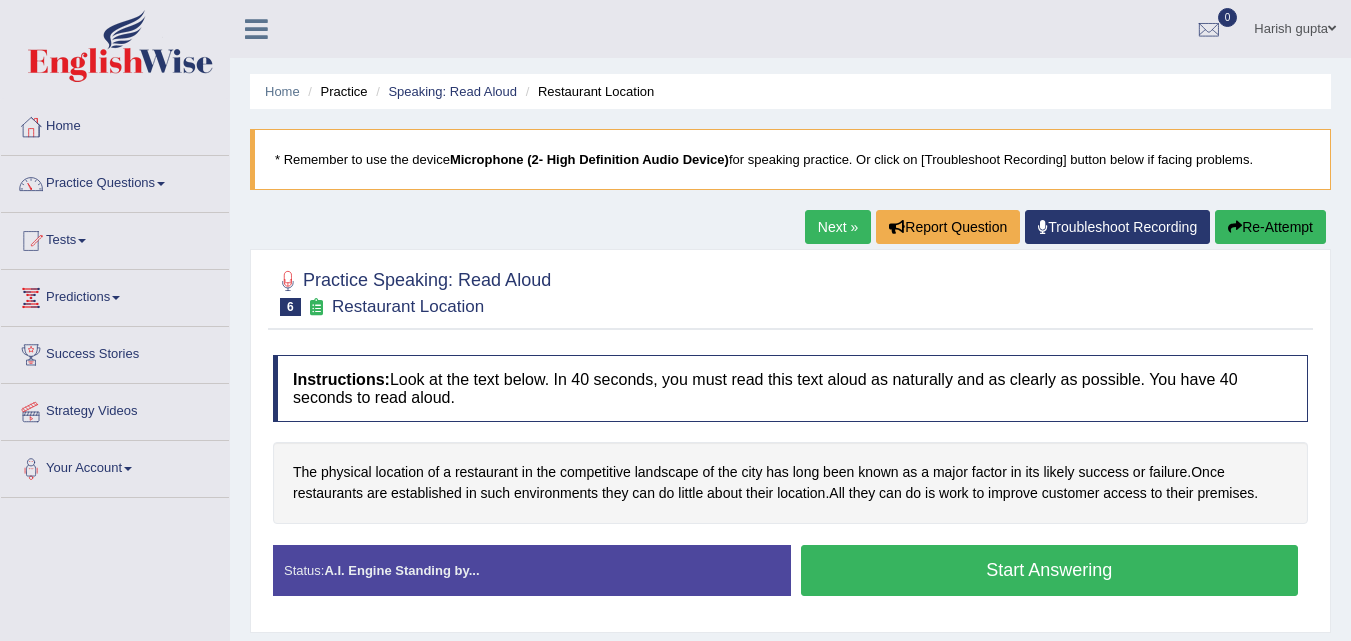 scroll, scrollTop: 0, scrollLeft: 0, axis: both 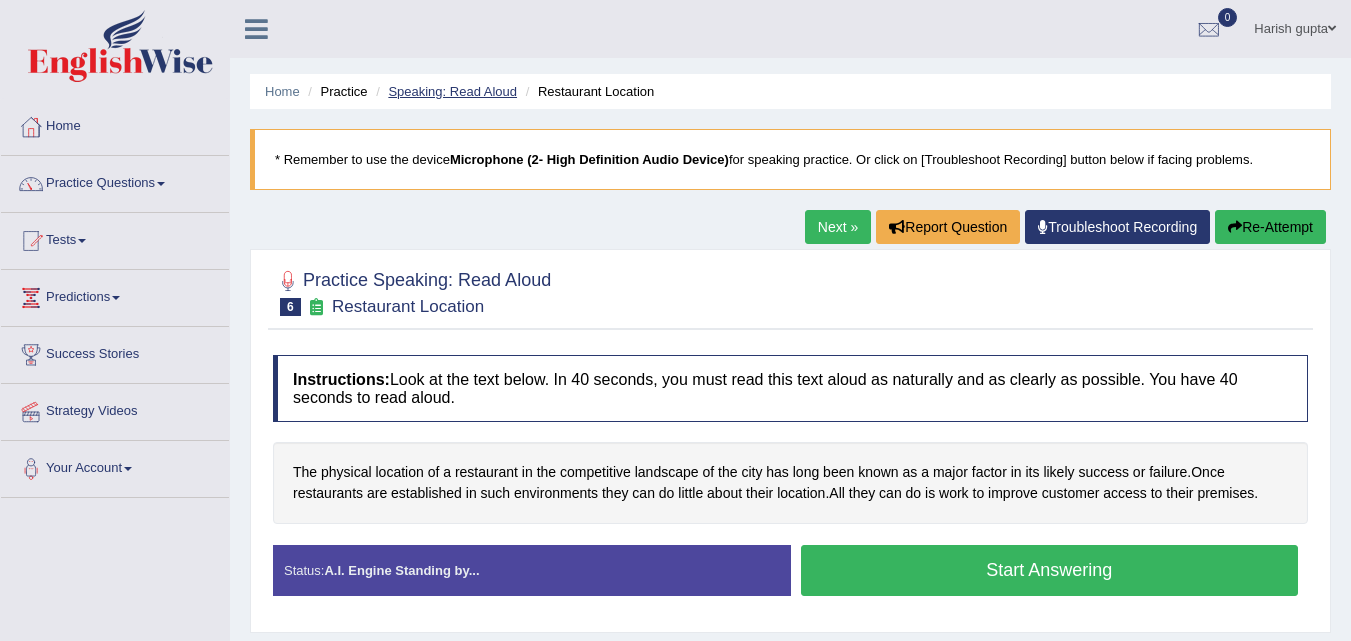 click on "Speaking: Read Aloud" at bounding box center [452, 91] 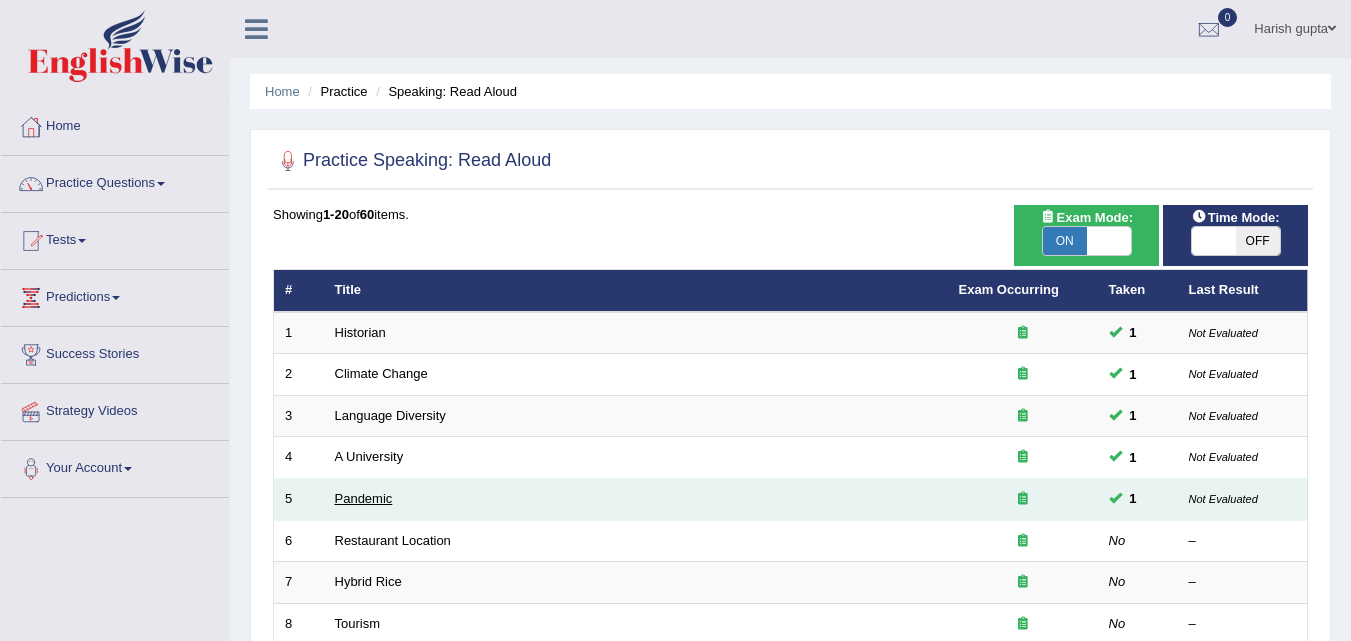 scroll, scrollTop: 0, scrollLeft: 0, axis: both 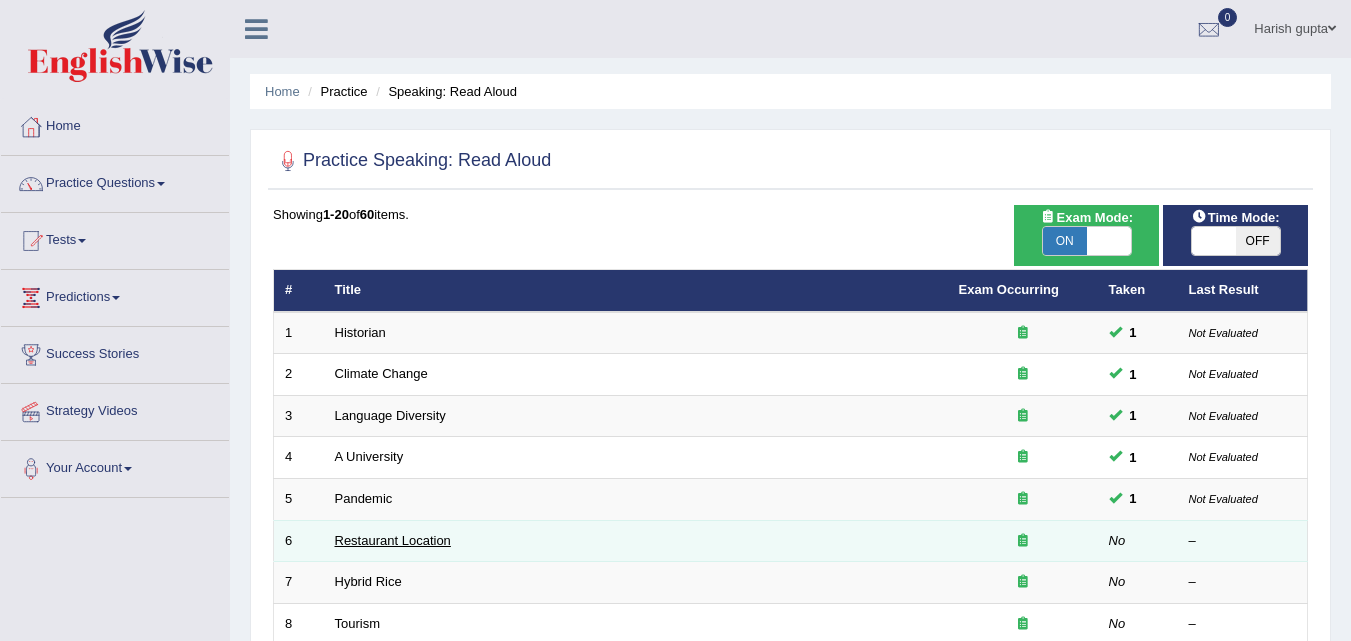 click on "Restaurant Location" at bounding box center [393, 540] 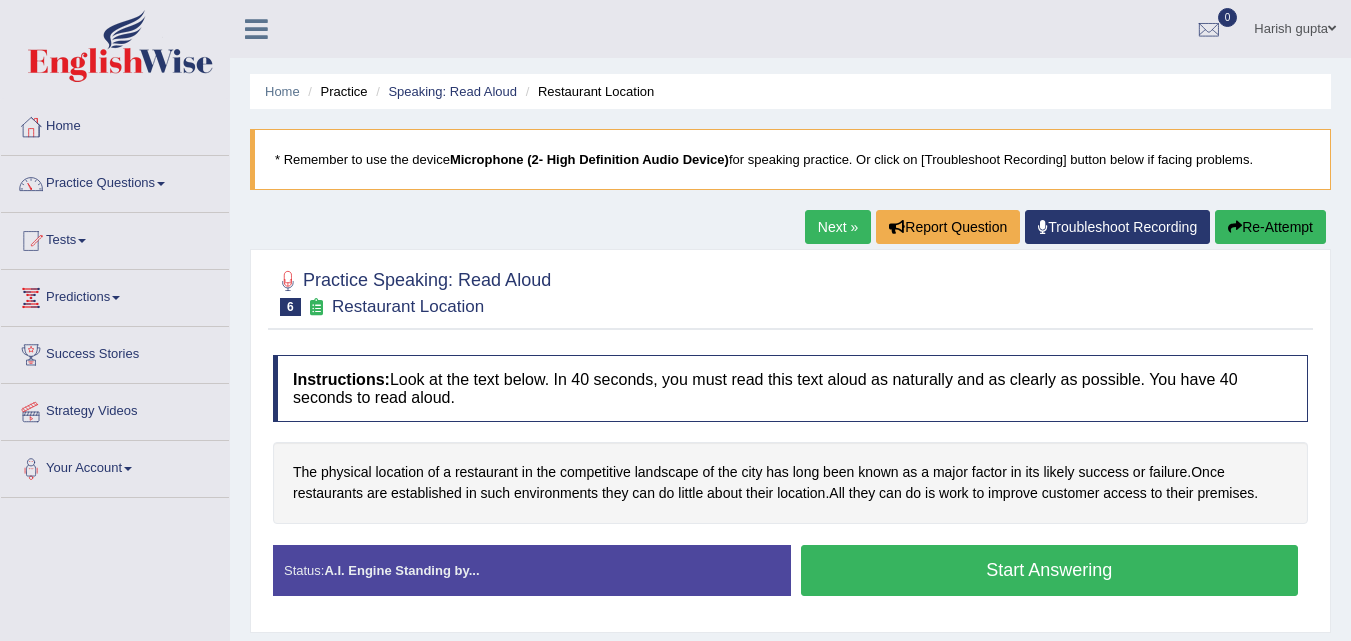 scroll, scrollTop: 0, scrollLeft: 0, axis: both 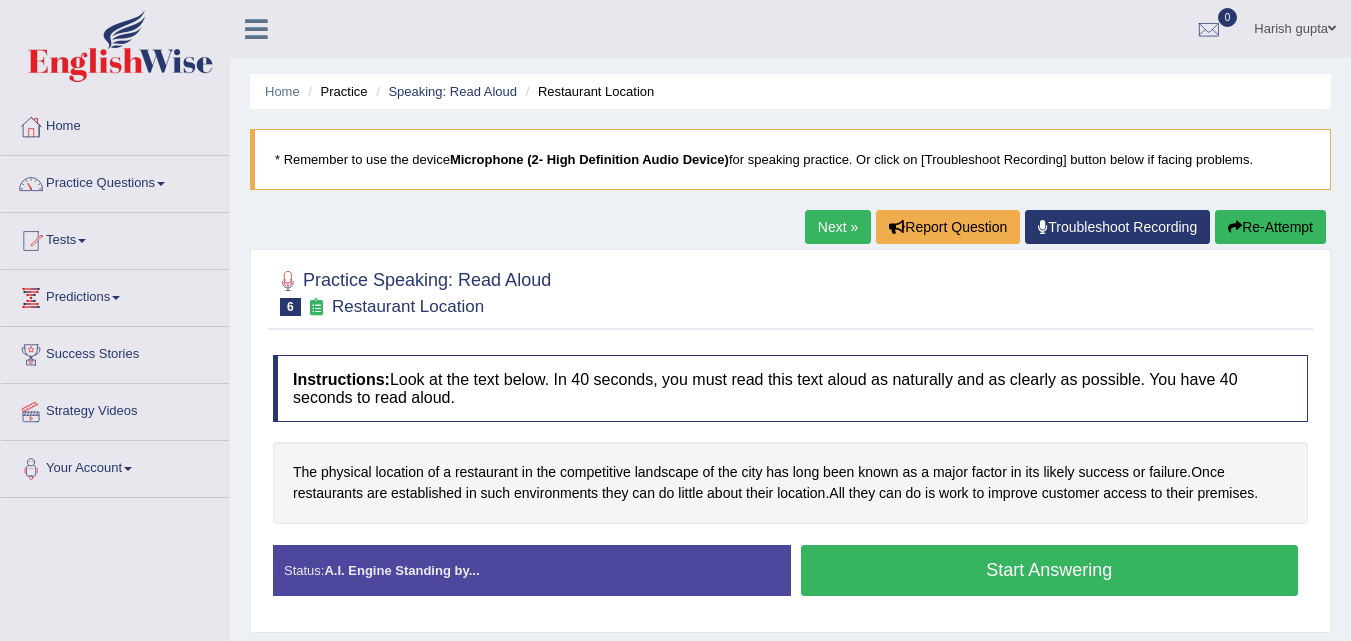 click on "Start Answering" at bounding box center (1050, 570) 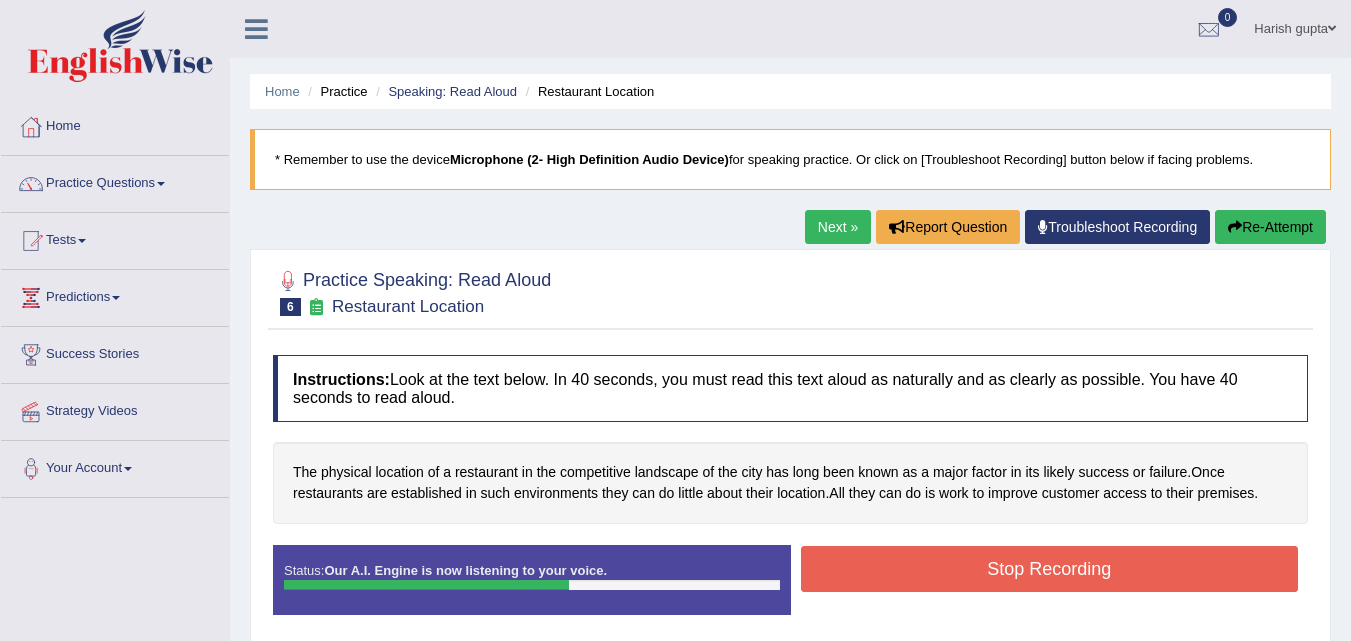 click on "Stop Recording" at bounding box center [1050, 569] 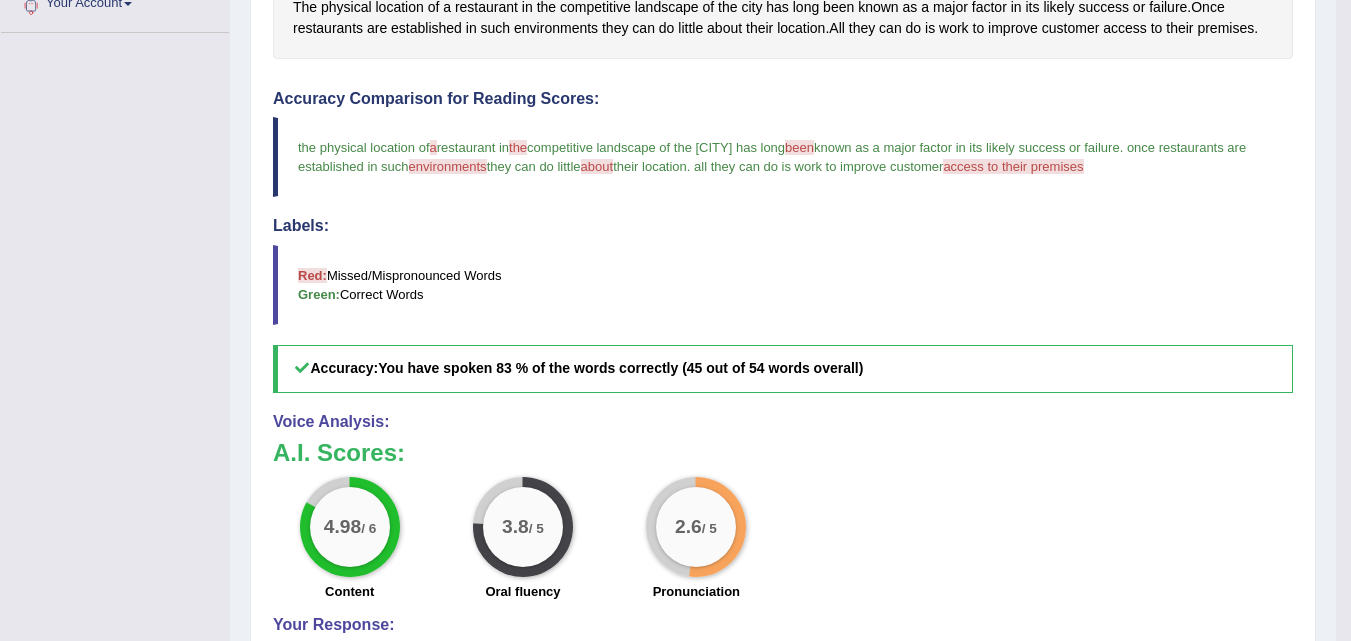 scroll, scrollTop: 474, scrollLeft: 0, axis: vertical 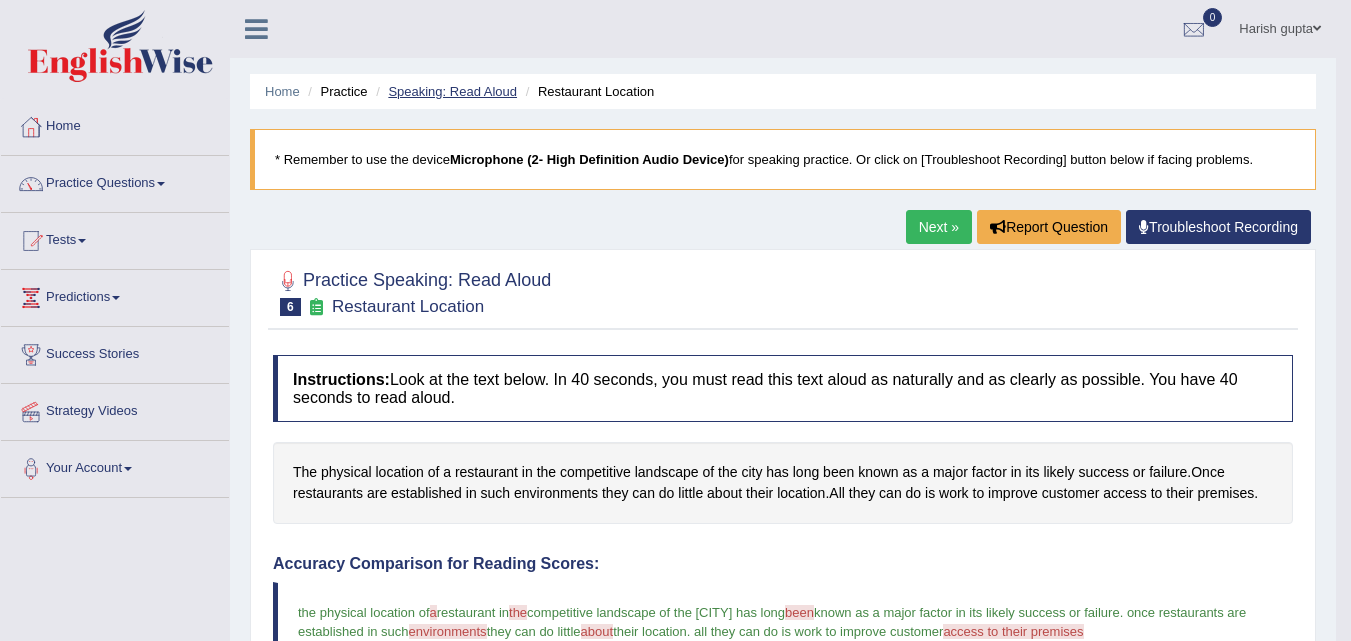 click on "Speaking: Read Aloud" at bounding box center [452, 91] 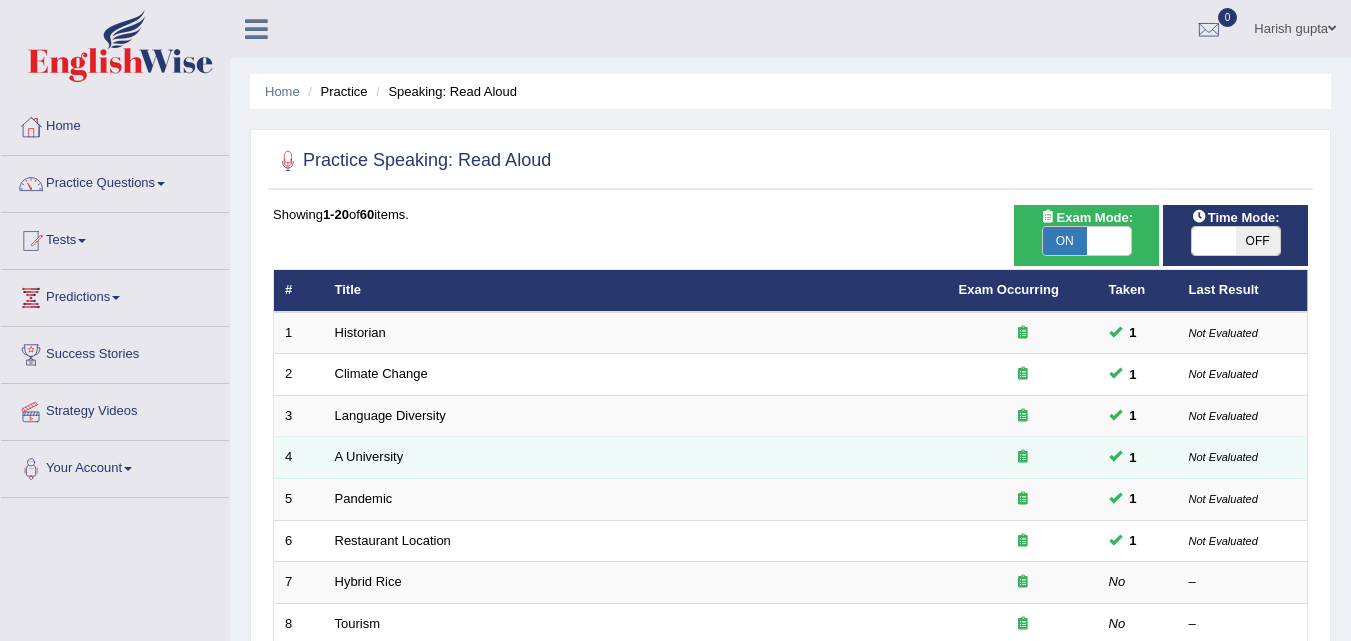 scroll, scrollTop: 0, scrollLeft: 0, axis: both 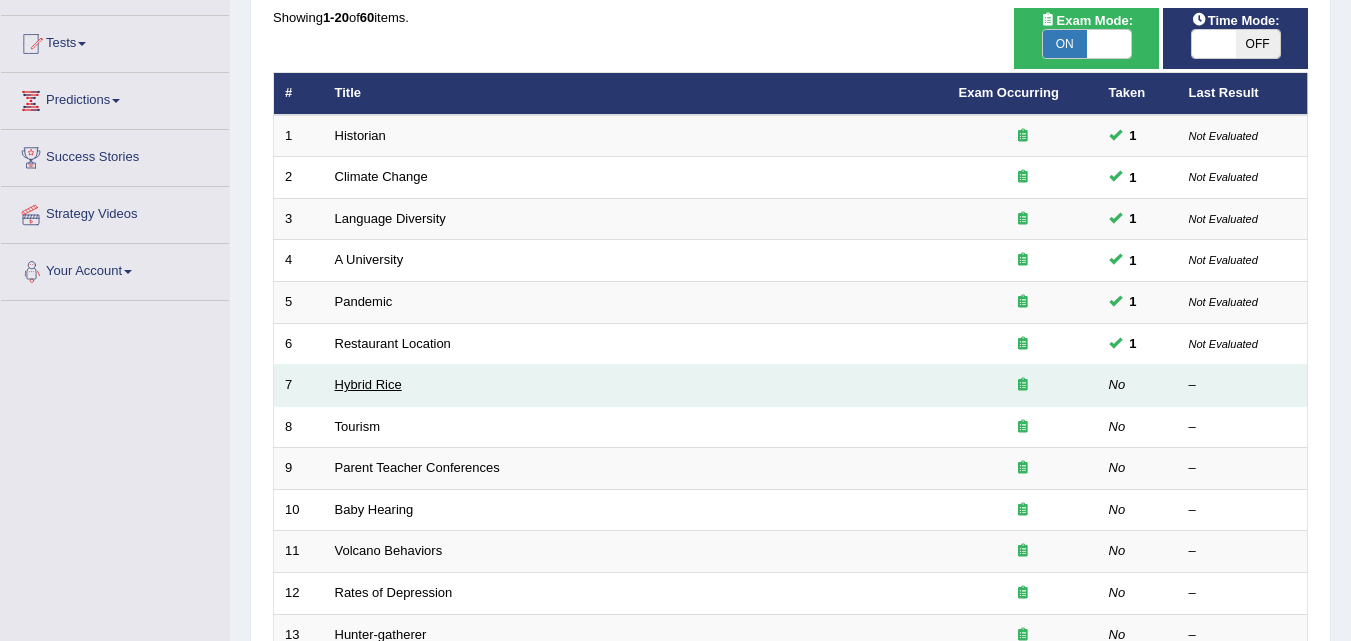 click on "Hybrid Rice" at bounding box center (368, 384) 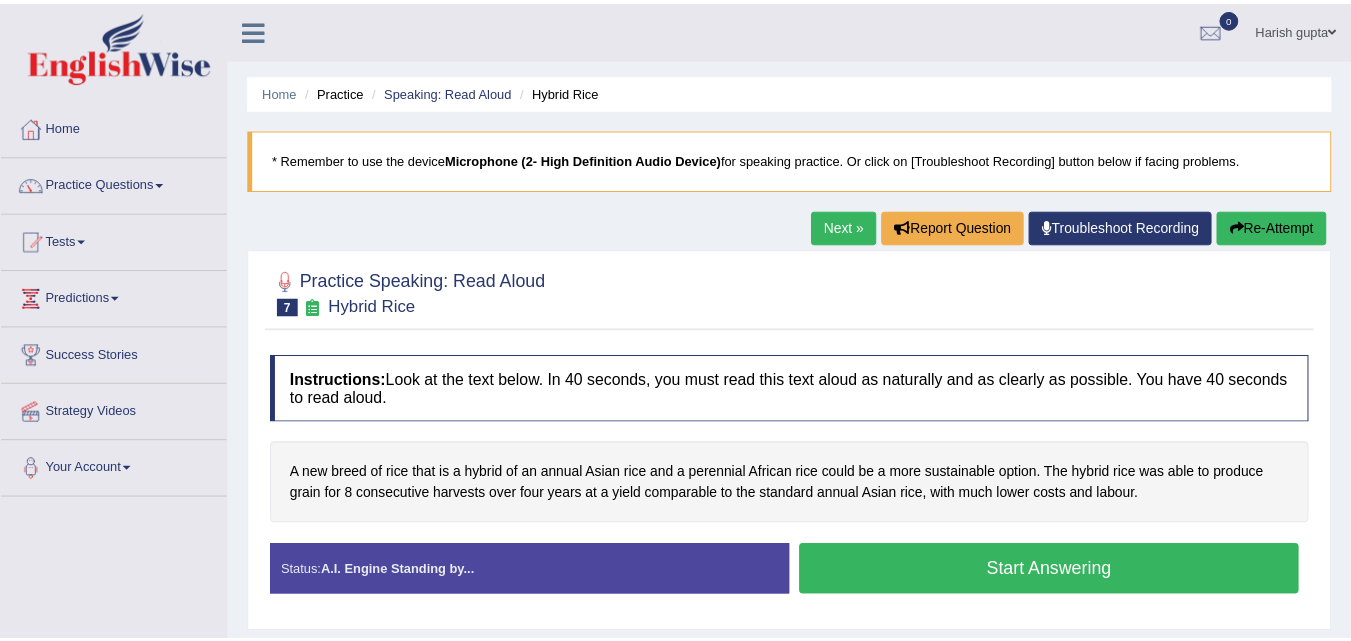 scroll, scrollTop: 0, scrollLeft: 0, axis: both 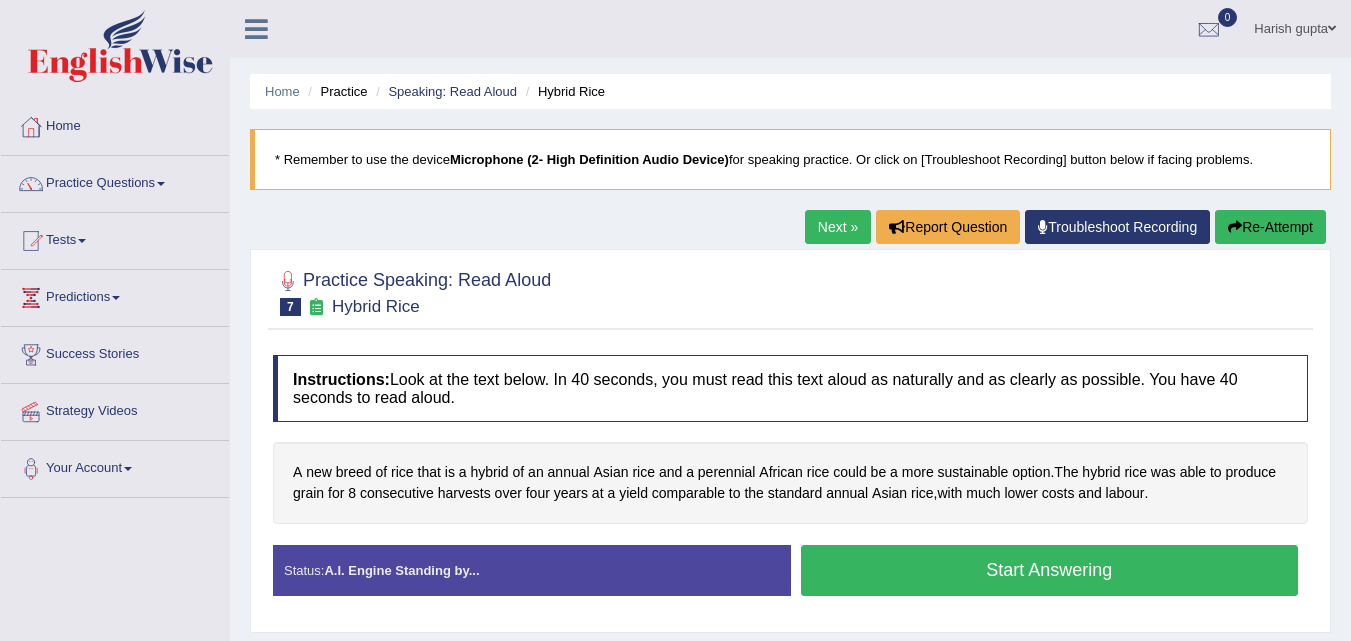 click on "Start Answering" at bounding box center [1050, 570] 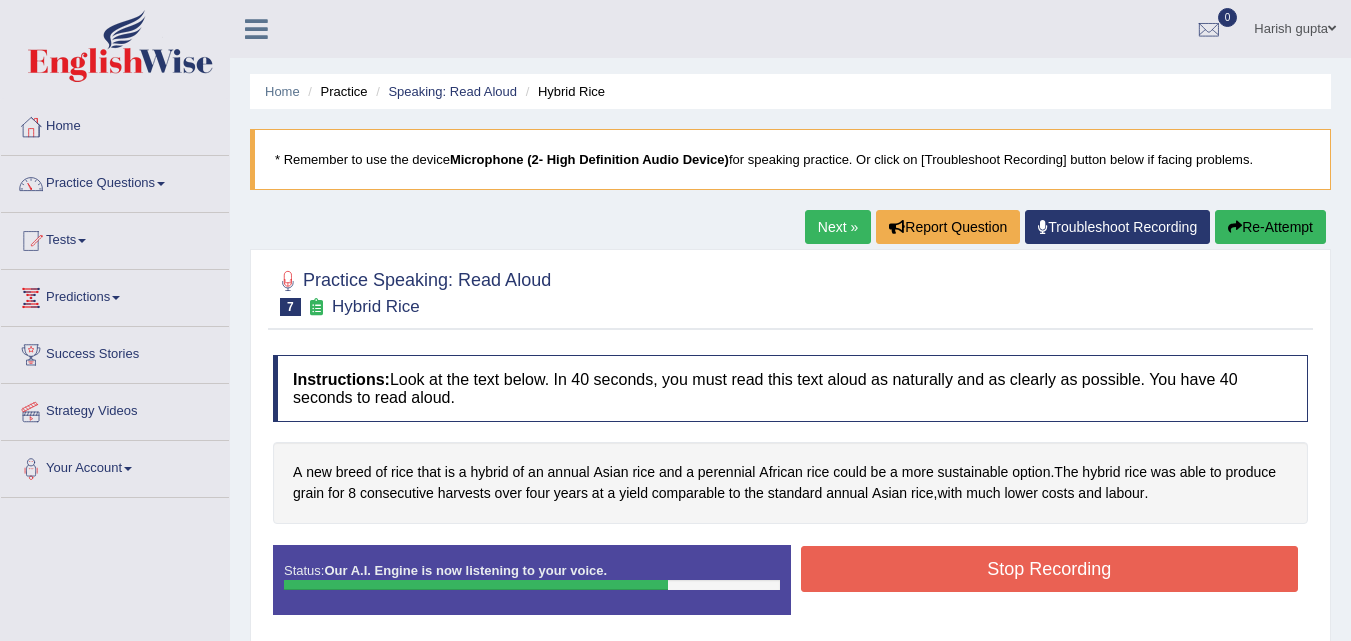 click on "Stop Recording" at bounding box center (1050, 569) 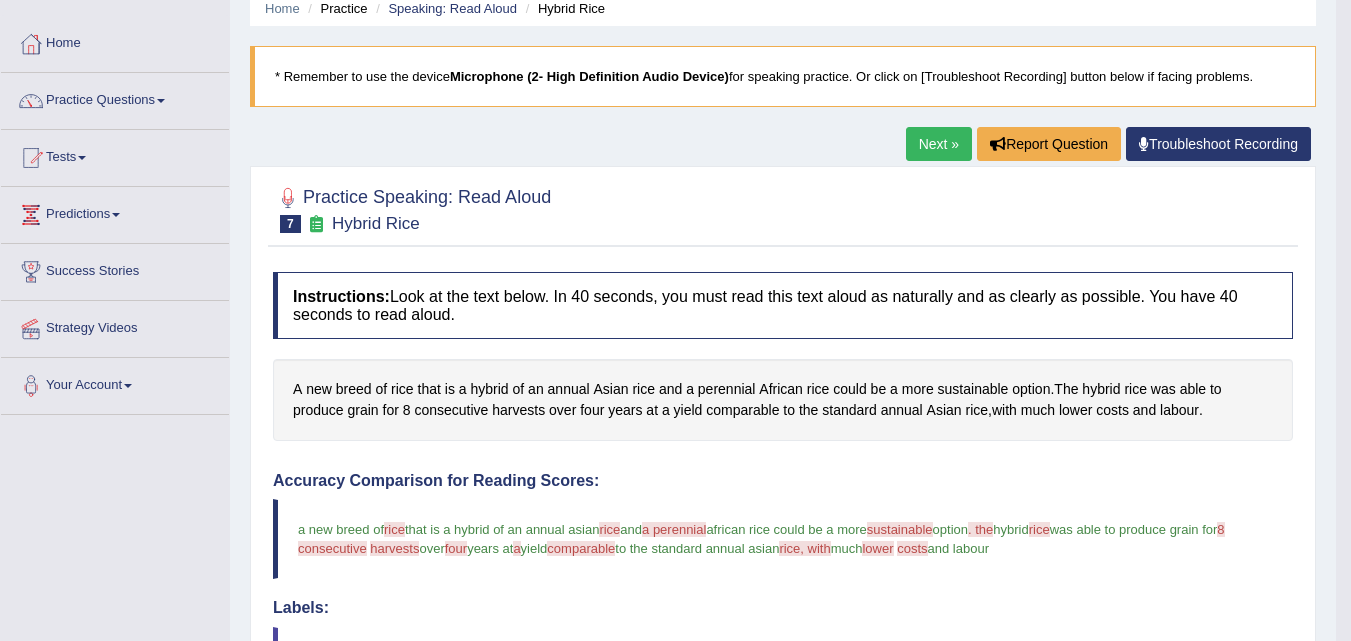 scroll, scrollTop: 0, scrollLeft: 0, axis: both 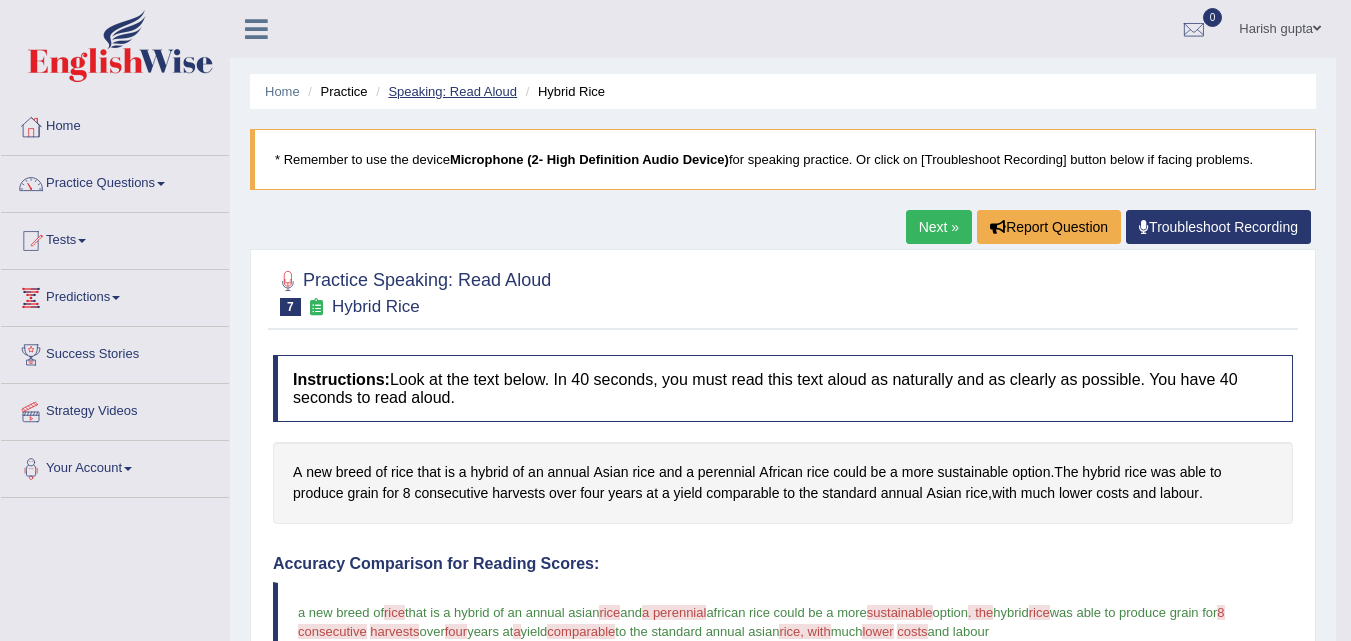 click on "Speaking: Read Aloud" at bounding box center (452, 91) 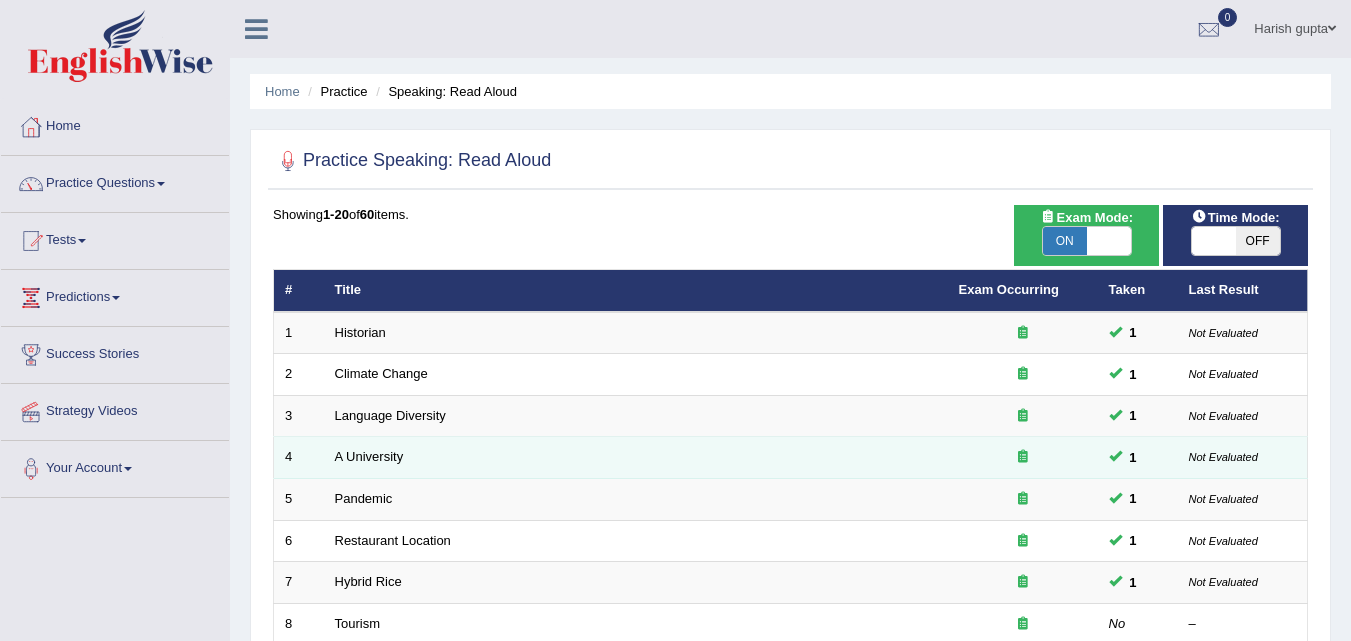 scroll, scrollTop: 0, scrollLeft: 0, axis: both 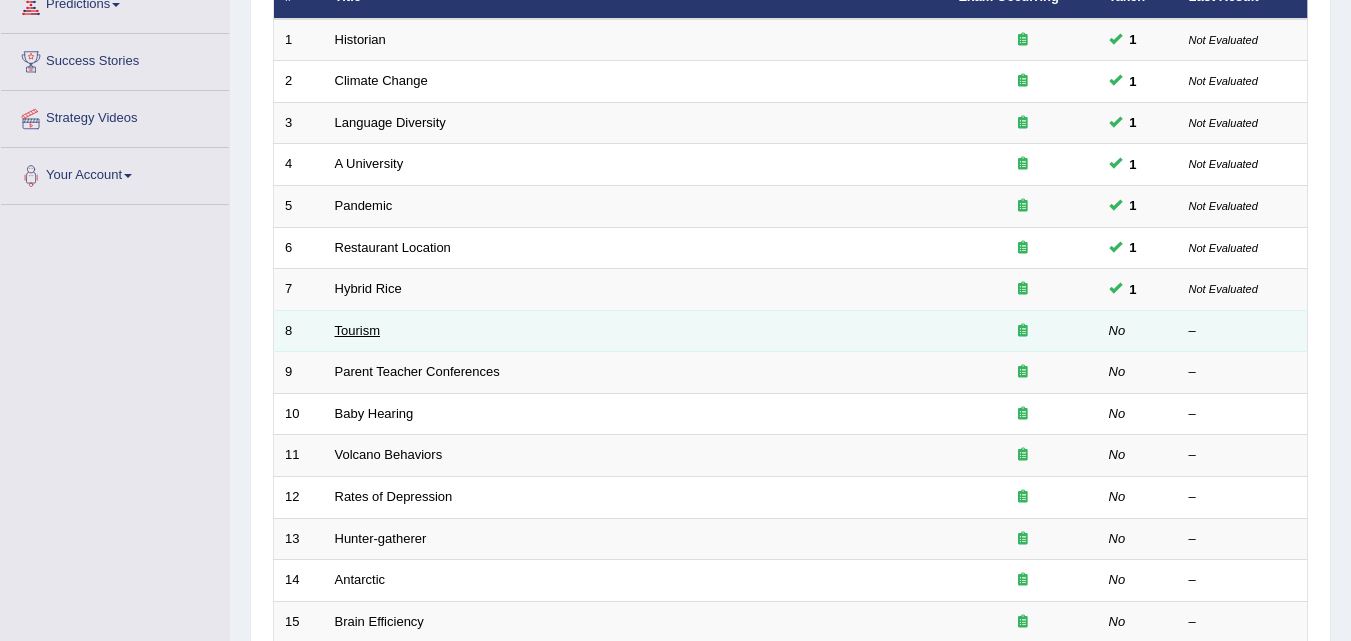 click on "Tourism" at bounding box center [358, 330] 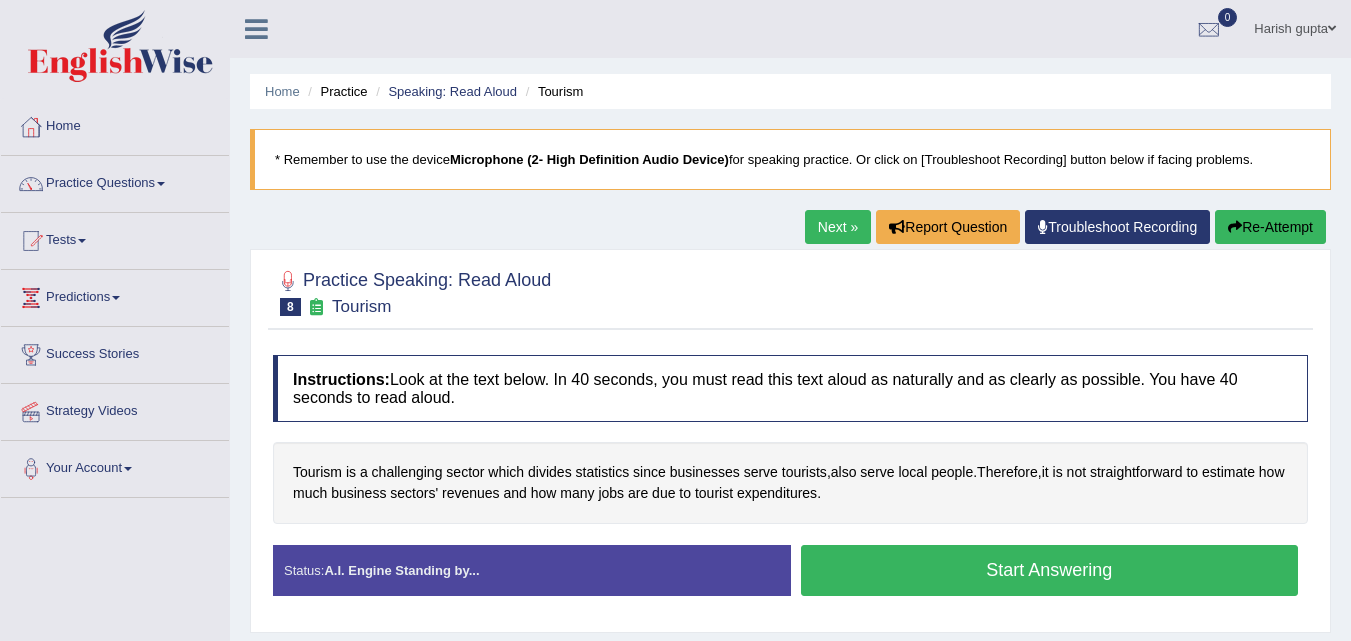 scroll, scrollTop: 0, scrollLeft: 0, axis: both 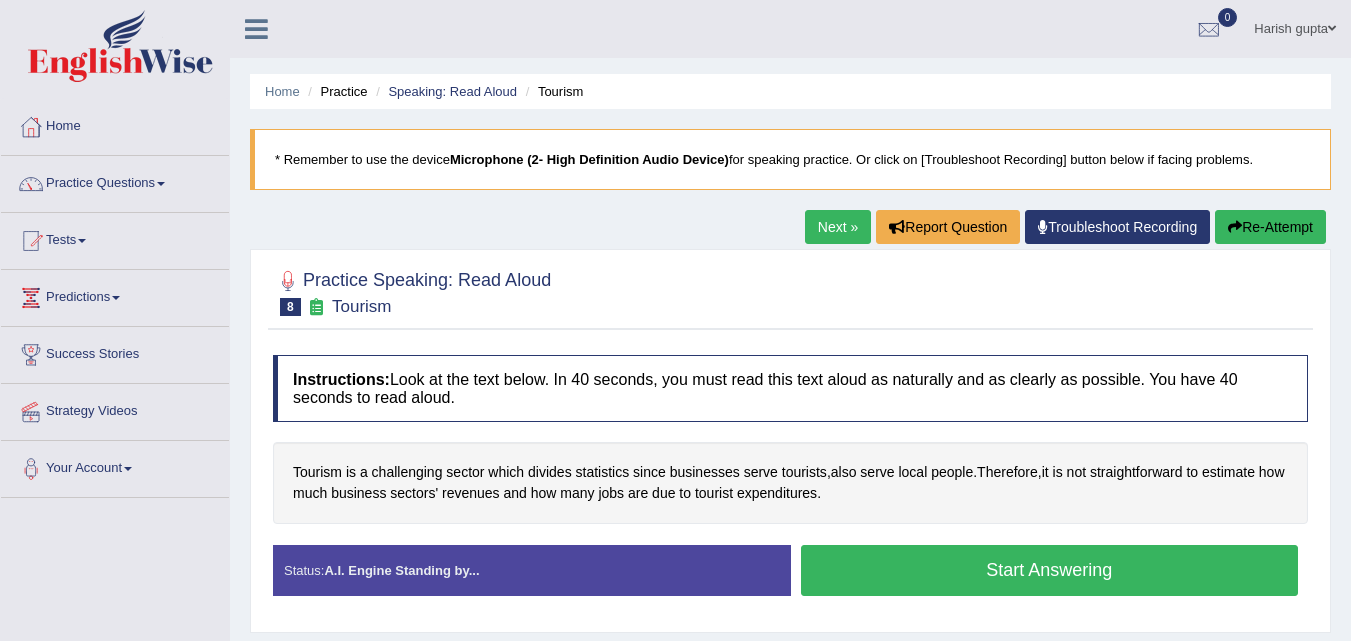 click on "Start Answering" at bounding box center [1050, 570] 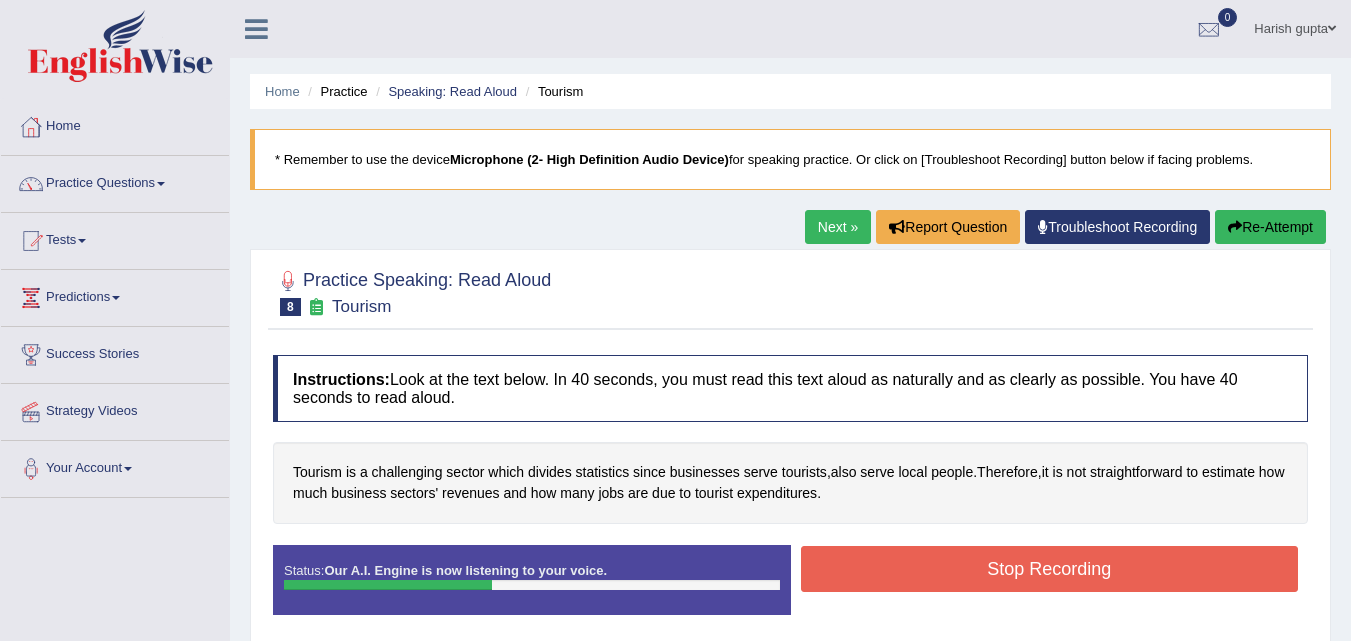 click on "Re-Attempt" at bounding box center (1270, 227) 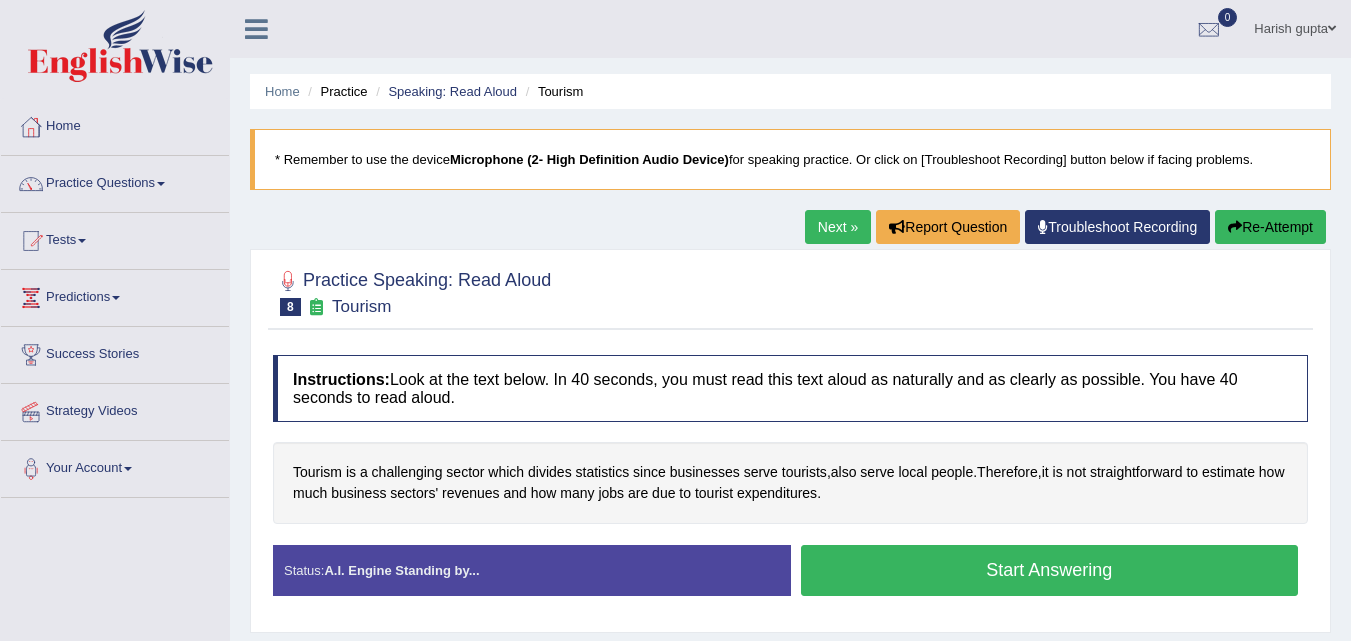 scroll, scrollTop: 0, scrollLeft: 0, axis: both 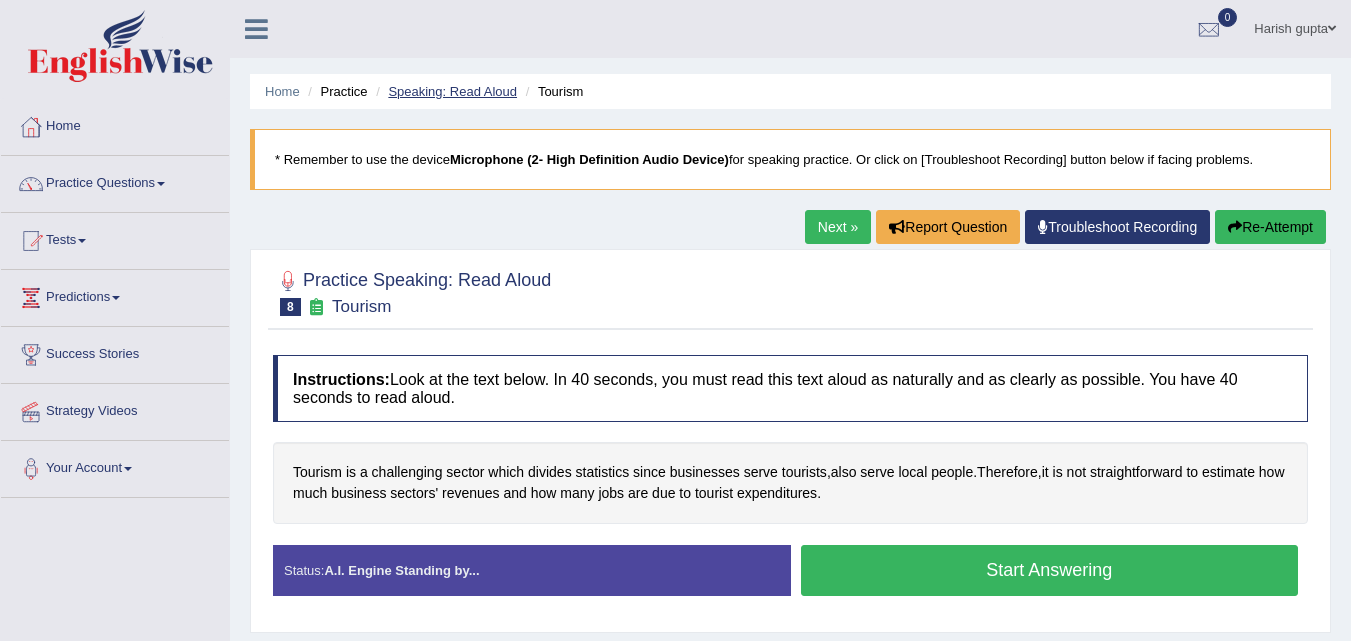click on "Speaking: Read Aloud" at bounding box center (452, 91) 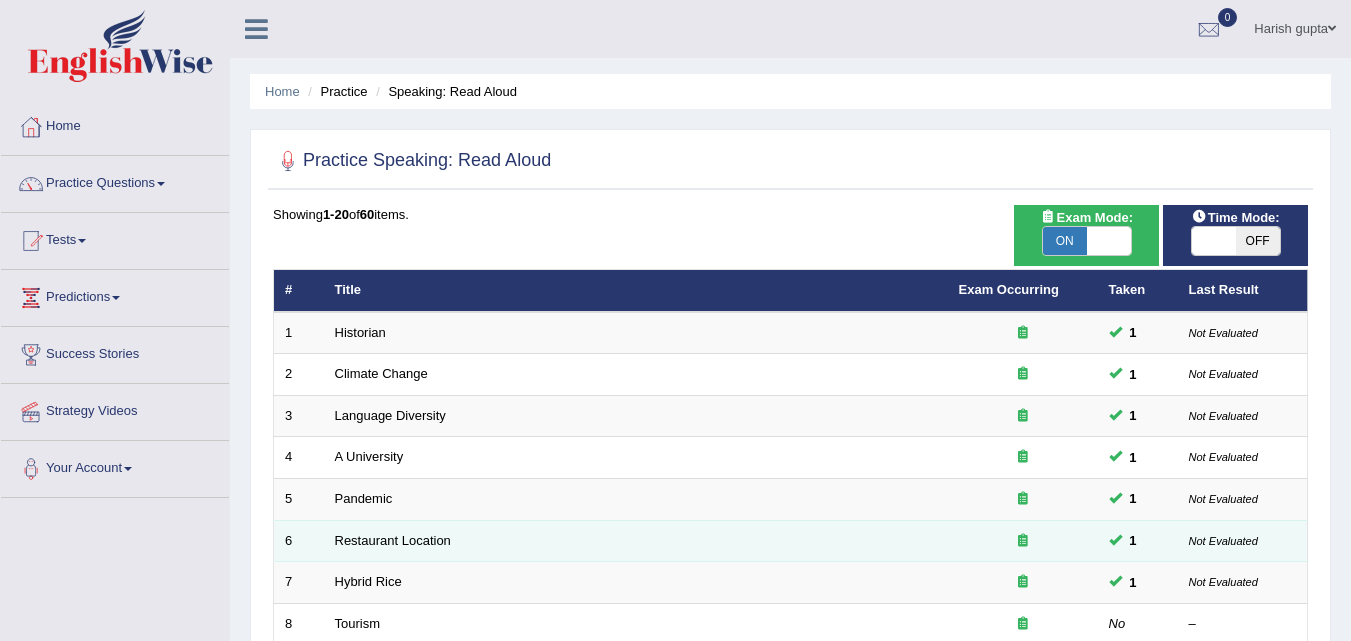 scroll, scrollTop: 0, scrollLeft: 0, axis: both 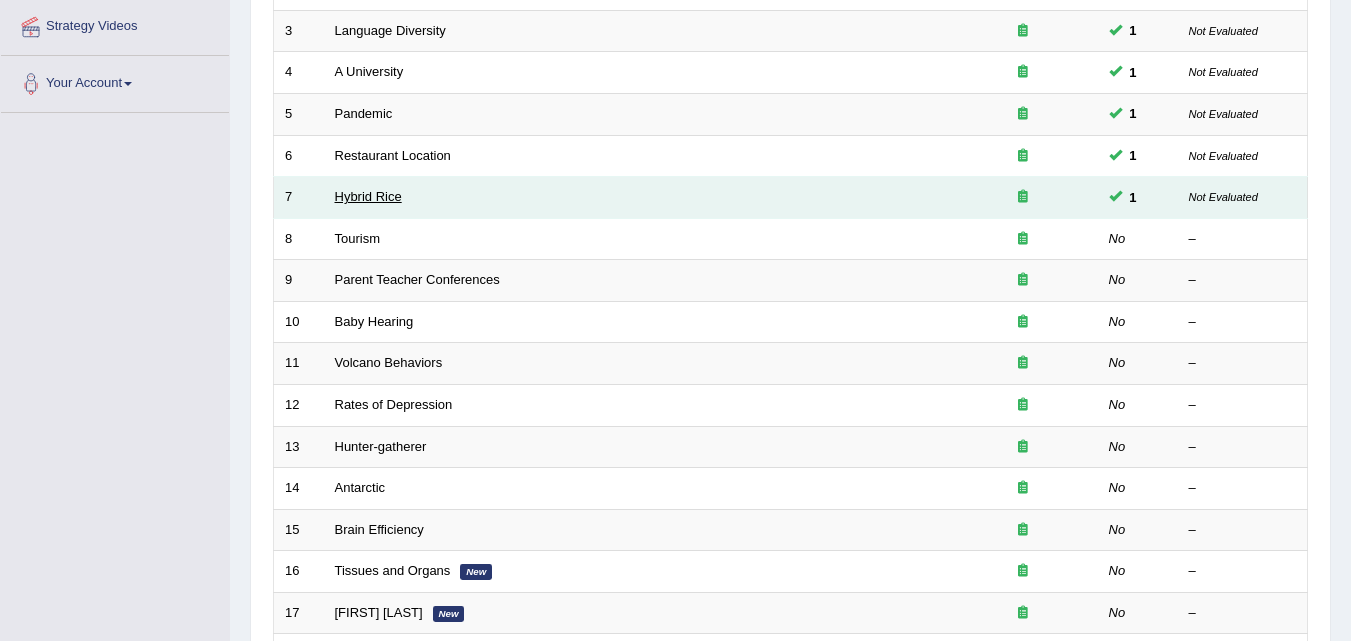 click on "Hybrid Rice" at bounding box center [368, 196] 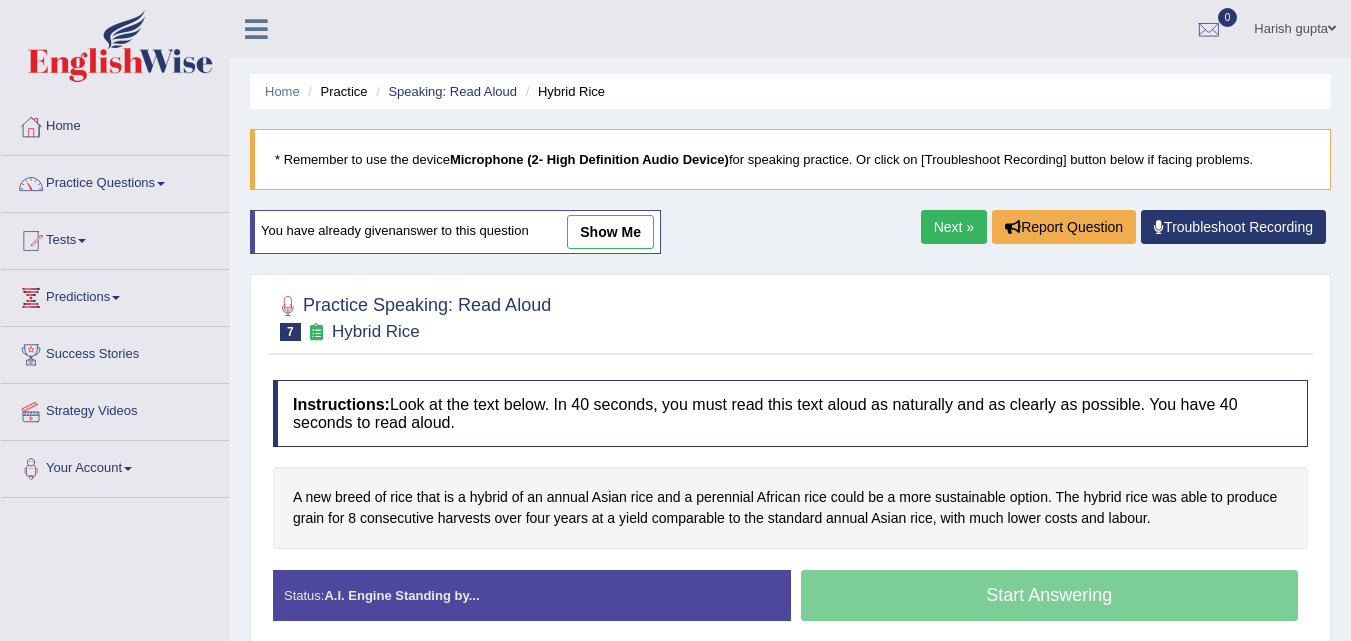 scroll, scrollTop: 18, scrollLeft: 0, axis: vertical 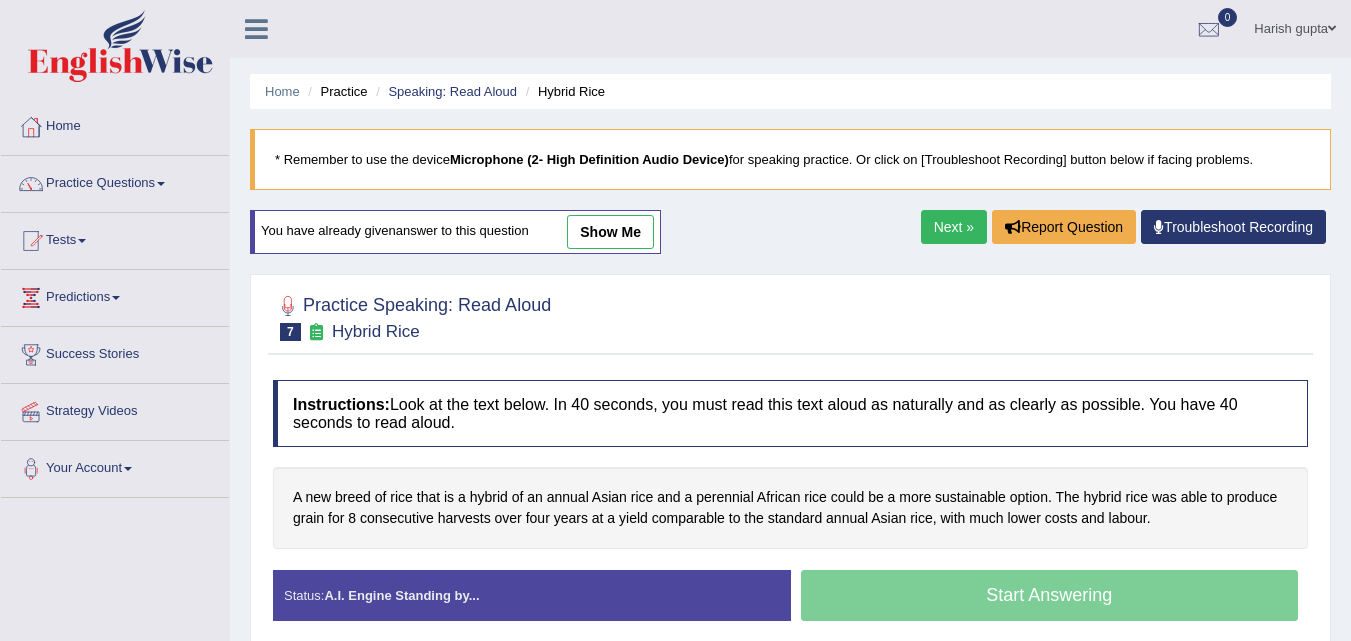 click on "show me" at bounding box center [610, 232] 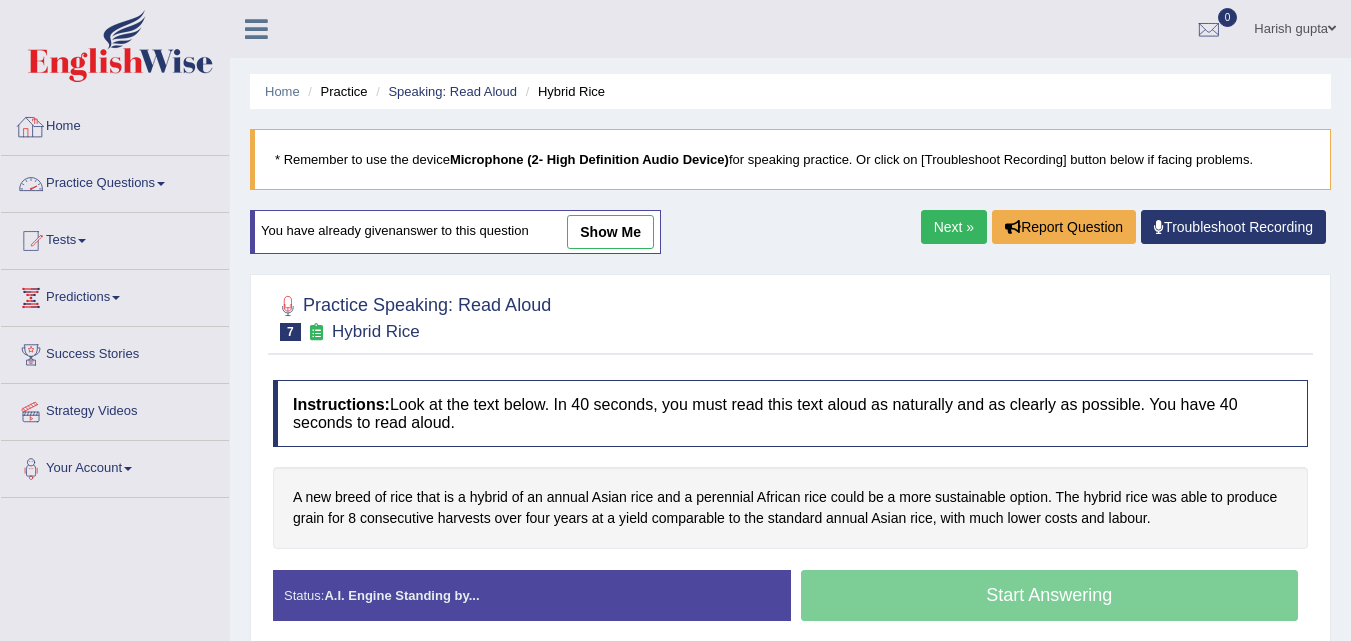 click on "Practice Questions" at bounding box center [115, 181] 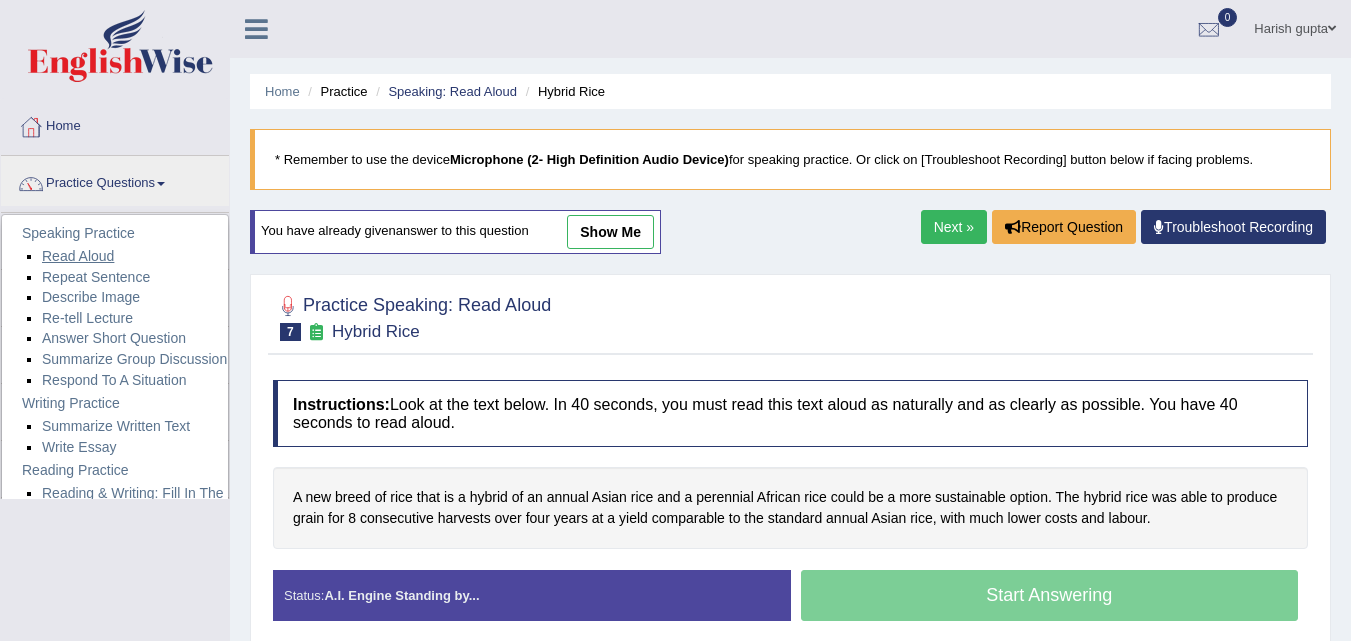 click on "Read Aloud" at bounding box center (78, 256) 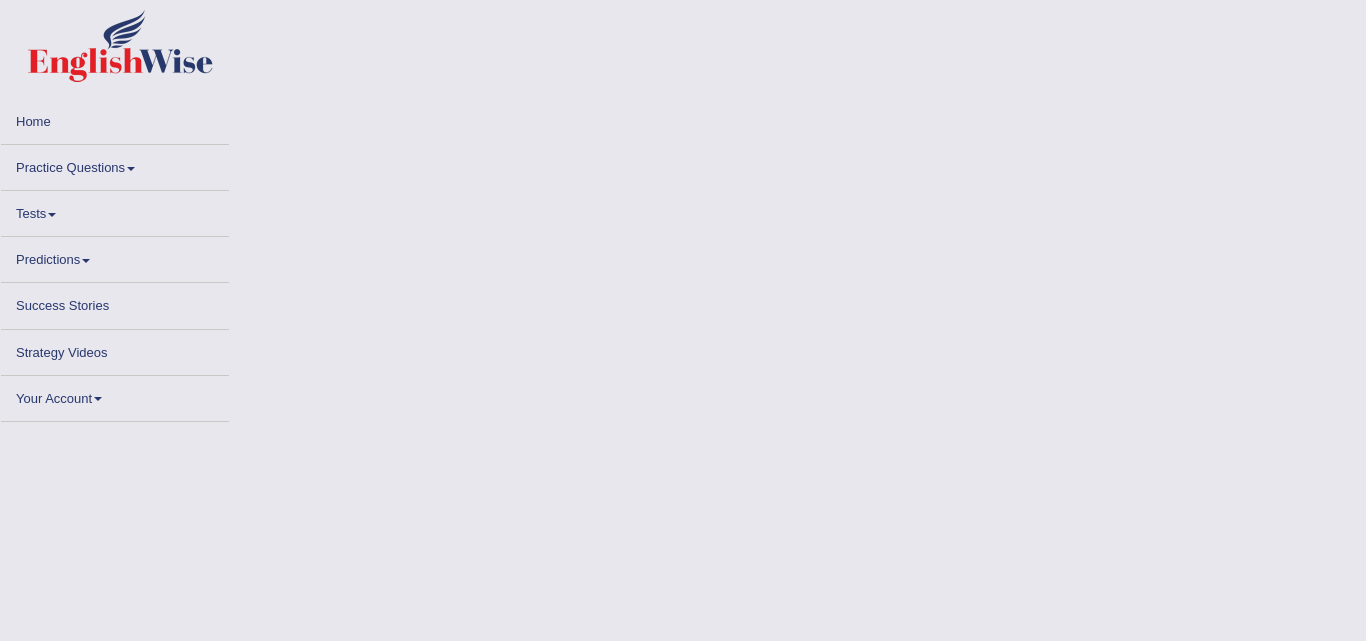 scroll, scrollTop: 0, scrollLeft: 0, axis: both 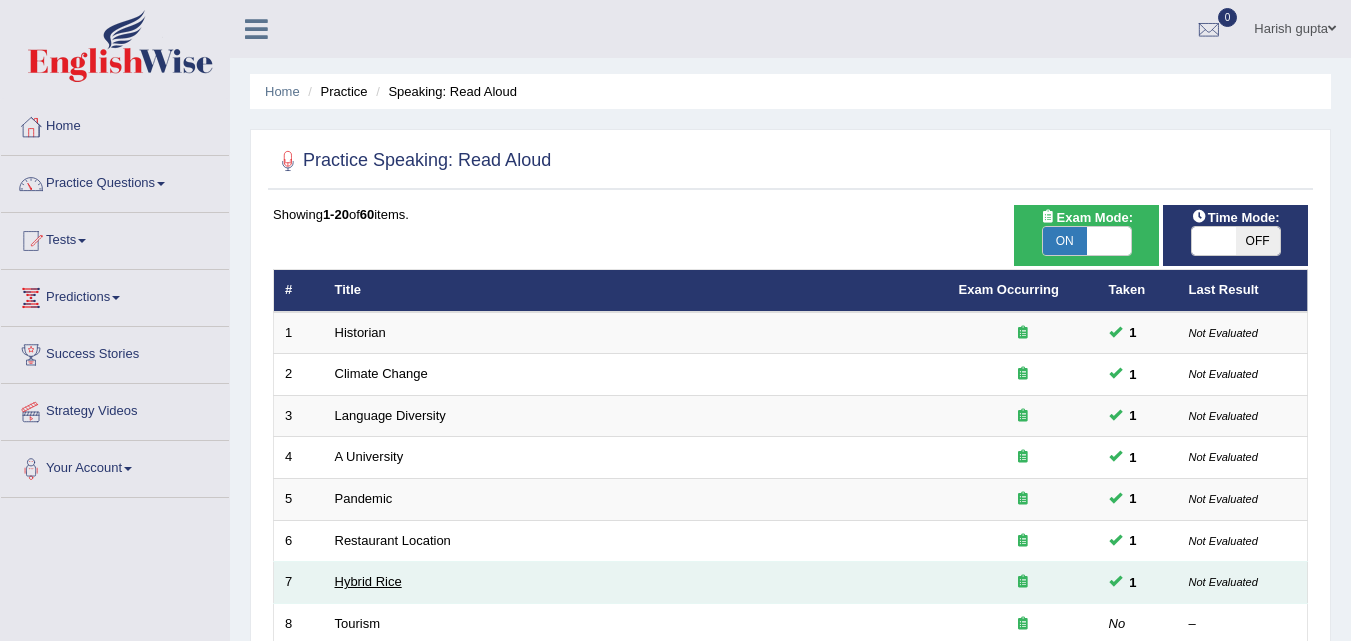 click on "Hybrid Rice" at bounding box center [368, 581] 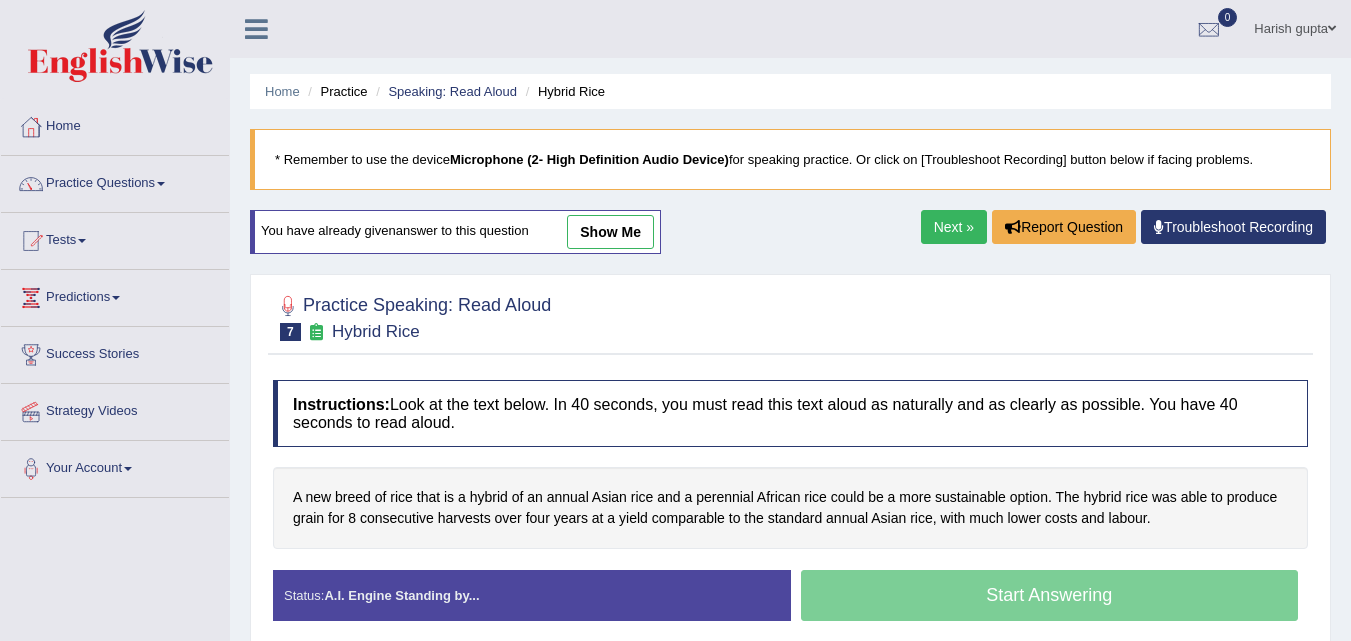 scroll, scrollTop: 0, scrollLeft: 0, axis: both 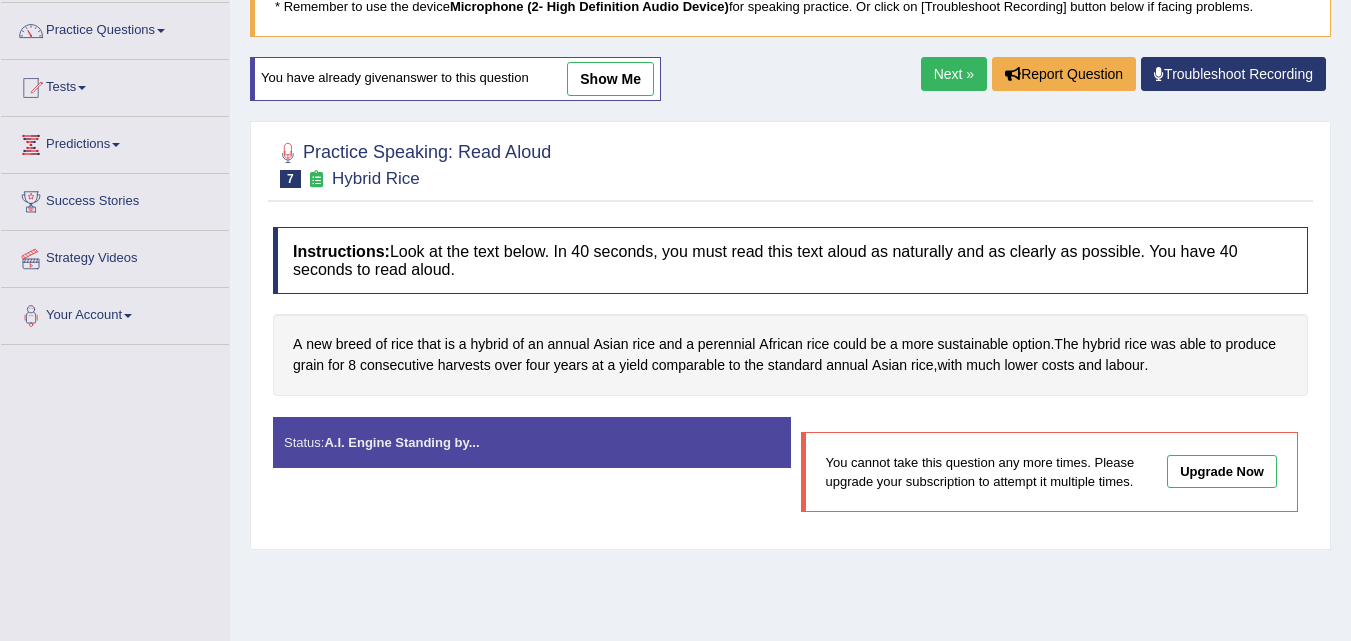 click on "show me" at bounding box center (610, 79) 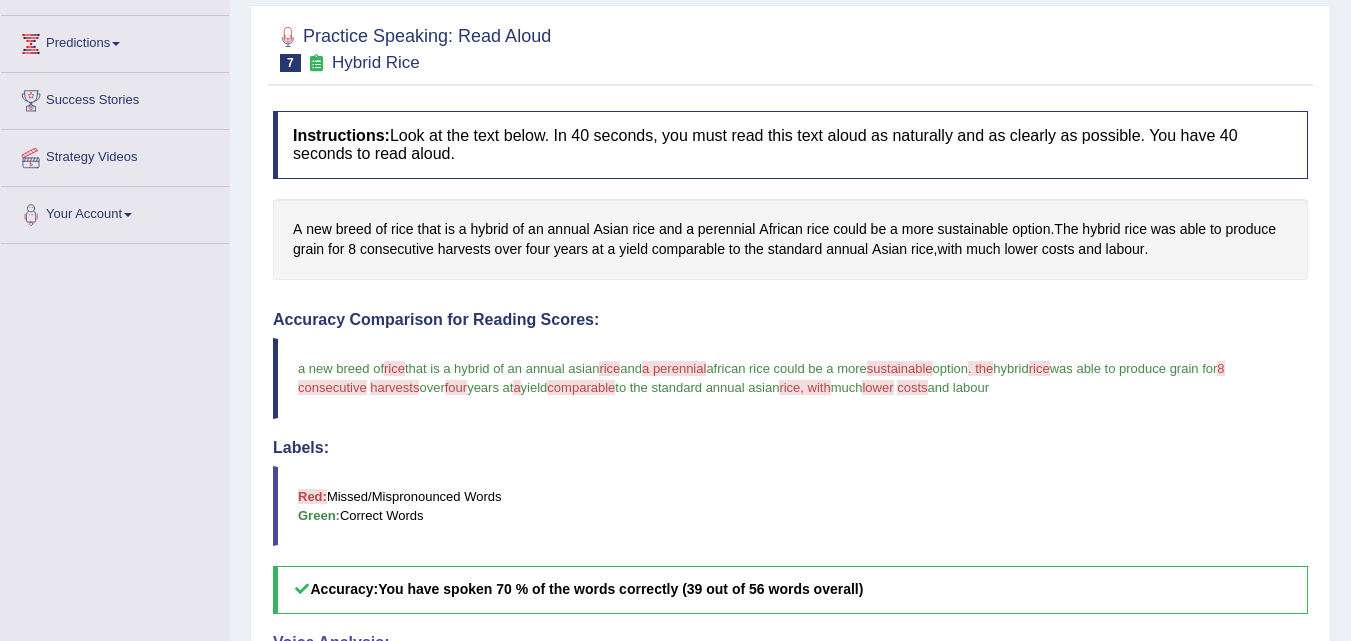 scroll, scrollTop: 0, scrollLeft: 0, axis: both 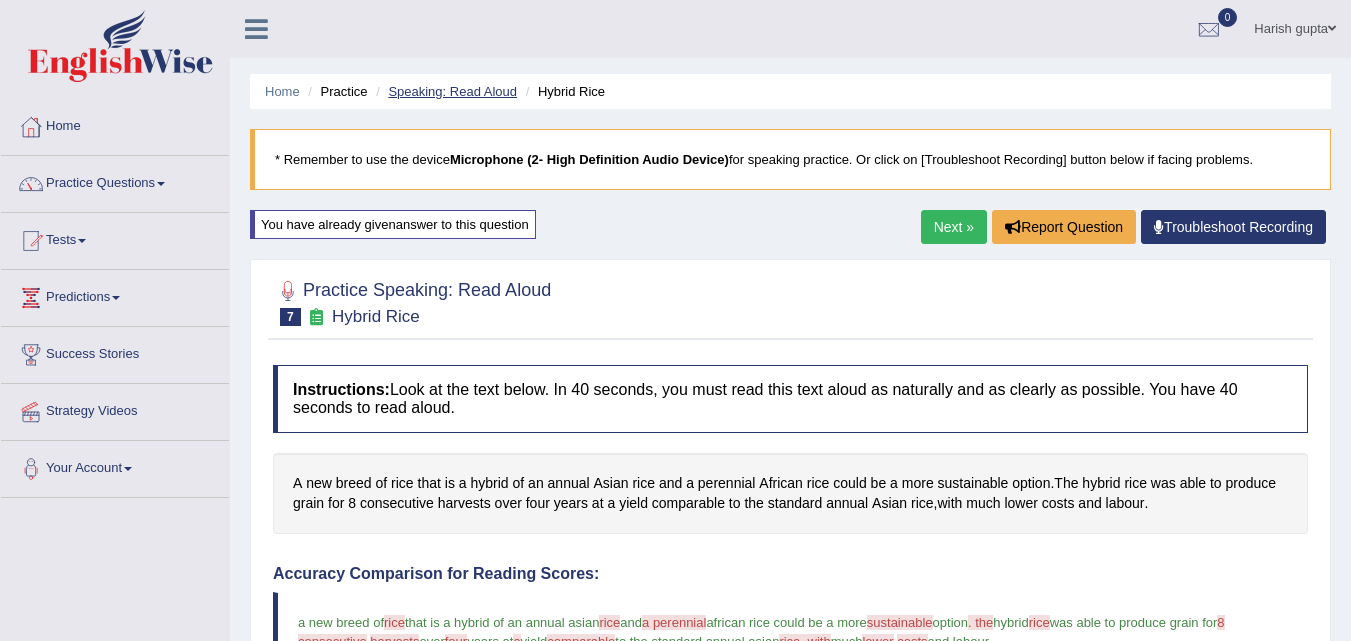 click on "Speaking: Read Aloud" at bounding box center (452, 91) 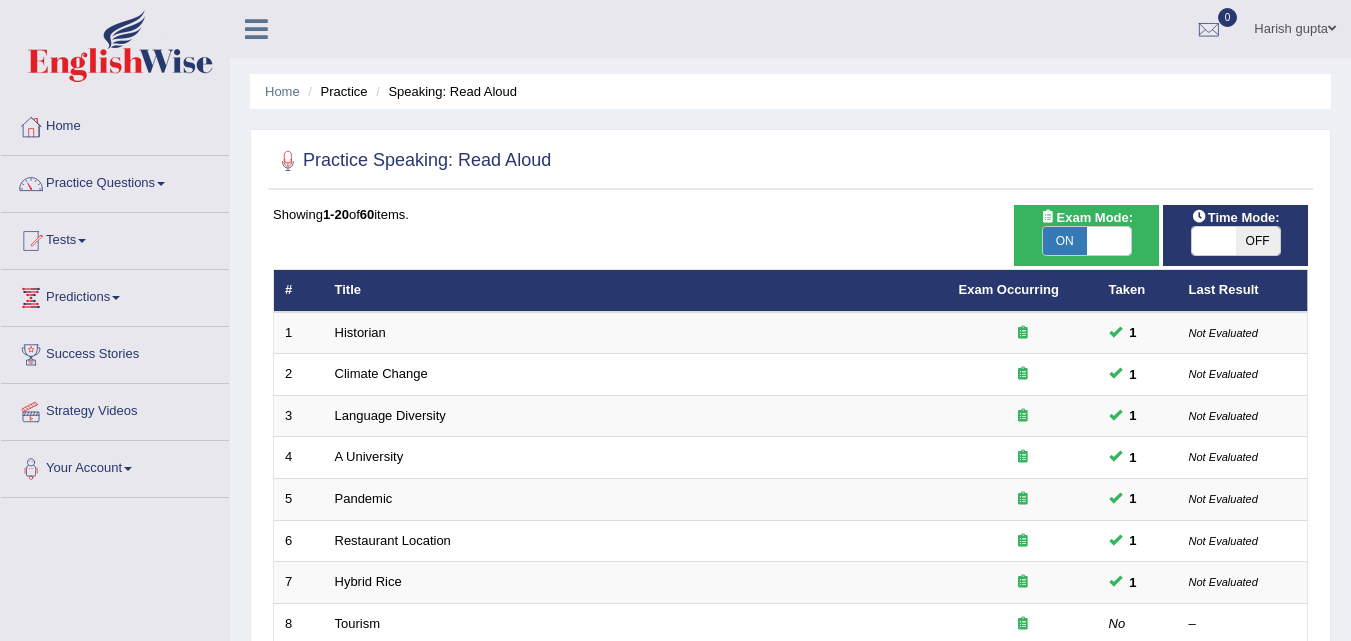 scroll, scrollTop: 0, scrollLeft: 0, axis: both 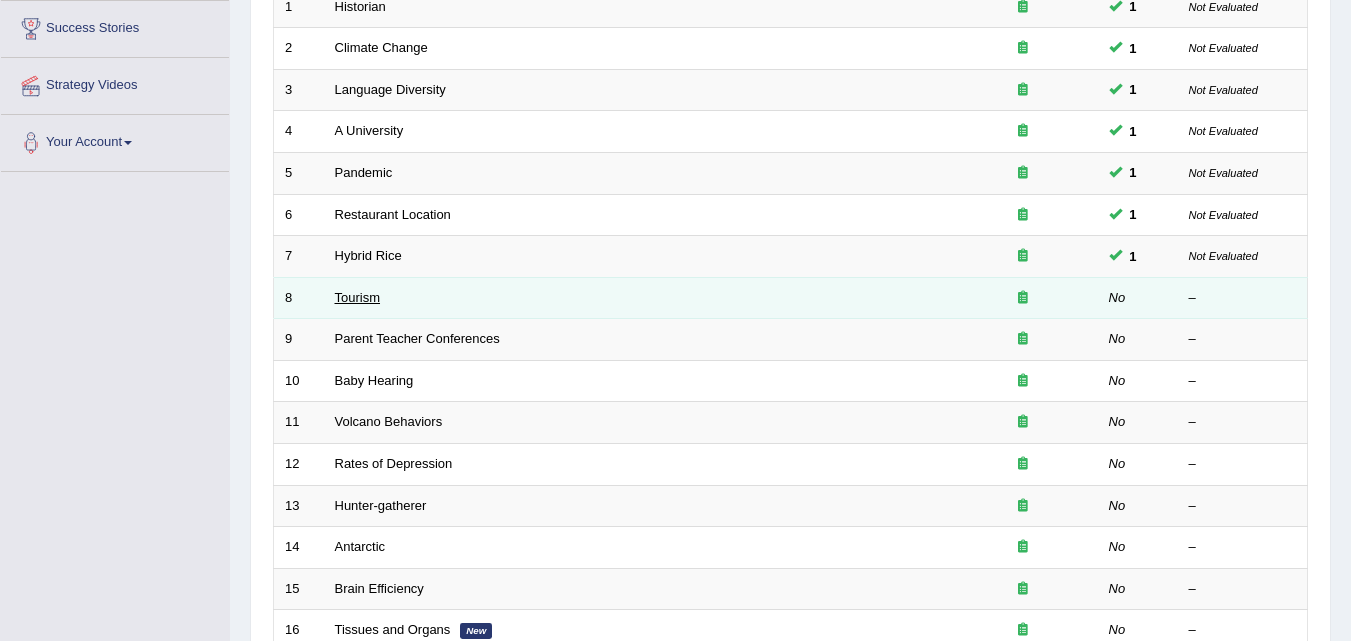 click on "Tourism" at bounding box center (358, 297) 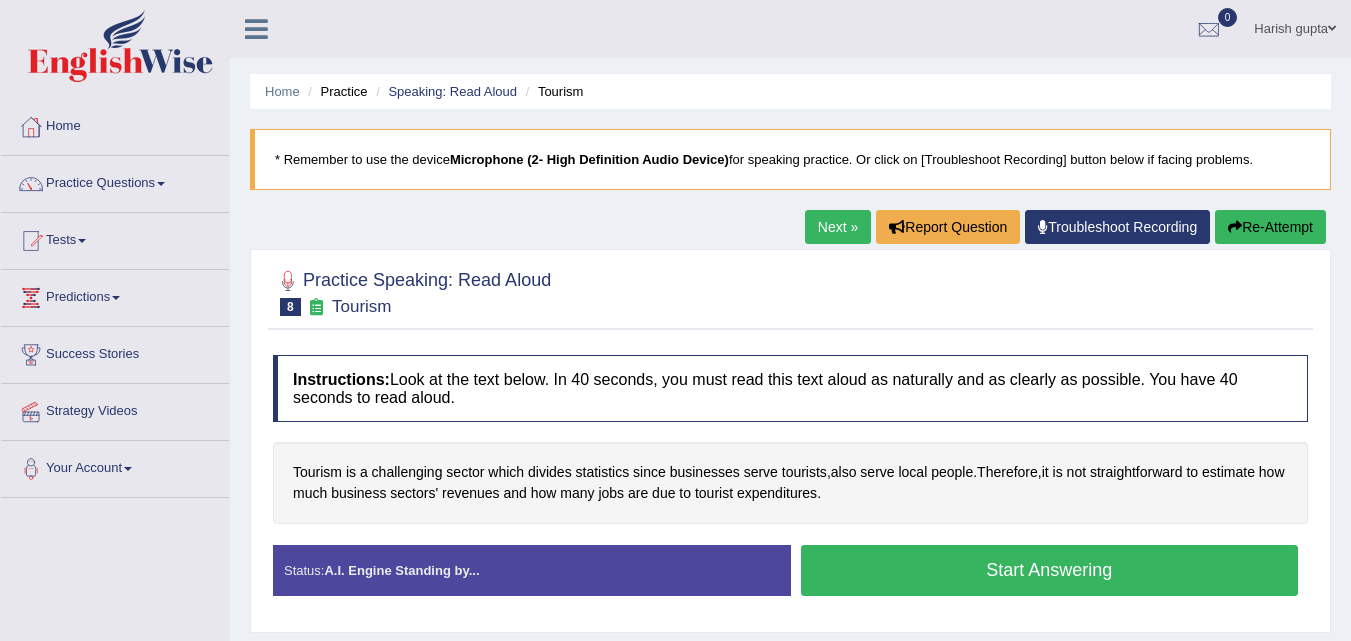 scroll, scrollTop: 0, scrollLeft: 0, axis: both 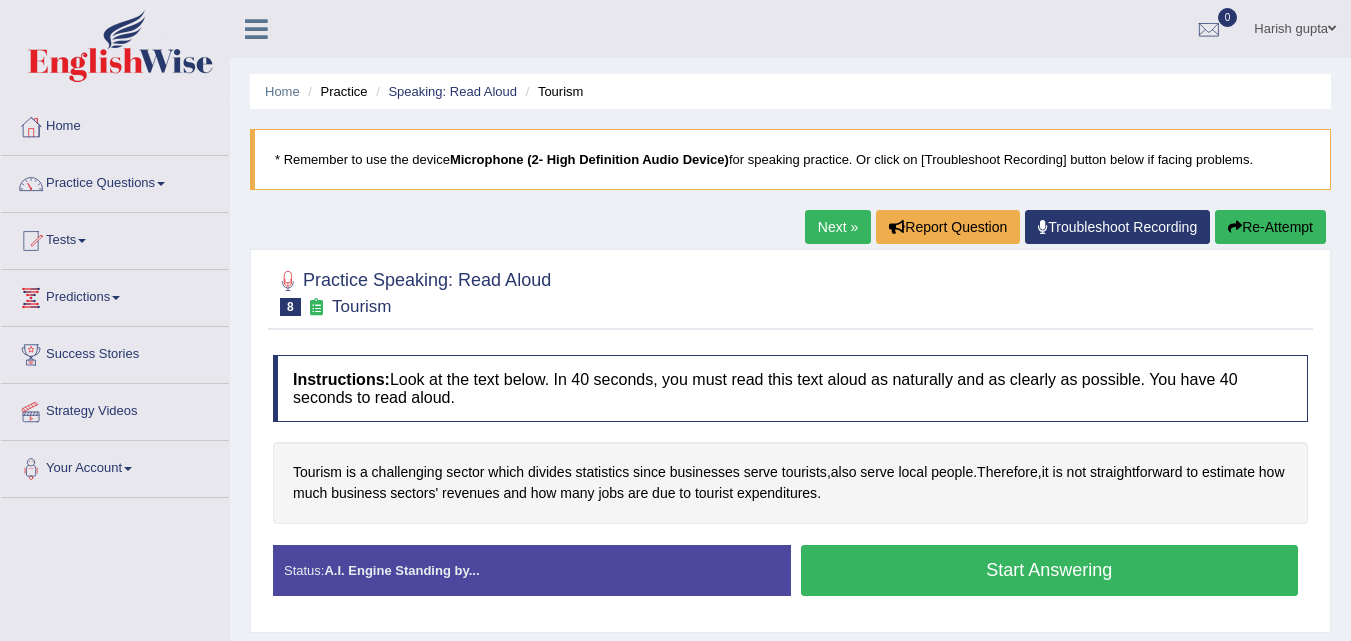 click on "Start Answering" at bounding box center [1050, 570] 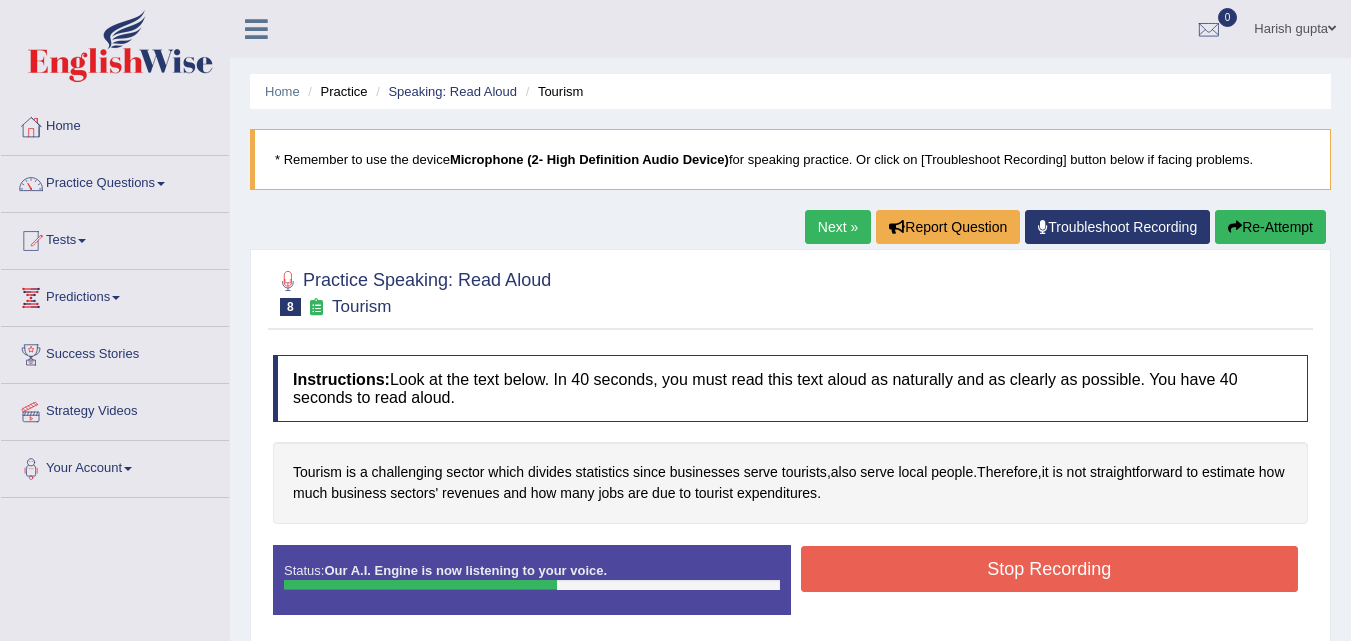 click on "Stop Recording" at bounding box center (1050, 569) 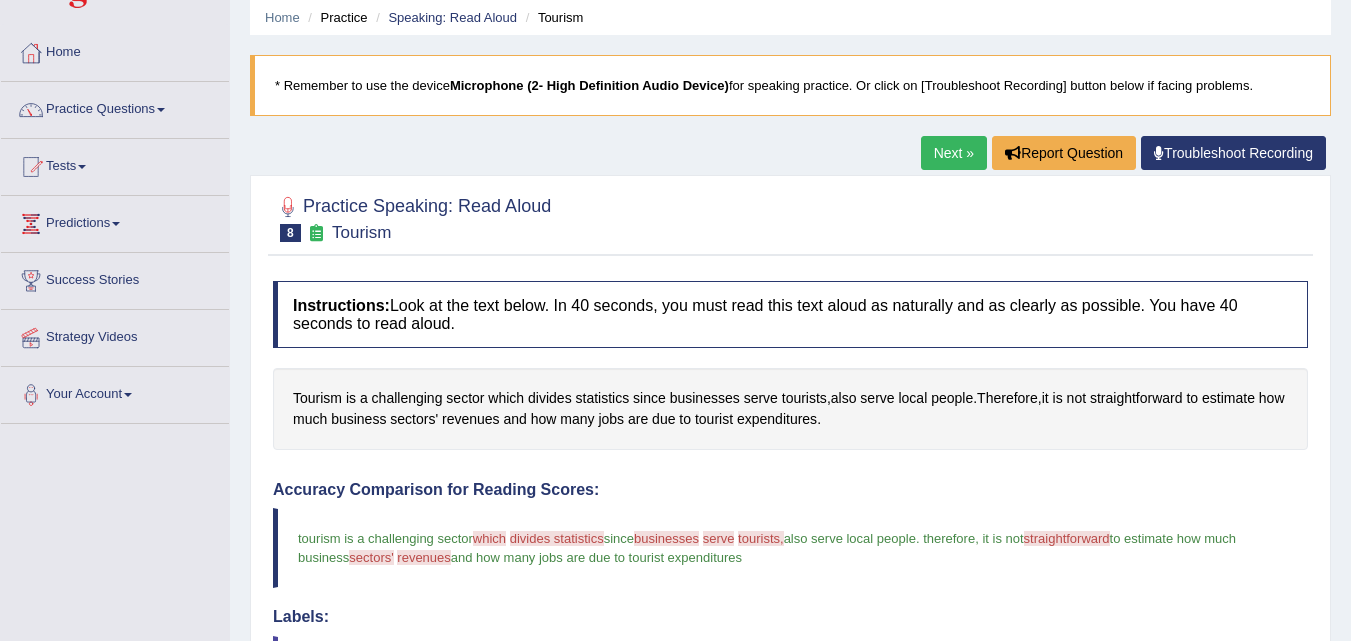 scroll, scrollTop: 9, scrollLeft: 0, axis: vertical 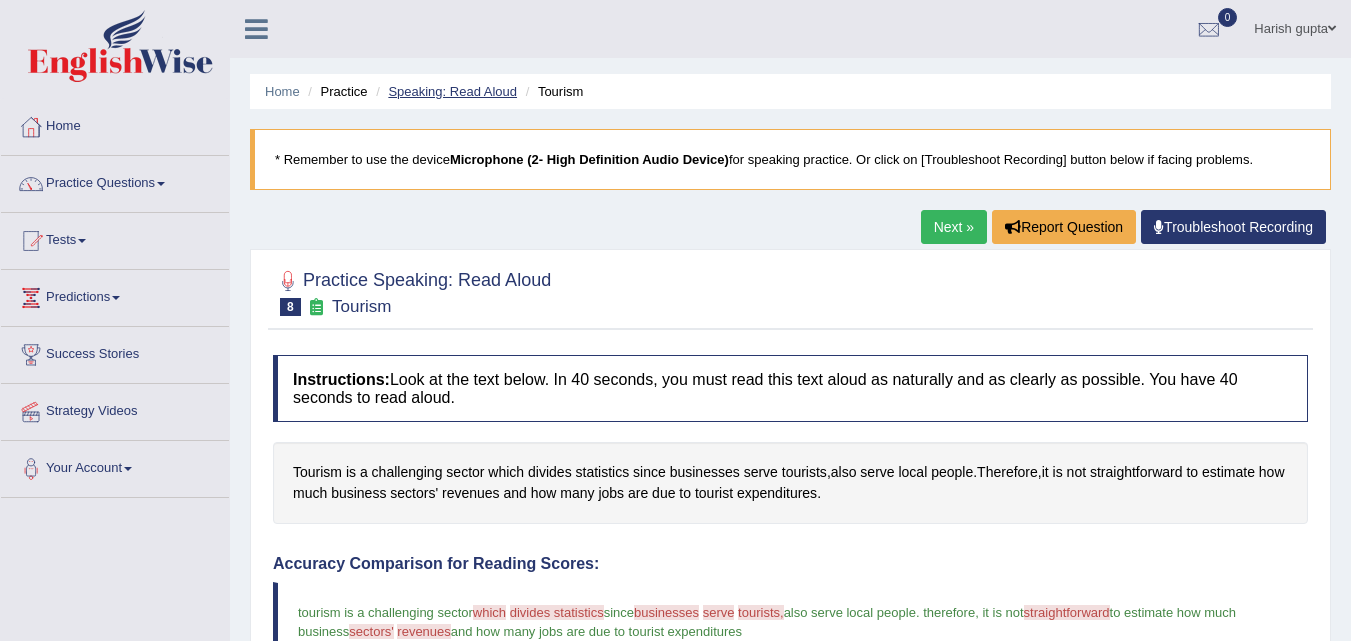 click on "Speaking: Read Aloud" at bounding box center (452, 91) 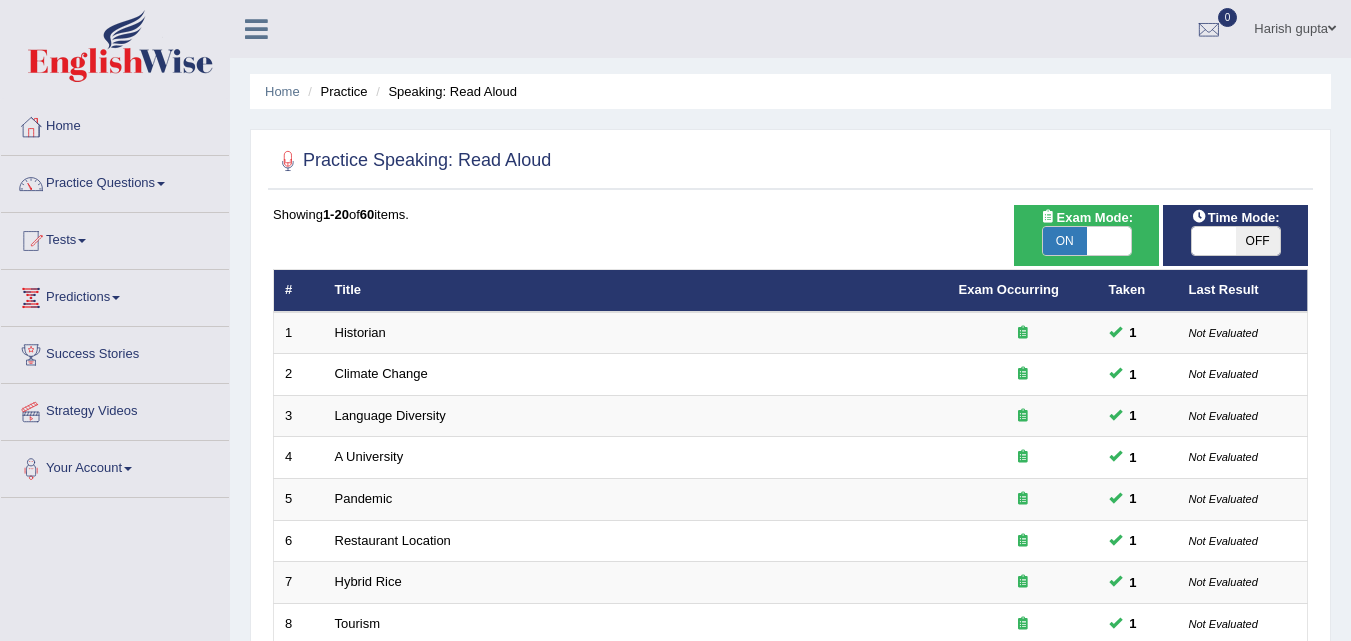 scroll, scrollTop: 0, scrollLeft: 0, axis: both 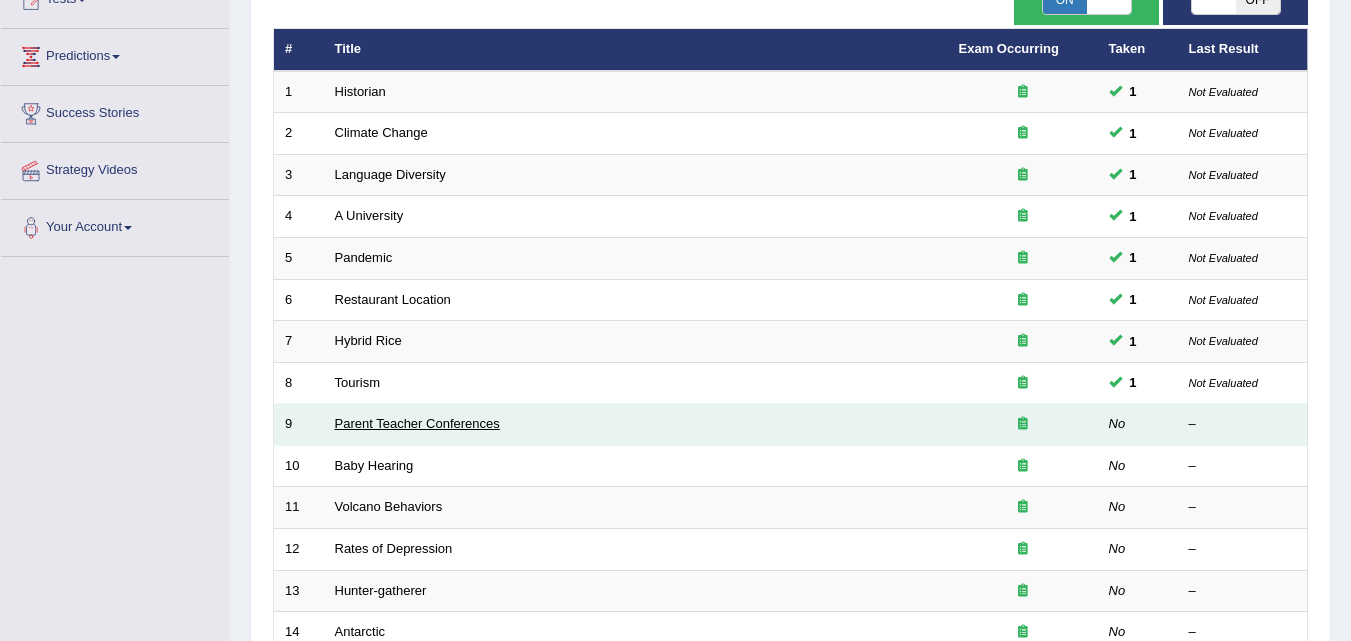 click on "Parent Teacher Conferences" at bounding box center (417, 423) 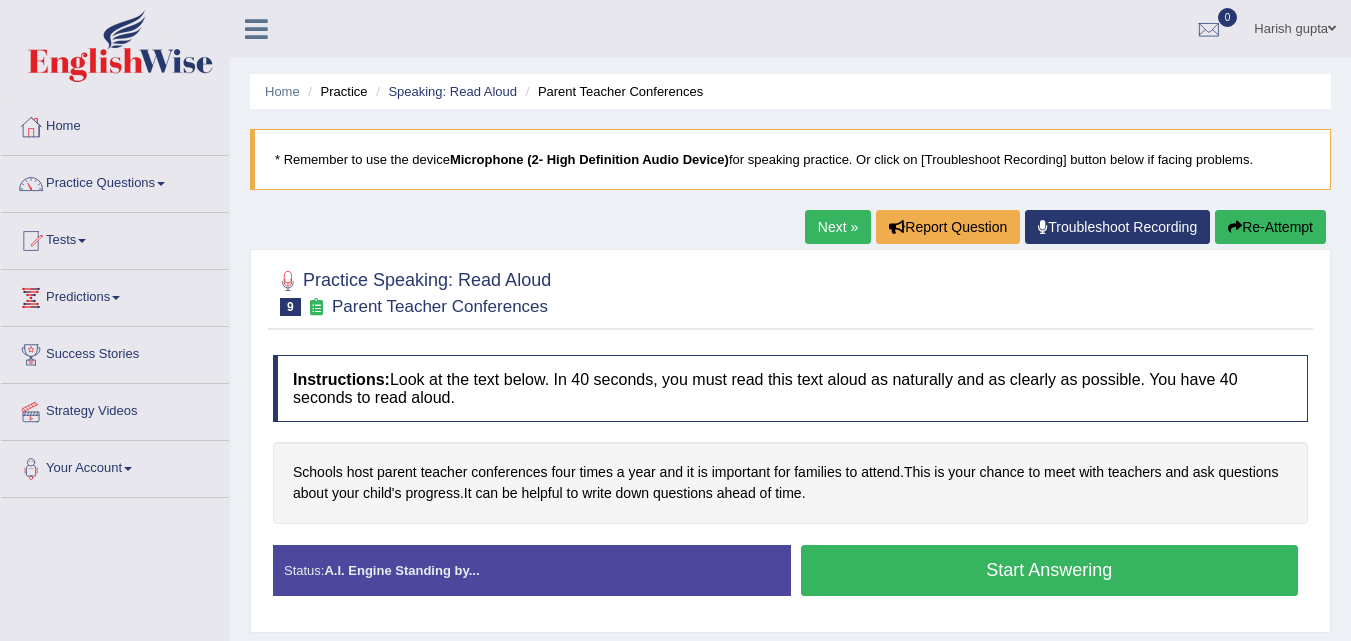 scroll, scrollTop: 0, scrollLeft: 0, axis: both 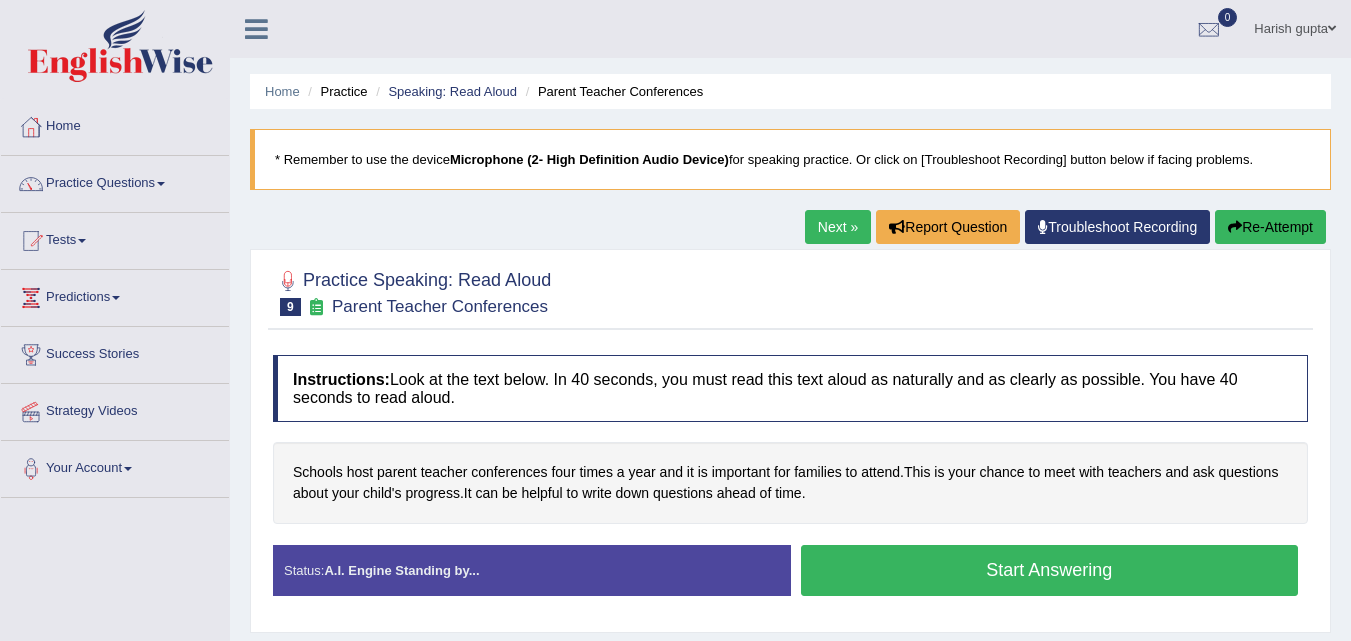 click on "Start Answering" at bounding box center [1050, 570] 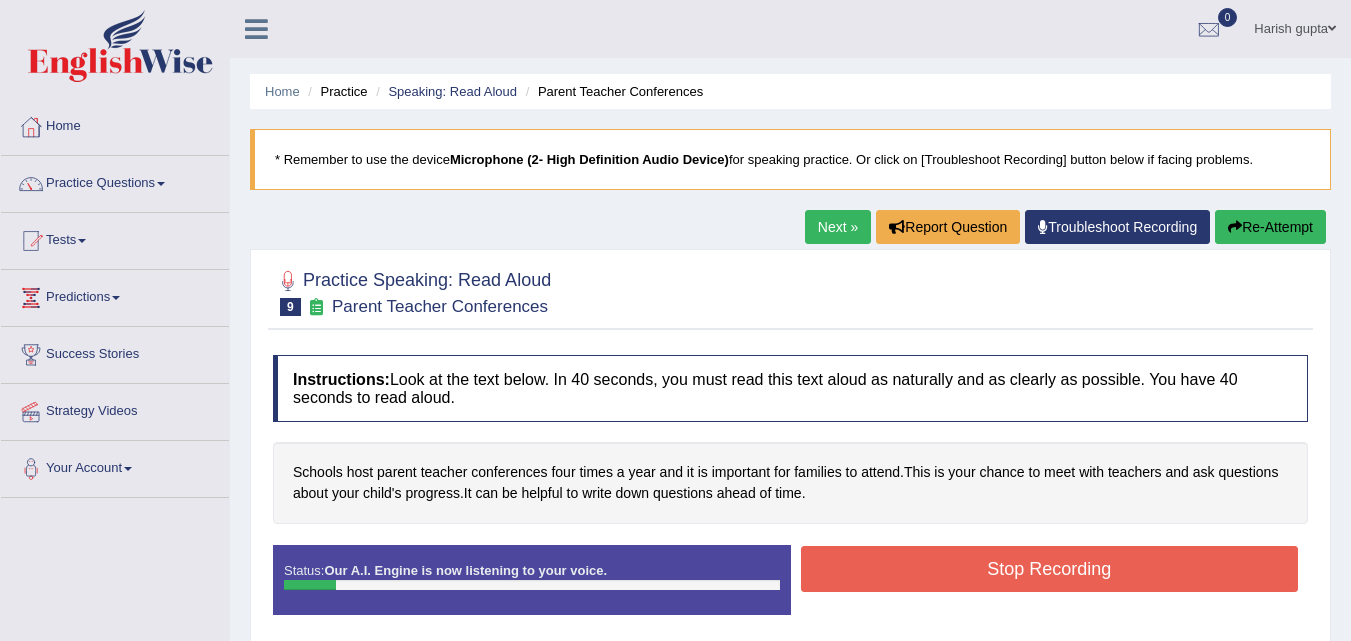 click on "Re-Attempt" at bounding box center [1270, 227] 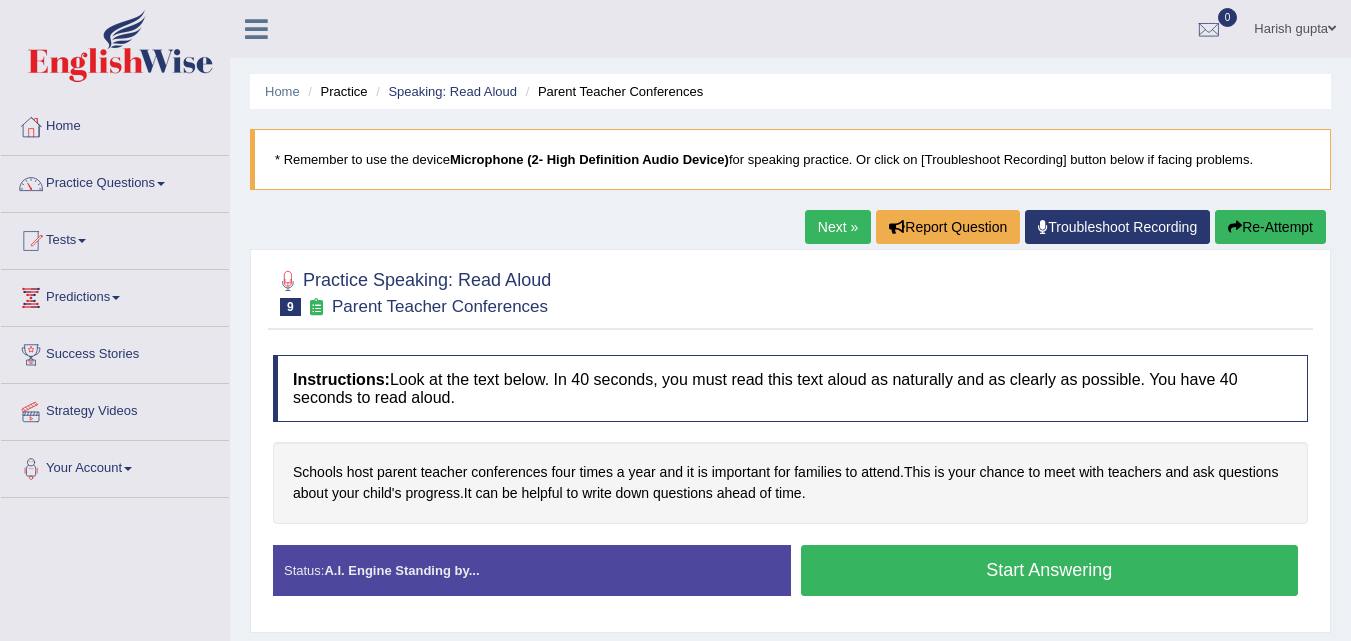 scroll, scrollTop: 0, scrollLeft: 0, axis: both 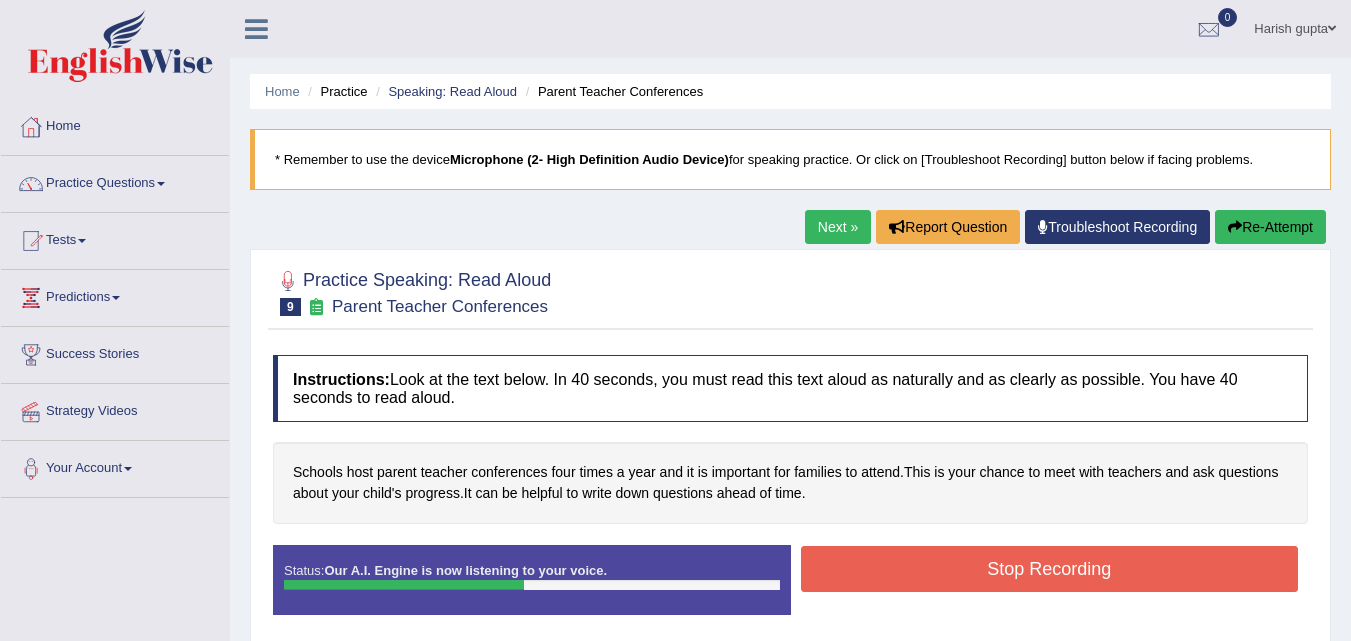 click on "Stop Recording" at bounding box center (1050, 569) 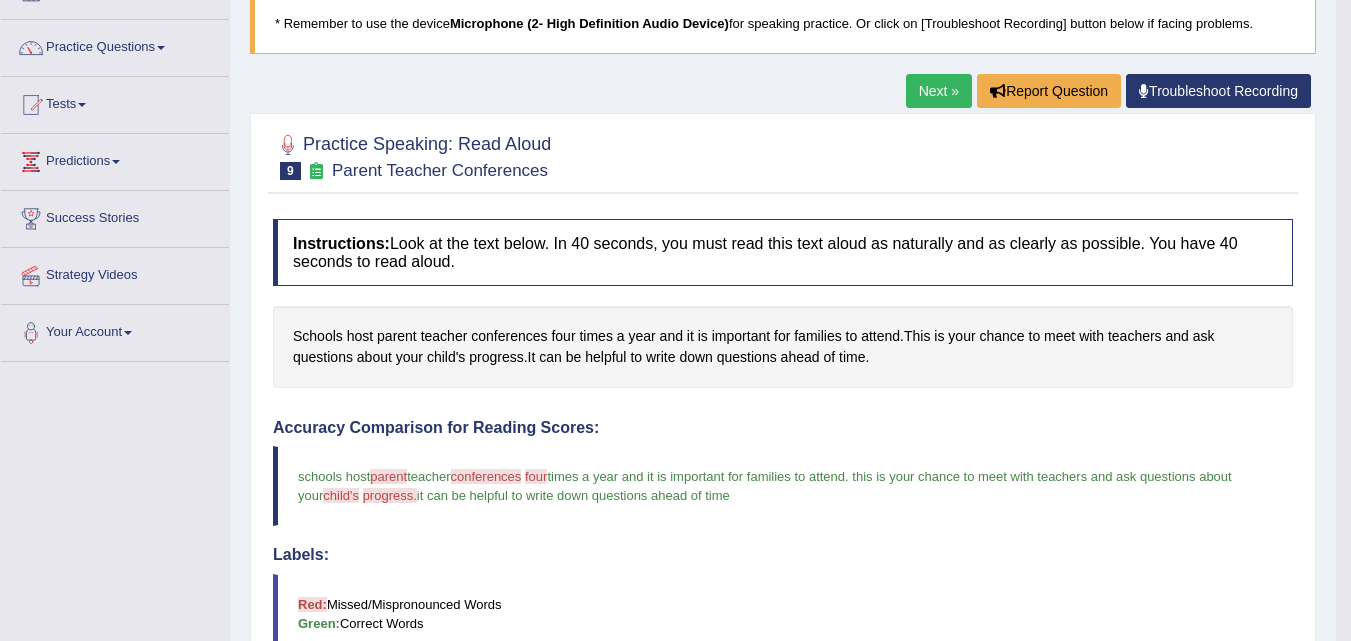 scroll, scrollTop: 87, scrollLeft: 0, axis: vertical 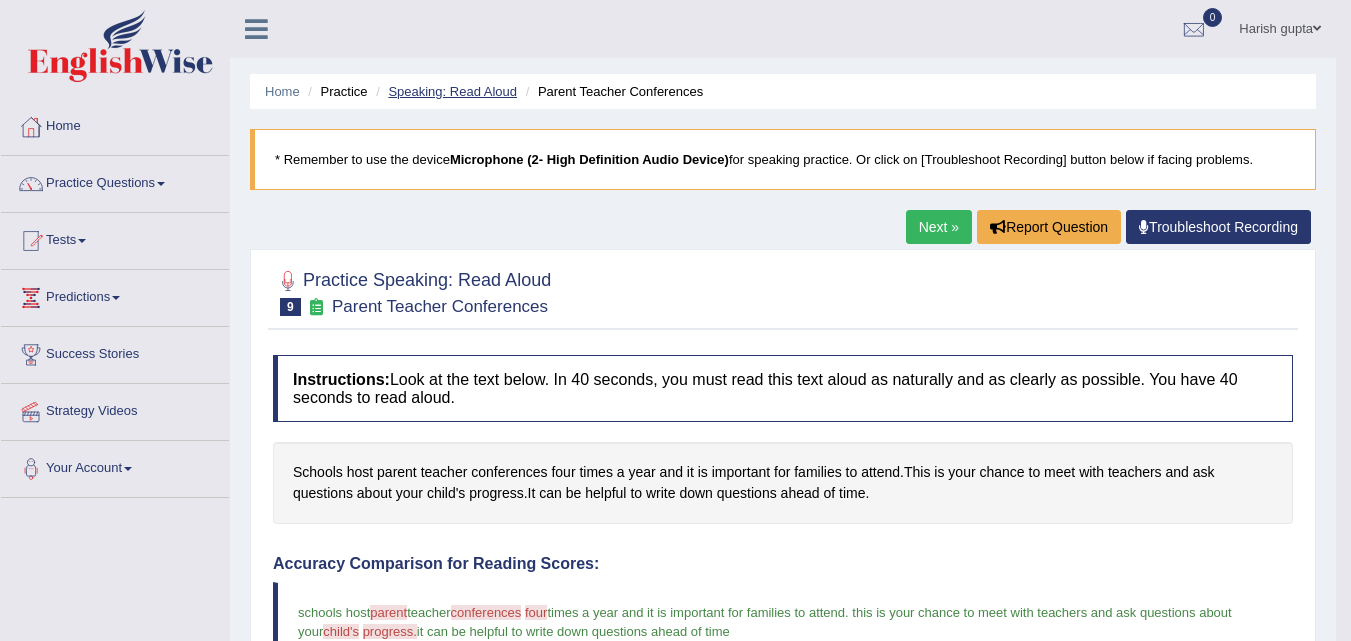 click on "Speaking: Read Aloud" at bounding box center [452, 91] 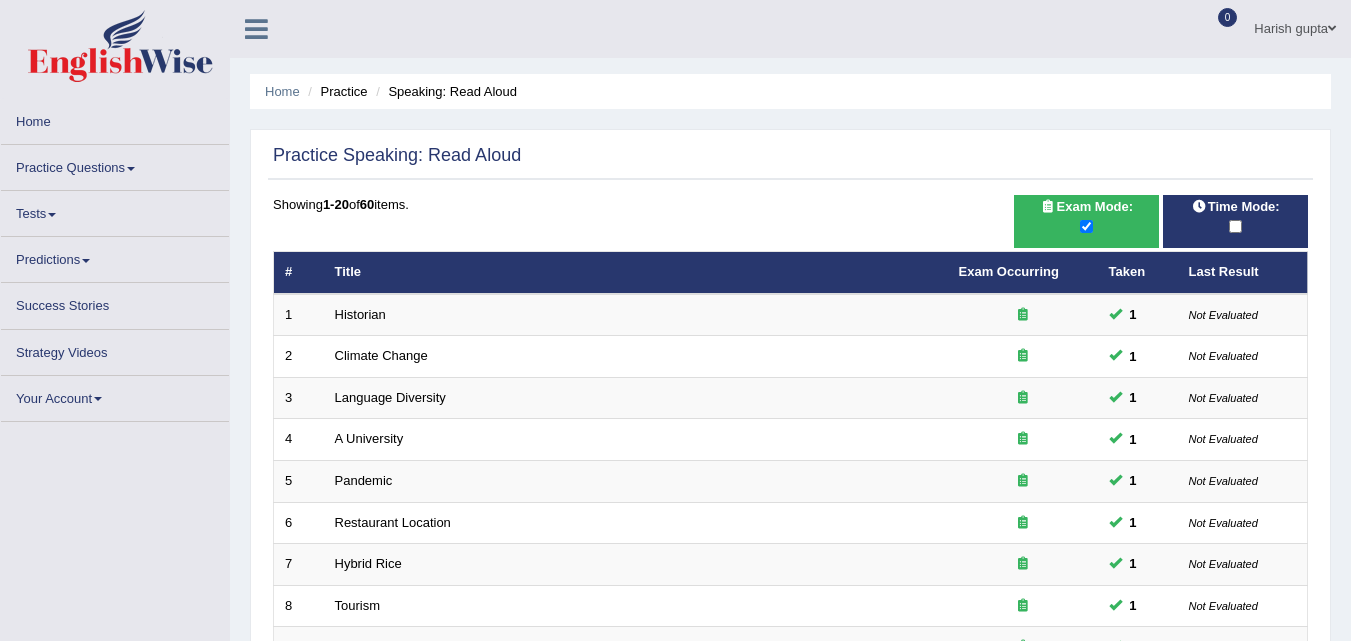 scroll, scrollTop: 0, scrollLeft: 0, axis: both 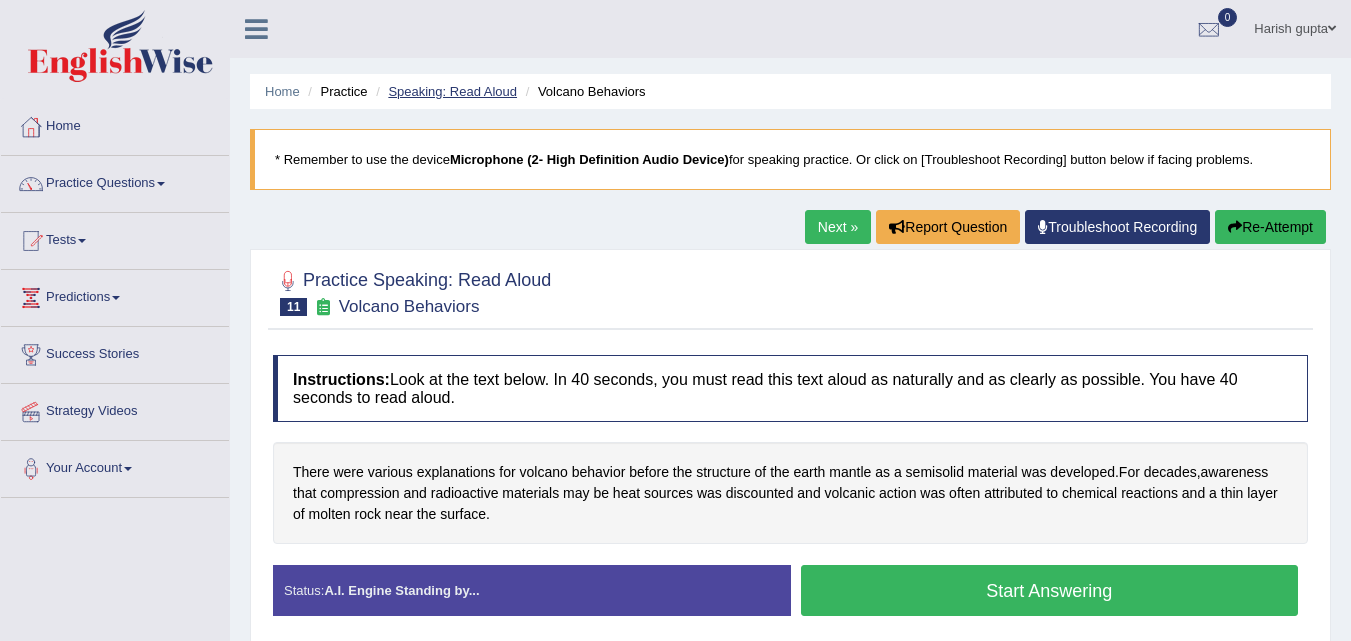 click on "Speaking: Read Aloud" at bounding box center (452, 91) 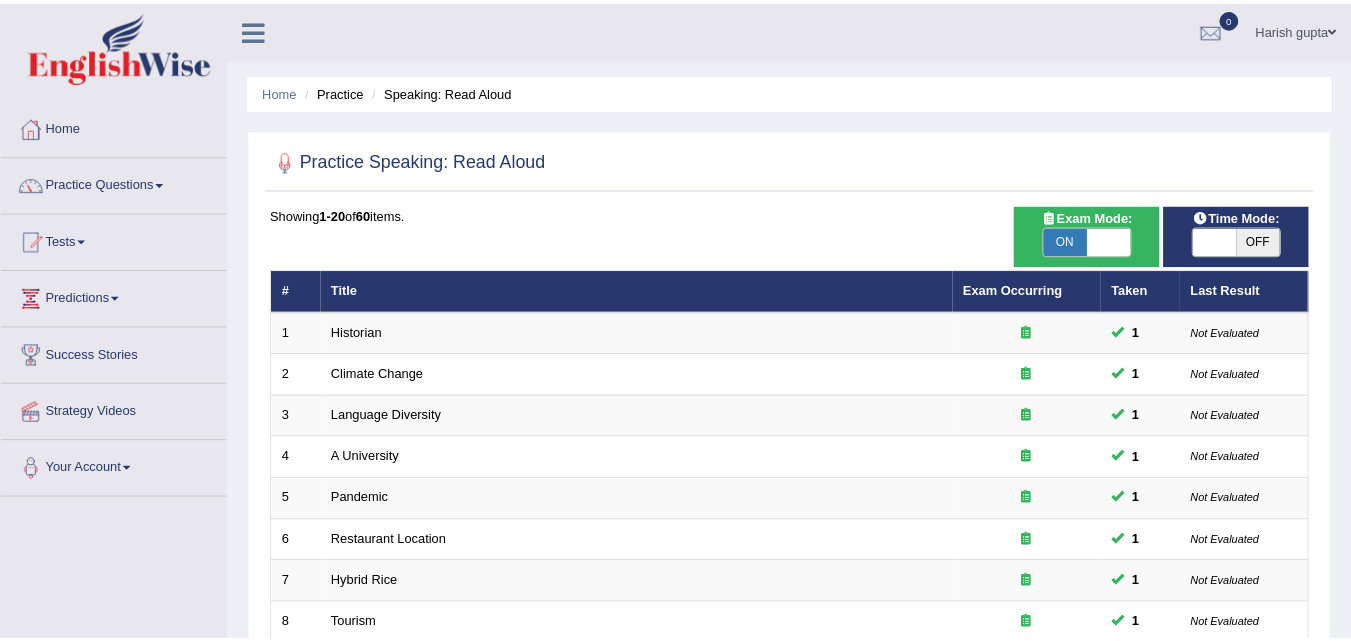 scroll, scrollTop: 0, scrollLeft: 0, axis: both 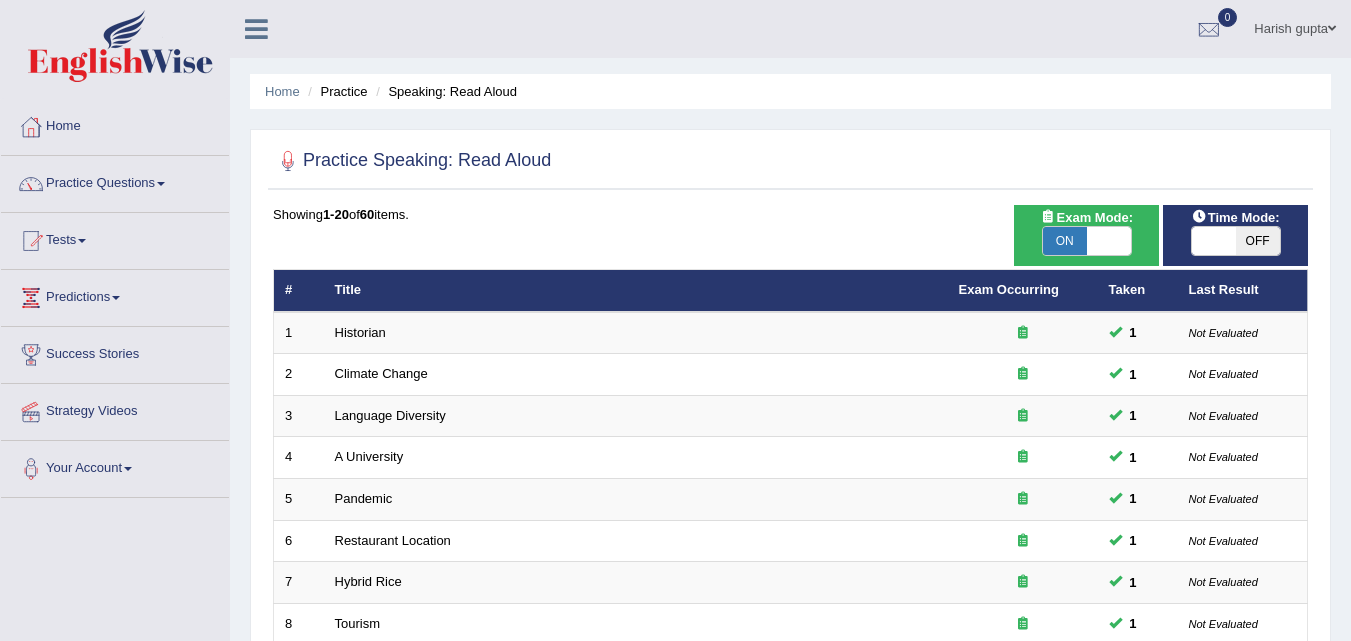 drag, startPoint x: 1349, startPoint y: 216, endPoint x: 1365, endPoint y: 218, distance: 16.124516 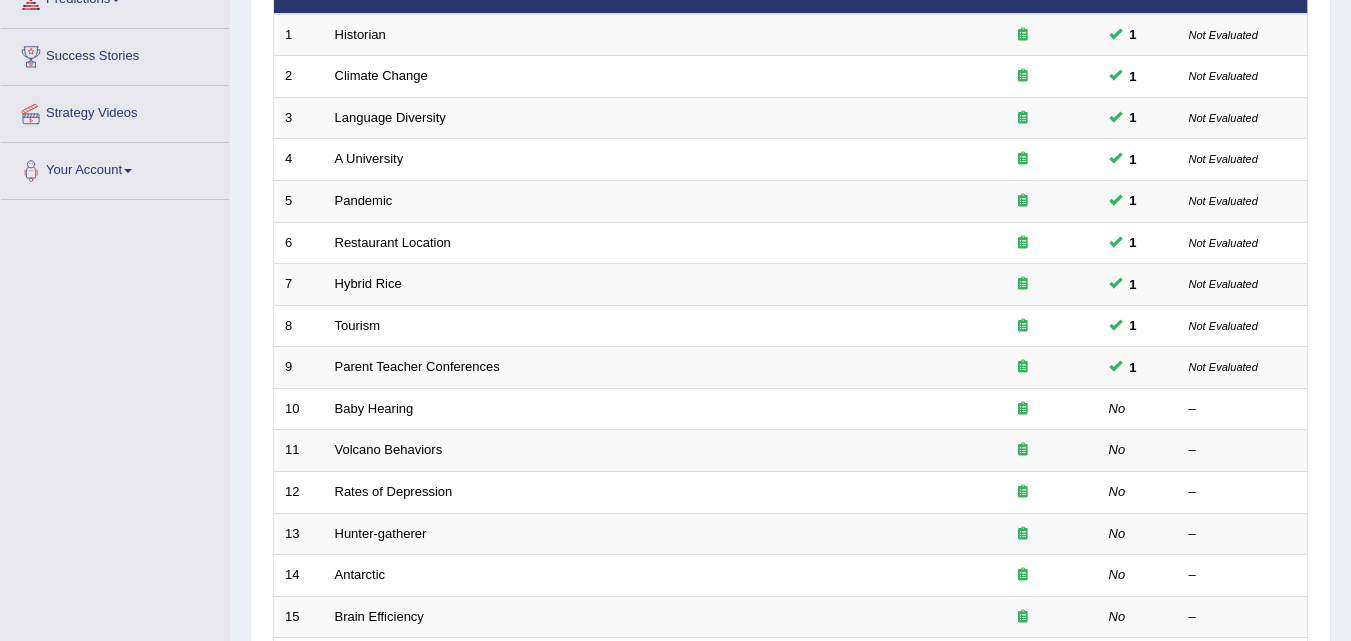 scroll, scrollTop: 302, scrollLeft: 0, axis: vertical 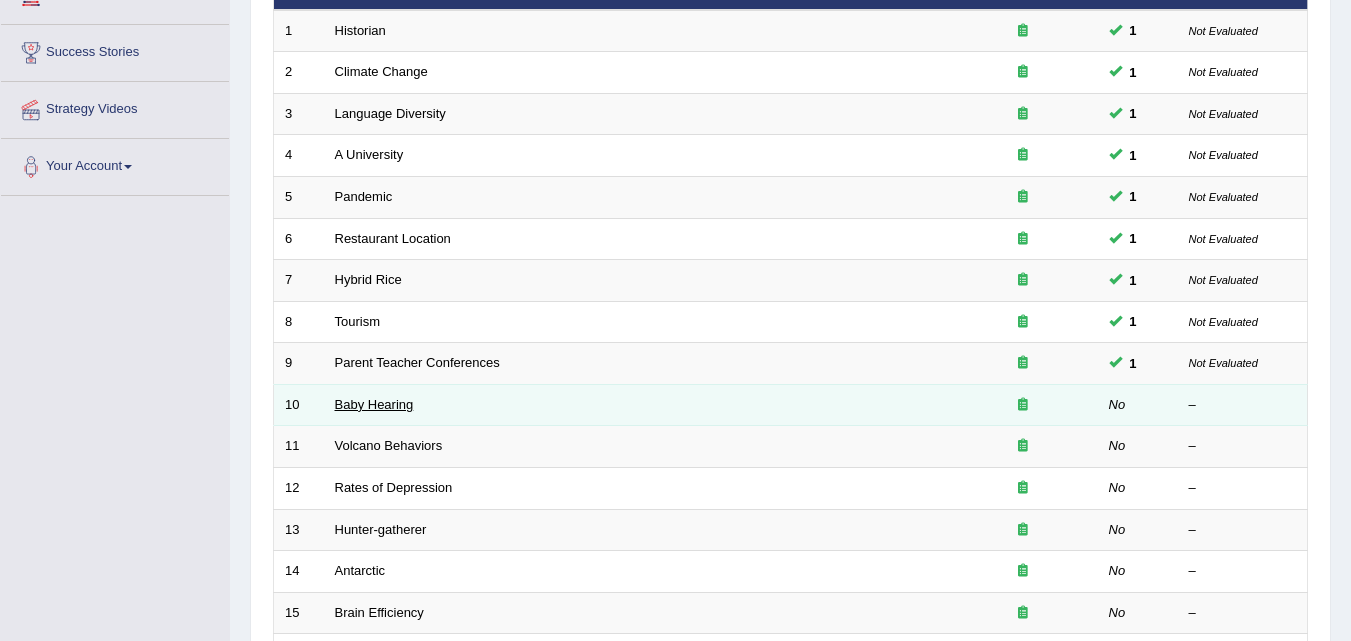 click on "Baby Hearing" at bounding box center (374, 404) 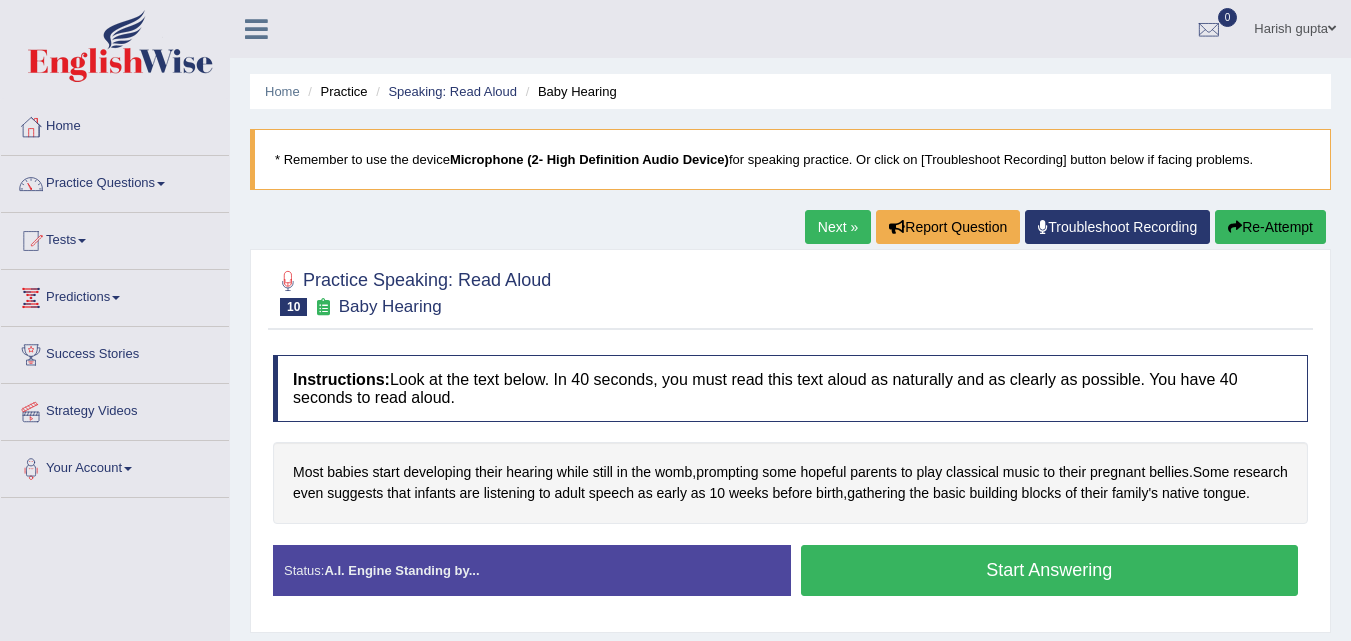 scroll, scrollTop: 0, scrollLeft: 0, axis: both 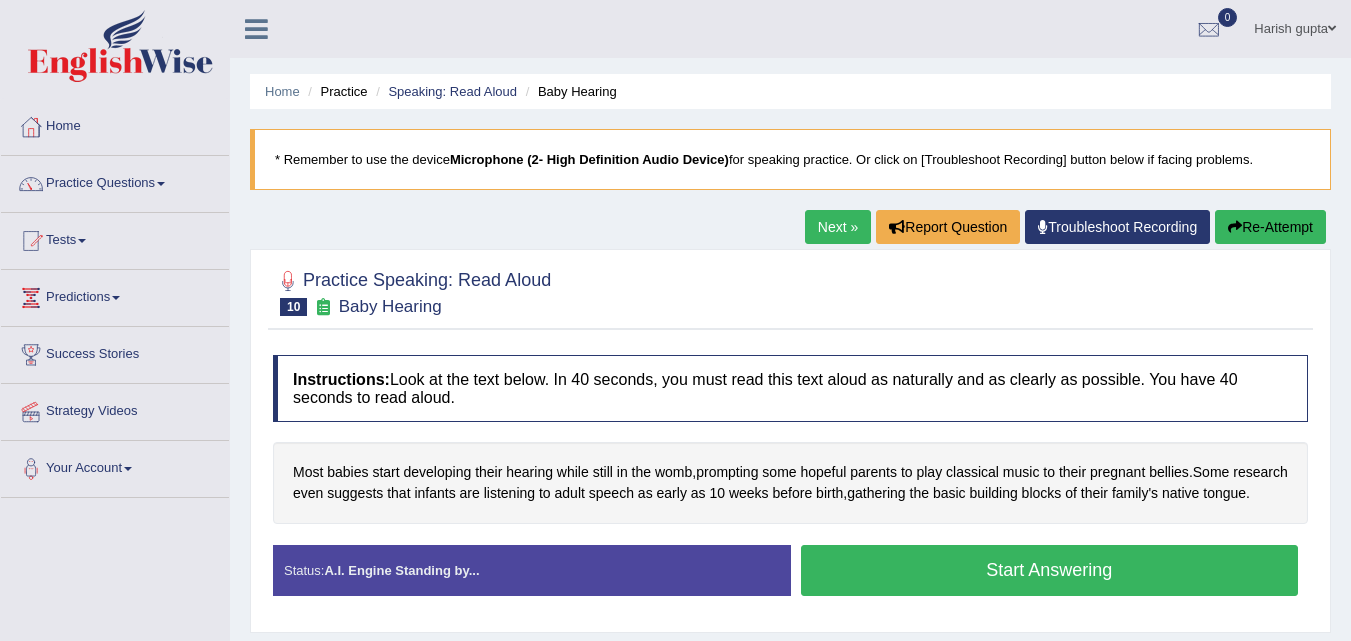 click on "Start Answering" at bounding box center [1050, 570] 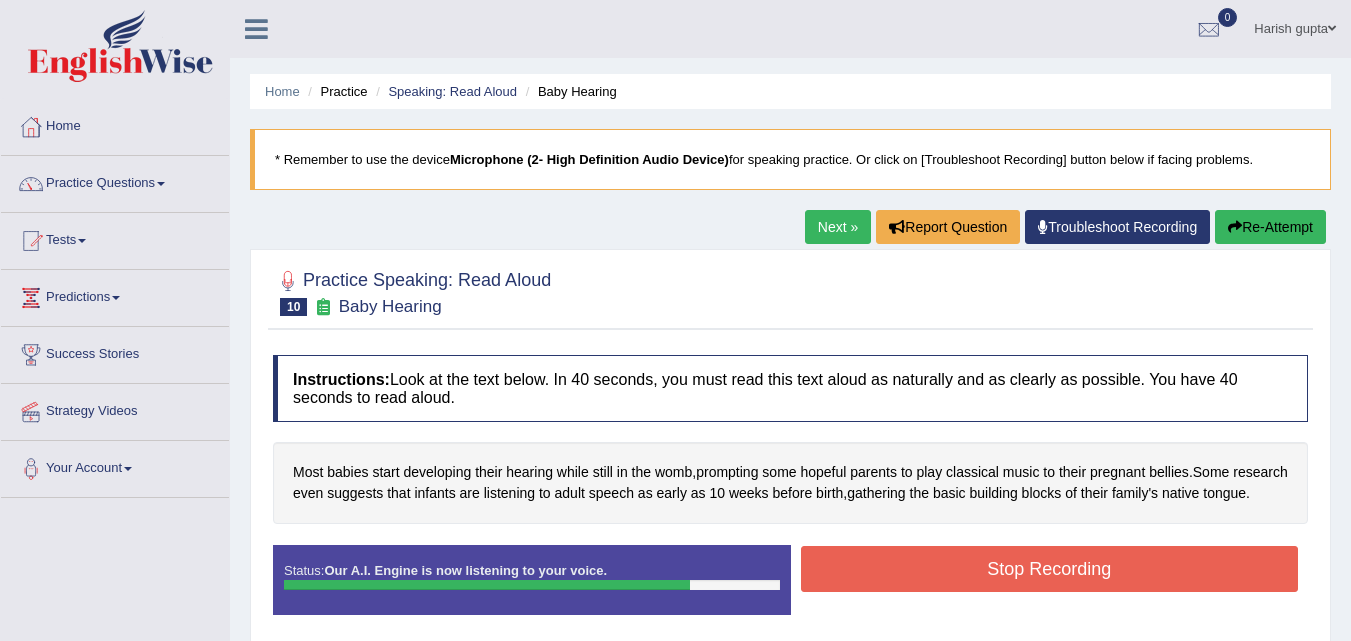 click on "Re-Attempt" at bounding box center [1270, 227] 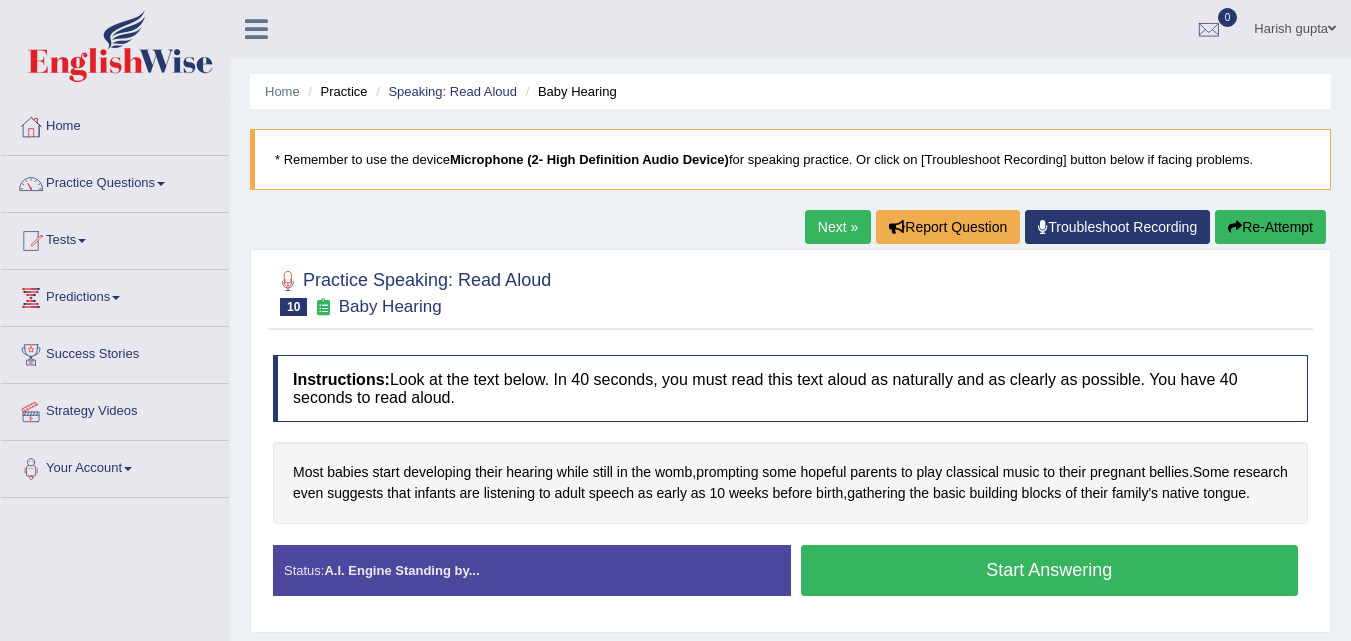 scroll, scrollTop: 0, scrollLeft: 0, axis: both 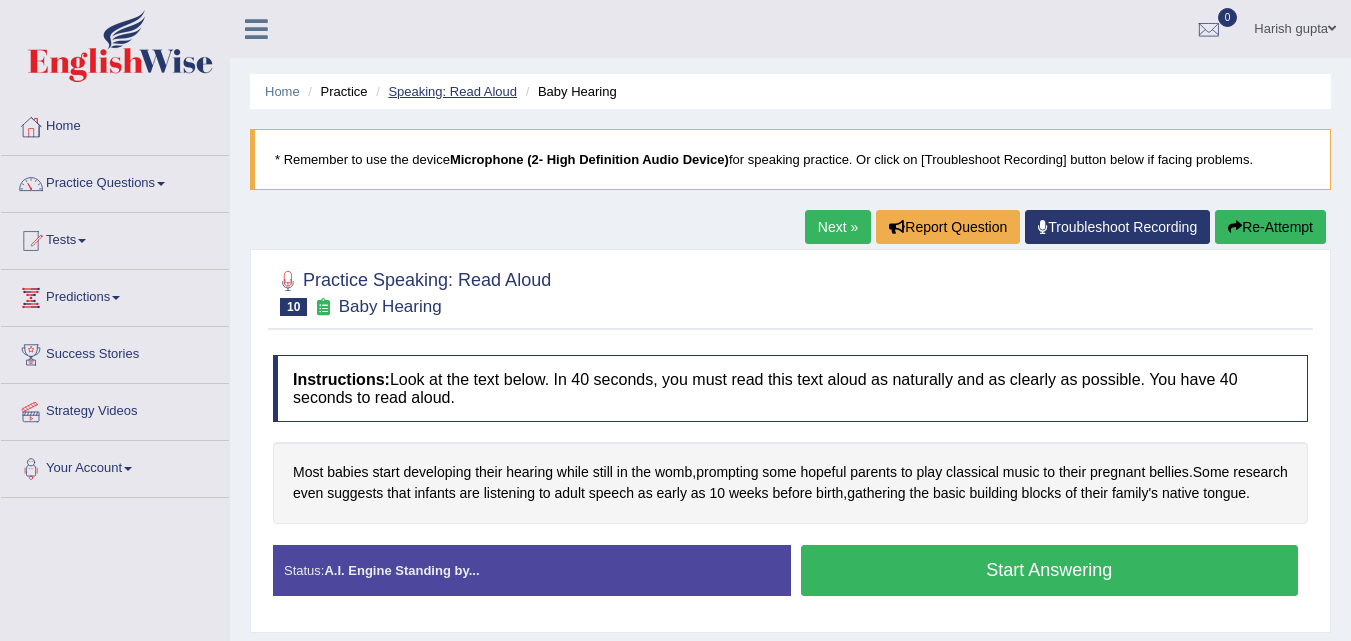 click on "Speaking: Read Aloud" at bounding box center [452, 91] 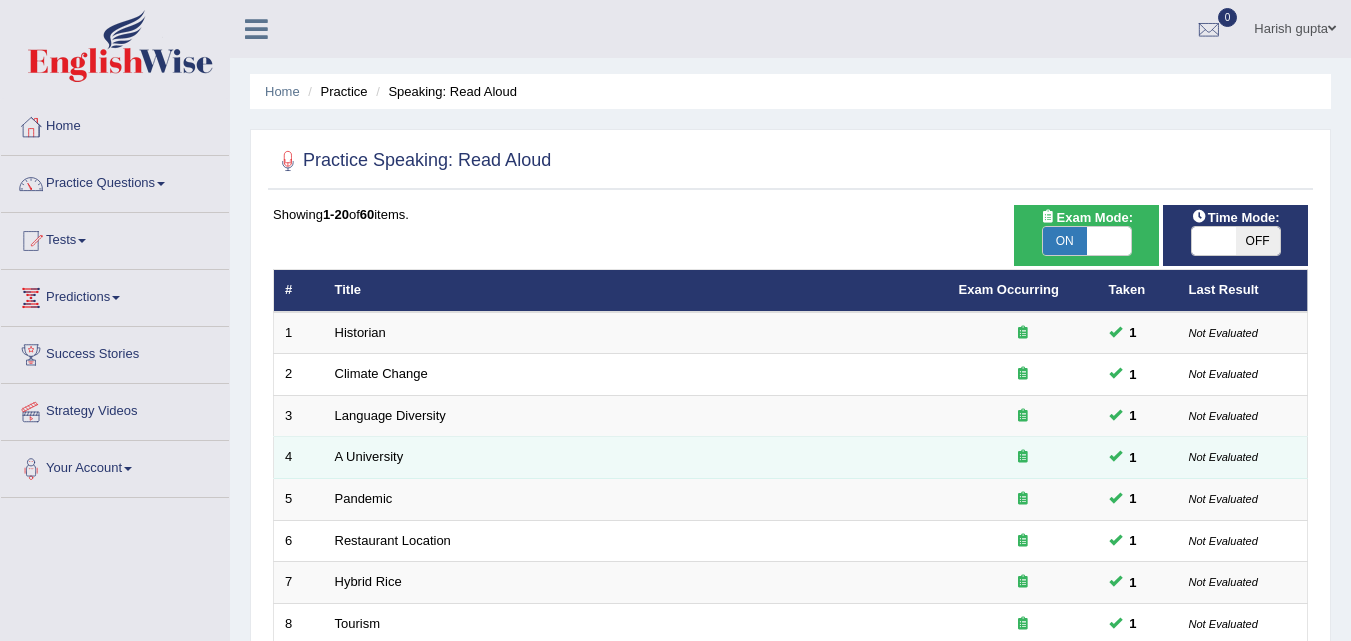 scroll, scrollTop: 0, scrollLeft: 0, axis: both 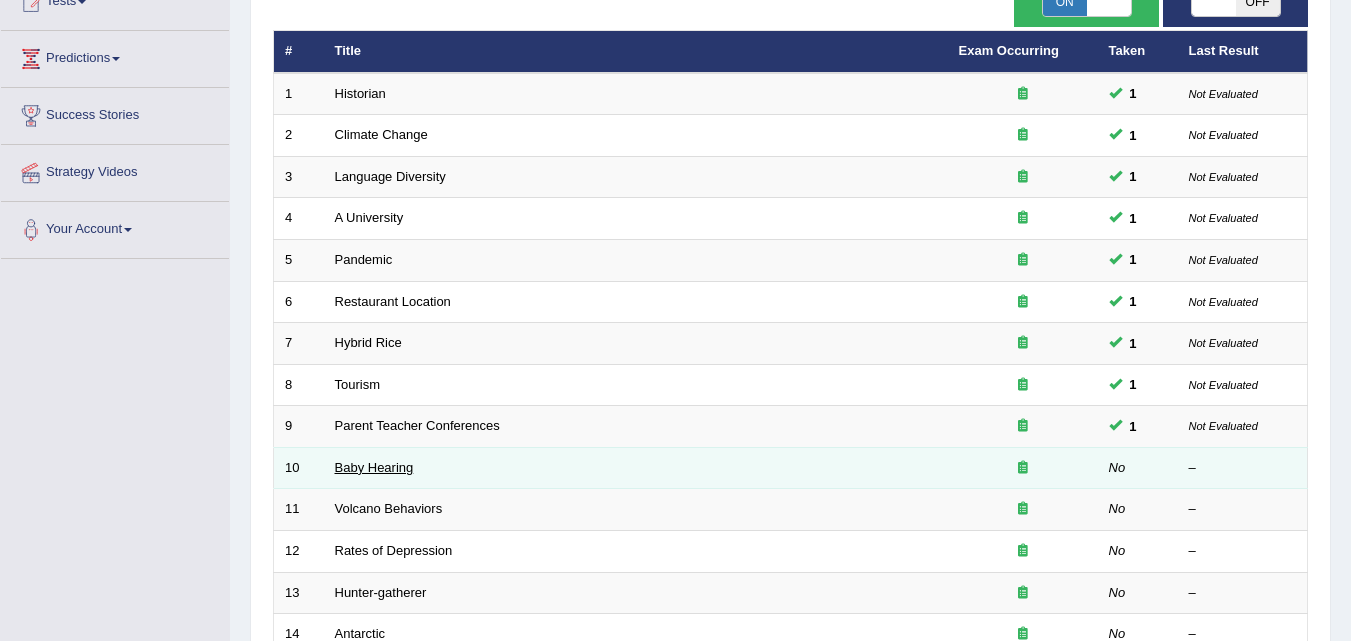 click on "Baby Hearing" at bounding box center [374, 467] 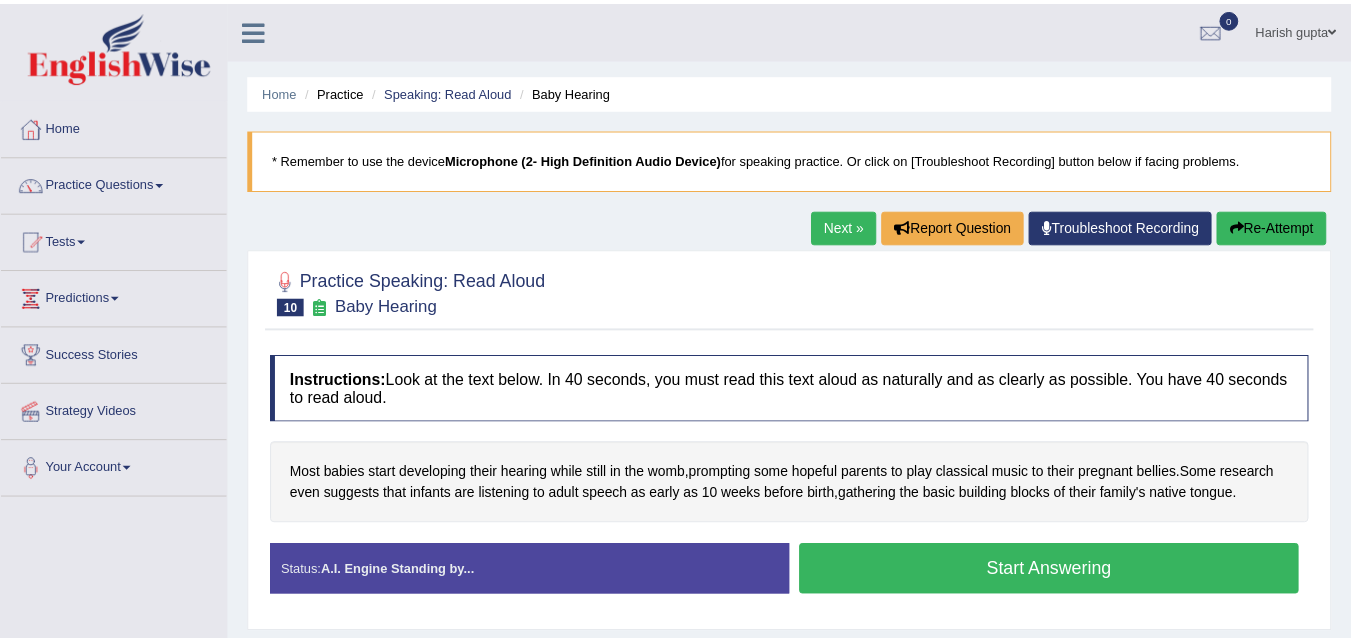 scroll, scrollTop: 0, scrollLeft: 0, axis: both 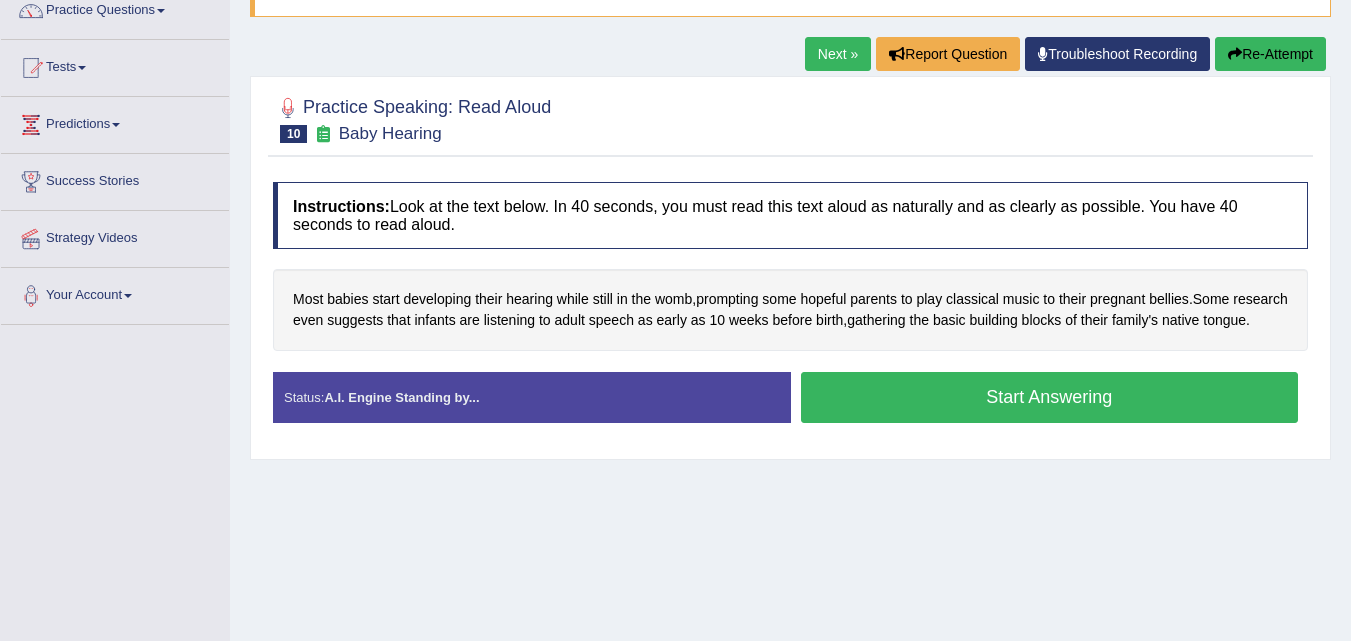 click on "Start Answering" at bounding box center (1050, 397) 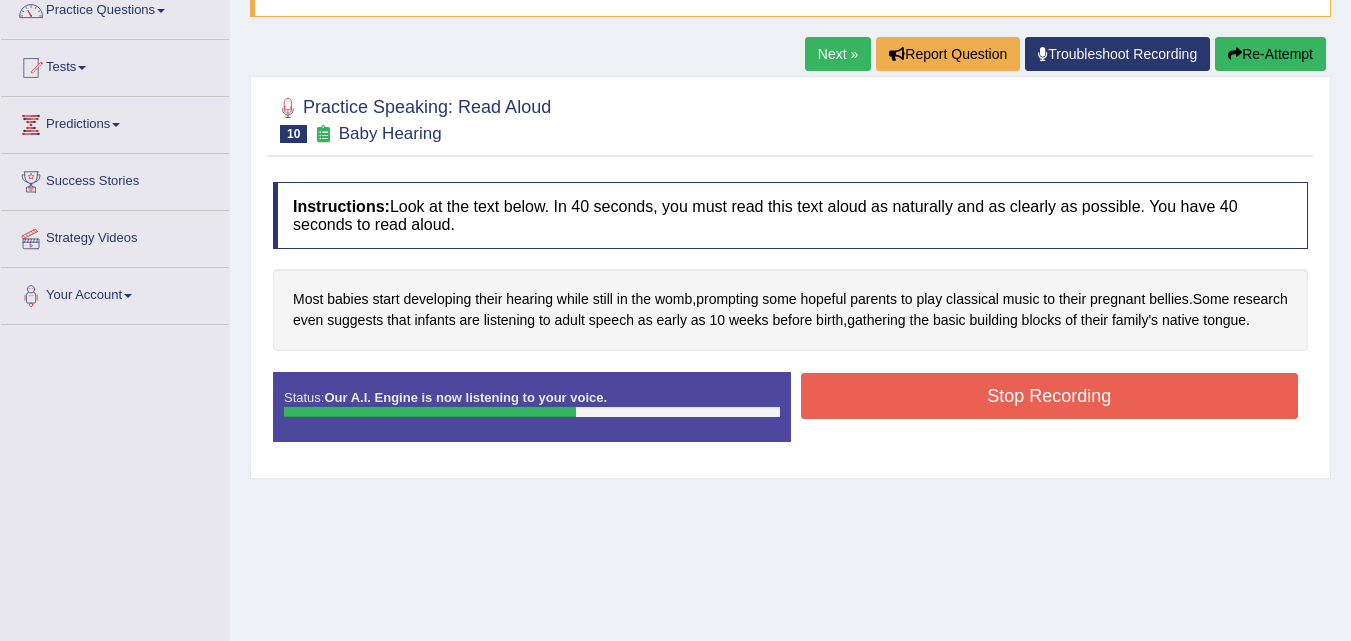 click on "Stop Recording" at bounding box center (1050, 396) 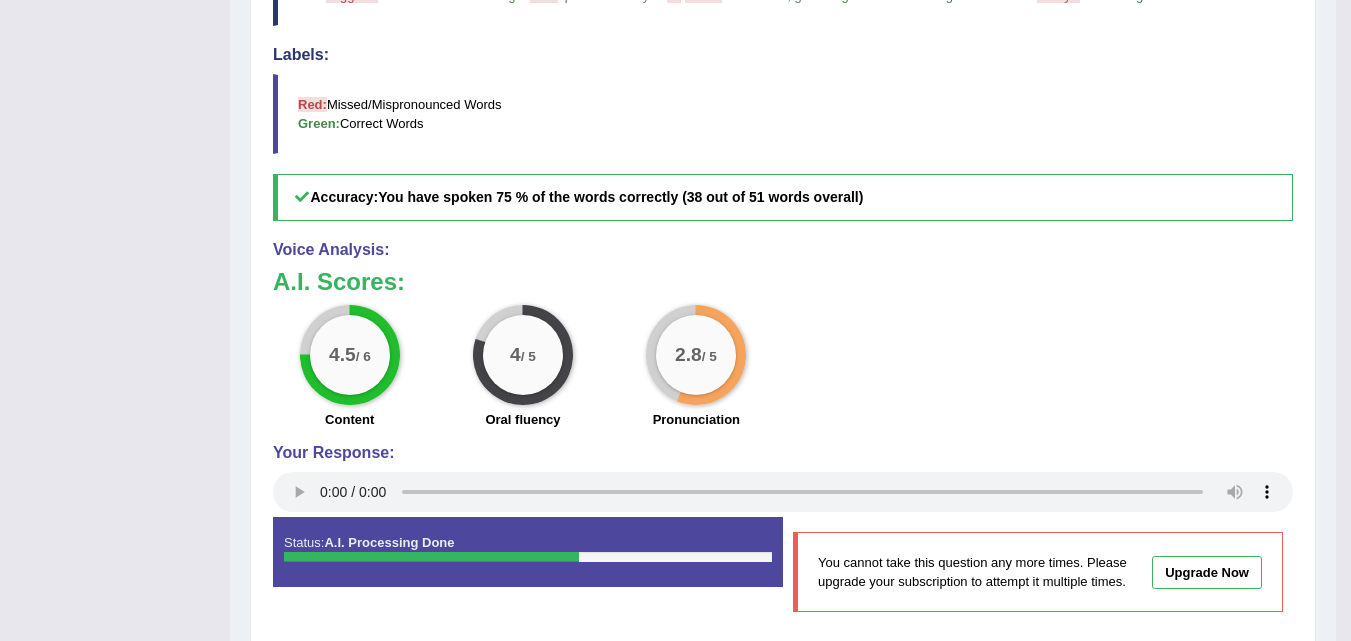 scroll, scrollTop: 731, scrollLeft: 0, axis: vertical 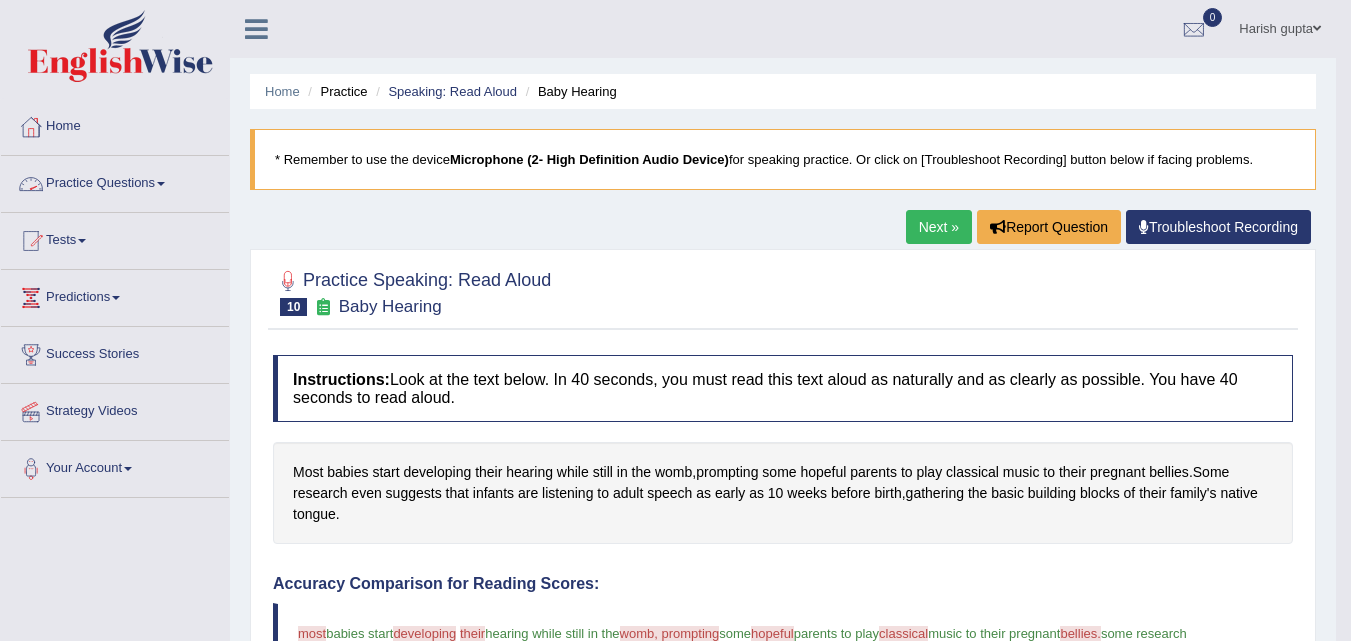 click on "Practice Questions" at bounding box center [115, 181] 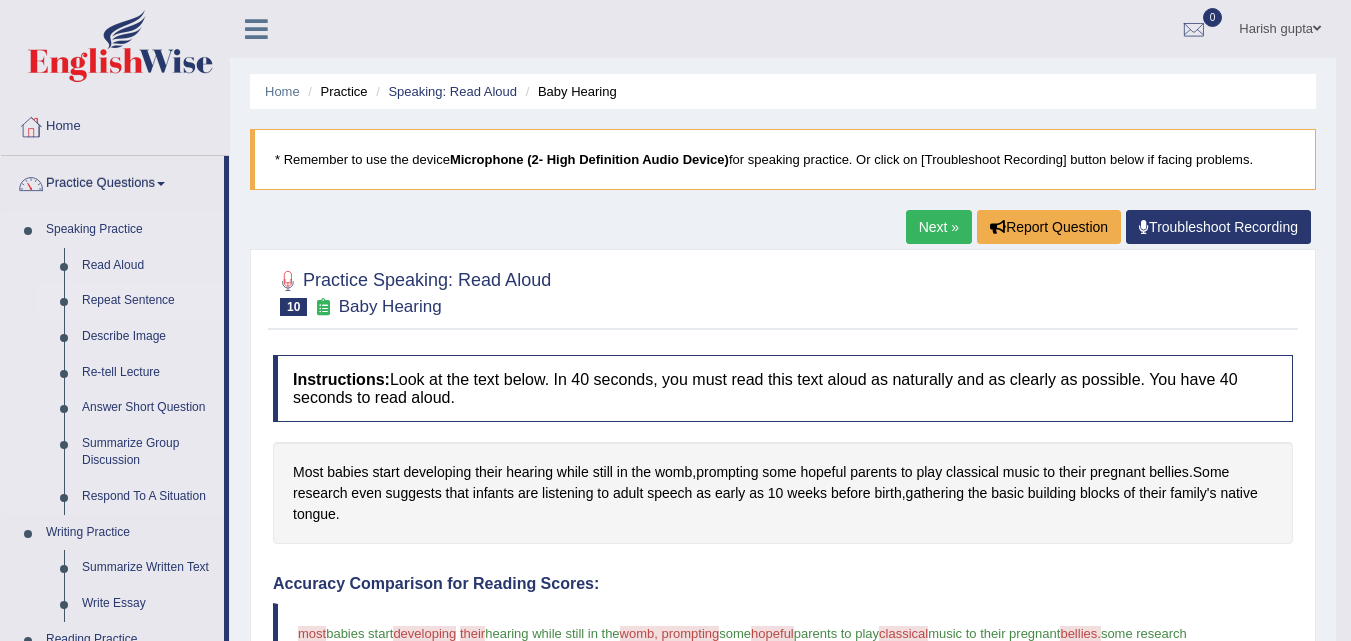 click on "Repeat Sentence" at bounding box center (148, 301) 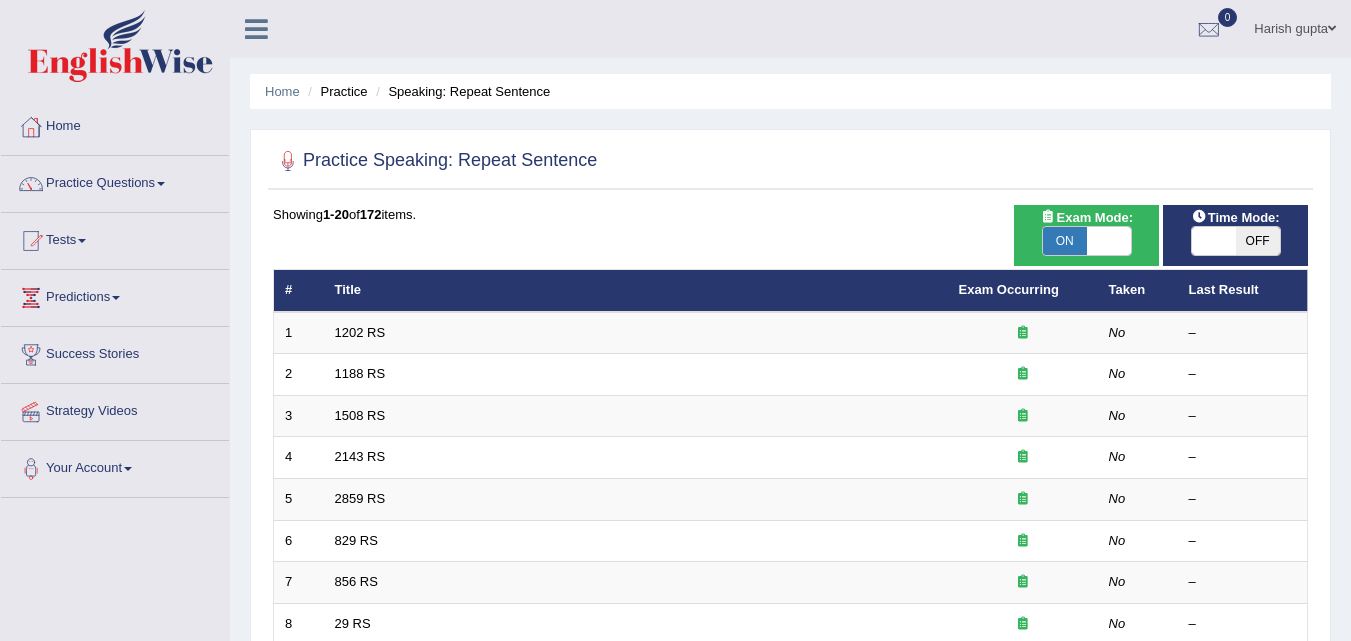 scroll, scrollTop: 0, scrollLeft: 0, axis: both 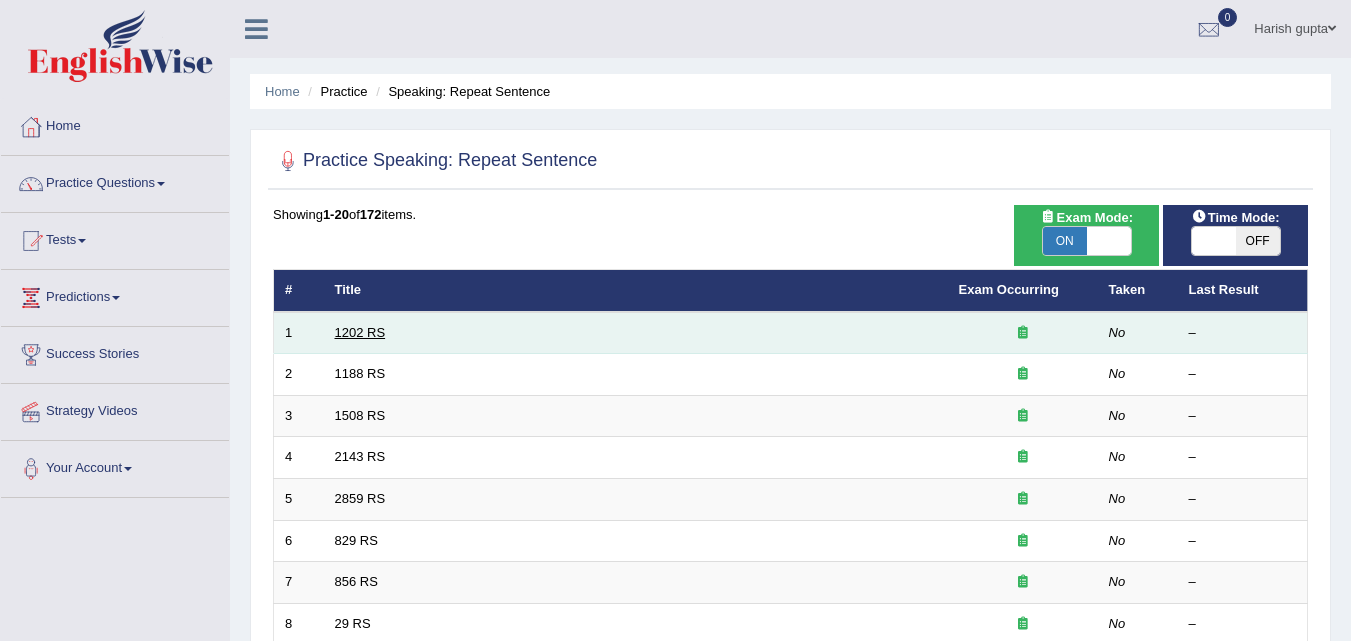 click on "1202 RS" at bounding box center [360, 332] 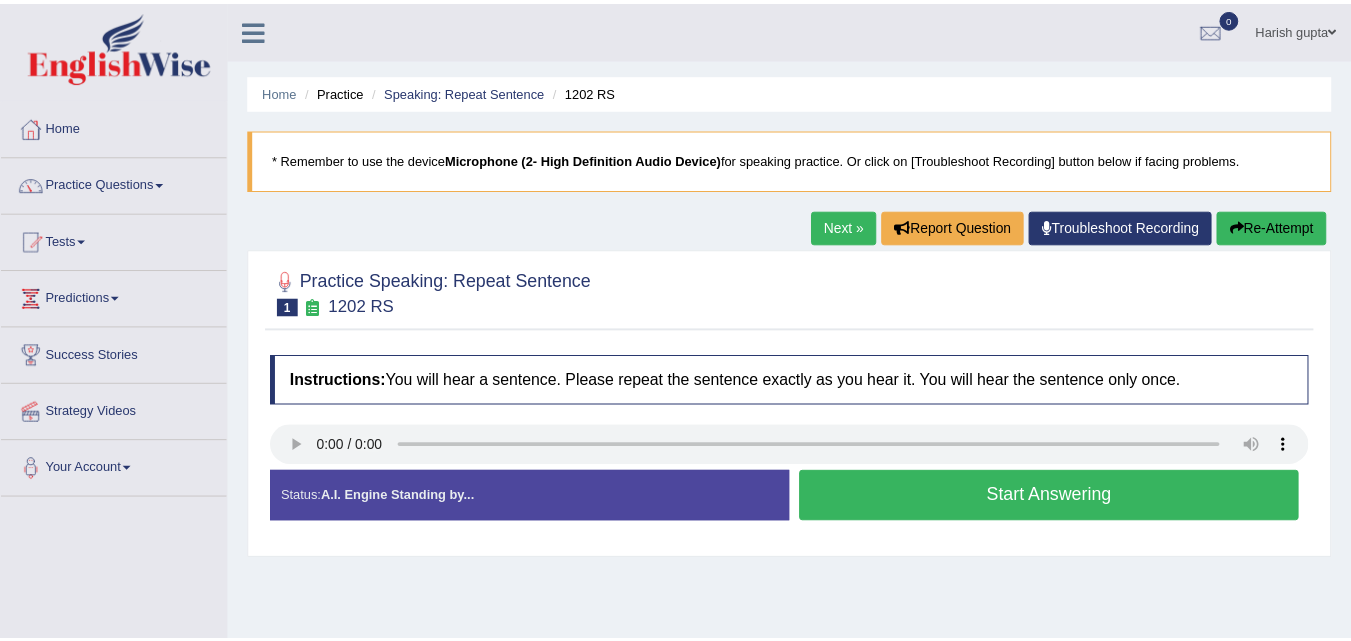 scroll, scrollTop: 0, scrollLeft: 0, axis: both 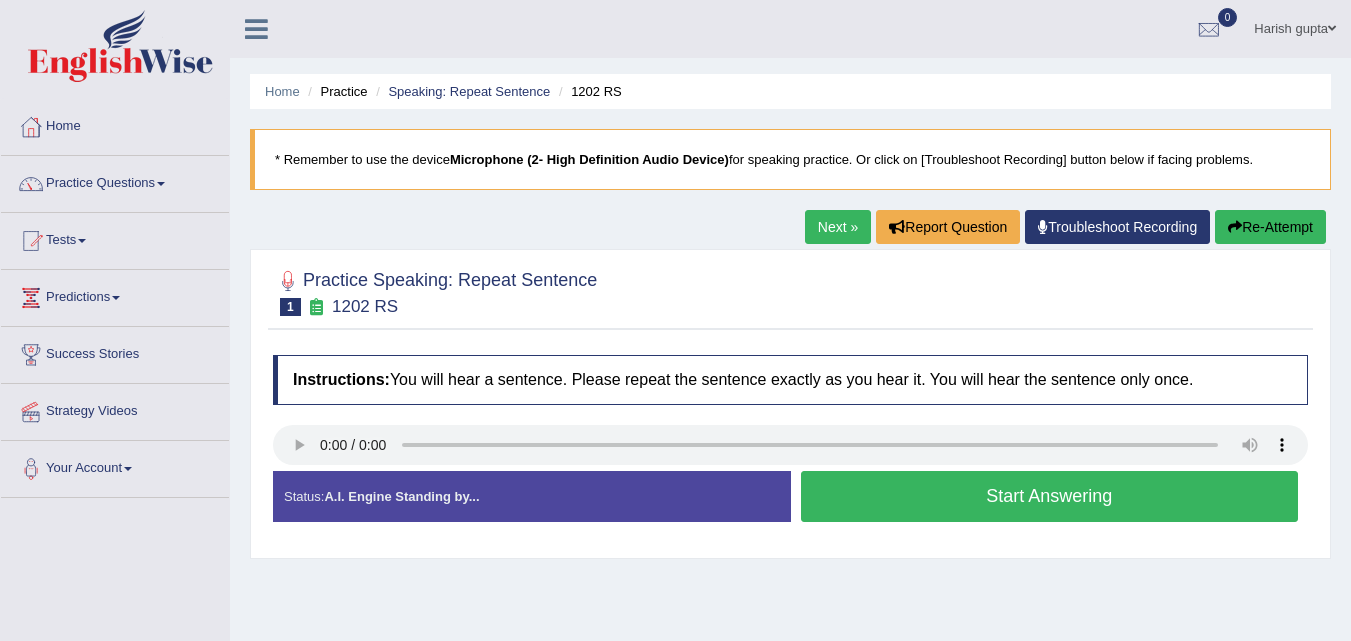 click on "Start Answering" at bounding box center [1050, 496] 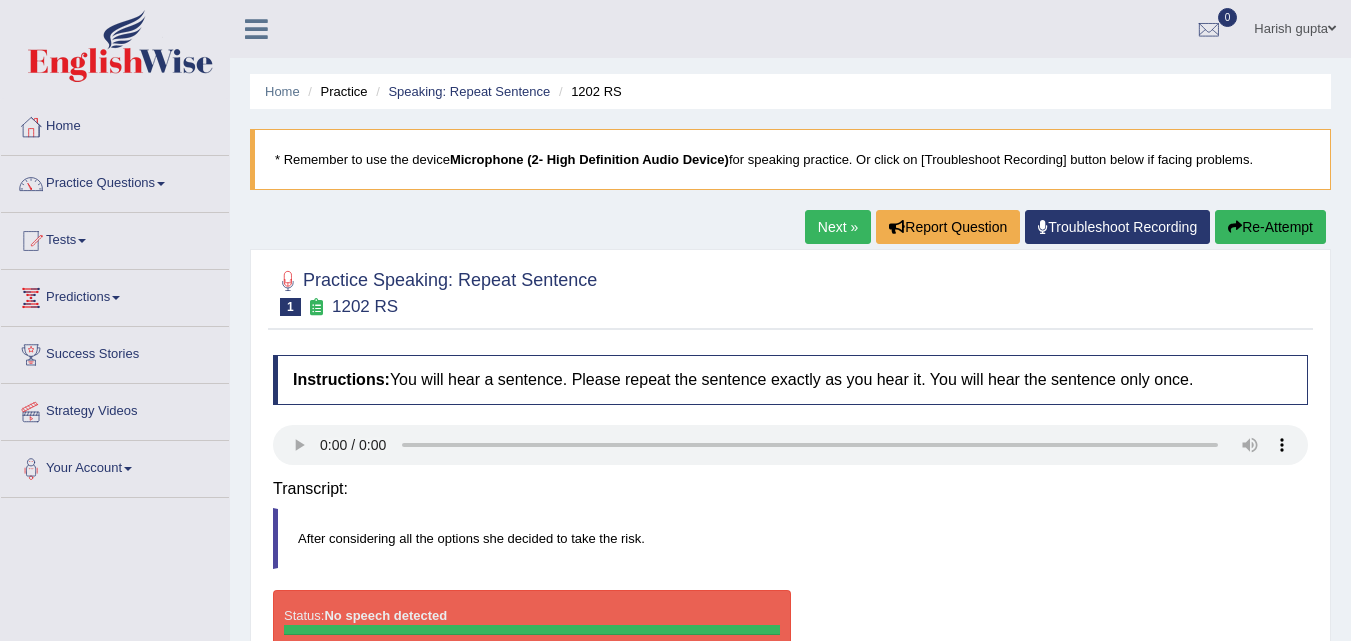 click on "Re-Attempt" at bounding box center (1270, 227) 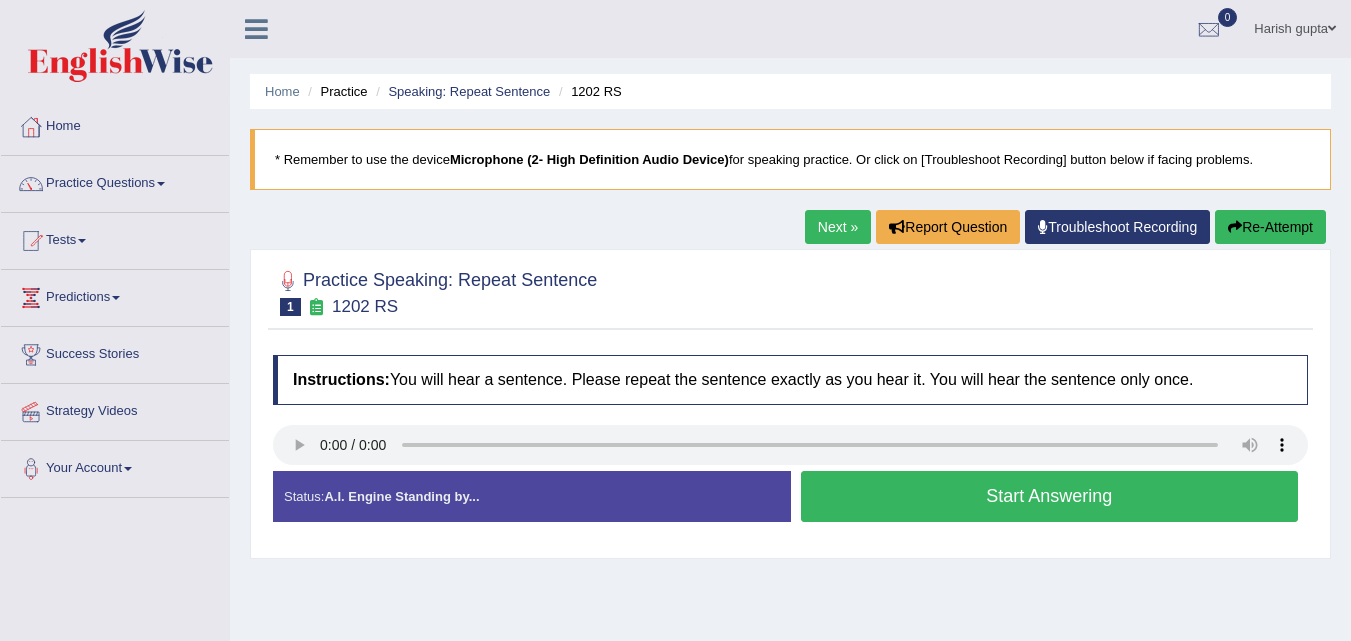 scroll, scrollTop: 0, scrollLeft: 0, axis: both 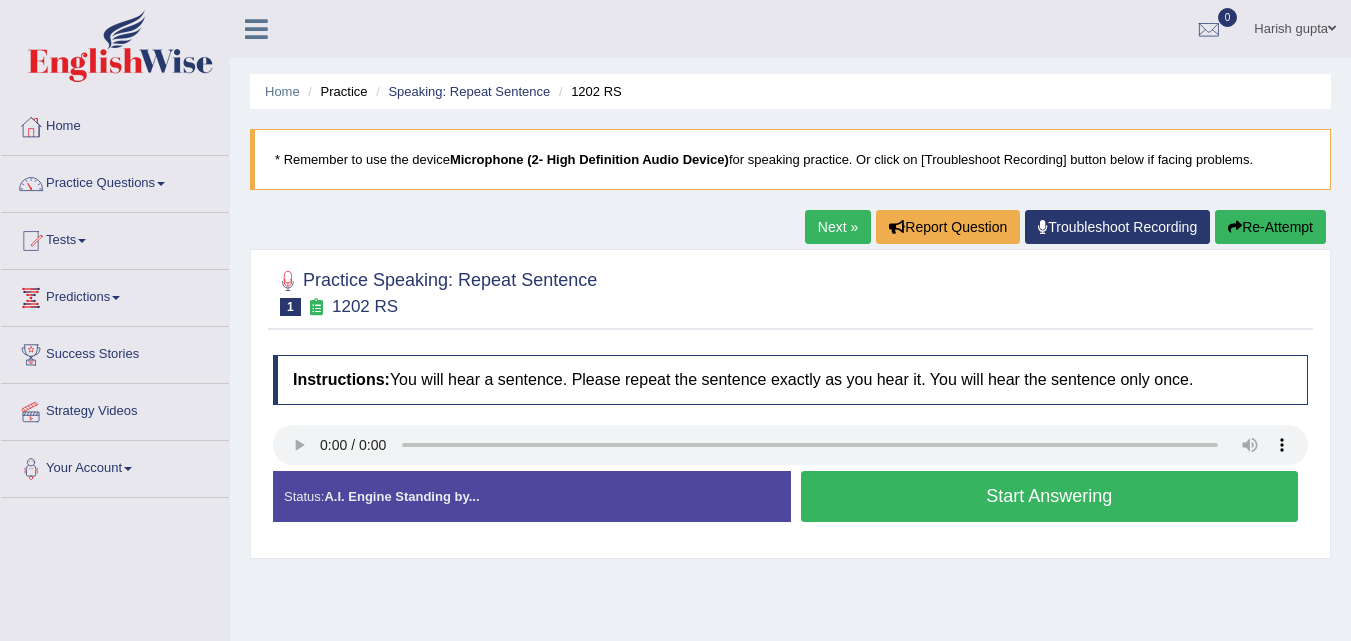 click on "Start Answering" at bounding box center [1050, 496] 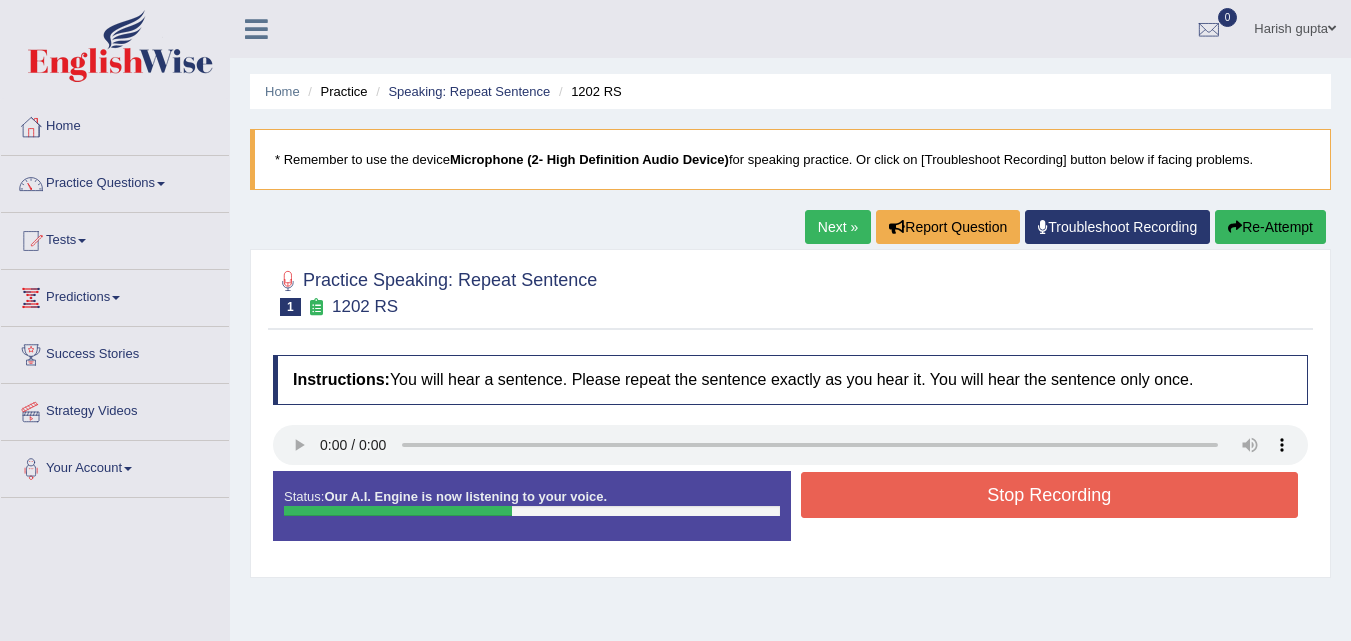 click on "Stop Recording" at bounding box center (1050, 495) 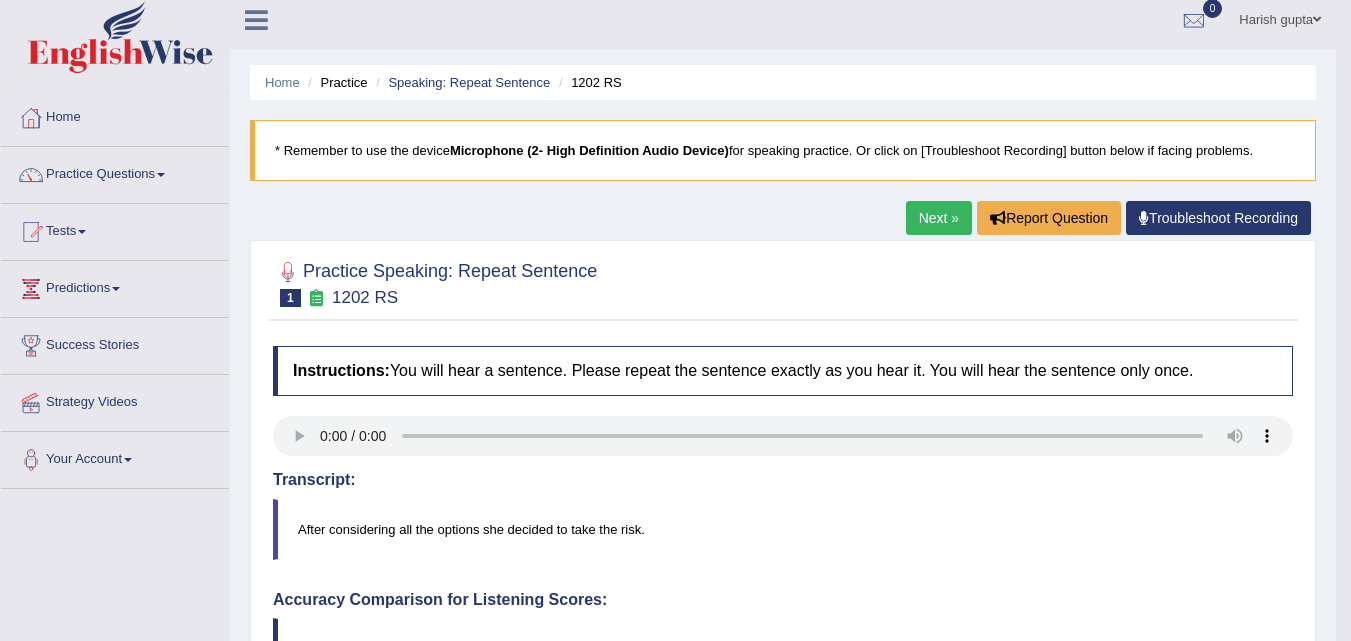 scroll, scrollTop: 0, scrollLeft: 0, axis: both 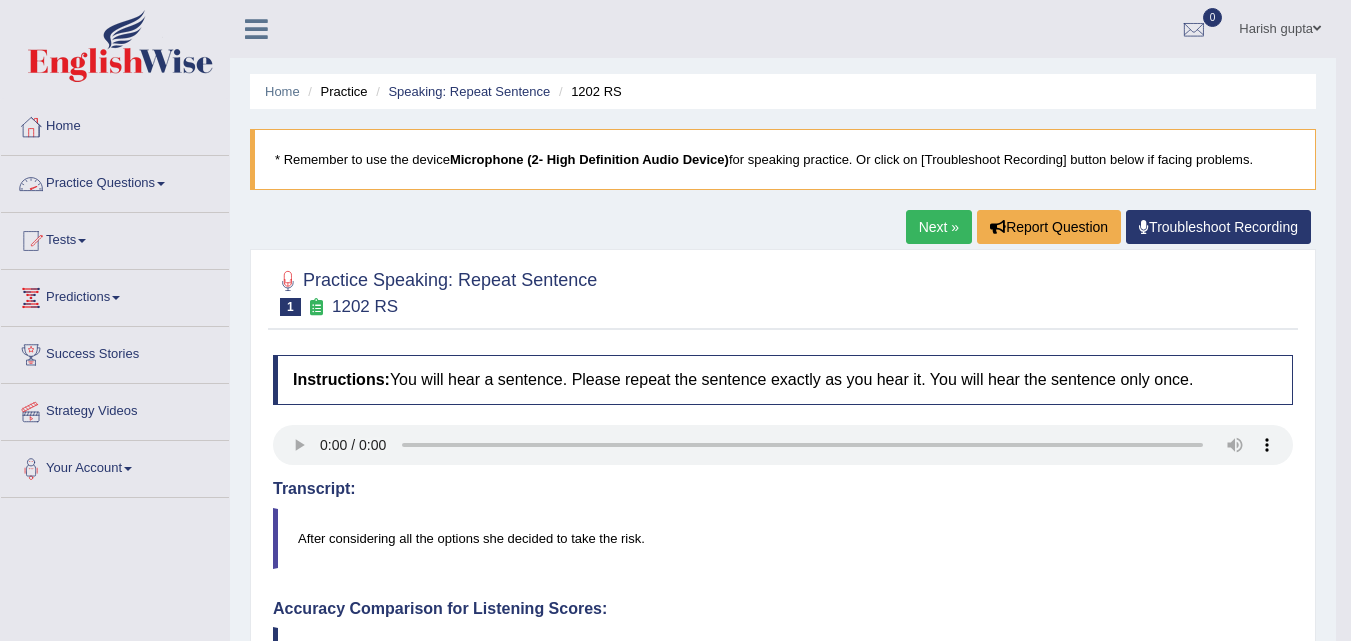 click on "Practice Questions" at bounding box center (115, 181) 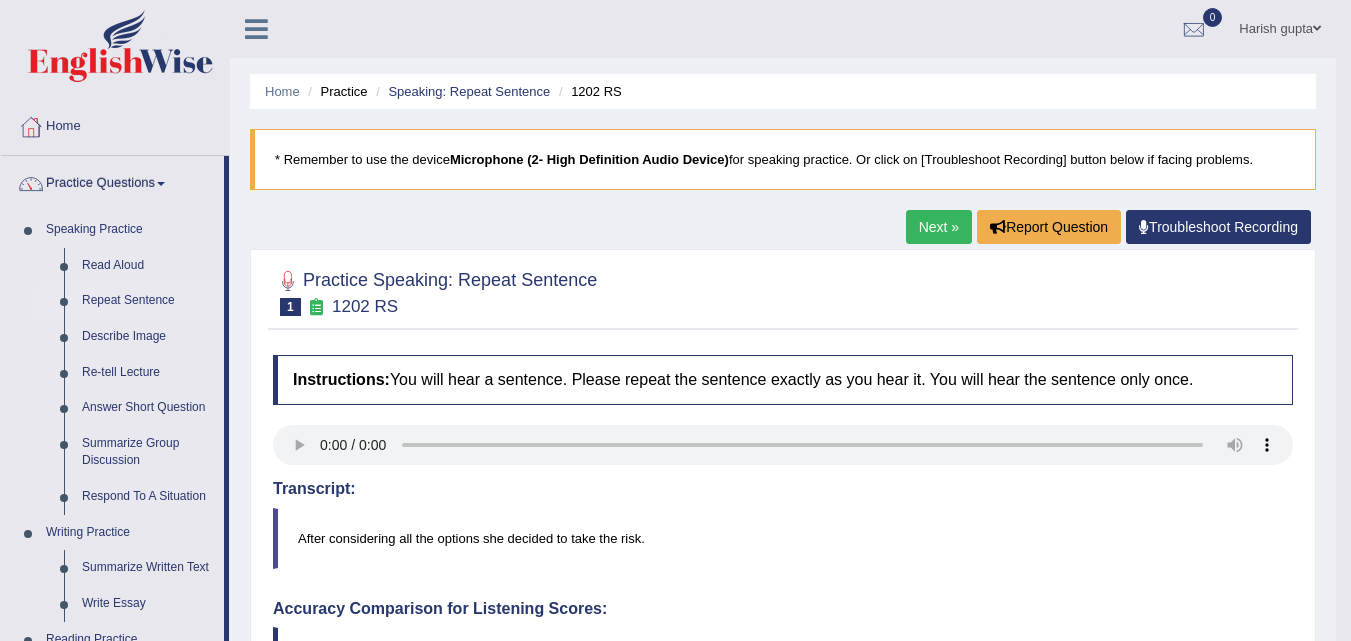 click on "Repeat Sentence" at bounding box center (148, 301) 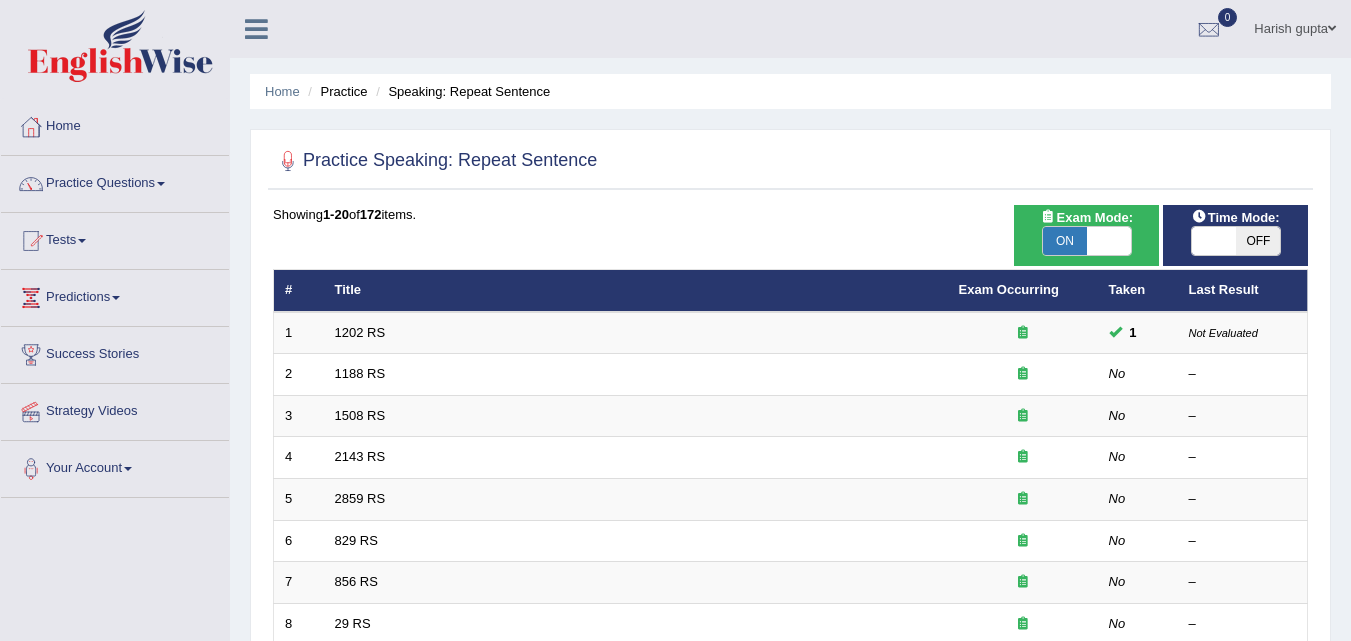scroll, scrollTop: 0, scrollLeft: 0, axis: both 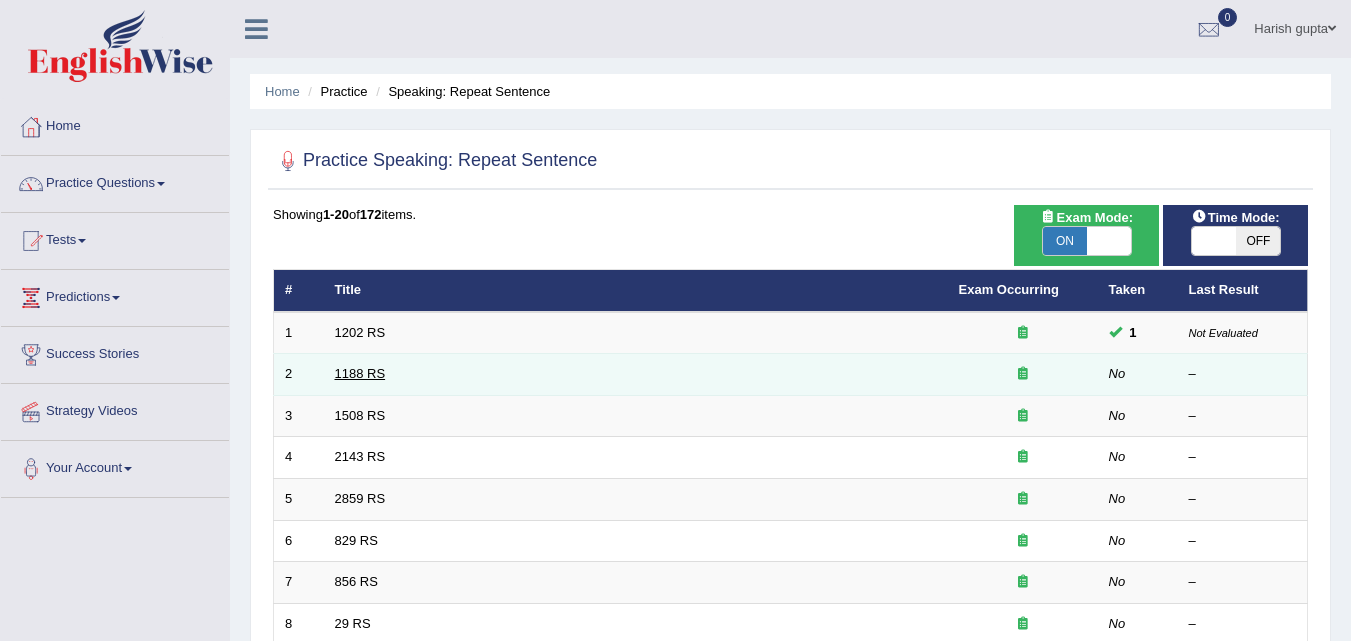 click on "1188 RS" at bounding box center (360, 373) 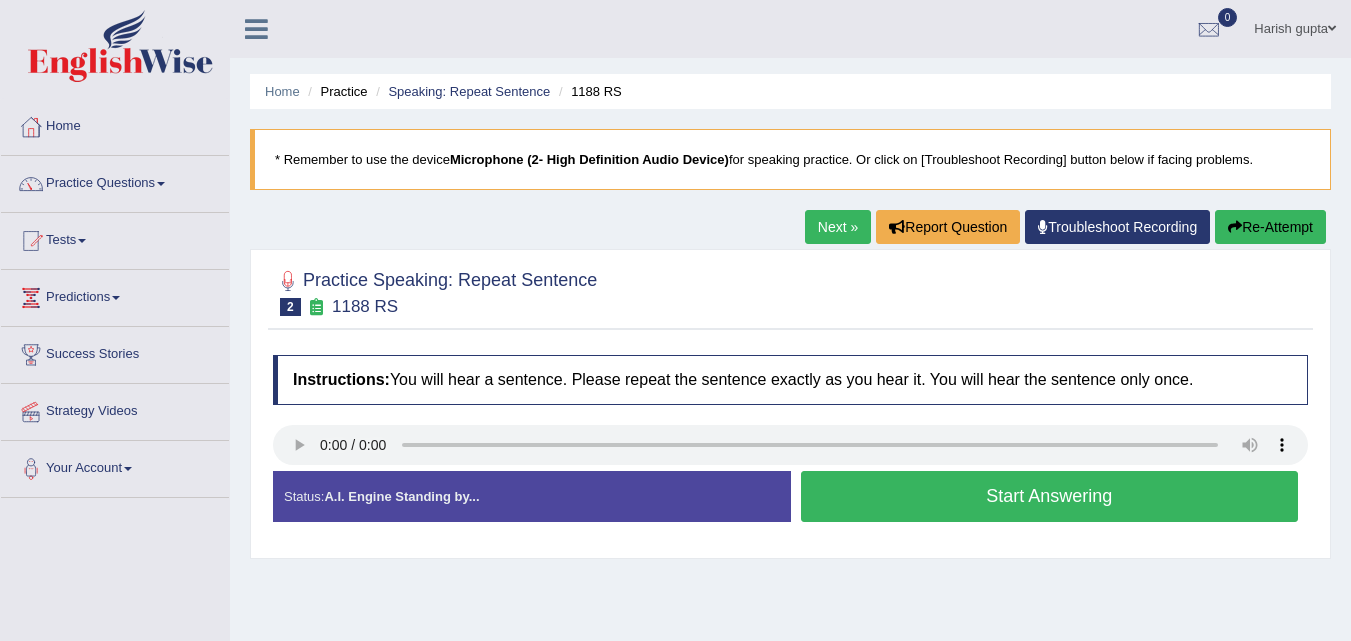 scroll, scrollTop: 0, scrollLeft: 0, axis: both 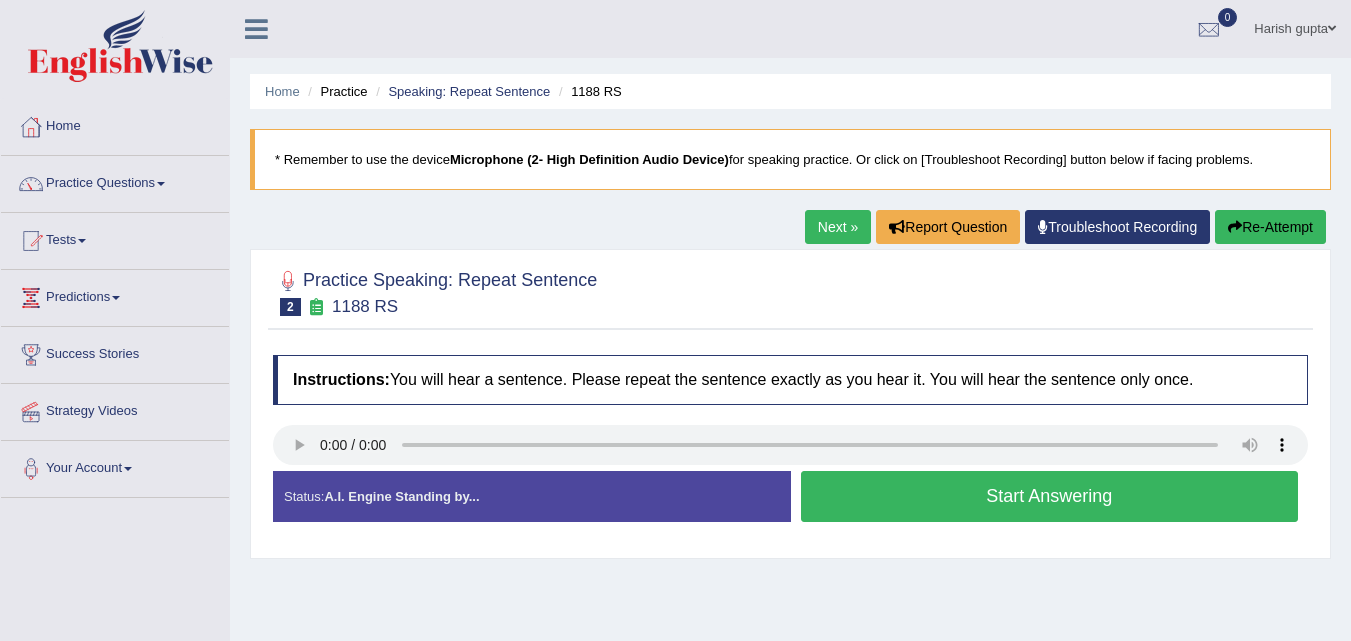 click on "Start Answering" at bounding box center (1050, 496) 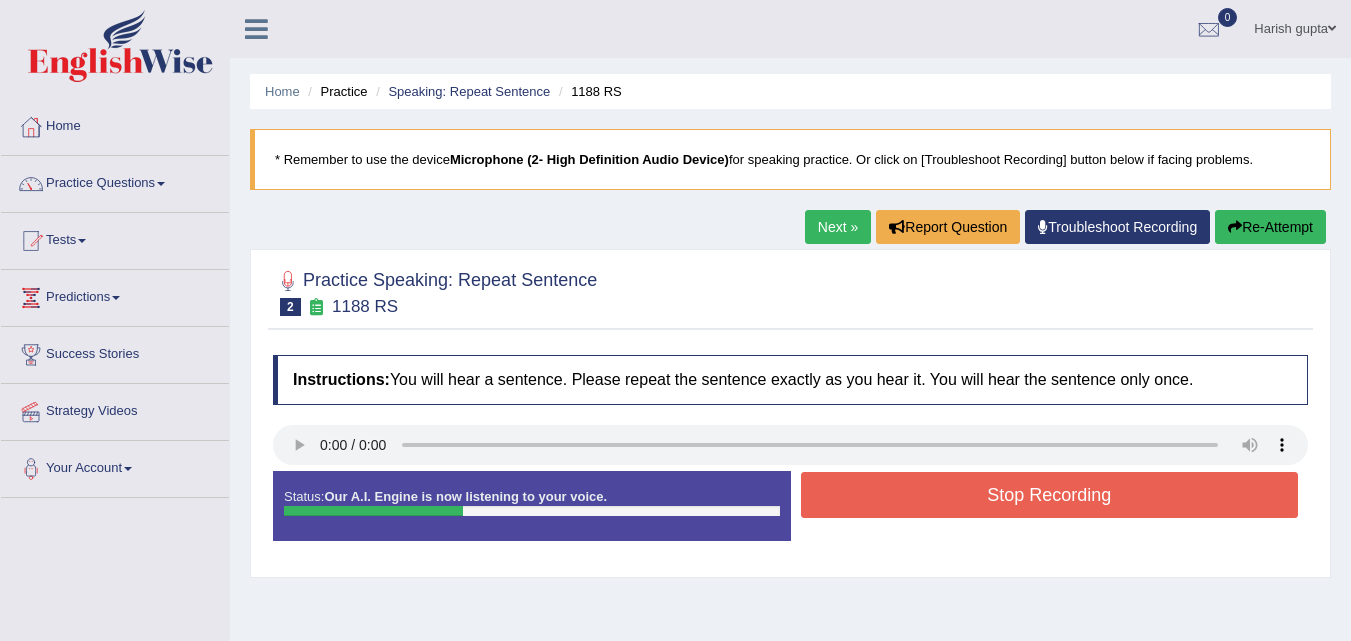 click on "Stop Recording" at bounding box center (1050, 495) 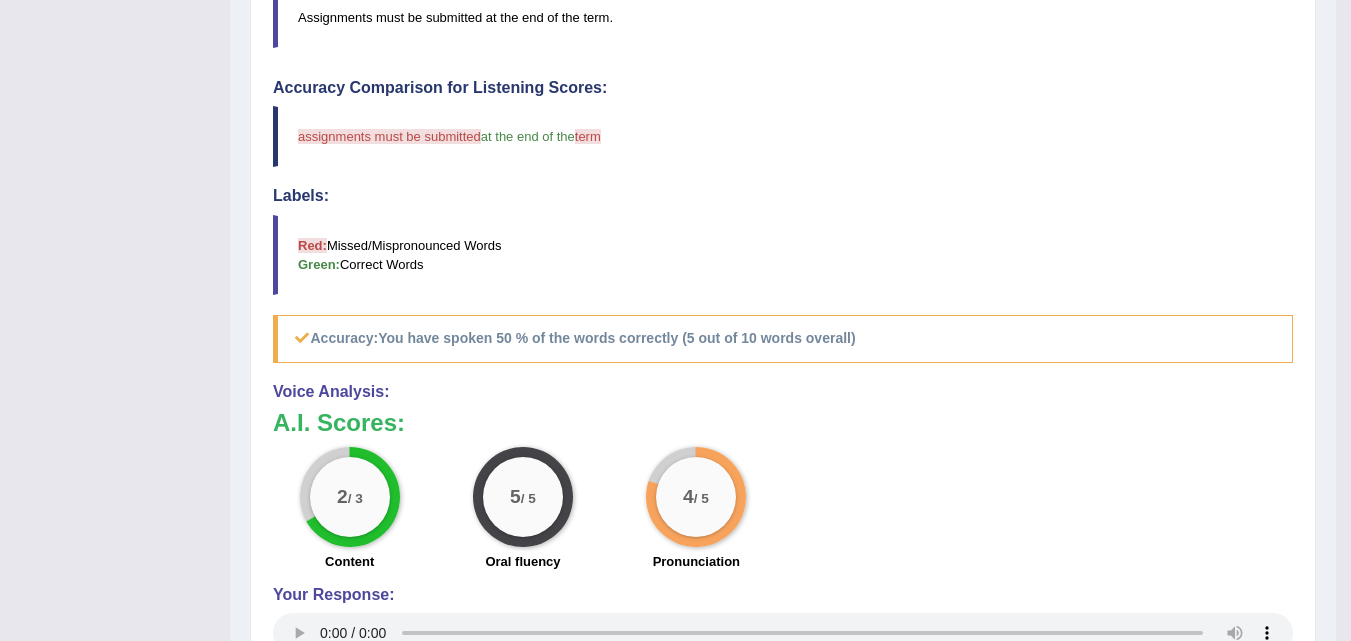 scroll, scrollTop: 0, scrollLeft: 0, axis: both 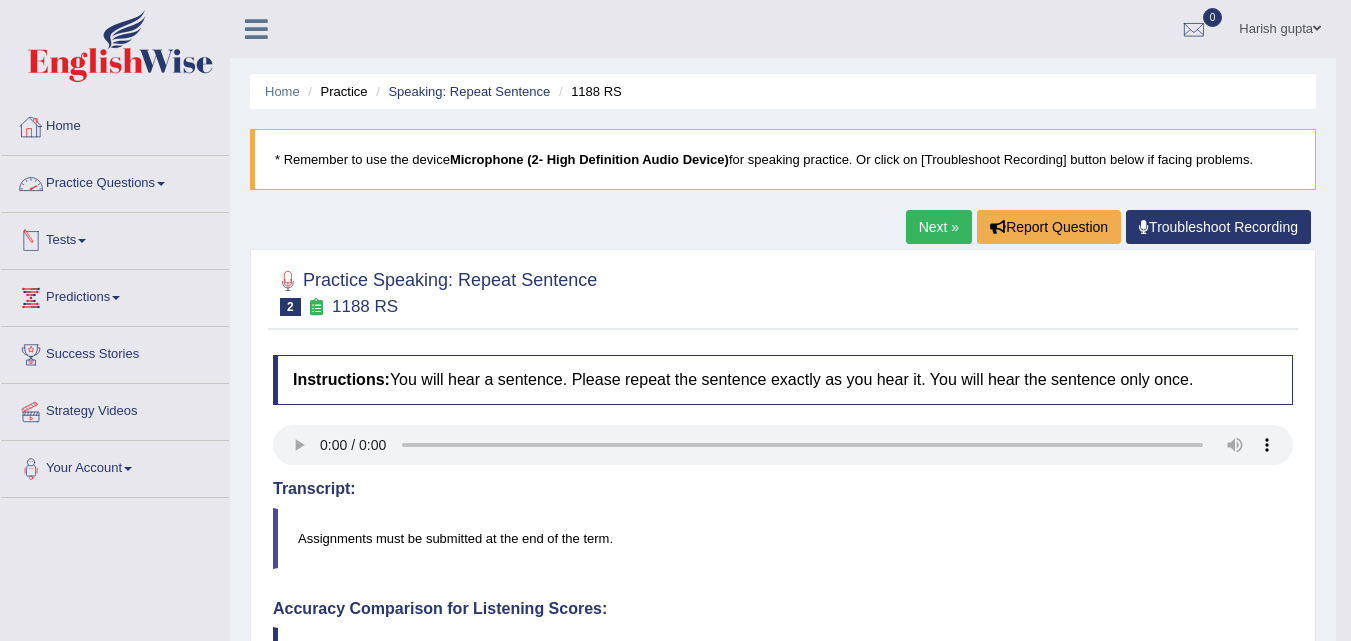 click on "Practice Questions" at bounding box center [115, 181] 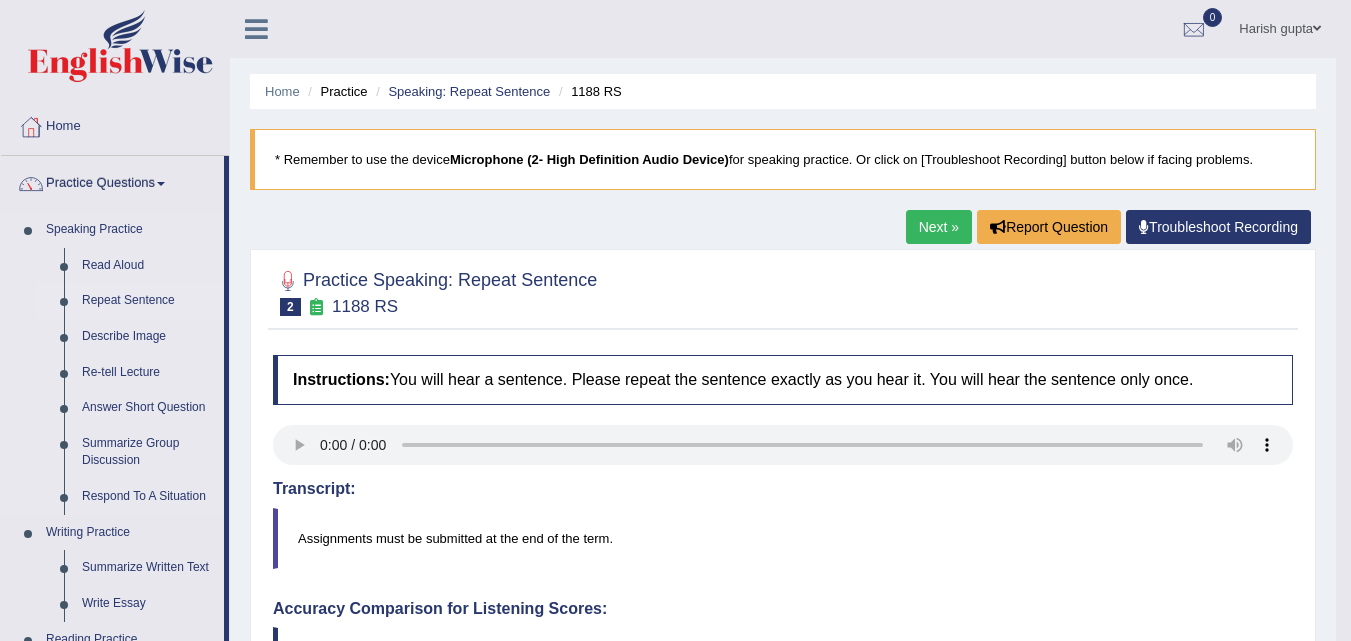 click on "Repeat Sentence" at bounding box center [148, 301] 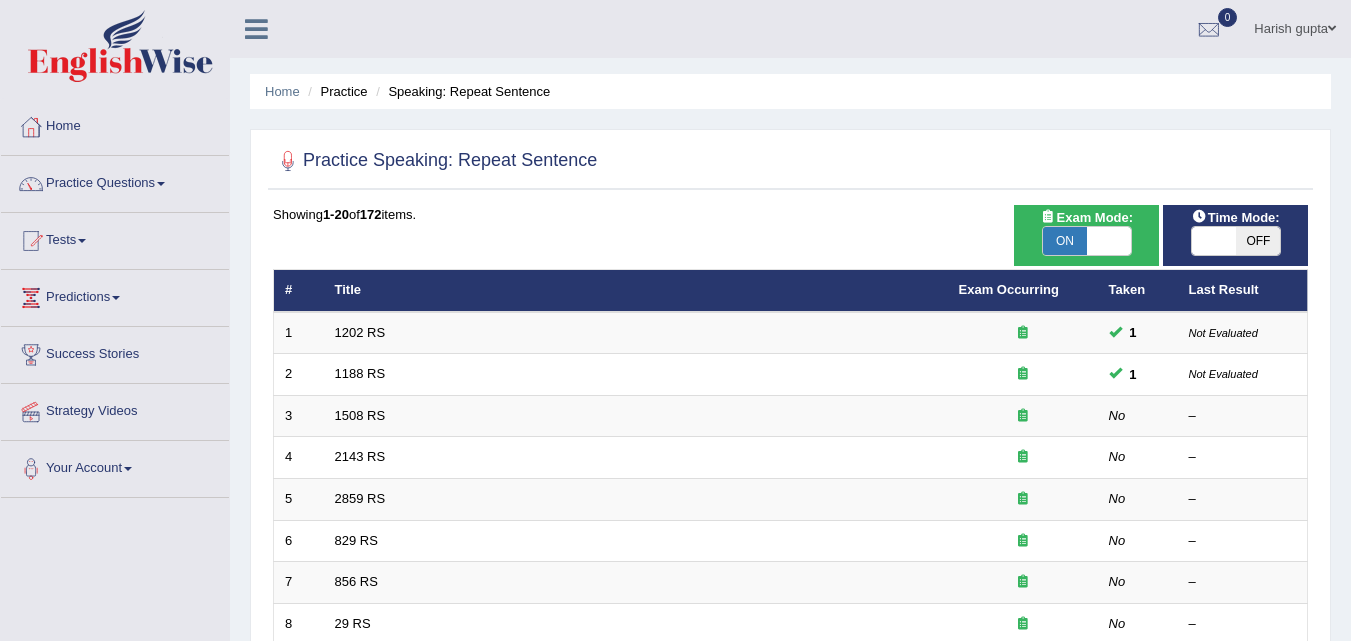 scroll, scrollTop: 0, scrollLeft: 0, axis: both 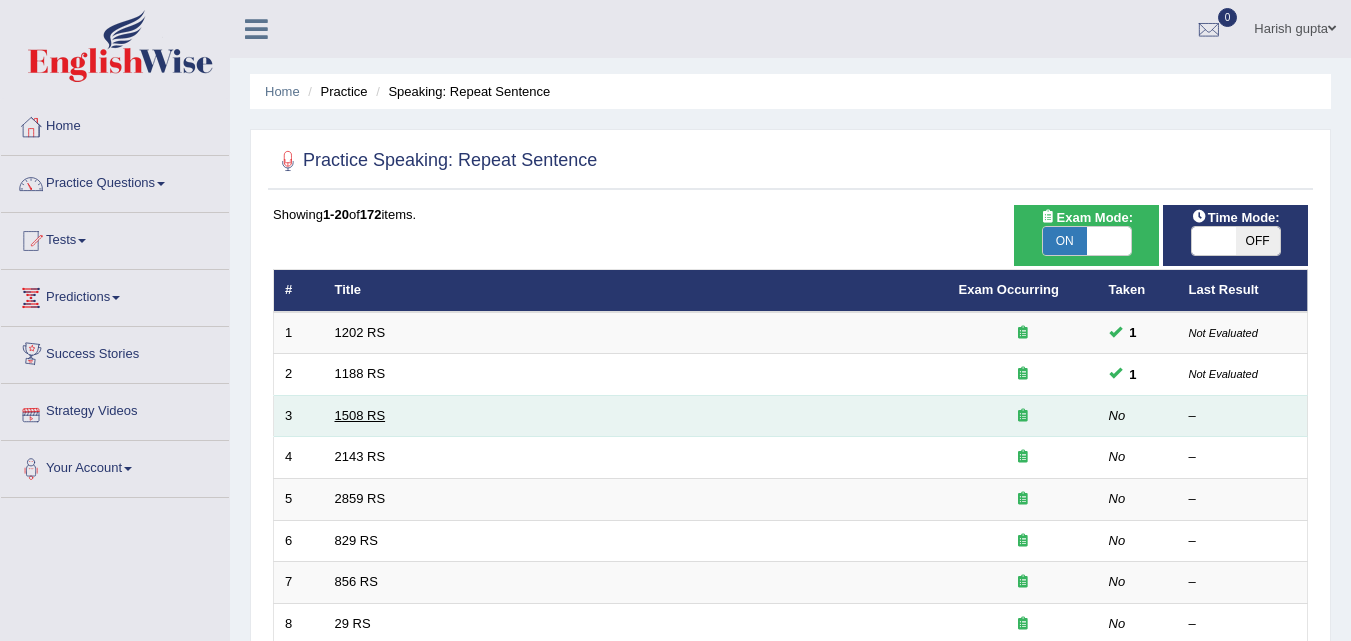 click on "1508 RS" at bounding box center [360, 415] 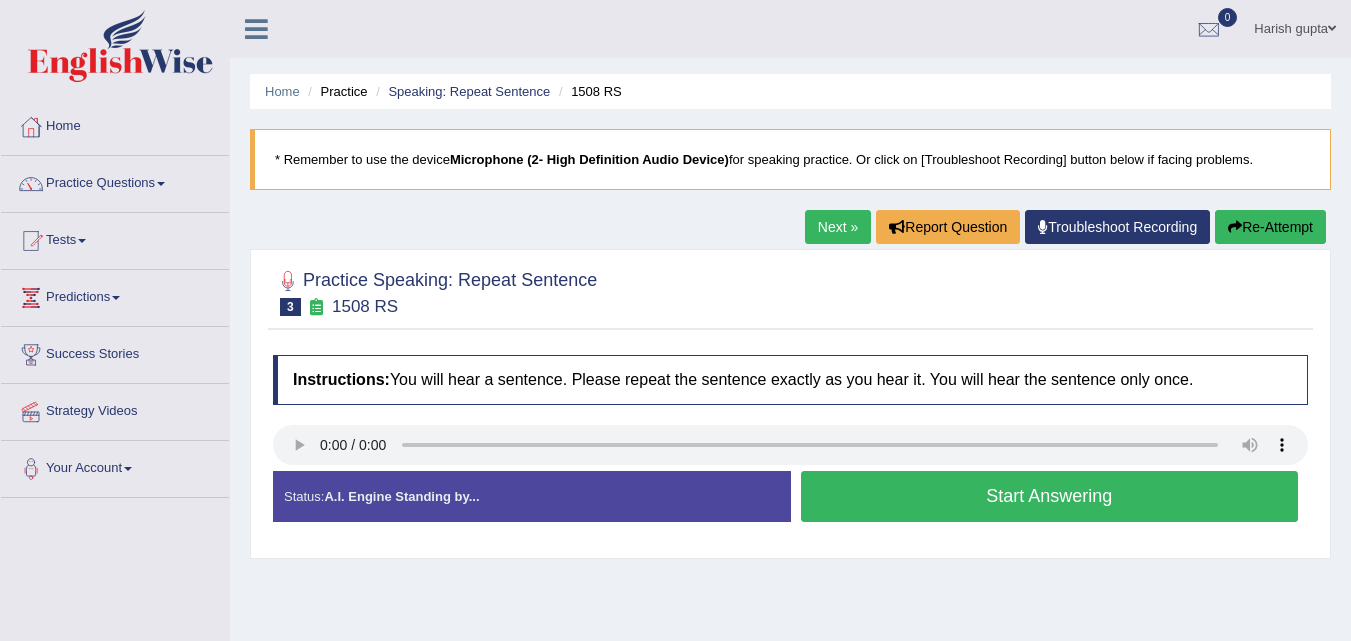 scroll, scrollTop: 0, scrollLeft: 0, axis: both 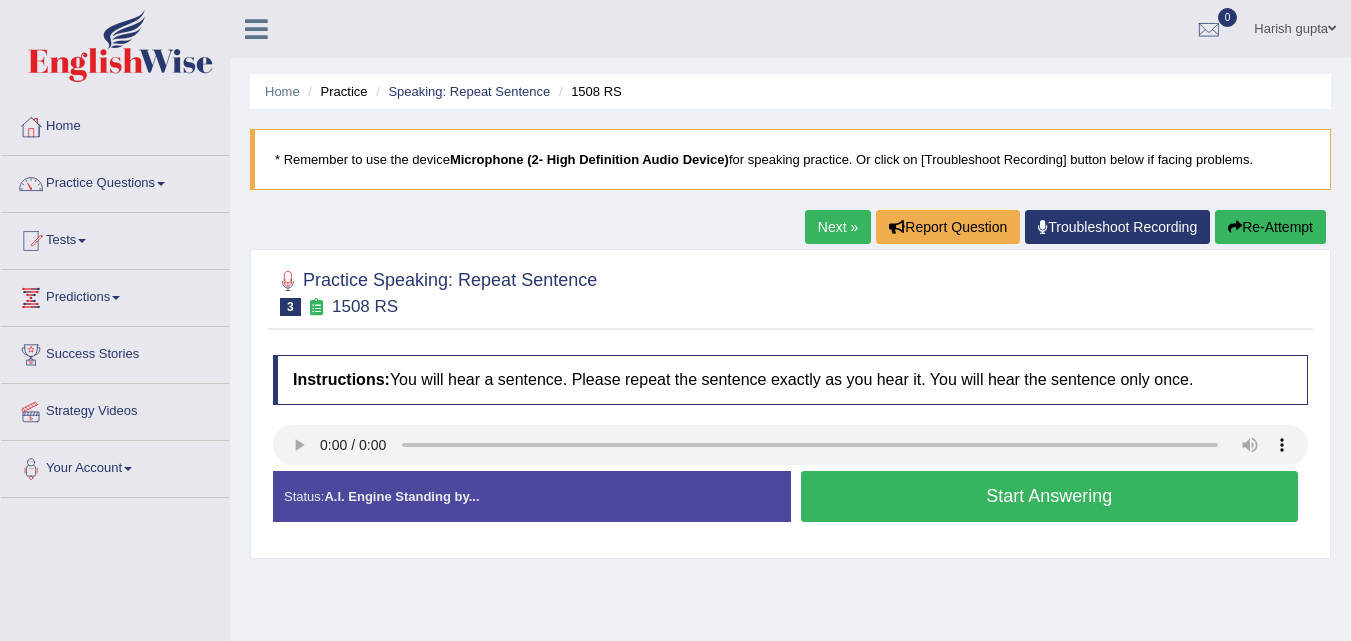 click on "Start Answering" at bounding box center (1050, 496) 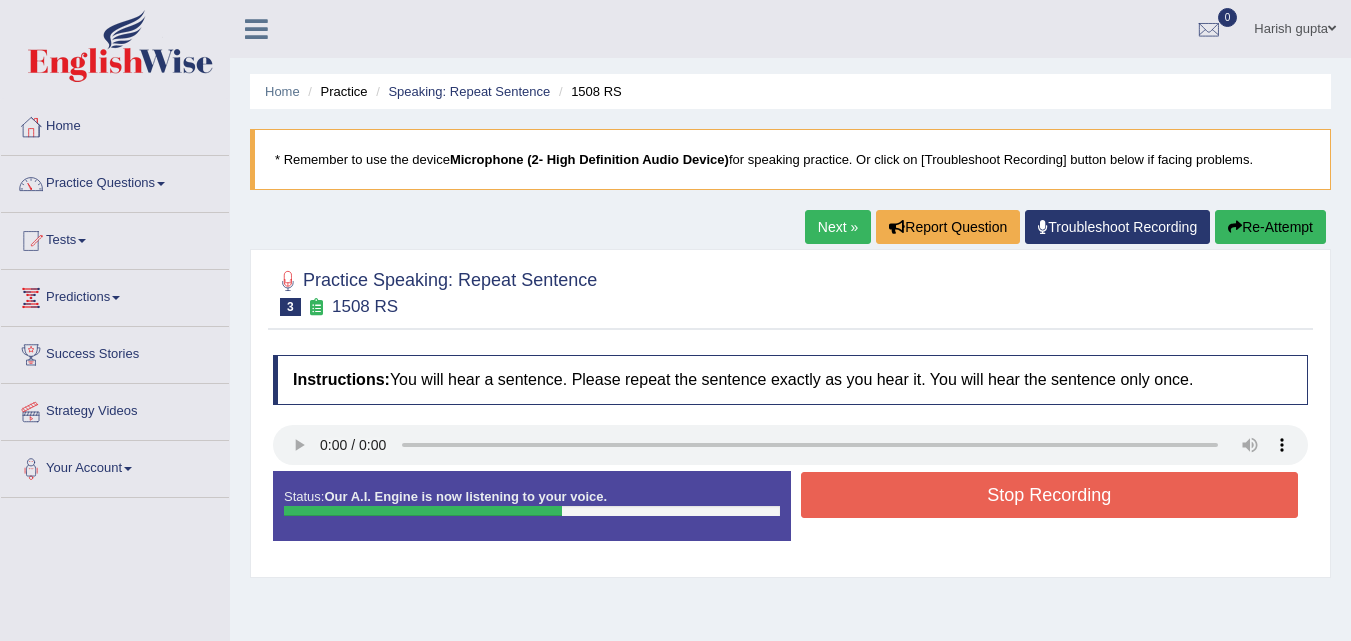 click on "Re-Attempt" at bounding box center [1270, 227] 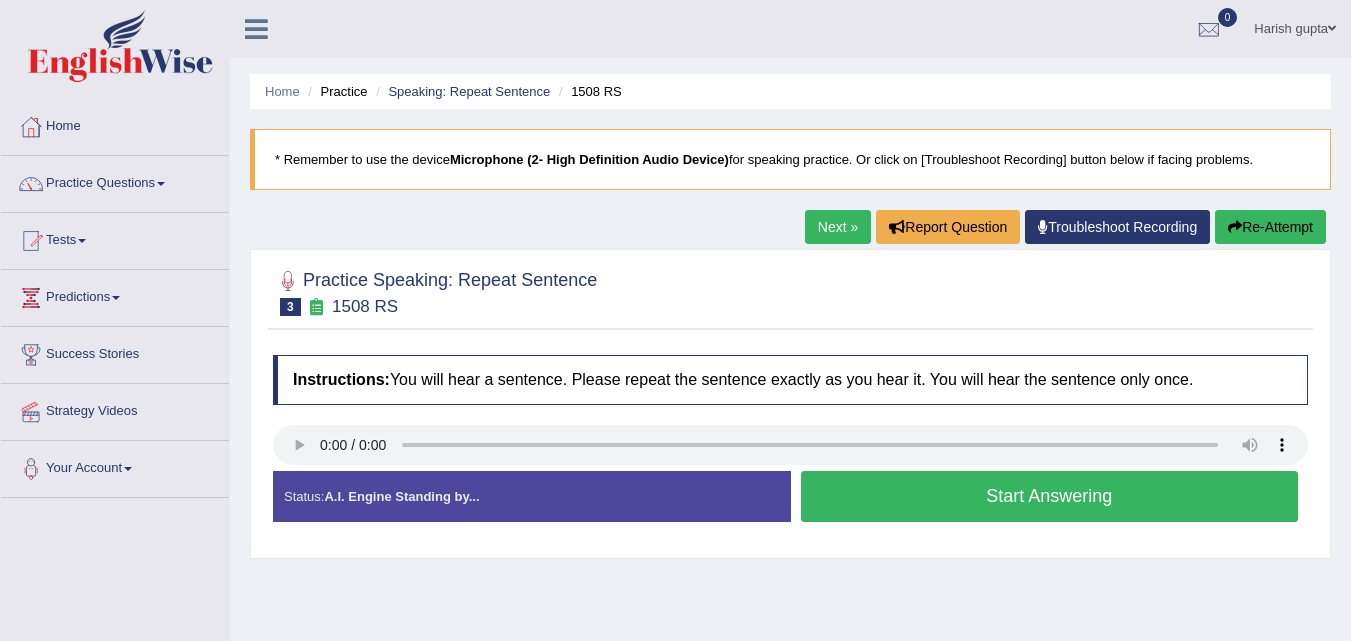 scroll, scrollTop: 0, scrollLeft: 0, axis: both 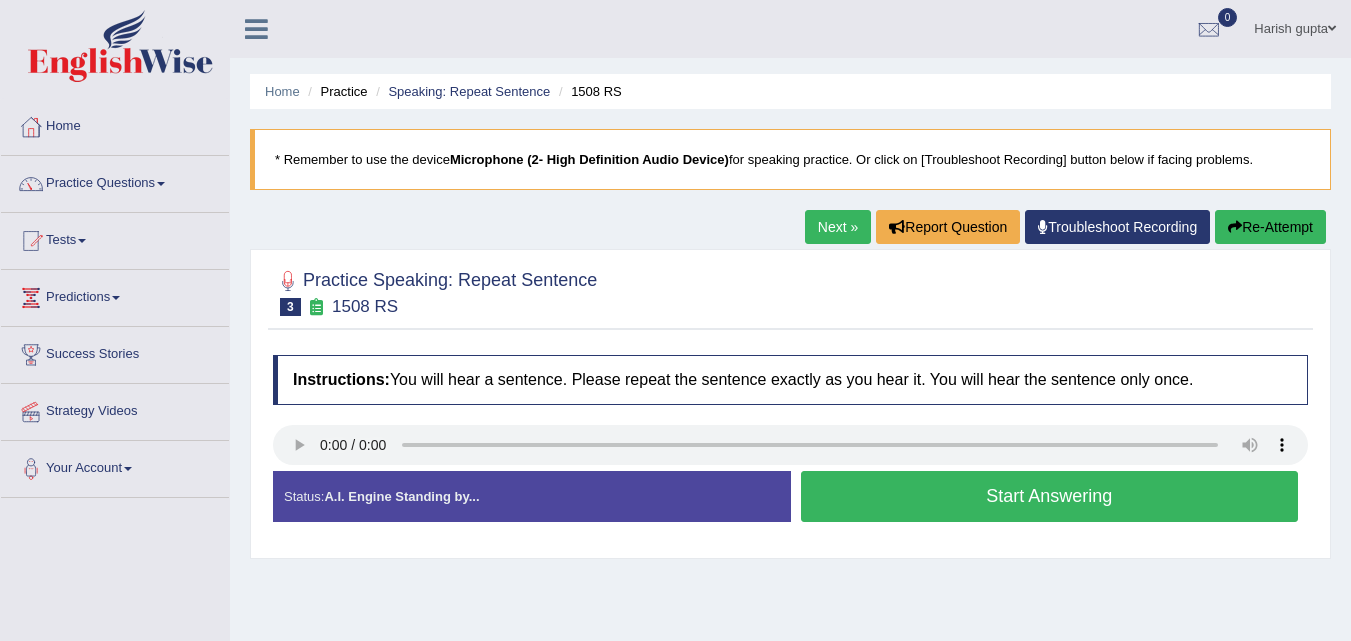 click on "Start Answering" at bounding box center (1050, 496) 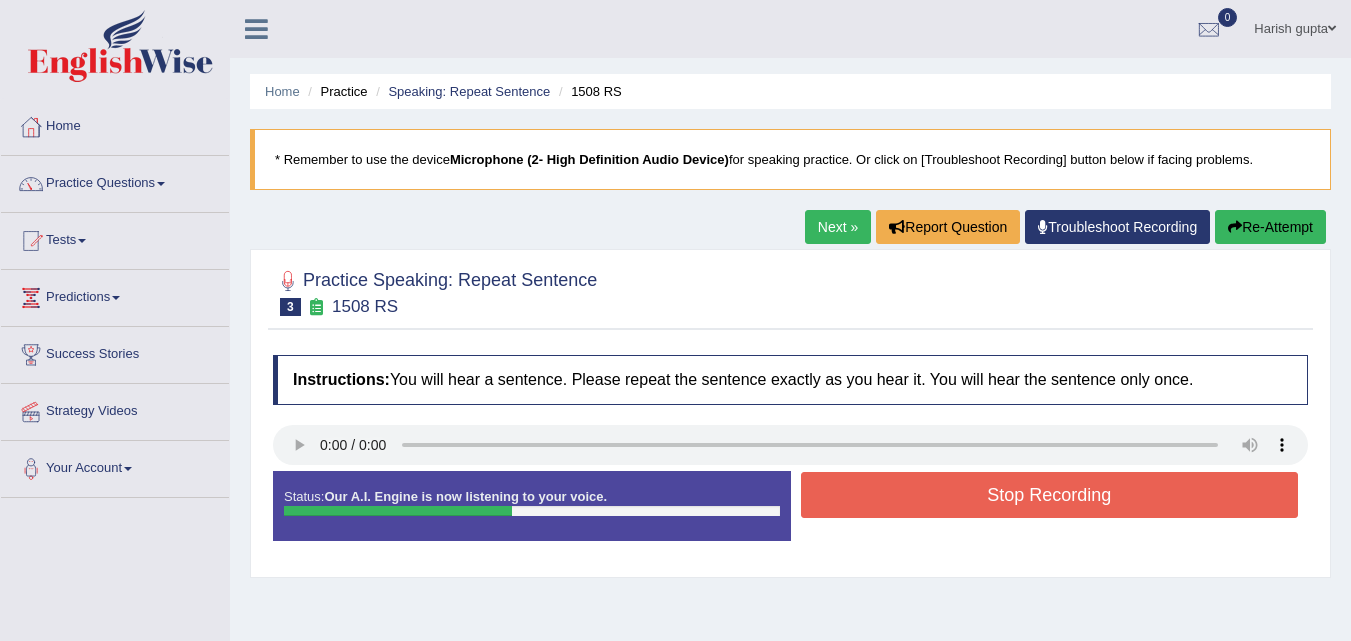 click at bounding box center [1235, 227] 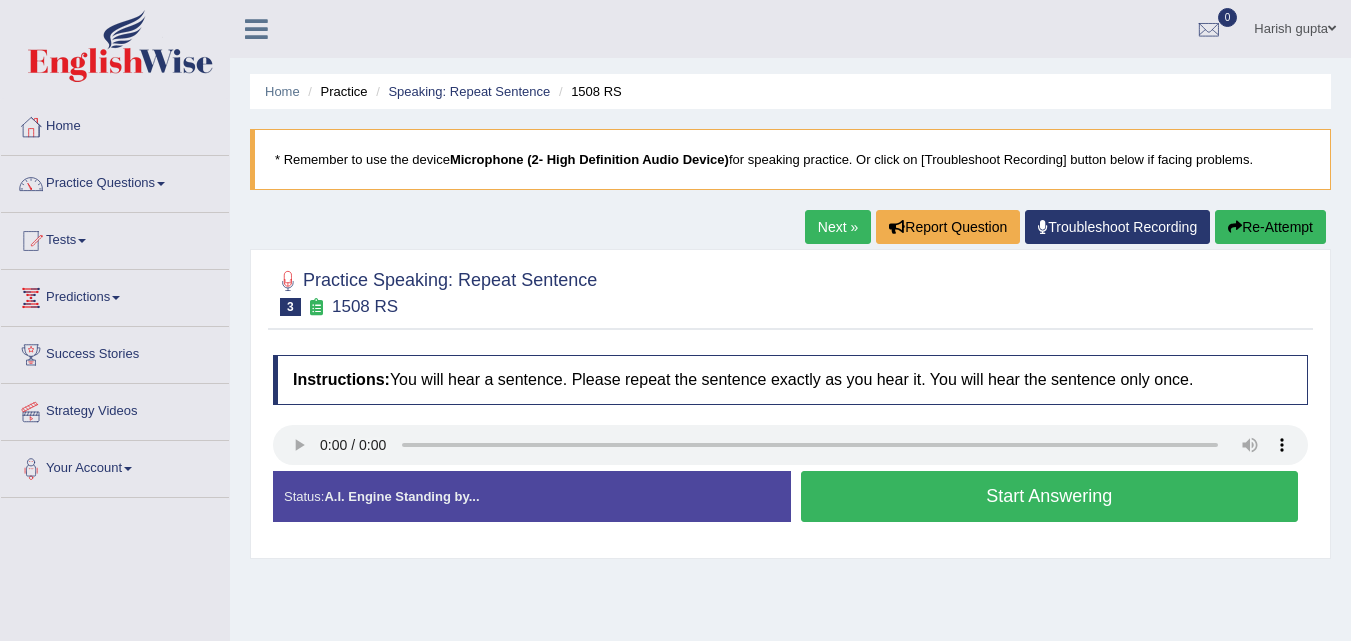 scroll, scrollTop: 0, scrollLeft: 0, axis: both 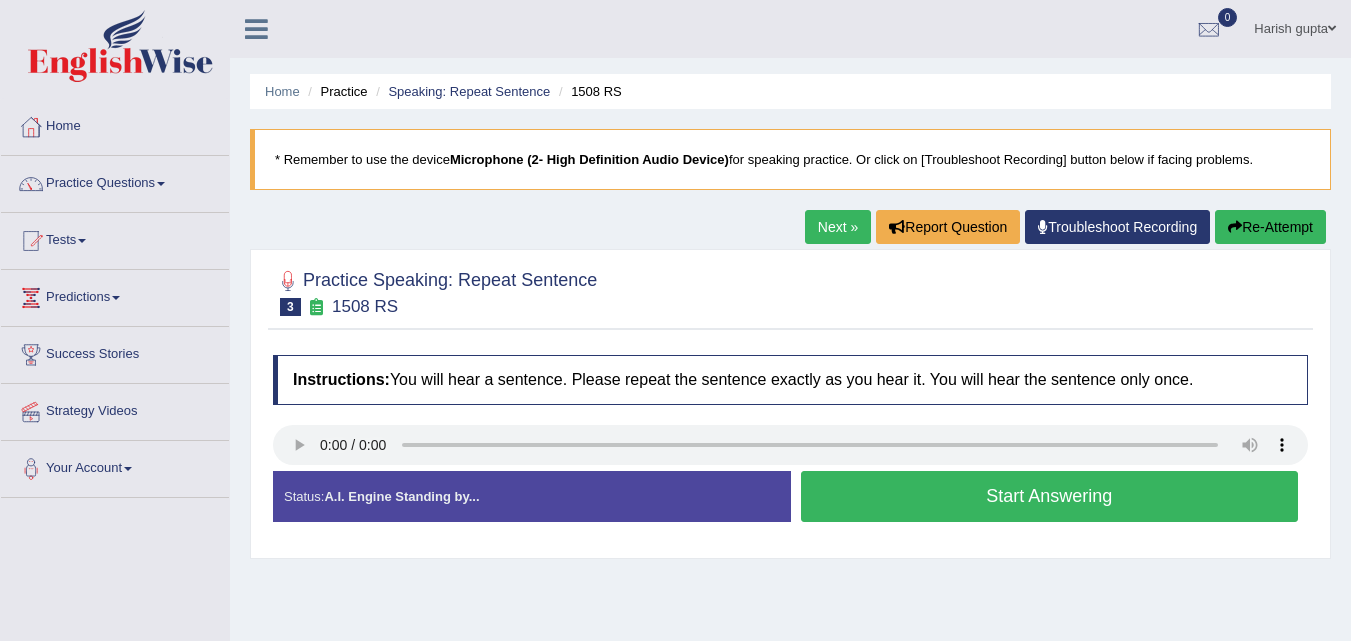 click on "Start Answering" at bounding box center [1050, 496] 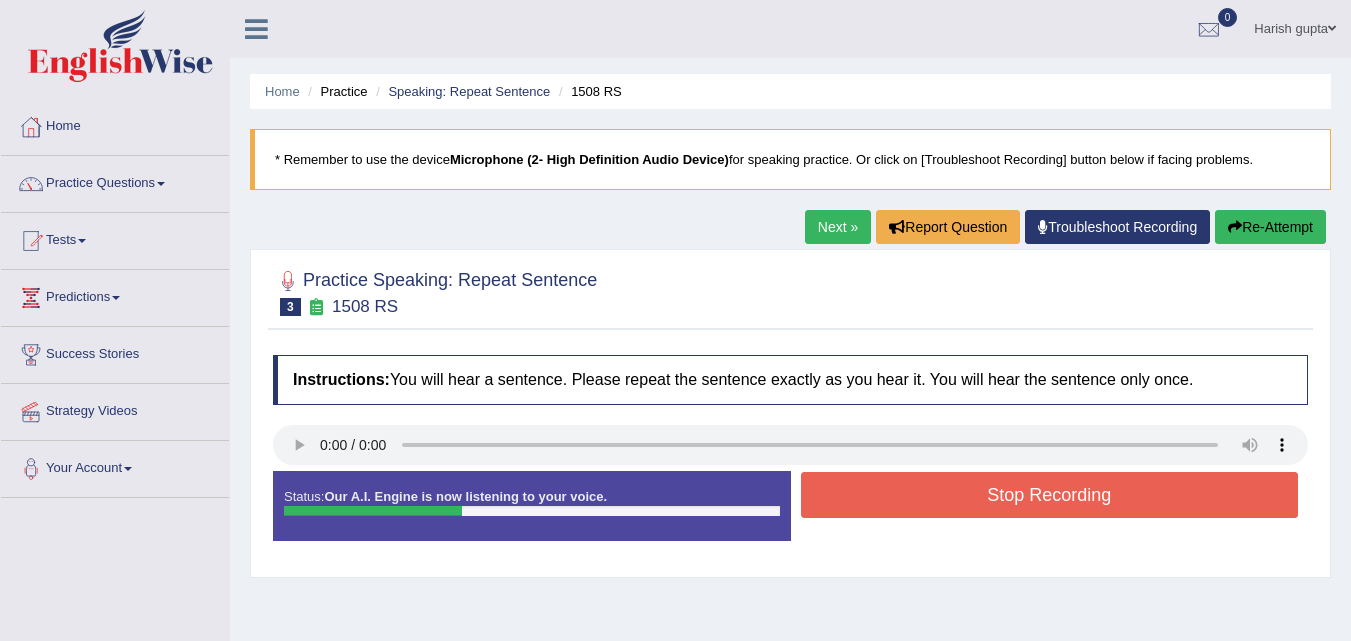 click on "Stop Recording" at bounding box center (1050, 495) 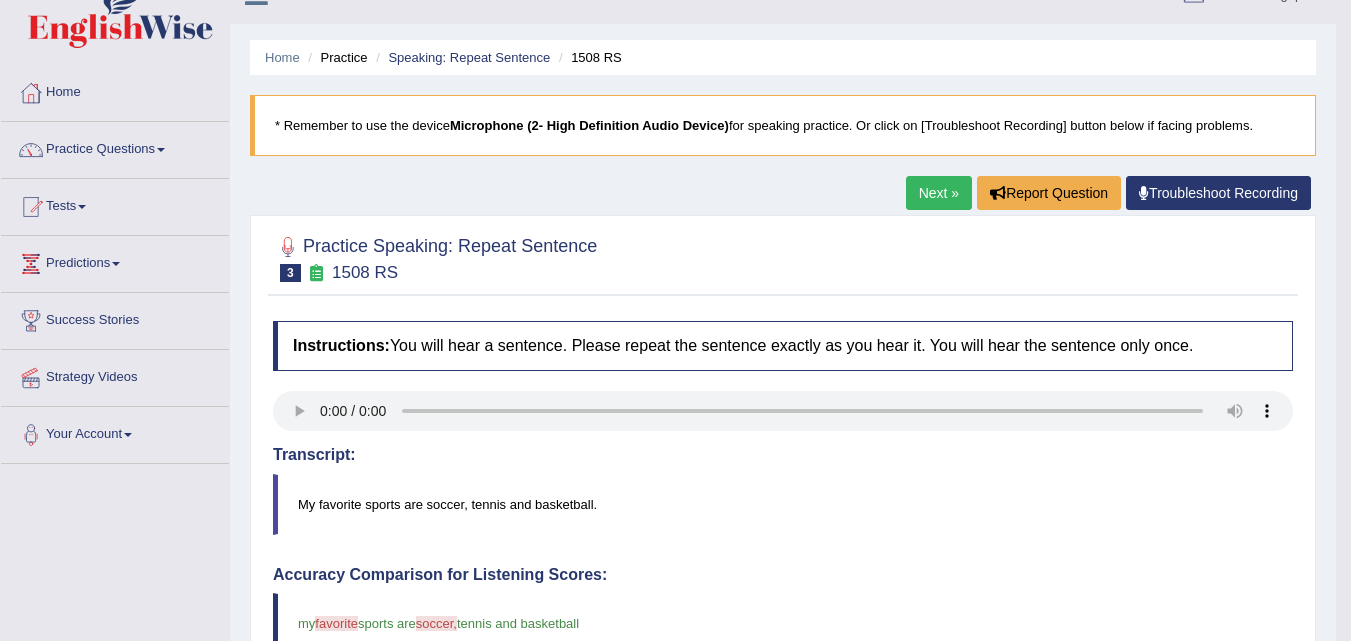scroll, scrollTop: 0, scrollLeft: 0, axis: both 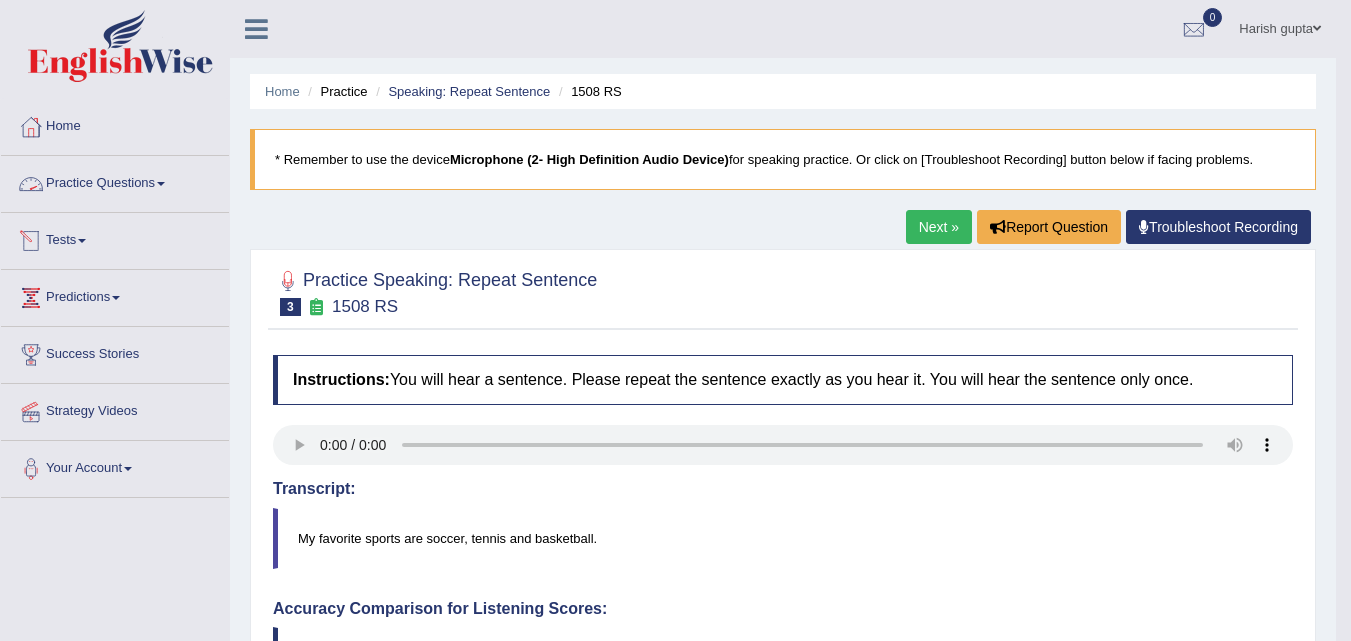 click on "Practice Questions" at bounding box center [115, 181] 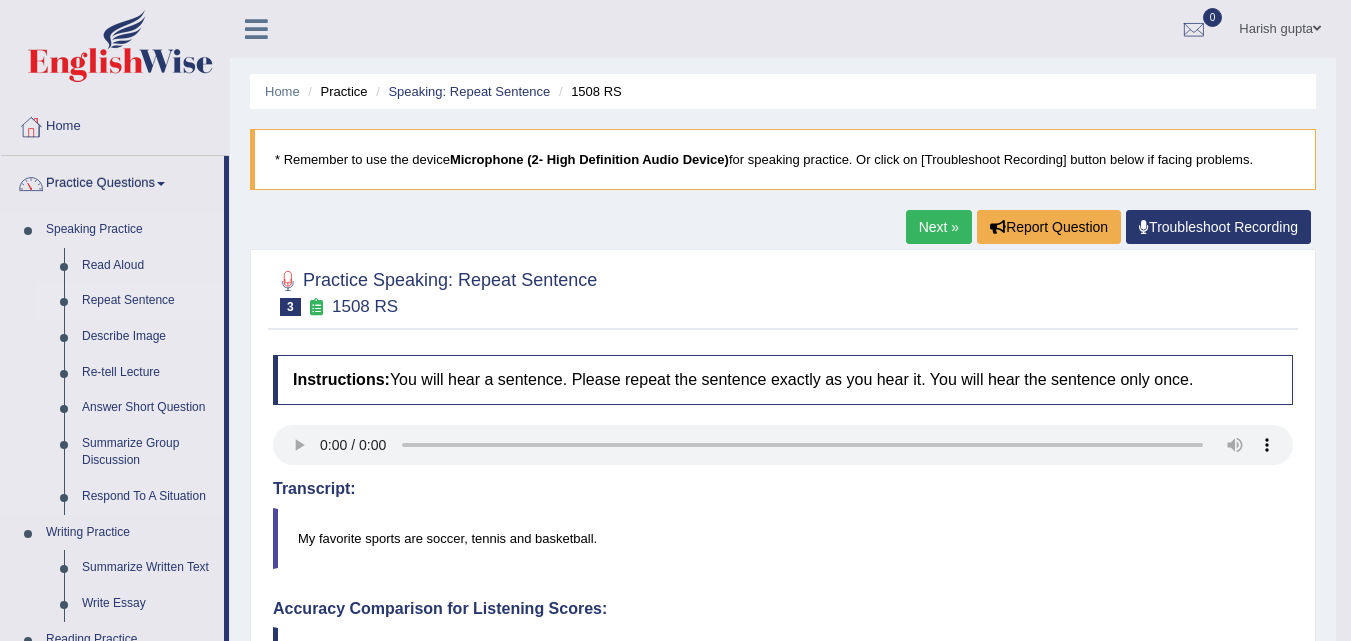 click on "Repeat Sentence" at bounding box center [148, 301] 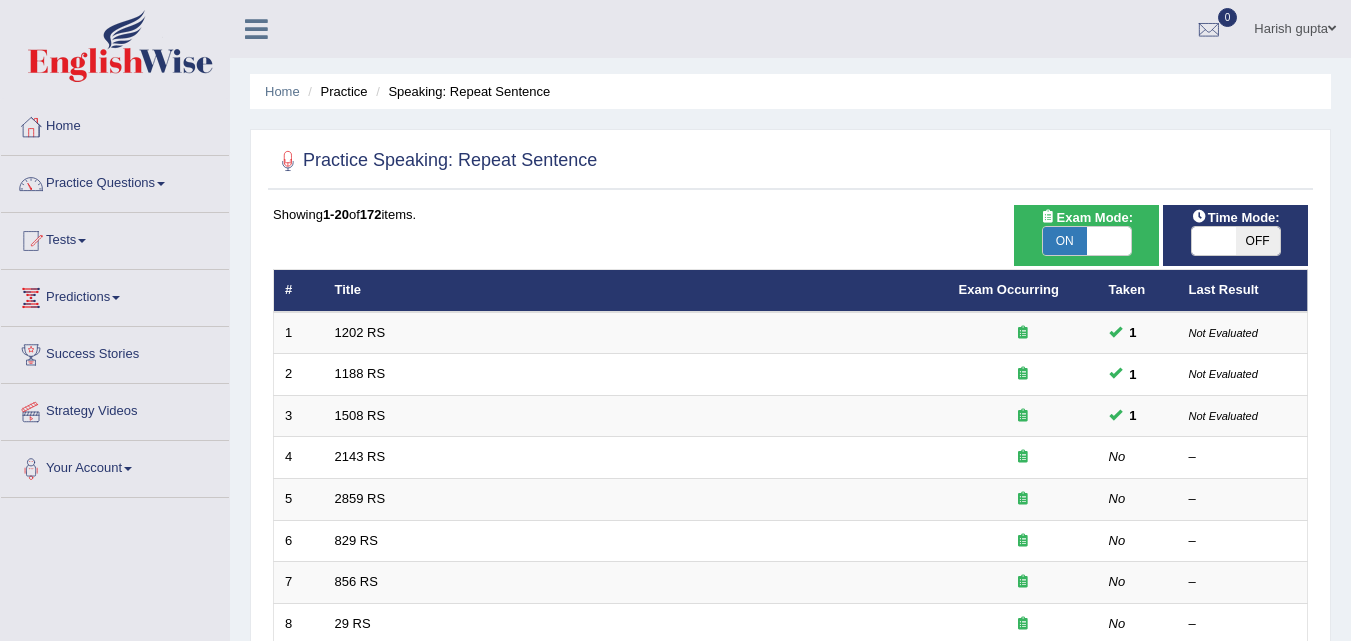 scroll, scrollTop: 0, scrollLeft: 0, axis: both 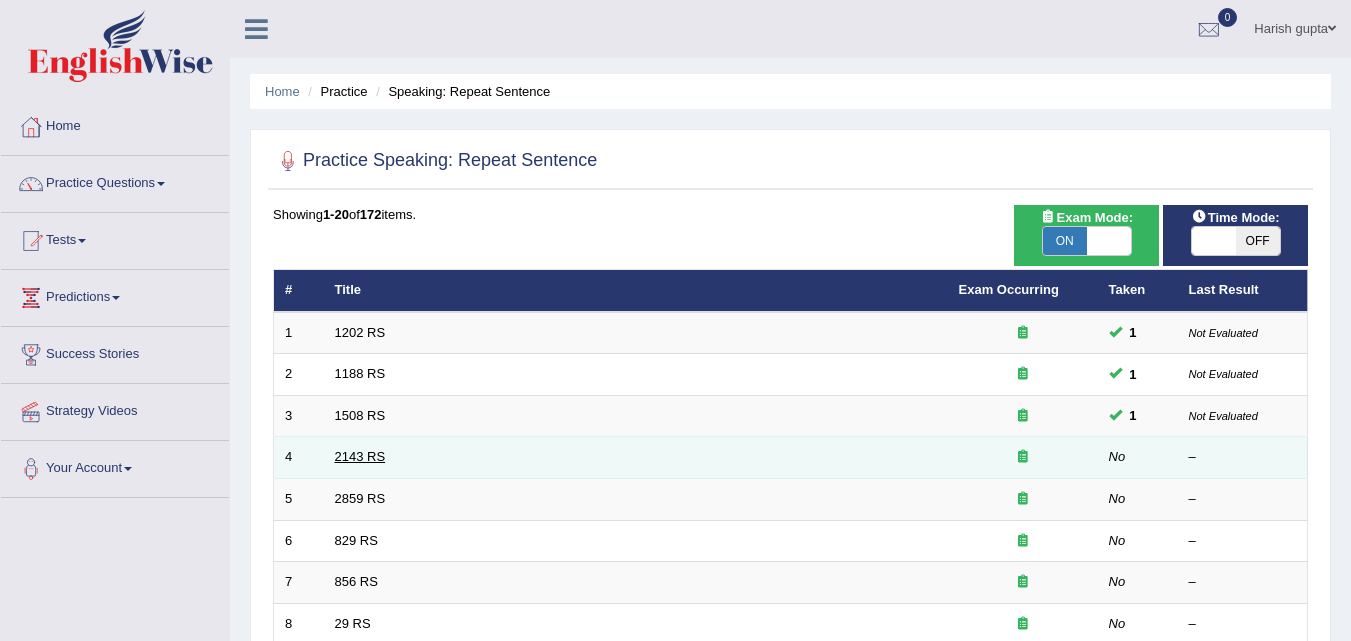 click on "2143 RS" at bounding box center [360, 456] 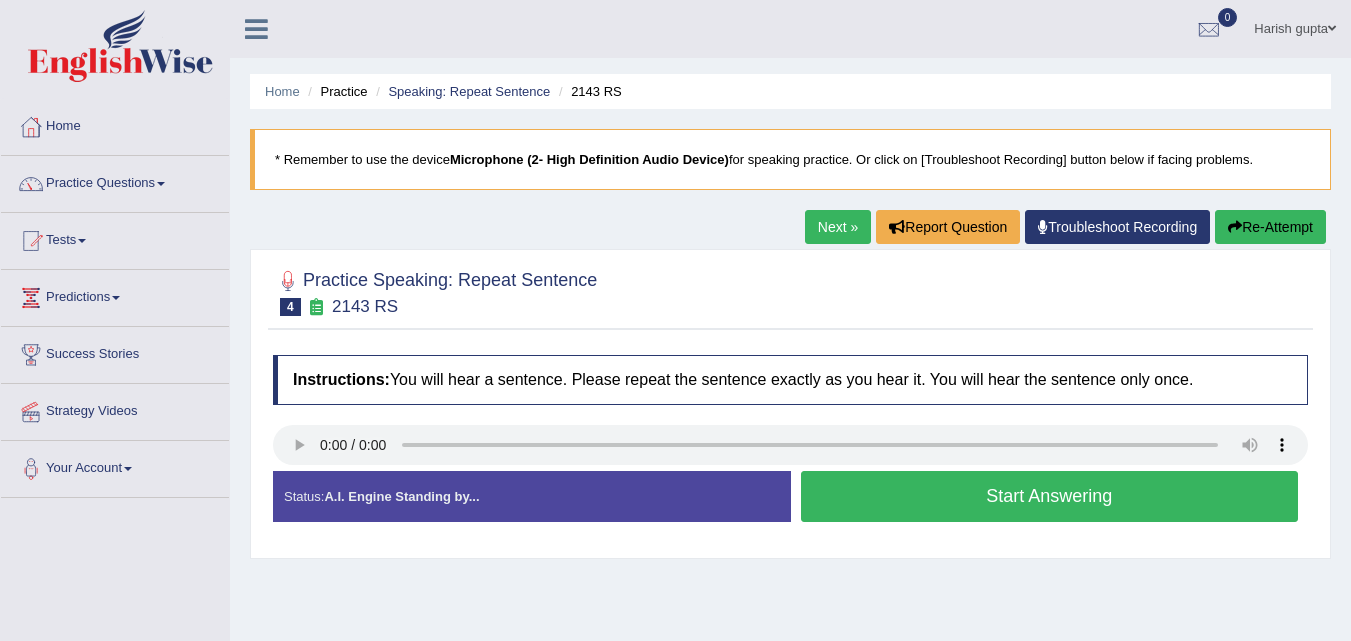 scroll, scrollTop: 0, scrollLeft: 0, axis: both 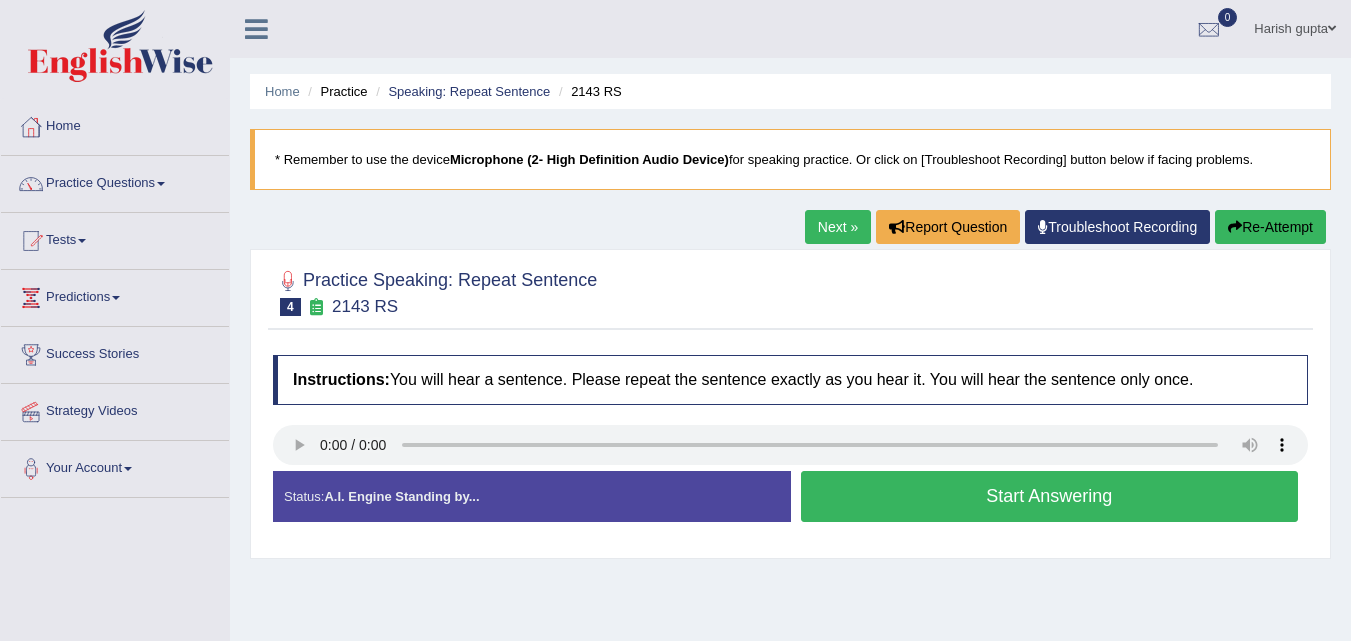 click on "Start Answering" at bounding box center (1050, 496) 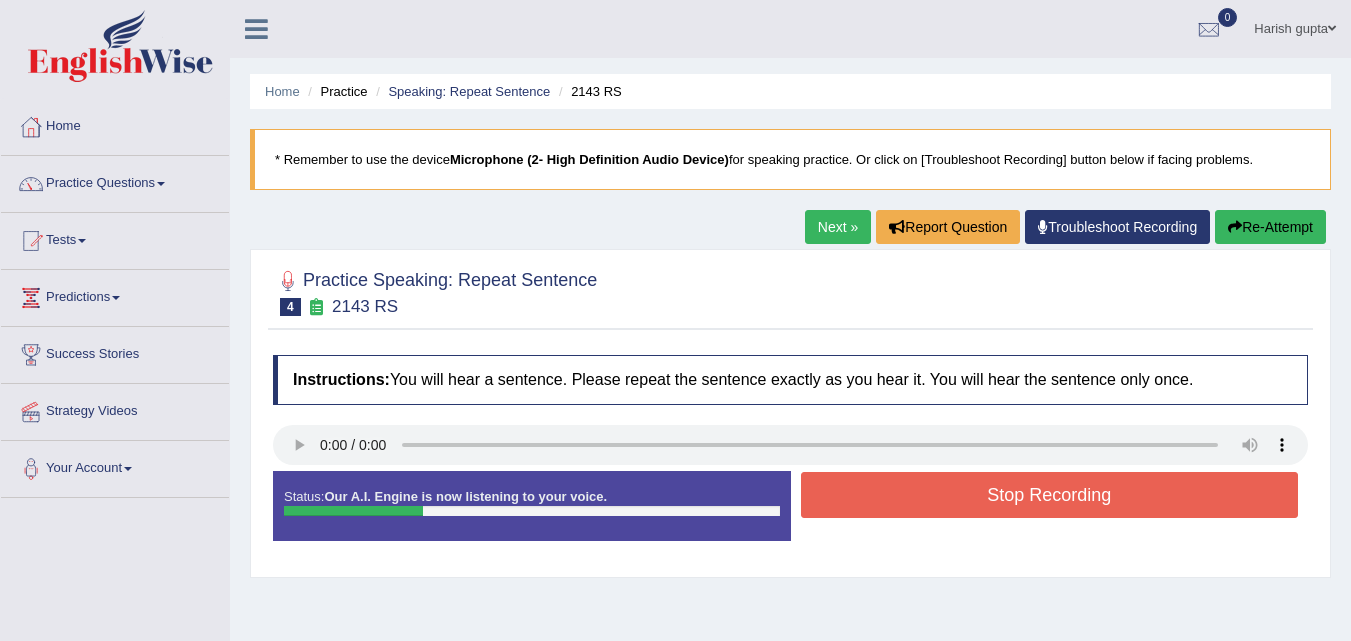 click on "Stop Recording" at bounding box center [1050, 495] 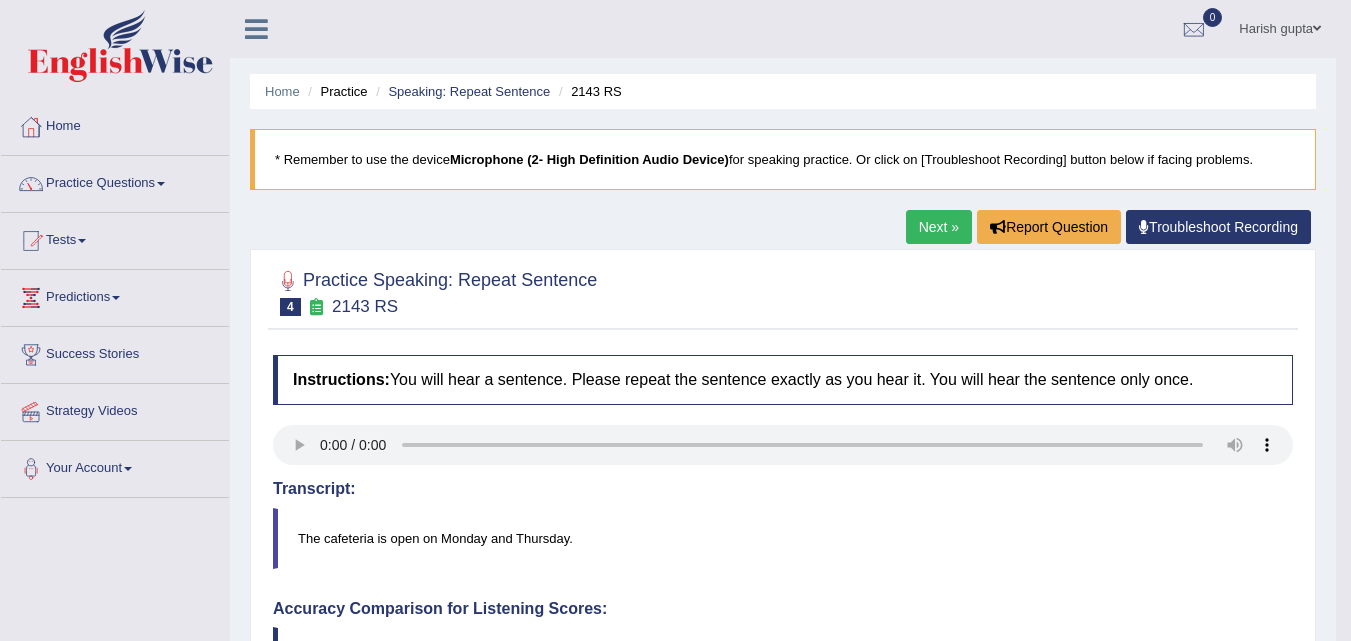 drag, startPoint x: 1359, startPoint y: 214, endPoint x: 1365, endPoint y: 225, distance: 12.529964 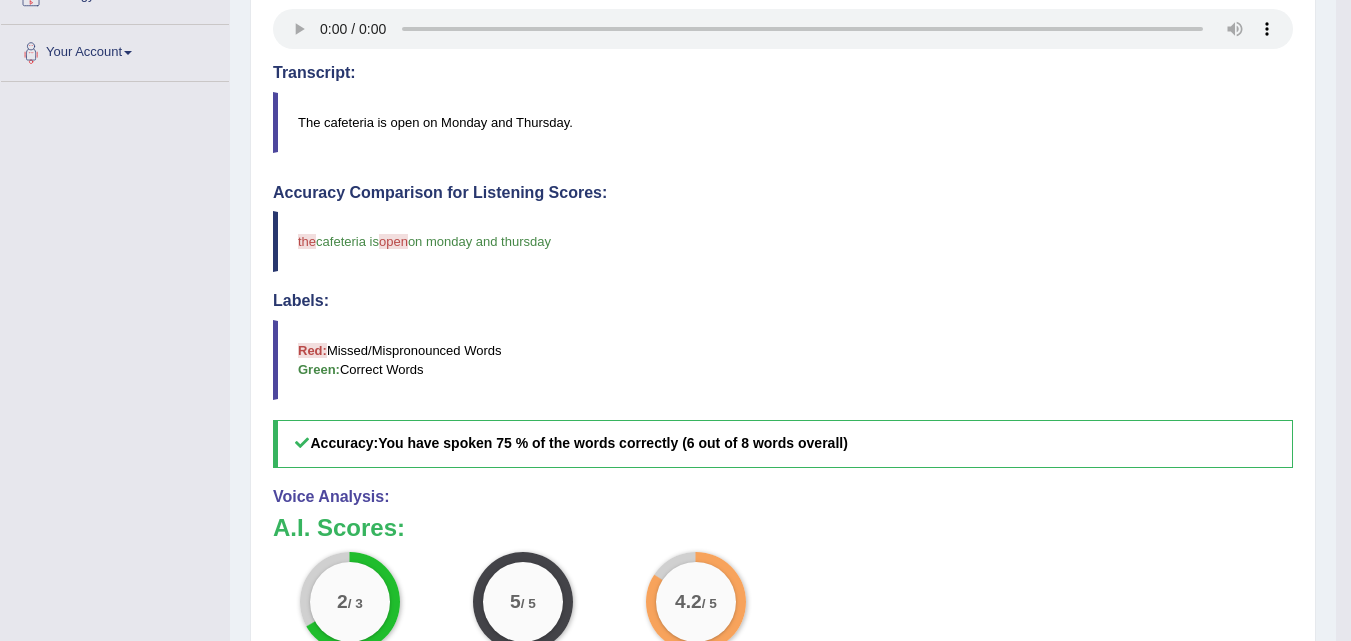 scroll, scrollTop: 43, scrollLeft: 0, axis: vertical 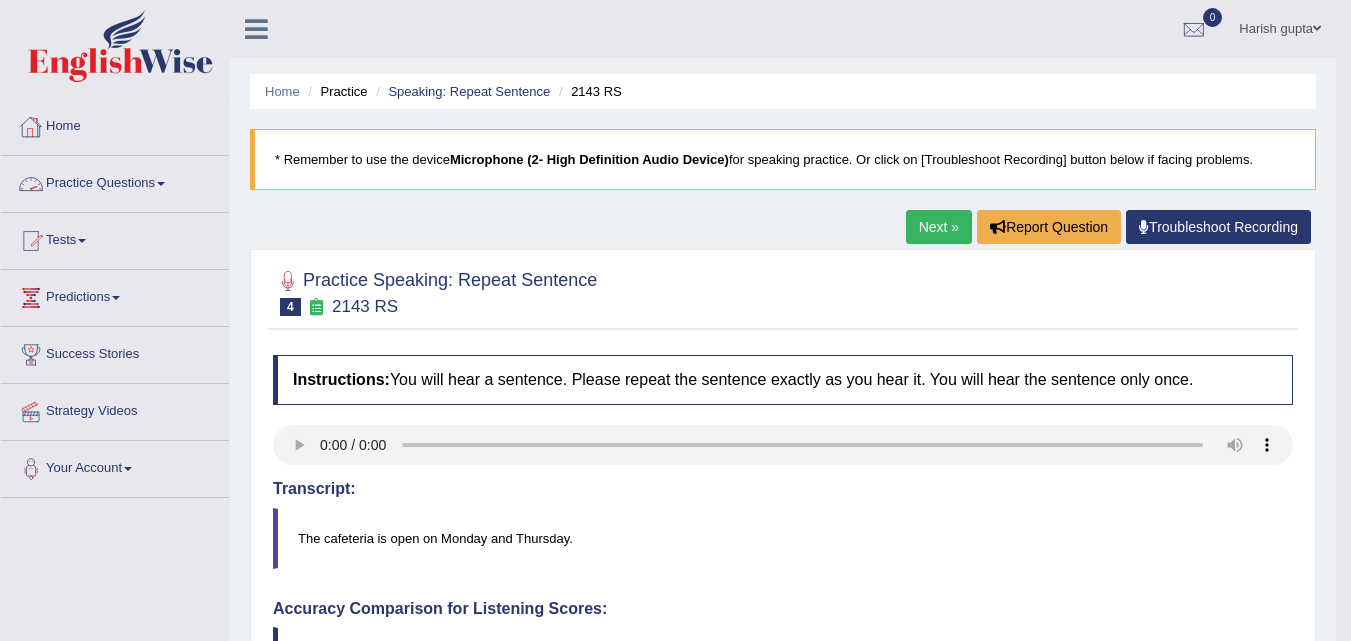 click on "Practice Questions" at bounding box center (115, 181) 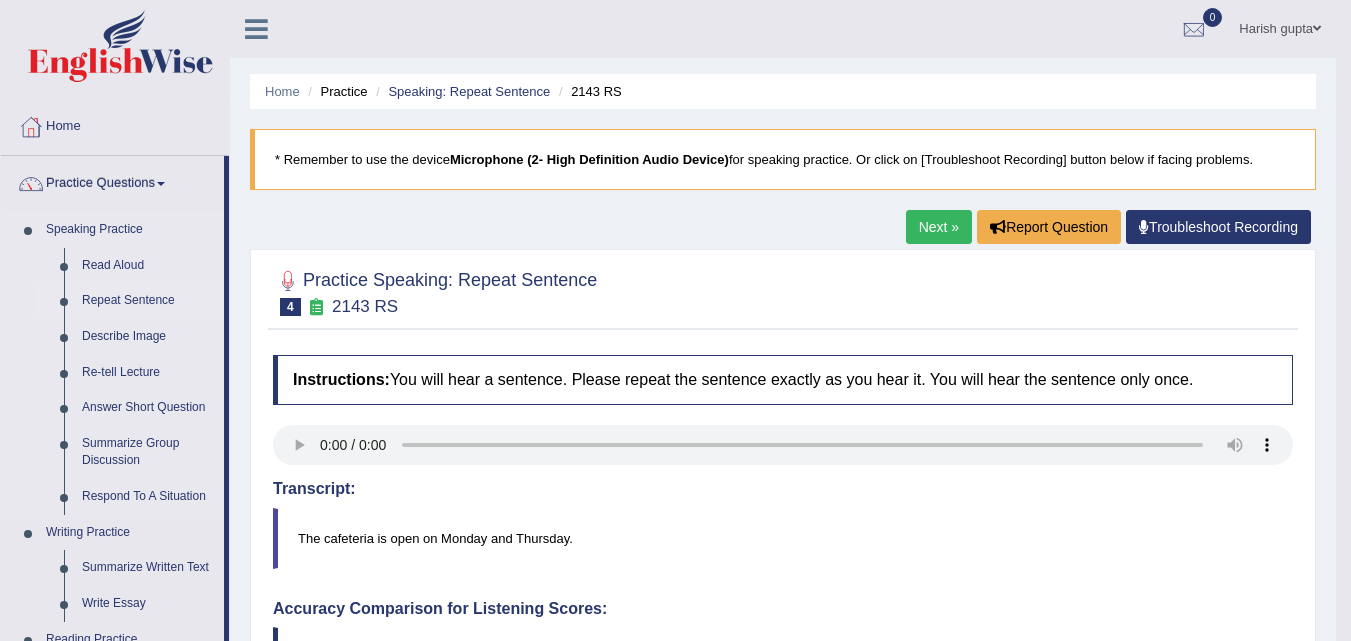 click on "Repeat Sentence" at bounding box center (148, 301) 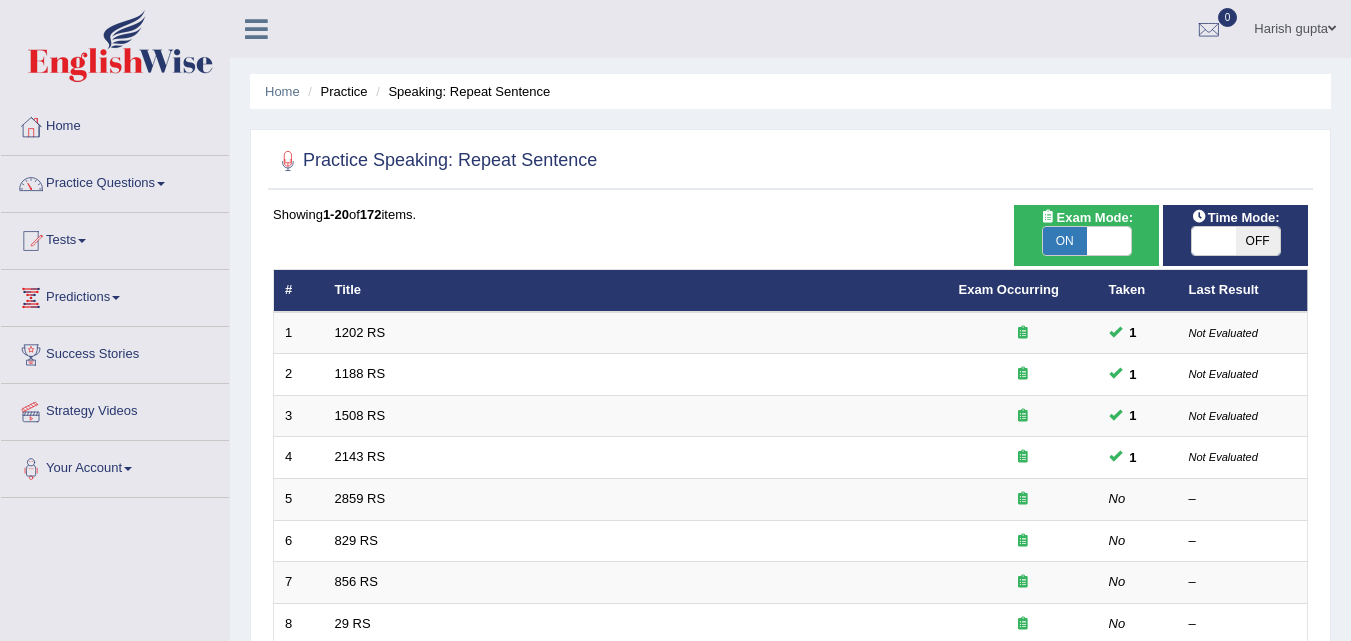 scroll, scrollTop: 0, scrollLeft: 0, axis: both 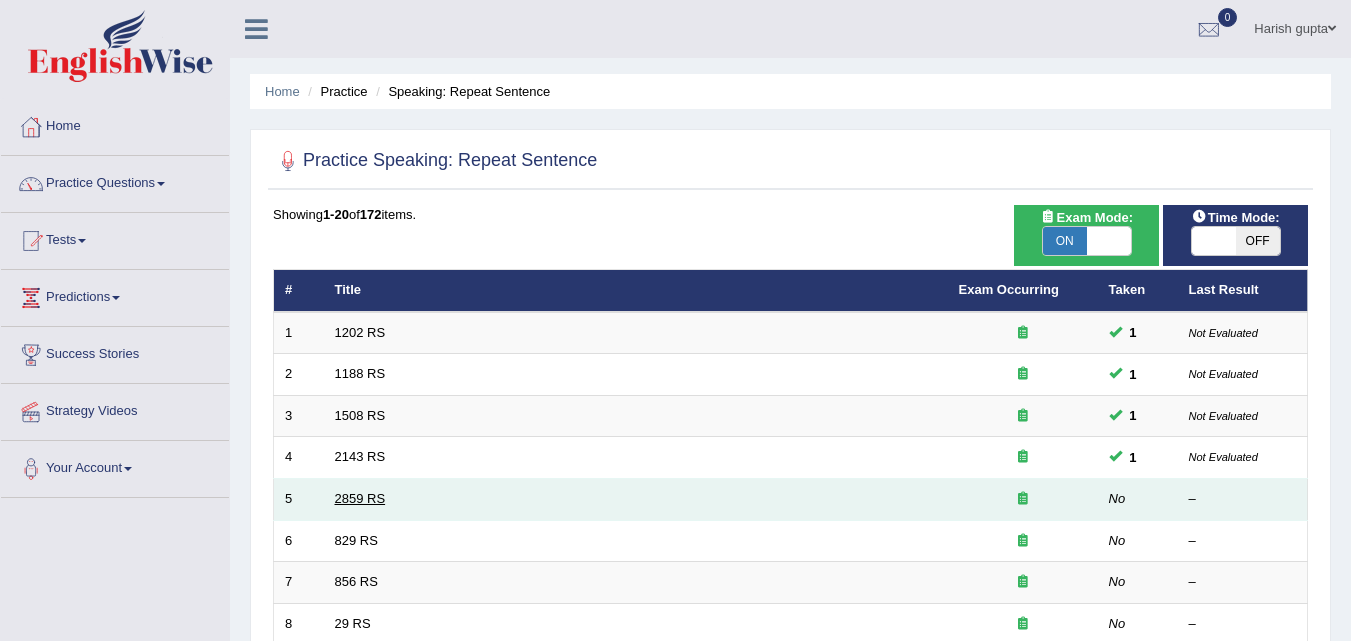 click on "2859 RS" at bounding box center [360, 498] 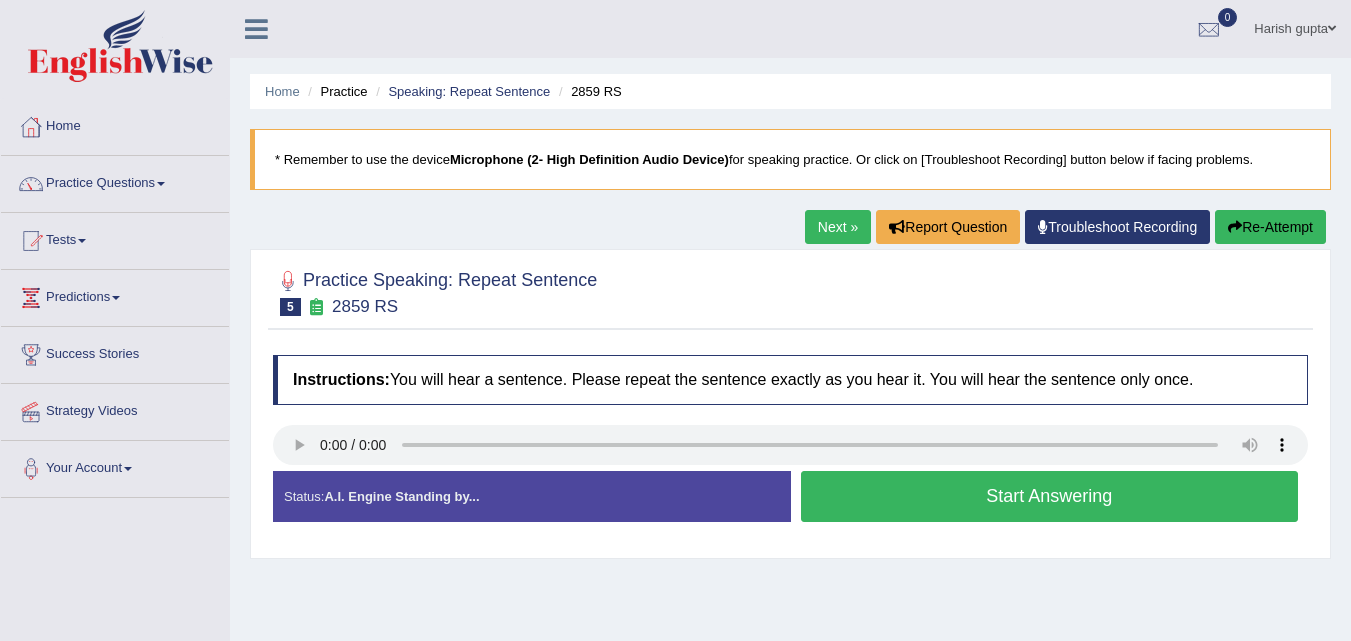 scroll, scrollTop: 0, scrollLeft: 0, axis: both 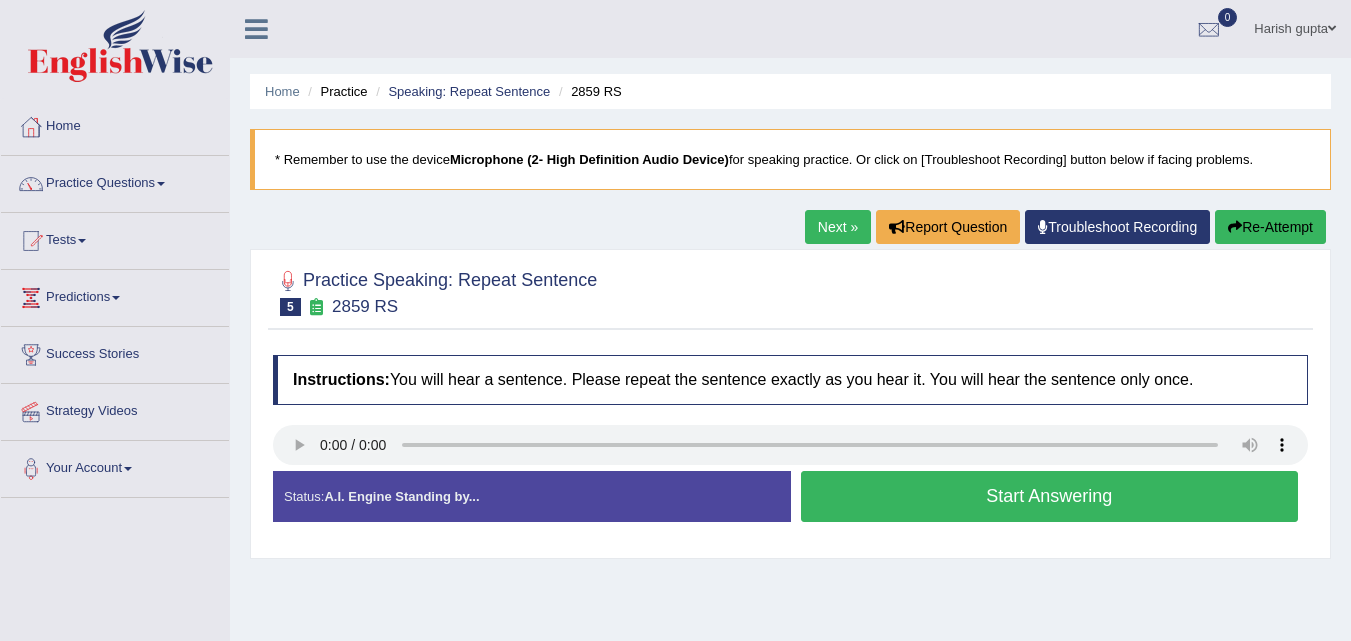 click on "Start Answering" at bounding box center [1050, 496] 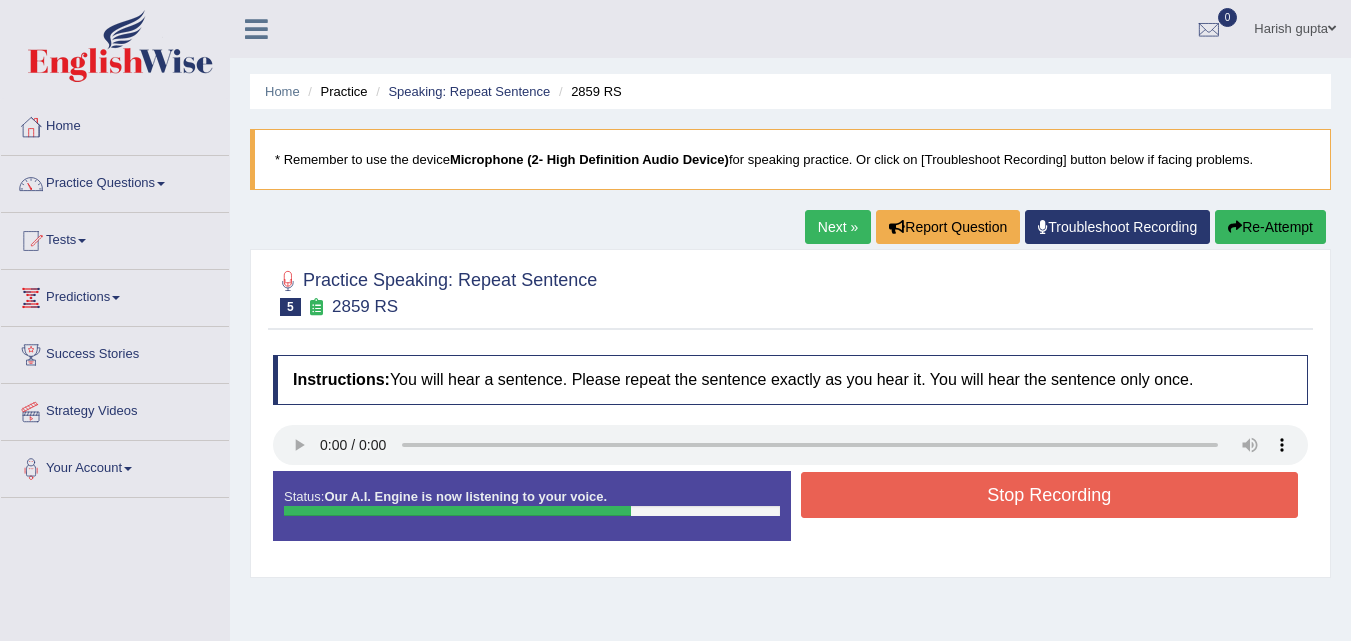 click on "Re-Attempt" at bounding box center [1270, 227] 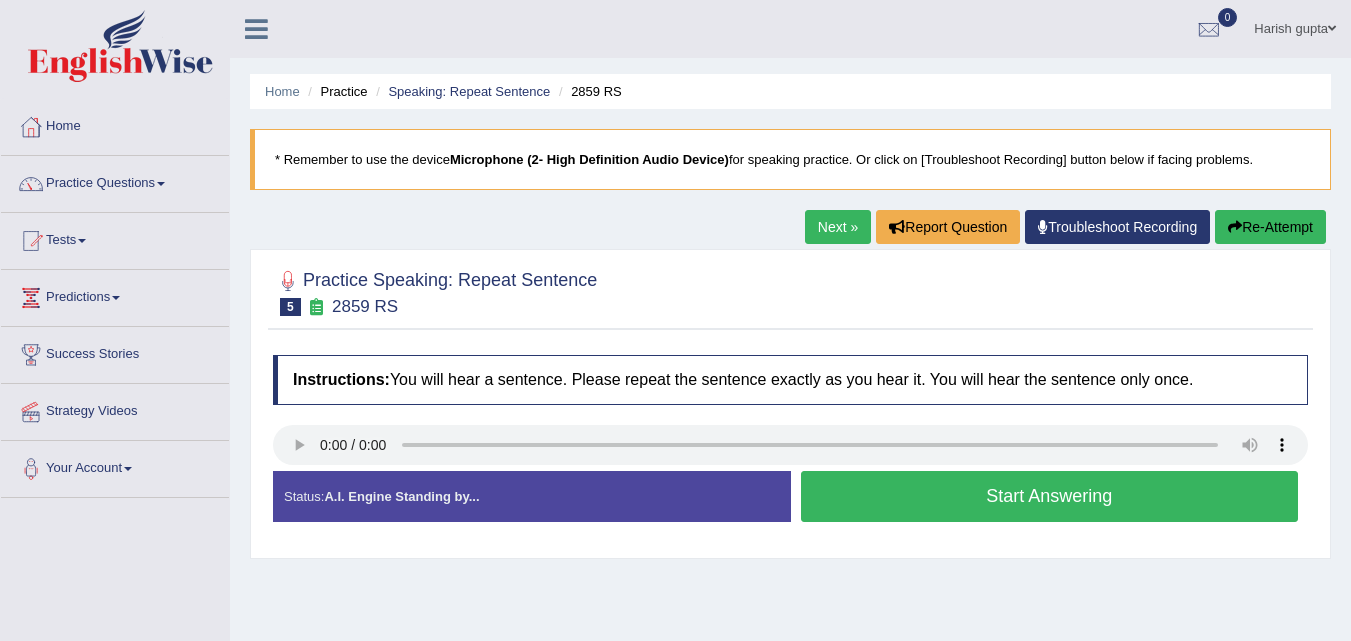 scroll, scrollTop: 0, scrollLeft: 0, axis: both 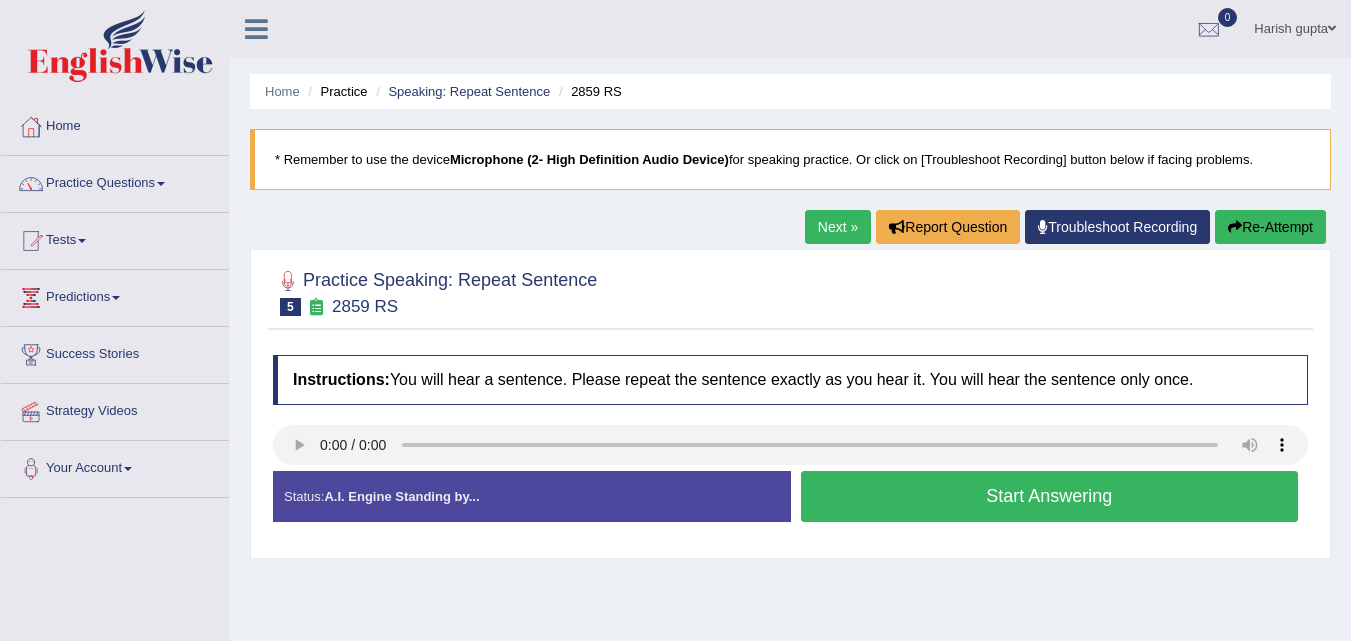click on "Start Answering" at bounding box center (1050, 496) 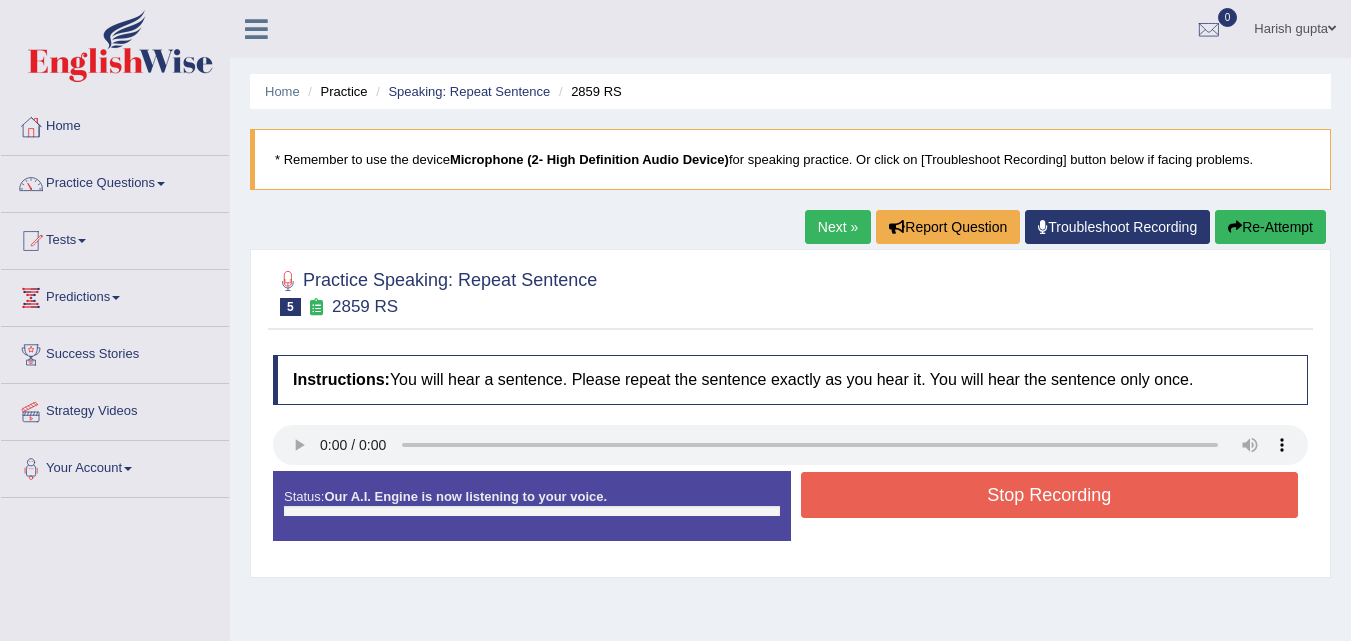click on "Stop Recording" at bounding box center (1050, 495) 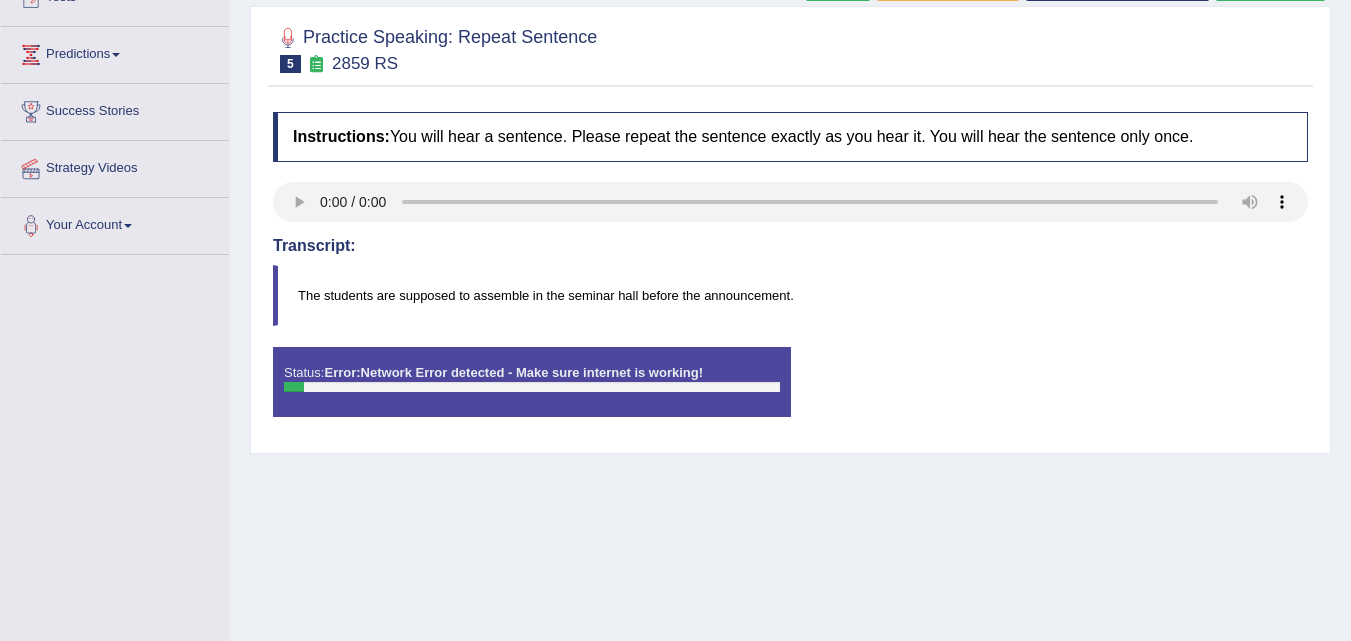 scroll, scrollTop: 213, scrollLeft: 0, axis: vertical 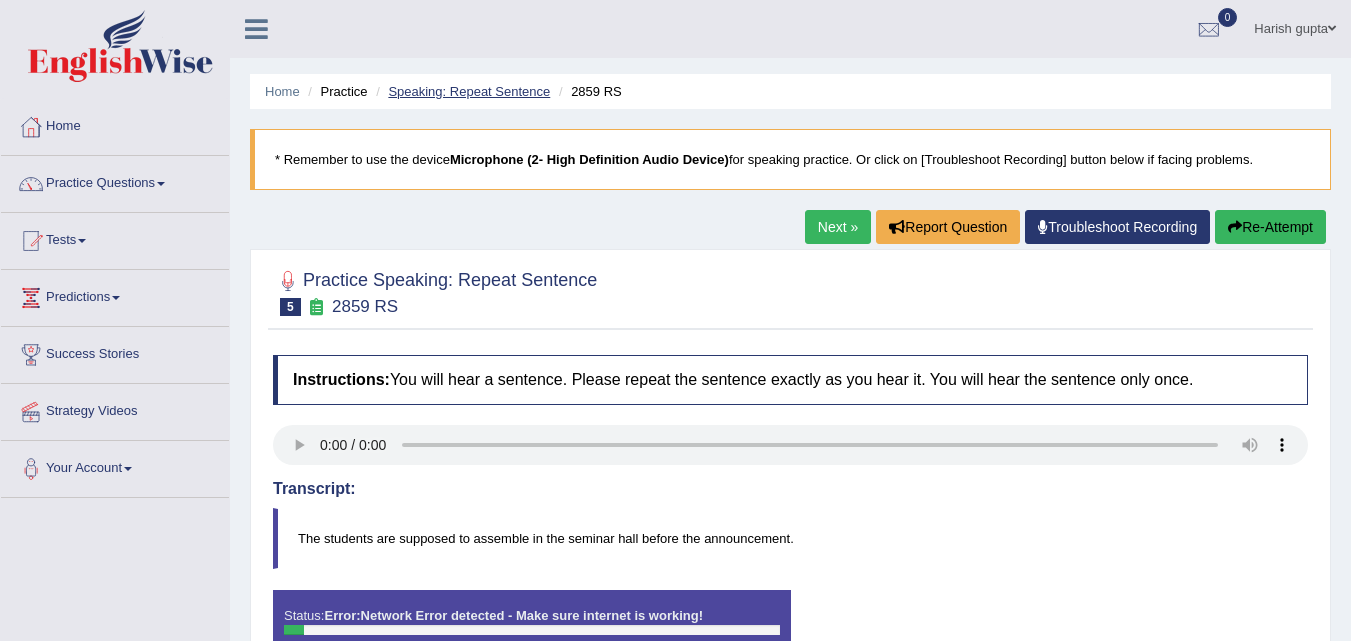 click on "Speaking: Repeat Sentence" at bounding box center (469, 91) 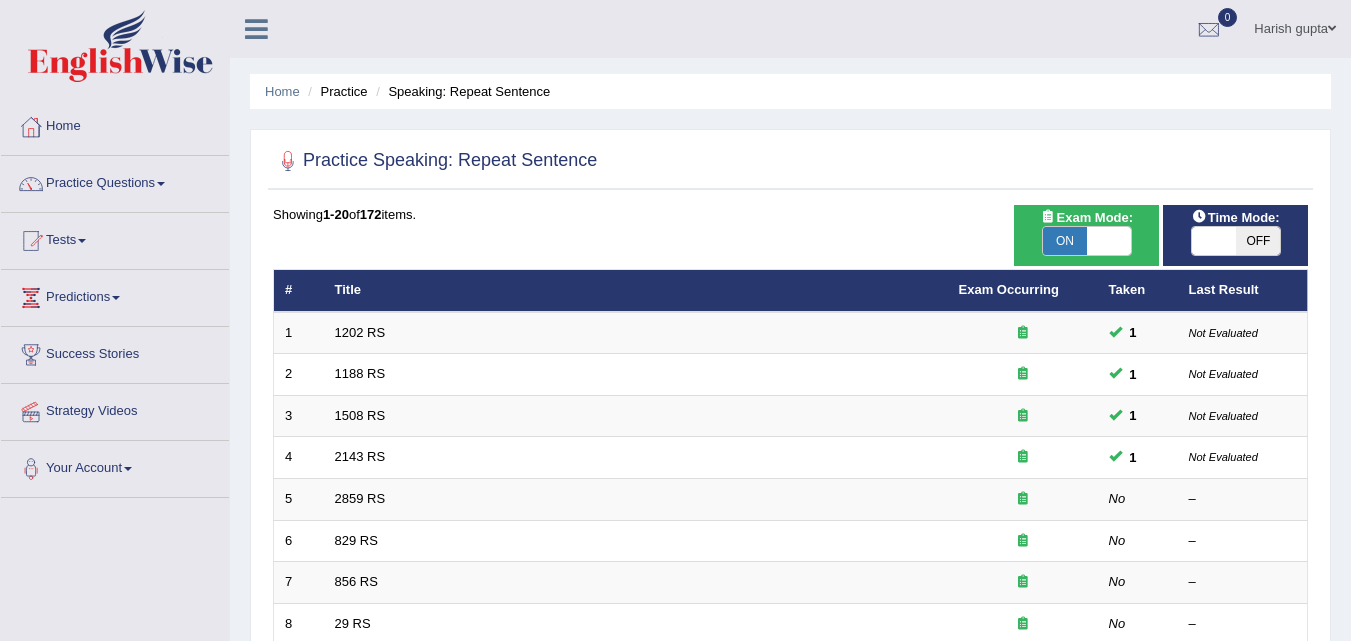 scroll, scrollTop: 0, scrollLeft: 0, axis: both 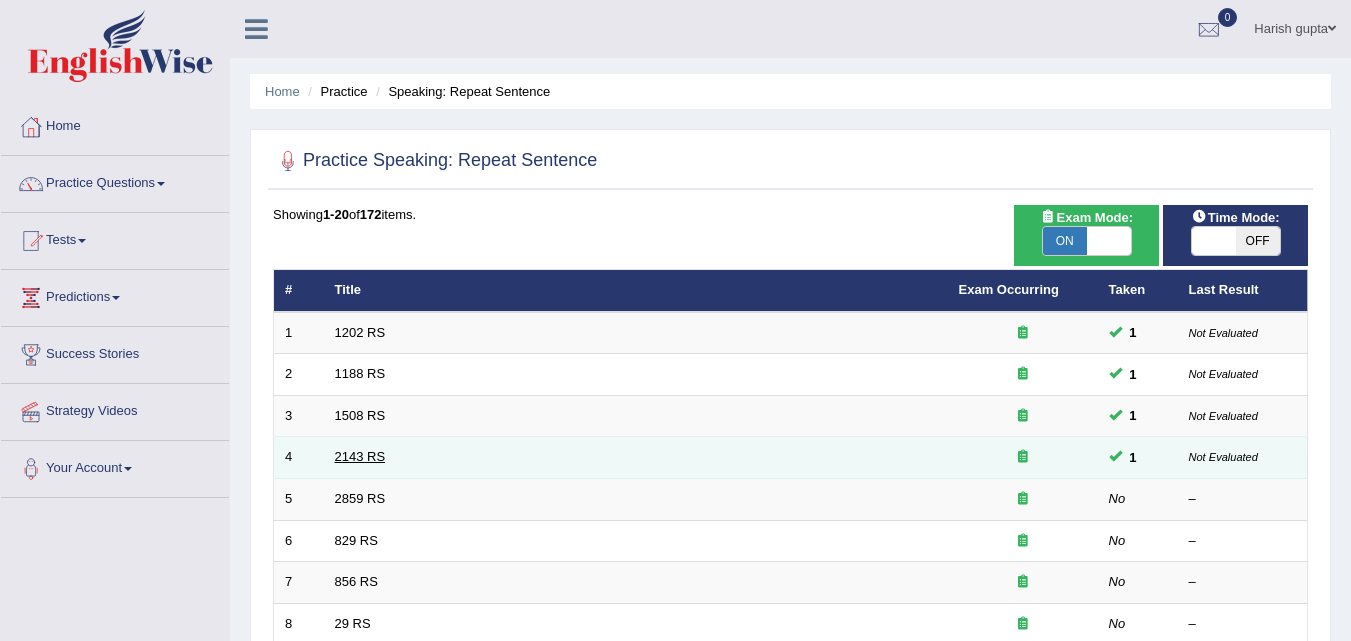 click on "2143 RS" at bounding box center (360, 456) 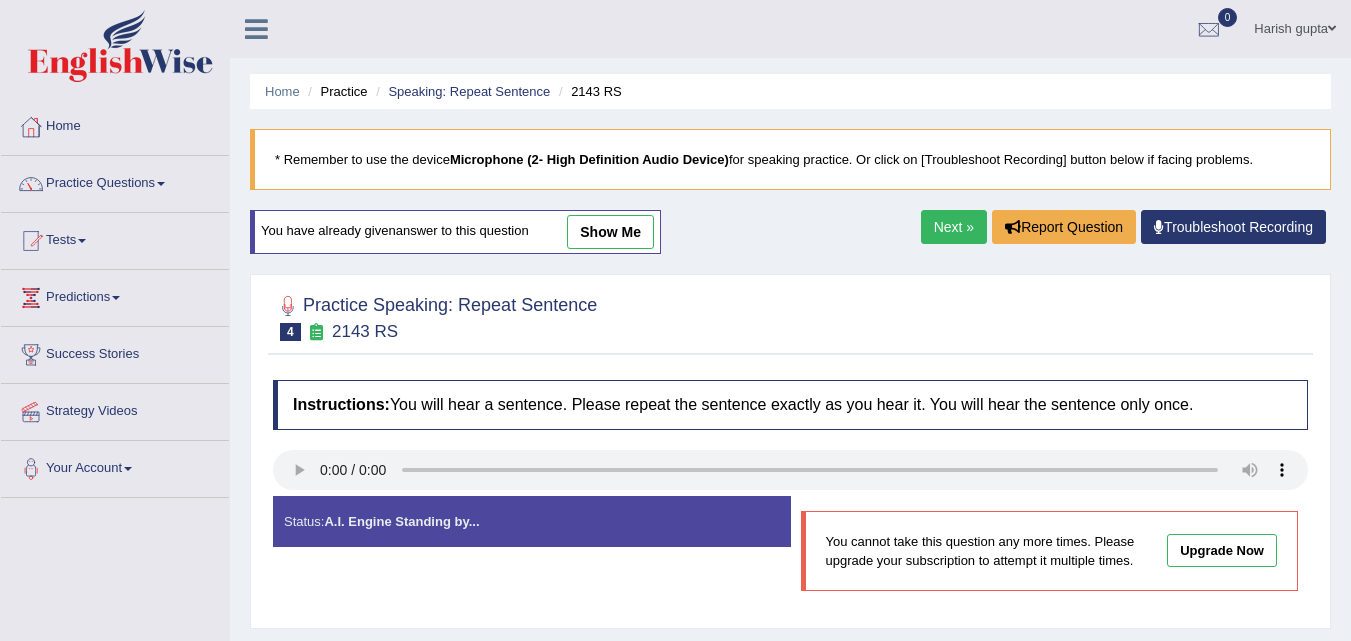 scroll, scrollTop: 0, scrollLeft: 0, axis: both 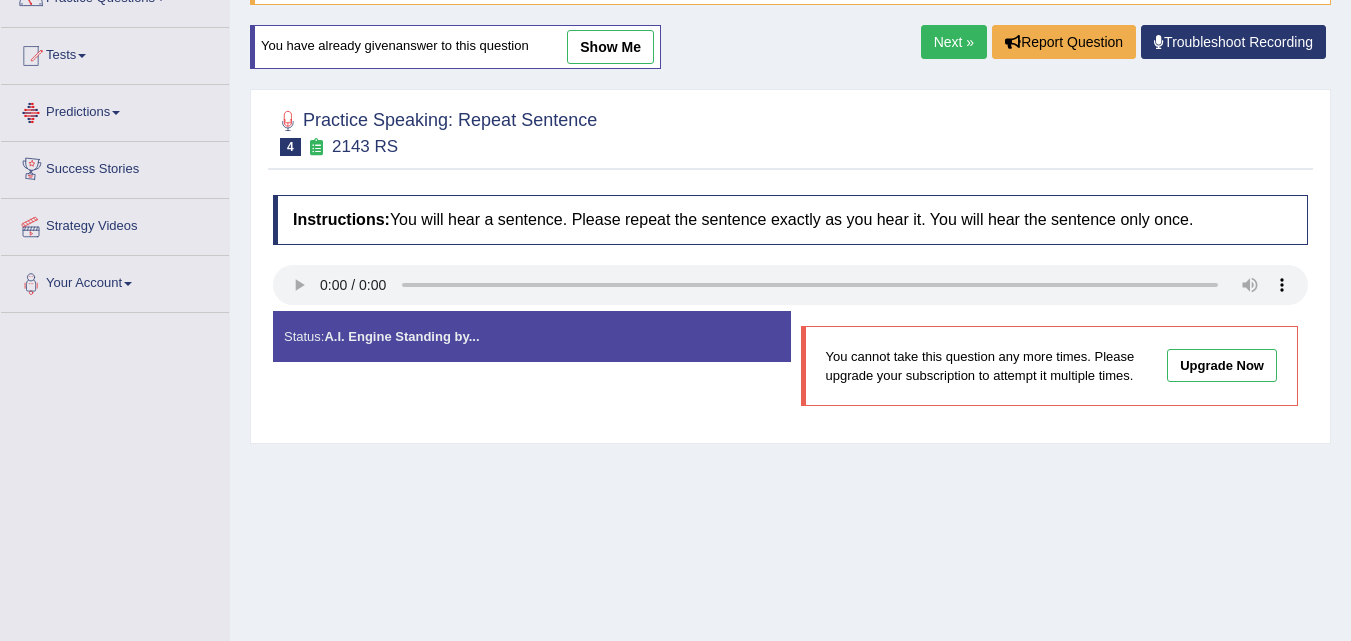 click on "Predictions" at bounding box center (115, 110) 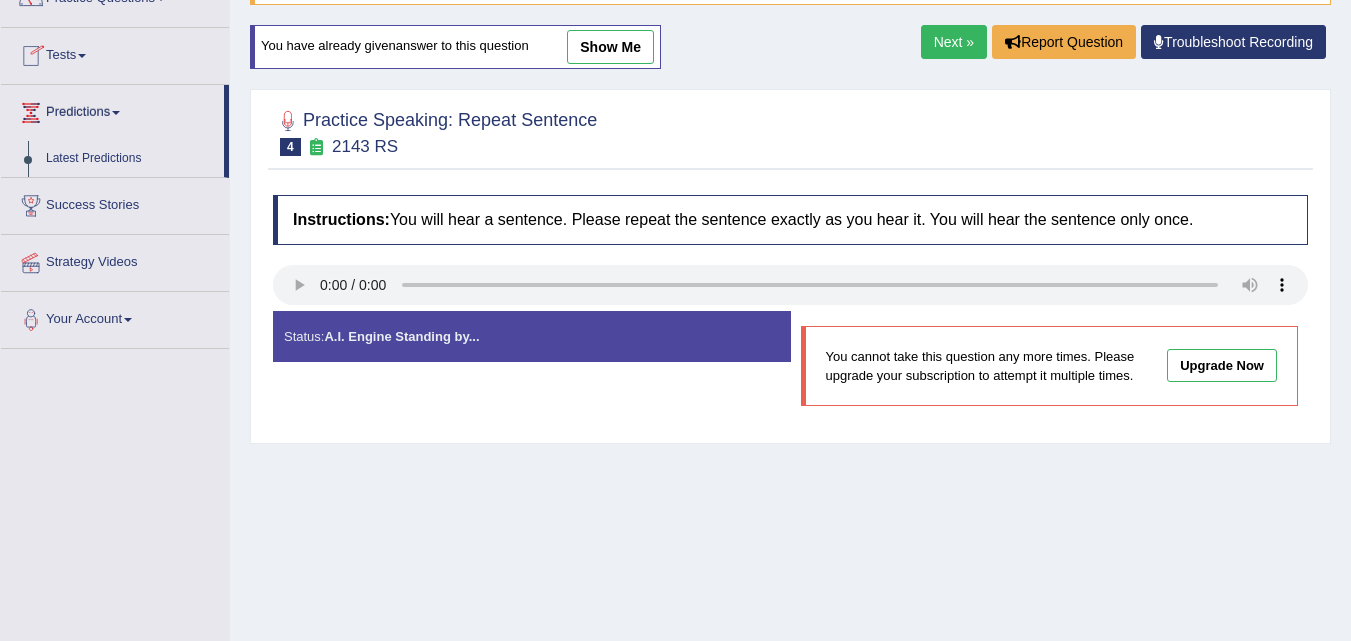 drag, startPoint x: 229, startPoint y: 137, endPoint x: 229, endPoint y: 85, distance: 52 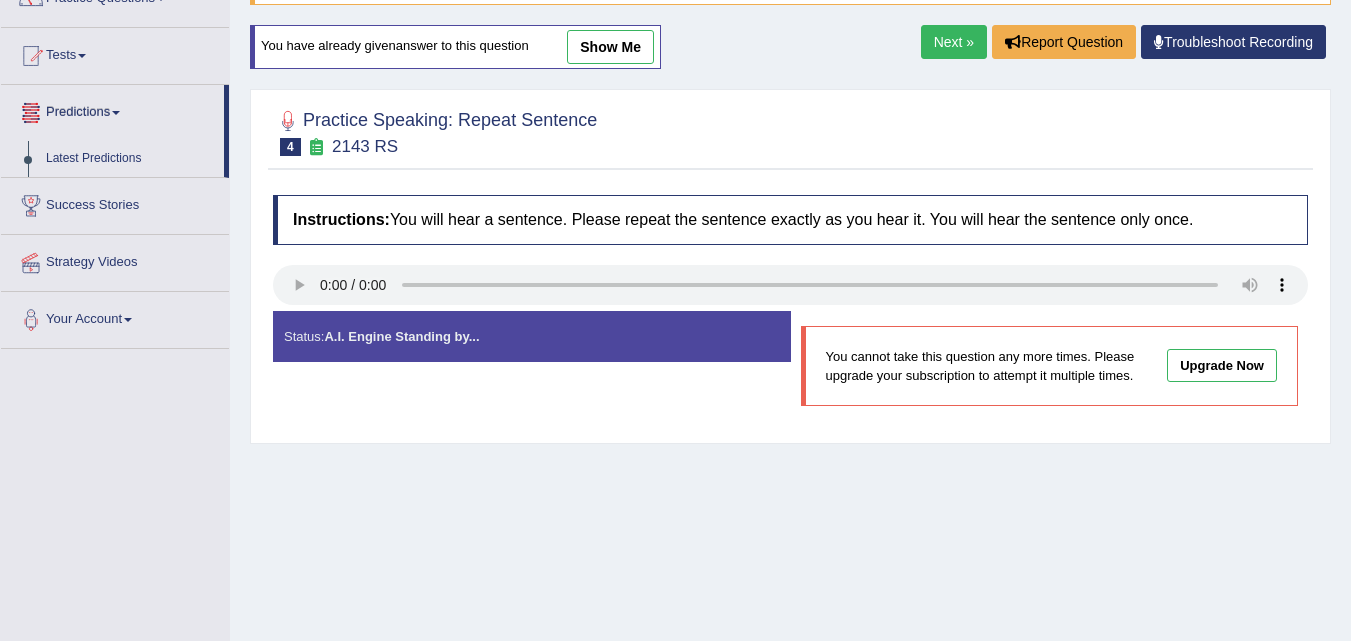 drag, startPoint x: 469, startPoint y: 120, endPoint x: 794, endPoint y: 147, distance: 326.1196 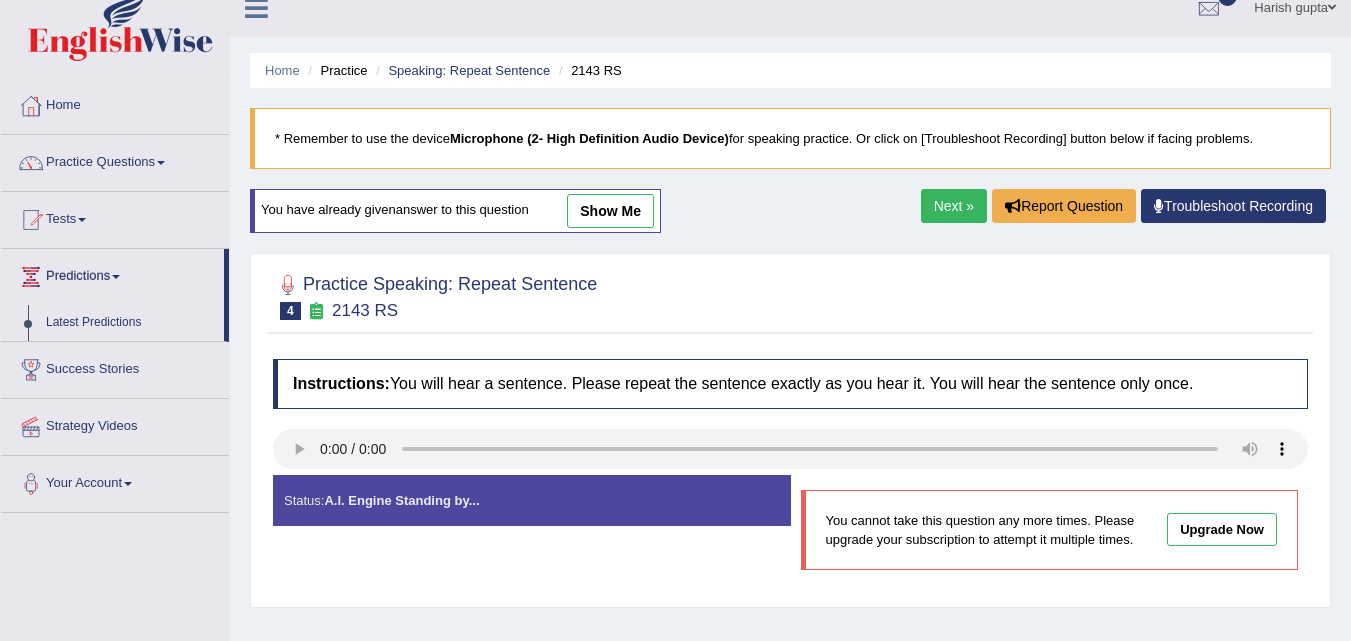 scroll, scrollTop: 3, scrollLeft: 0, axis: vertical 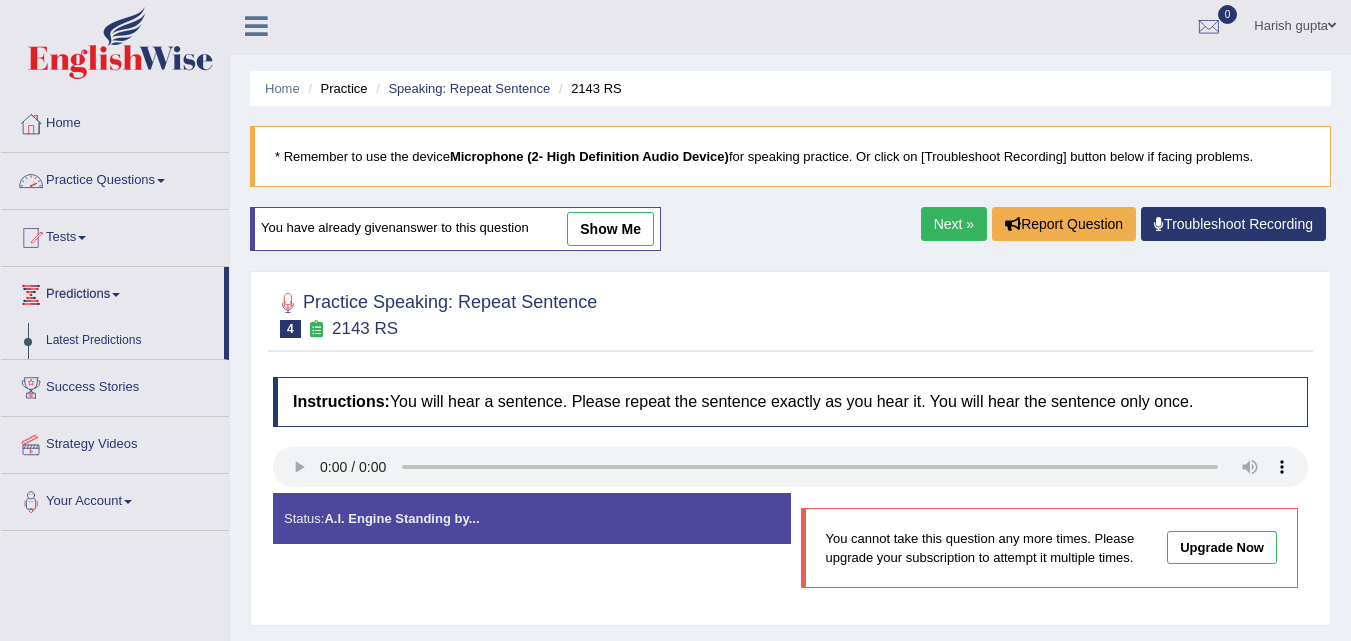 click on "Practice Questions" at bounding box center (115, 178) 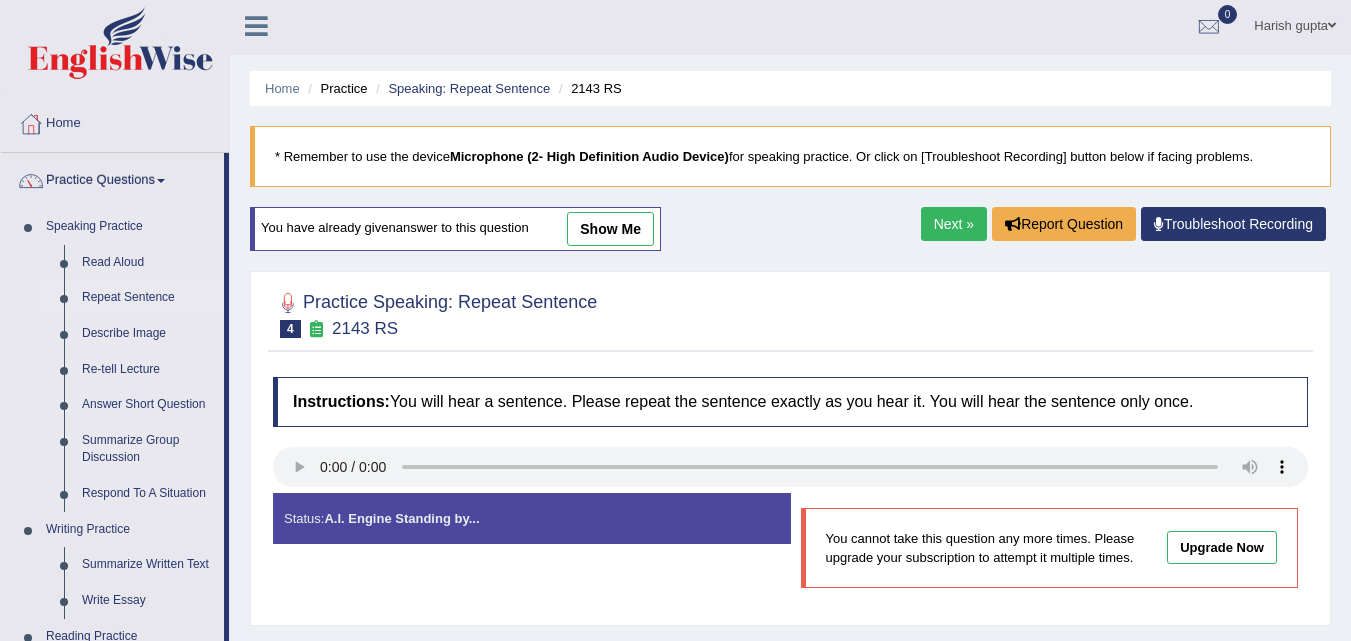 click on "Repeat Sentence" at bounding box center (148, 298) 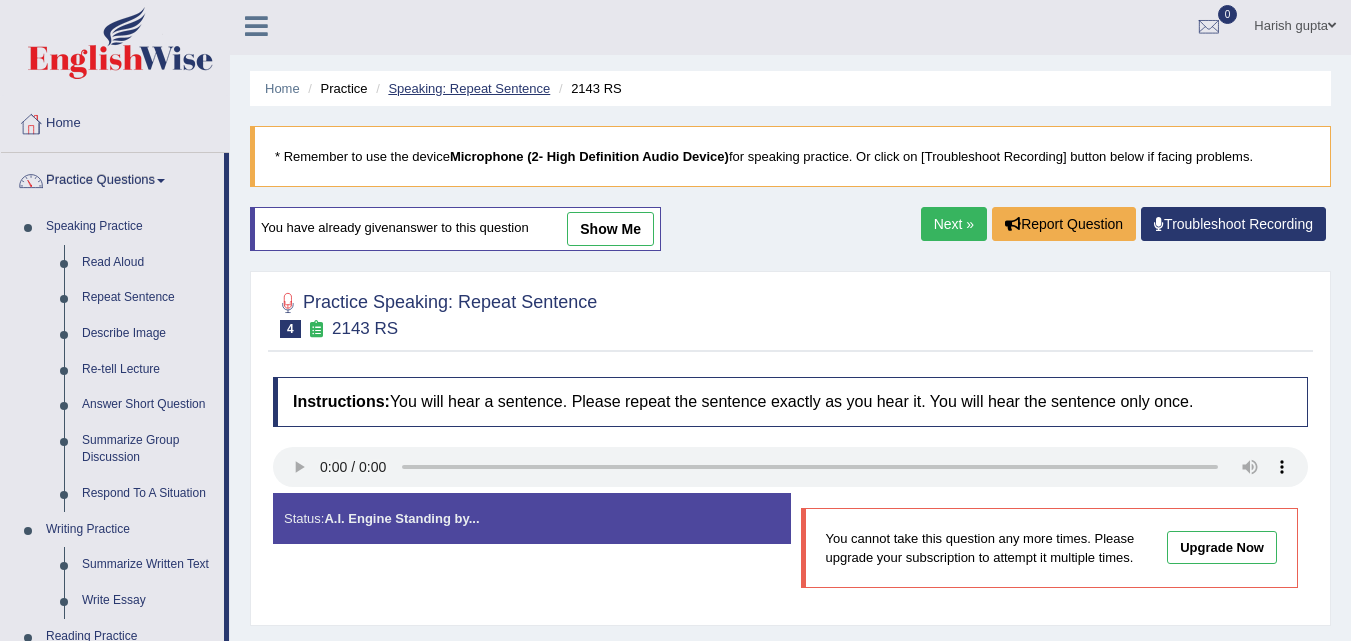 click on "Speaking: Repeat Sentence" at bounding box center (469, 88) 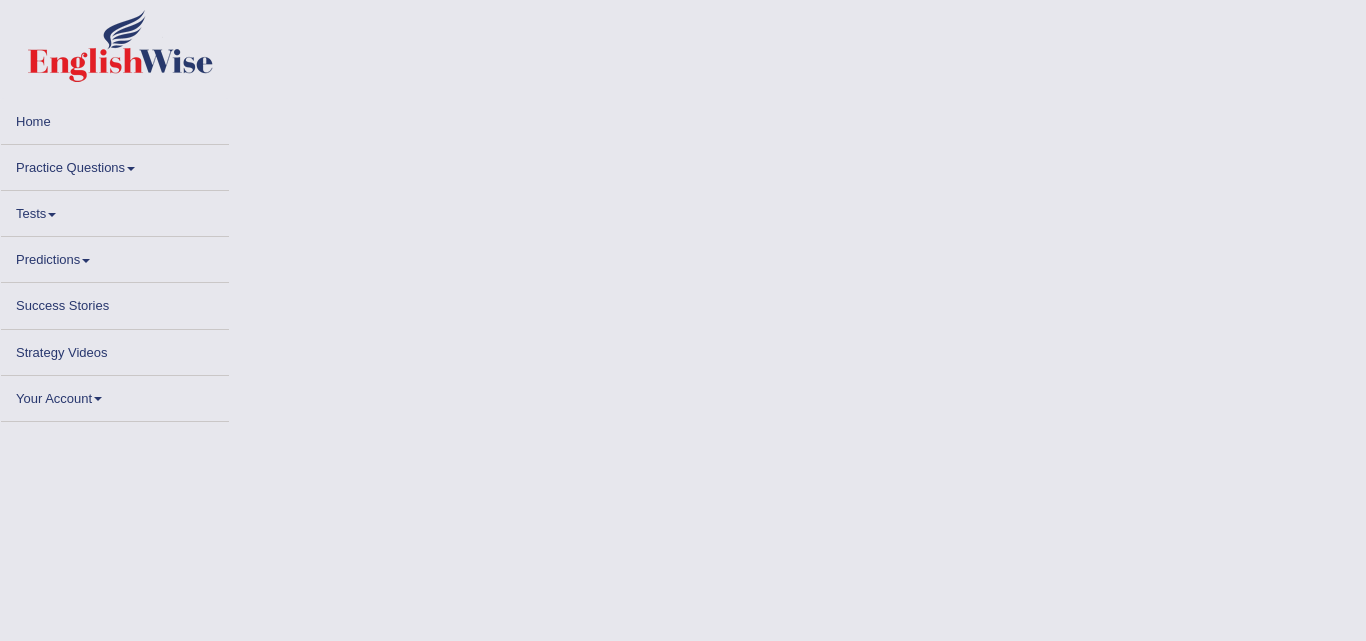 scroll, scrollTop: 0, scrollLeft: 0, axis: both 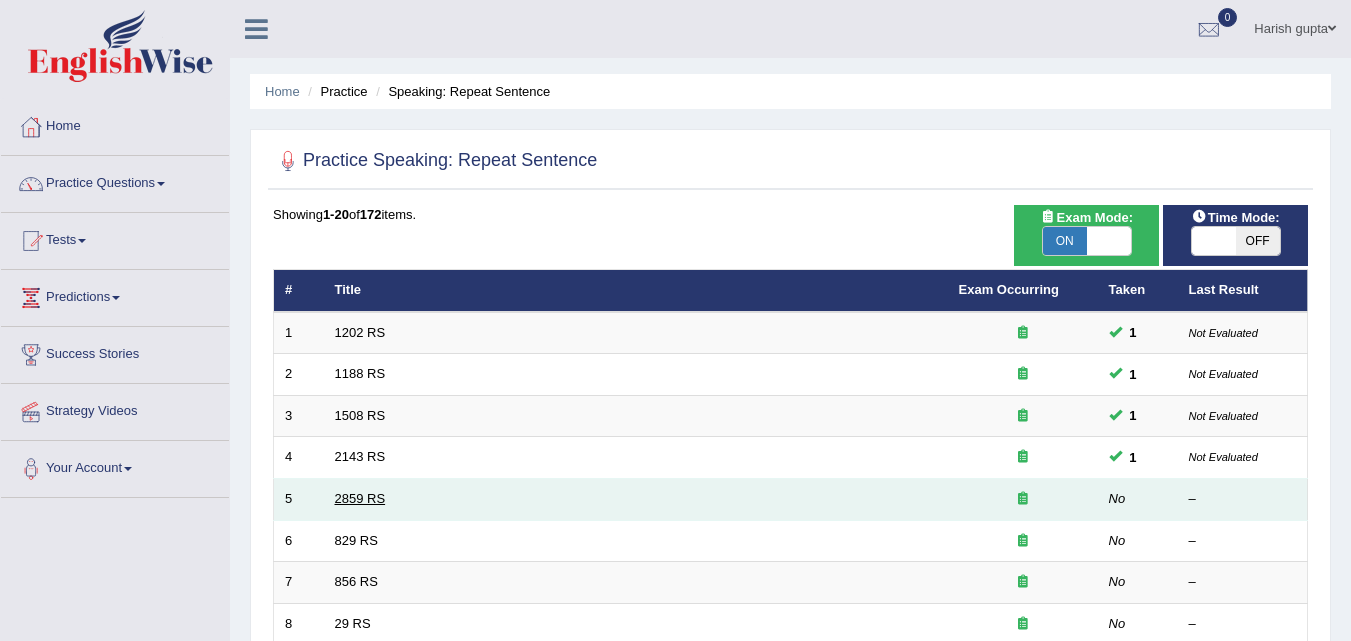 click on "2859 RS" at bounding box center [360, 498] 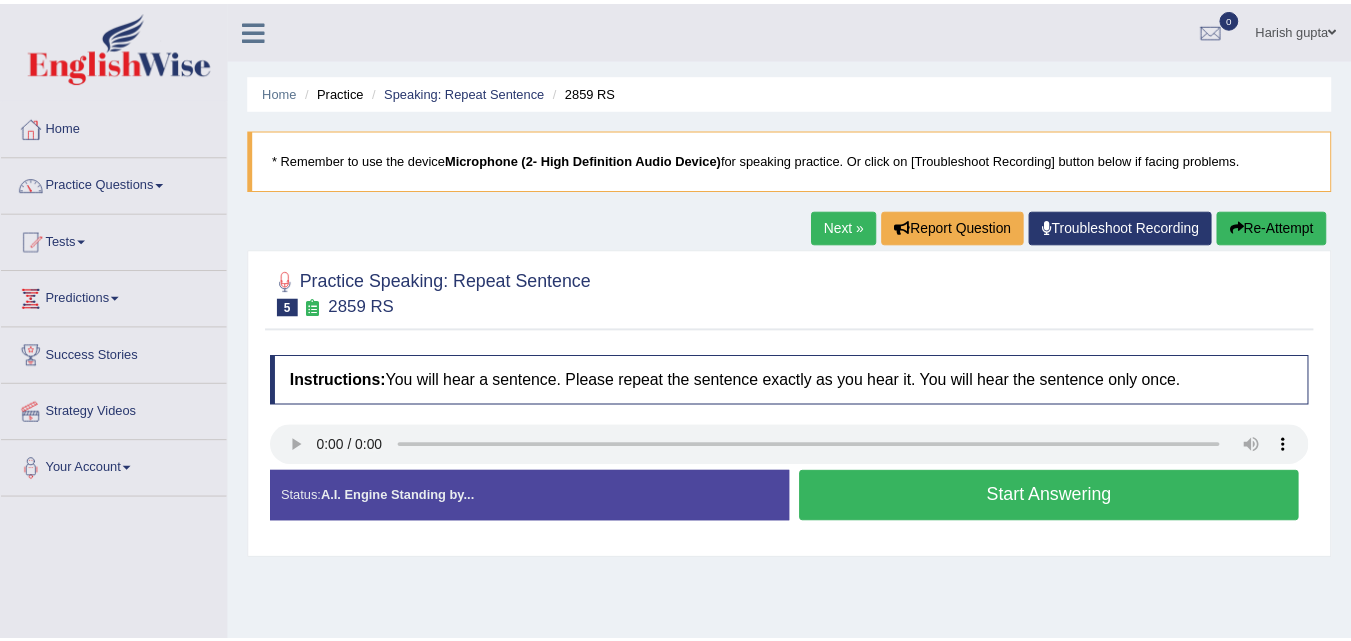 scroll, scrollTop: 0, scrollLeft: 0, axis: both 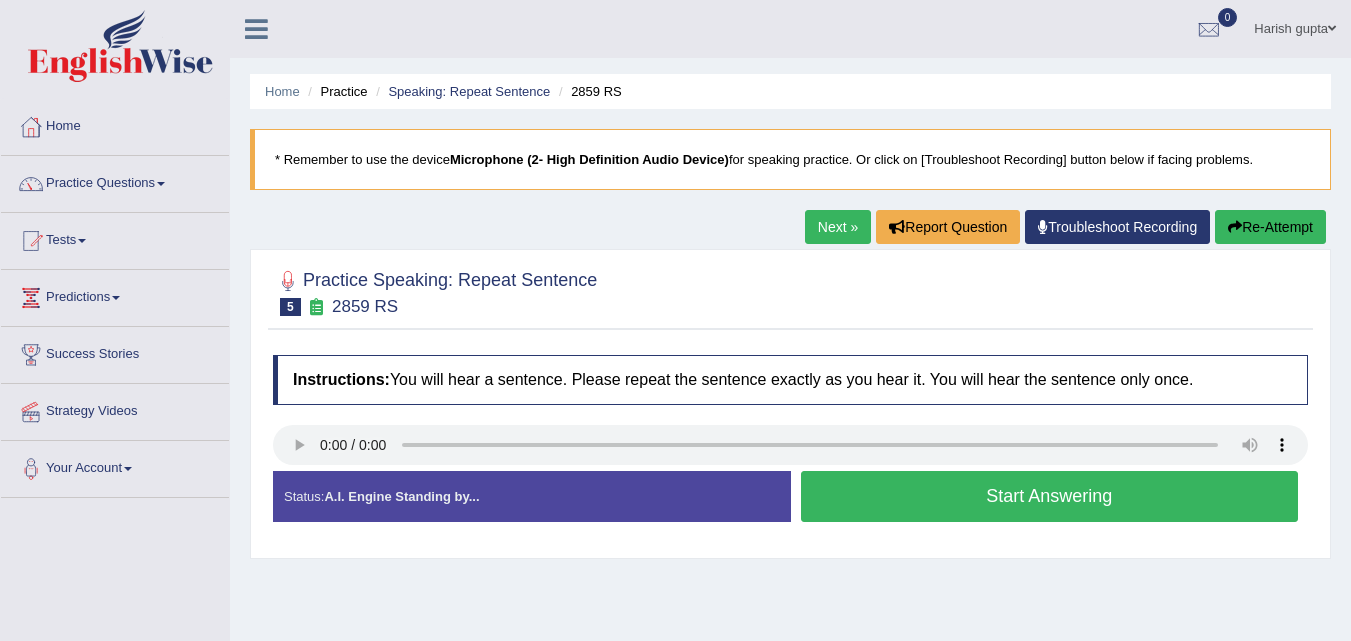 click on "Start Answering" at bounding box center (1050, 496) 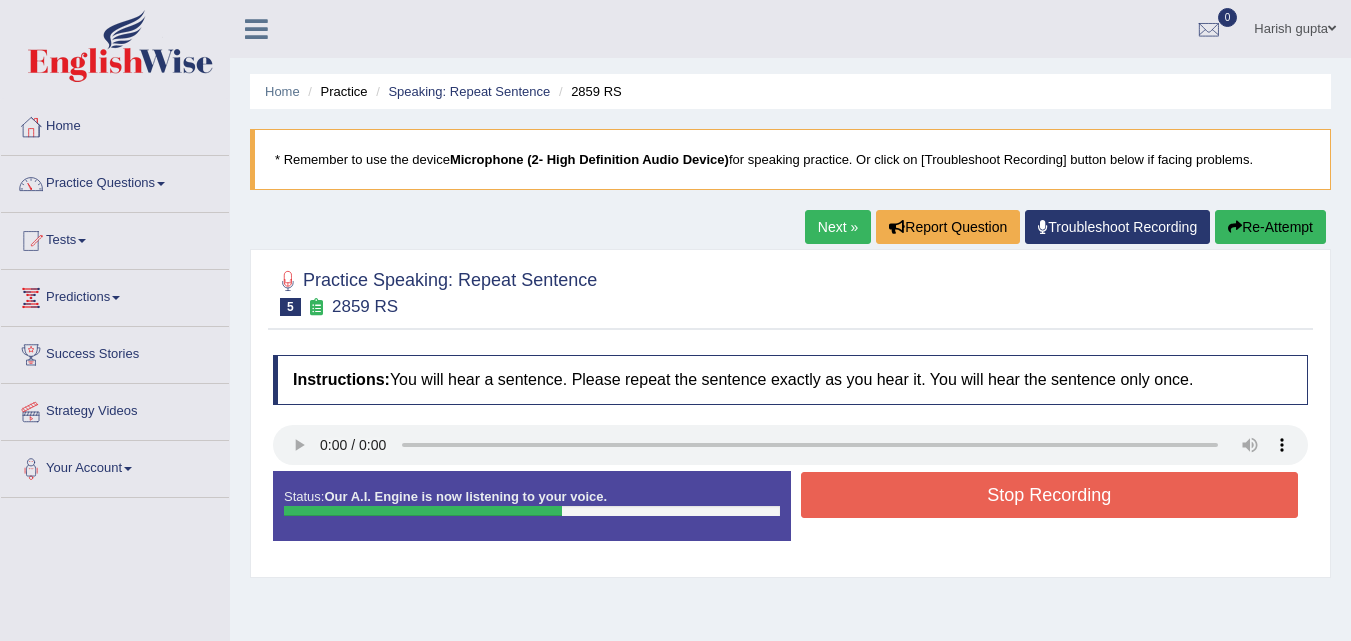 click on "Stop Recording" at bounding box center (1050, 495) 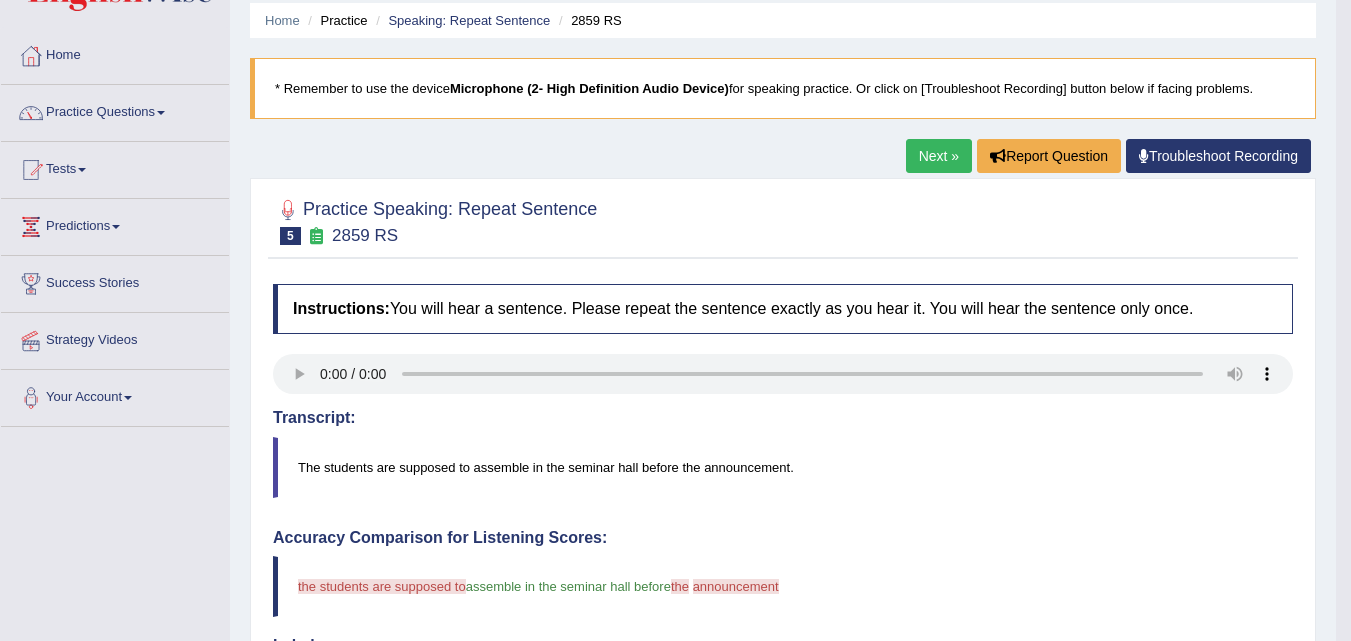 scroll, scrollTop: 64, scrollLeft: 0, axis: vertical 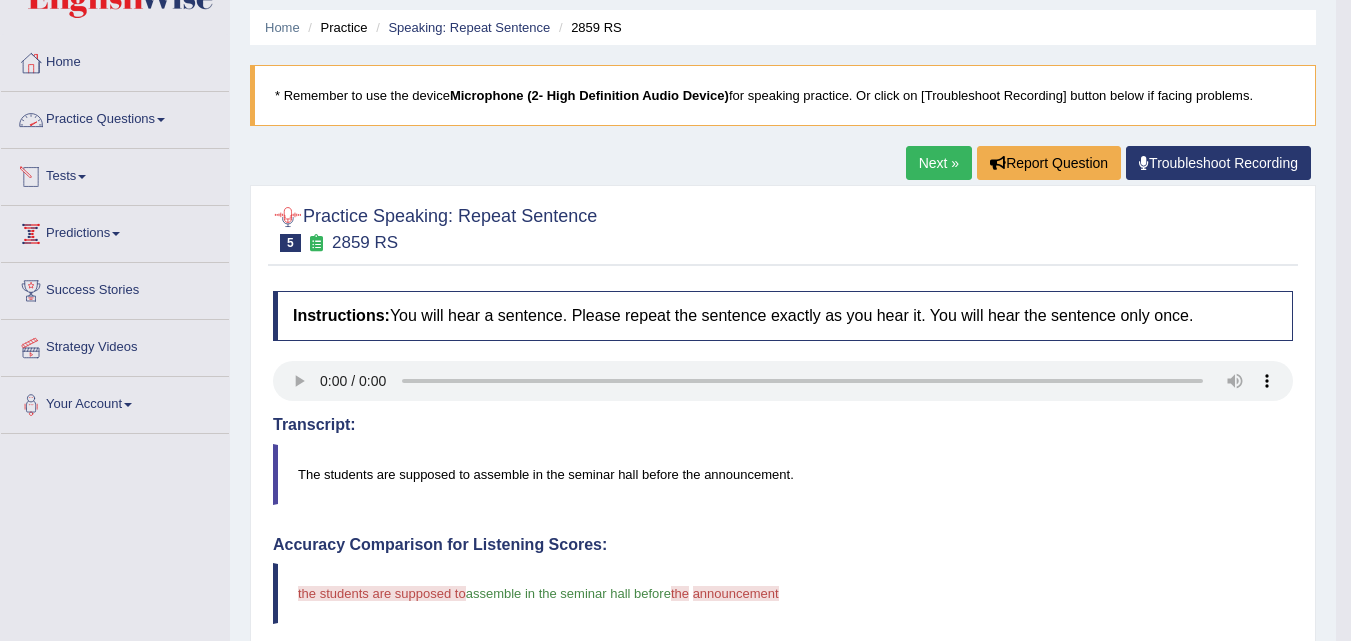 click on "Practice Questions" at bounding box center (115, 117) 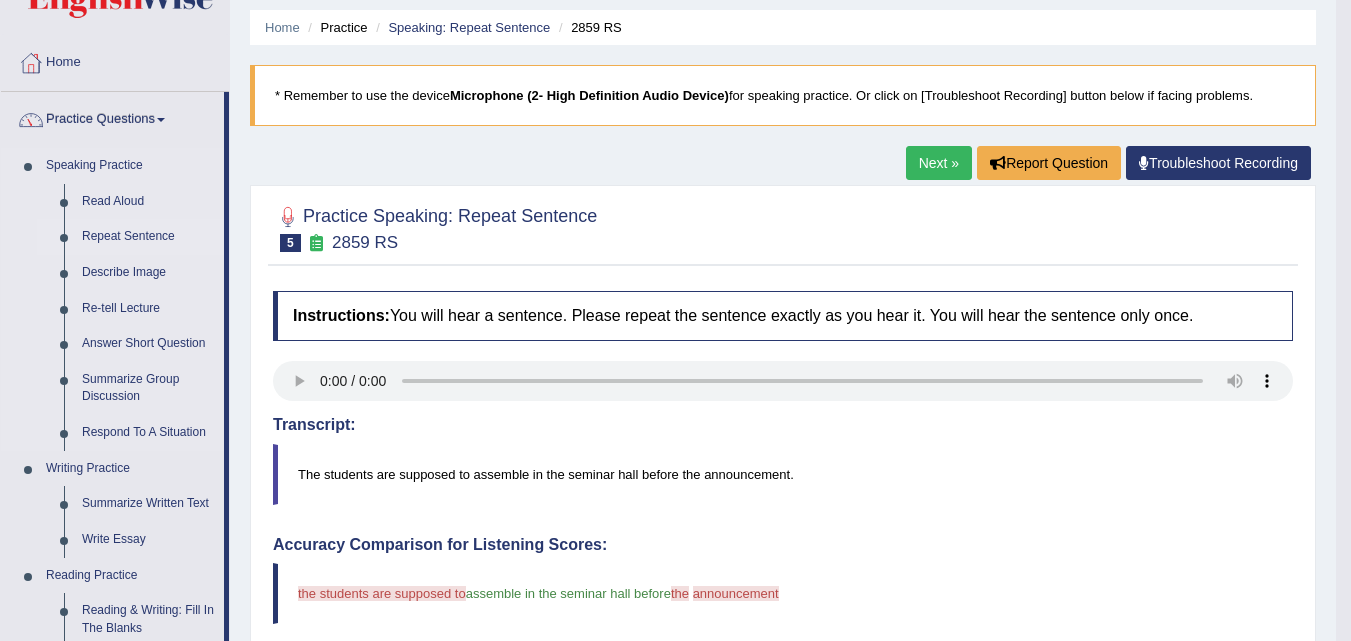 click on "Repeat Sentence" at bounding box center [148, 237] 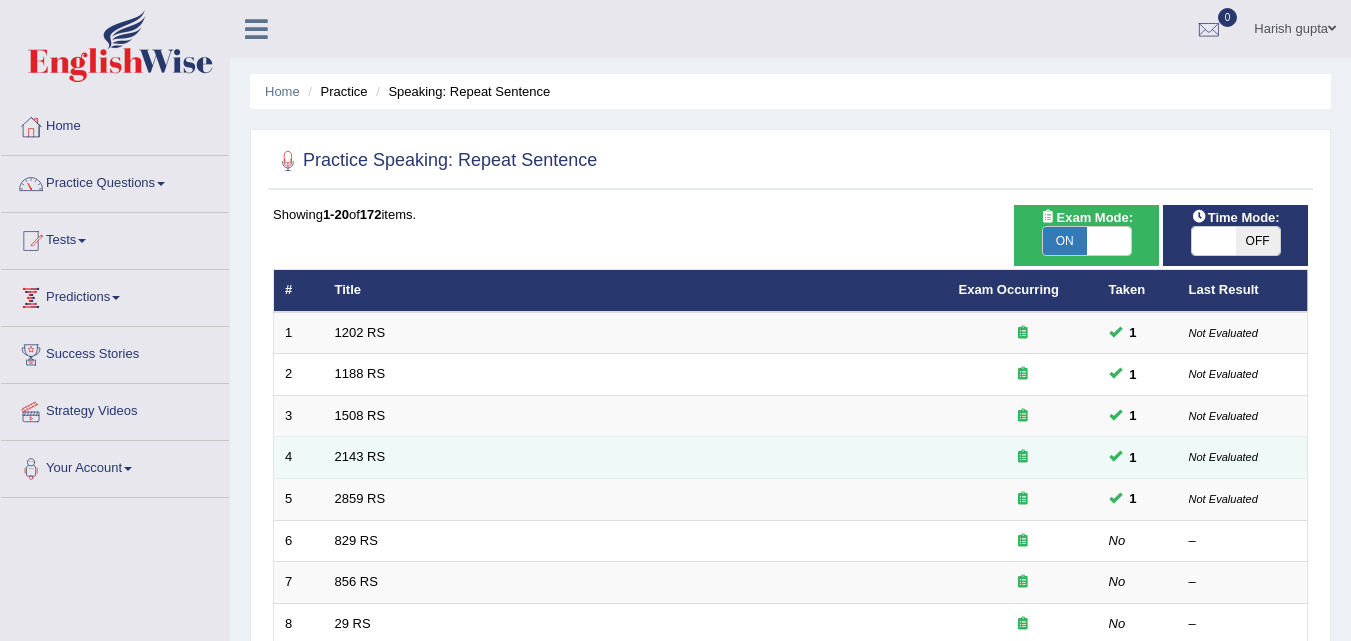 scroll, scrollTop: 0, scrollLeft: 0, axis: both 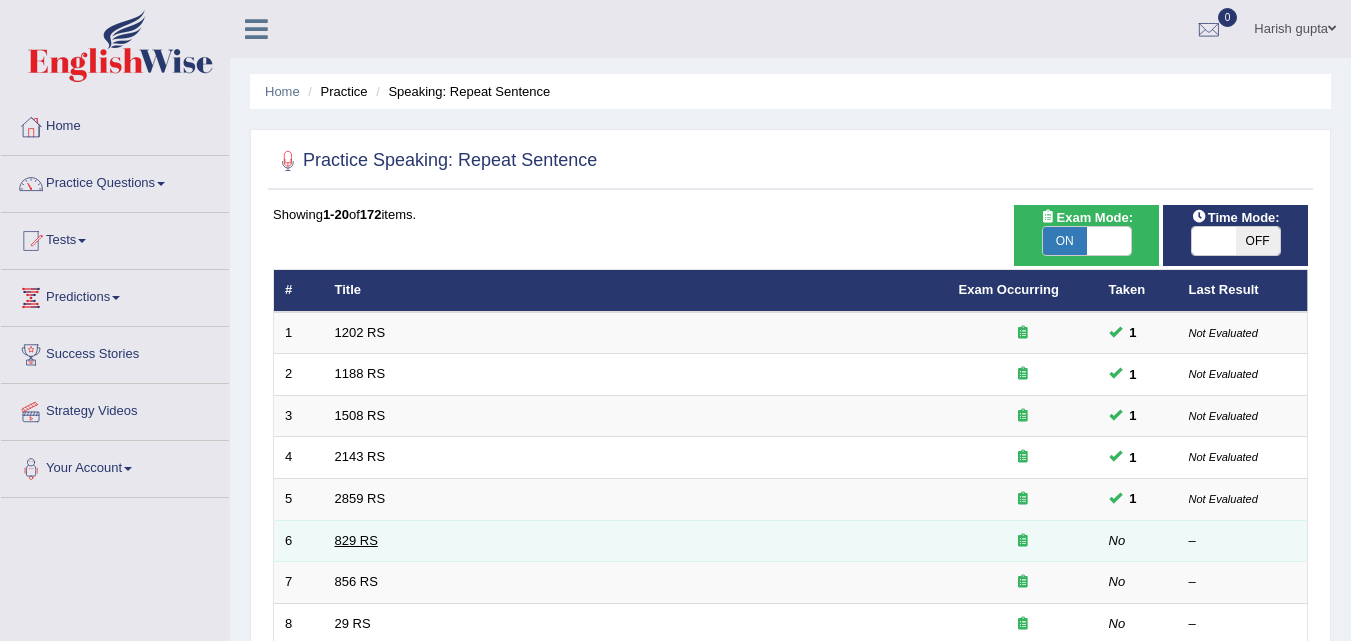click on "829 RS" at bounding box center [356, 540] 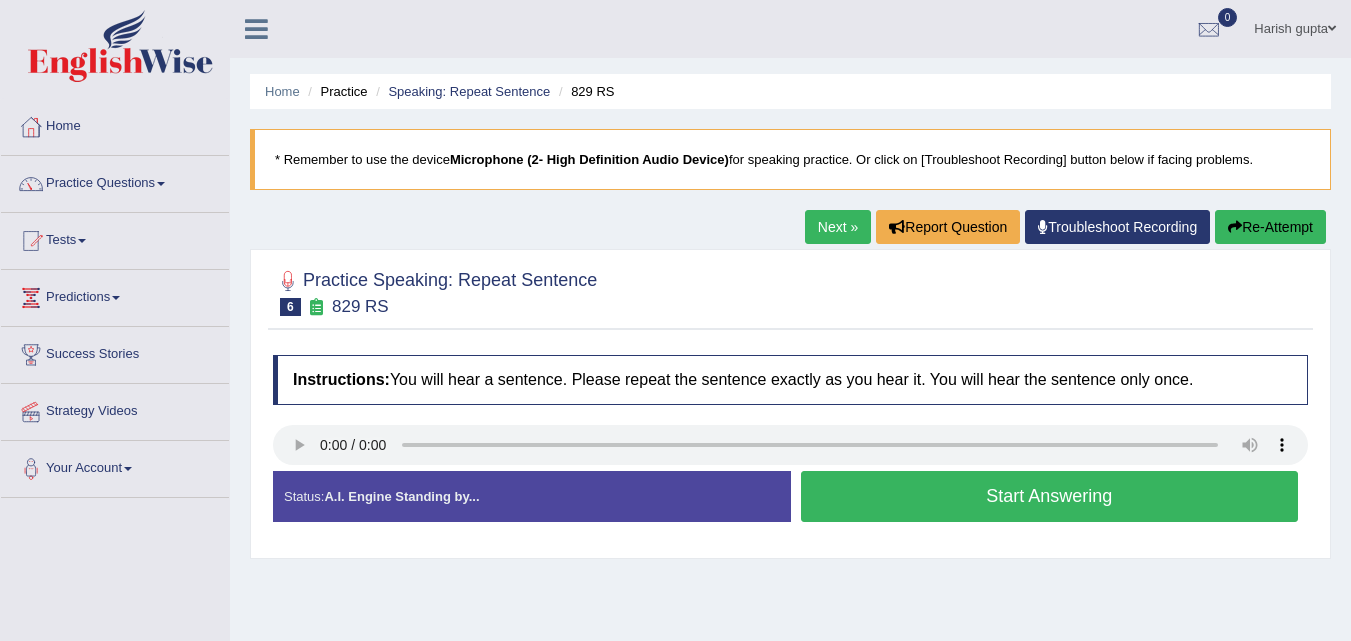 scroll, scrollTop: 0, scrollLeft: 0, axis: both 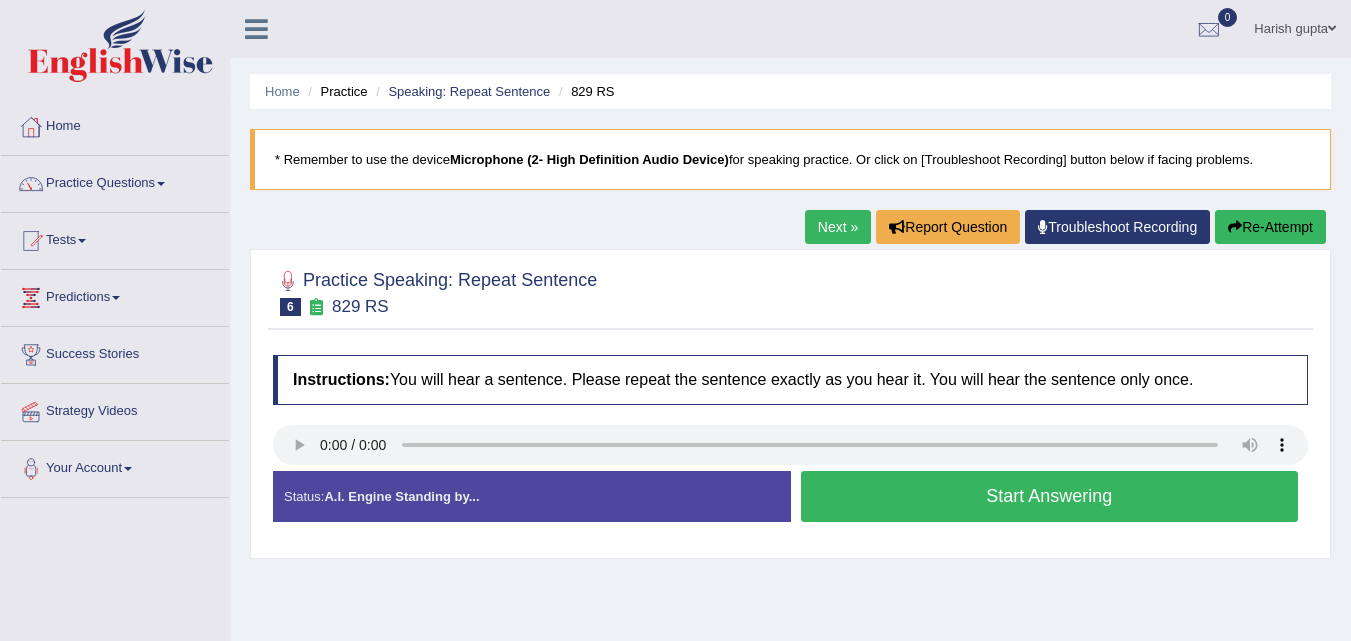 click on "Start Answering" at bounding box center [1050, 496] 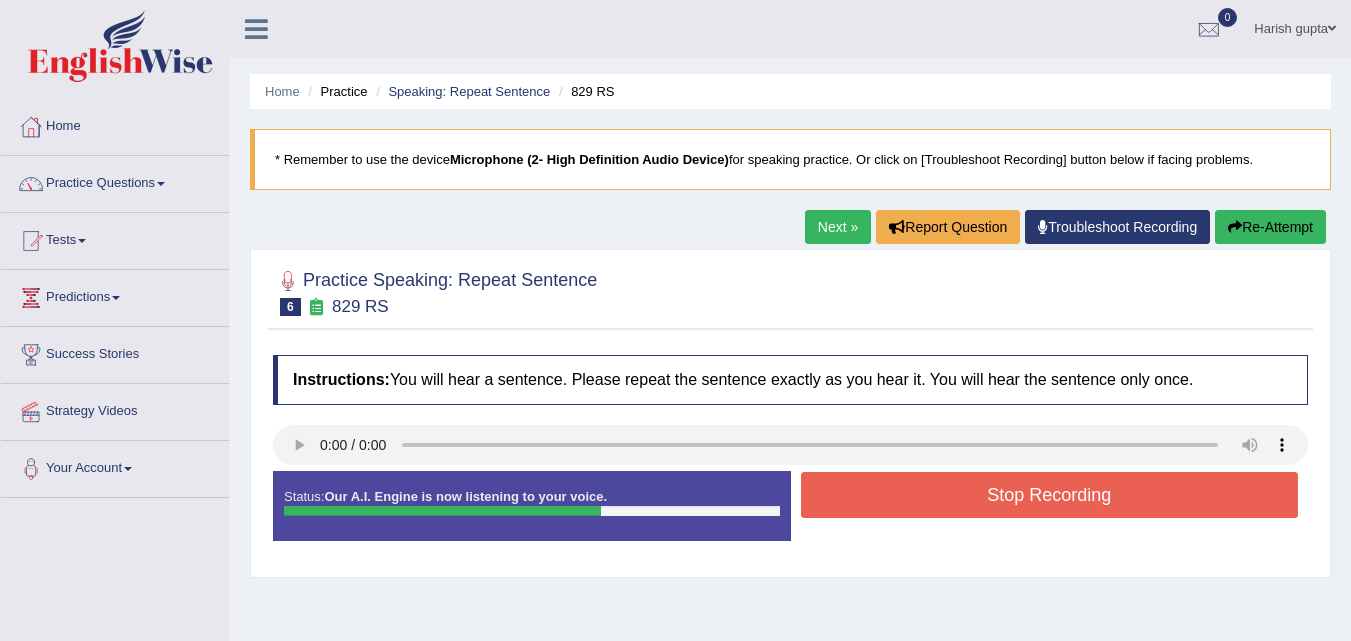 click on "Re-Attempt" at bounding box center [1270, 227] 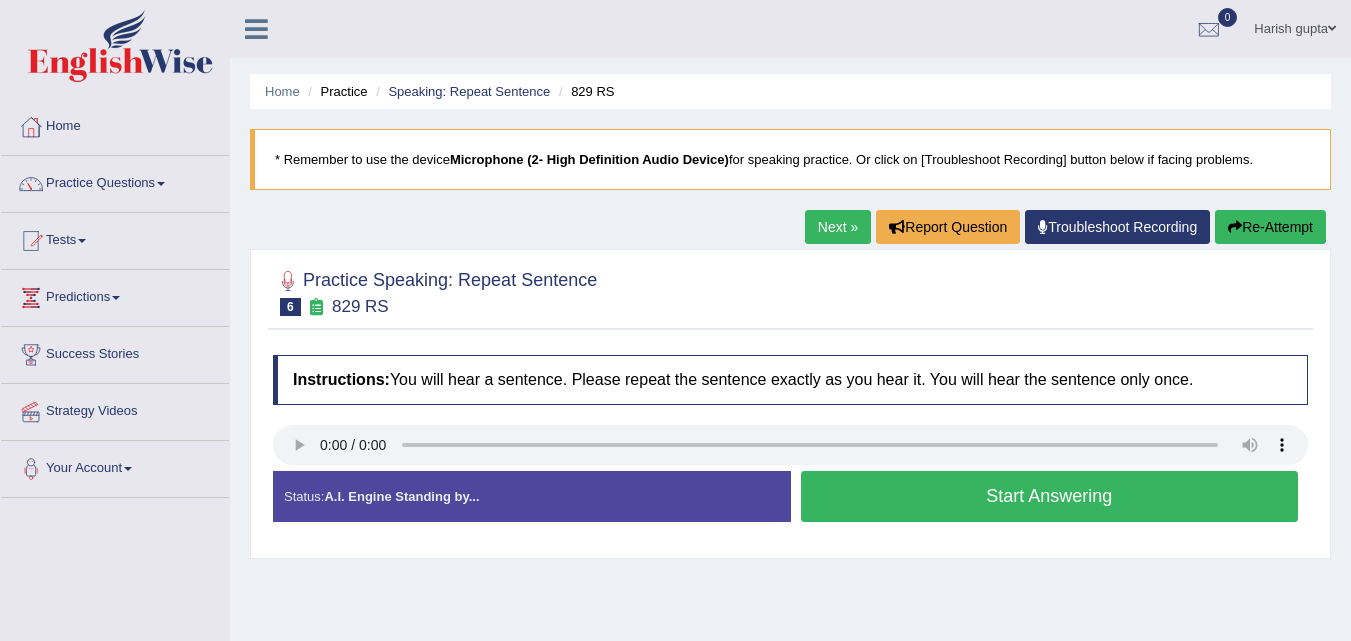 scroll, scrollTop: 0, scrollLeft: 0, axis: both 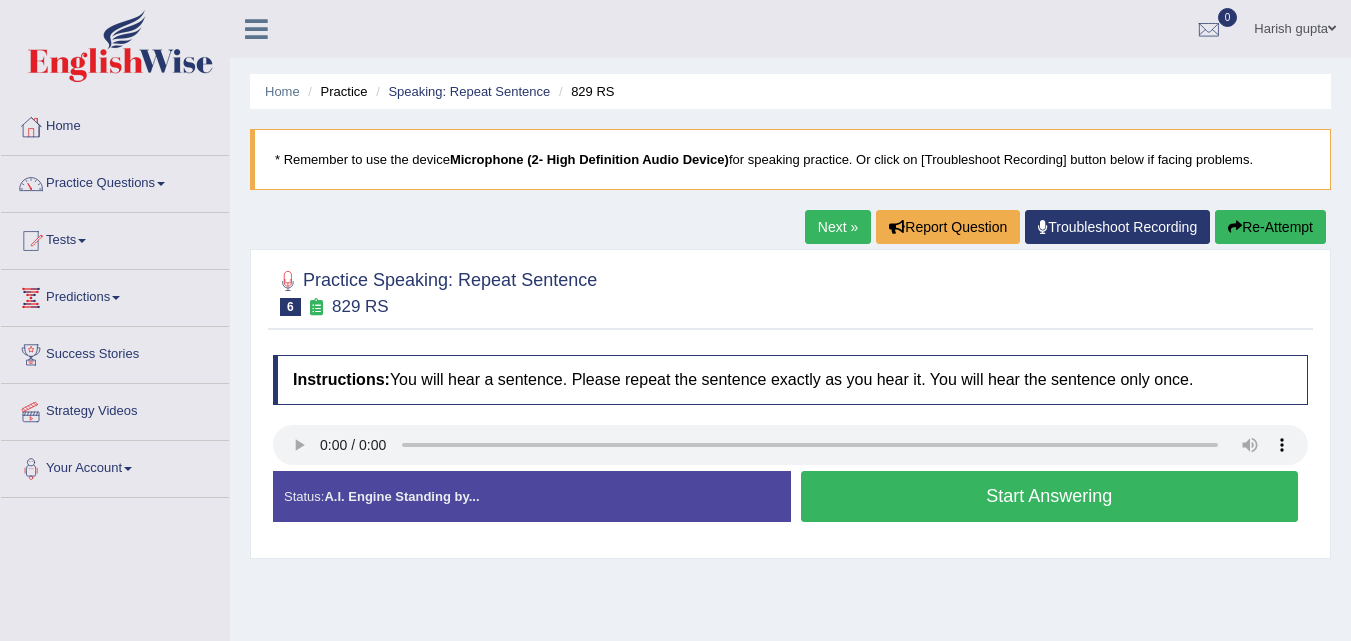 click on "Start Answering" at bounding box center [1050, 496] 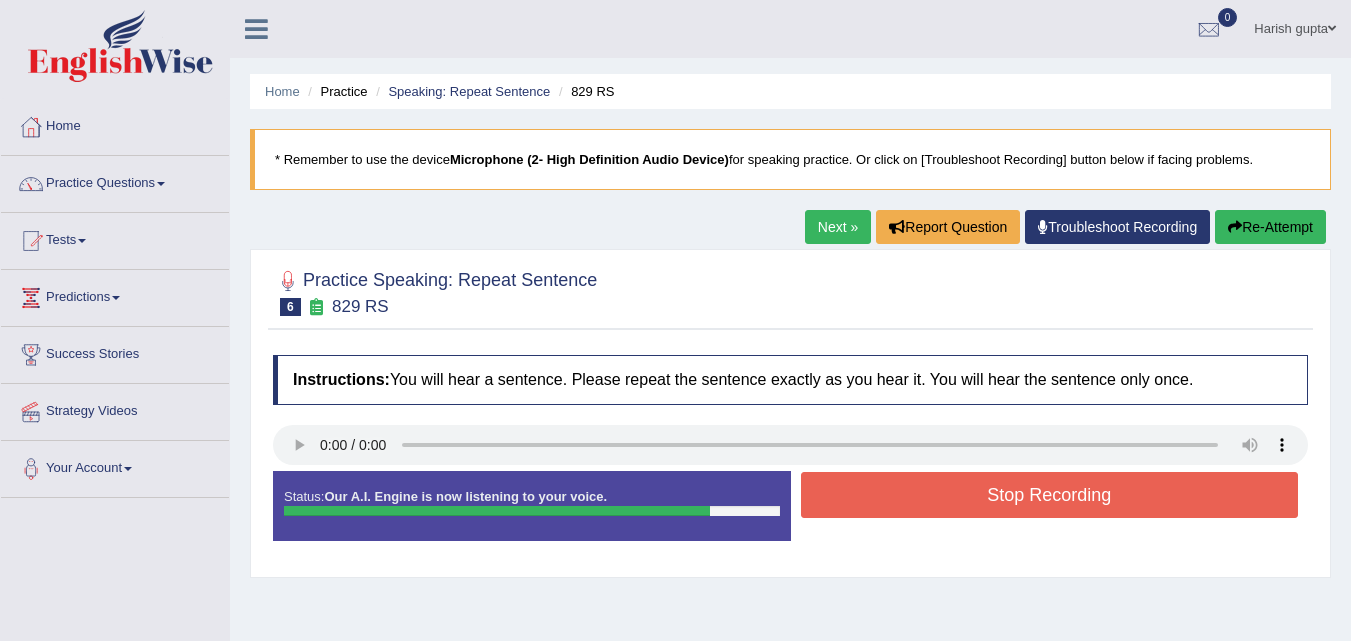 click on "Re-Attempt" at bounding box center [1270, 227] 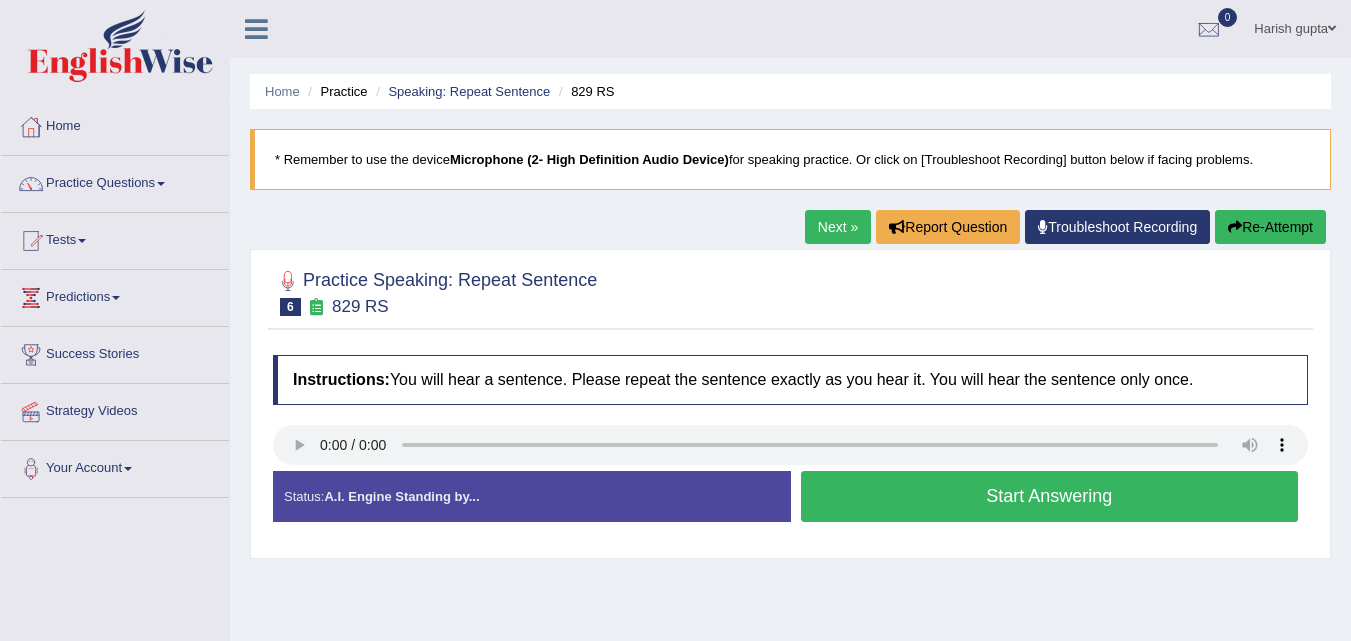 scroll, scrollTop: 0, scrollLeft: 0, axis: both 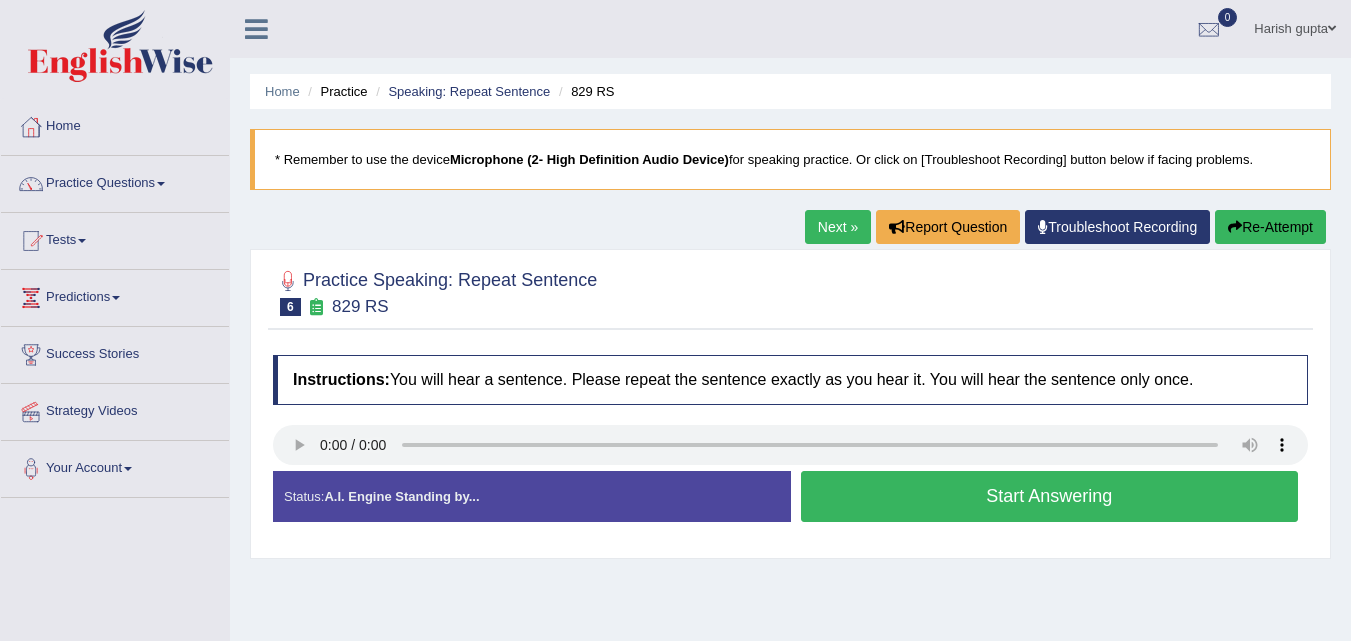 click on "Start Answering" at bounding box center [1050, 496] 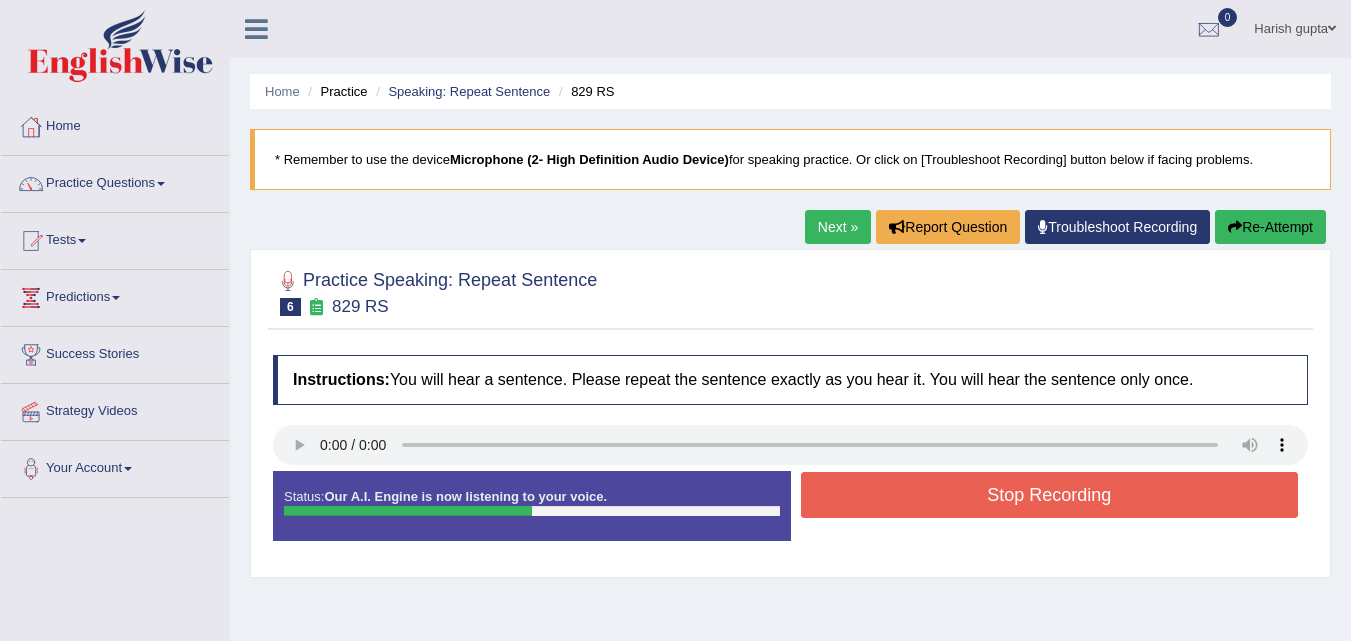 click on "Stop Recording" at bounding box center (1050, 495) 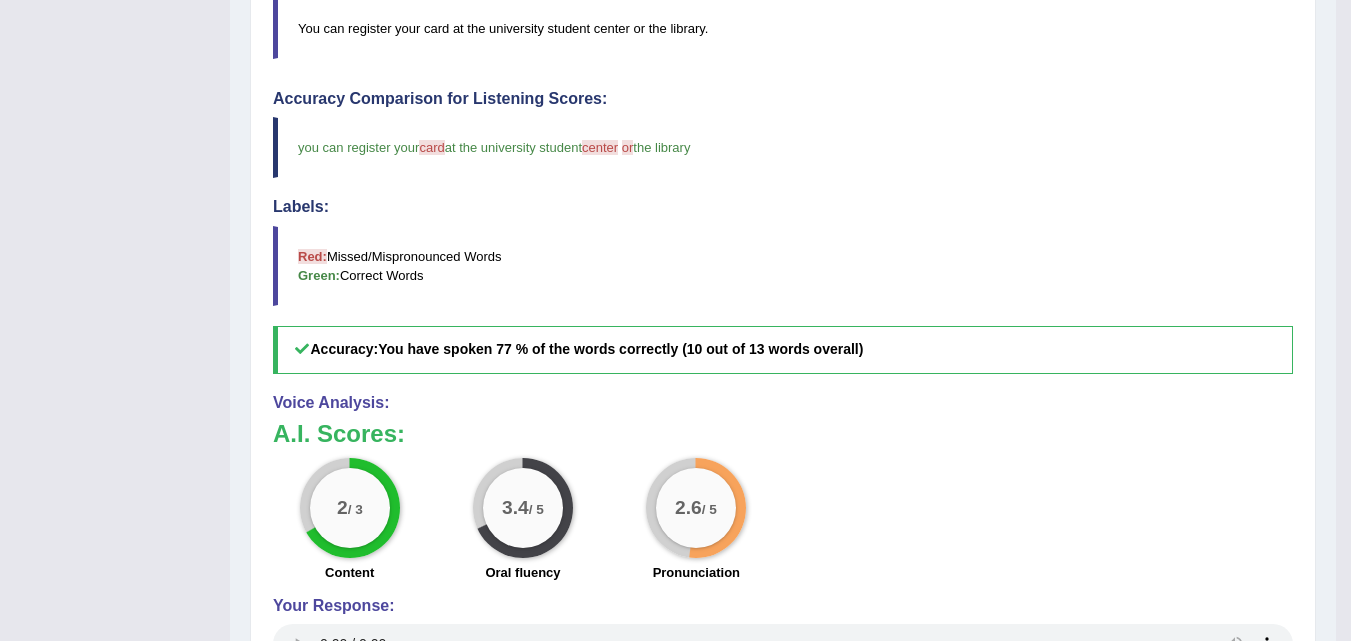 scroll, scrollTop: 0, scrollLeft: 0, axis: both 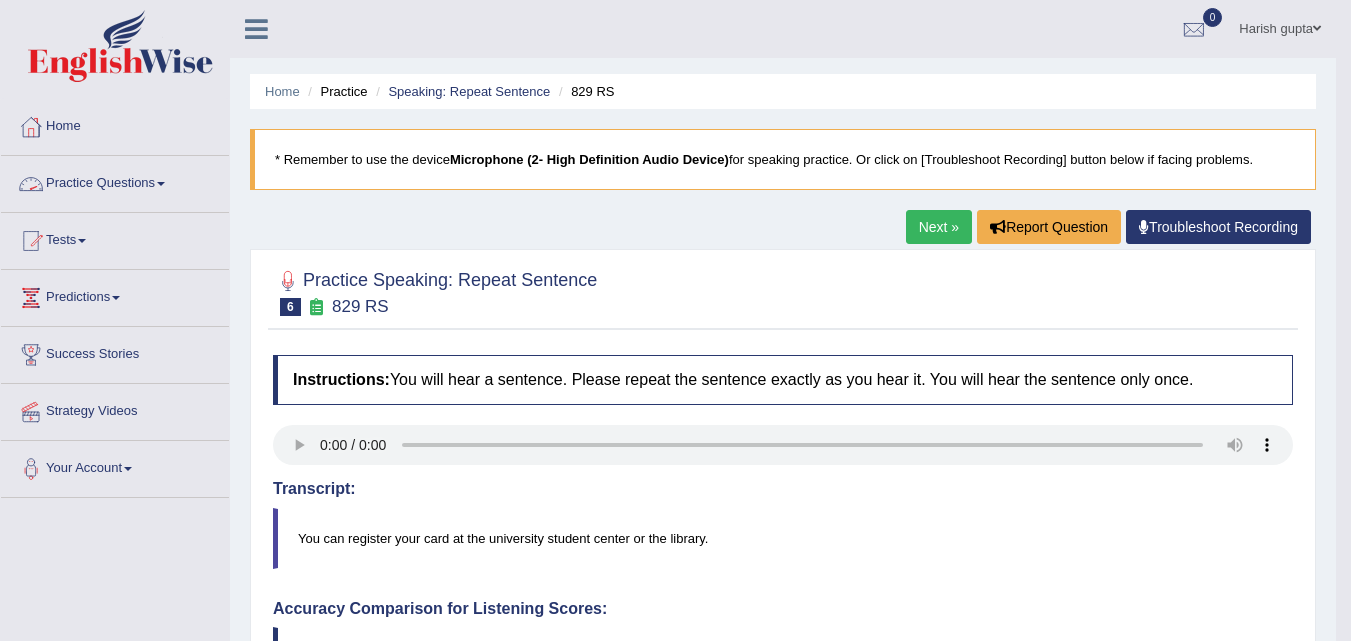 click on "Practice Questions" at bounding box center (115, 181) 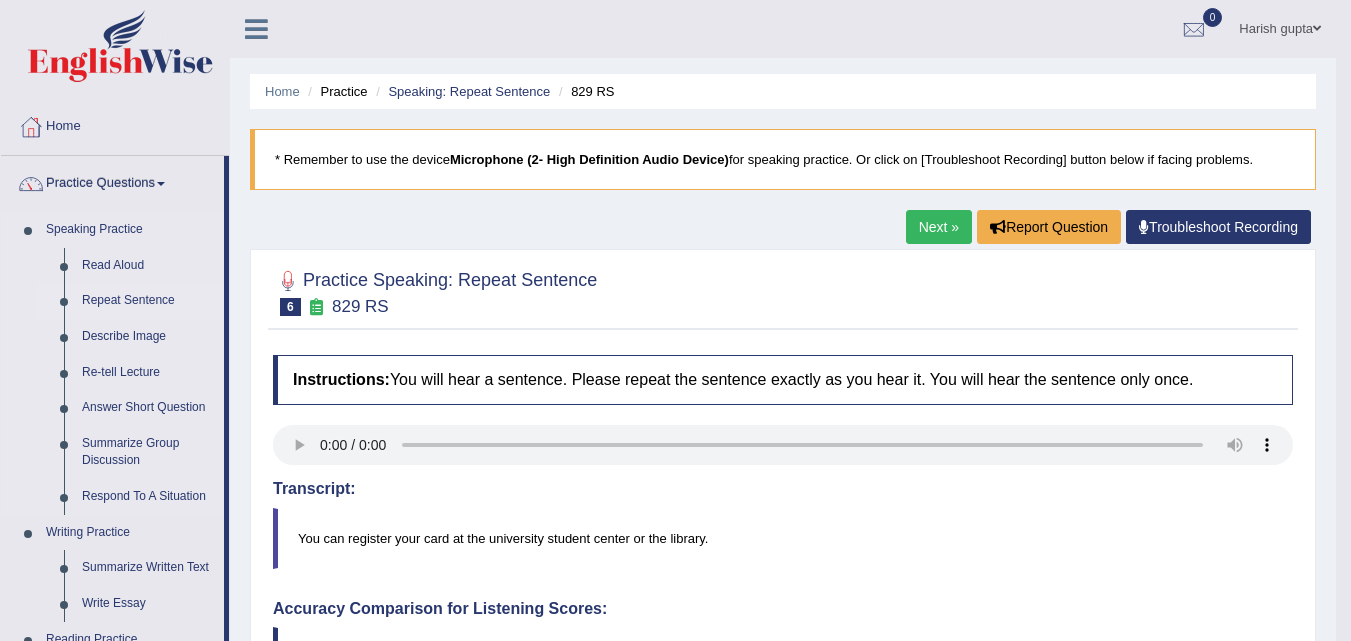 click on "Repeat Sentence" at bounding box center [148, 301] 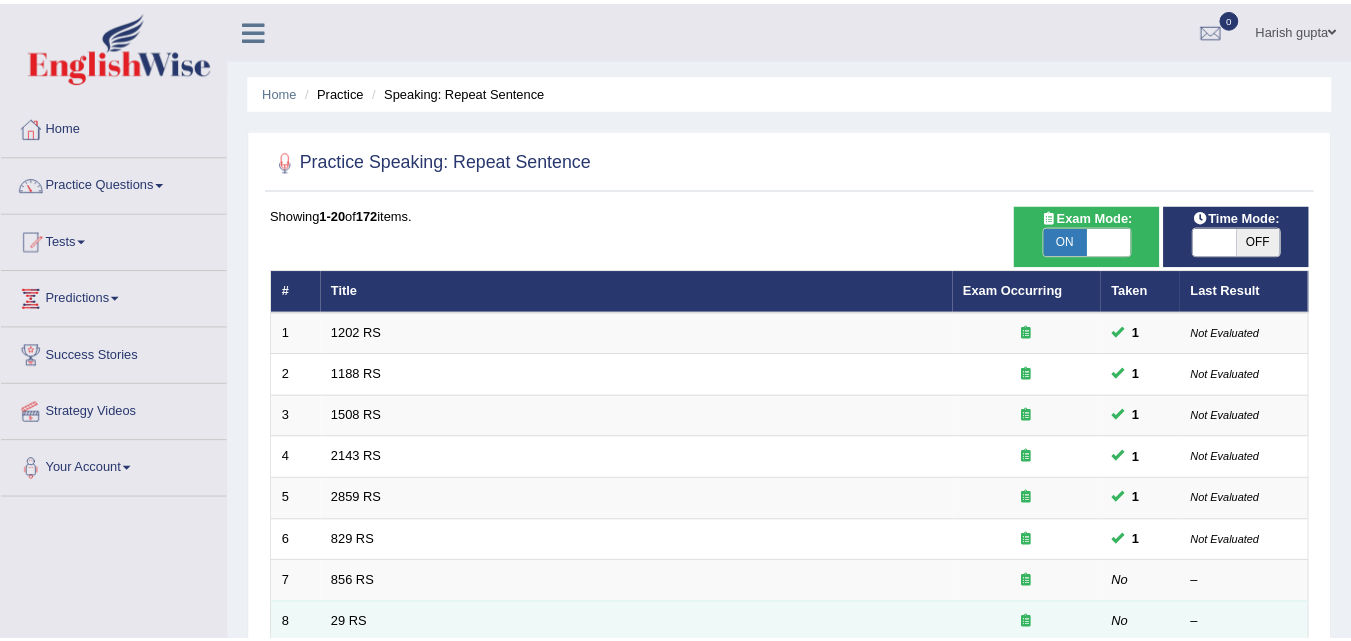 scroll, scrollTop: 0, scrollLeft: 0, axis: both 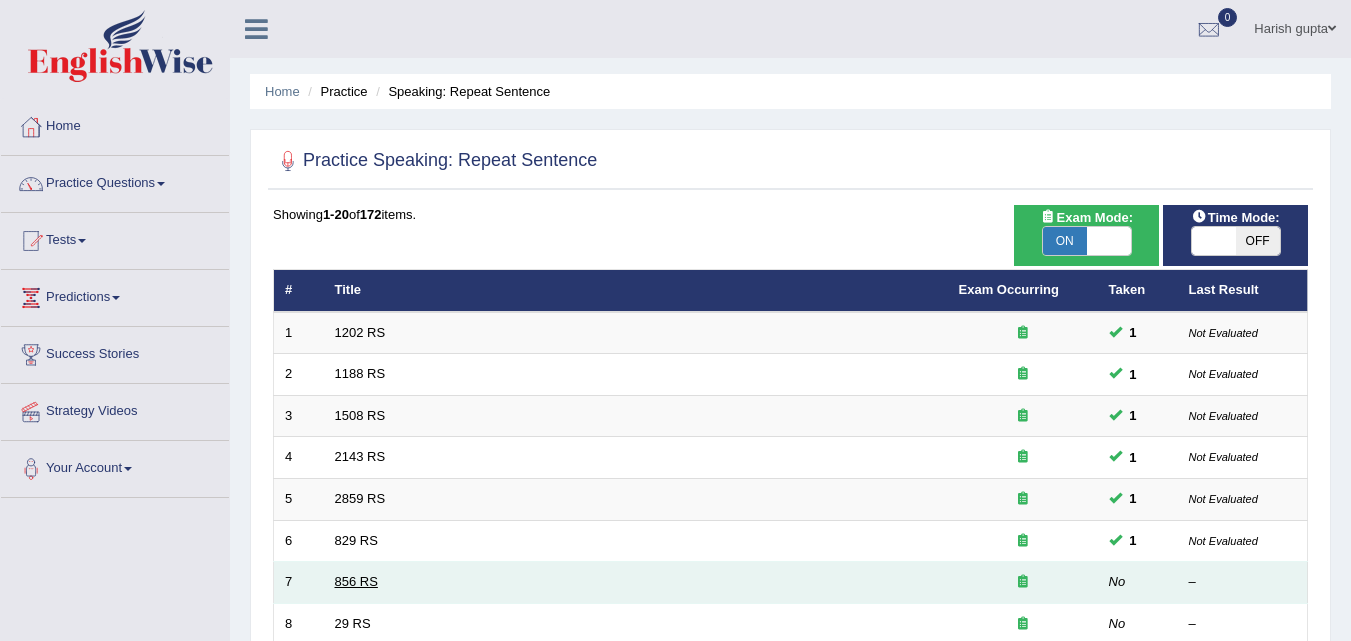 click on "856 RS" at bounding box center (356, 581) 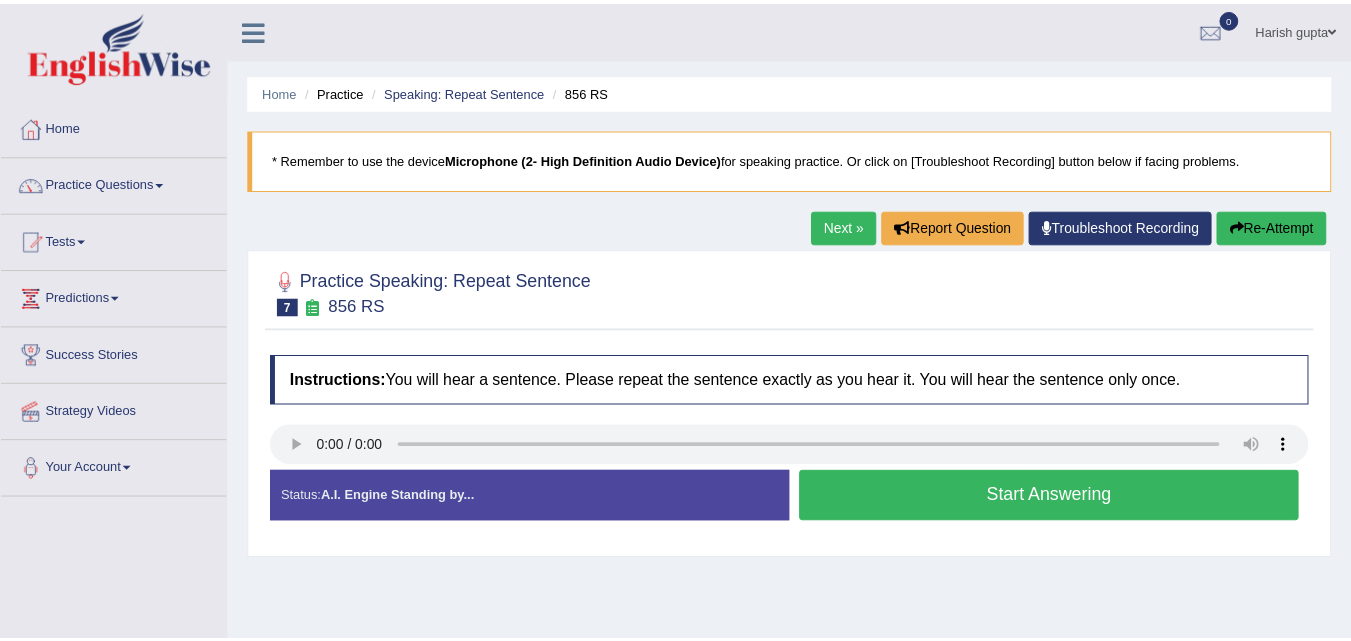 scroll, scrollTop: 0, scrollLeft: 0, axis: both 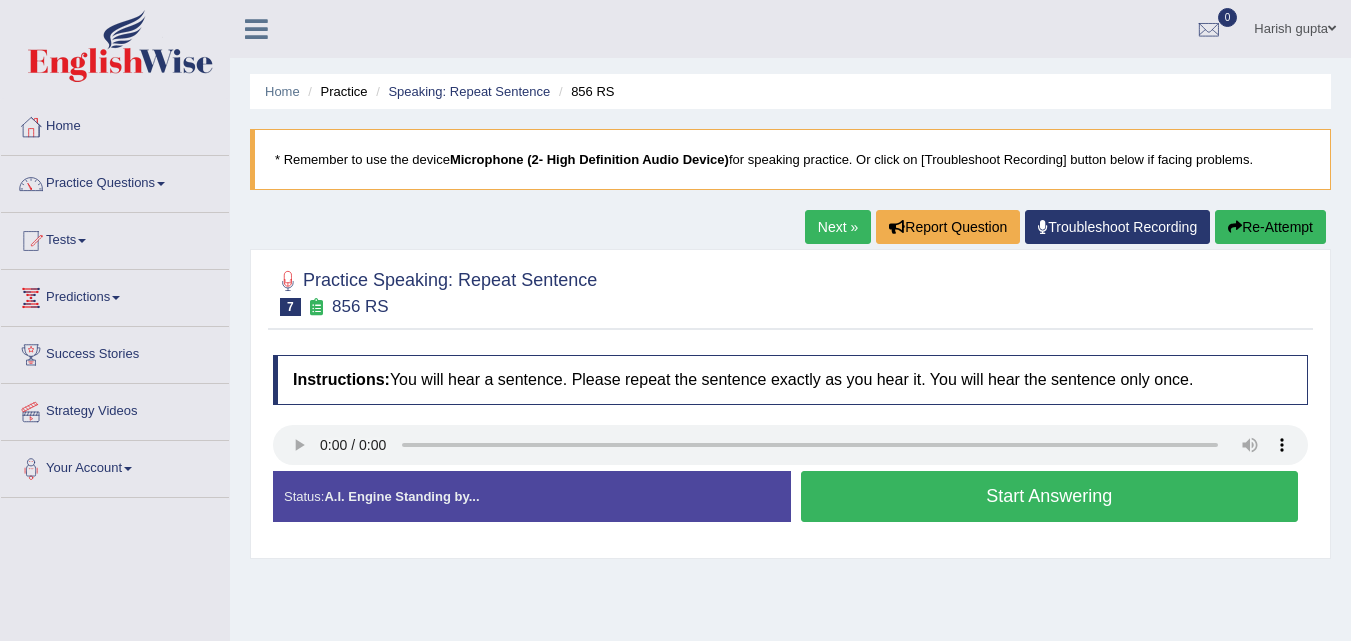 click on "Start Answering" at bounding box center (1050, 496) 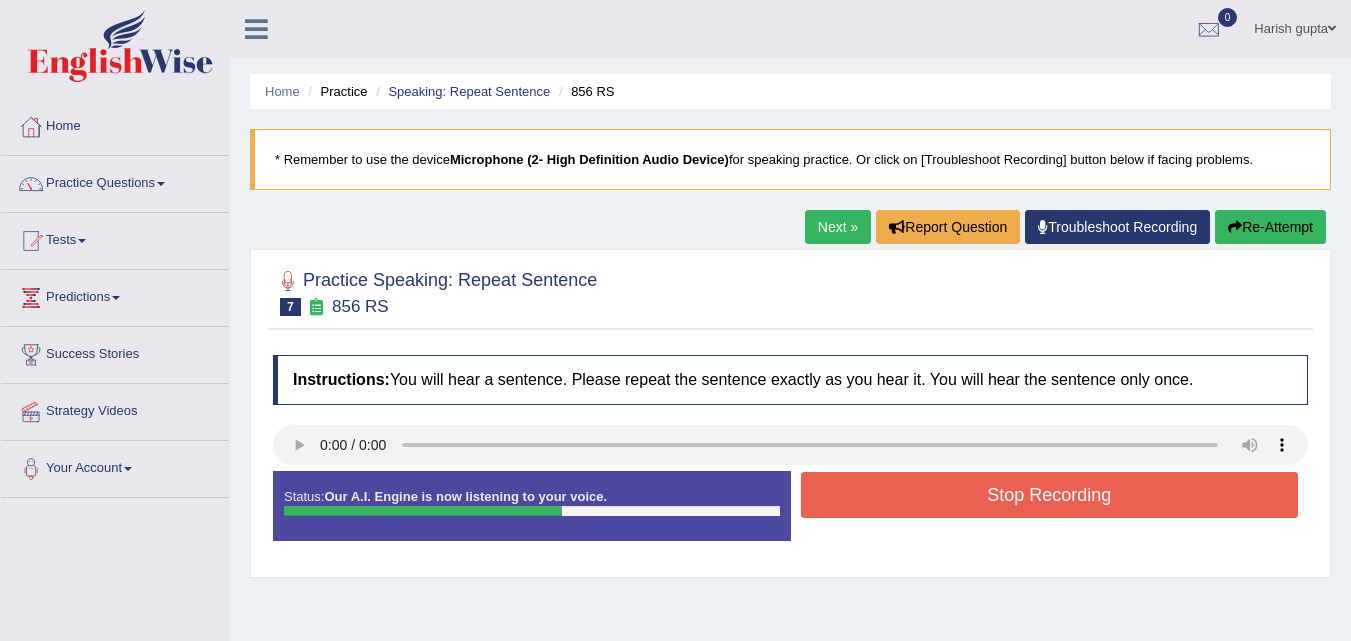 click on "Stop Recording" at bounding box center [1050, 495] 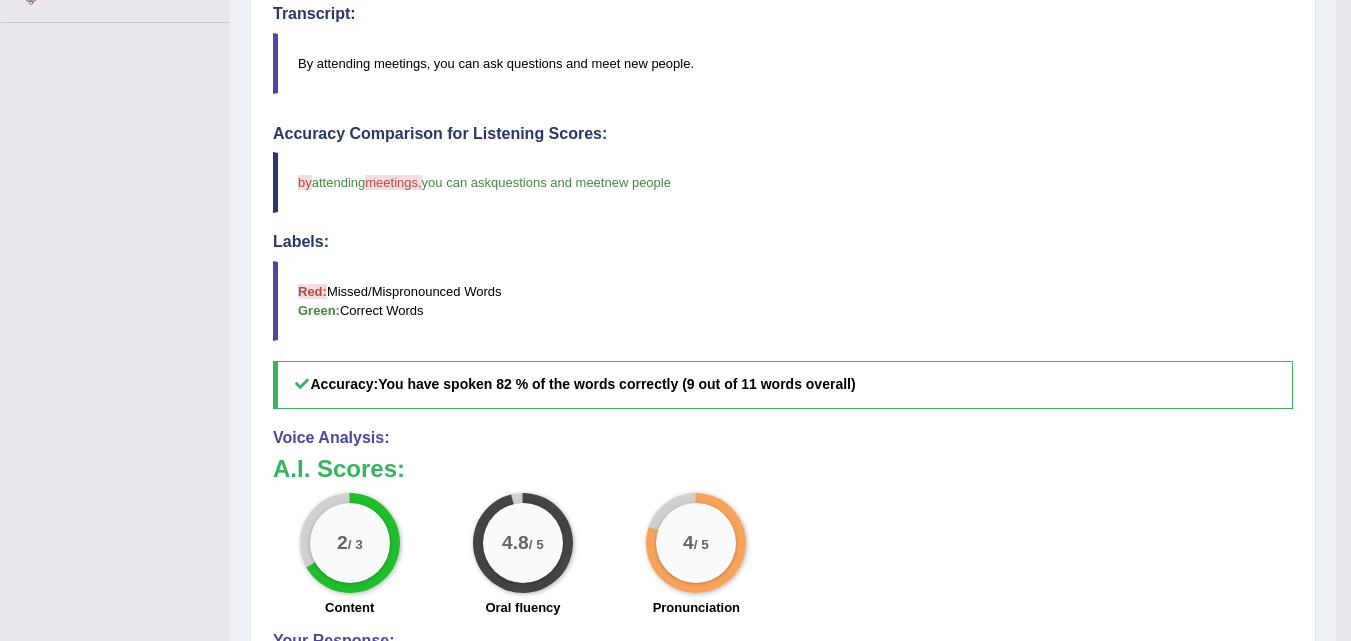 scroll, scrollTop: 0, scrollLeft: 0, axis: both 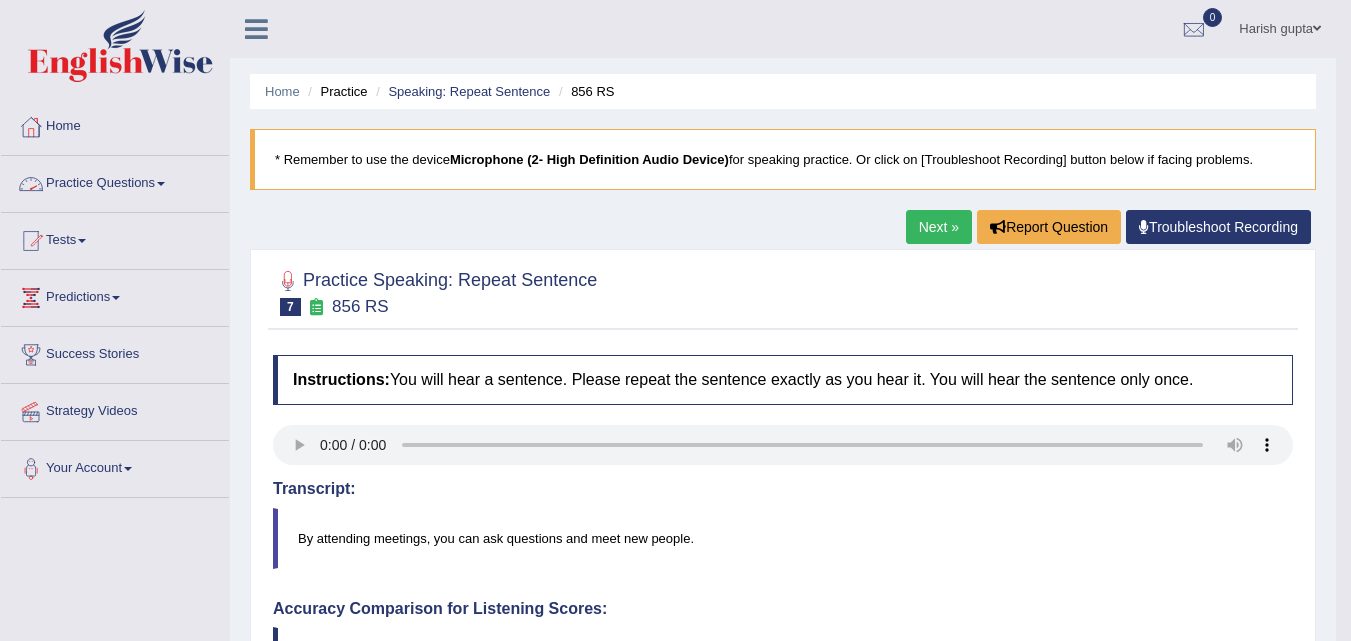 click on "Practice Questions" at bounding box center [115, 181] 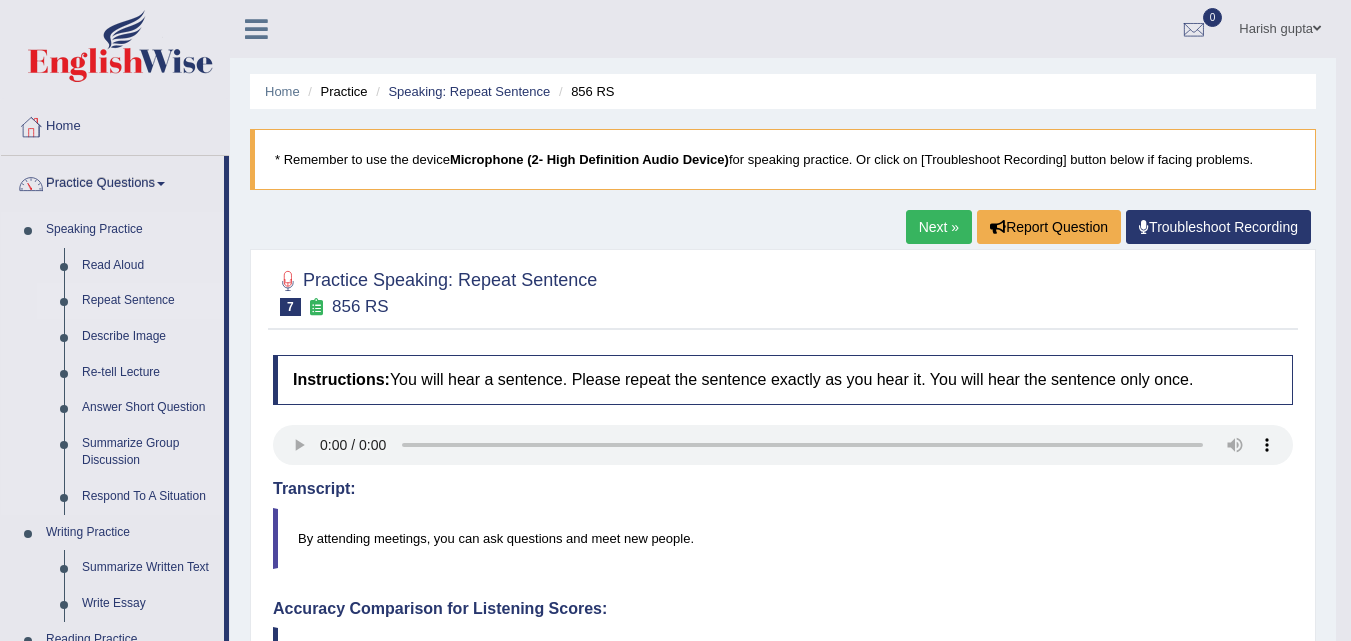 click on "Repeat Sentence" at bounding box center (148, 301) 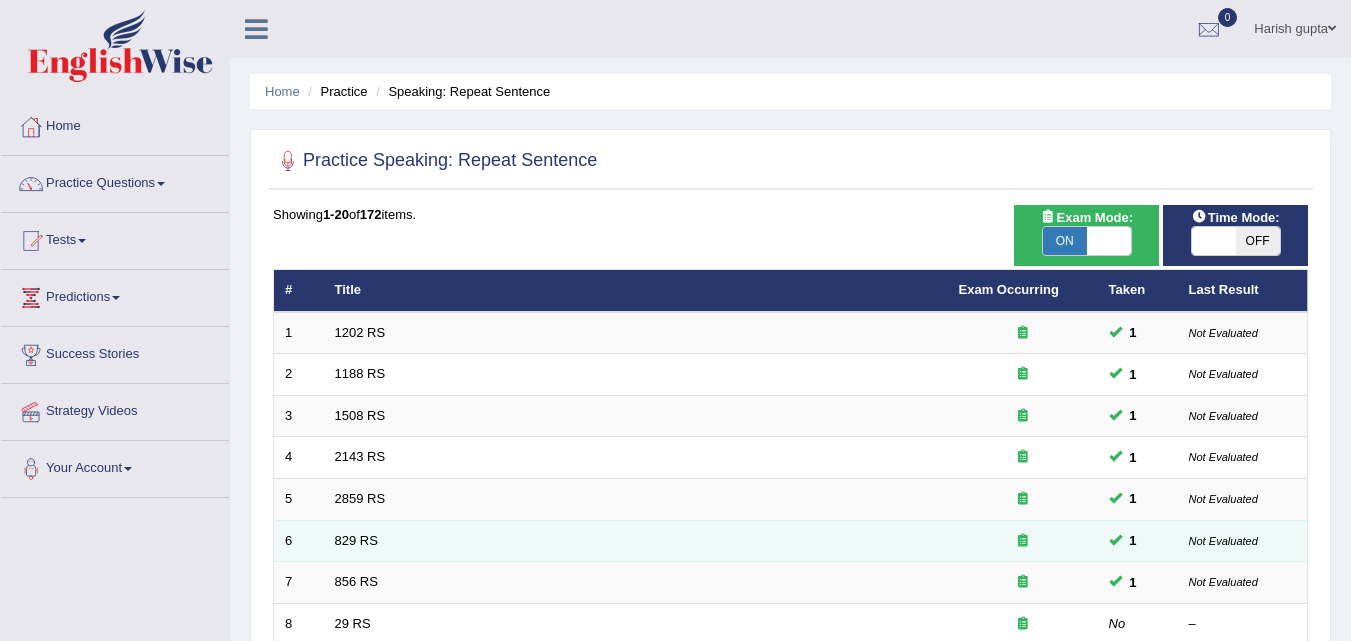 scroll, scrollTop: 0, scrollLeft: 0, axis: both 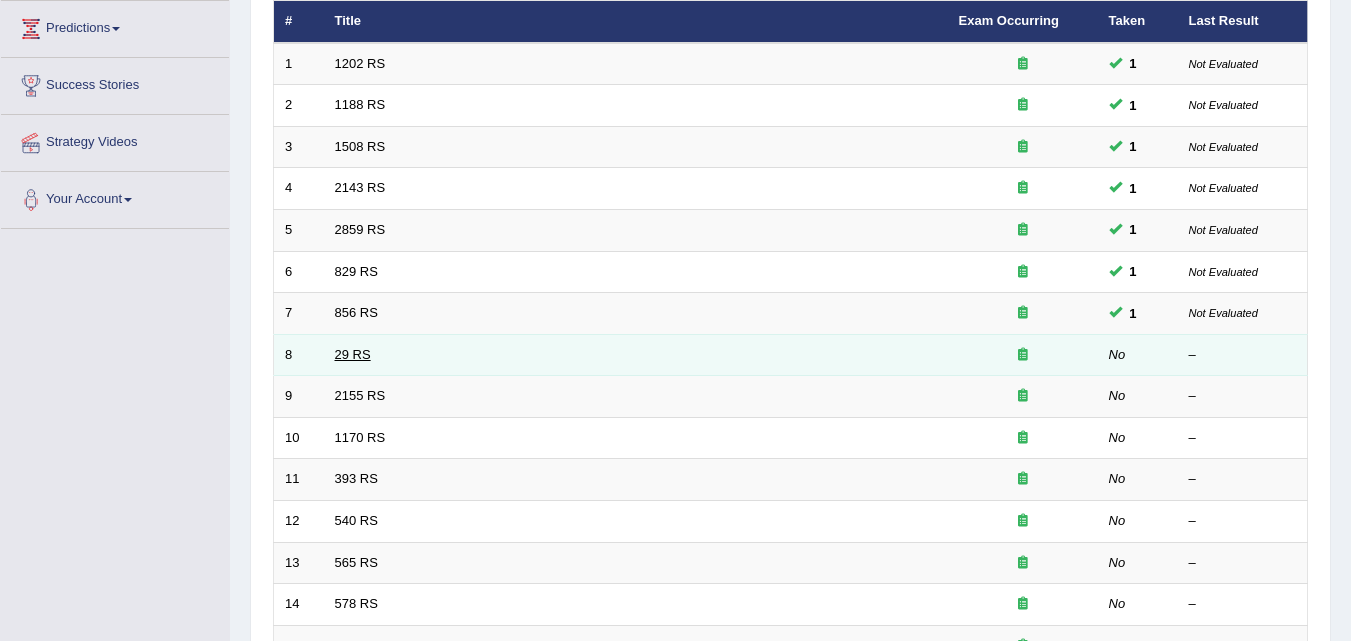 click on "29 RS" at bounding box center (353, 354) 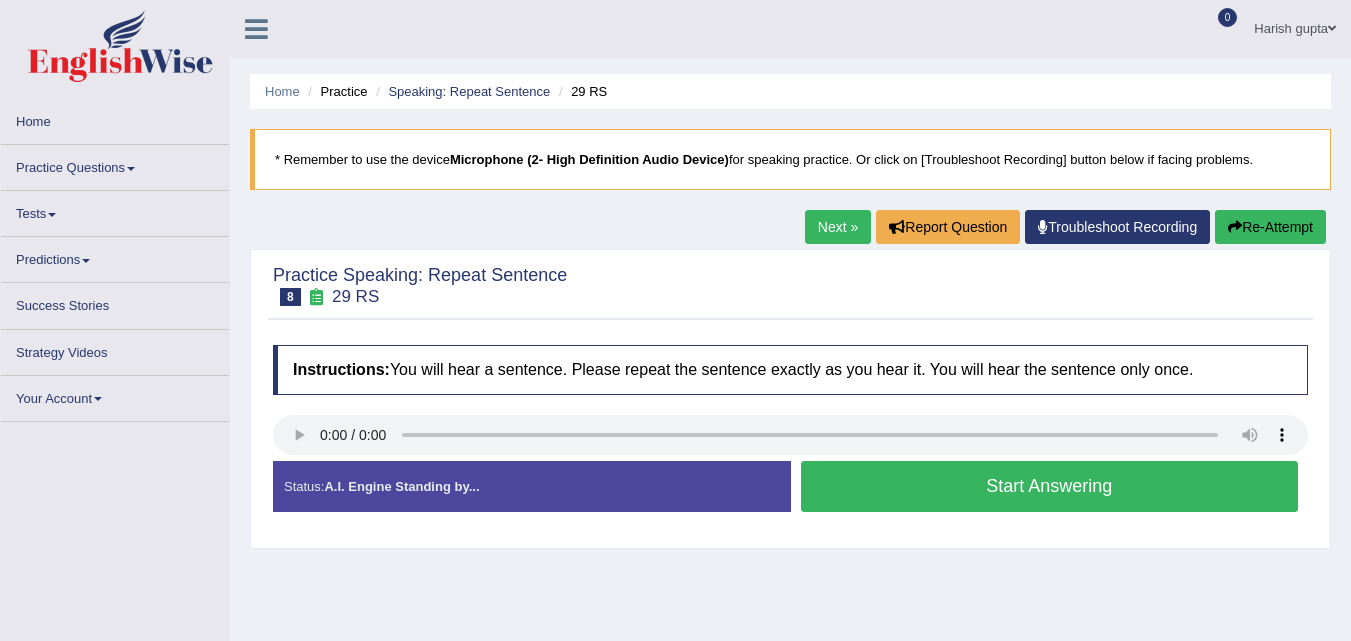 scroll, scrollTop: 0, scrollLeft: 0, axis: both 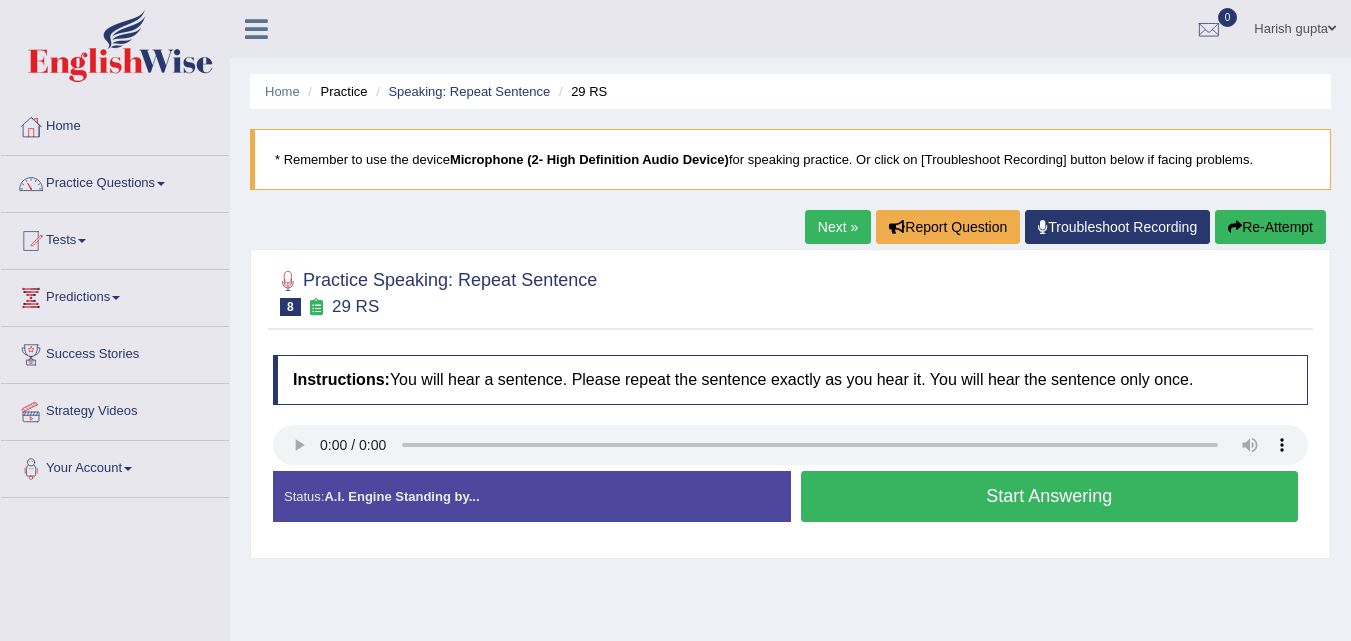 click on "Start Answering" at bounding box center (1050, 496) 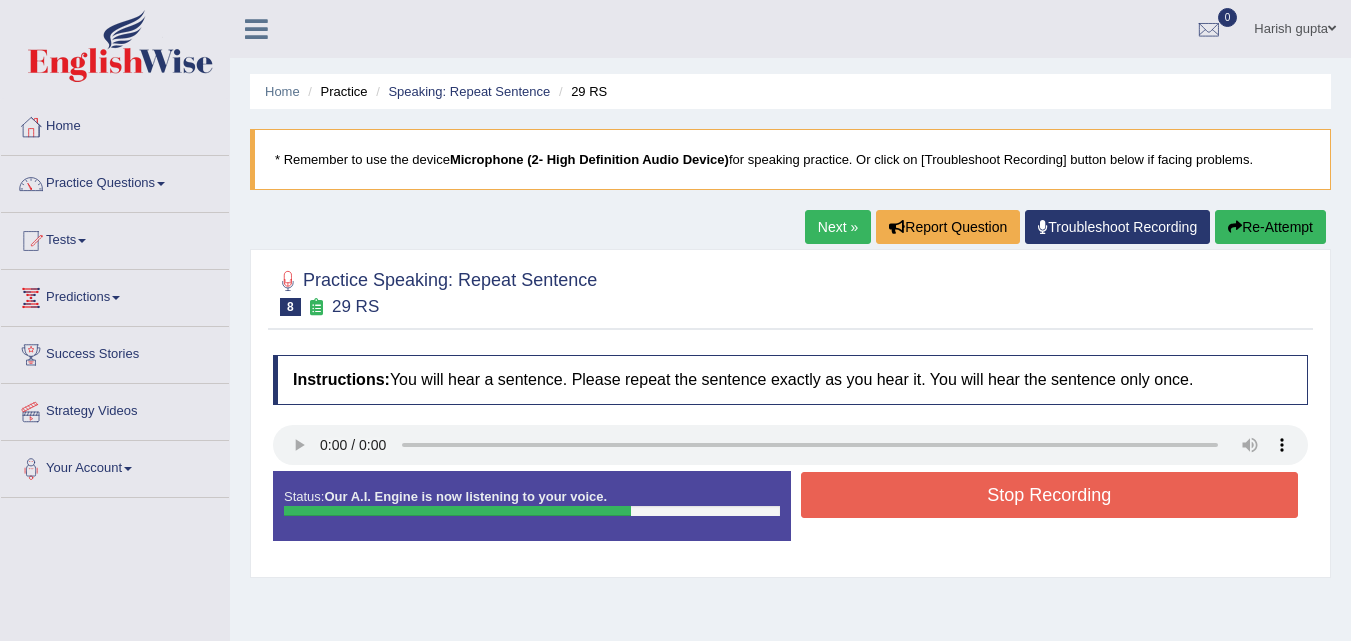 click on "Stop Recording" at bounding box center (1050, 495) 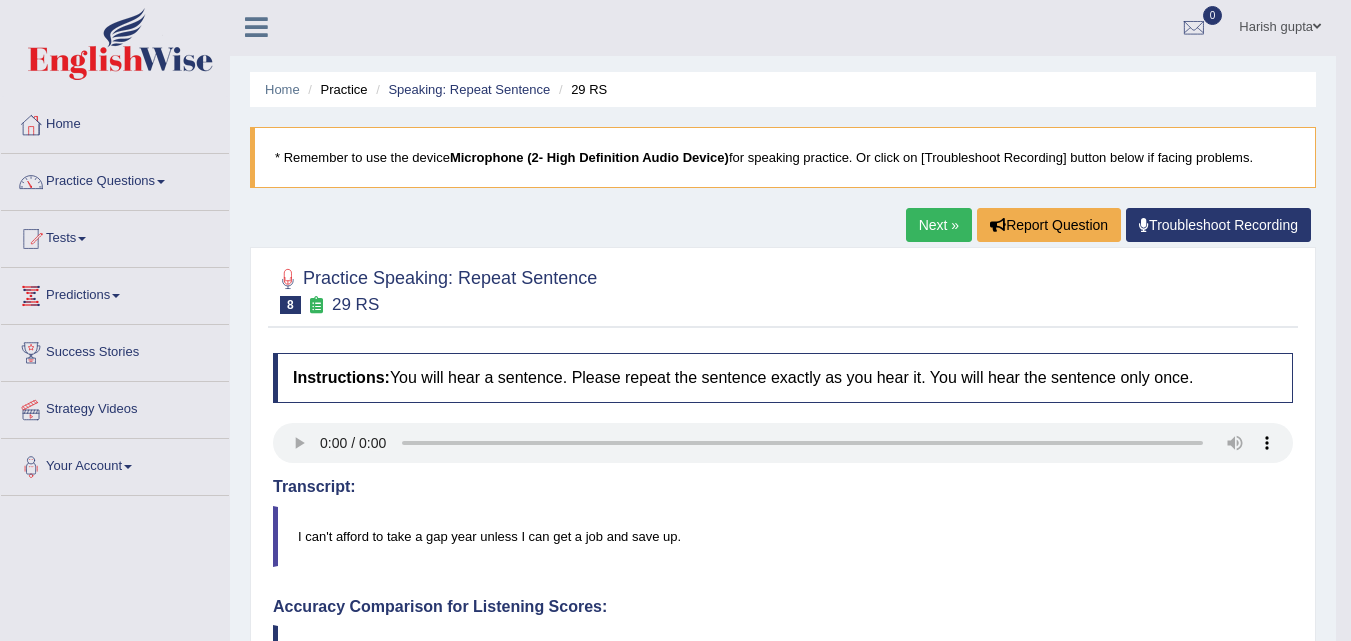scroll, scrollTop: 0, scrollLeft: 0, axis: both 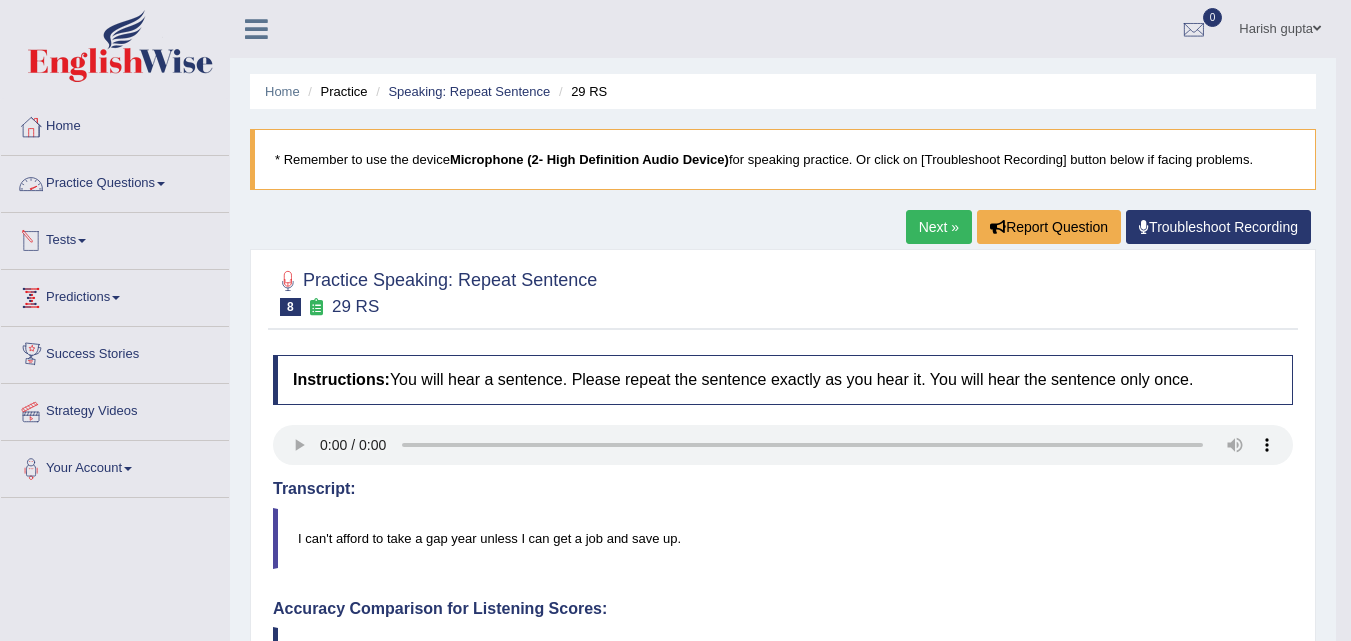 click on "Practice Questions" at bounding box center (115, 181) 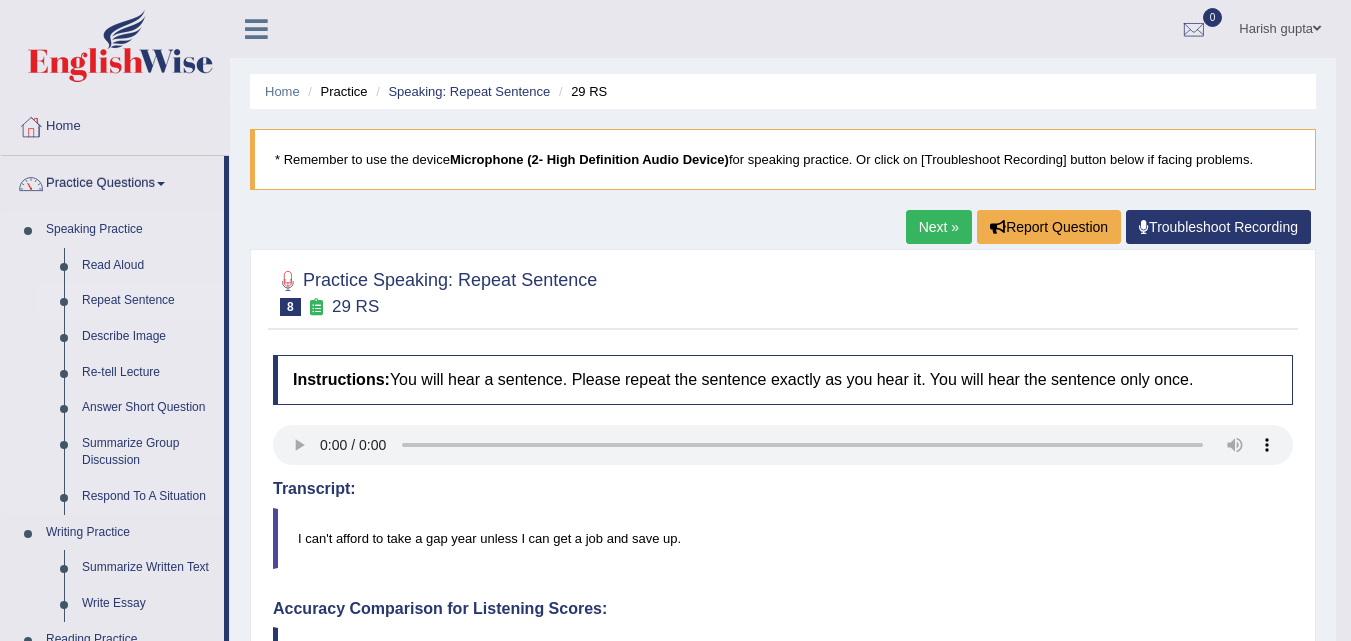 click on "Repeat Sentence" at bounding box center (148, 301) 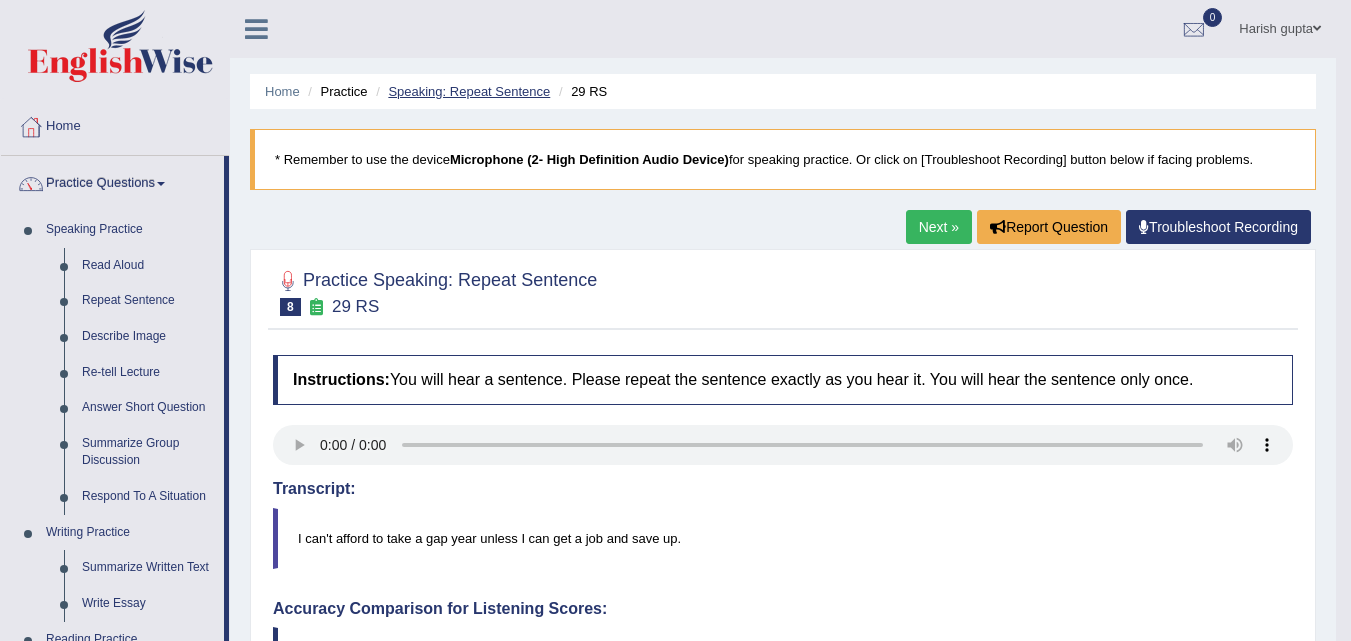 click on "Speaking: Repeat Sentence" at bounding box center (469, 91) 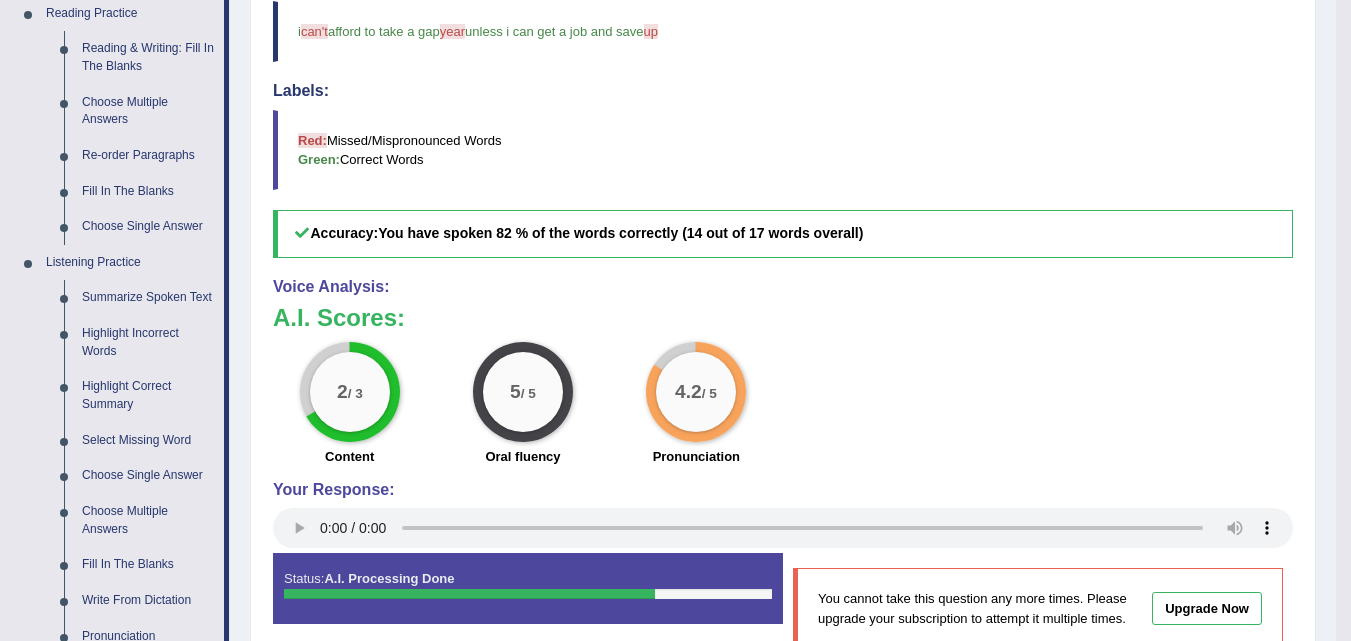 scroll, scrollTop: 564, scrollLeft: 0, axis: vertical 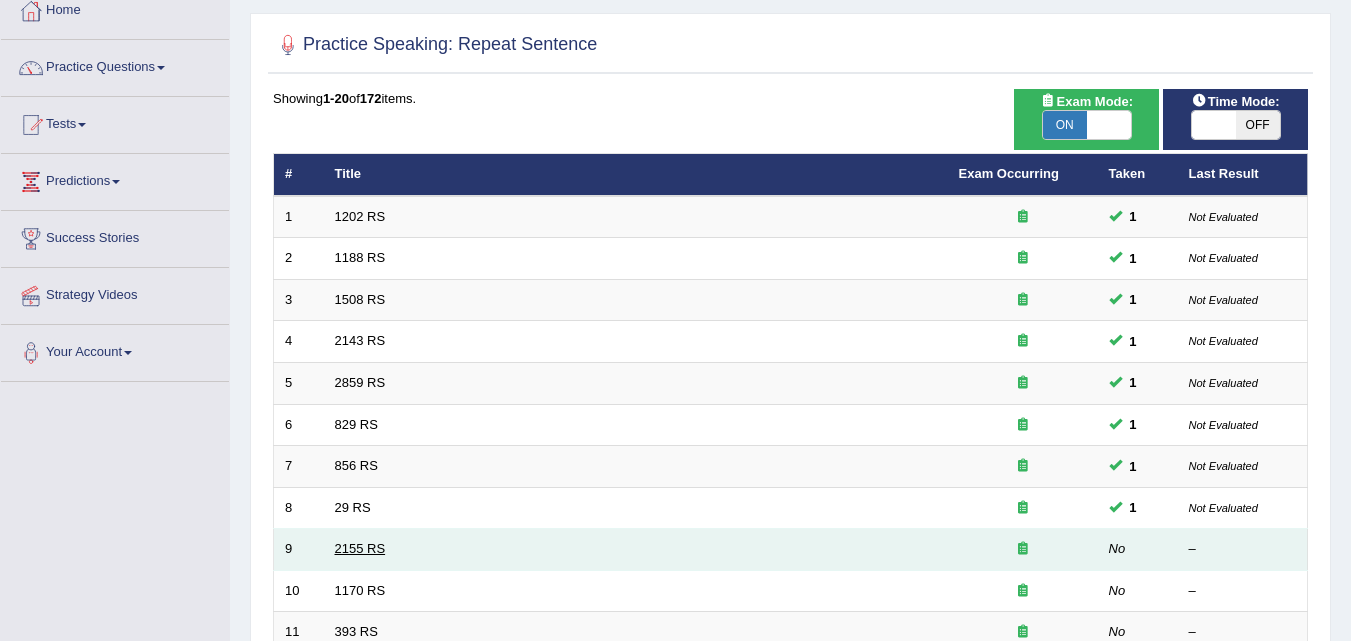 click on "2155 RS" at bounding box center [360, 548] 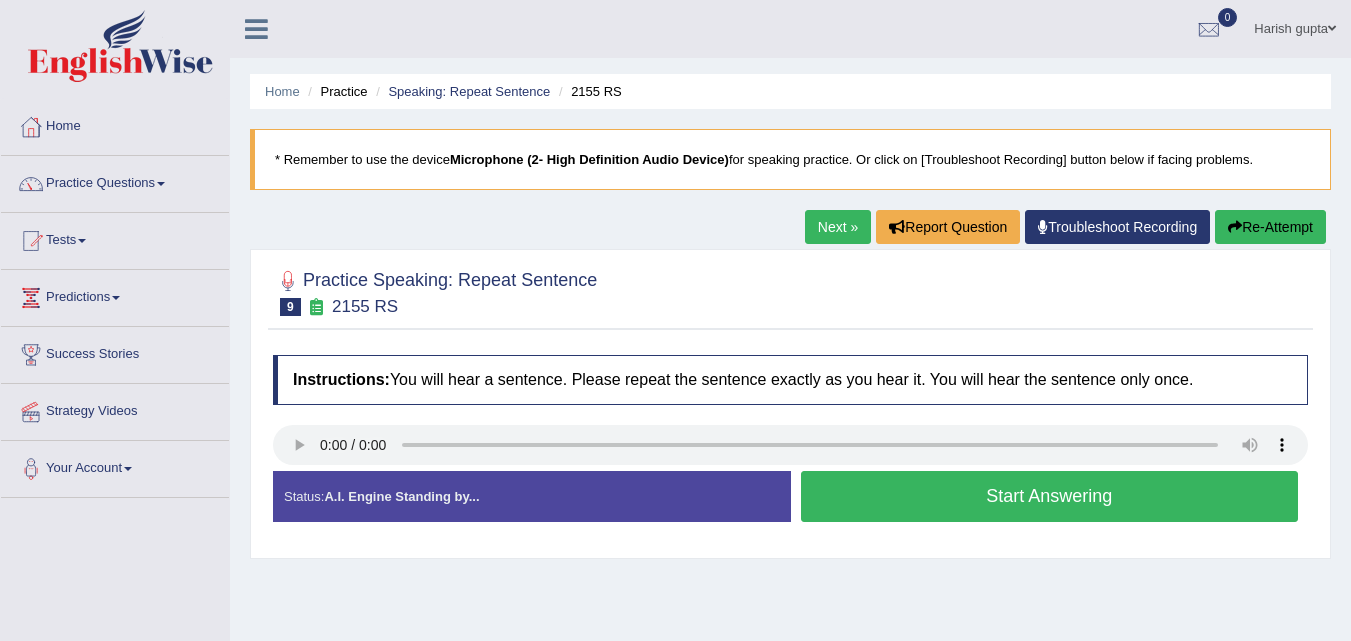 scroll, scrollTop: 0, scrollLeft: 0, axis: both 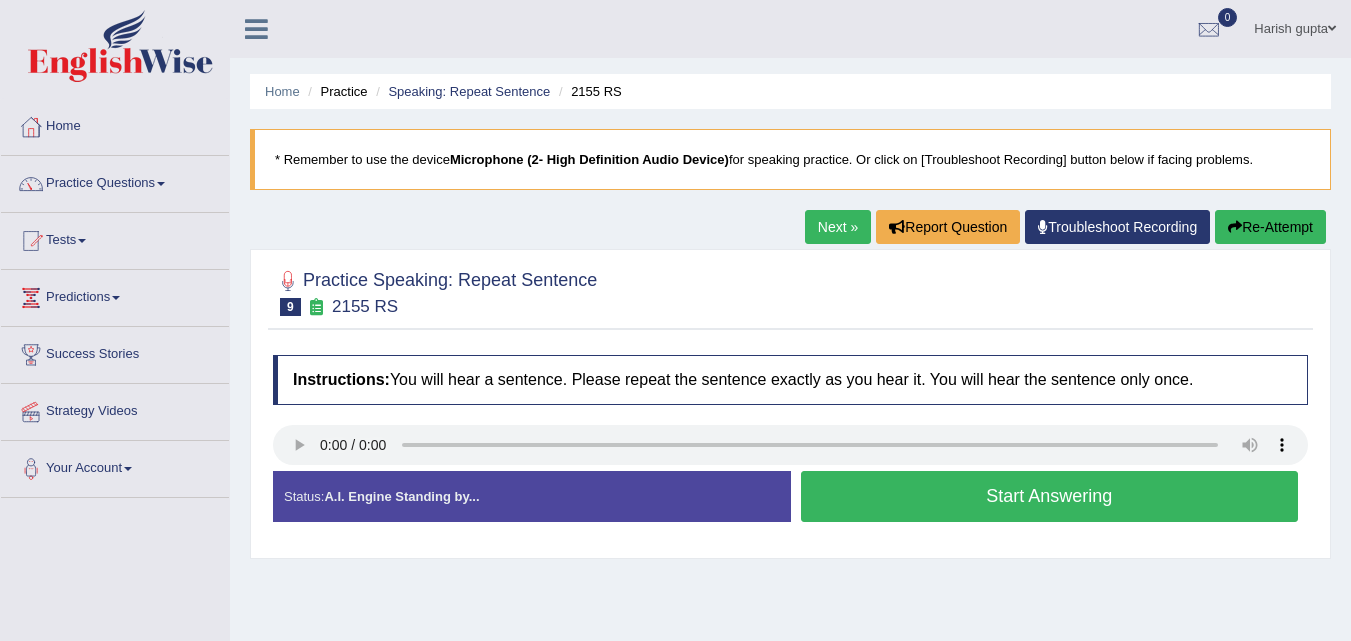 click on "Start Answering" at bounding box center [1050, 496] 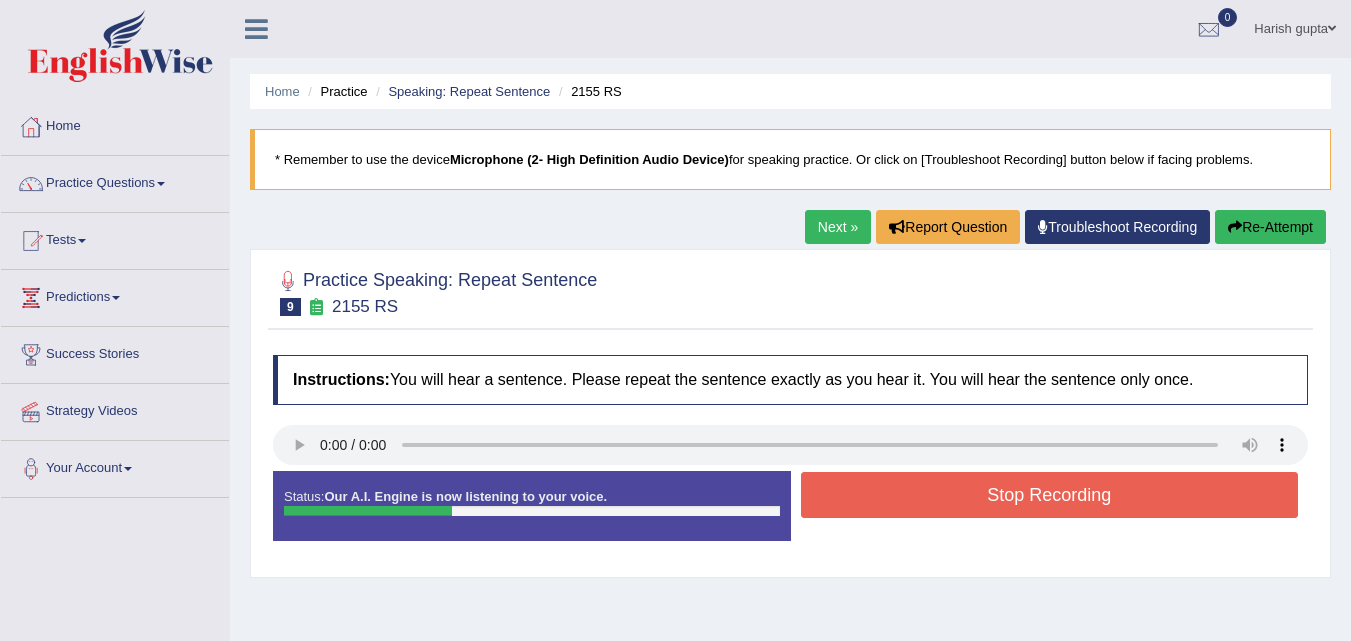 click on "Stop Recording" at bounding box center [1050, 495] 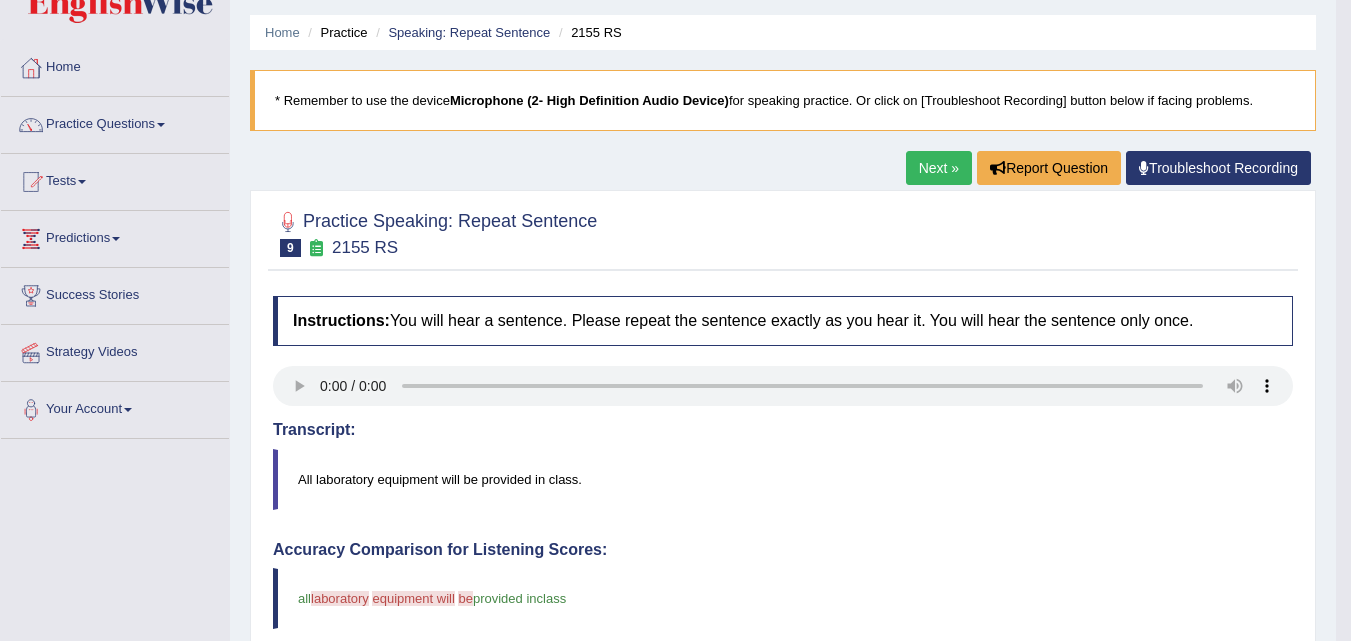 scroll, scrollTop: 0, scrollLeft: 0, axis: both 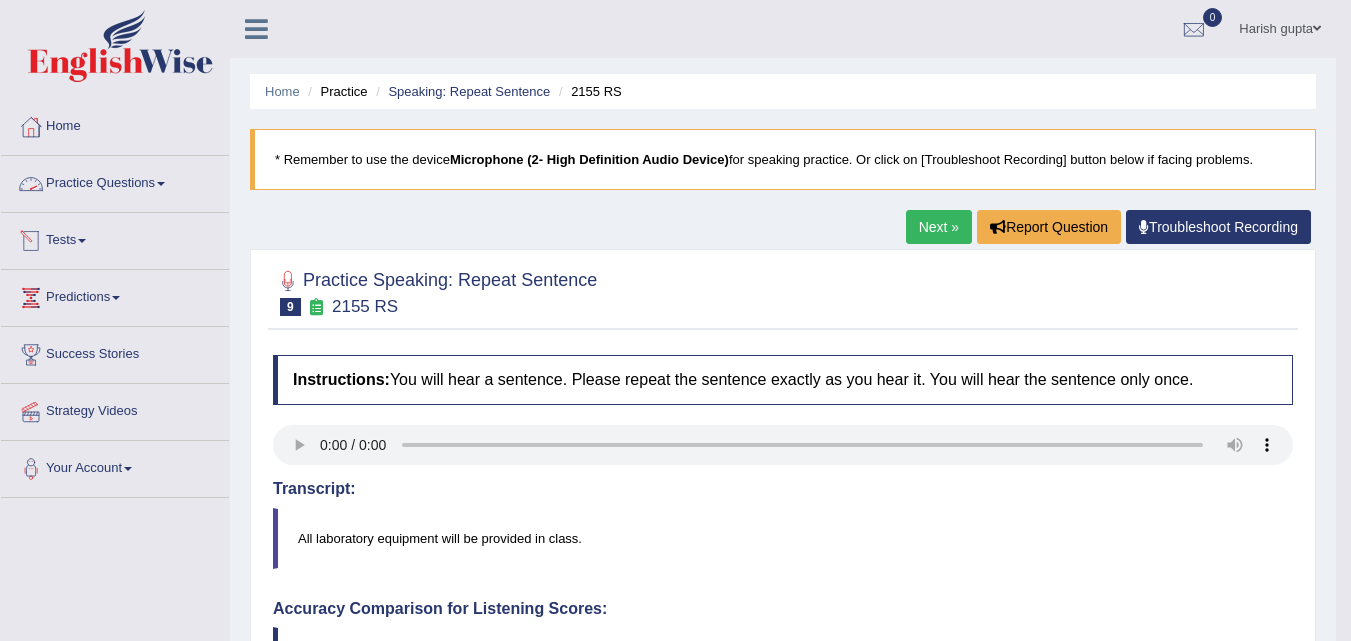 click on "Practice Questions" at bounding box center [115, 181] 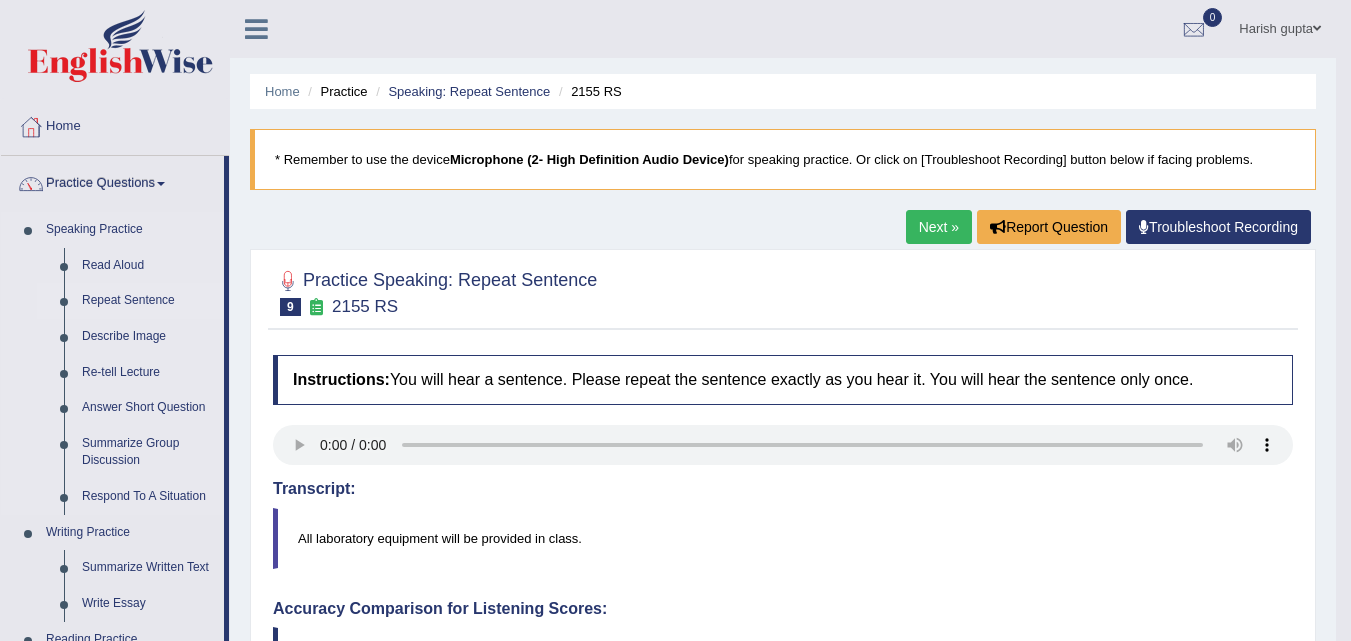 click on "Repeat Sentence" at bounding box center [148, 301] 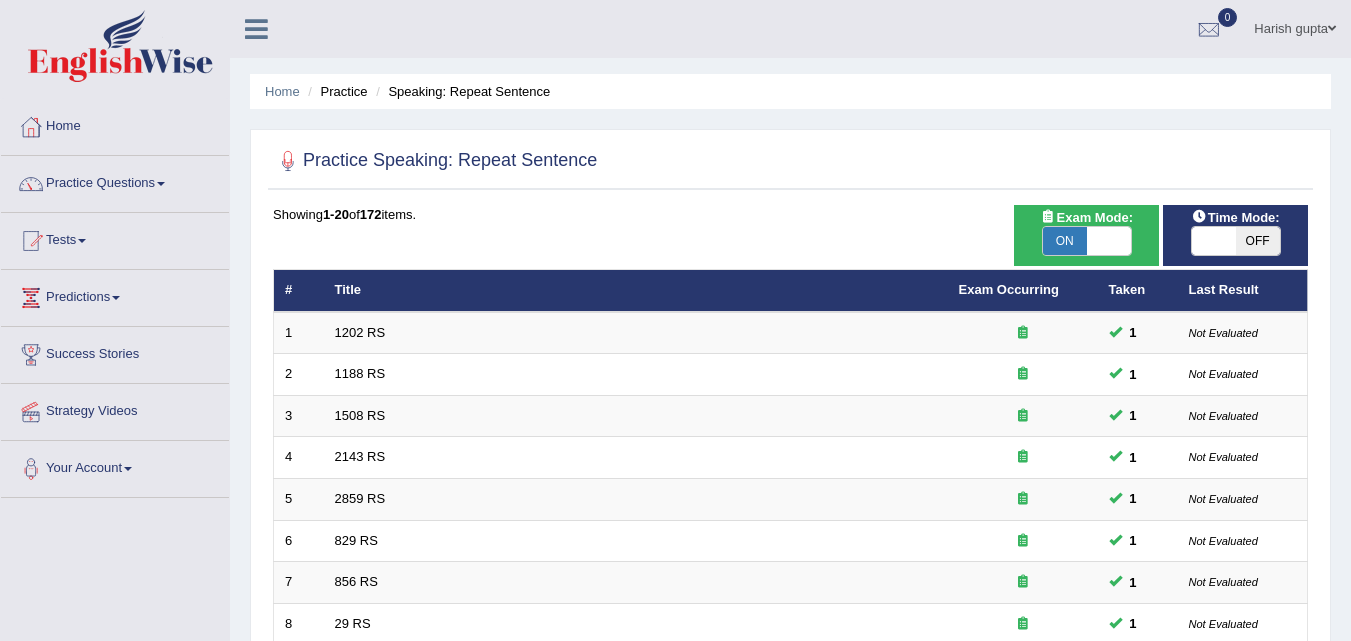 scroll, scrollTop: 0, scrollLeft: 0, axis: both 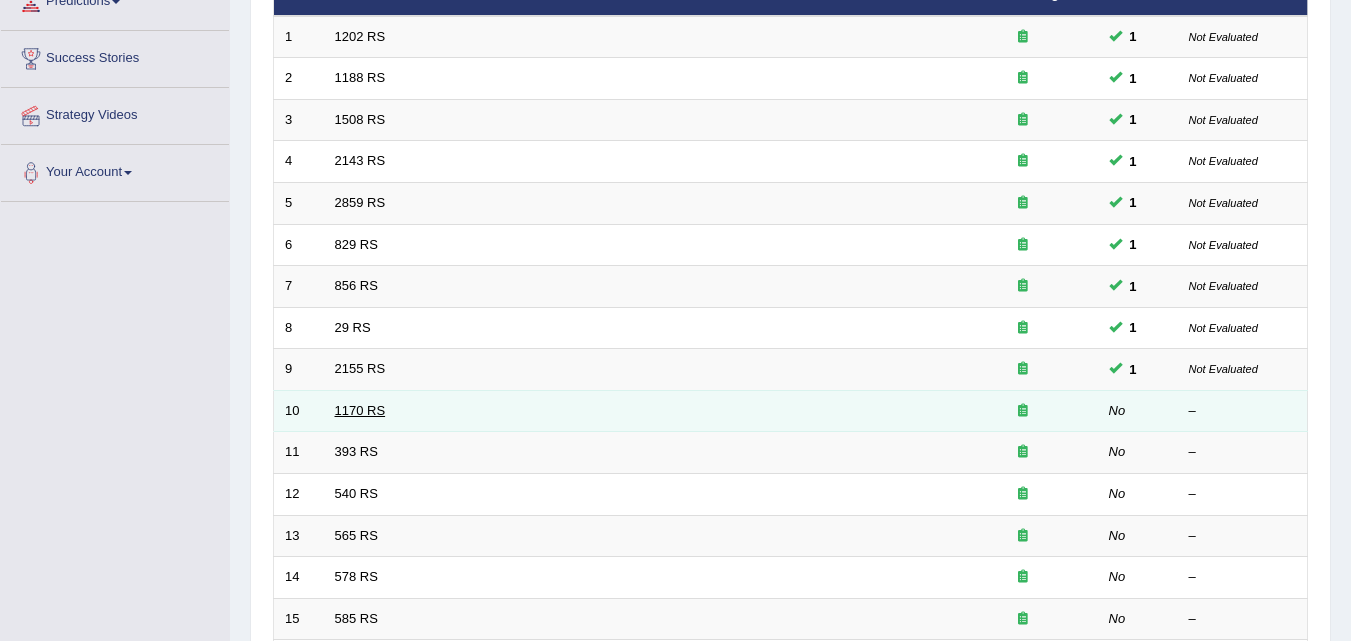 click on "1170 RS" at bounding box center [360, 410] 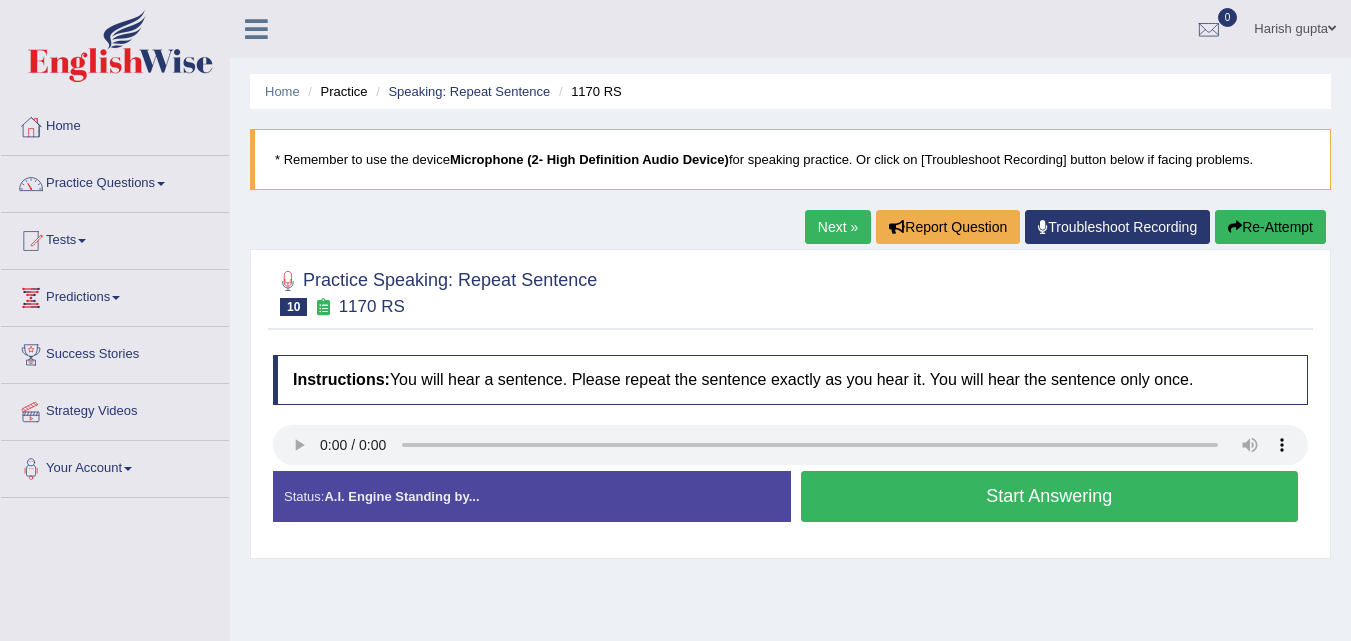 scroll, scrollTop: 0, scrollLeft: 0, axis: both 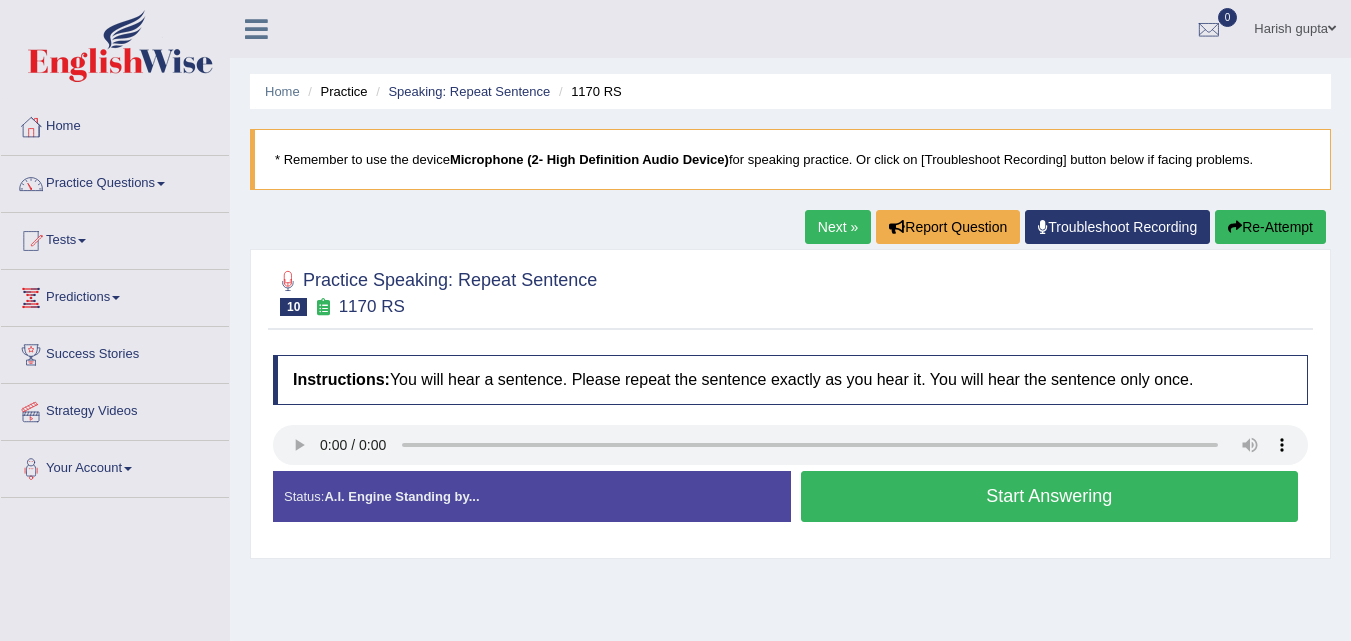 click on "Status:  A.I. Engine Standing by..." at bounding box center (532, 496) 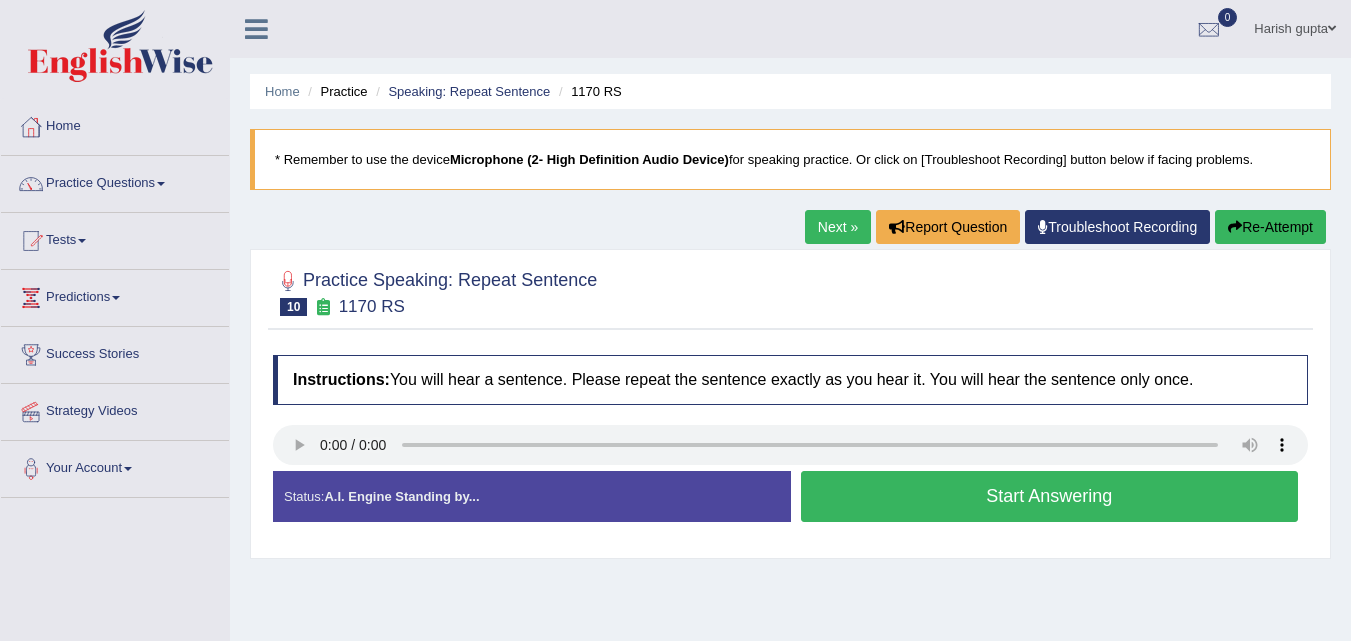 click on "Start Answering" at bounding box center (1050, 496) 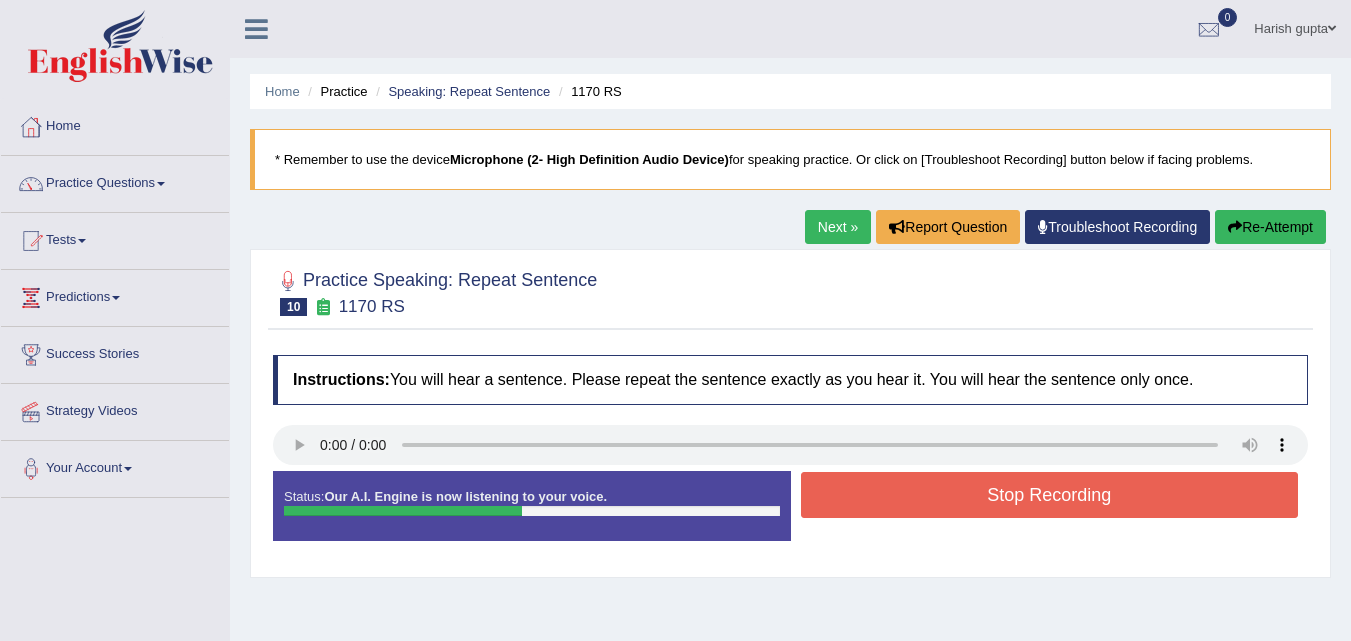 click on "Stop Recording" at bounding box center [1050, 495] 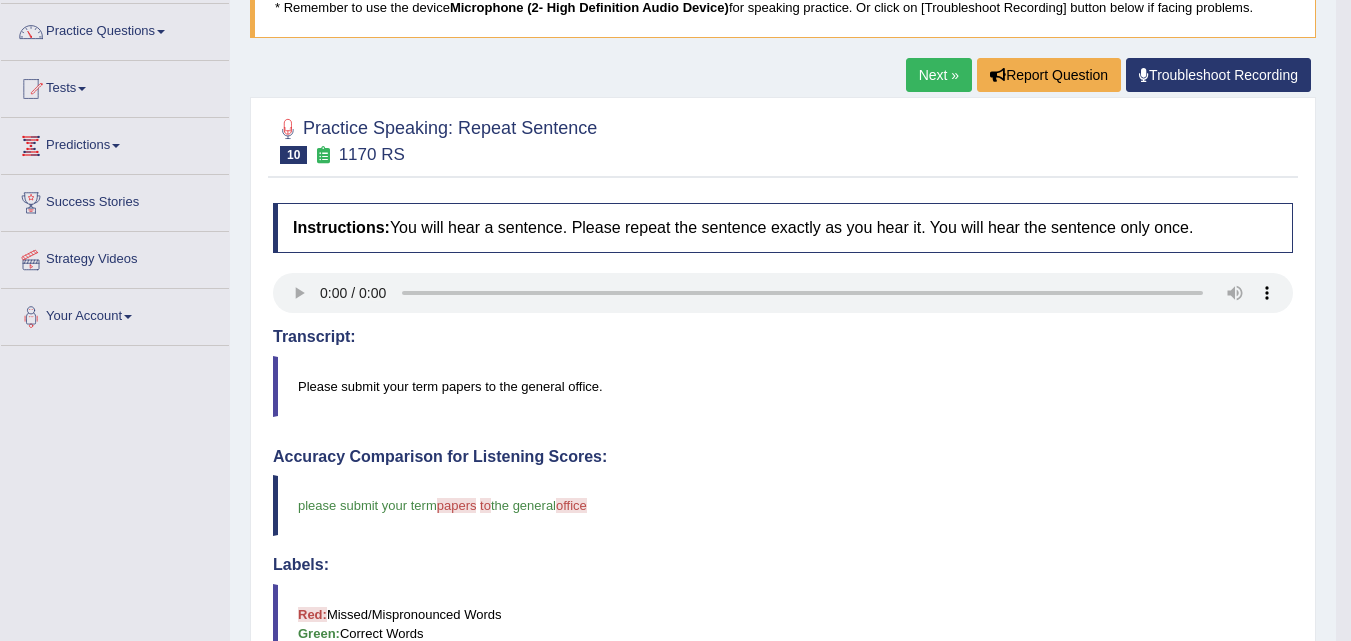 scroll, scrollTop: 0, scrollLeft: 0, axis: both 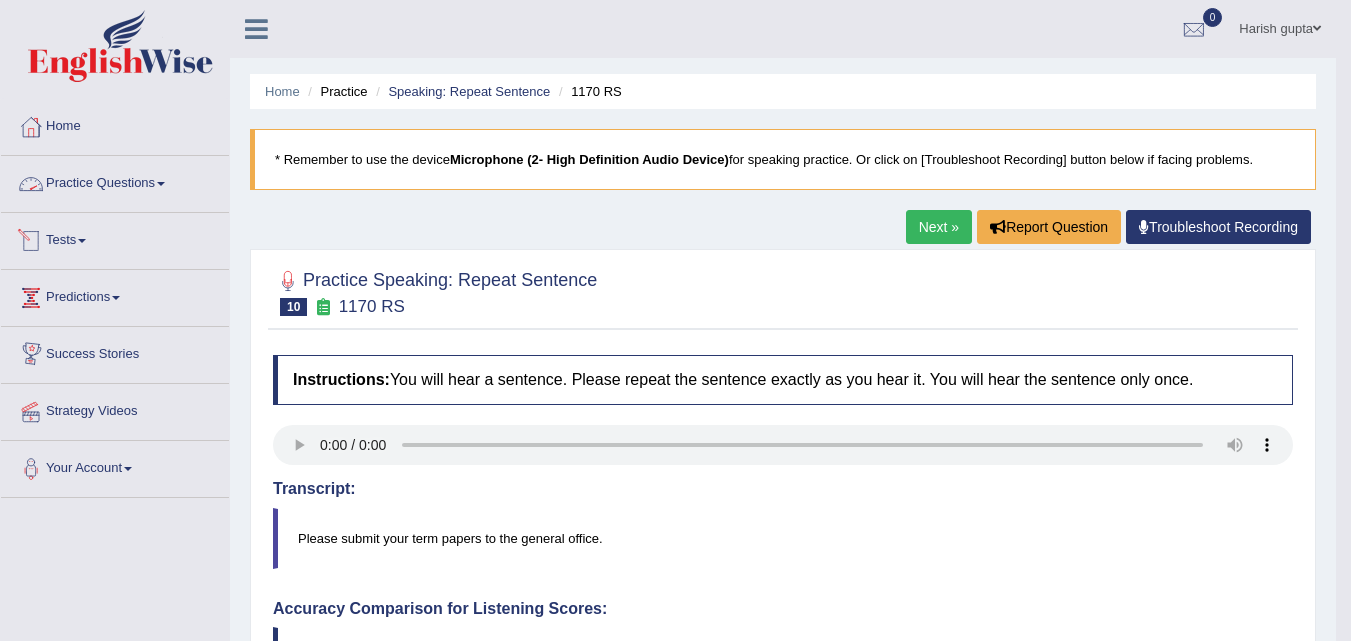 click on "Practice Questions" at bounding box center [115, 181] 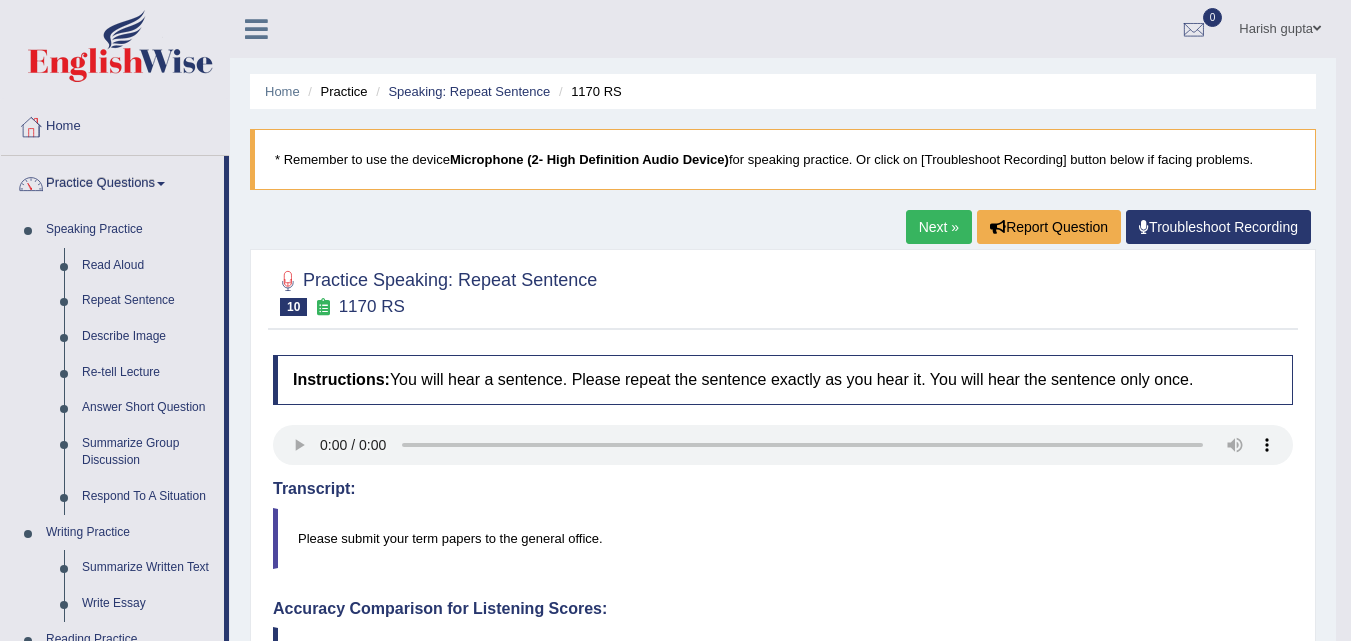 click on "Practice Questions" at bounding box center (112, 181) 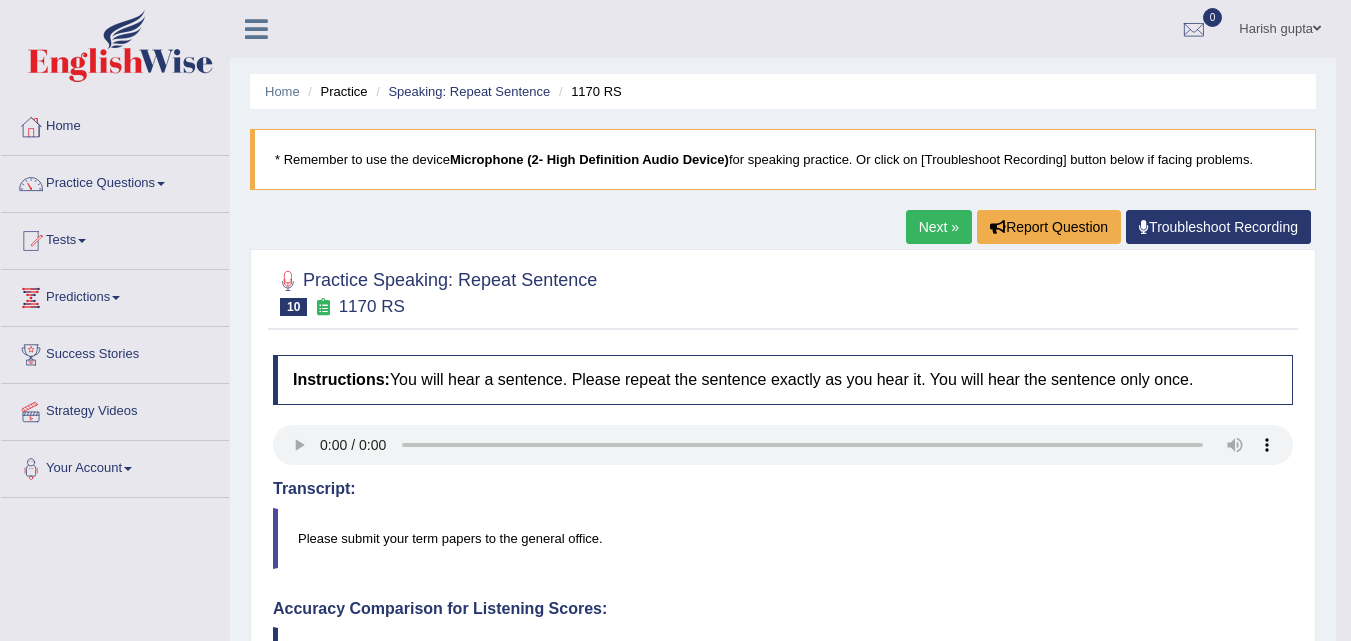 click on "Practice Questions" at bounding box center [115, 181] 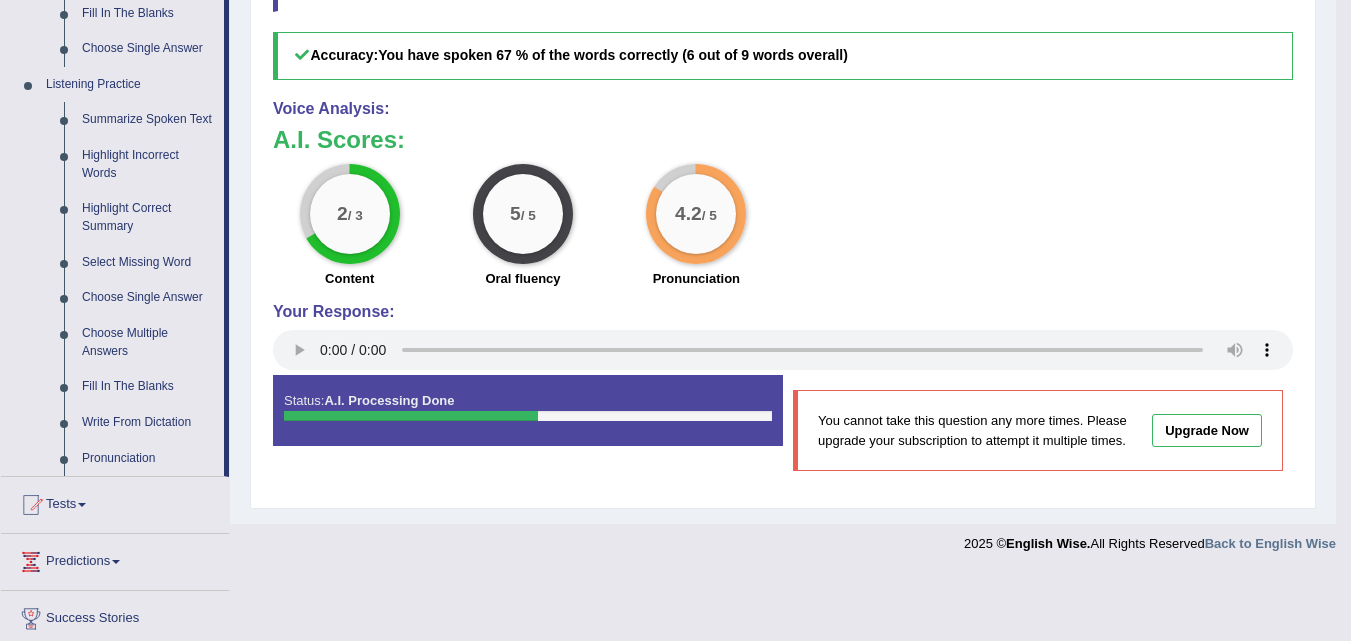 scroll, scrollTop: 802, scrollLeft: 0, axis: vertical 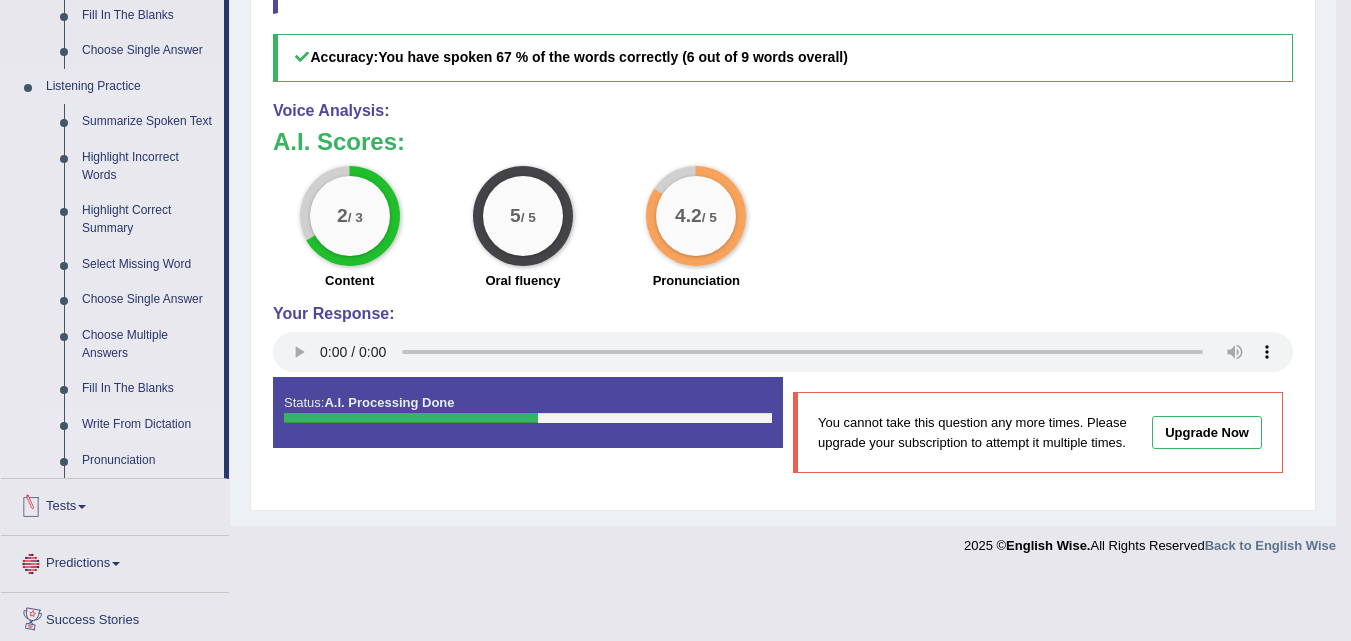 click on "Write From Dictation" at bounding box center [148, 425] 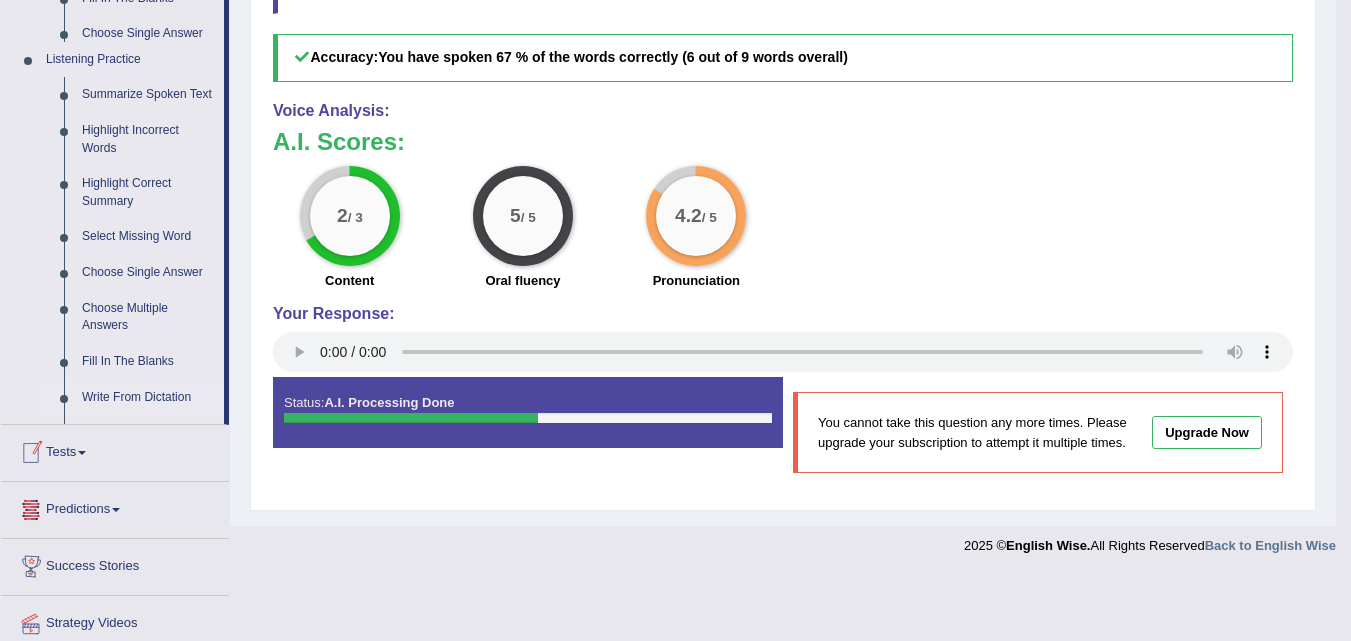 scroll, scrollTop: 742, scrollLeft: 0, axis: vertical 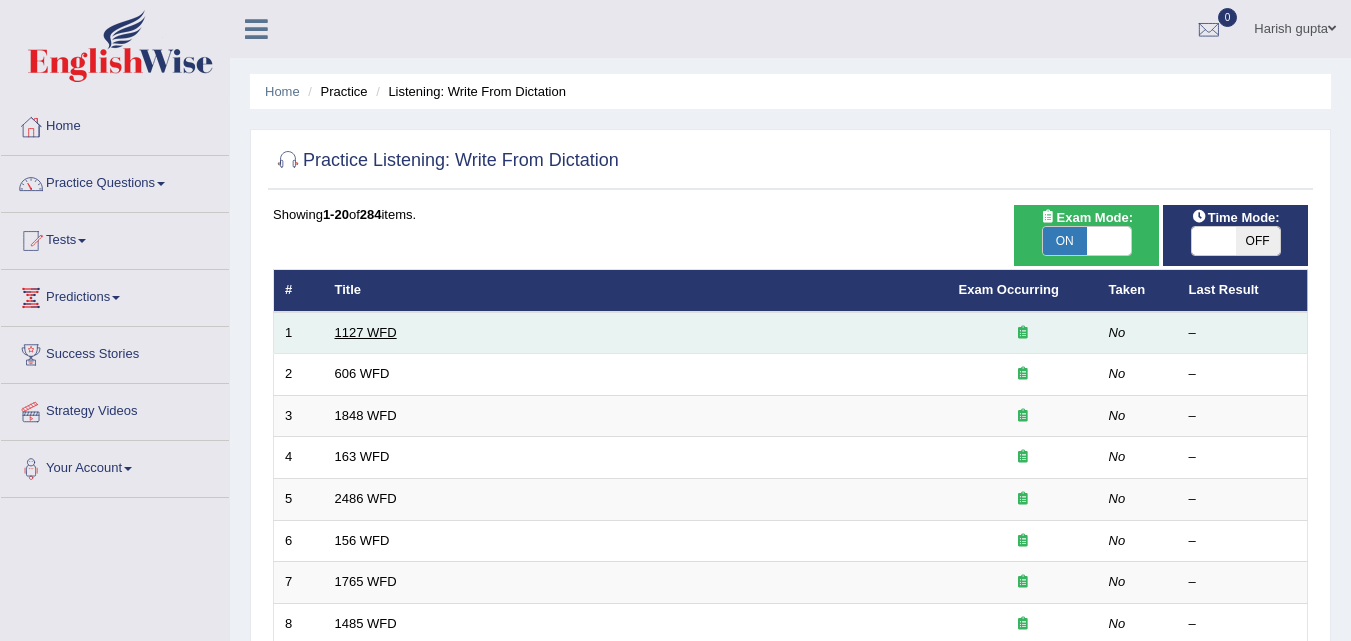 click on "1127 WFD" at bounding box center [366, 332] 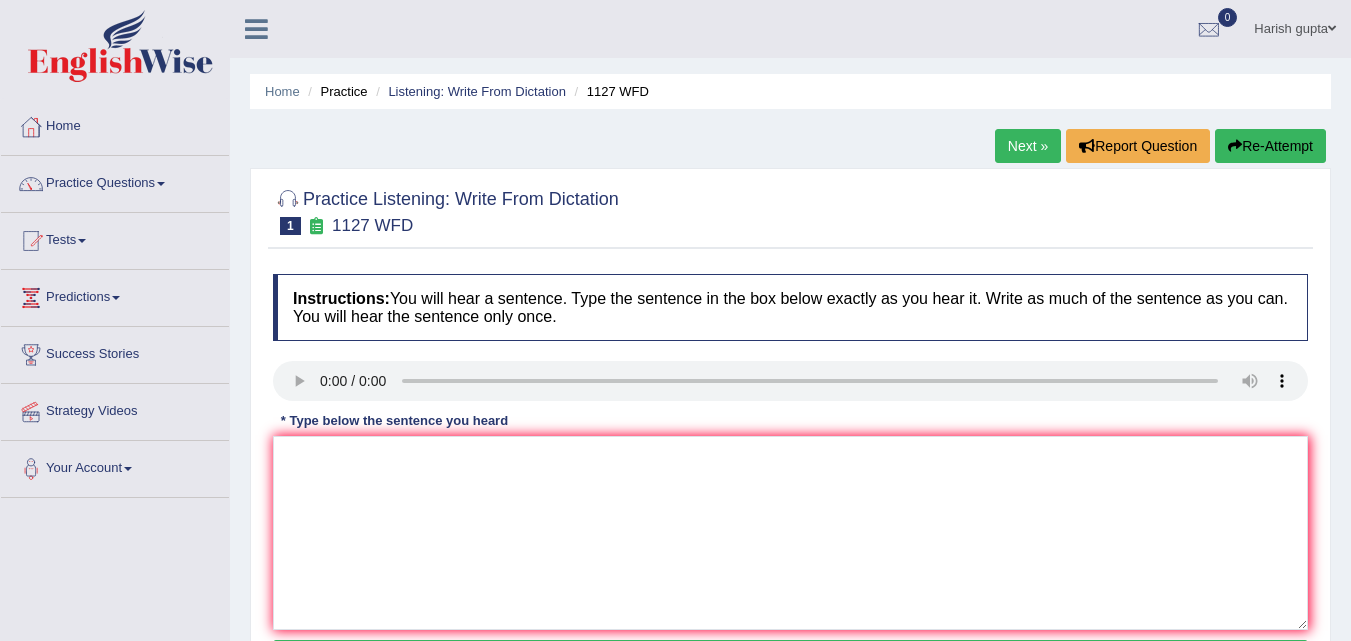 scroll, scrollTop: 0, scrollLeft: 0, axis: both 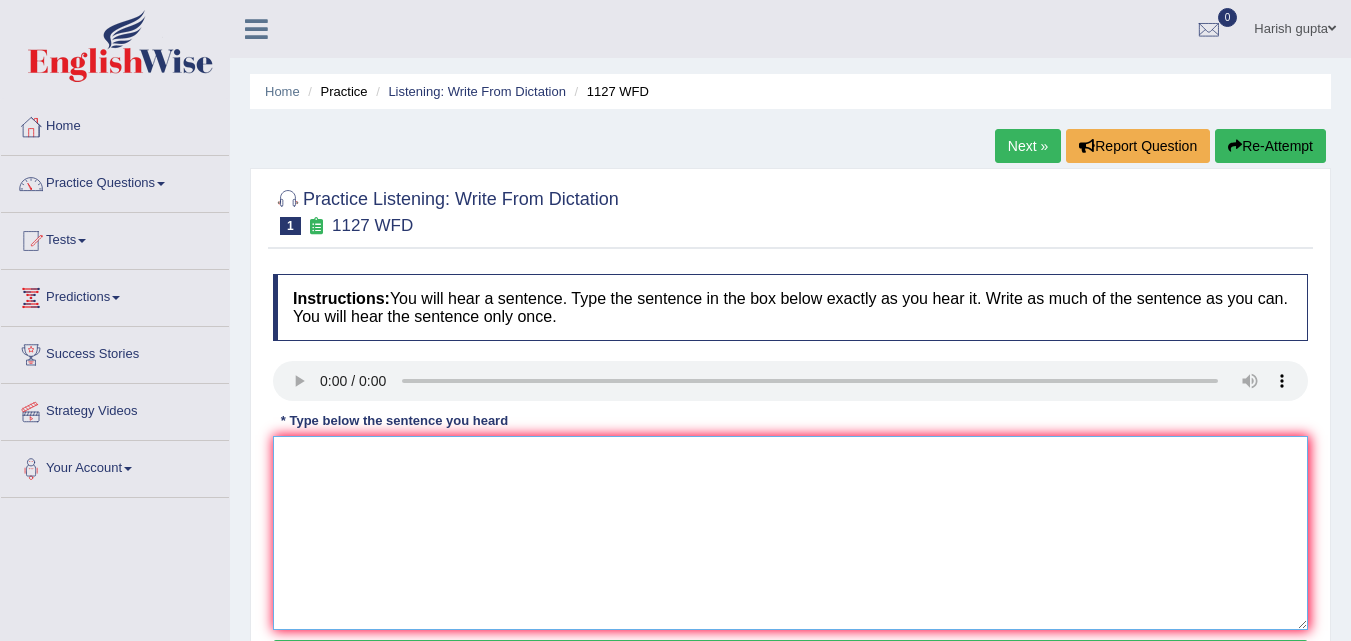 click at bounding box center (790, 533) 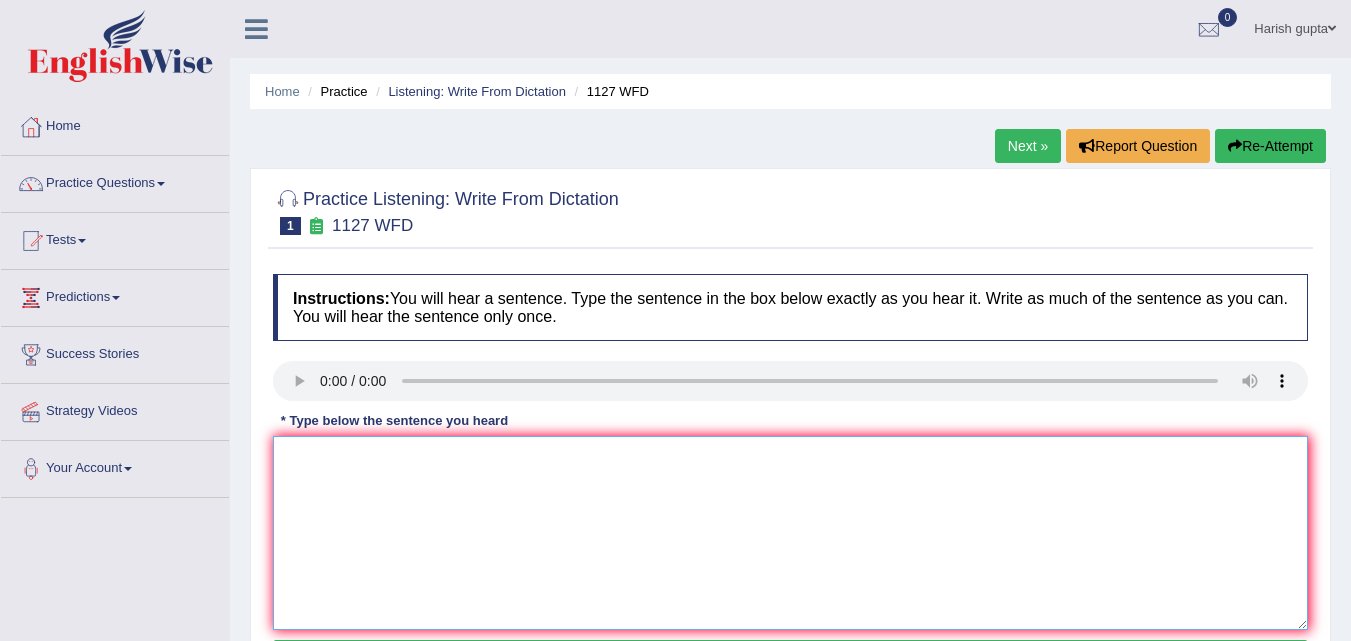 type on "a" 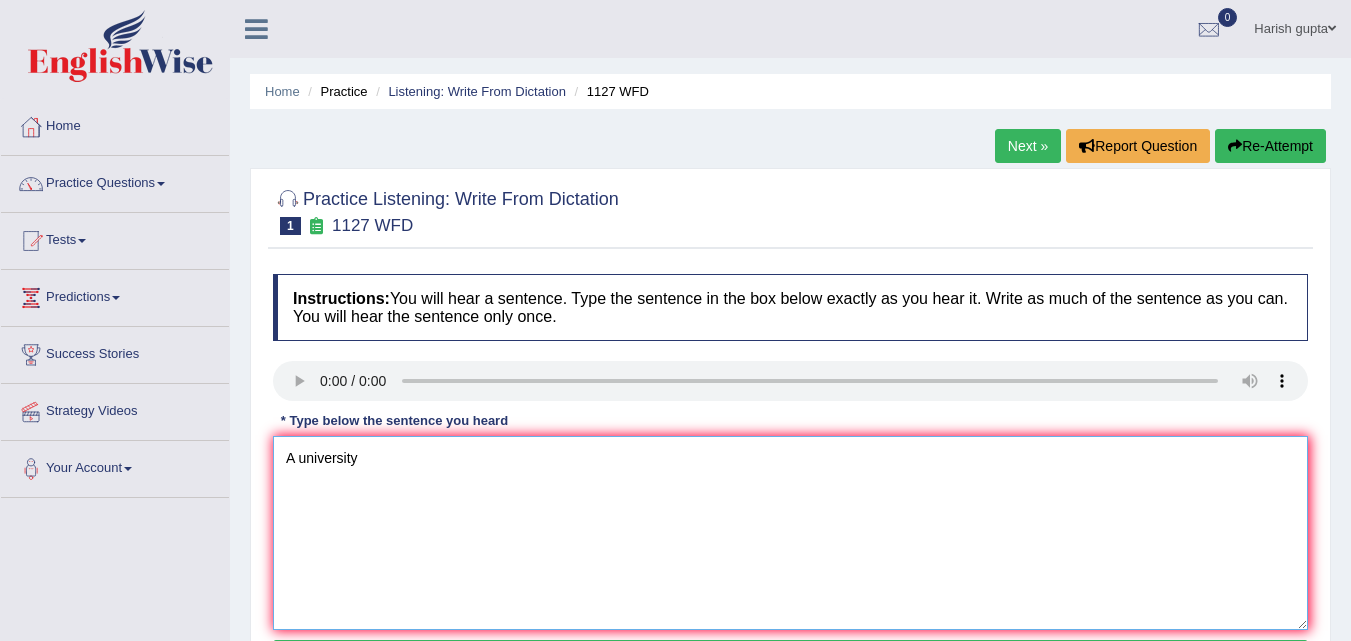 click on "A university" at bounding box center (790, 533) 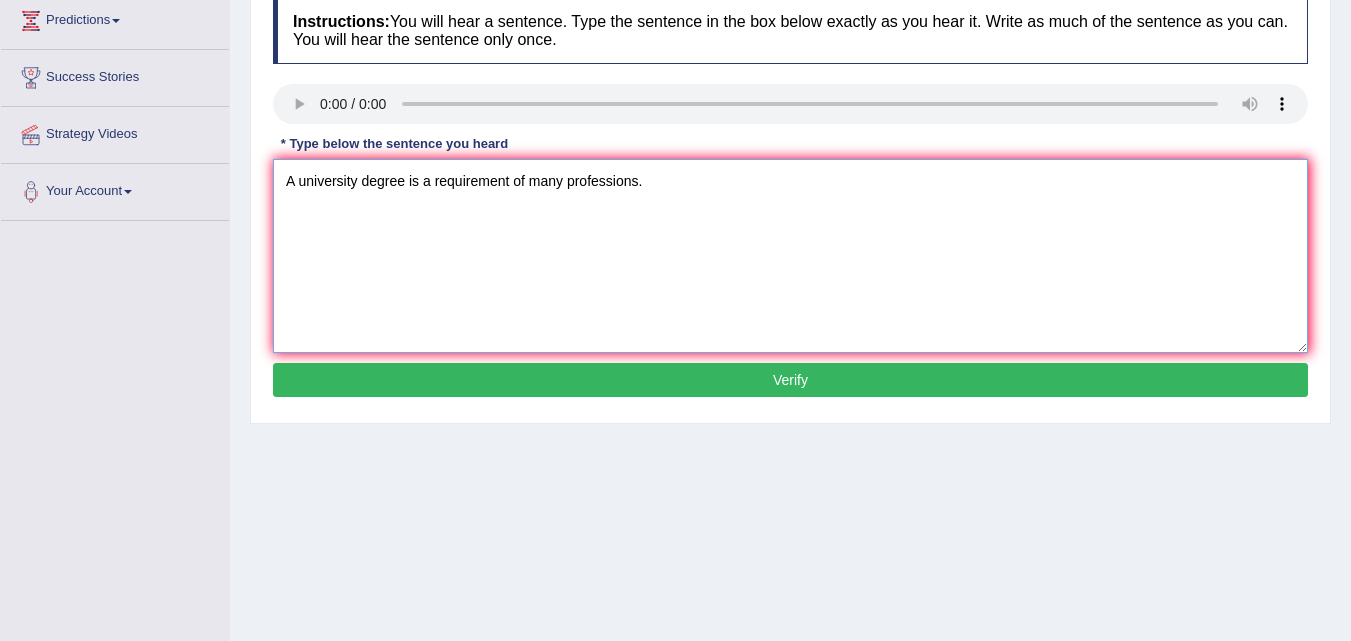 scroll, scrollTop: 284, scrollLeft: 0, axis: vertical 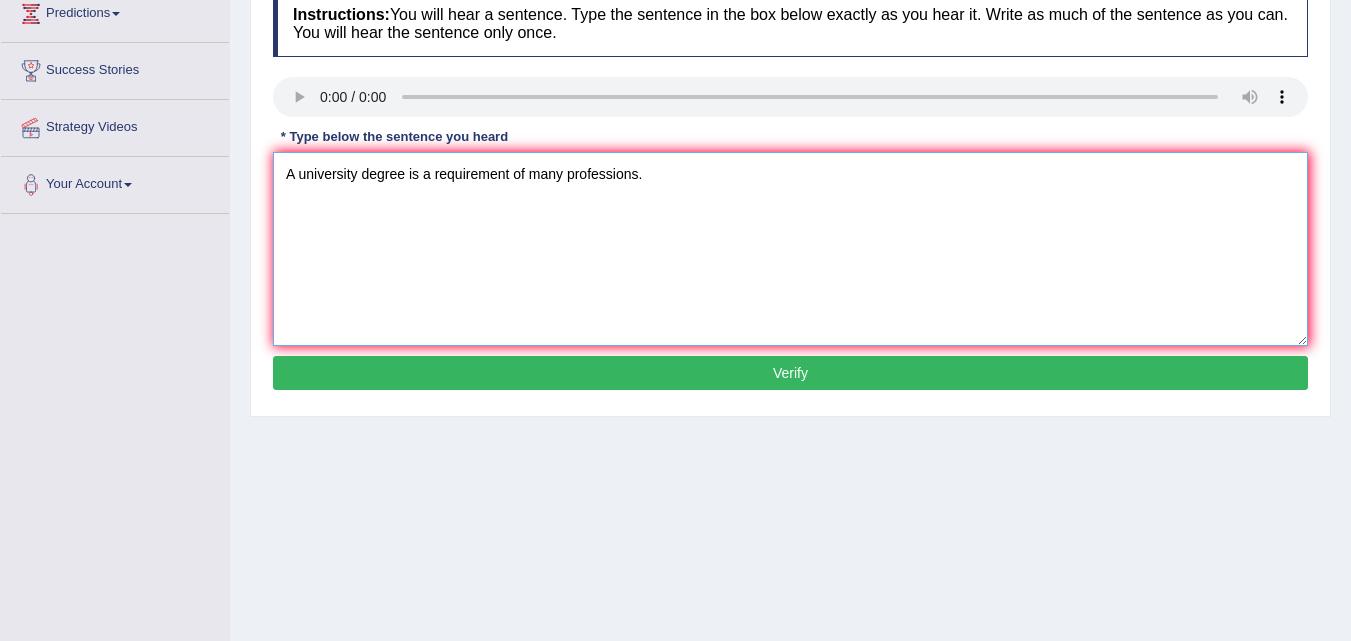 type on "A university degree is a requirement of many professions." 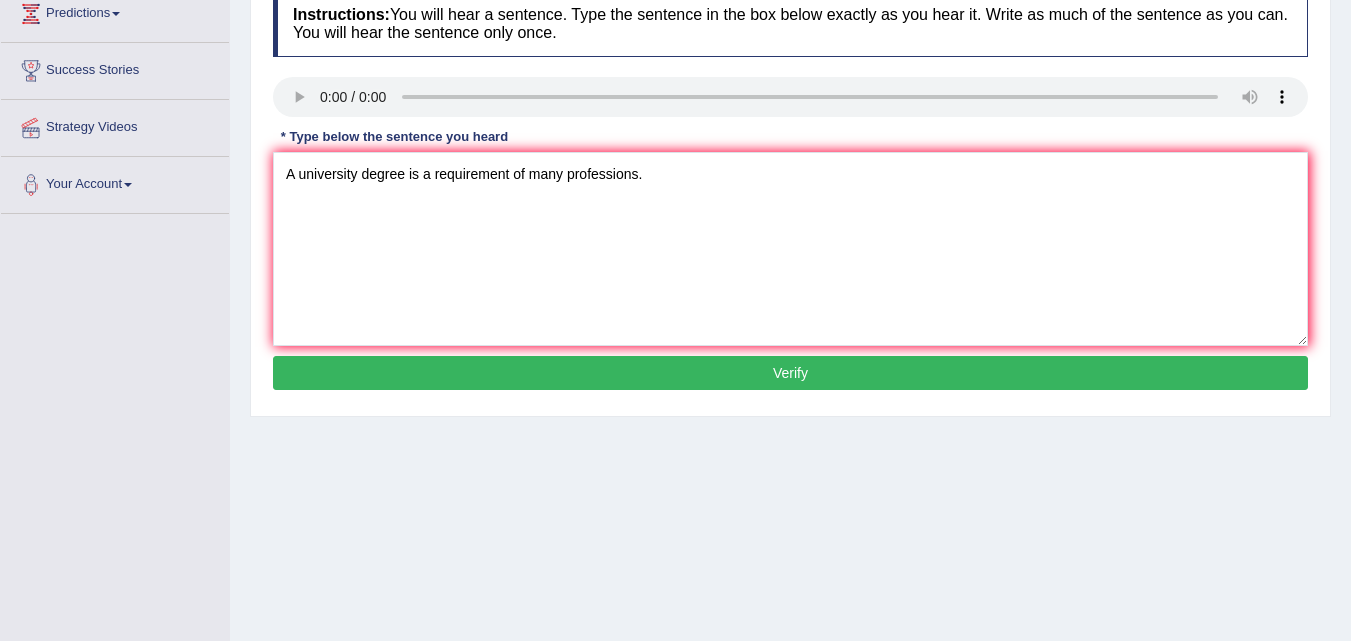 click on "Verify" at bounding box center (790, 373) 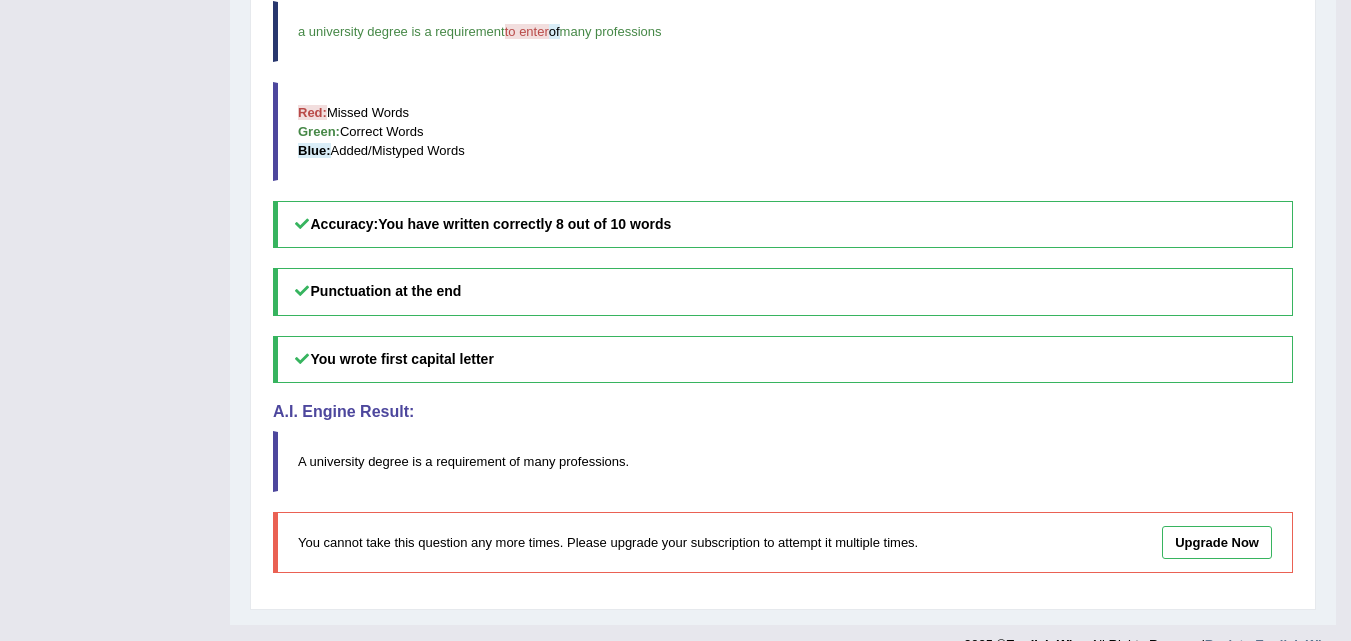 scroll, scrollTop: 735, scrollLeft: 0, axis: vertical 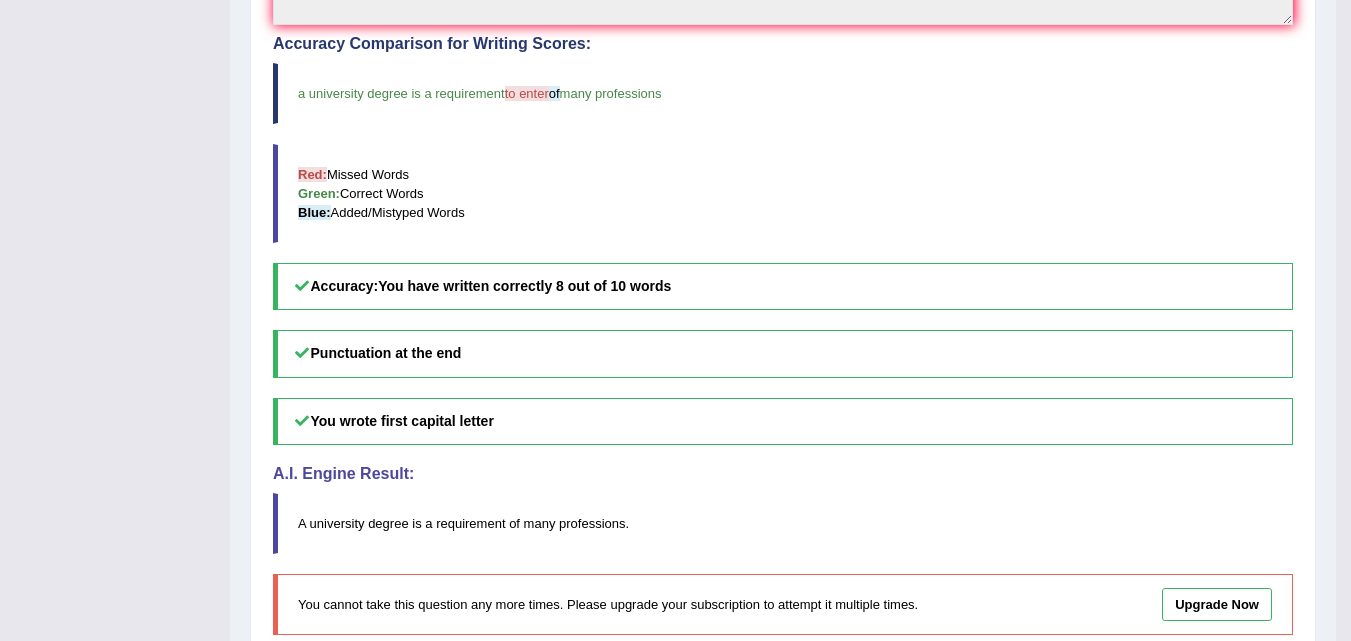 drag, startPoint x: 1350, startPoint y: 340, endPoint x: 1328, endPoint y: 179, distance: 162.49615 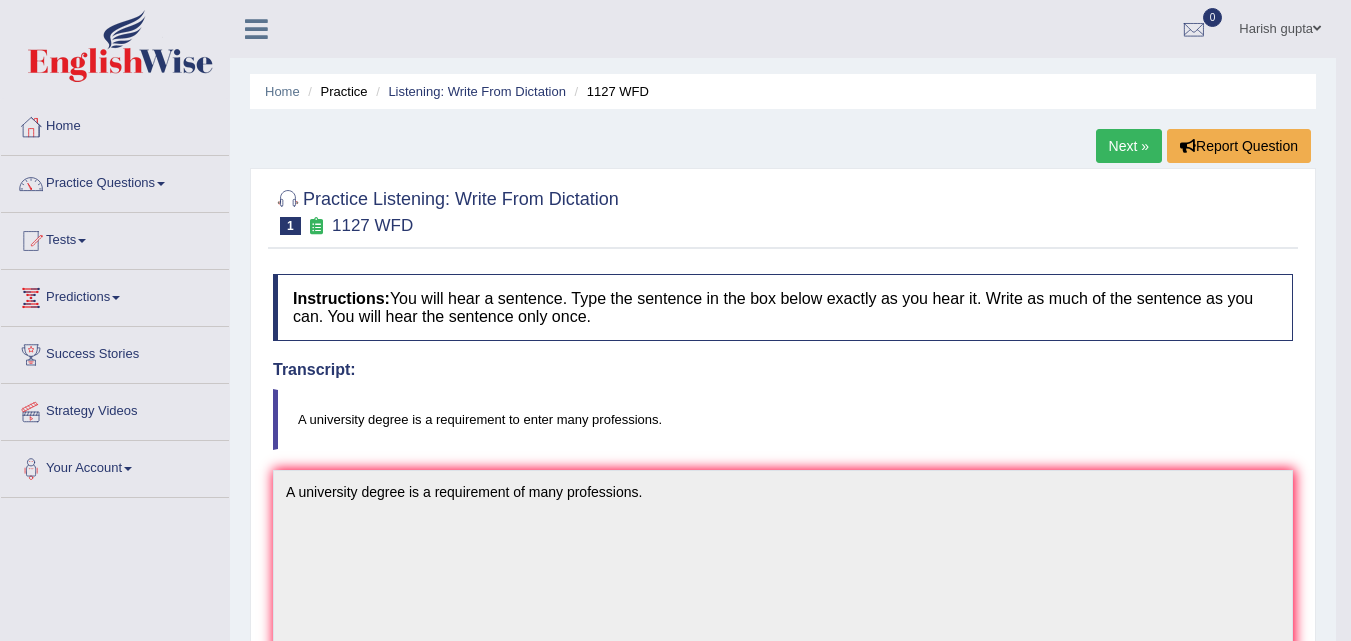 click at bounding box center [161, 184] 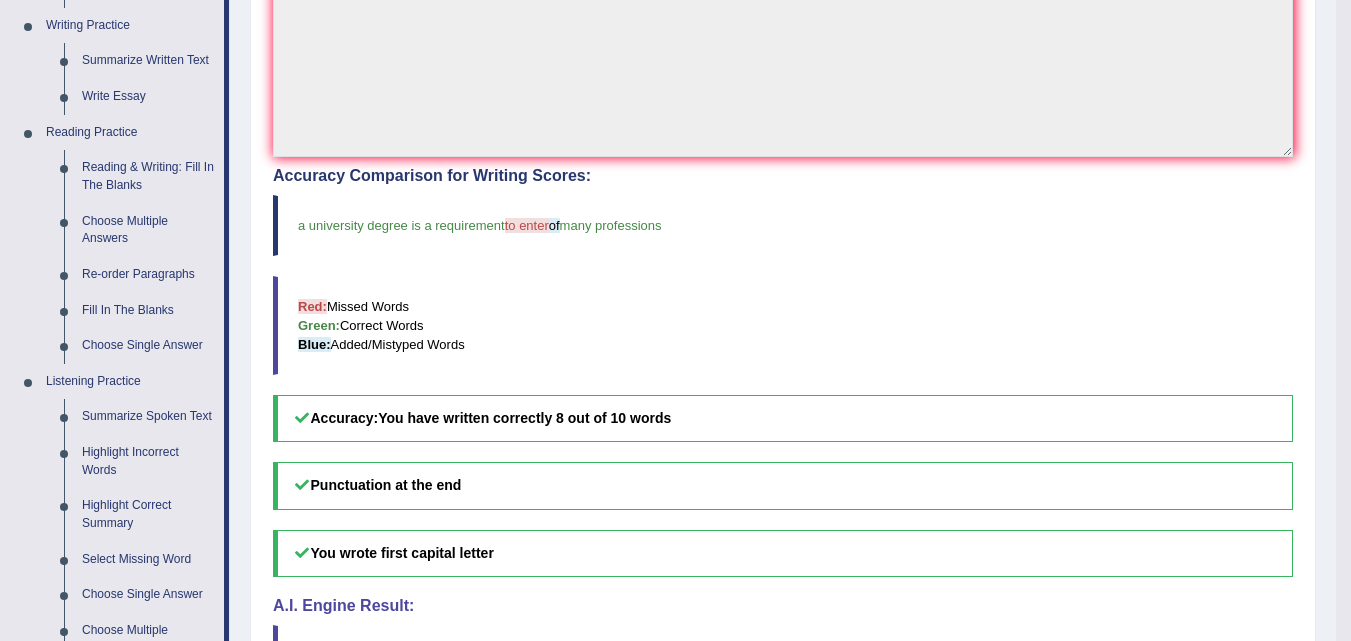 scroll, scrollTop: 530, scrollLeft: 0, axis: vertical 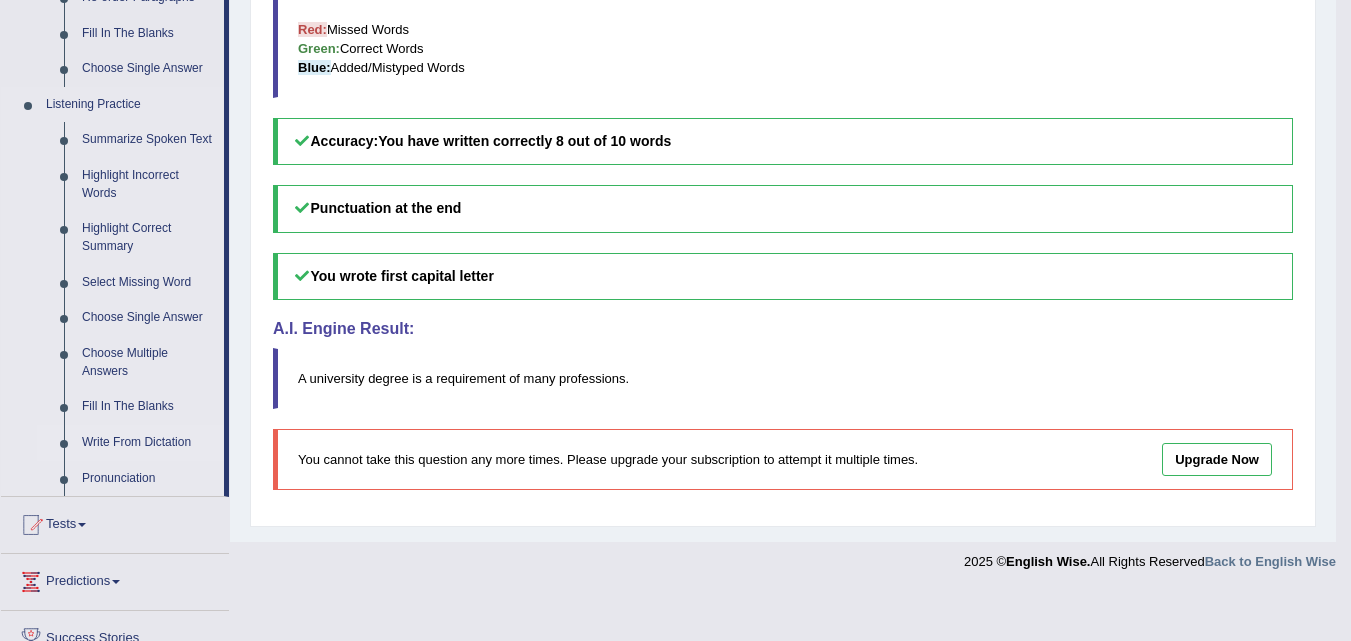 click on "Write From Dictation" at bounding box center (148, 443) 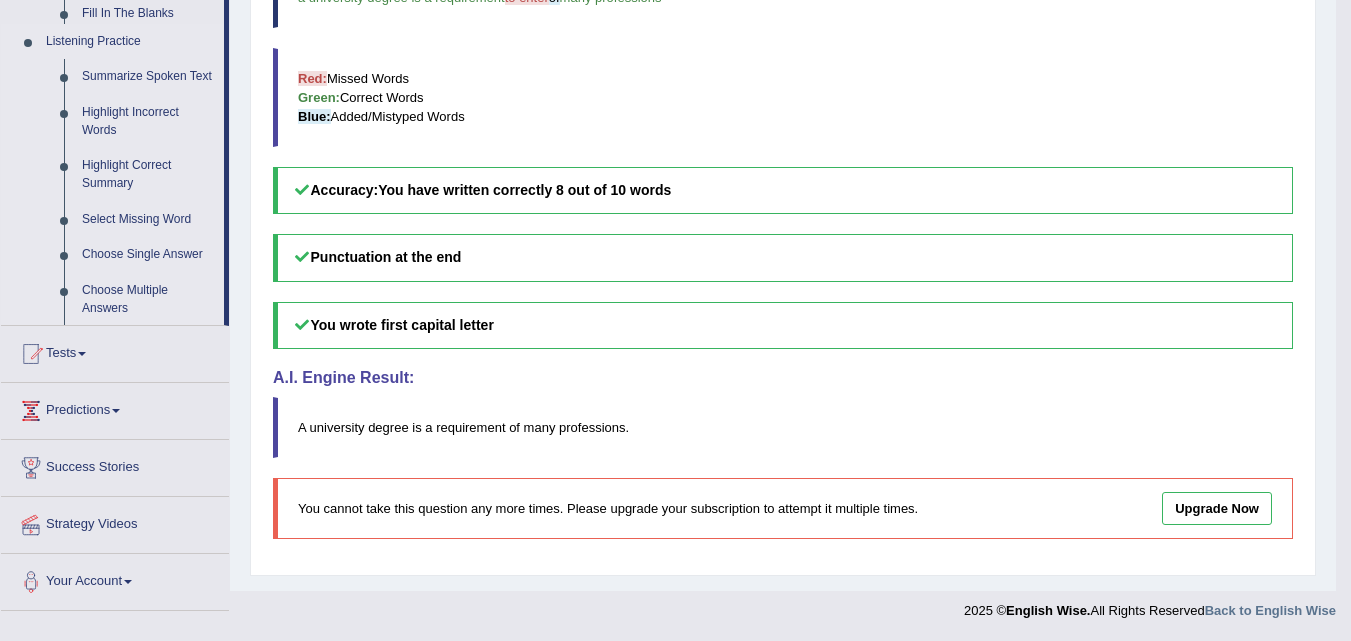 scroll, scrollTop: 735, scrollLeft: 0, axis: vertical 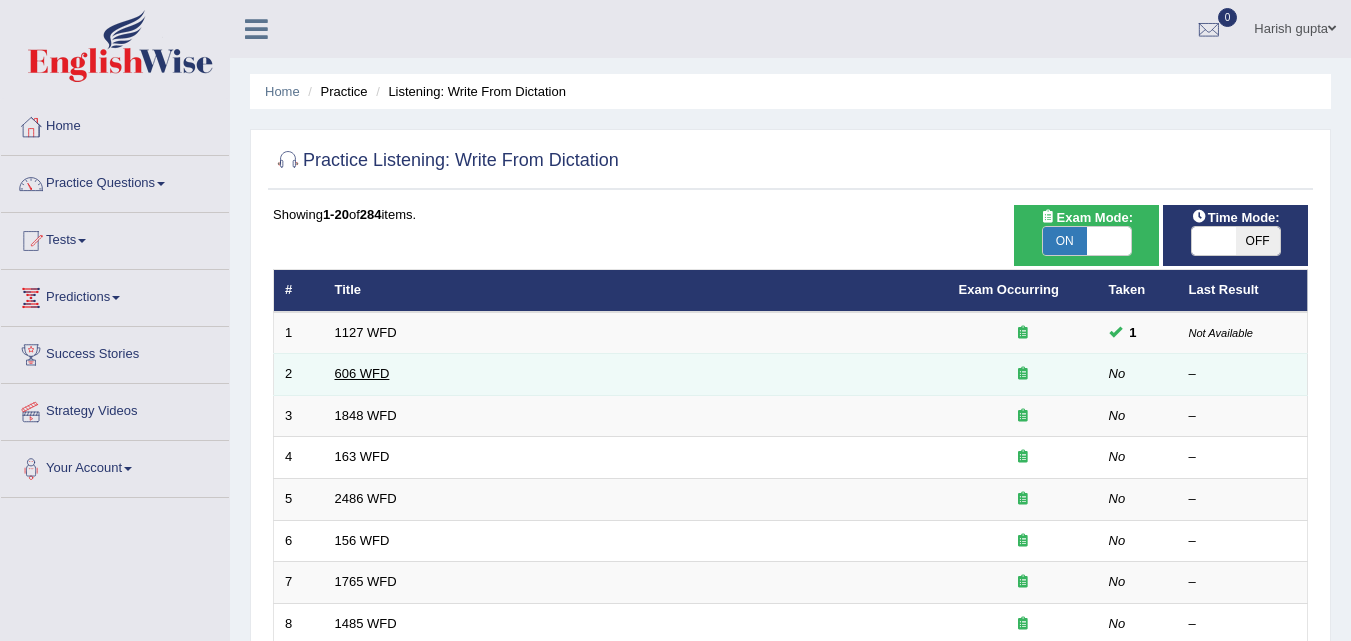 click on "606 WFD" at bounding box center (362, 373) 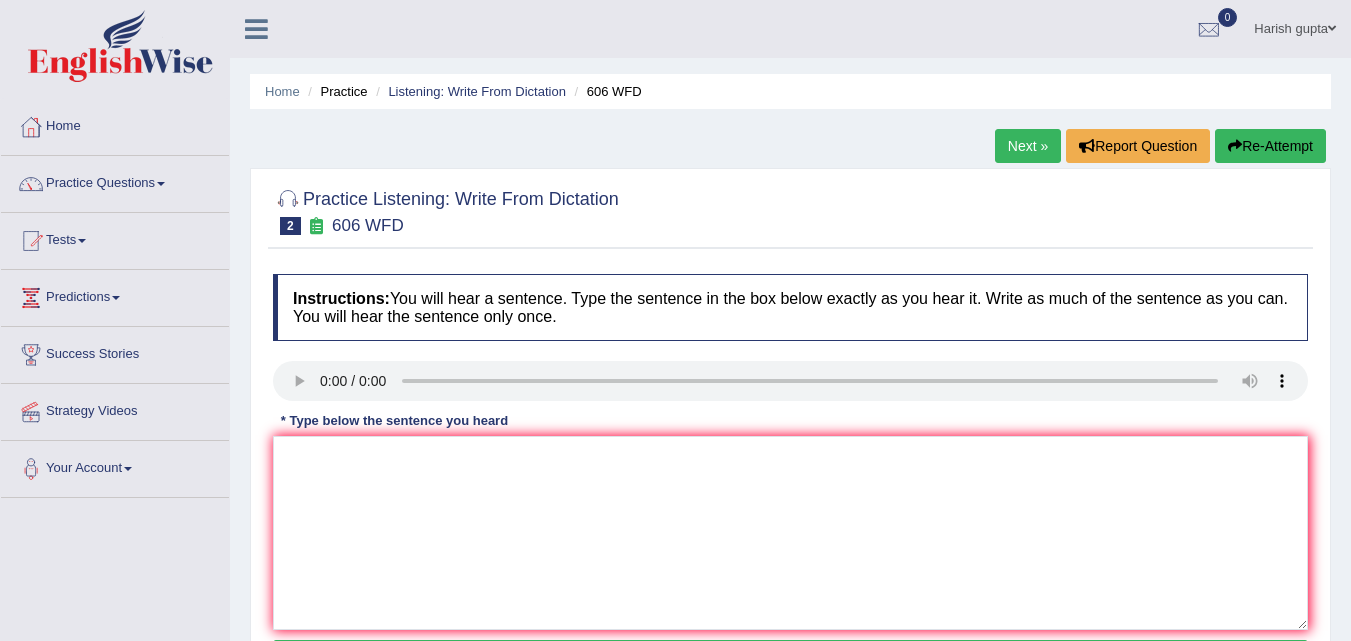 scroll, scrollTop: 0, scrollLeft: 0, axis: both 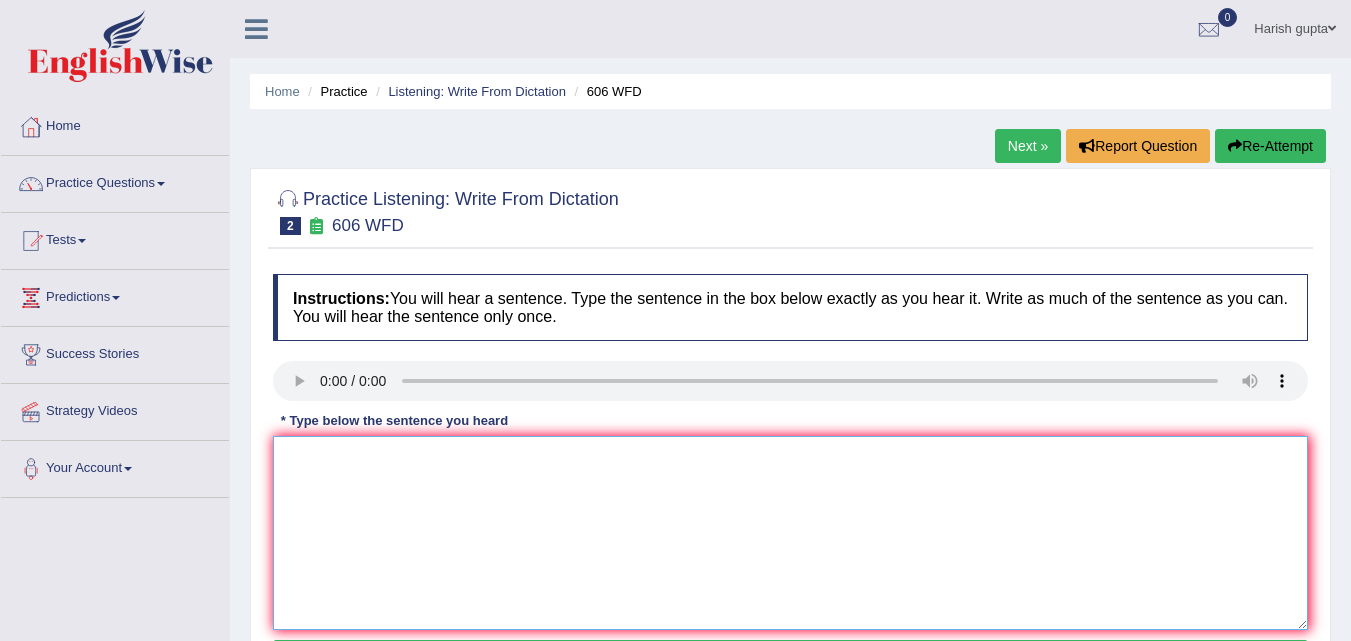 click at bounding box center (790, 533) 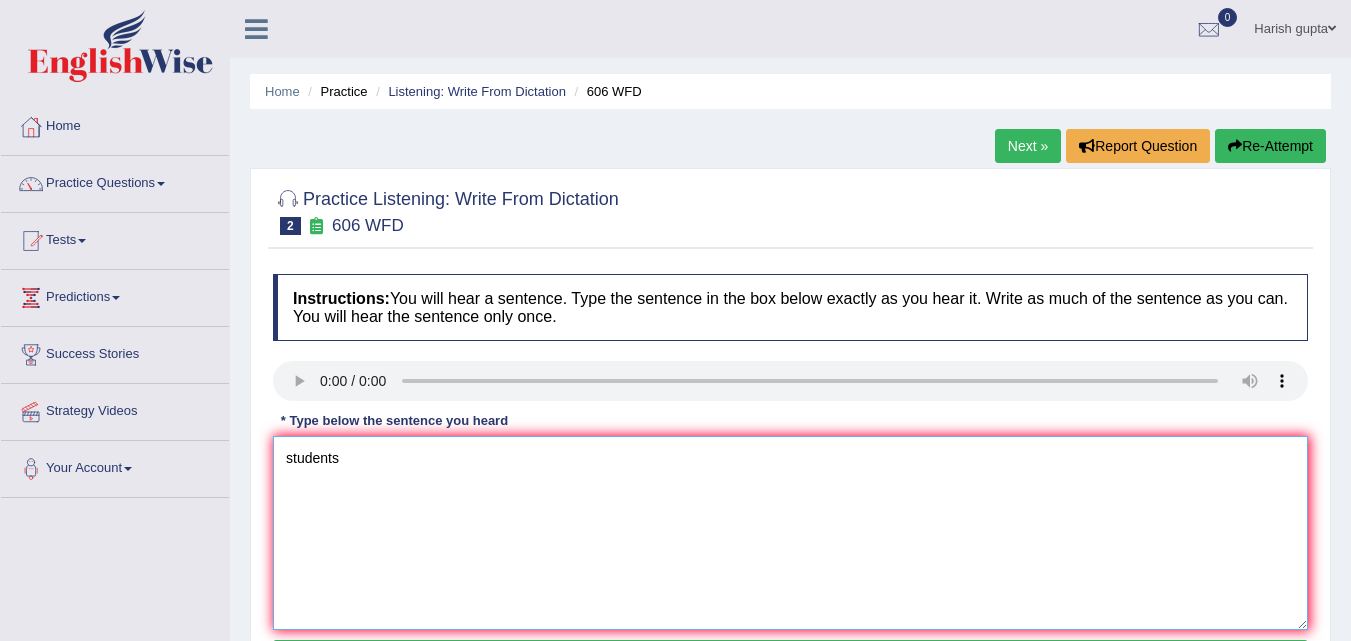 click on "students" at bounding box center (790, 533) 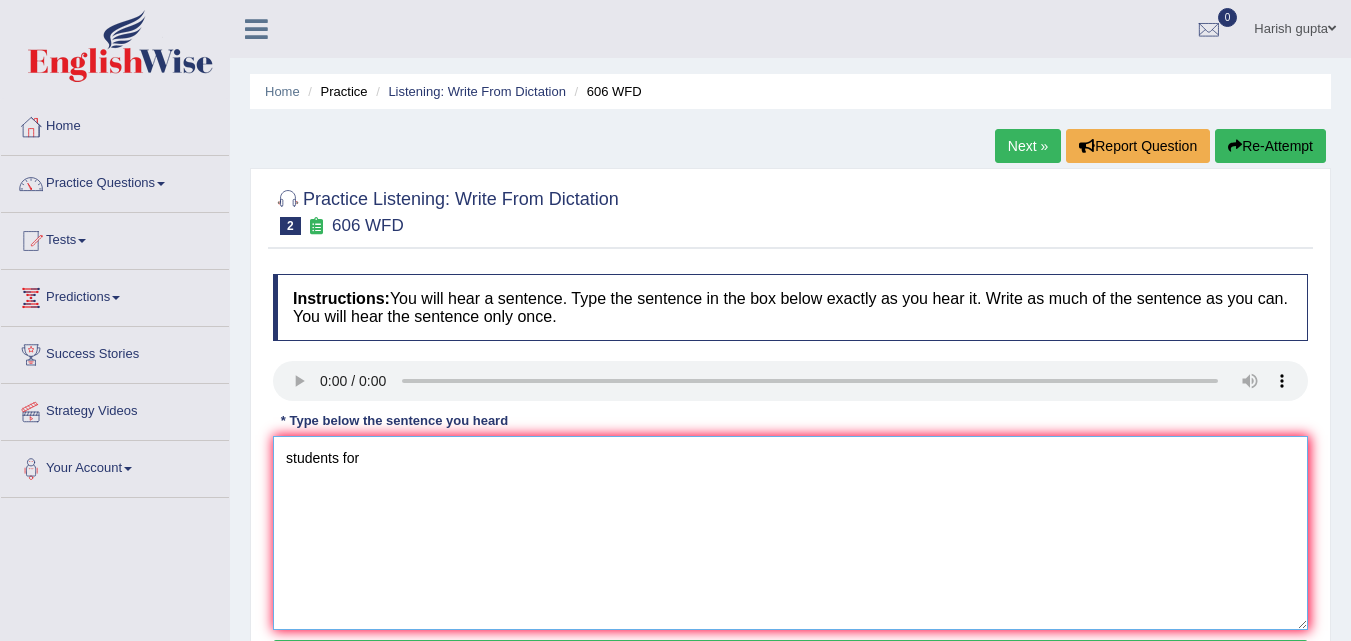 click on "students for" at bounding box center (790, 533) 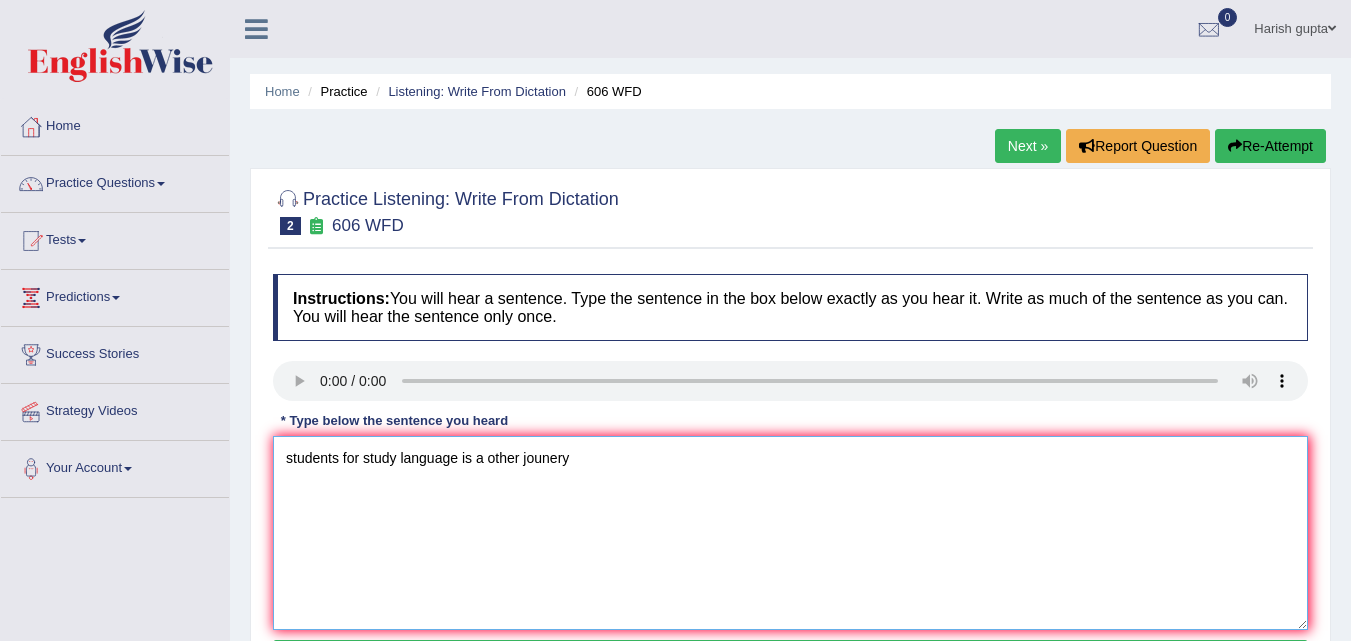 click on "students for study language is a other jounery" at bounding box center (790, 533) 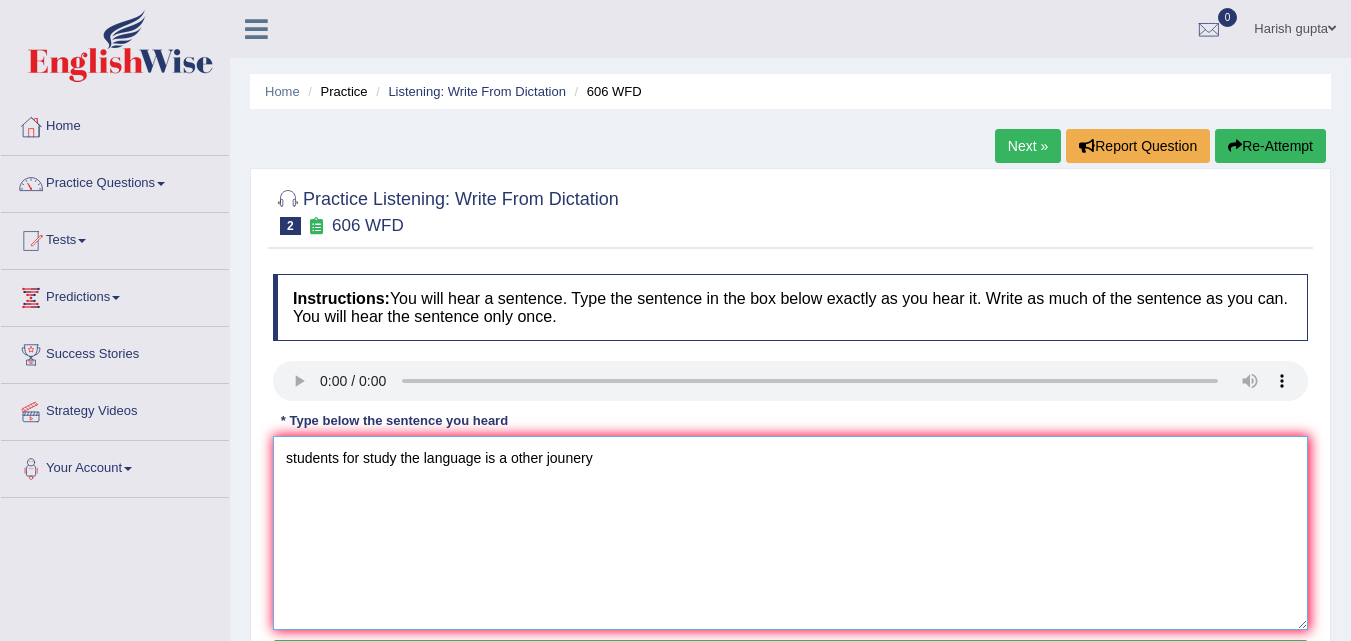 click on "students for study the language is a other jounery" at bounding box center [790, 533] 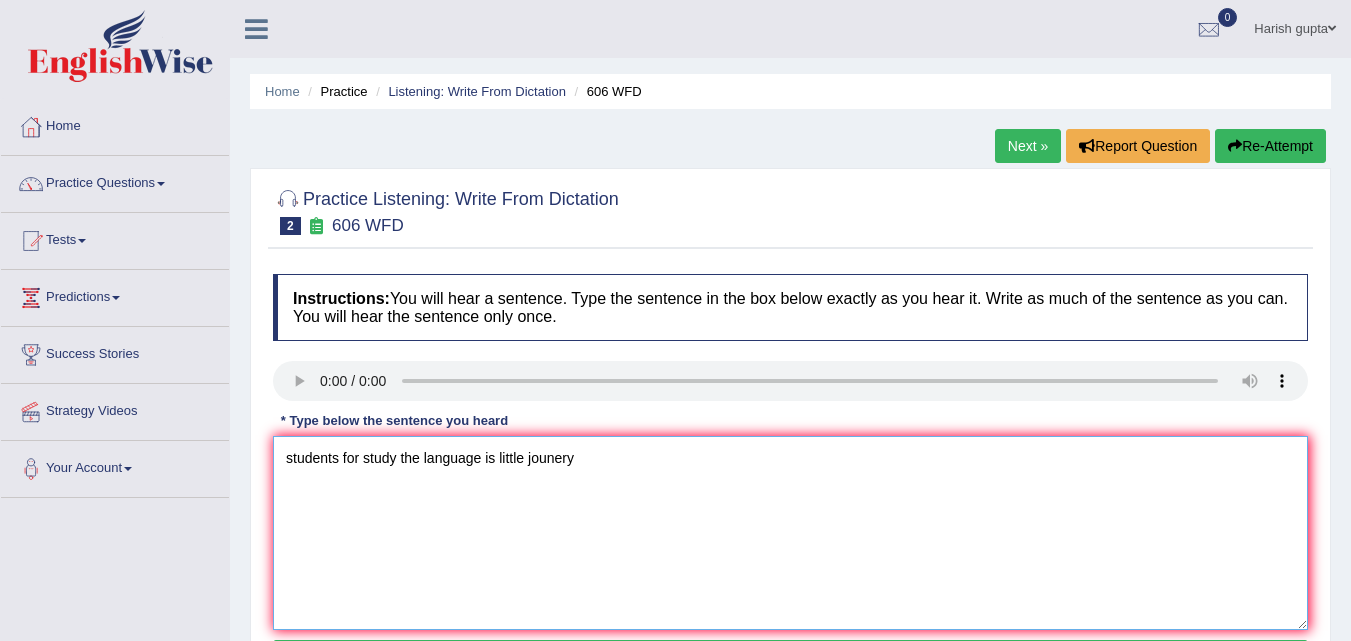 click on "students for study the language is little jounery" at bounding box center (790, 533) 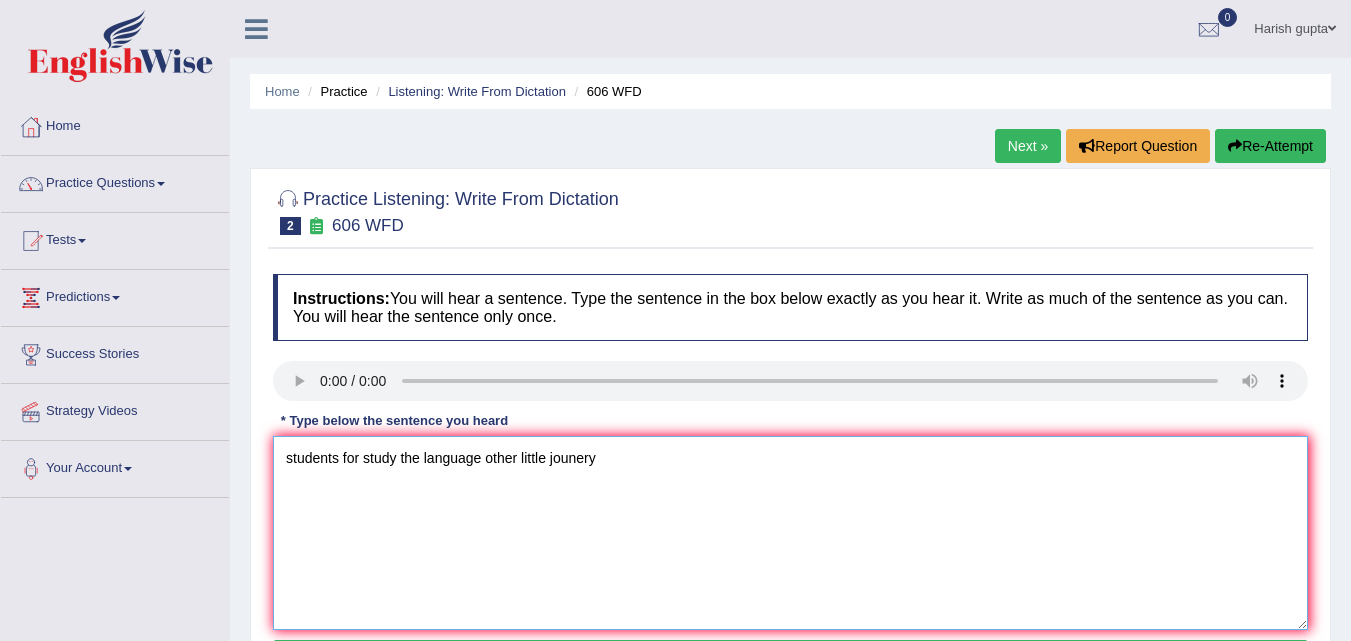 click on "students for study the language other little jounery" at bounding box center [790, 533] 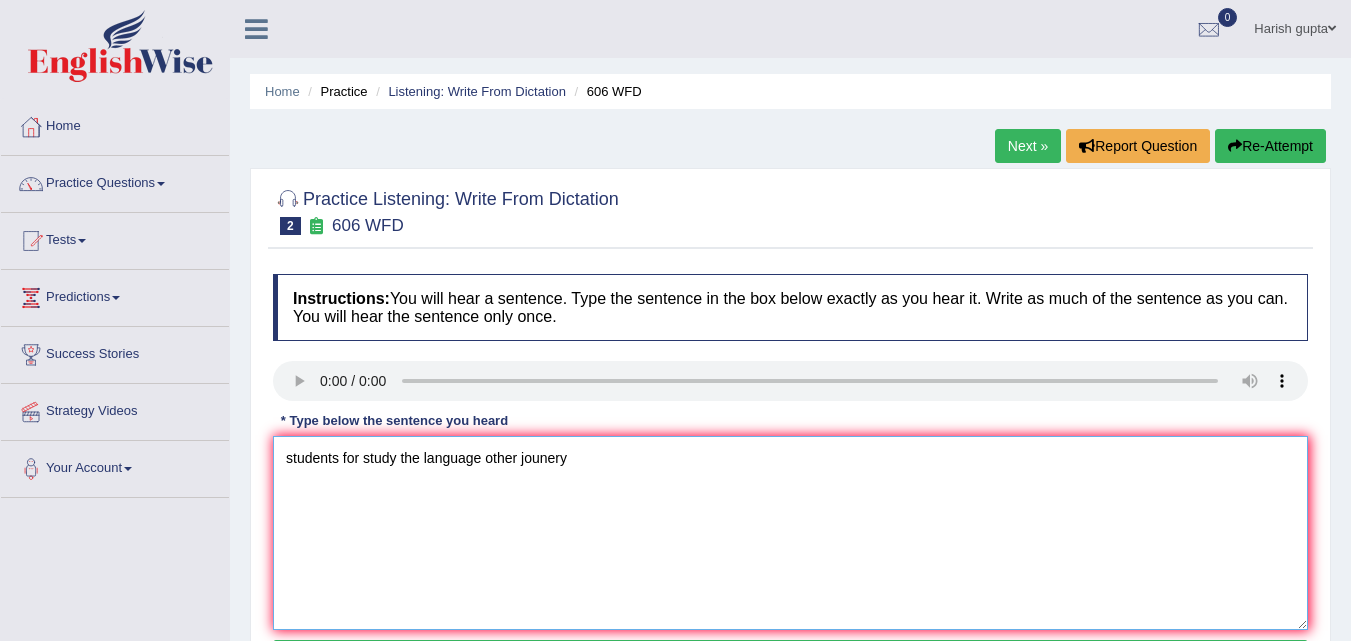 click on "students for study the language other jounery" at bounding box center [790, 533] 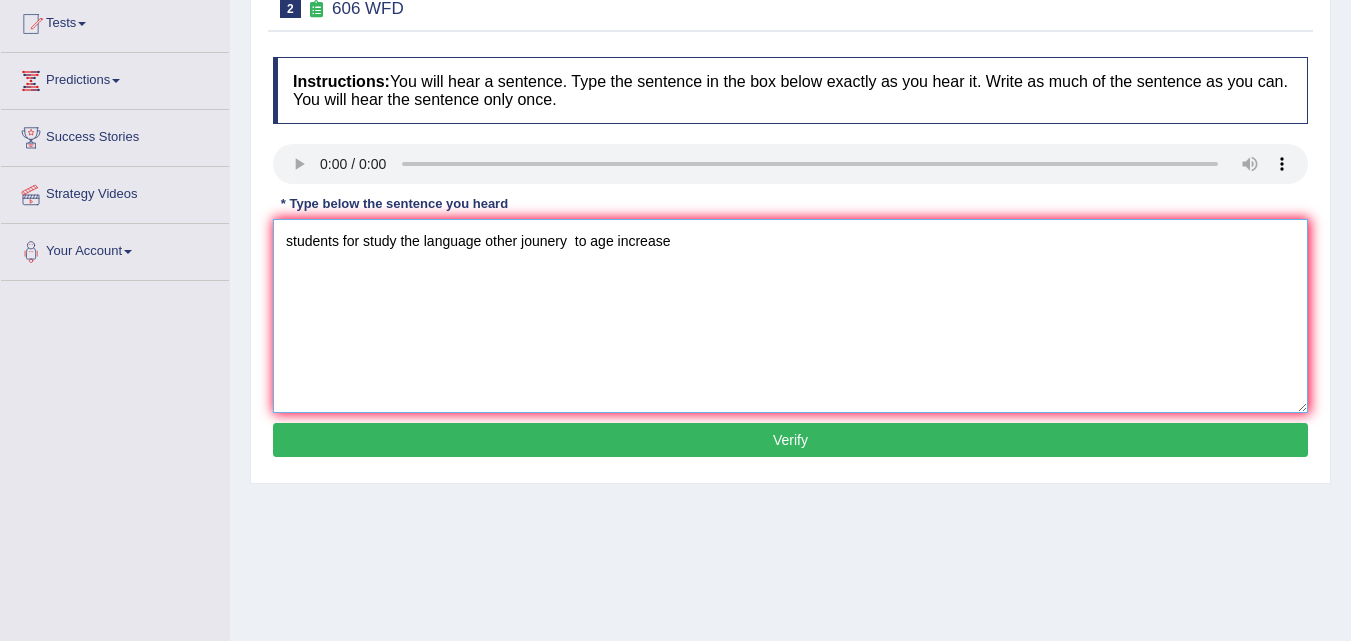 scroll, scrollTop: 225, scrollLeft: 0, axis: vertical 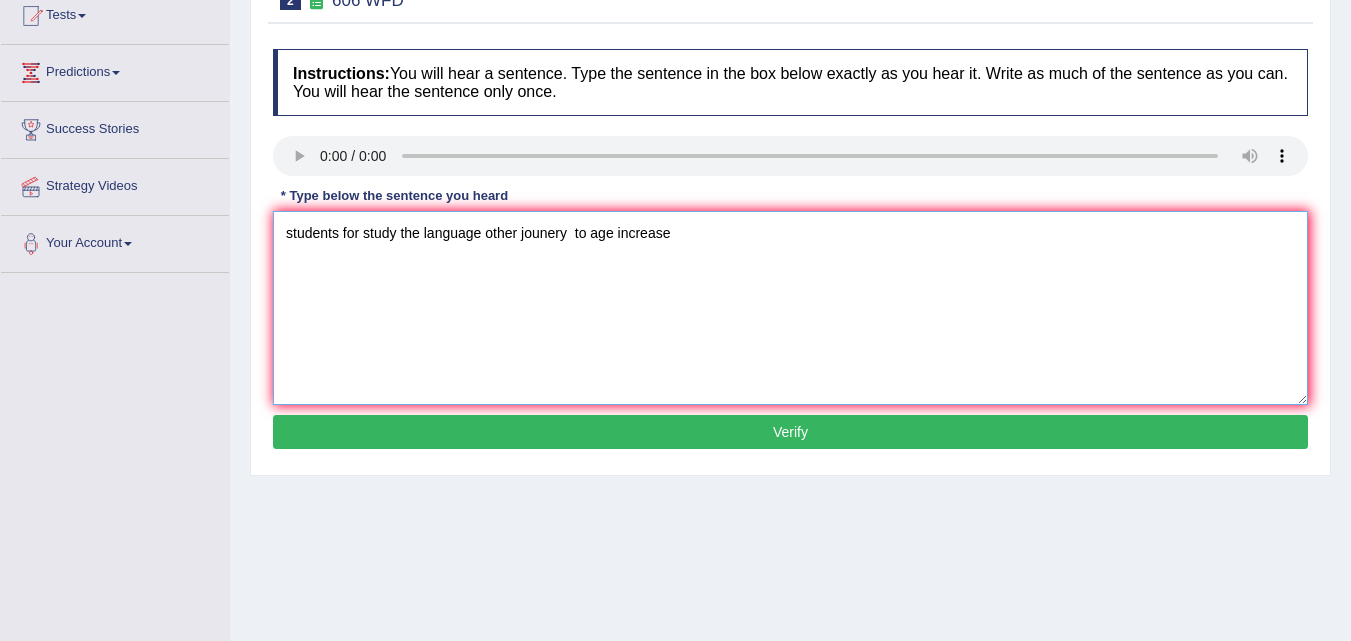 type on "students for study the language other jounery  to age increase" 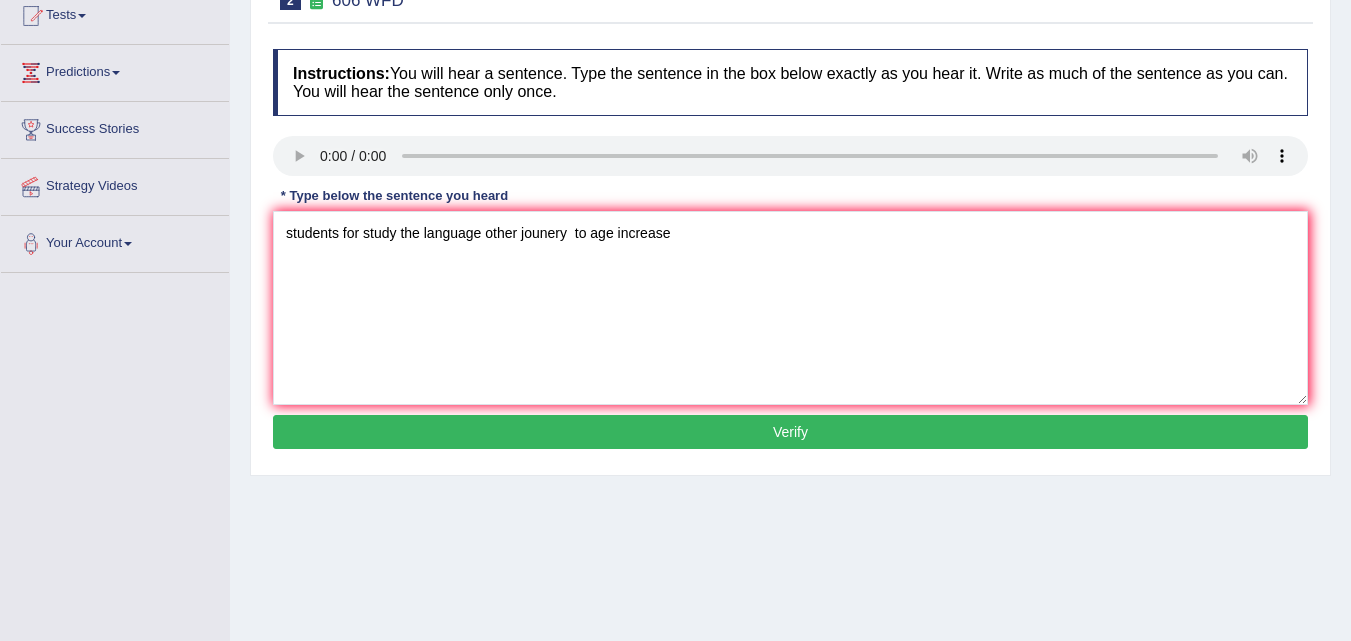 click on "Verify" at bounding box center [790, 432] 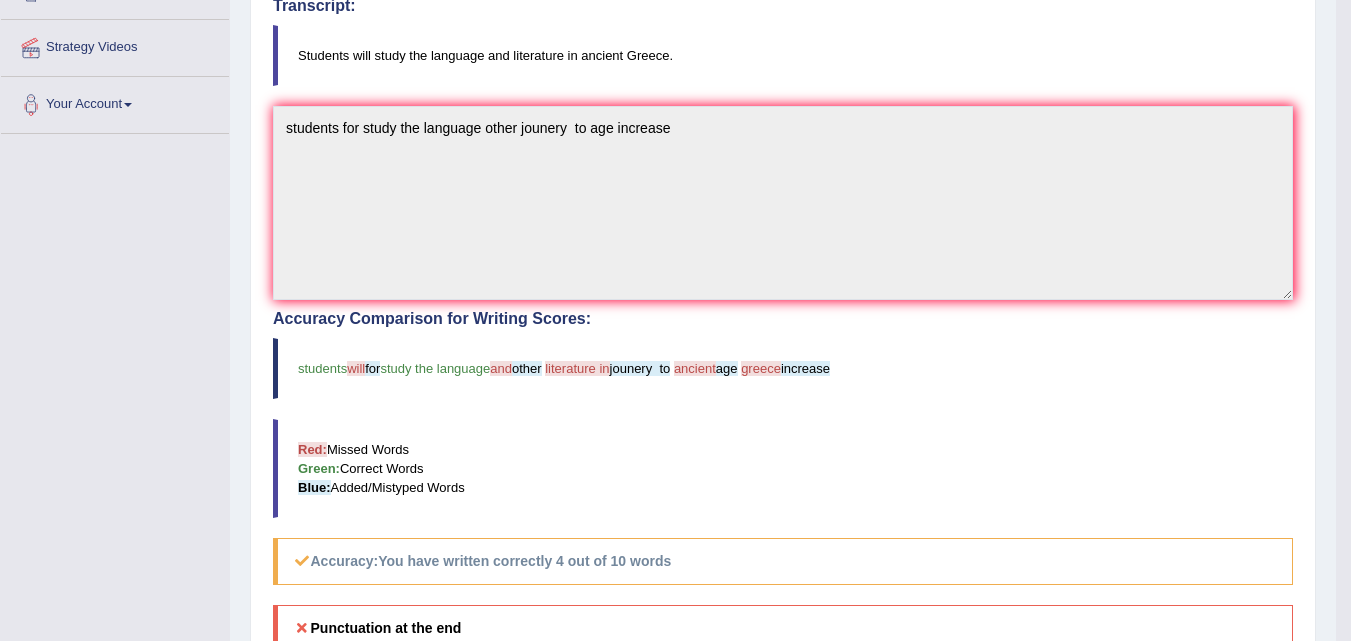 scroll, scrollTop: 366, scrollLeft: 0, axis: vertical 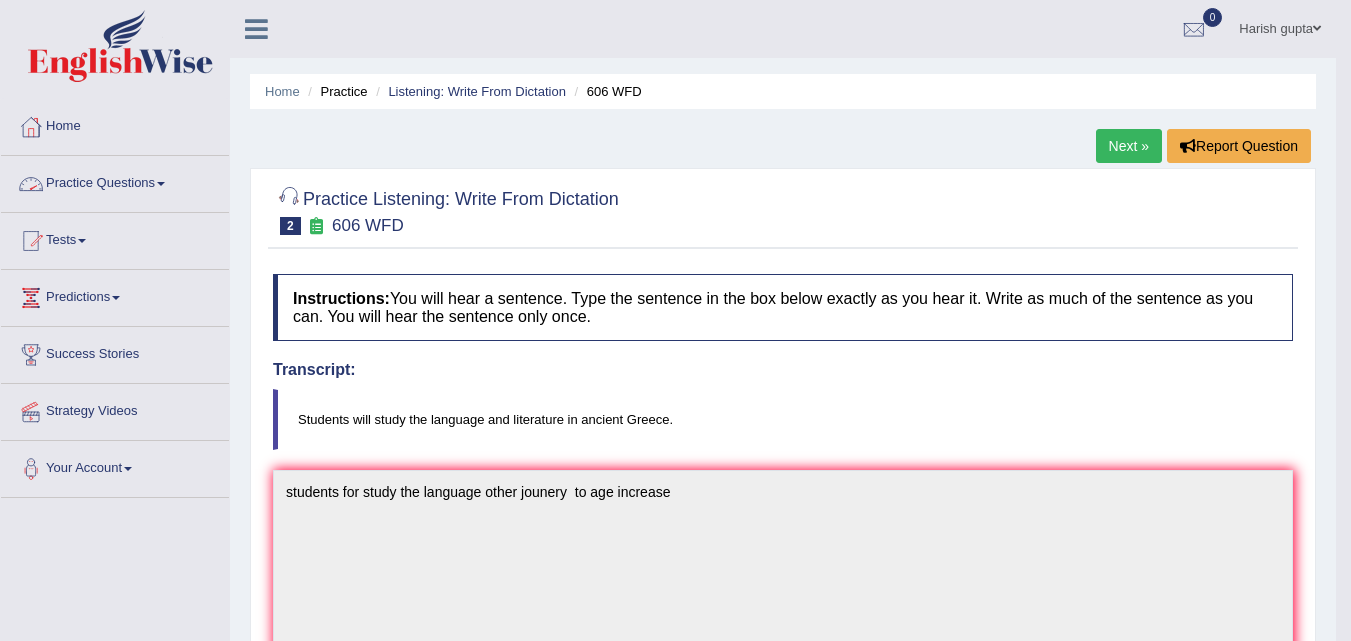 click on "Practice Questions" at bounding box center (115, 181) 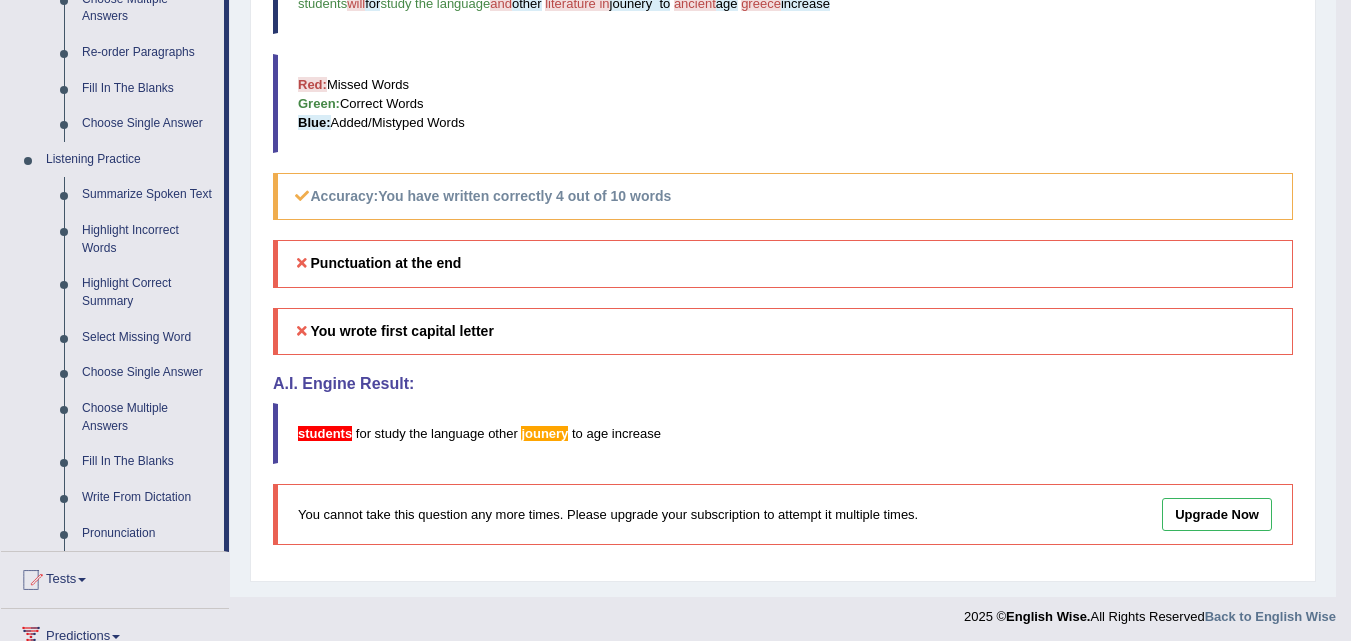 scroll, scrollTop: 727, scrollLeft: 0, axis: vertical 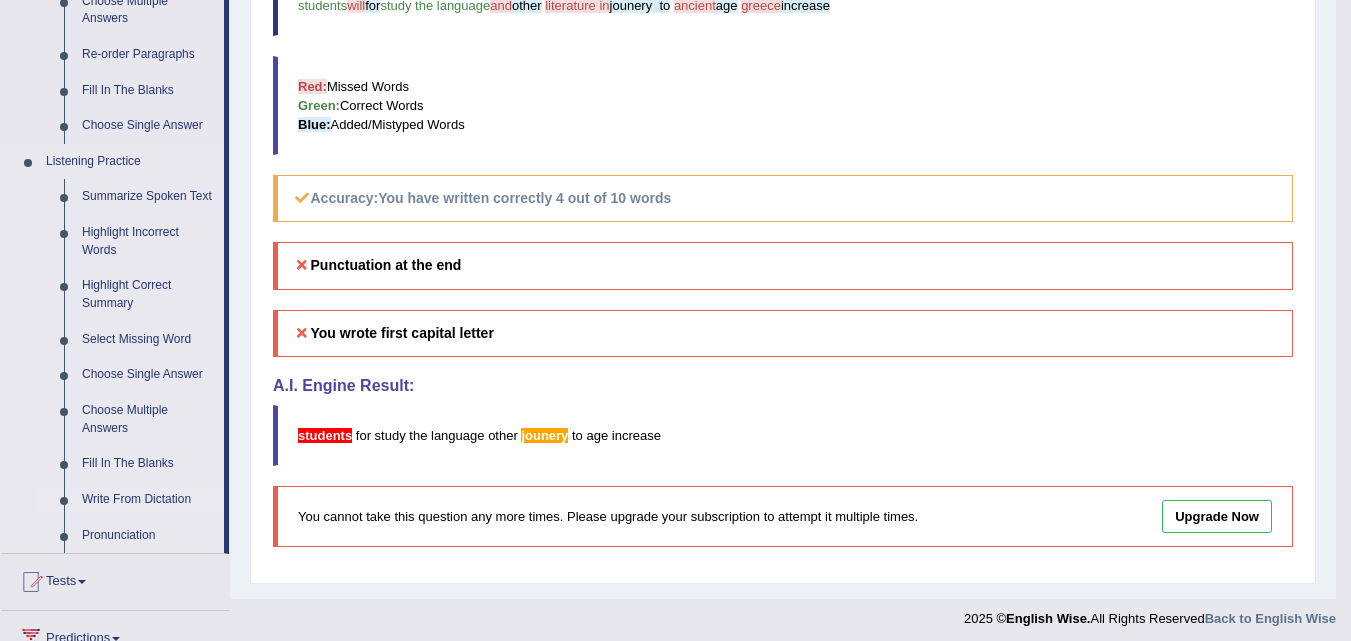 click on "Write From Dictation" at bounding box center [148, 500] 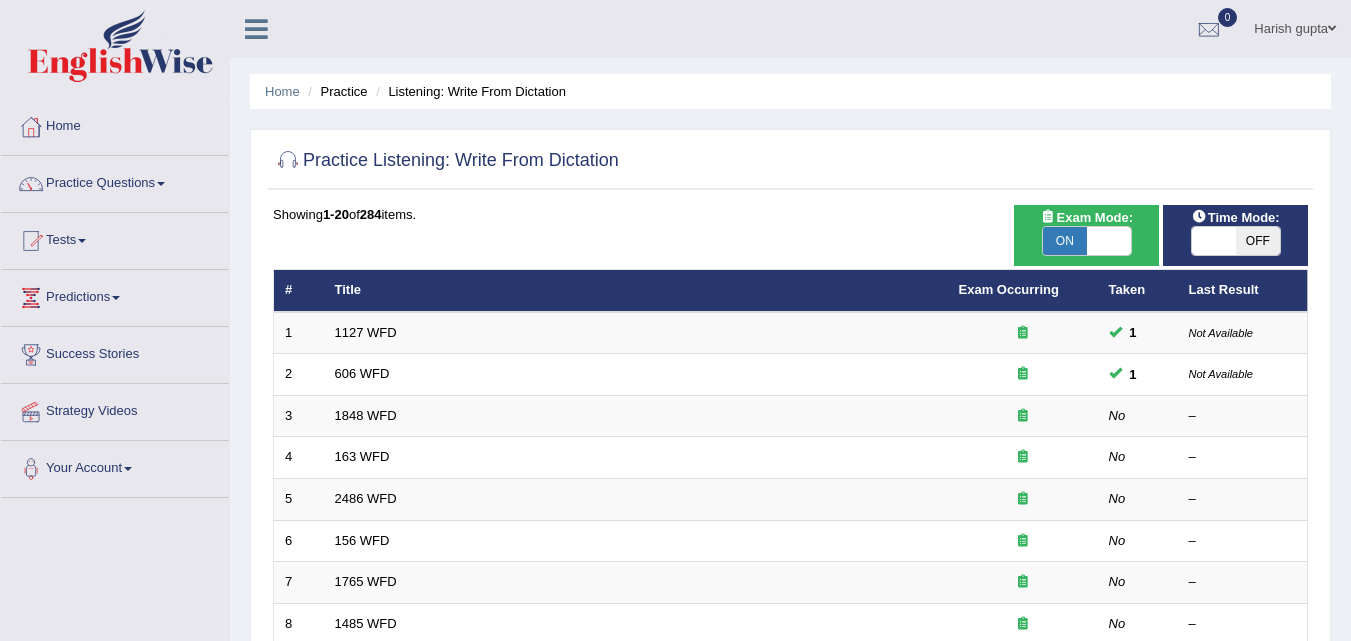 scroll, scrollTop: 0, scrollLeft: 0, axis: both 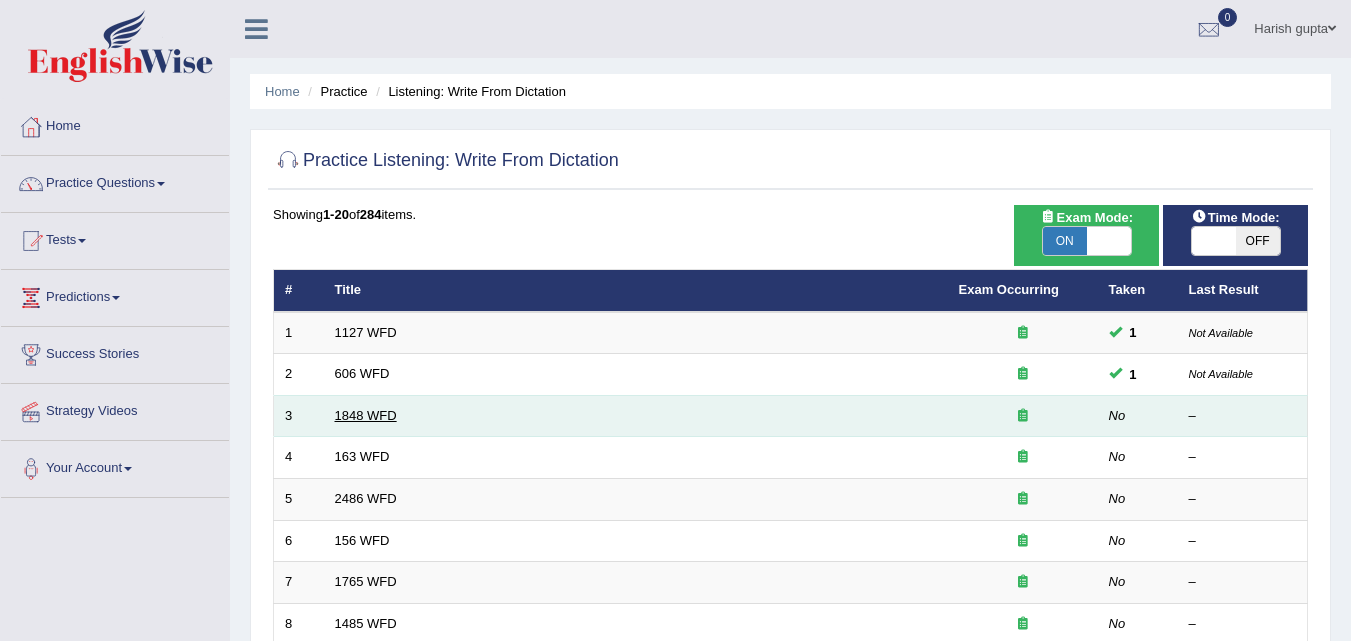 click on "1848 WFD" at bounding box center (366, 415) 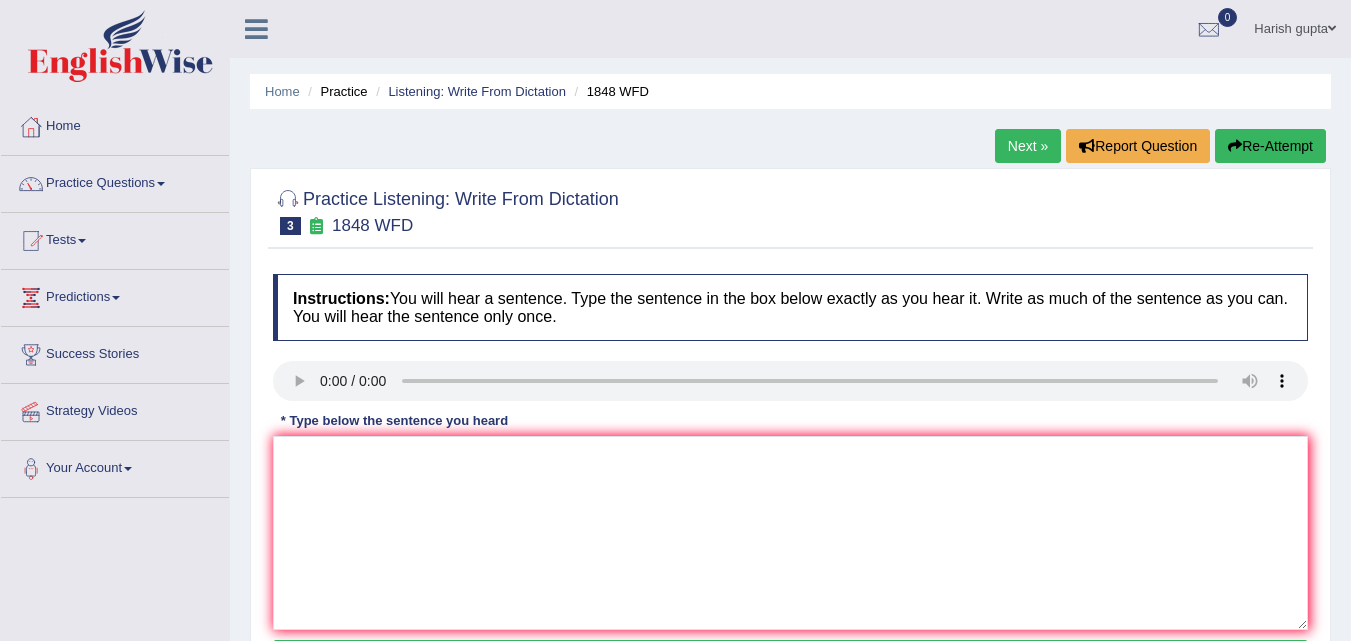 scroll, scrollTop: 0, scrollLeft: 0, axis: both 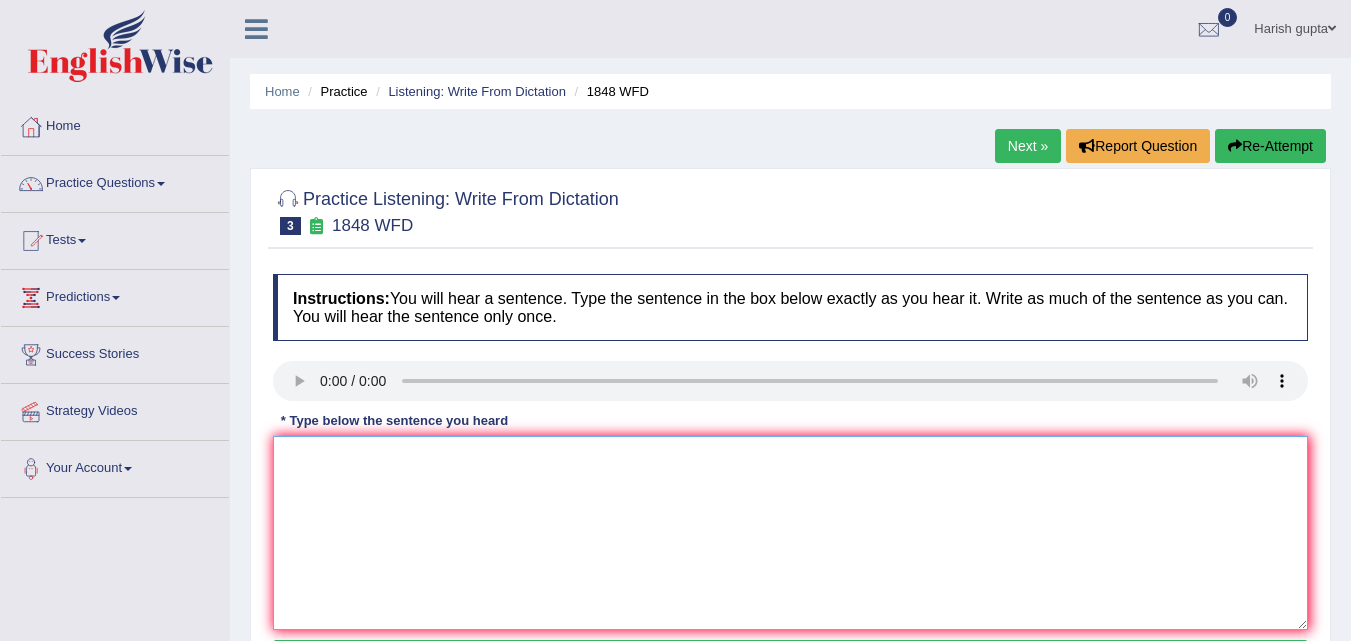 click at bounding box center (790, 533) 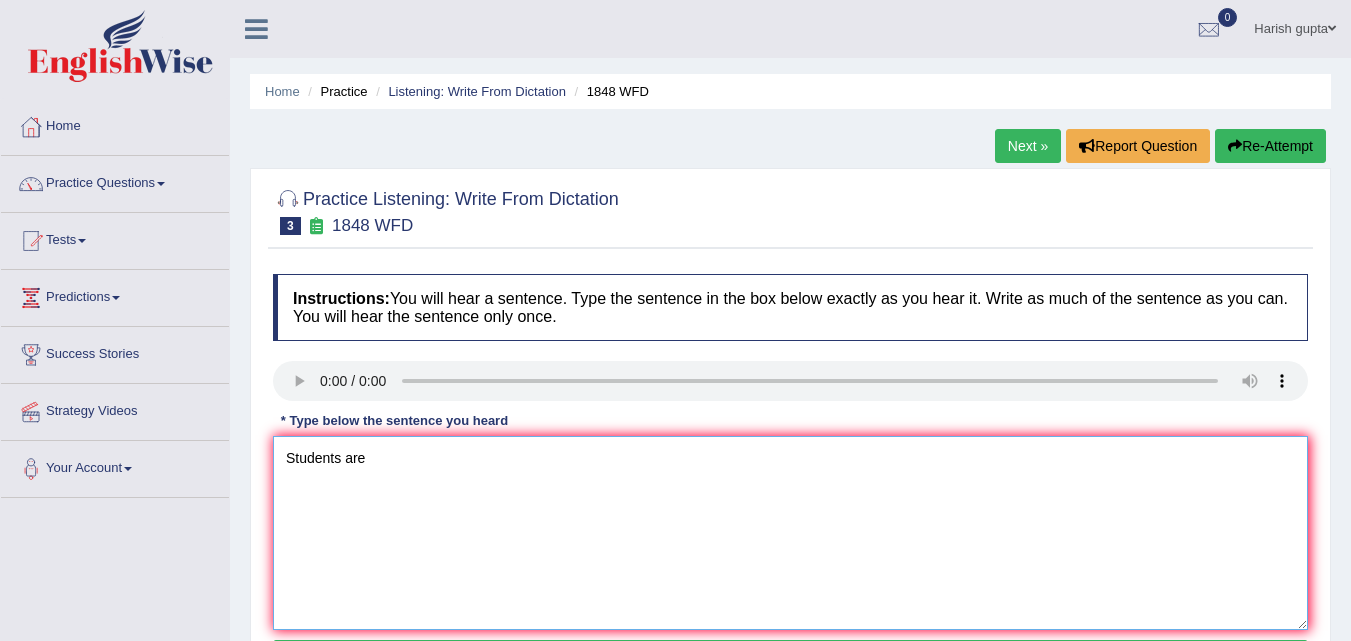 click on "Students are" at bounding box center (790, 533) 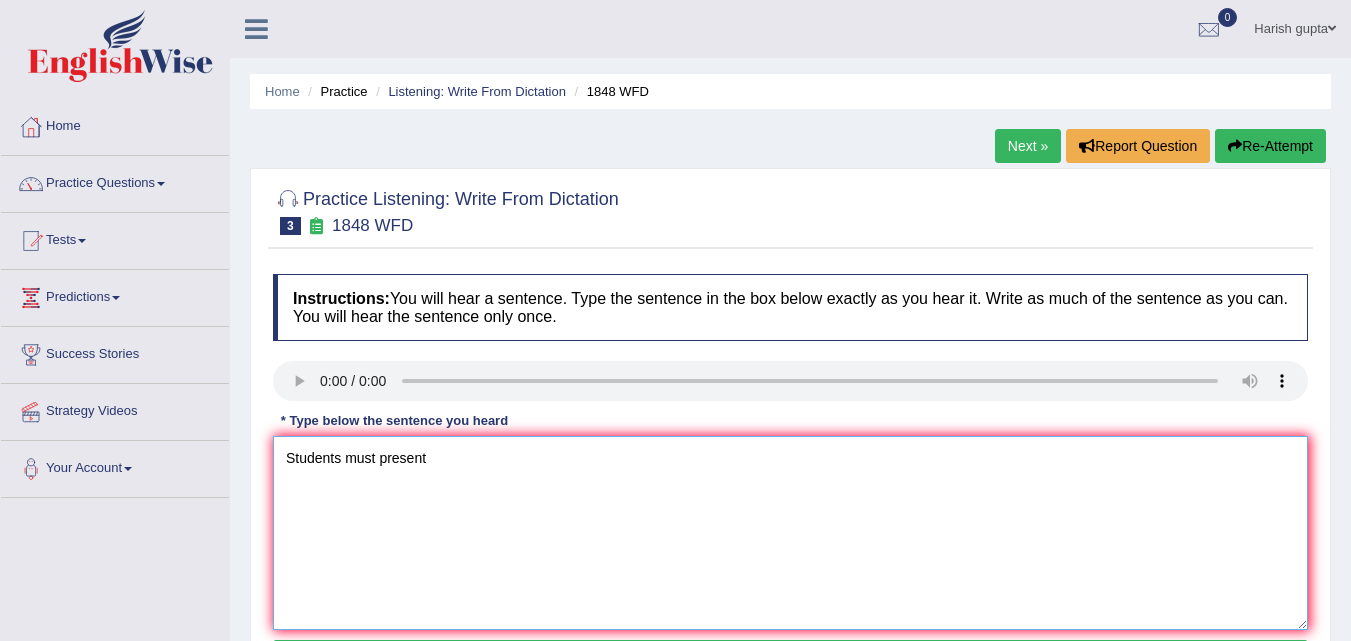click on "Students must present" at bounding box center (790, 533) 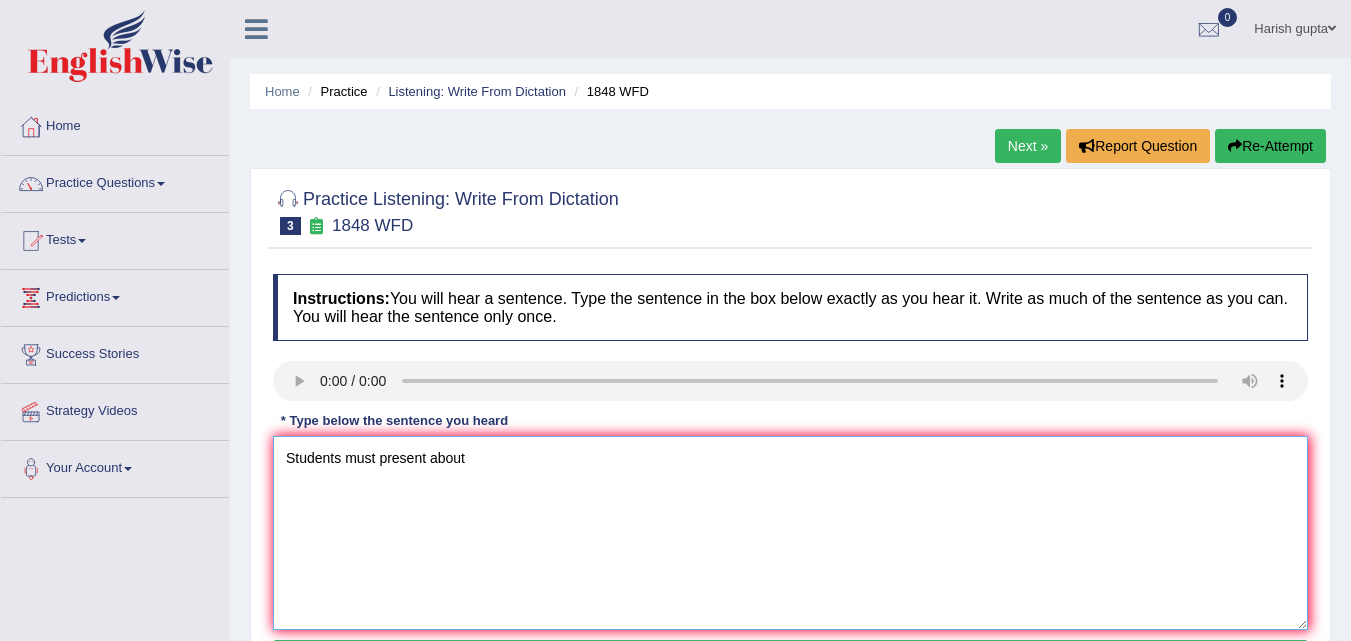 click on "Students must present about" at bounding box center (790, 533) 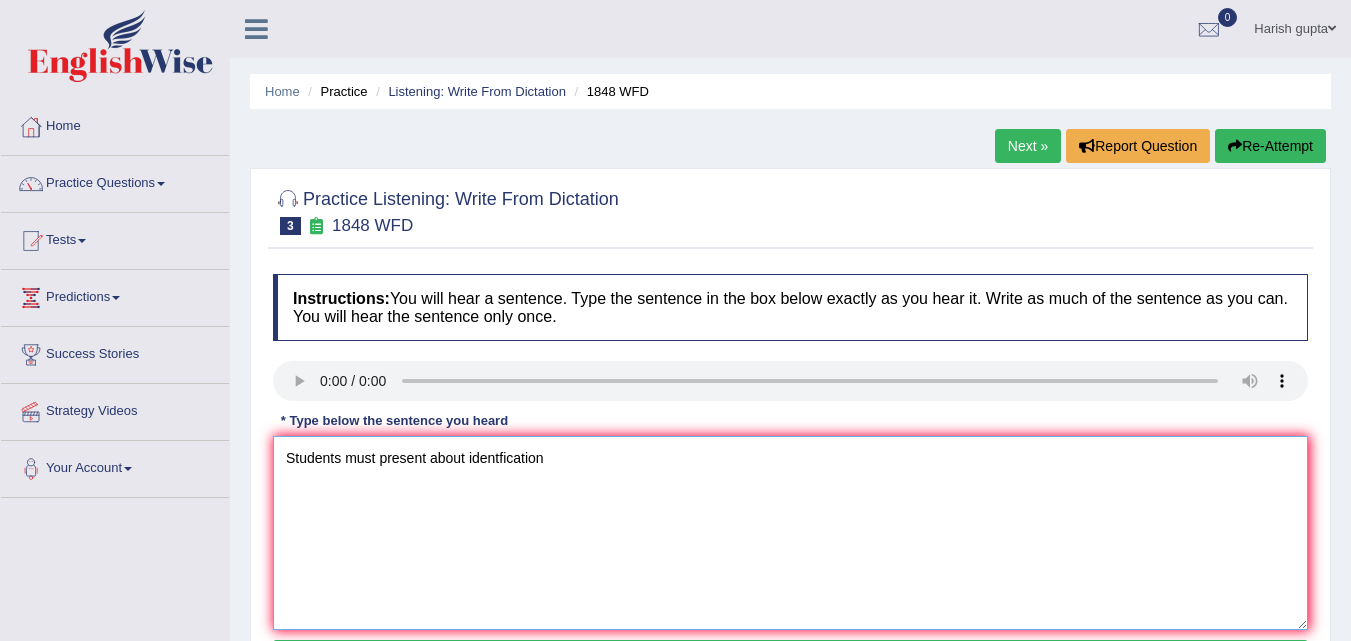 click on "Students must present about identfication" at bounding box center (790, 533) 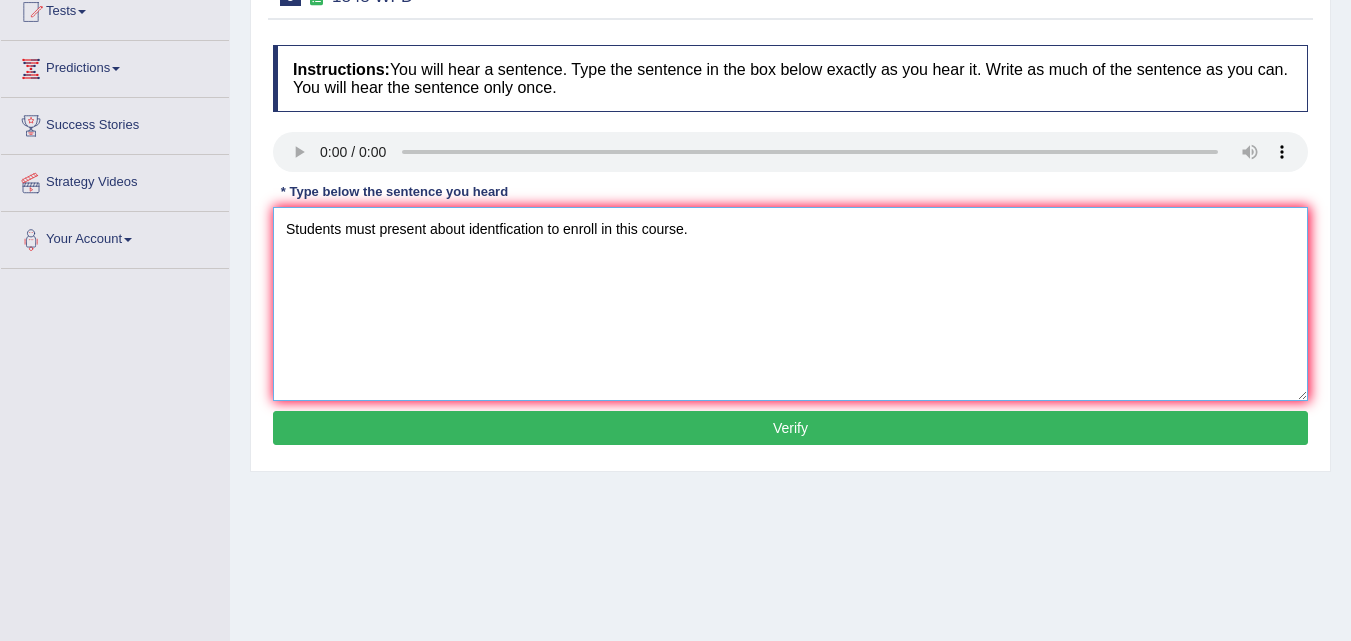 scroll, scrollTop: 272, scrollLeft: 0, axis: vertical 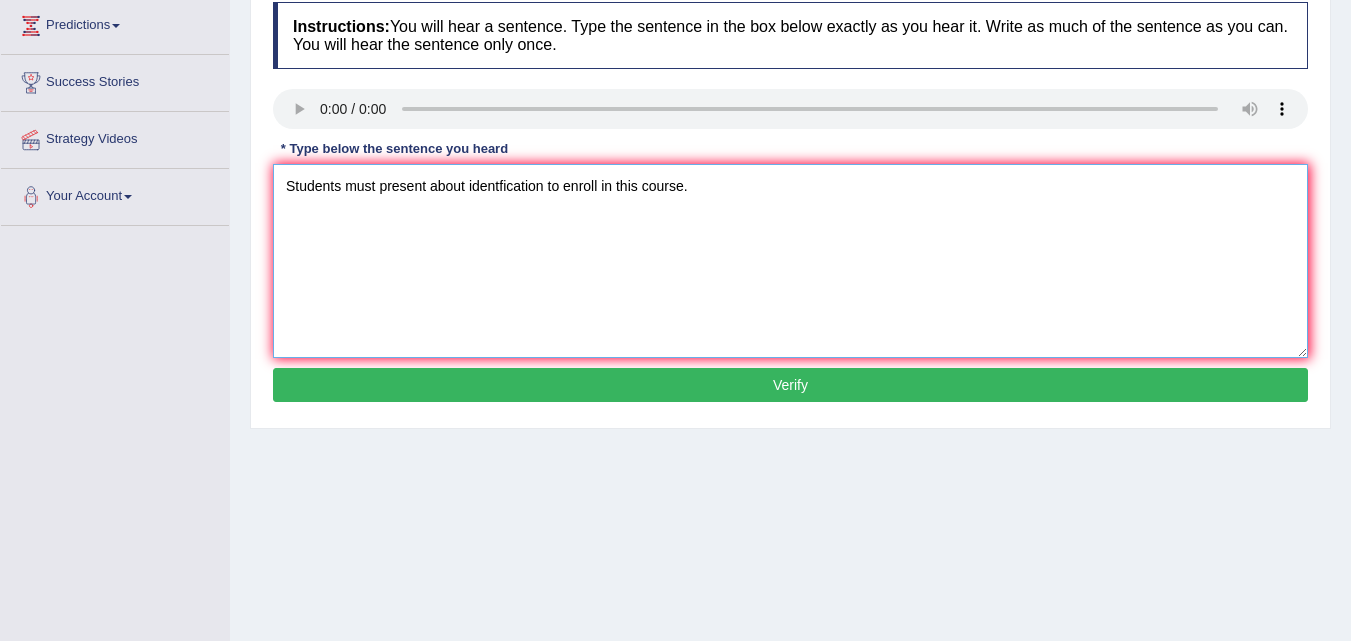 type on "Students must present about identfication to enroll in this course." 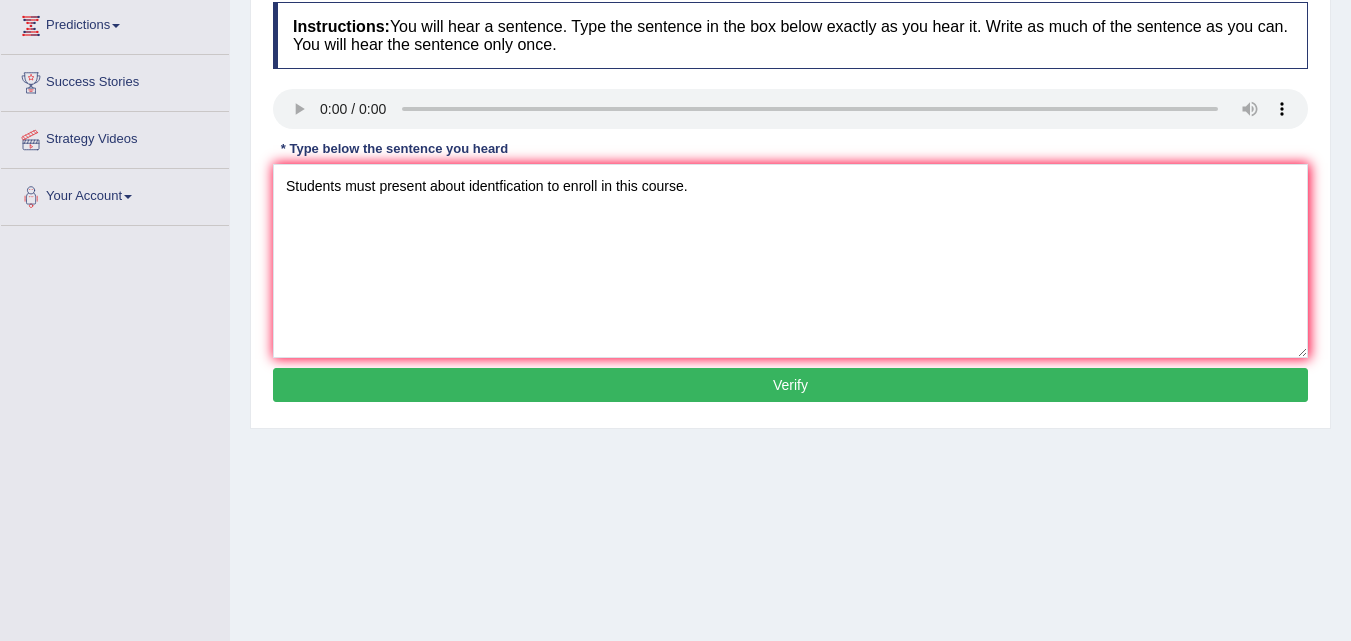 click on "Verify" at bounding box center [790, 385] 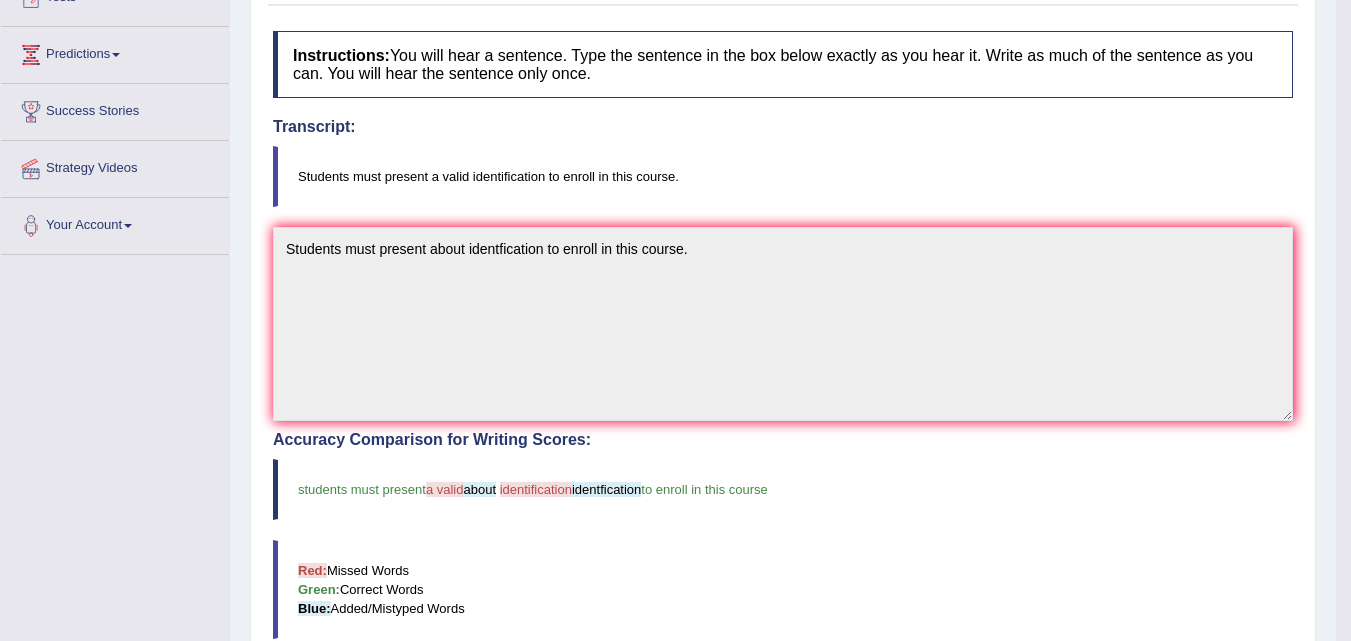 scroll, scrollTop: 170, scrollLeft: 0, axis: vertical 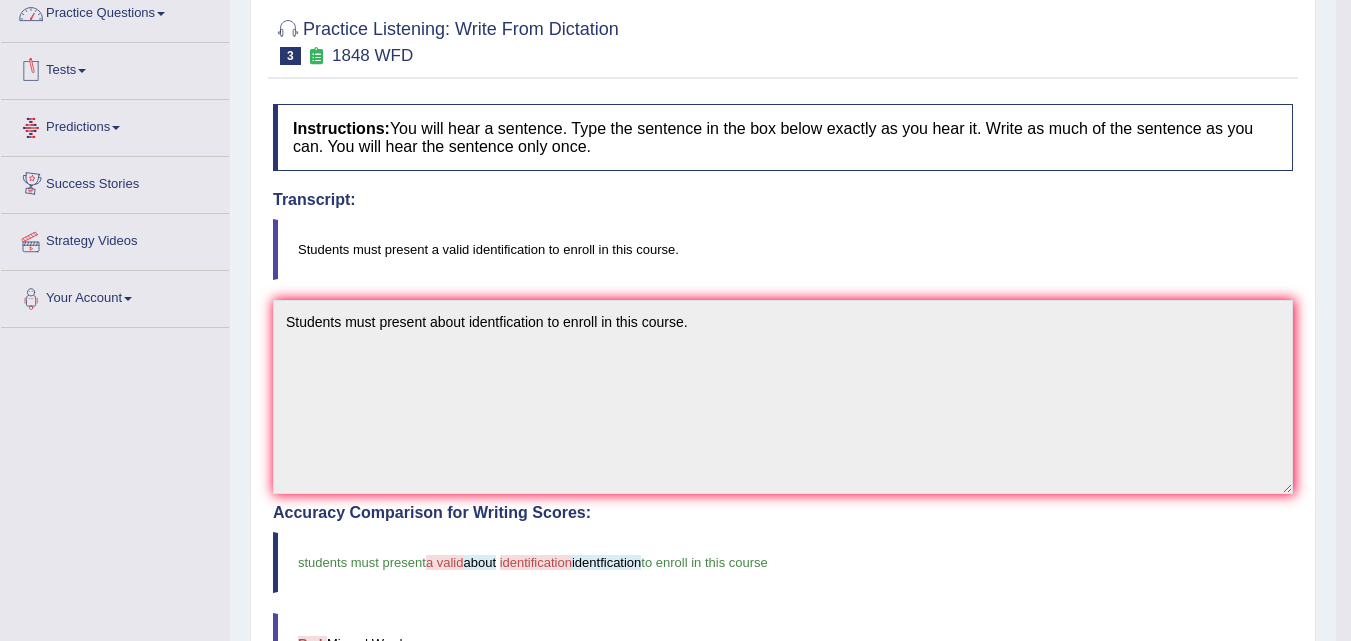 click on "Practice Questions" at bounding box center (115, 11) 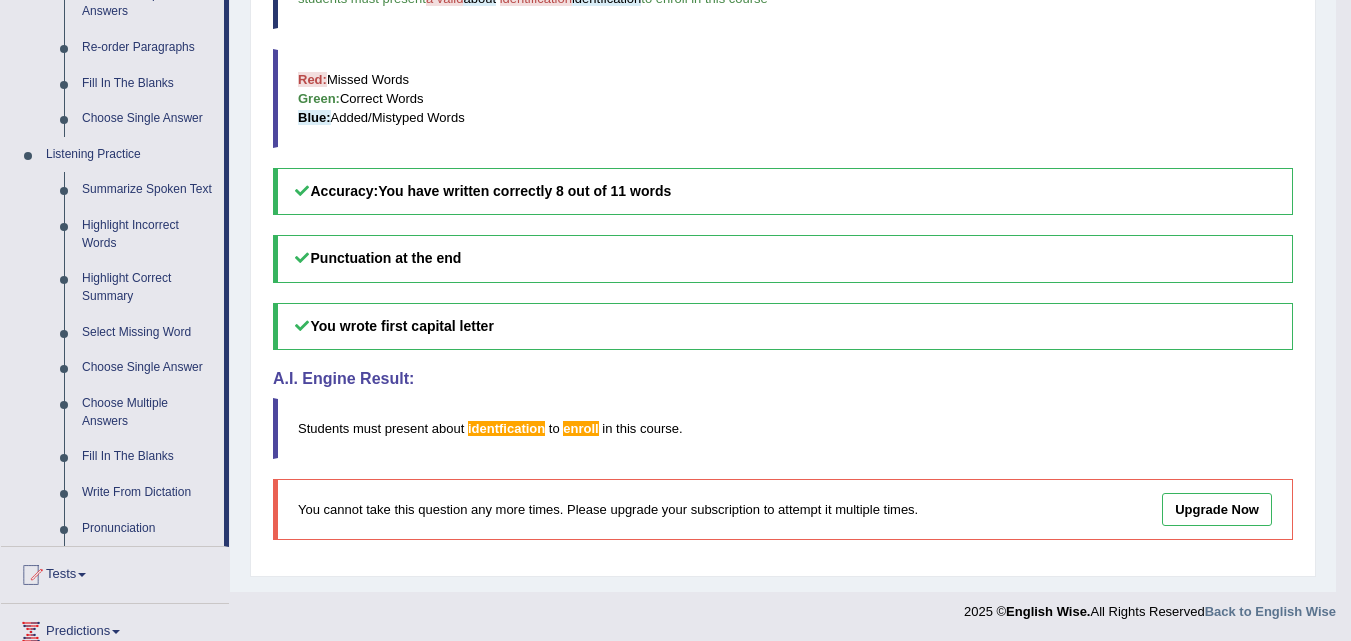 scroll, scrollTop: 739, scrollLeft: 0, axis: vertical 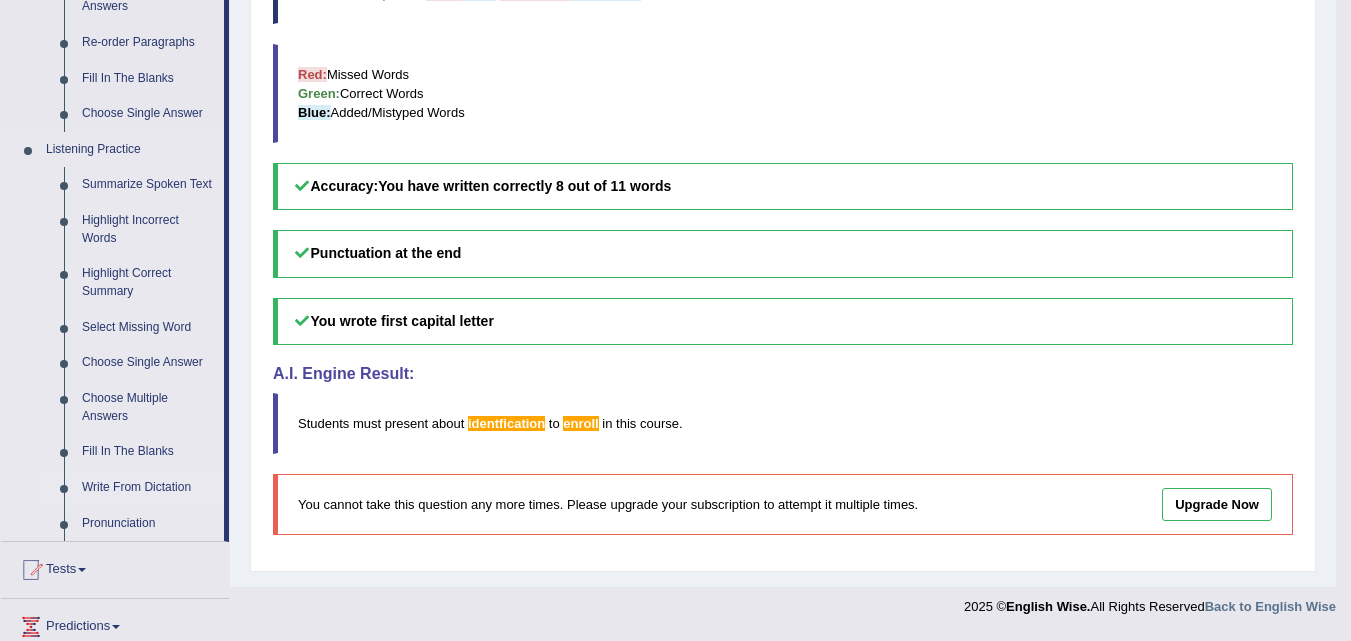 click on "Write From Dictation" at bounding box center [148, 488] 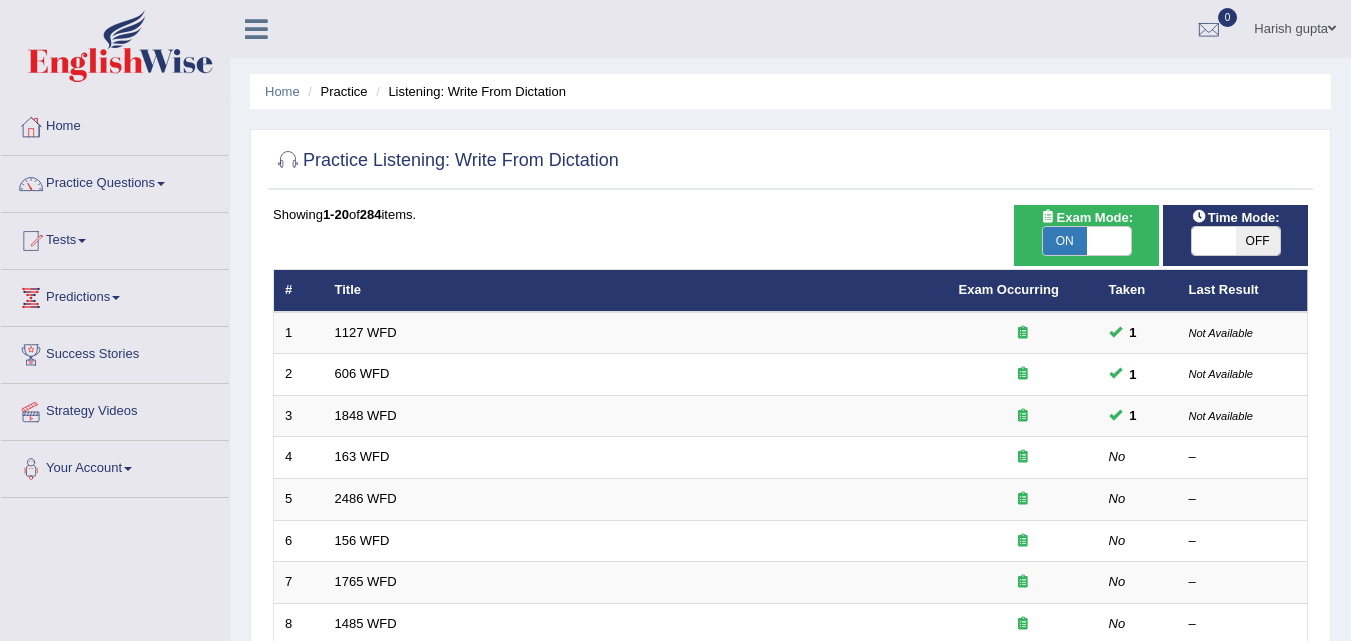 scroll, scrollTop: 0, scrollLeft: 0, axis: both 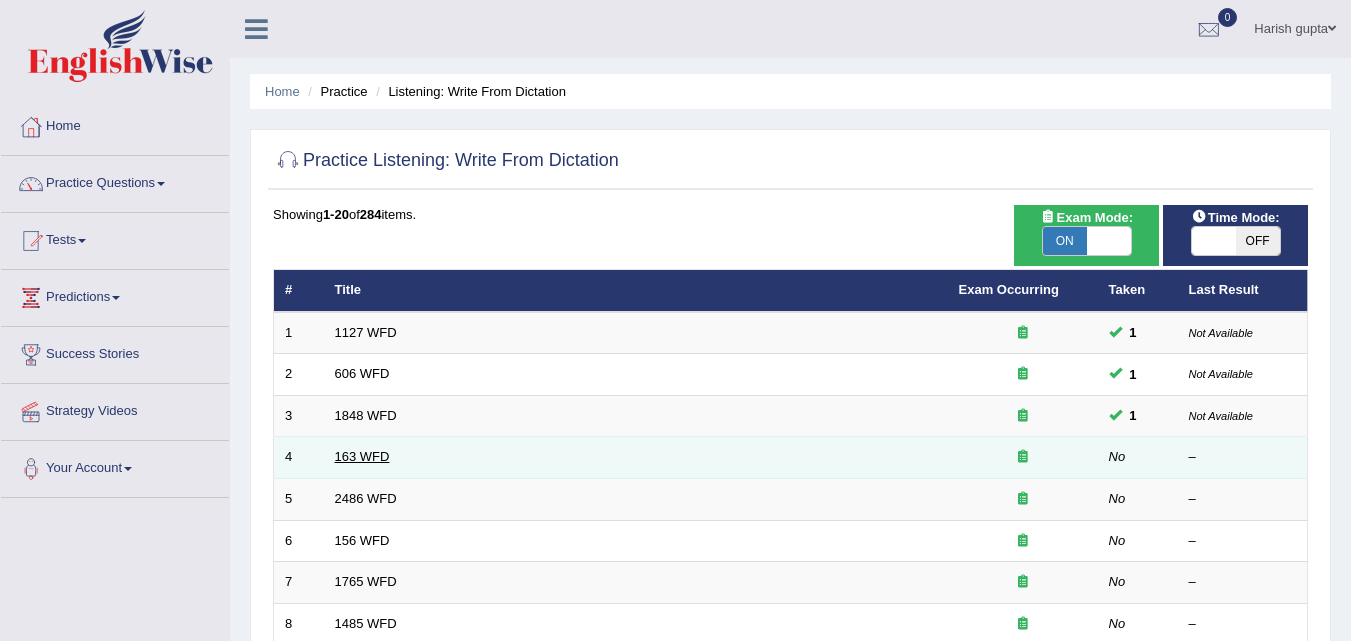 click on "163 WFD" at bounding box center (362, 456) 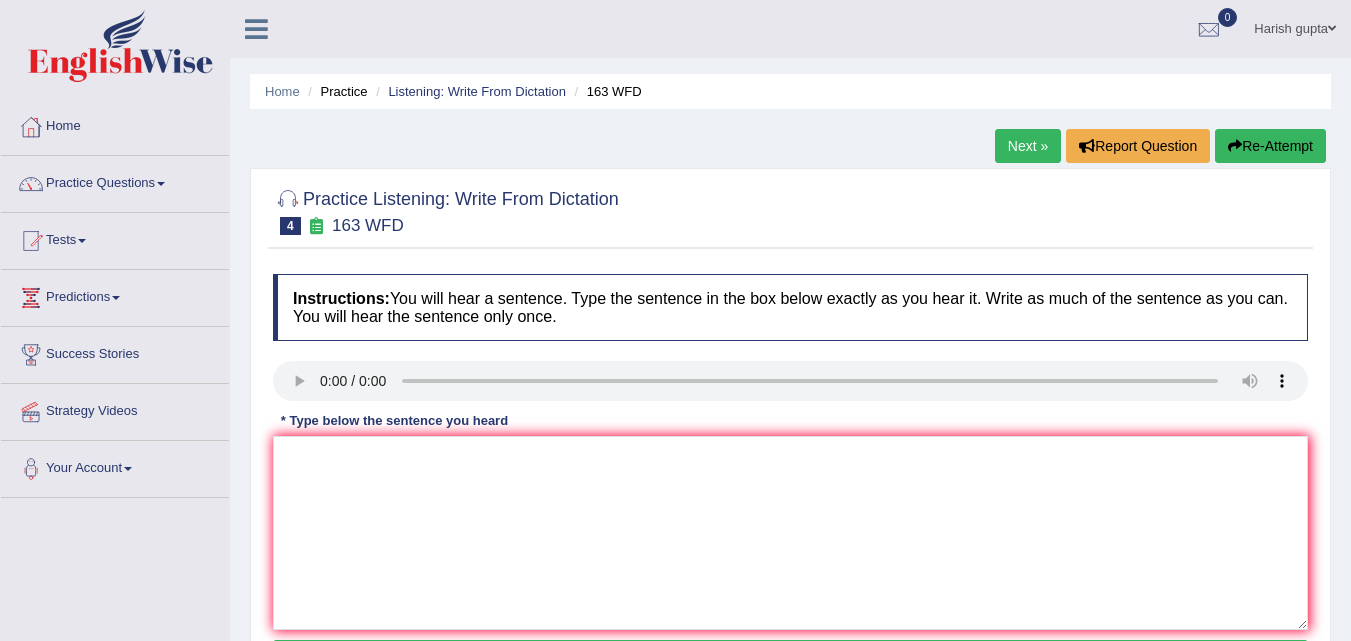 scroll, scrollTop: 0, scrollLeft: 0, axis: both 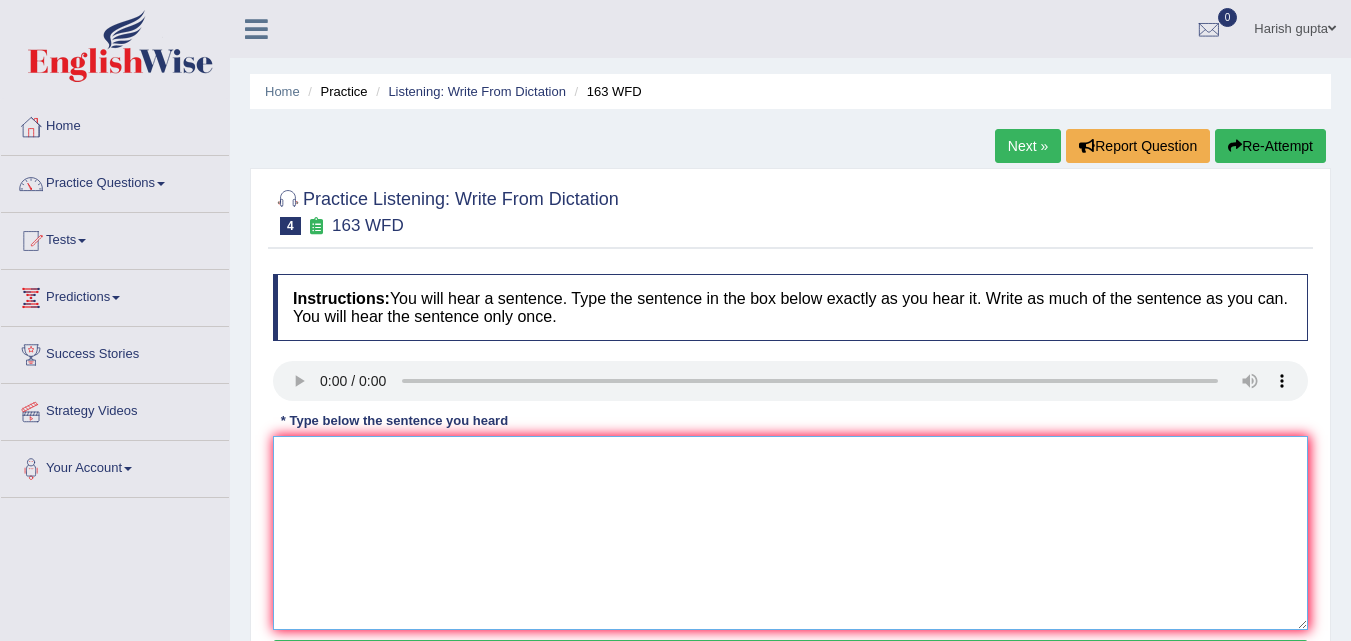 click at bounding box center [790, 533] 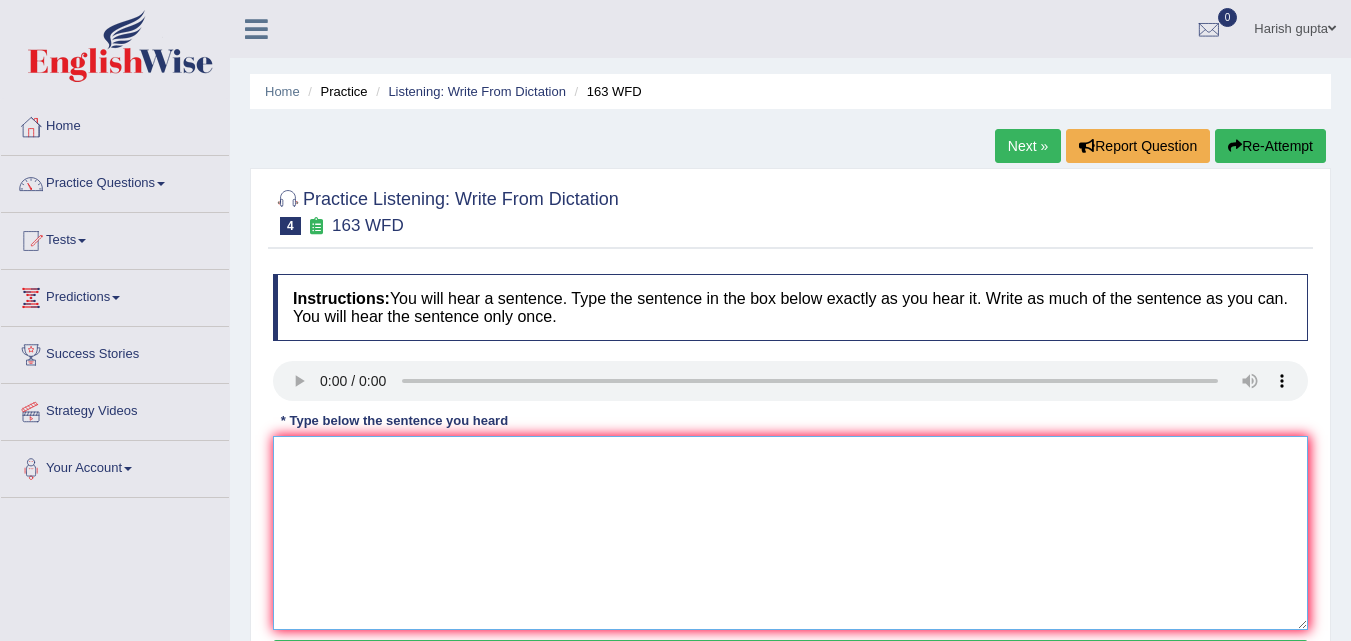 click at bounding box center [790, 533] 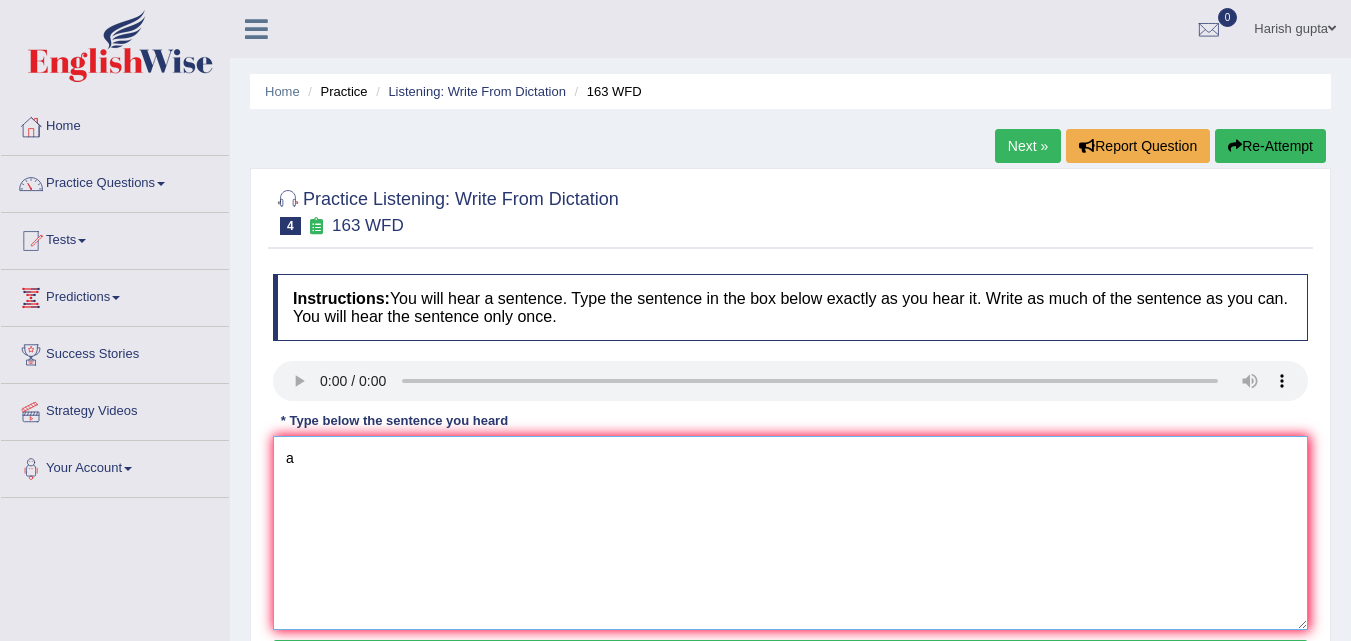 type on "a" 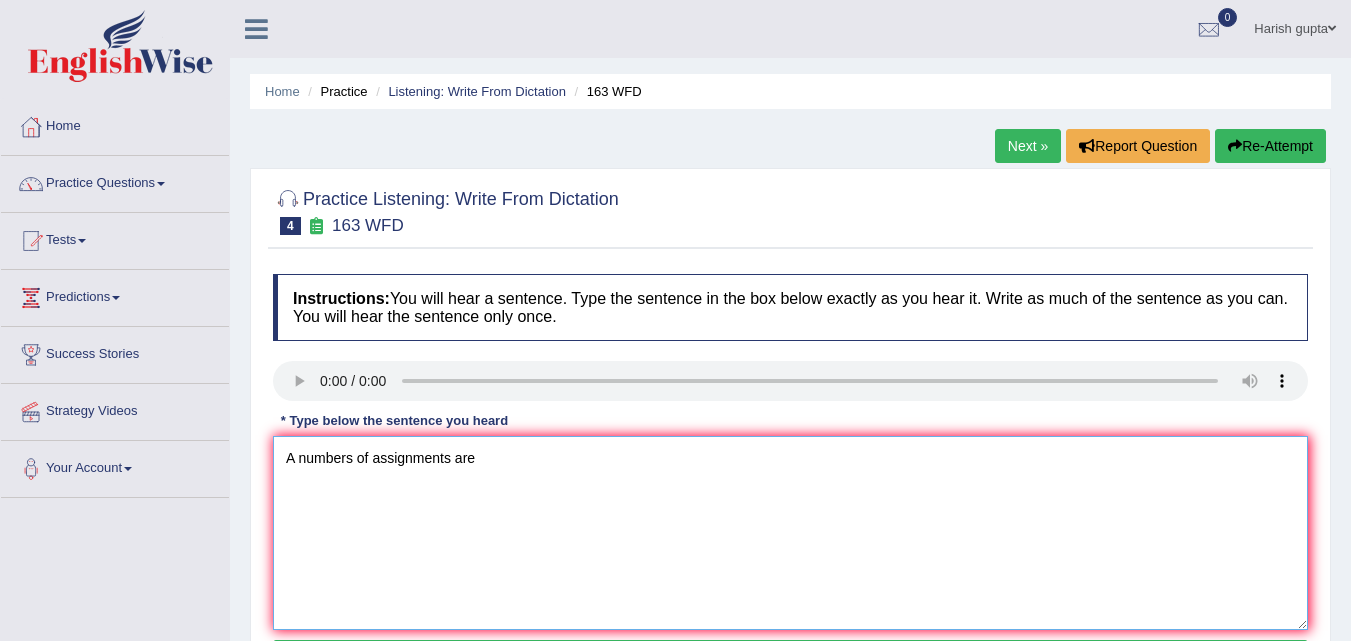 click on "A numbers of assignments are" at bounding box center (790, 533) 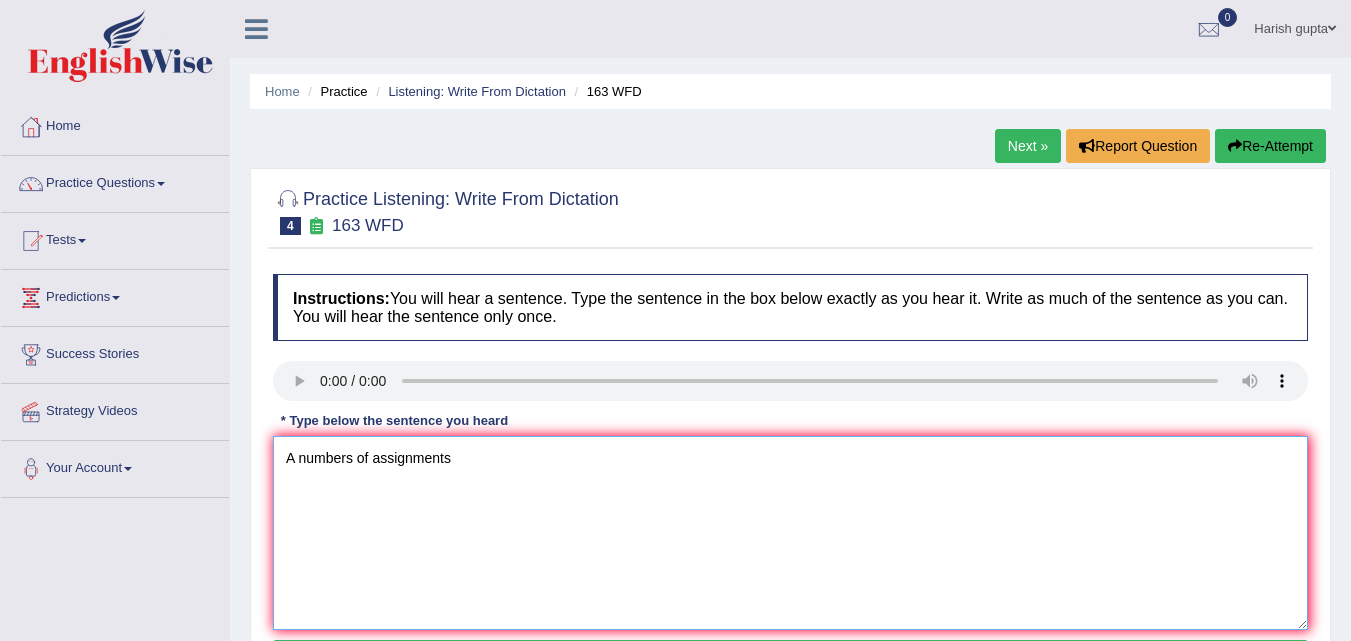 click on "A numbers of assignments" at bounding box center [790, 533] 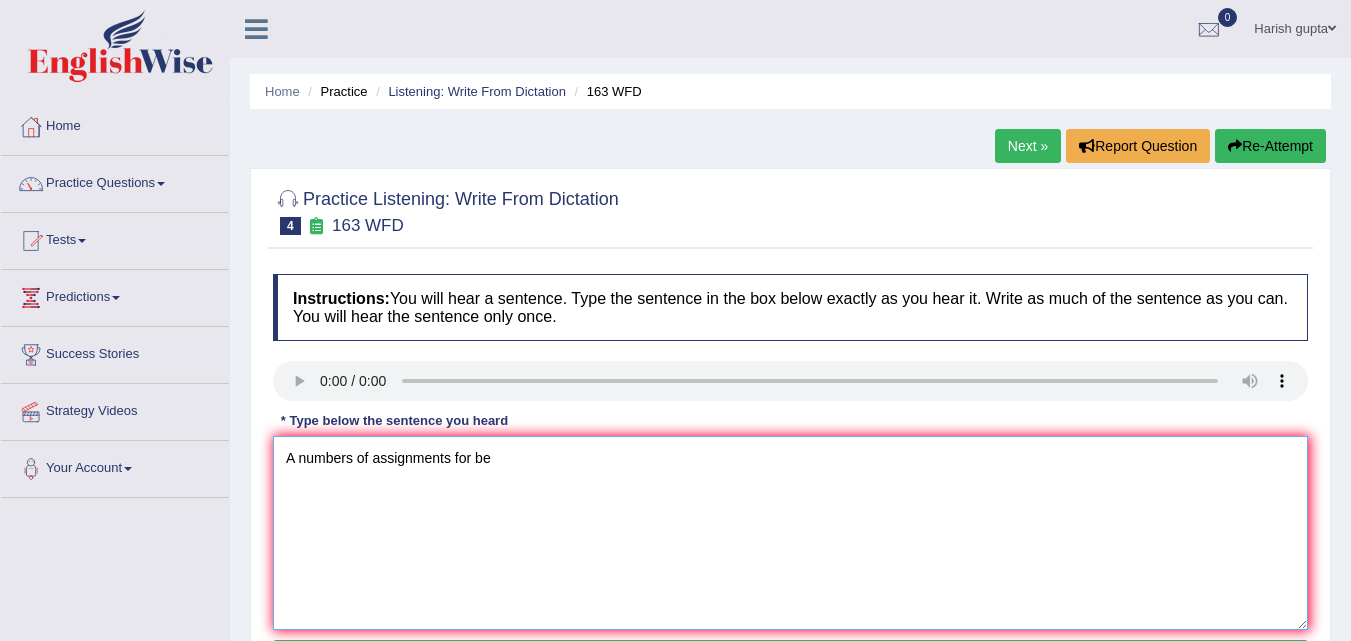 click on "A numbers of assignments for be" at bounding box center [790, 533] 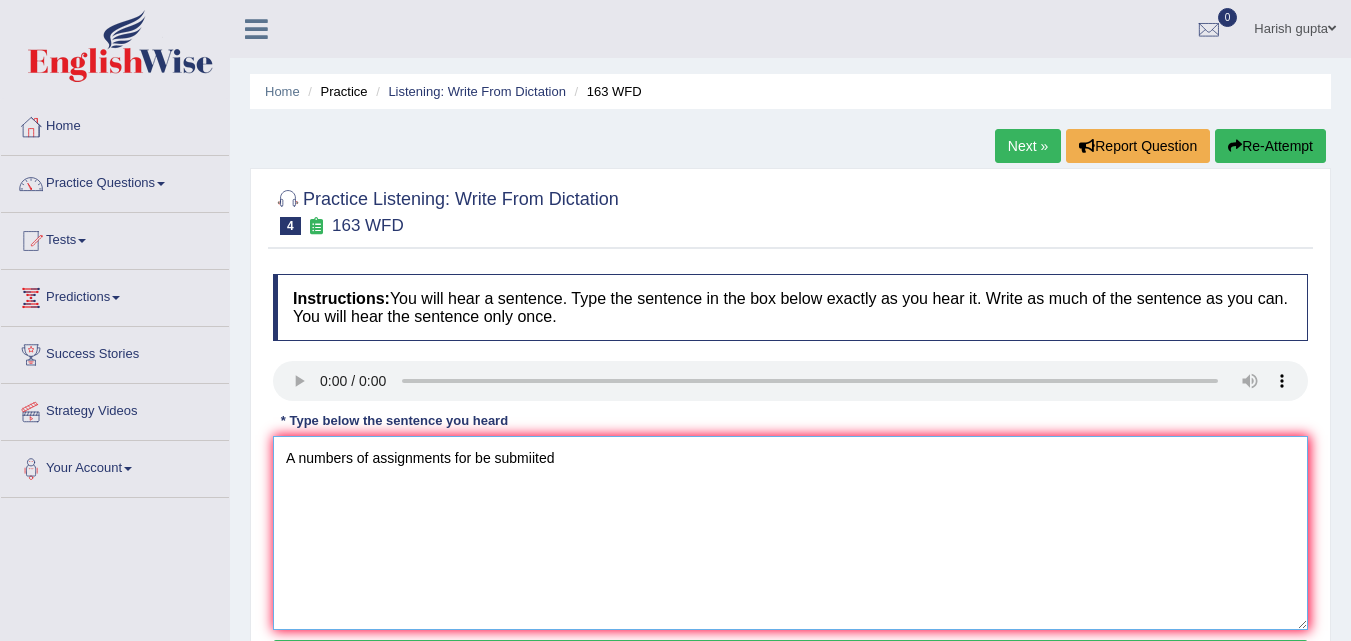 click on "A numbers of assignments for be submiited" at bounding box center (790, 533) 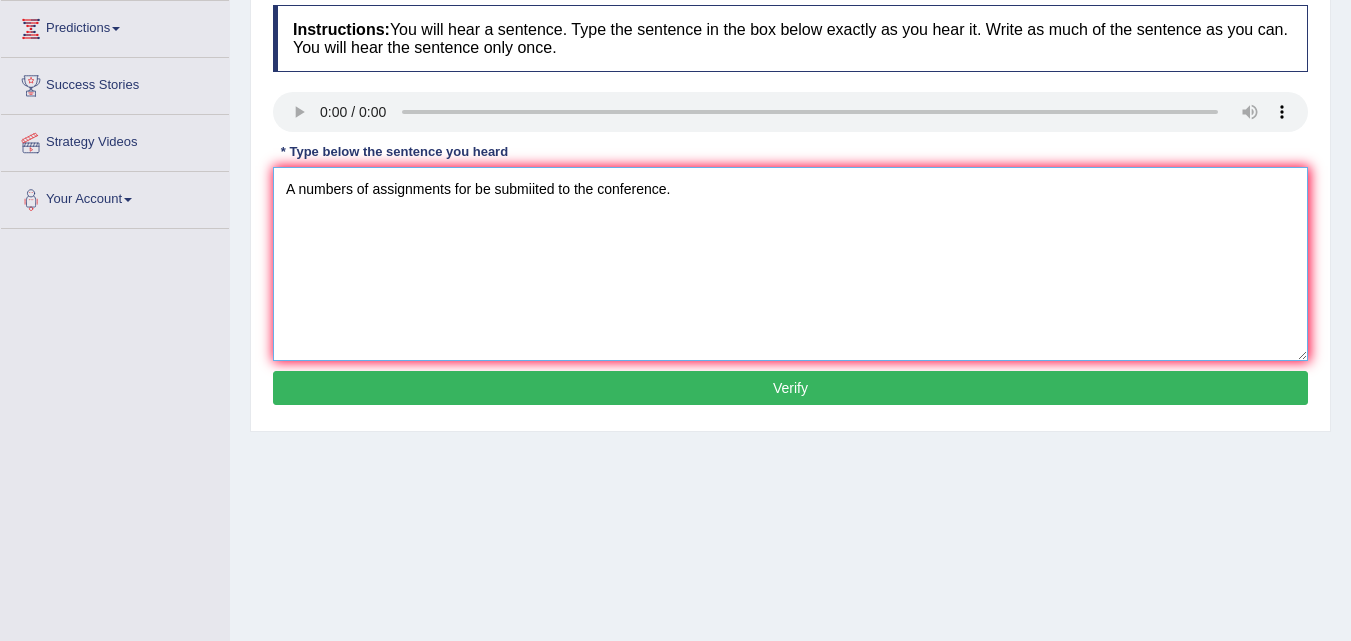 scroll, scrollTop: 289, scrollLeft: 0, axis: vertical 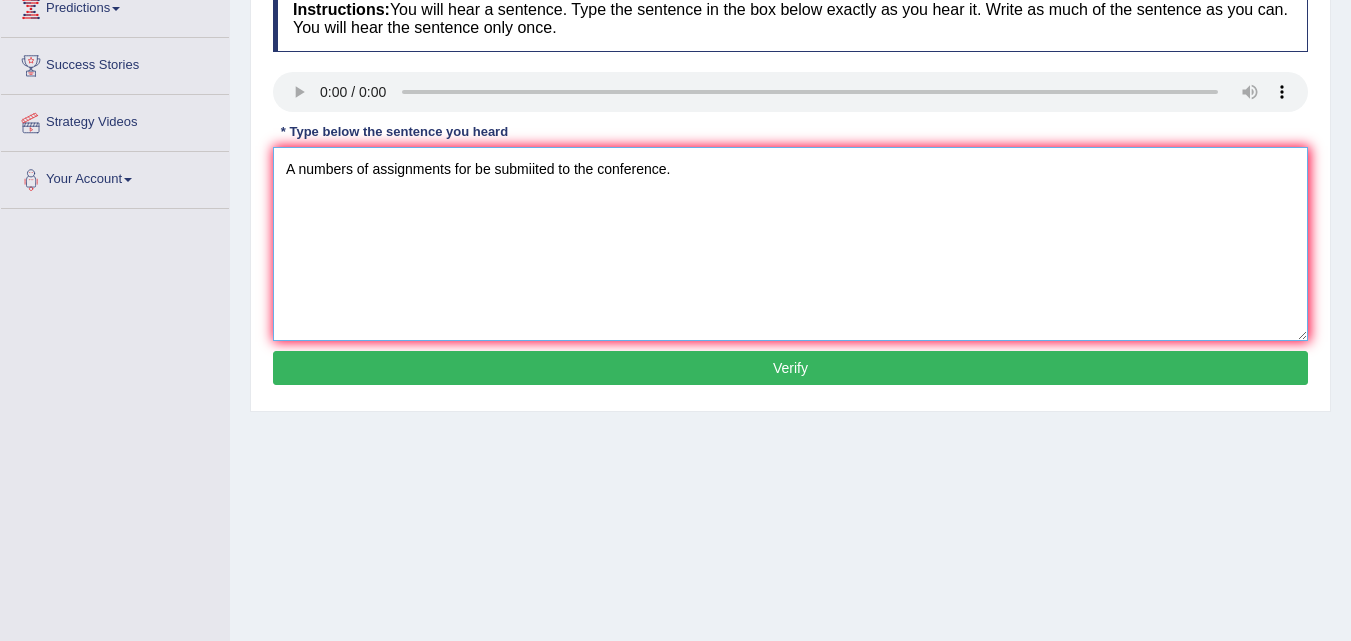 type on "A numbers of assignments for be submiited to the conference." 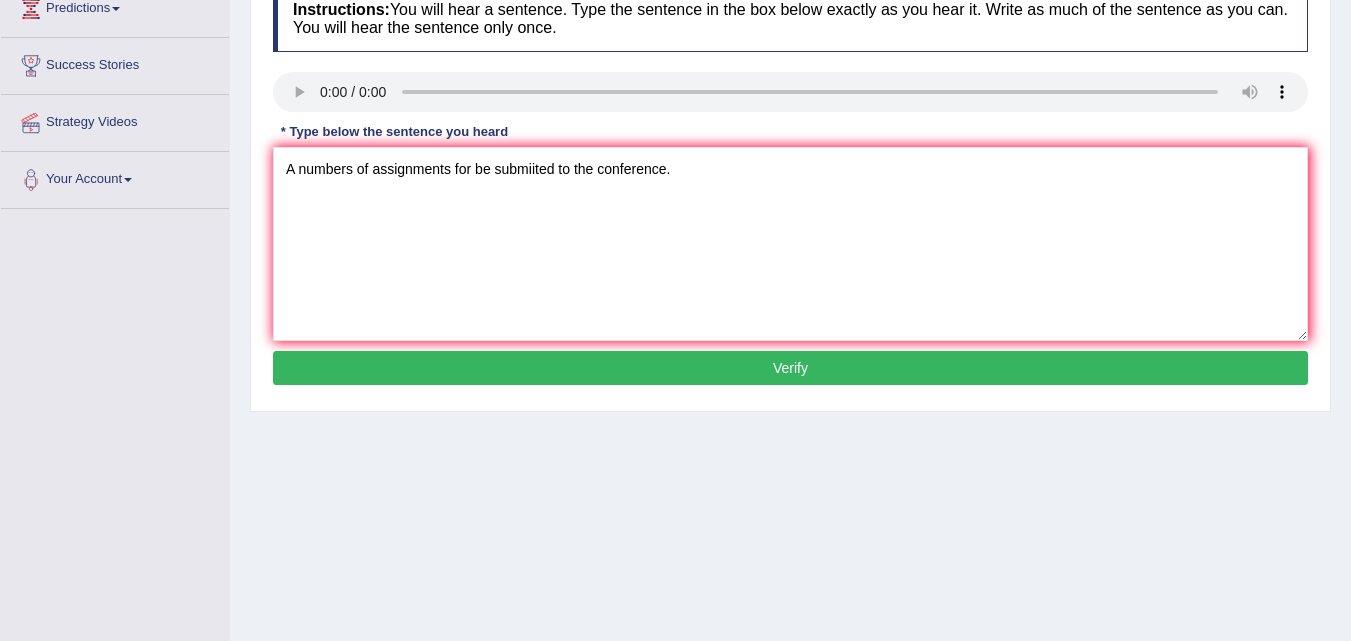 click on "Verify" at bounding box center (790, 368) 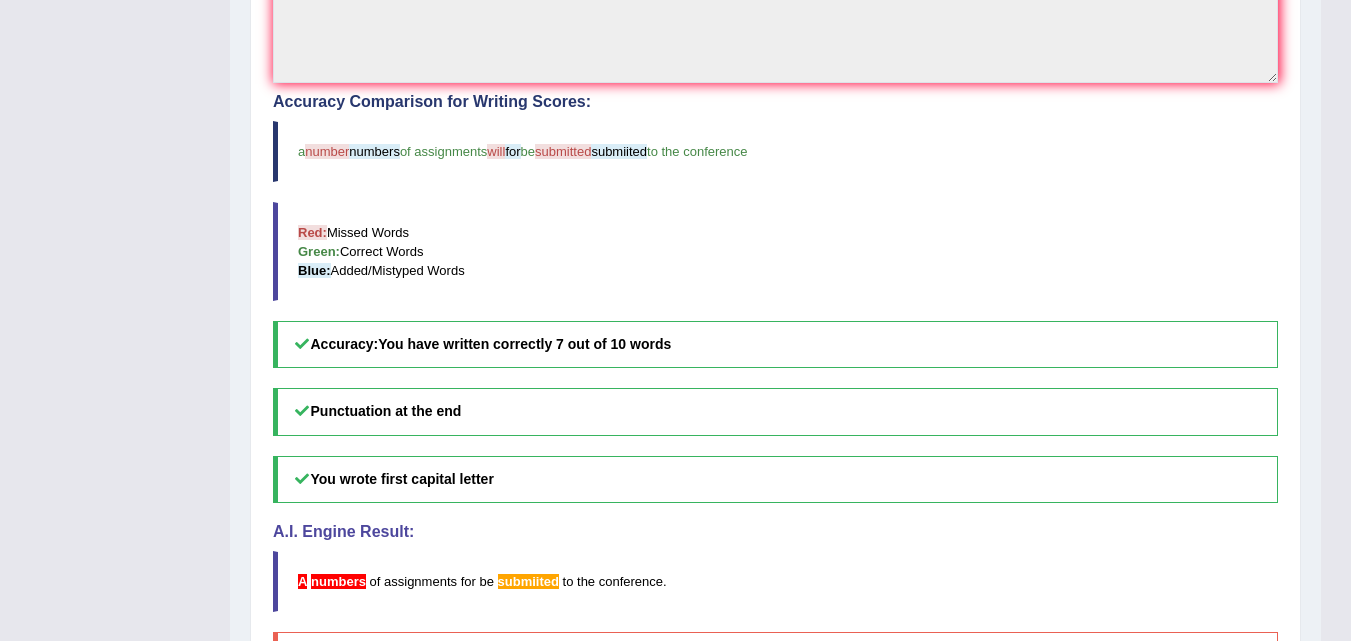 scroll, scrollTop: 585, scrollLeft: 0, axis: vertical 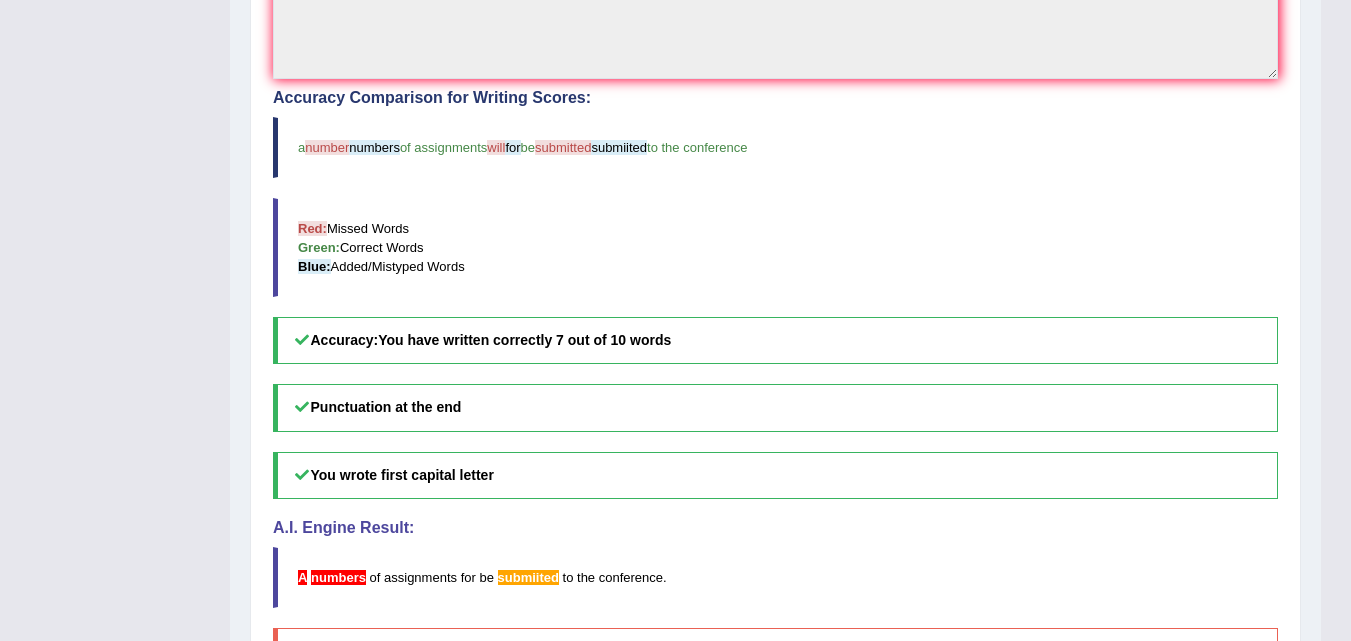 drag, startPoint x: 1323, startPoint y: 233, endPoint x: 1330, endPoint y: 103, distance: 130.18832 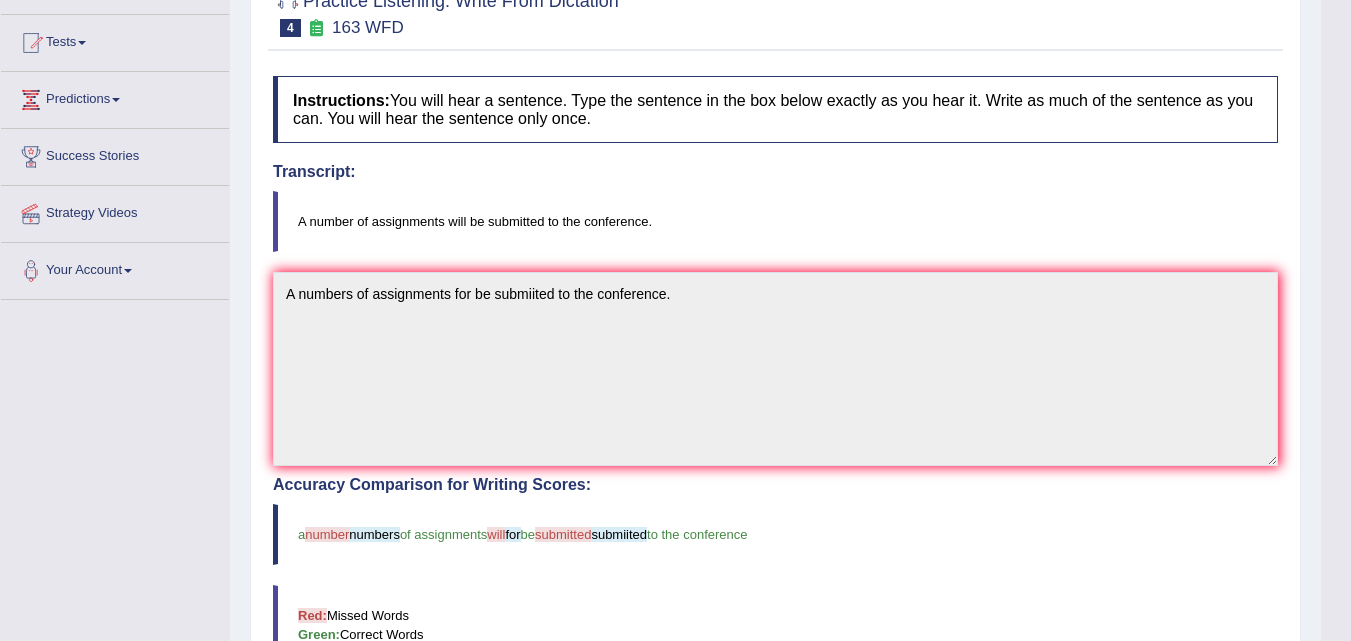 scroll, scrollTop: 0, scrollLeft: 0, axis: both 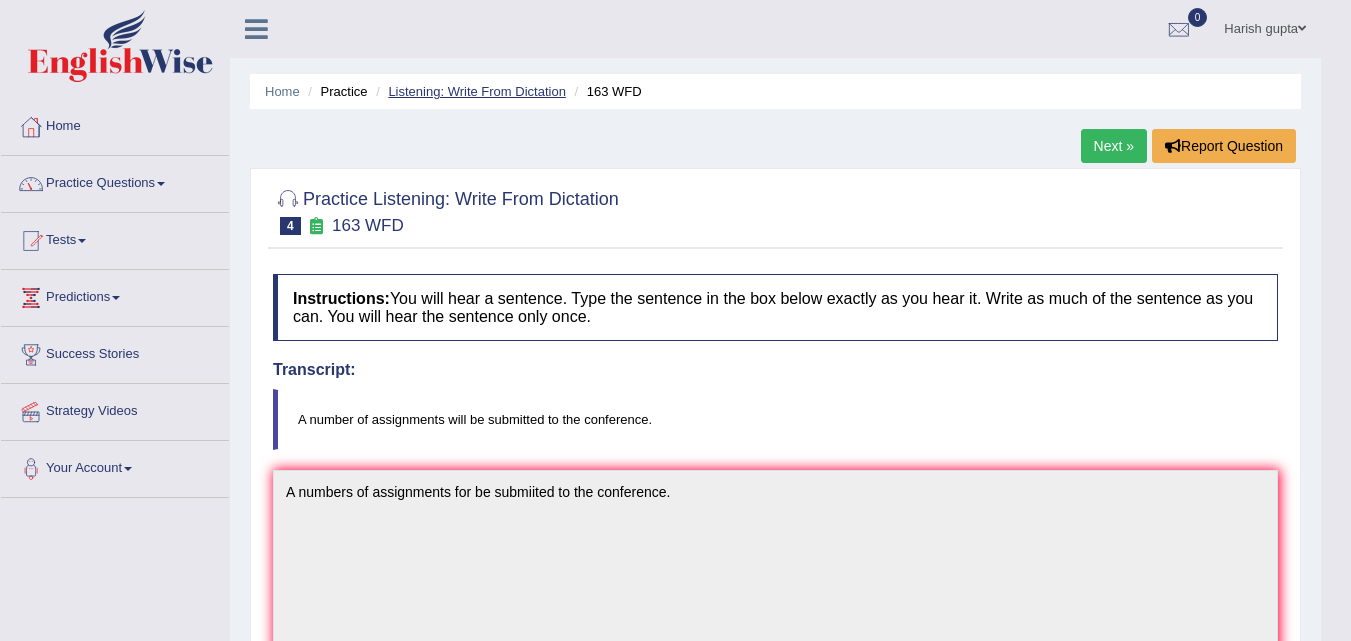 click on "Listening: Write From Dictation" at bounding box center [477, 91] 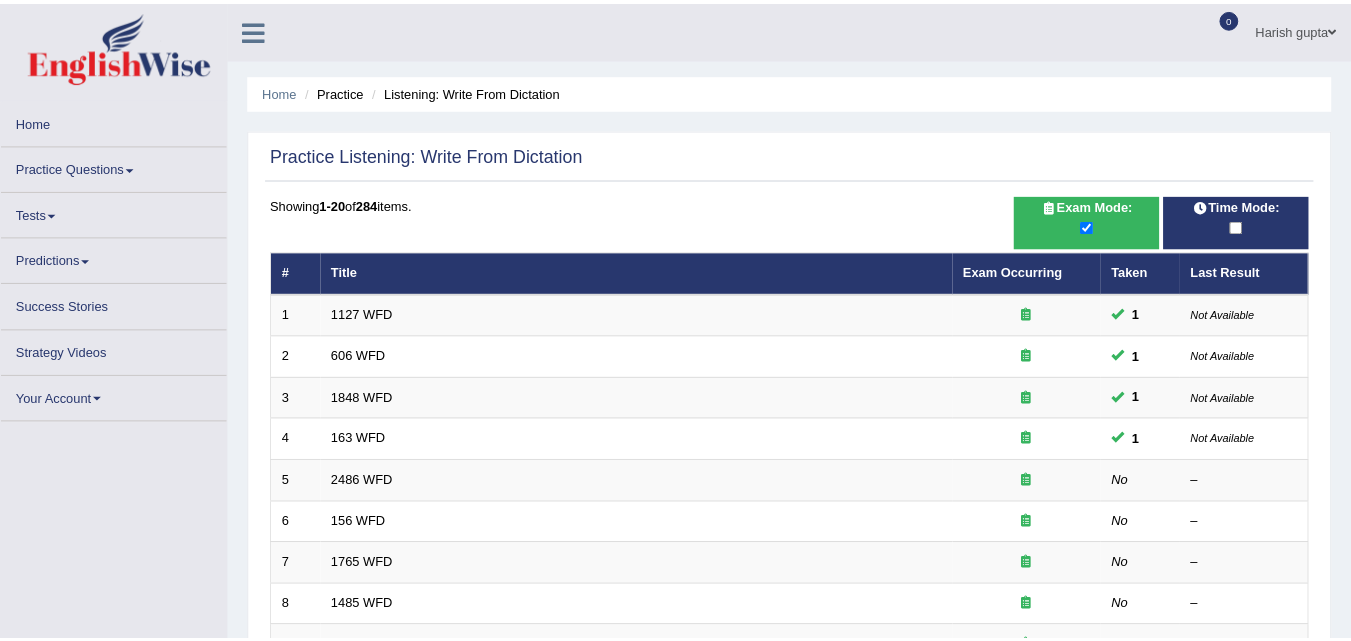 scroll, scrollTop: 0, scrollLeft: 0, axis: both 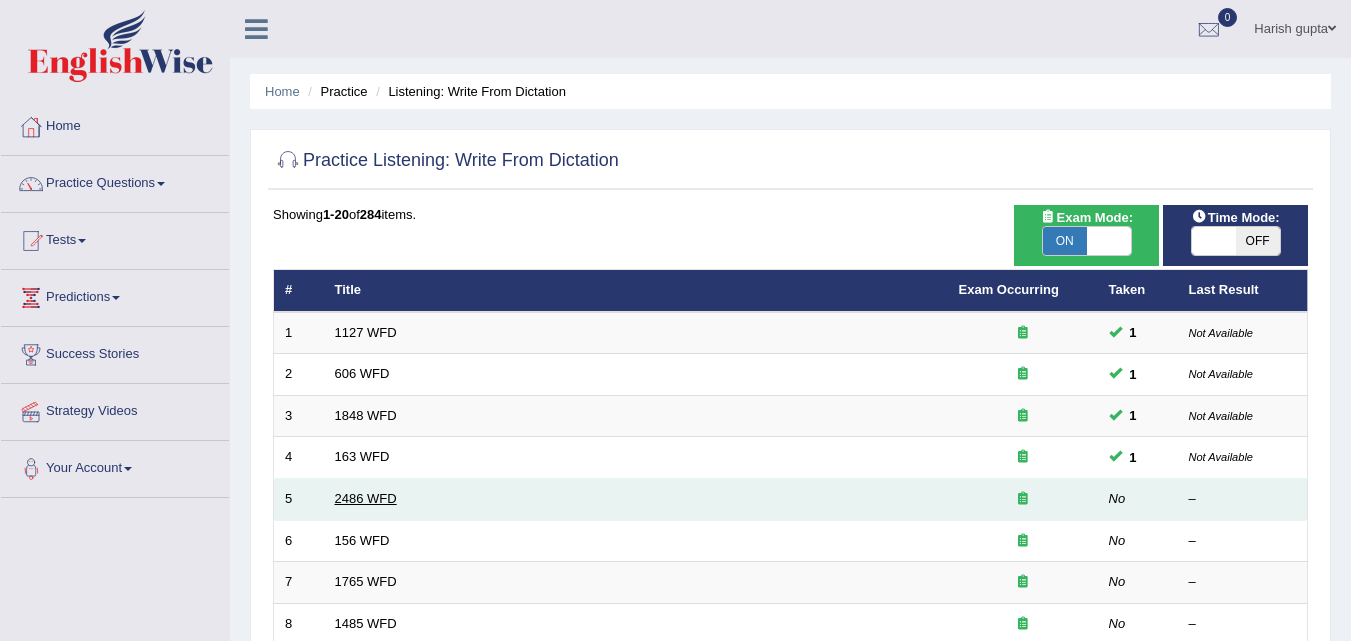 click on "2486 WFD" at bounding box center [366, 498] 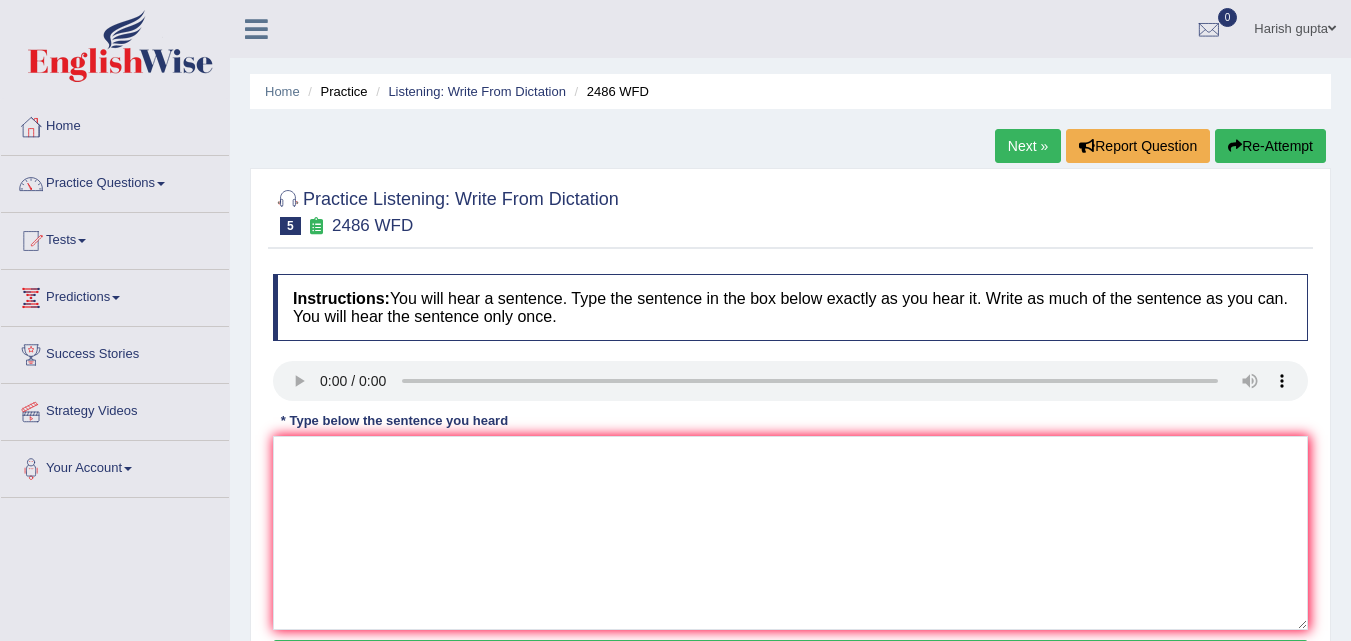scroll, scrollTop: 0, scrollLeft: 0, axis: both 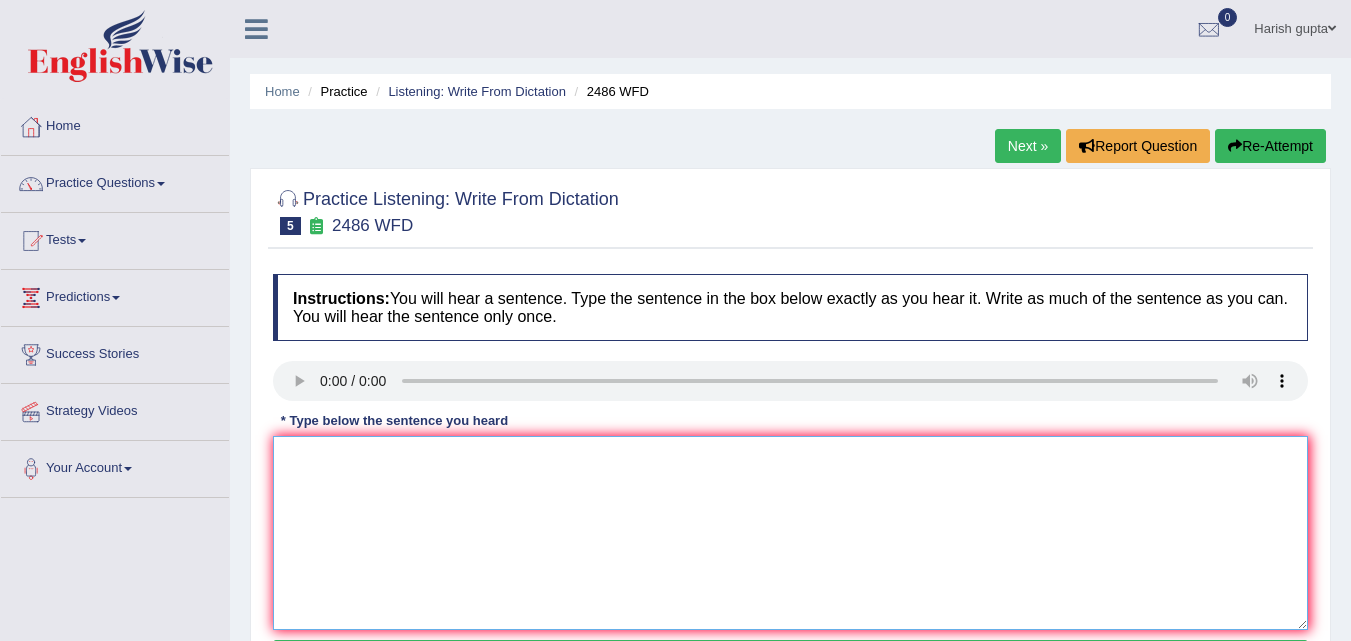 click at bounding box center [790, 533] 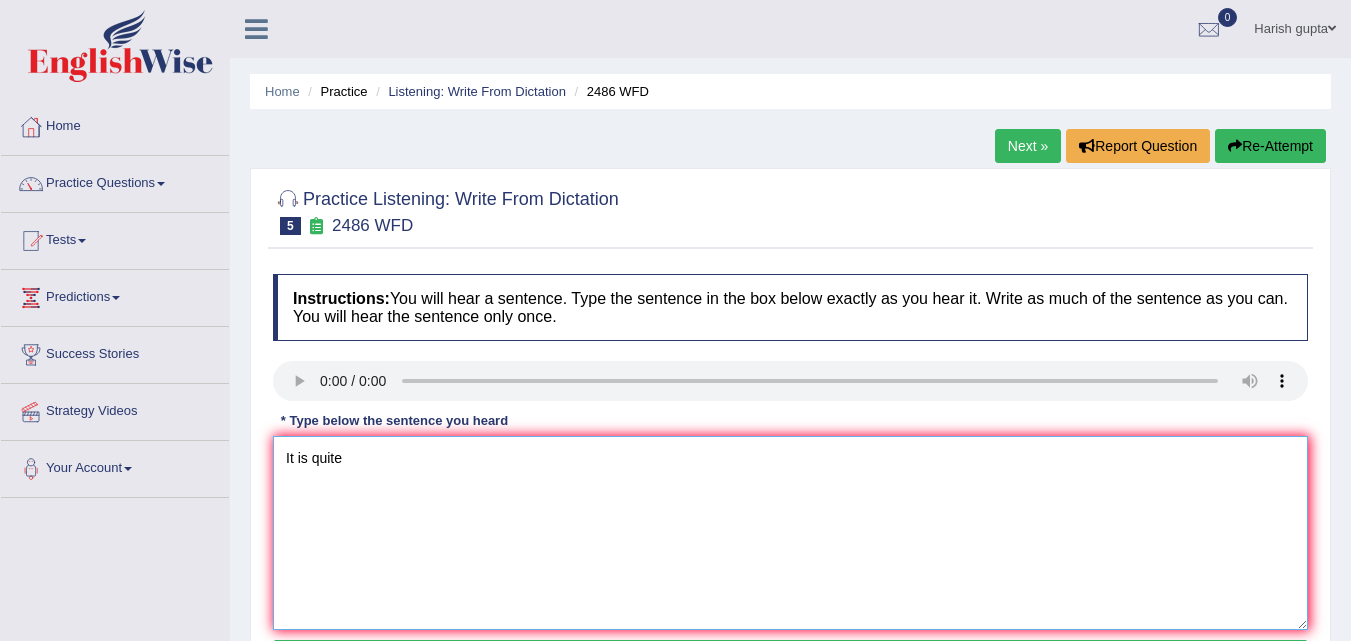 click on "It is quite" at bounding box center (790, 533) 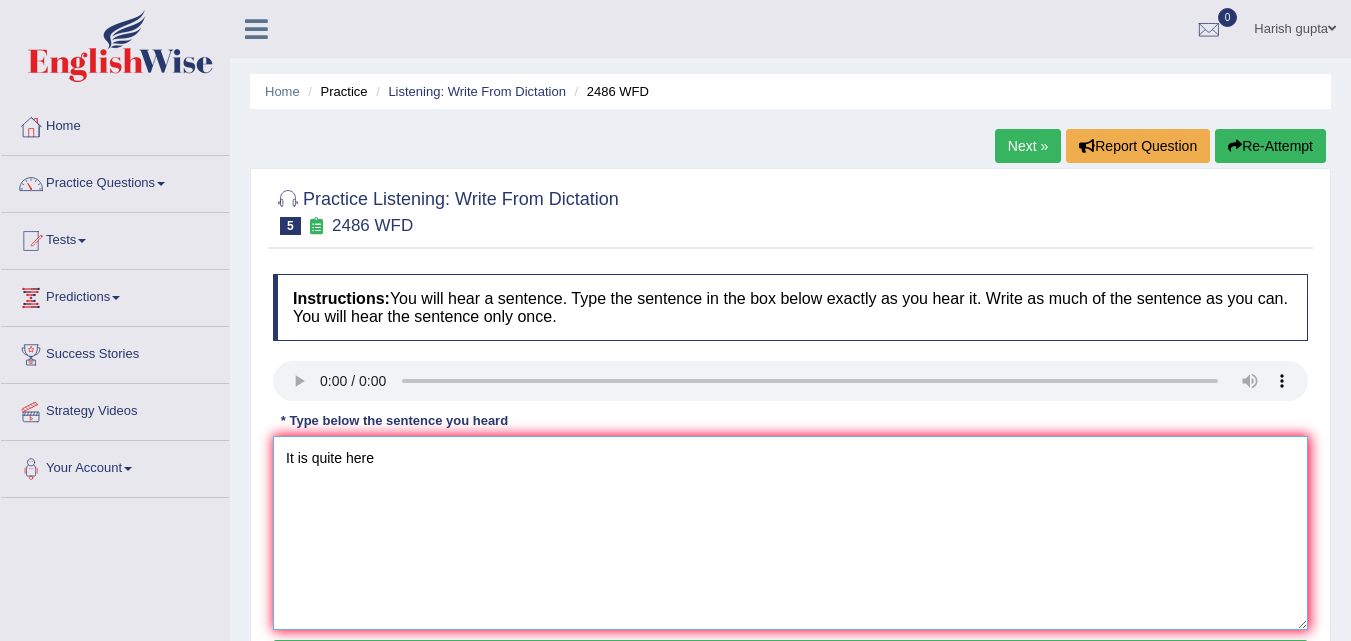 click on "It is quite here" at bounding box center (790, 533) 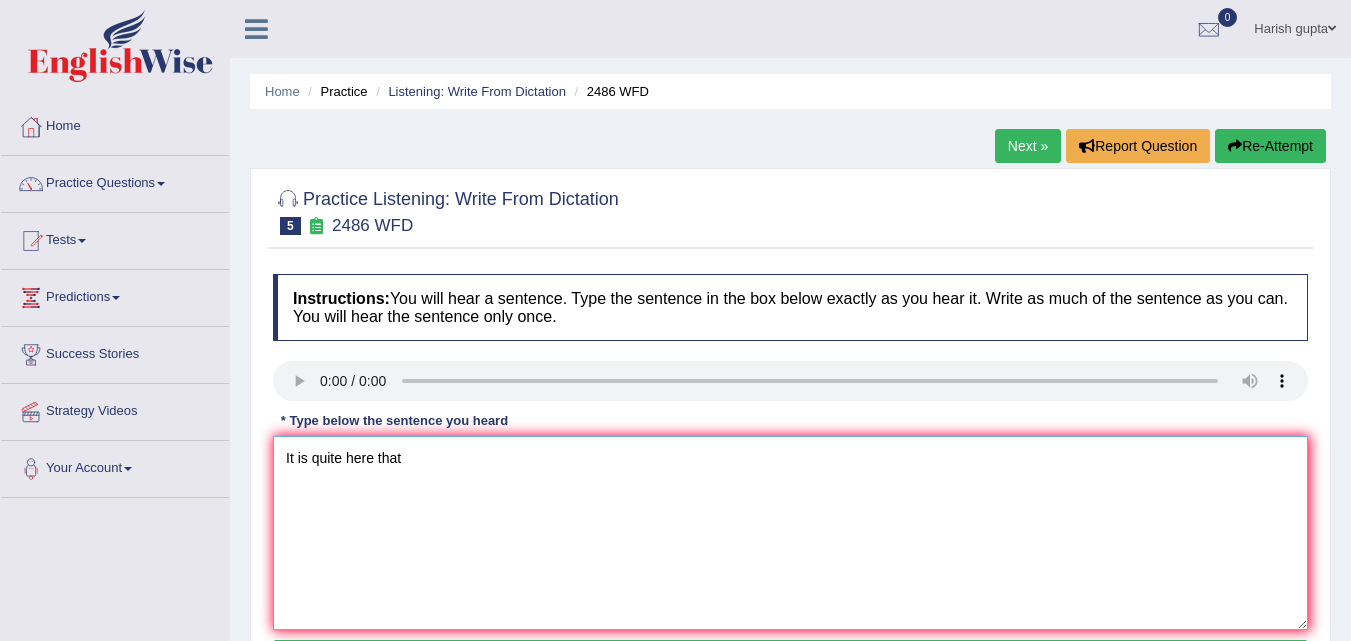 click on "It is quite here that" at bounding box center (790, 533) 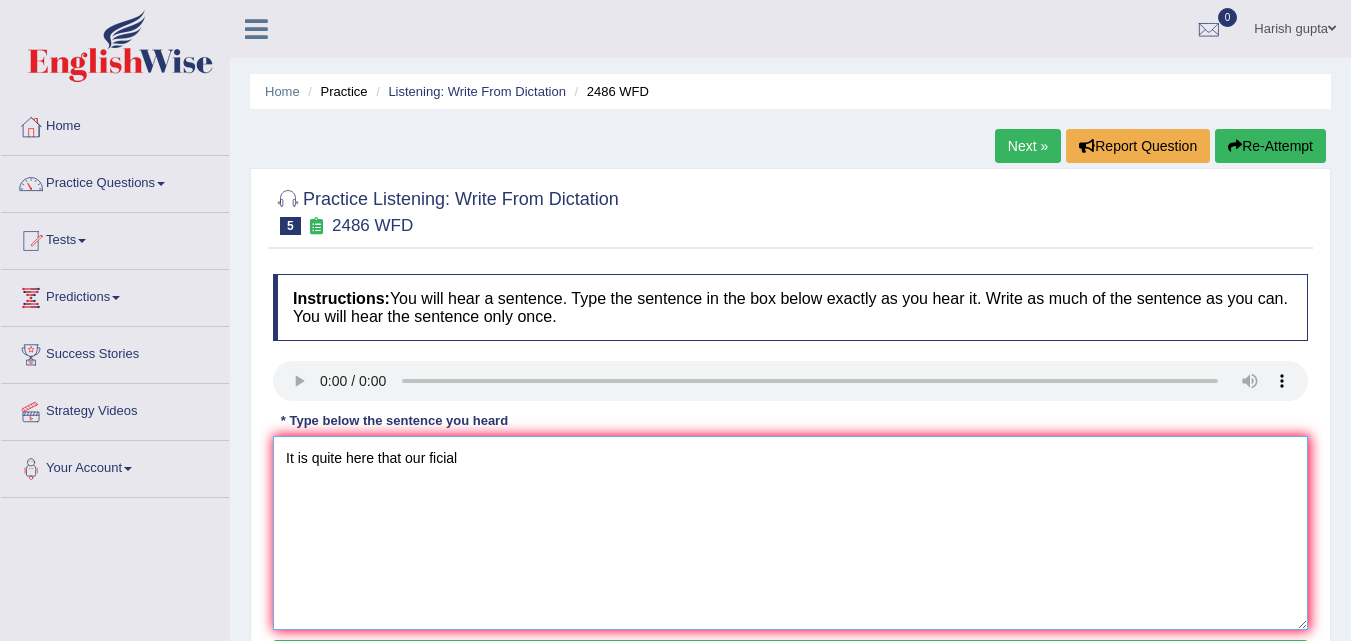 click on "It is quite here that our ficial" at bounding box center [790, 533] 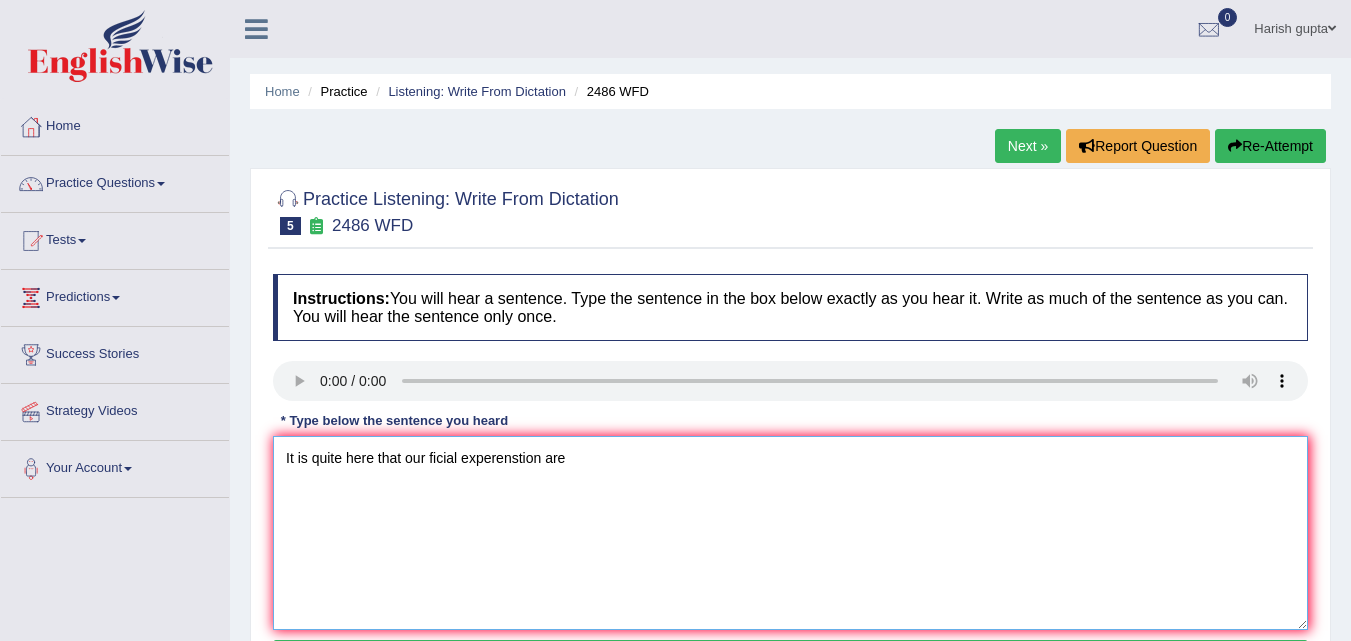 click on "It is quite here that our ficial experenstion are" at bounding box center (790, 533) 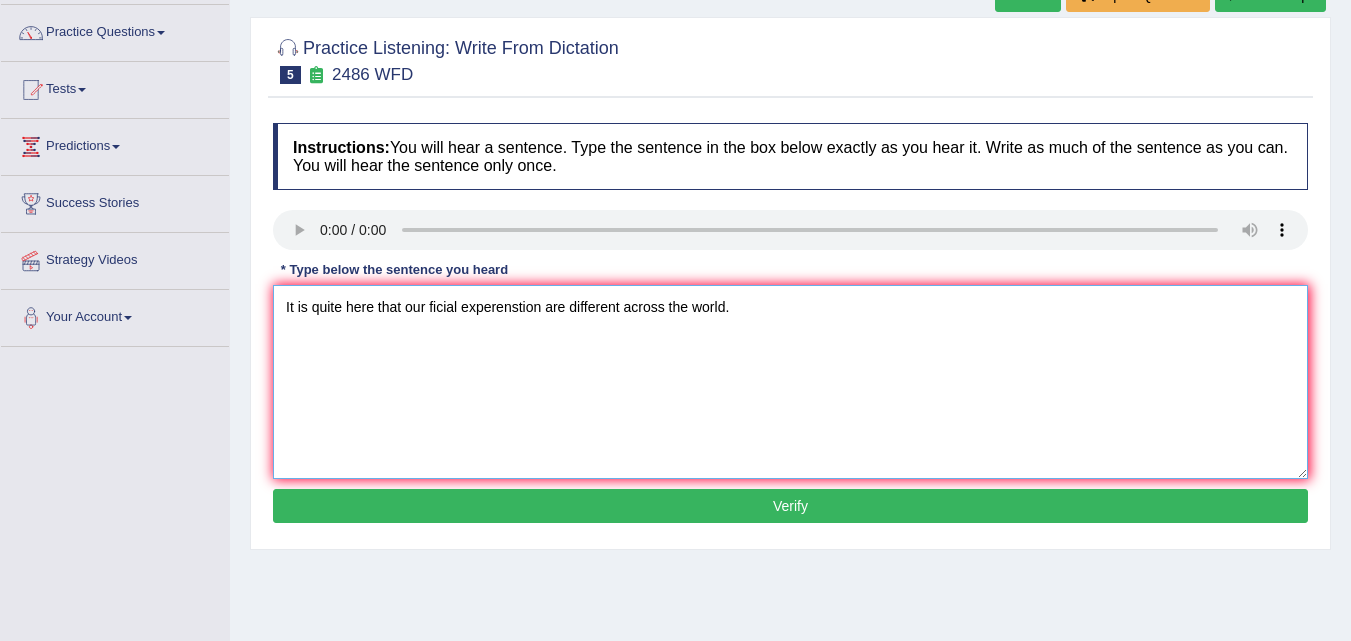 scroll, scrollTop: 154, scrollLeft: 0, axis: vertical 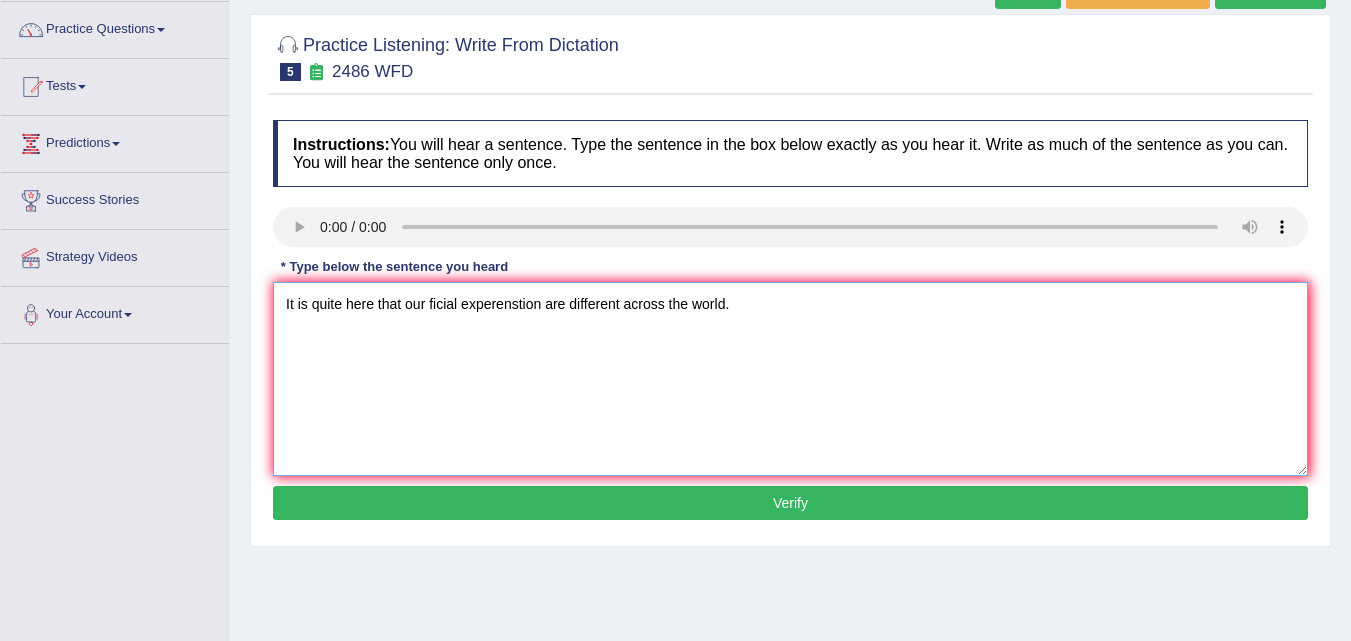 type on "It is quite here that our ficial experenstion are different across the world." 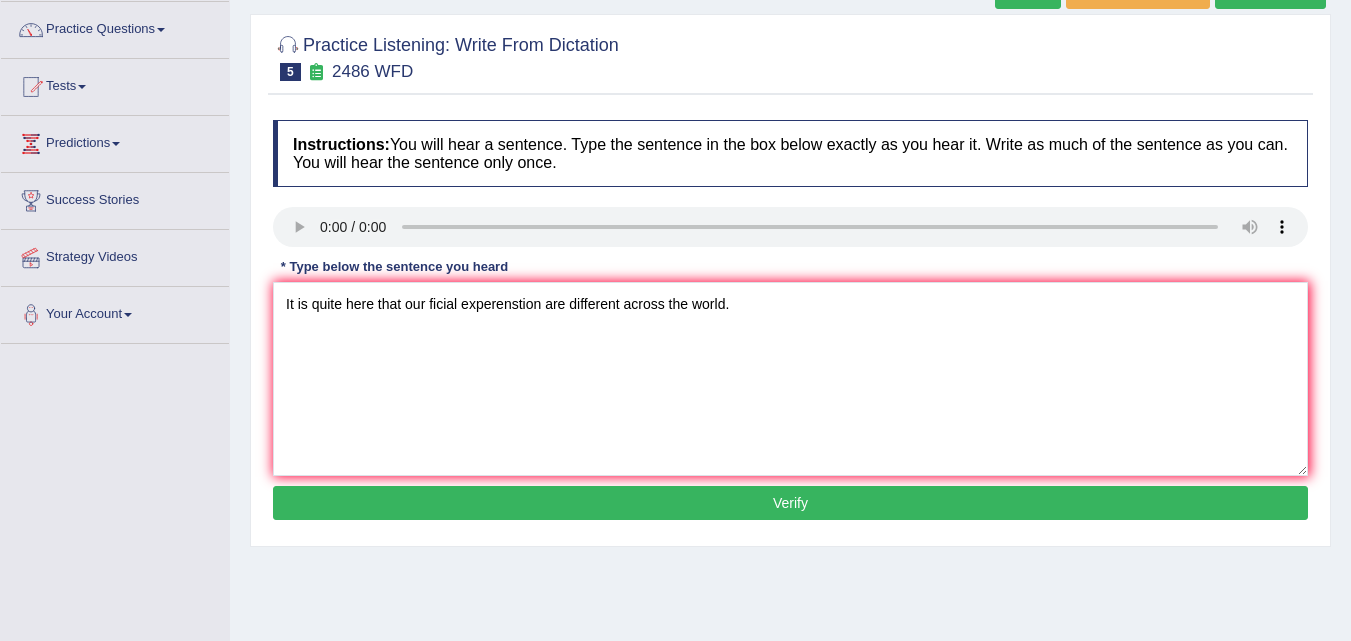 click on "Verify" at bounding box center (790, 503) 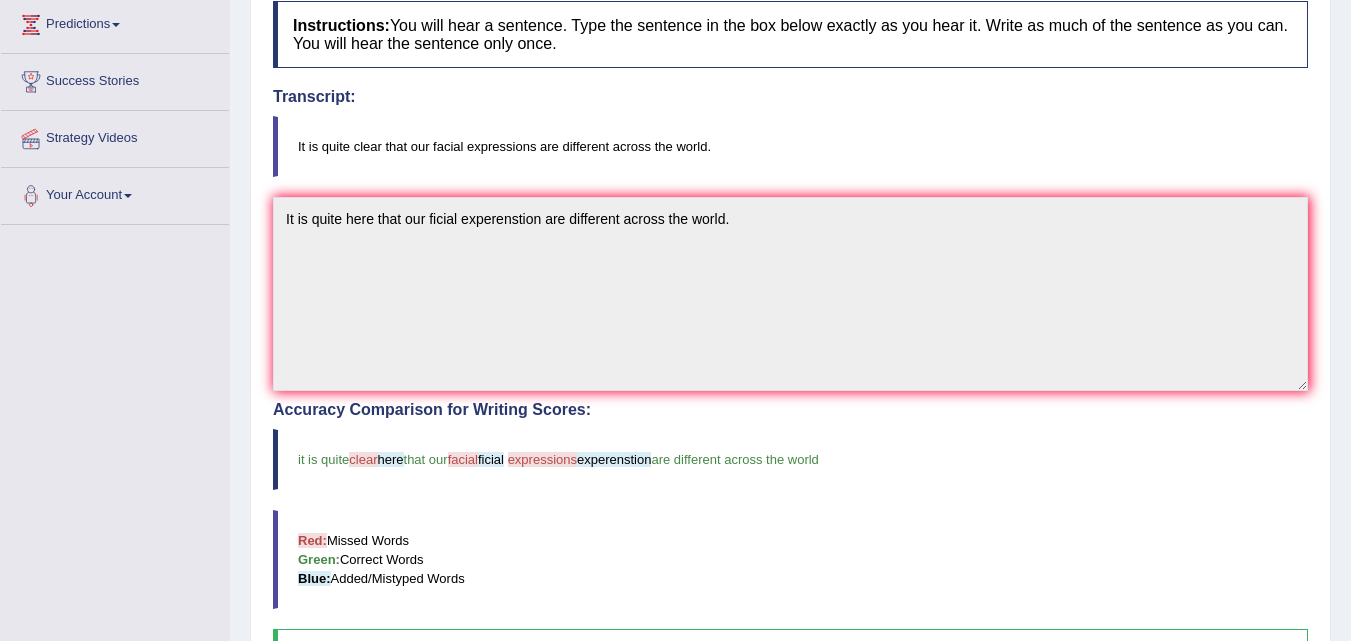 scroll, scrollTop: 277, scrollLeft: 0, axis: vertical 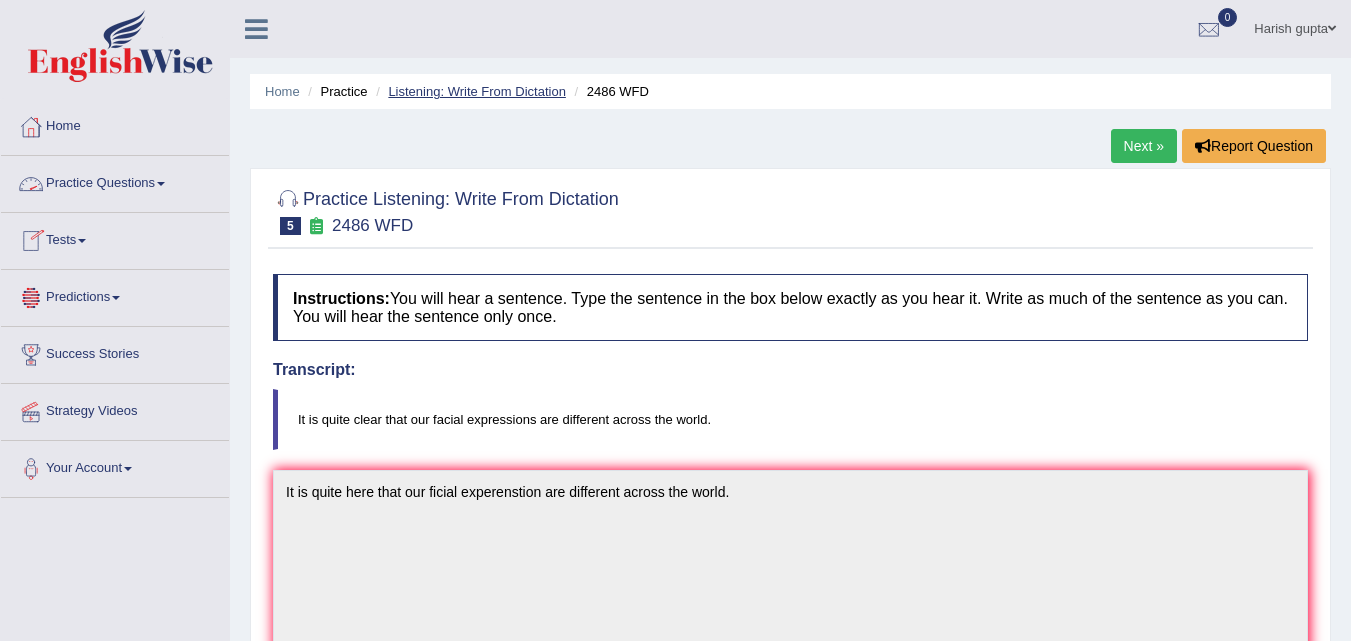 click on "Listening: Write From Dictation" at bounding box center [477, 91] 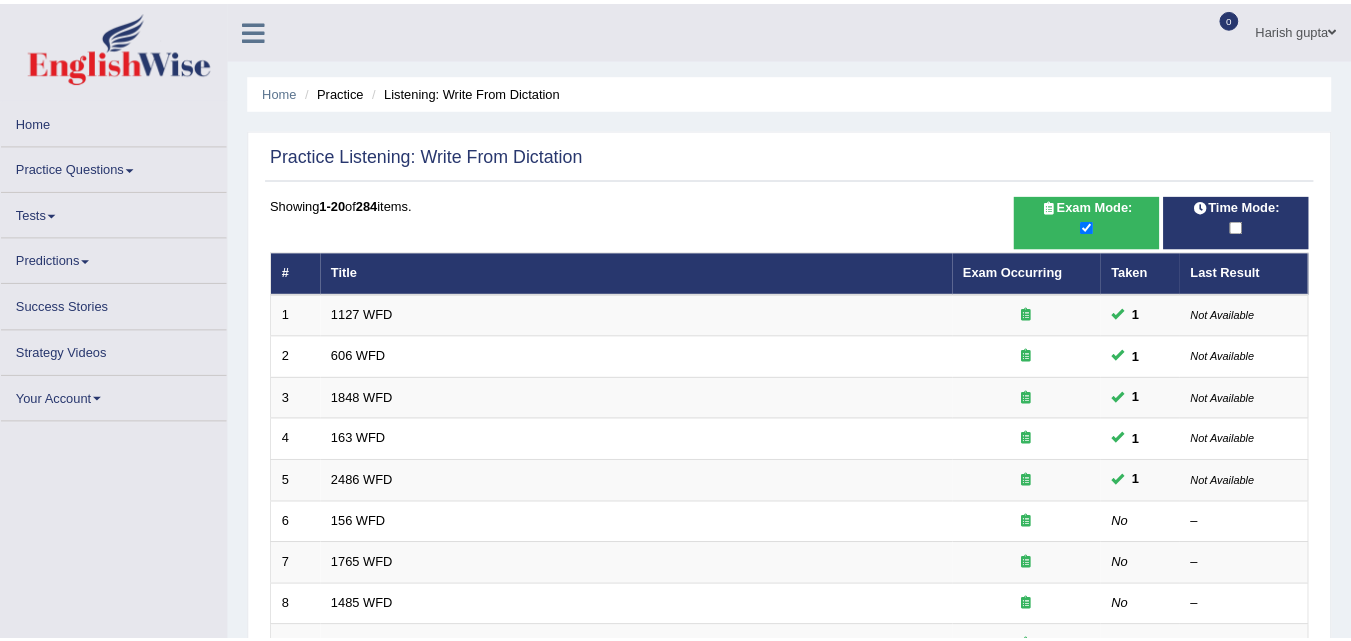 scroll, scrollTop: 0, scrollLeft: 0, axis: both 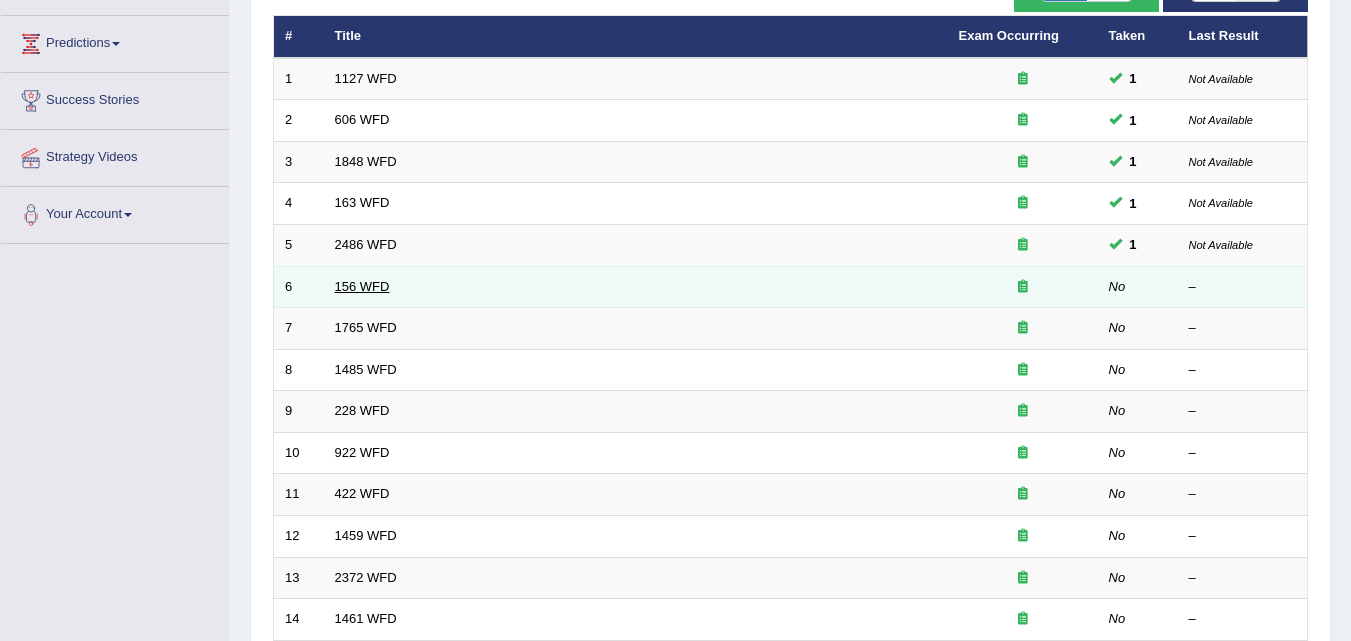 click on "156 WFD" at bounding box center [362, 286] 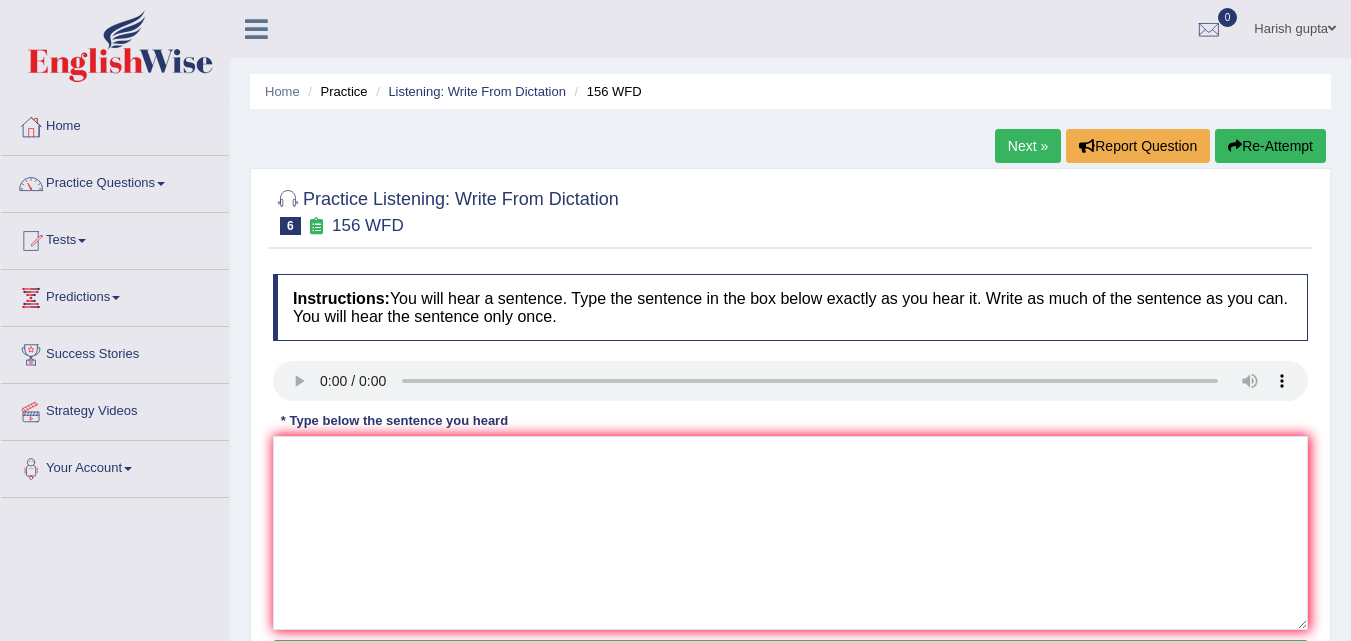 scroll, scrollTop: 0, scrollLeft: 0, axis: both 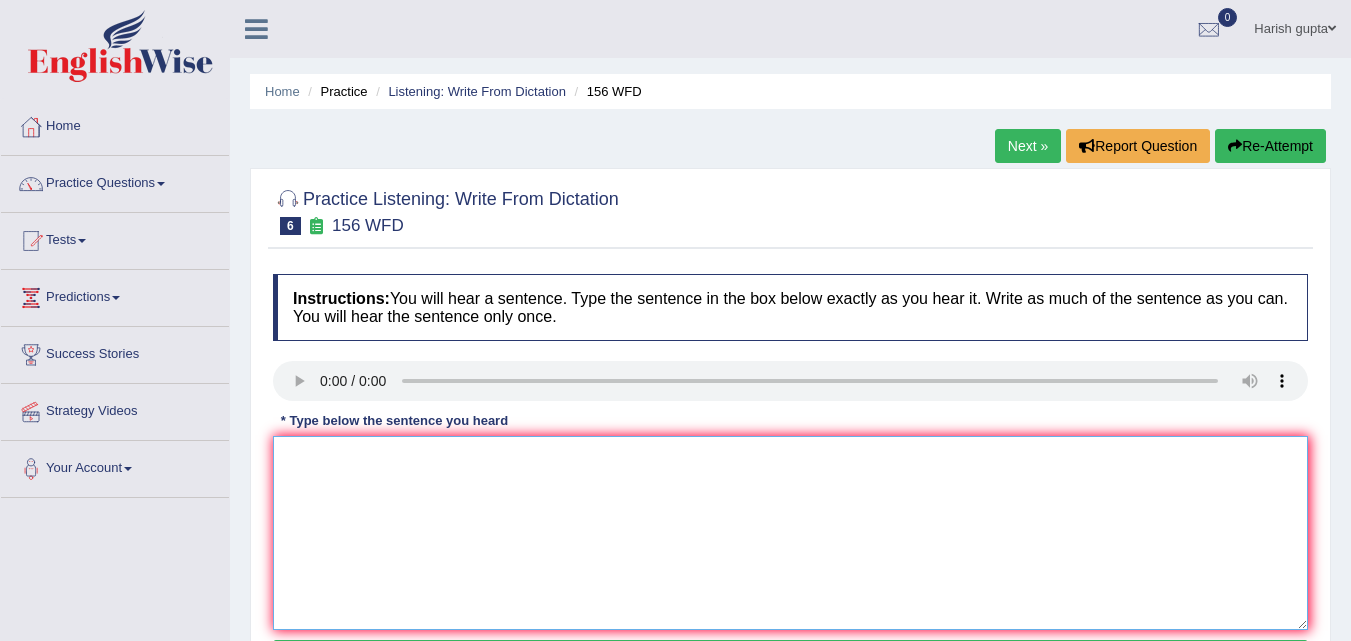 click at bounding box center (790, 533) 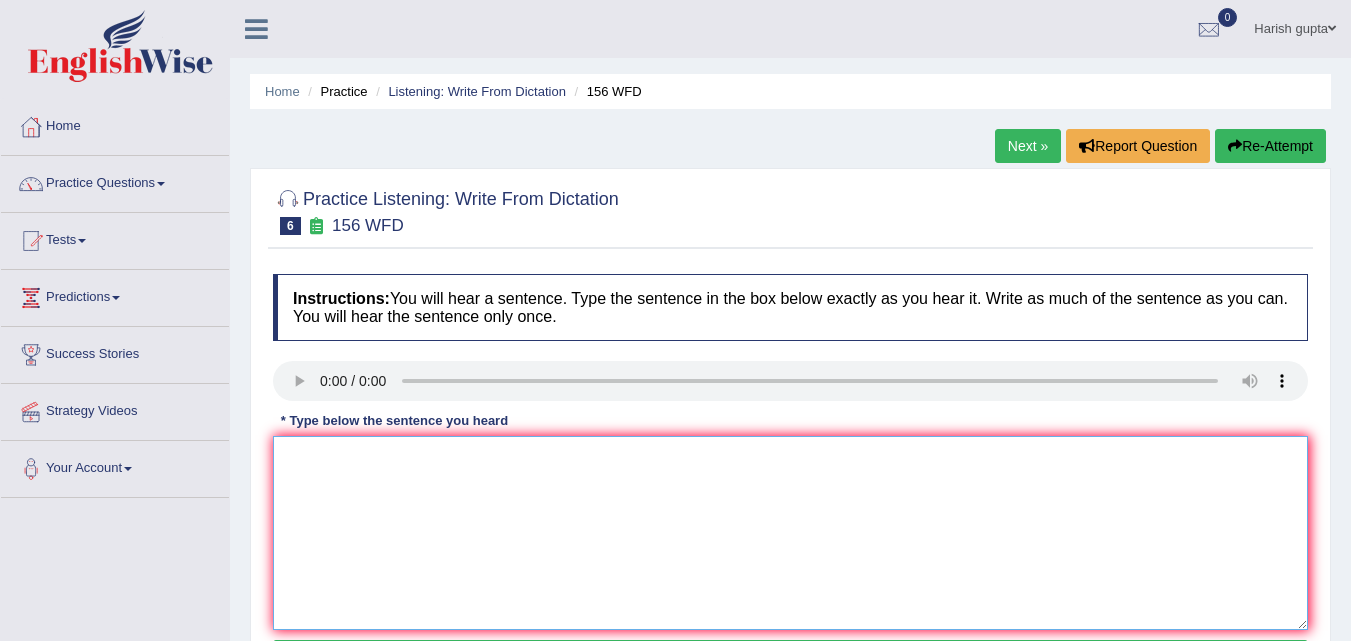 click at bounding box center (790, 533) 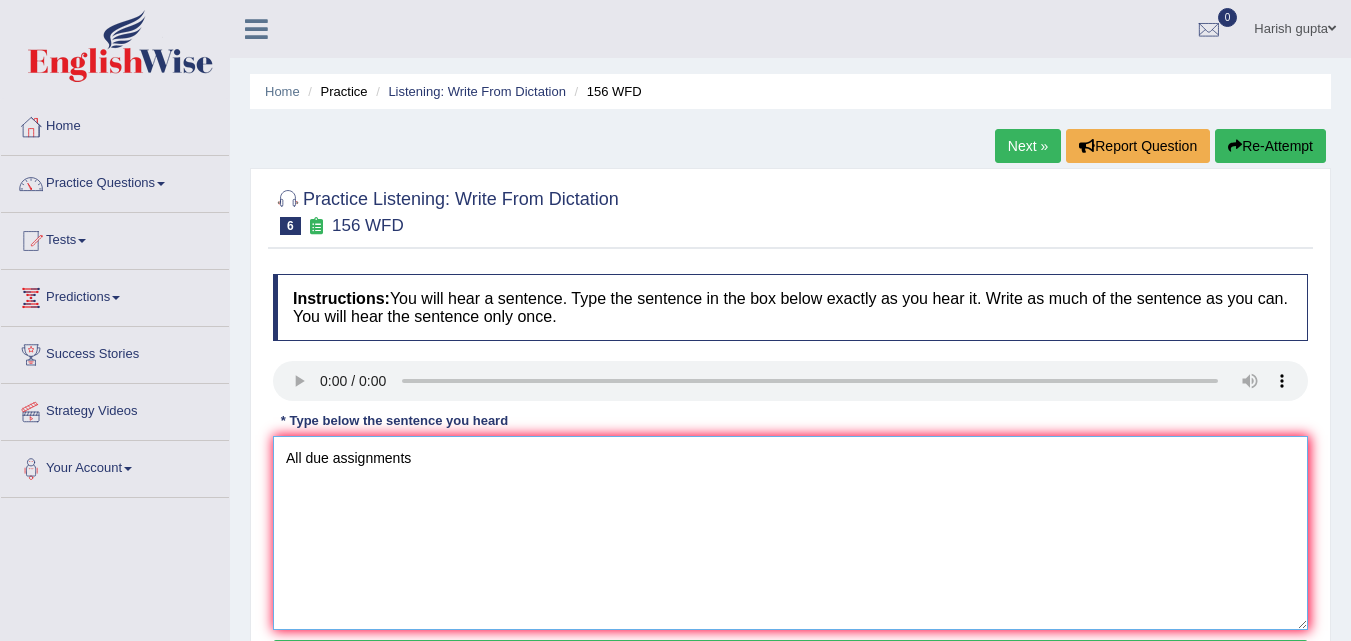 click on "All due assignments" at bounding box center [790, 533] 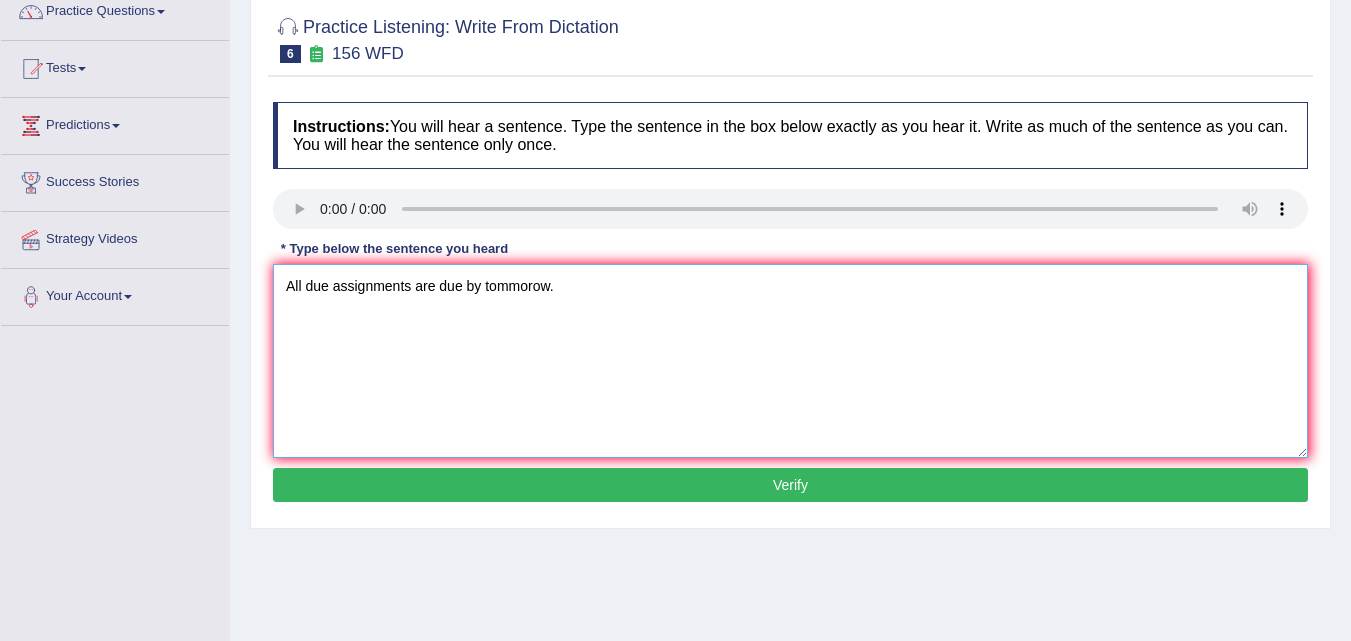 scroll, scrollTop: 179, scrollLeft: 0, axis: vertical 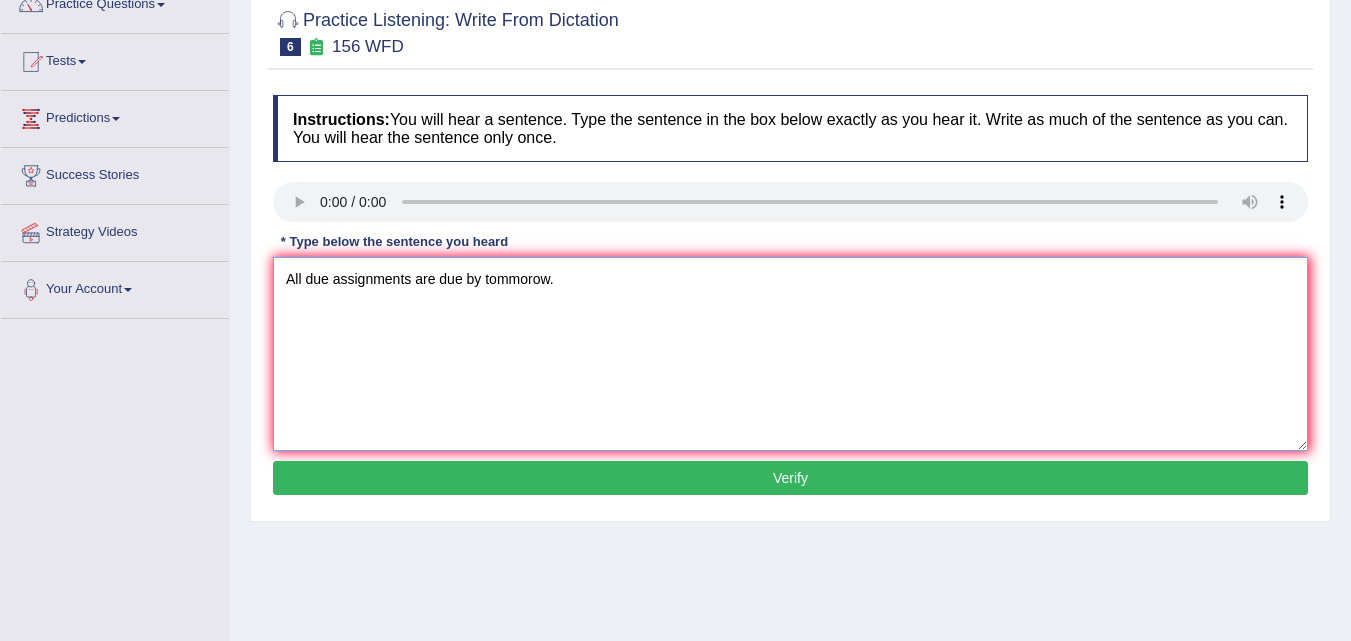 type on "All due assignments are due by tommorow." 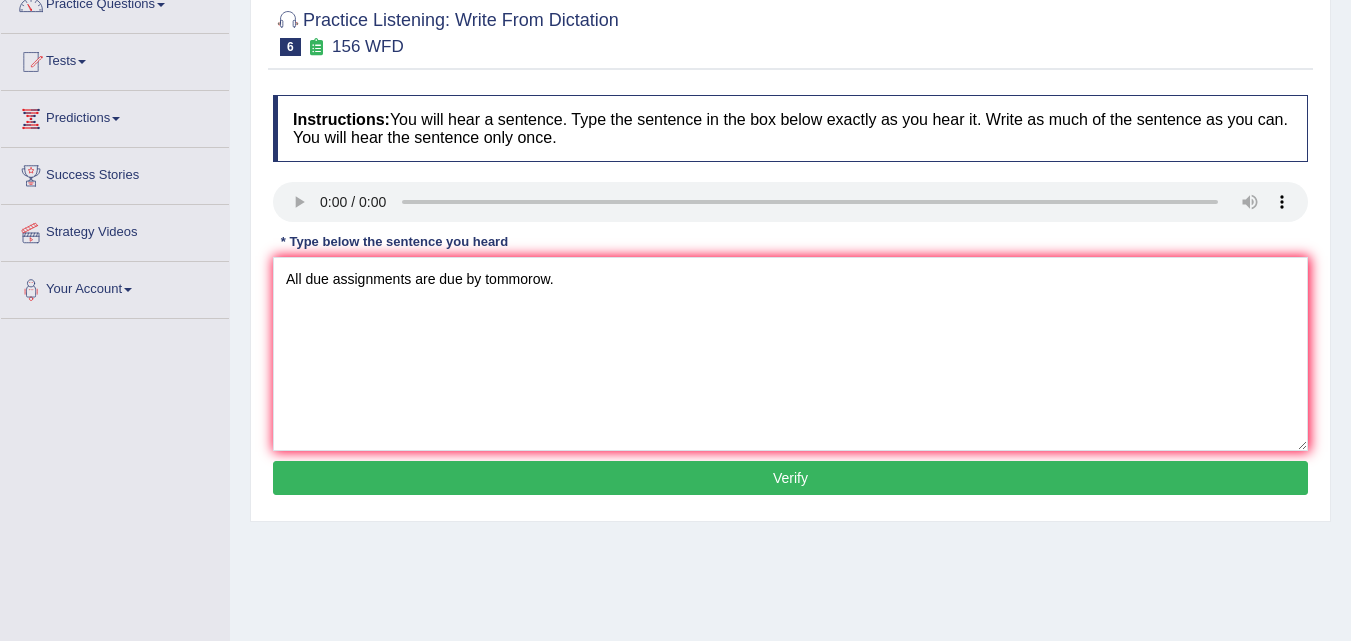 click on "Instructions:  You will hear a sentence. Type the sentence in the box below exactly as you hear it. Write as much of the sentence as you can. You will hear the sentence only once.
Transcript: All of your assignments are due by tomorrow. * Type below the sentence you heard All due assignments are due by tommorow. Accuracy Comparison for Writing Scores:
Red:  Missed Words
Green:  Correct Words
Blue:  Added/Mistyped Words
Accuracy:   Punctuation at the end  You wrote first capital letter A.I. Engine Result:  Processing... Verify" at bounding box center [790, 298] 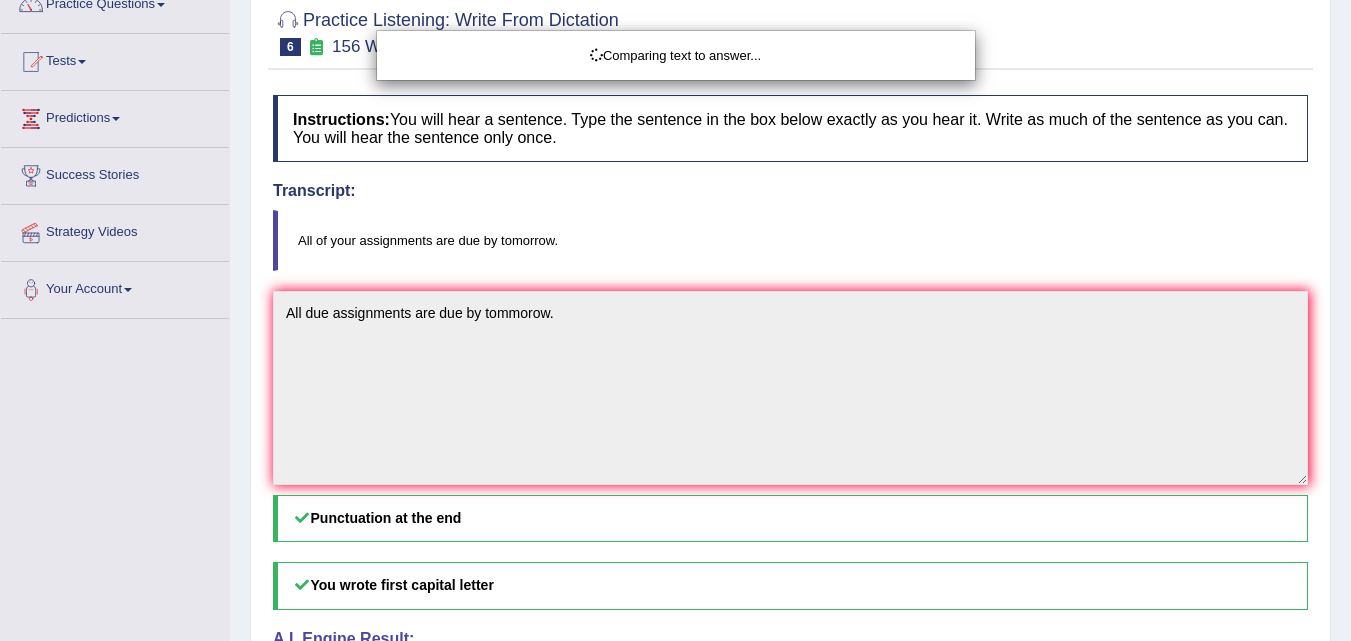 drag, startPoint x: 568, startPoint y: 471, endPoint x: 933, endPoint y: 338, distance: 388.4765 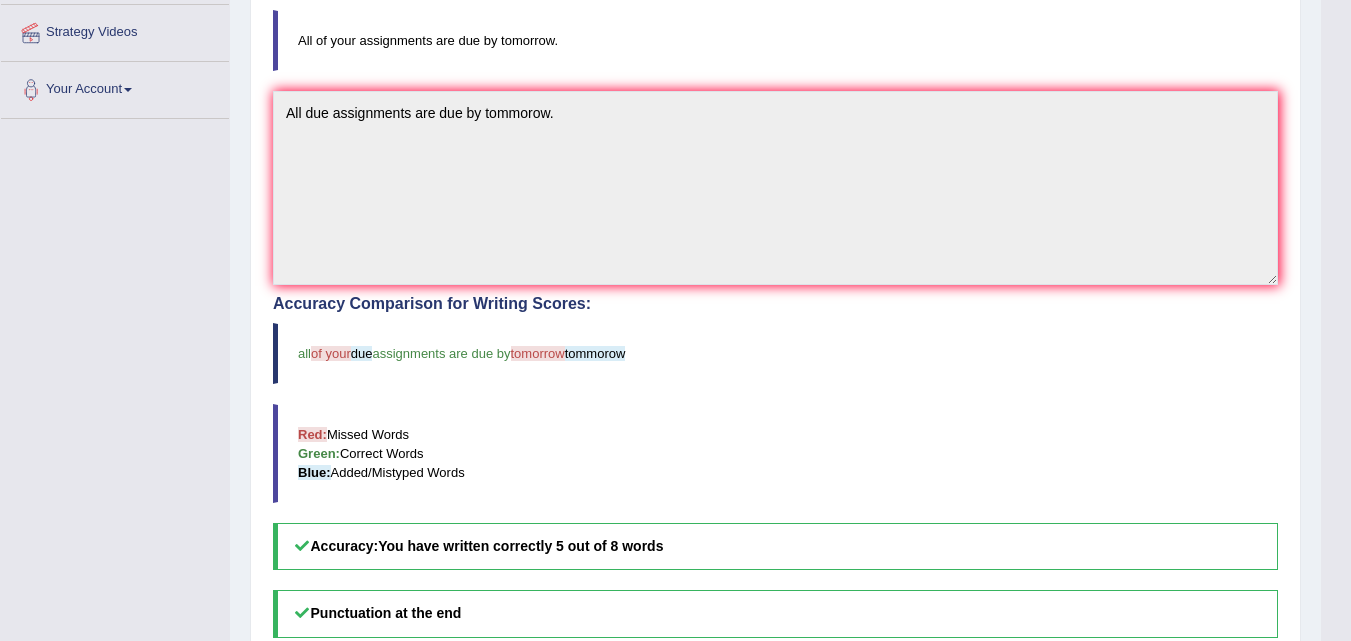 scroll, scrollTop: 383, scrollLeft: 0, axis: vertical 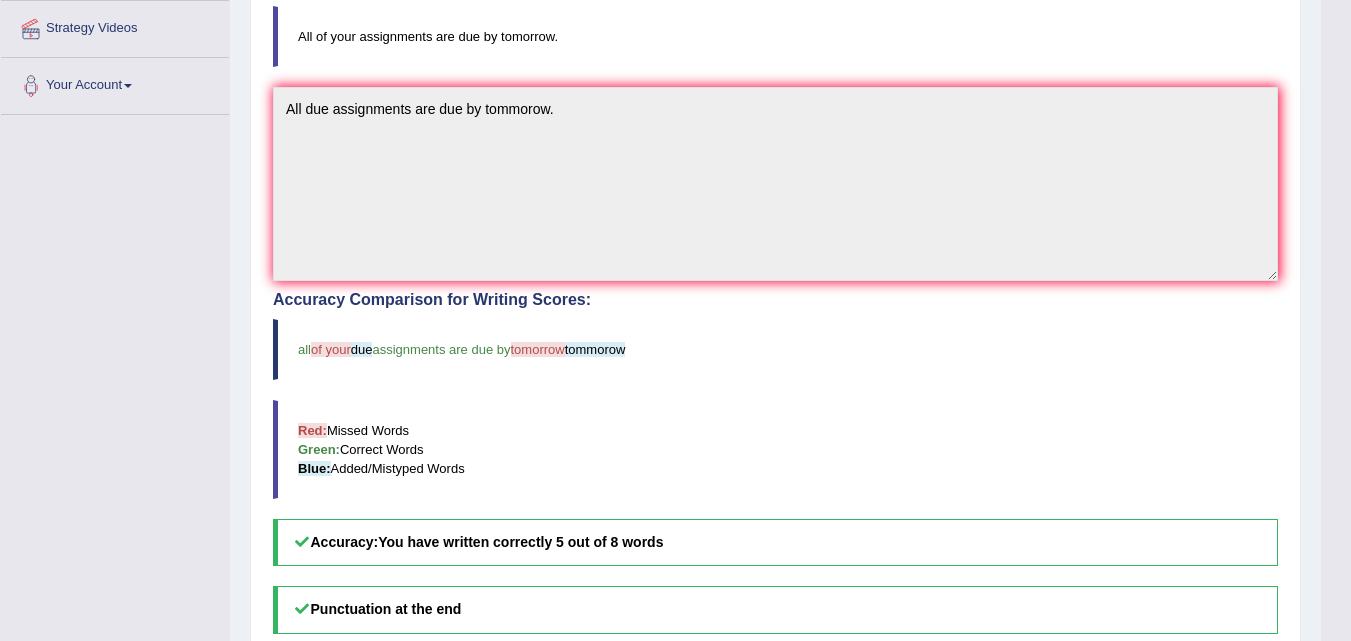 drag, startPoint x: 1347, startPoint y: 334, endPoint x: 1347, endPoint y: 356, distance: 22 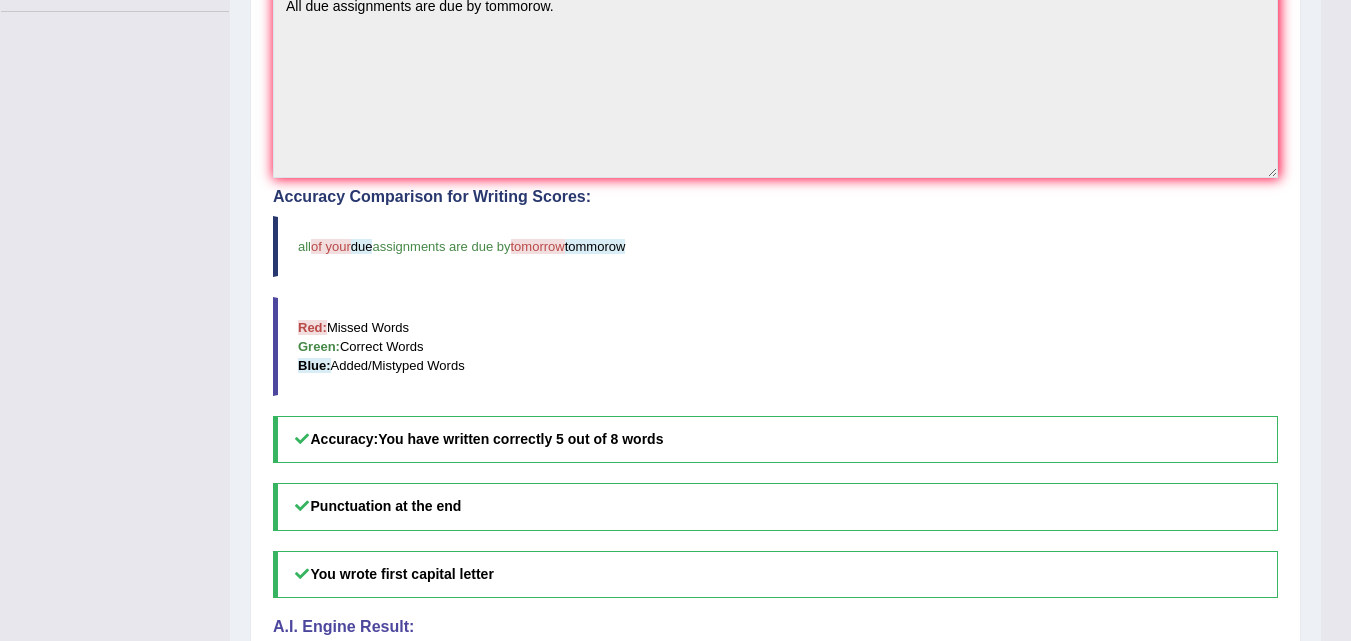 scroll, scrollTop: 488, scrollLeft: 0, axis: vertical 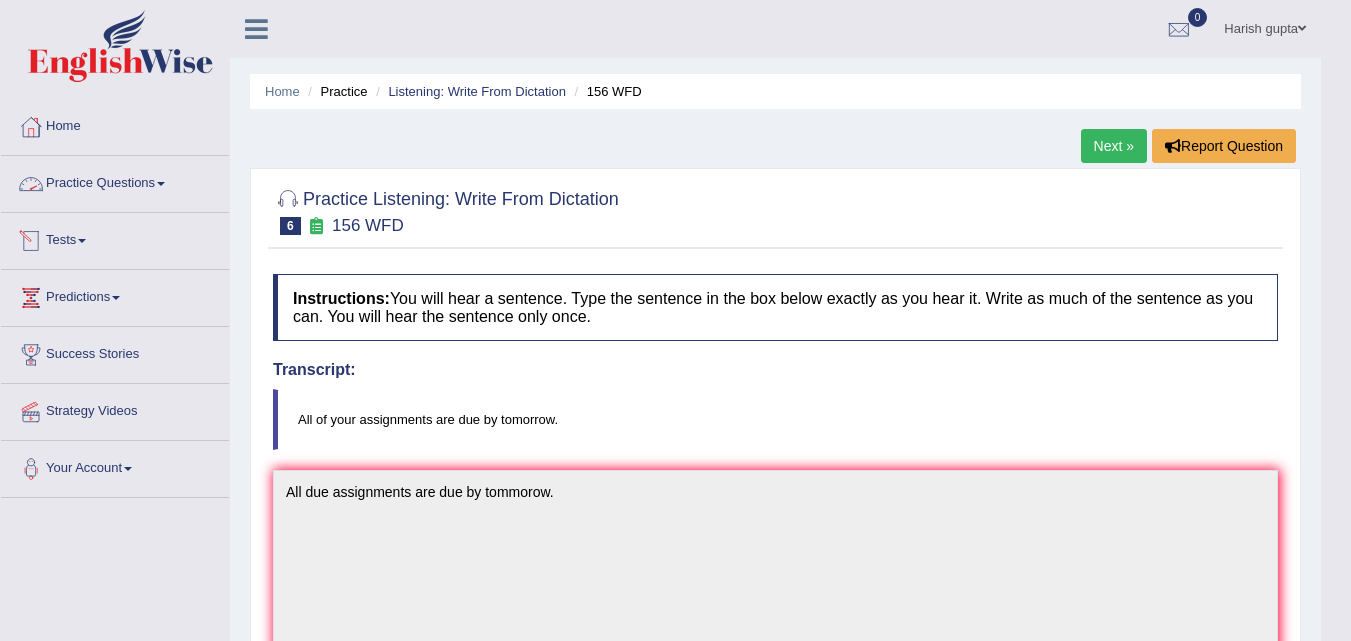 click on "Practice Questions" at bounding box center [115, 181] 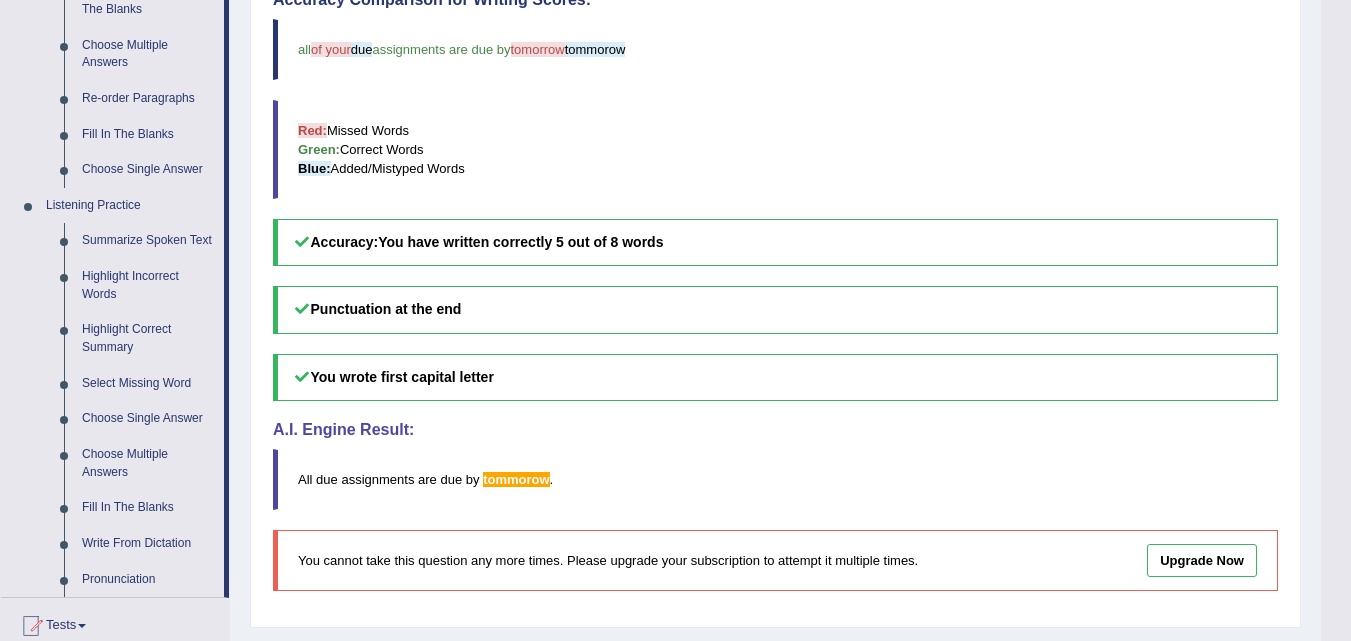 scroll, scrollTop: 680, scrollLeft: 0, axis: vertical 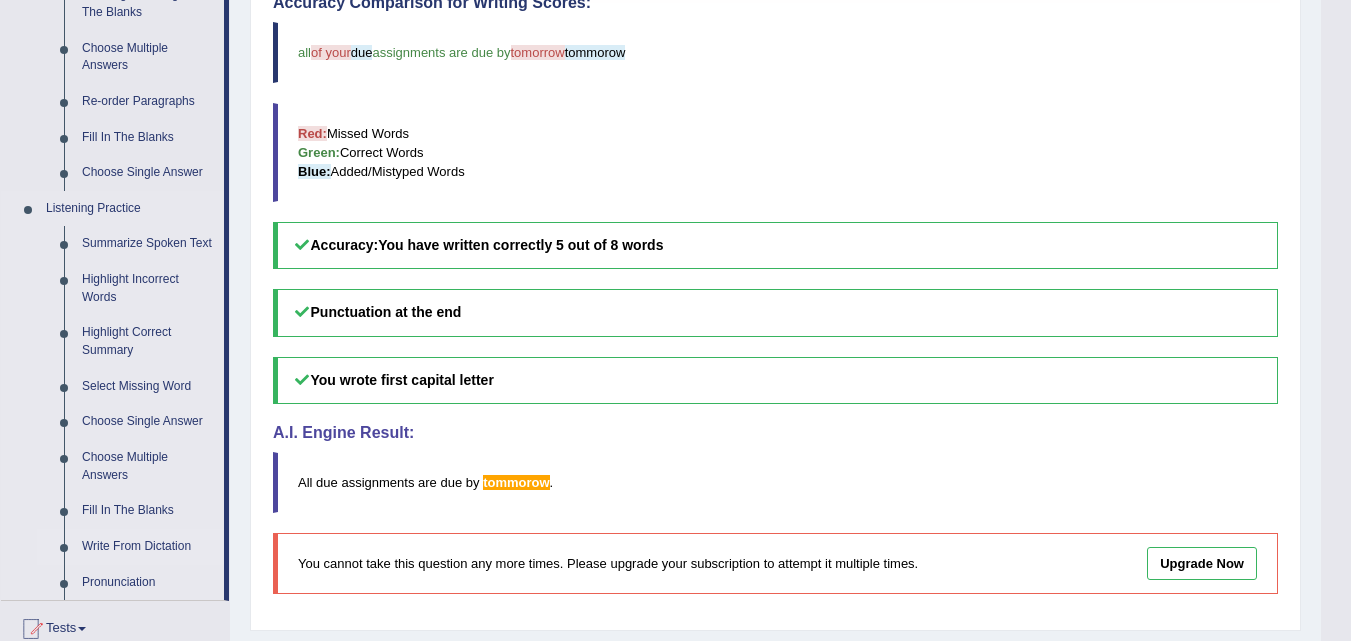 click on "Write From Dictation" at bounding box center [148, 547] 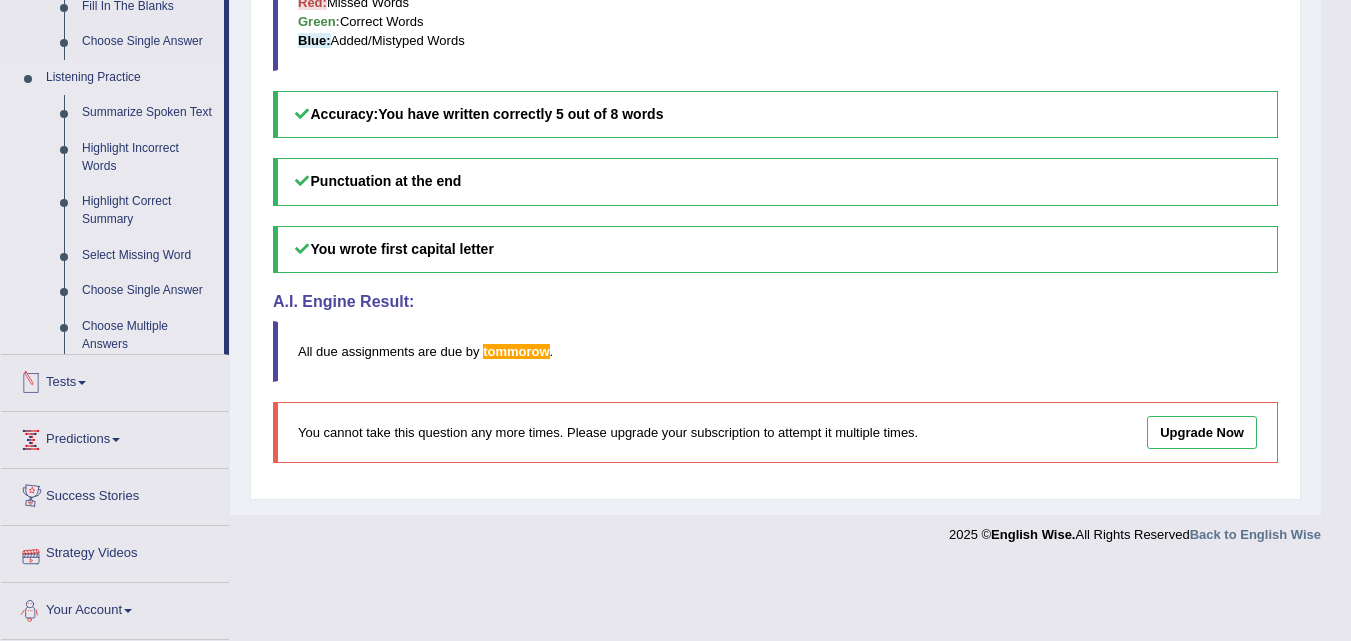 scroll, scrollTop: 739, scrollLeft: 0, axis: vertical 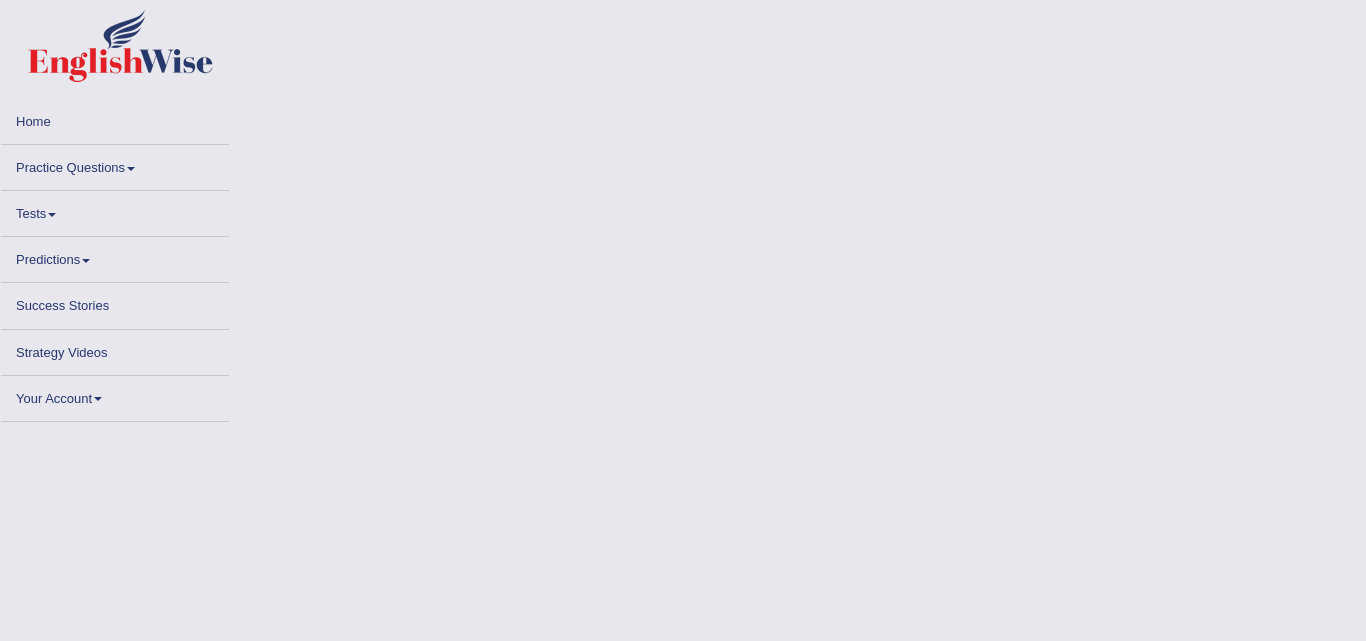 click on "Practice Questions" at bounding box center (115, 164) 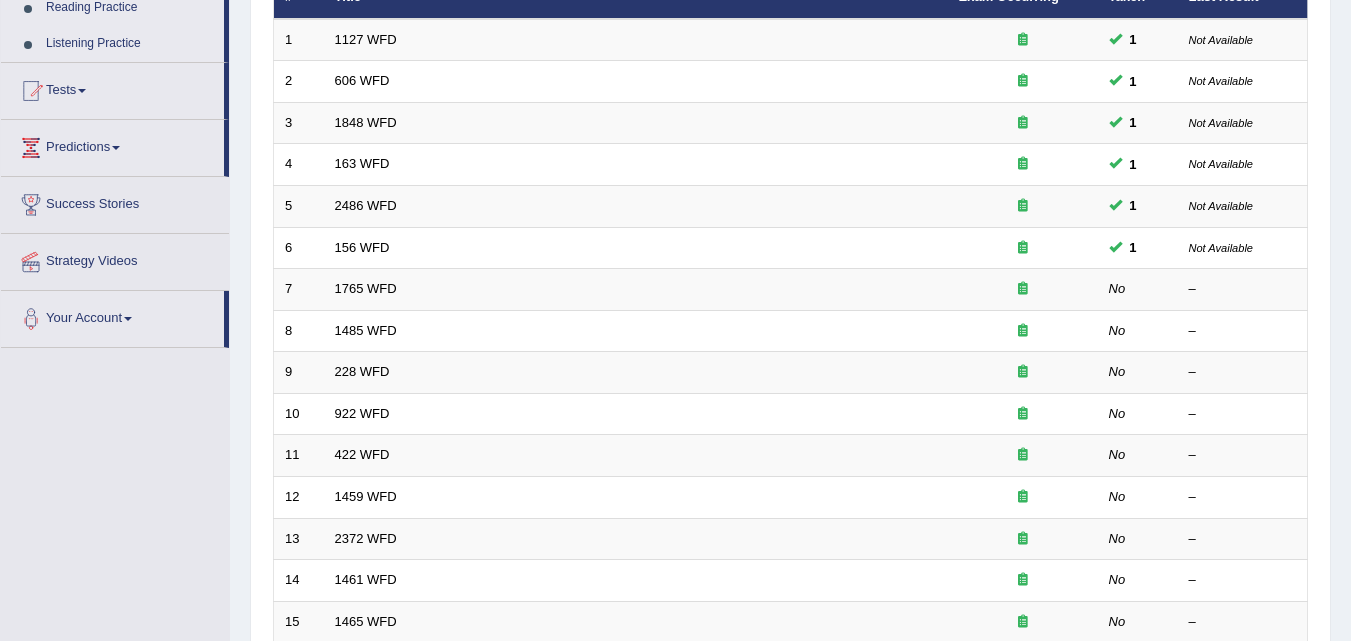 scroll, scrollTop: 296, scrollLeft: 0, axis: vertical 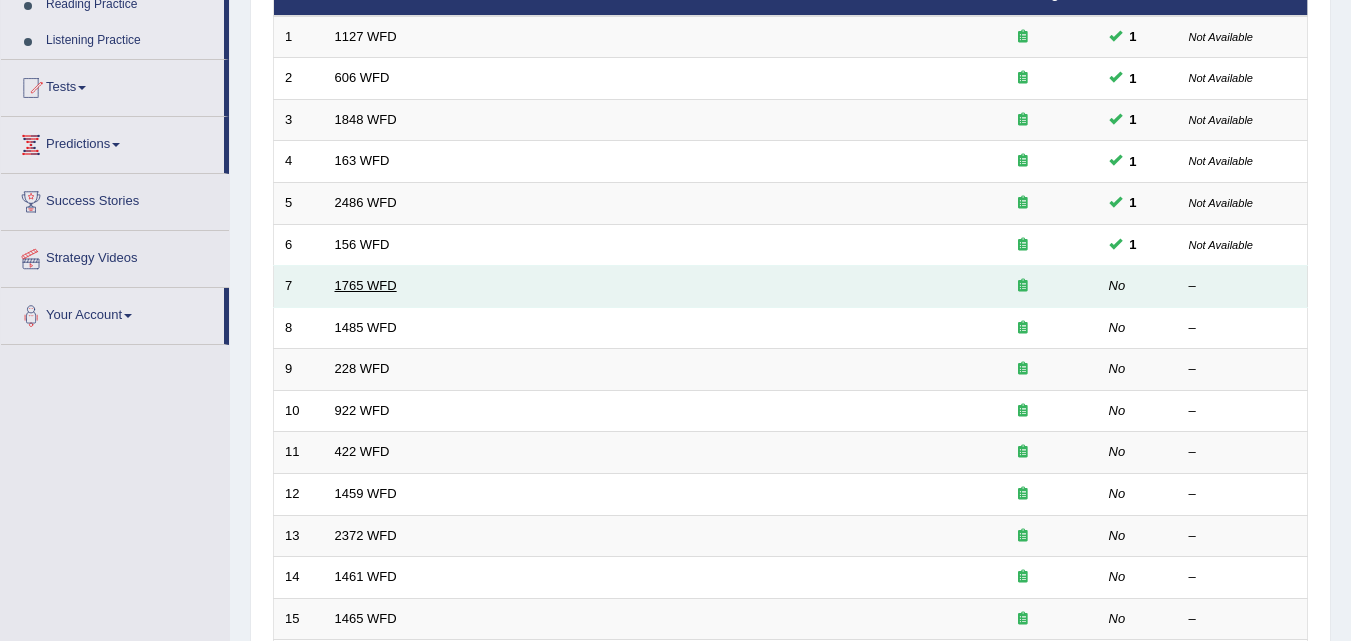 click on "1765 WFD" at bounding box center (366, 285) 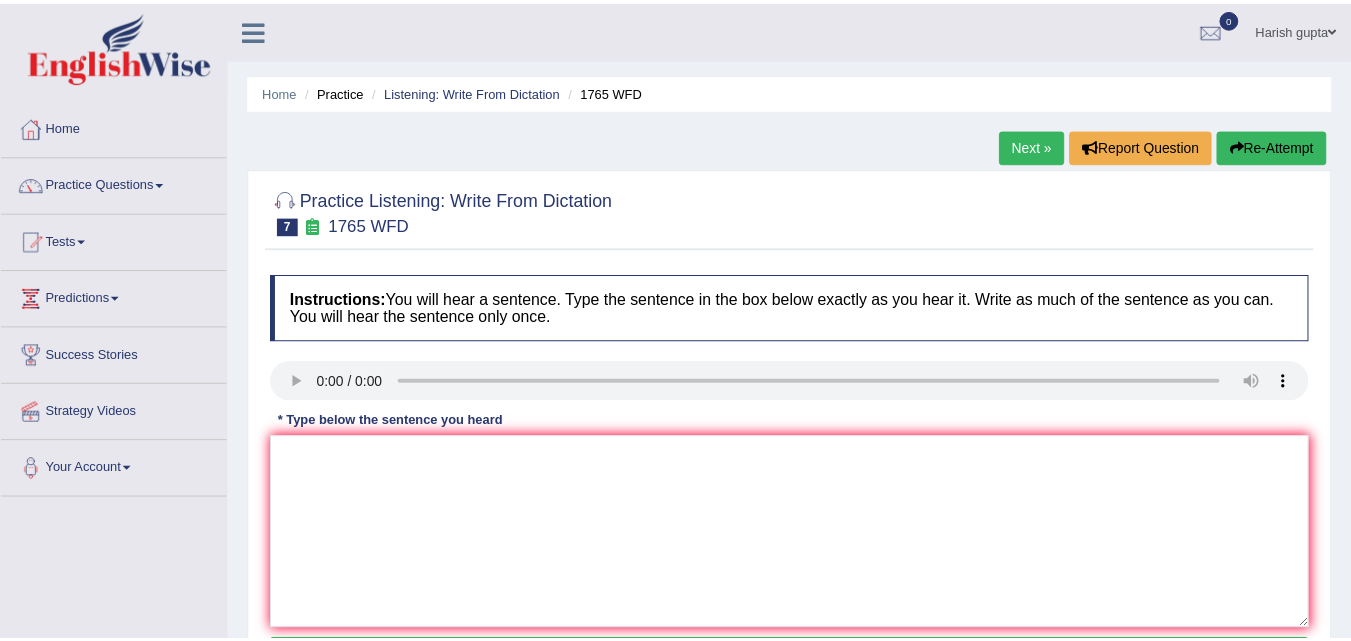 scroll, scrollTop: 0, scrollLeft: 0, axis: both 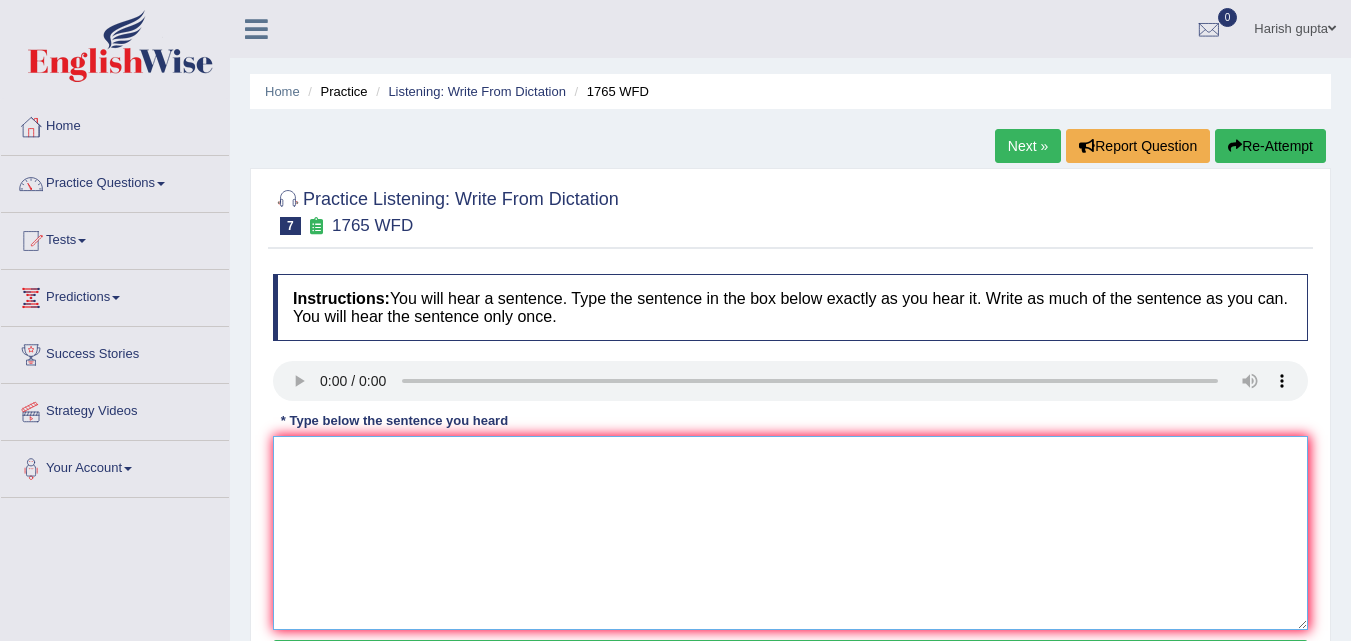 click at bounding box center (790, 533) 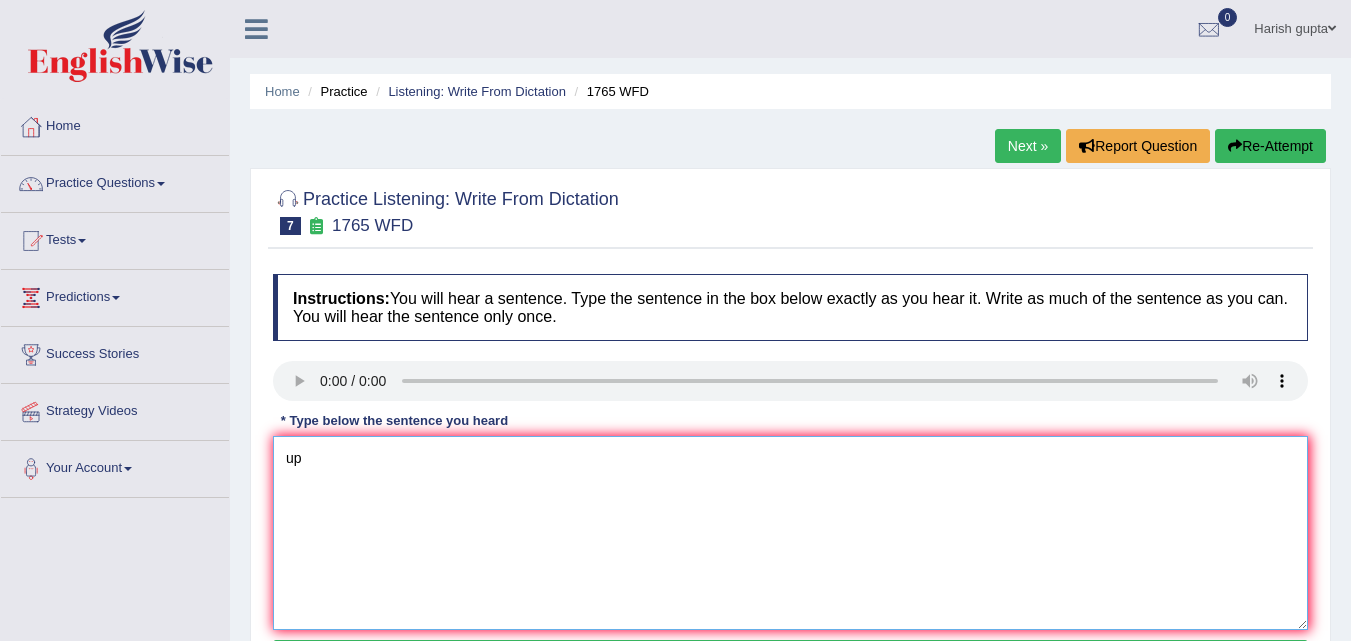 type on "u" 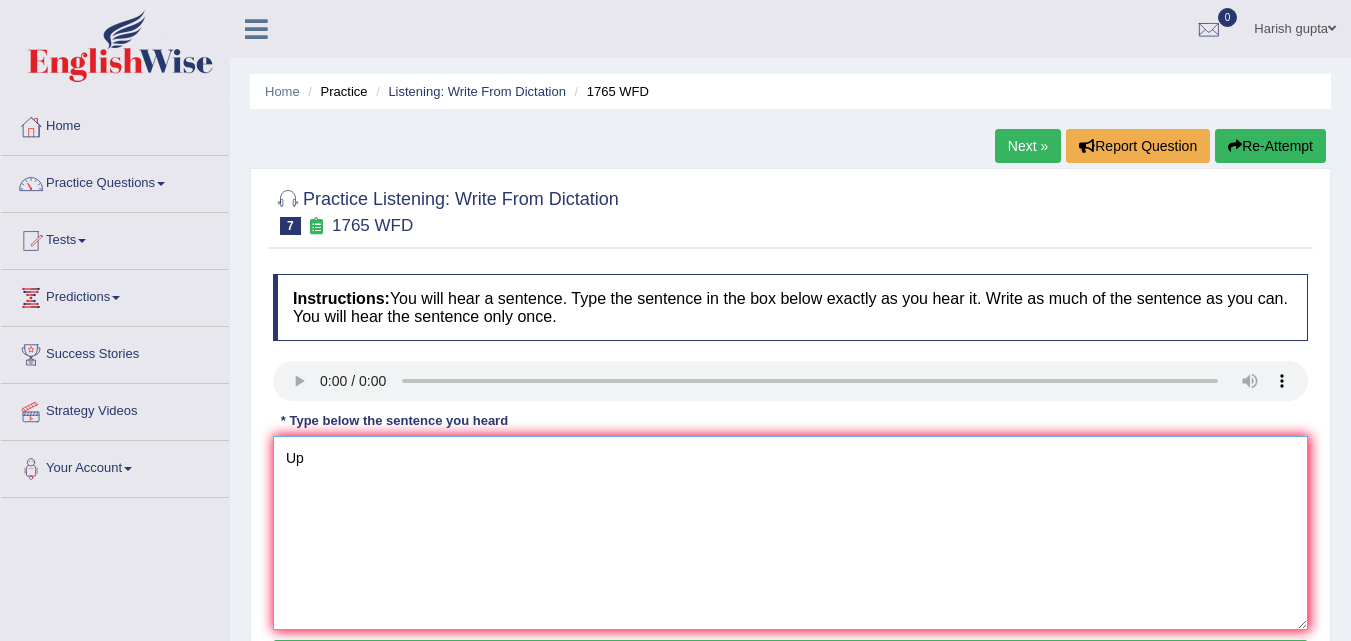 click on "Up" at bounding box center (790, 533) 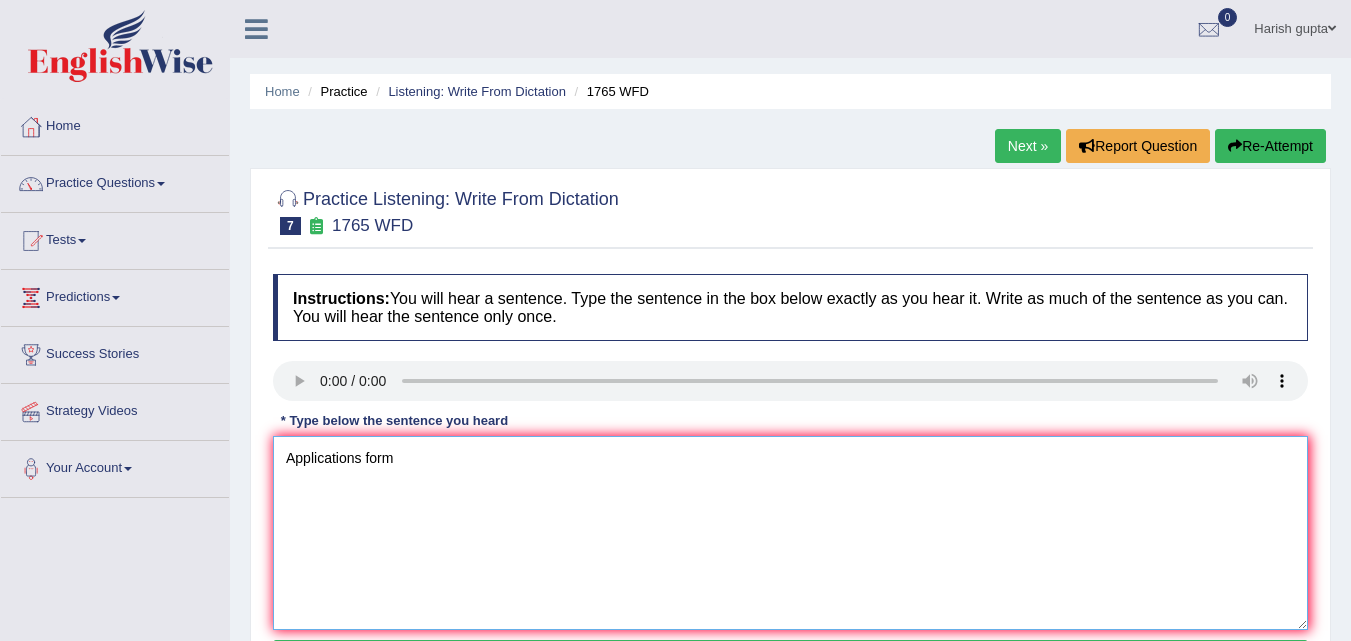 click on "Applications form" at bounding box center [790, 533] 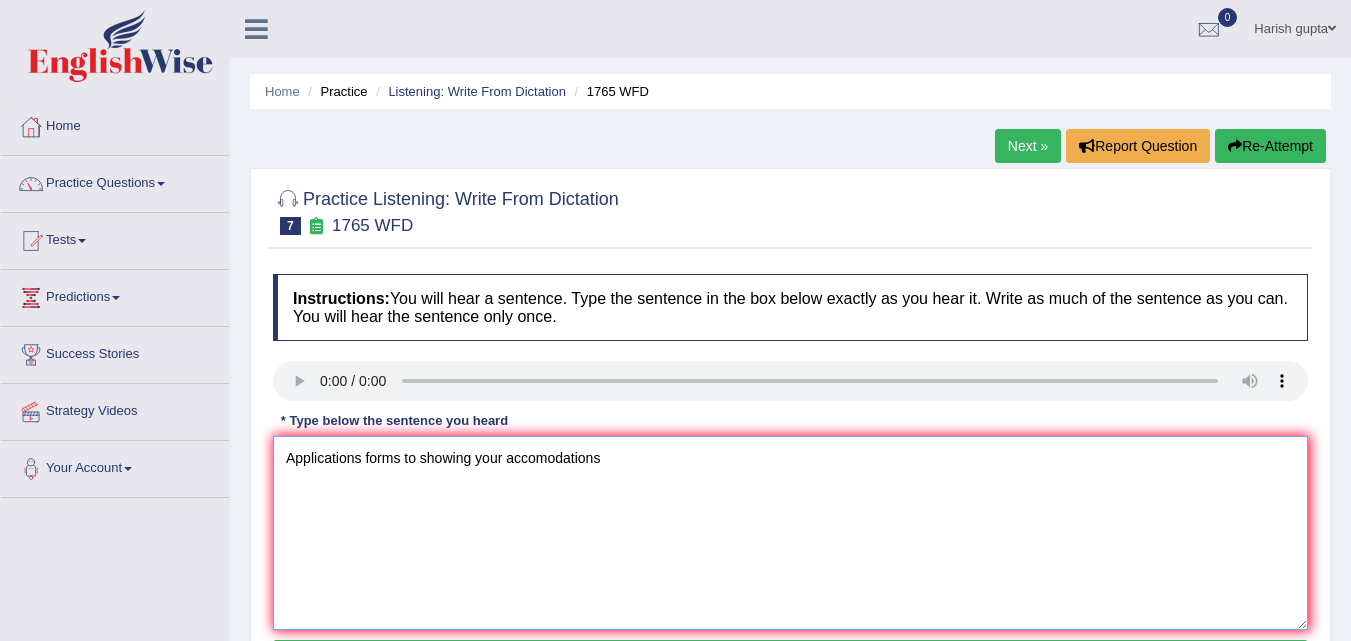 click on "Applications forms to showing your accomodations" at bounding box center [790, 533] 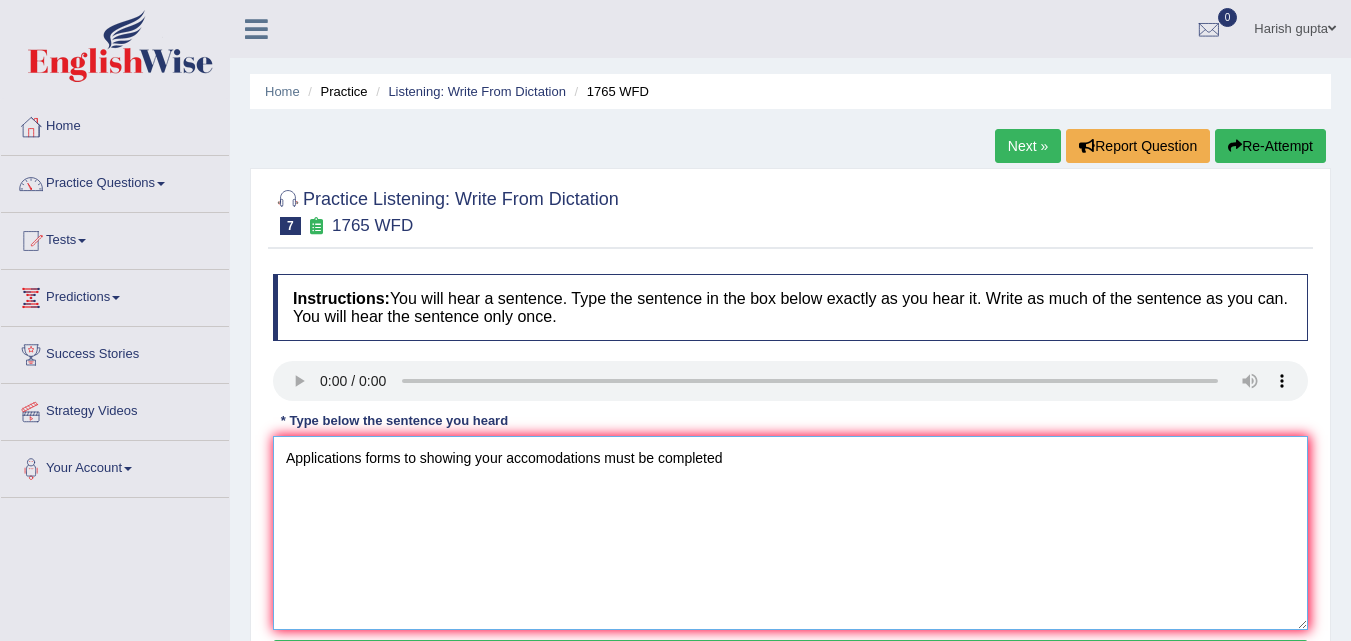 click on "Applications forms to showing your accomodations must be completed" at bounding box center (790, 533) 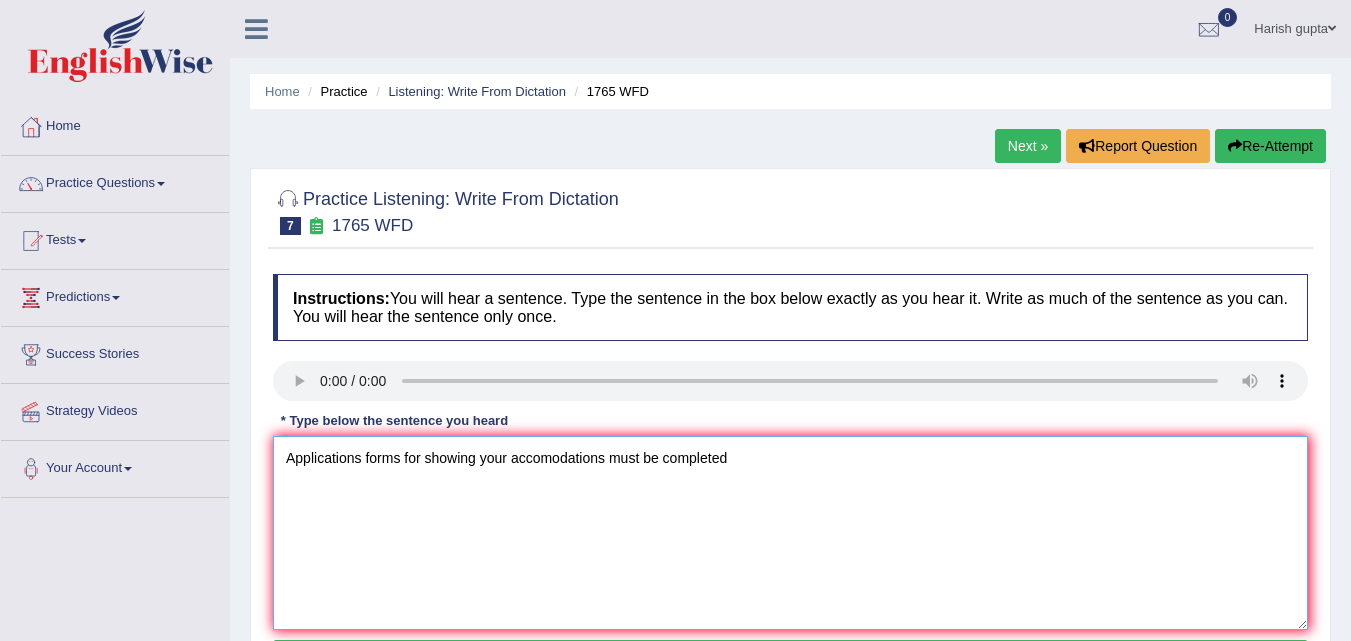 click on "Applications forms for showing your accomodations must be completed" at bounding box center (790, 533) 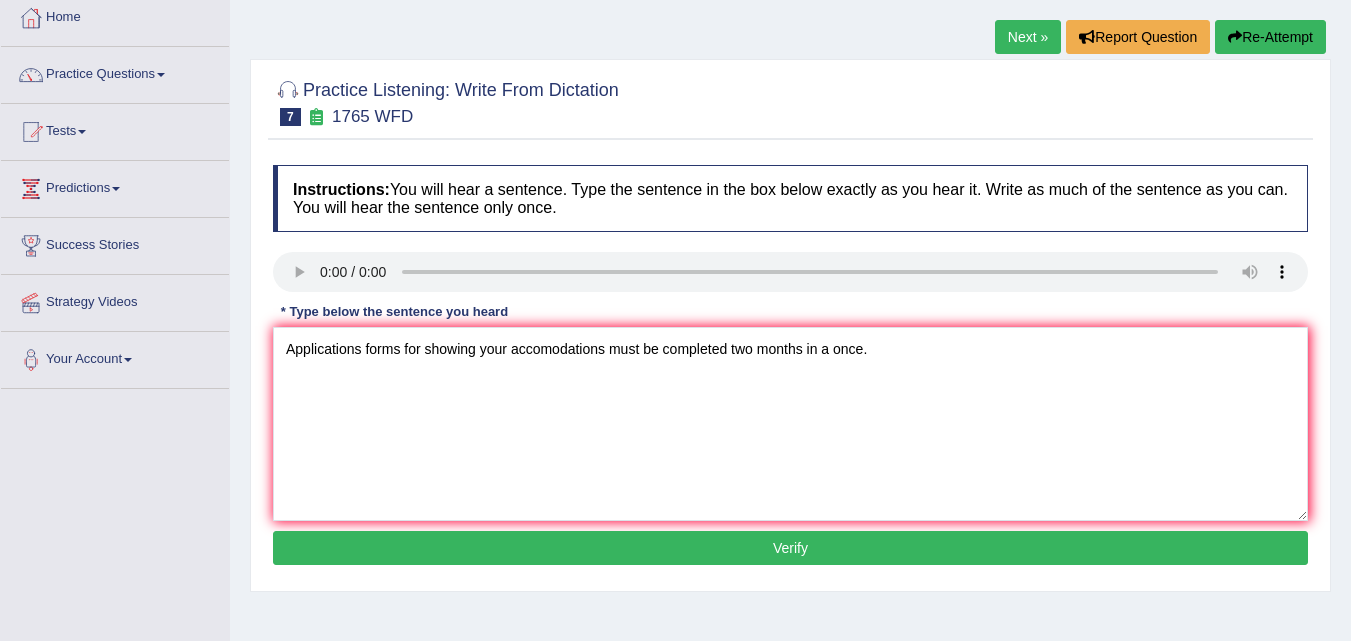 scroll, scrollTop: 116, scrollLeft: 0, axis: vertical 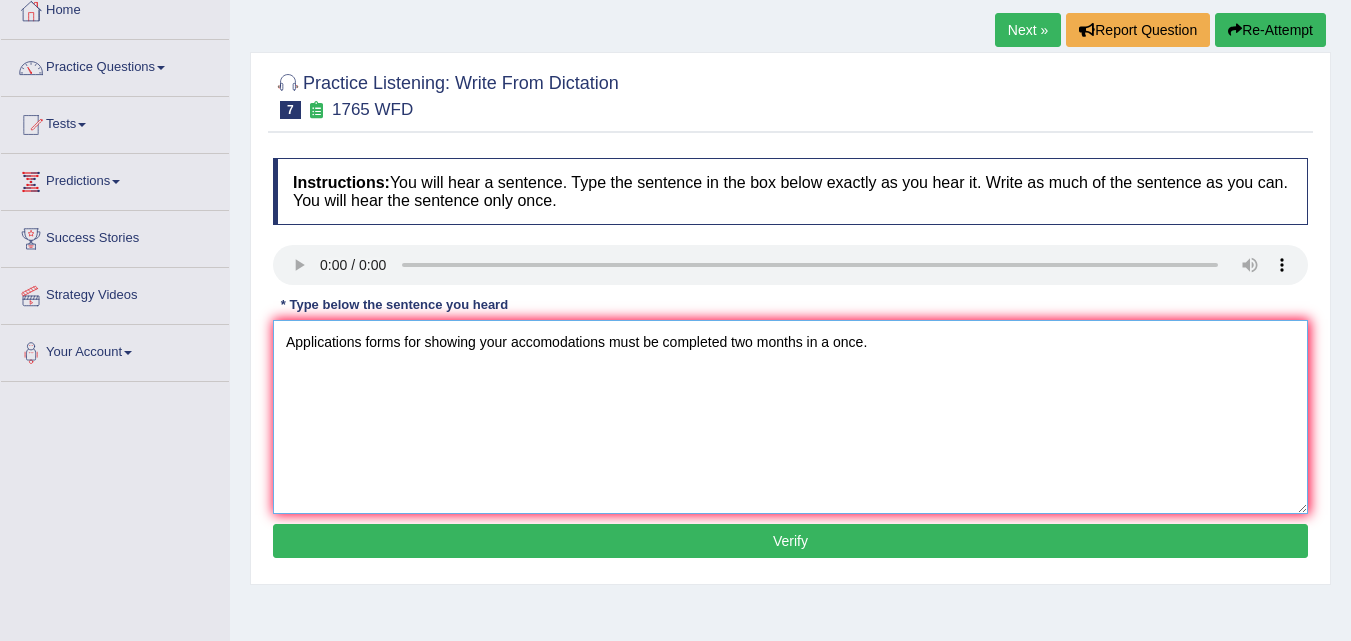 click on "Applications forms for showing your accomodations must be completed two months in a once." at bounding box center (790, 417) 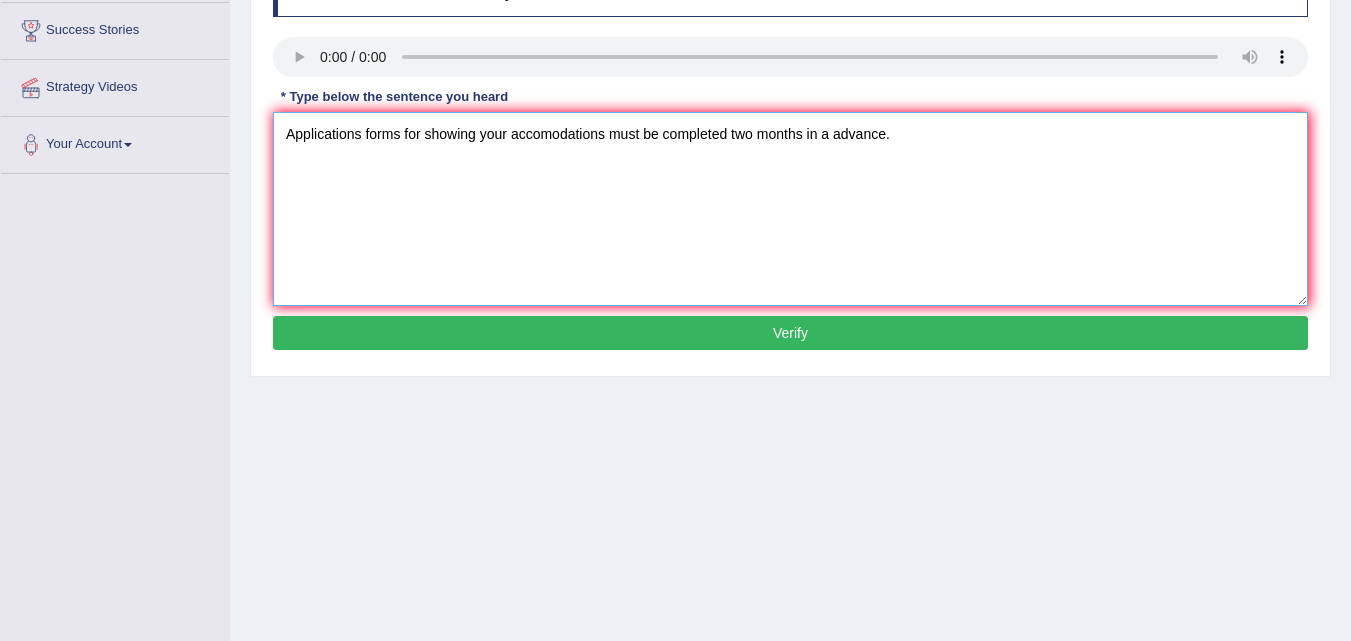 scroll, scrollTop: 326, scrollLeft: 0, axis: vertical 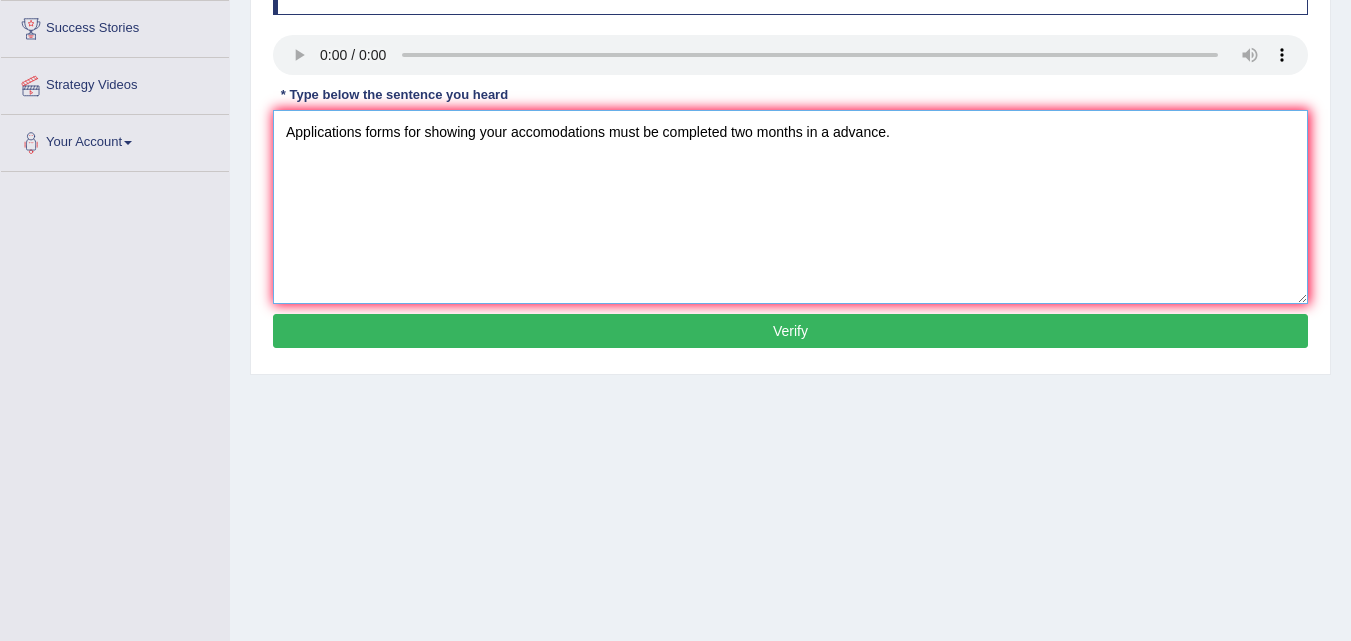 type on "Applications forms for showing your accomodations must be completed two months in a advance." 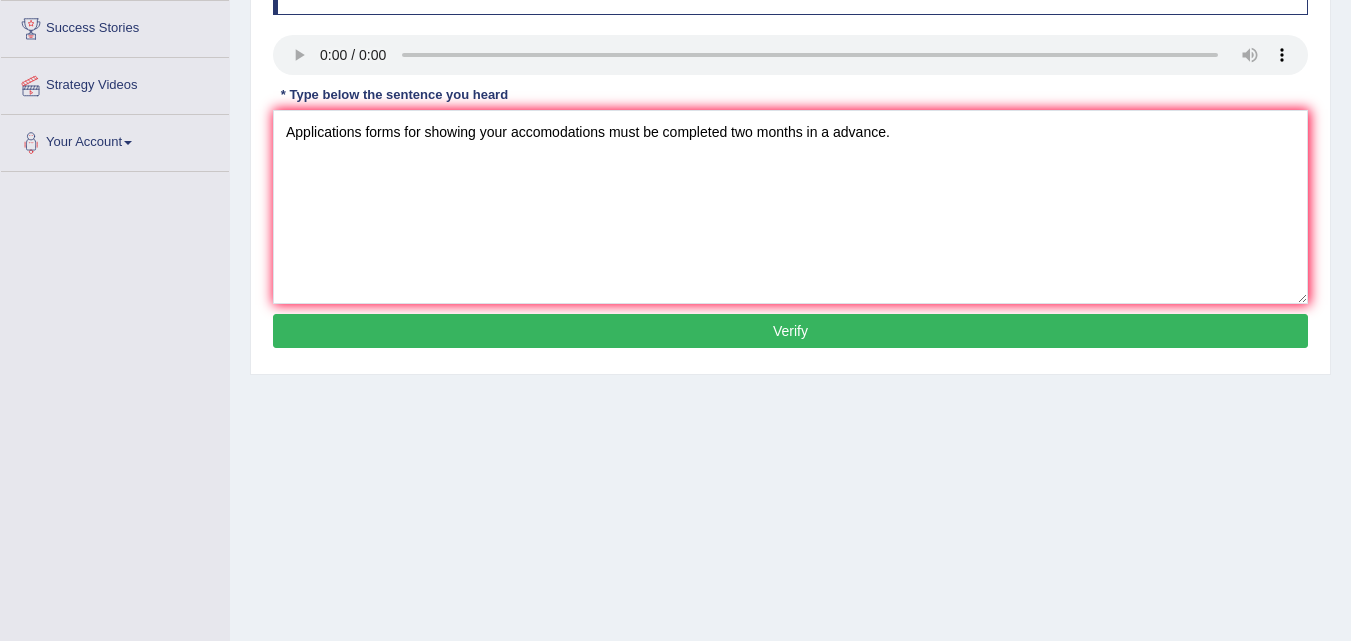 click on "Verify" at bounding box center (790, 331) 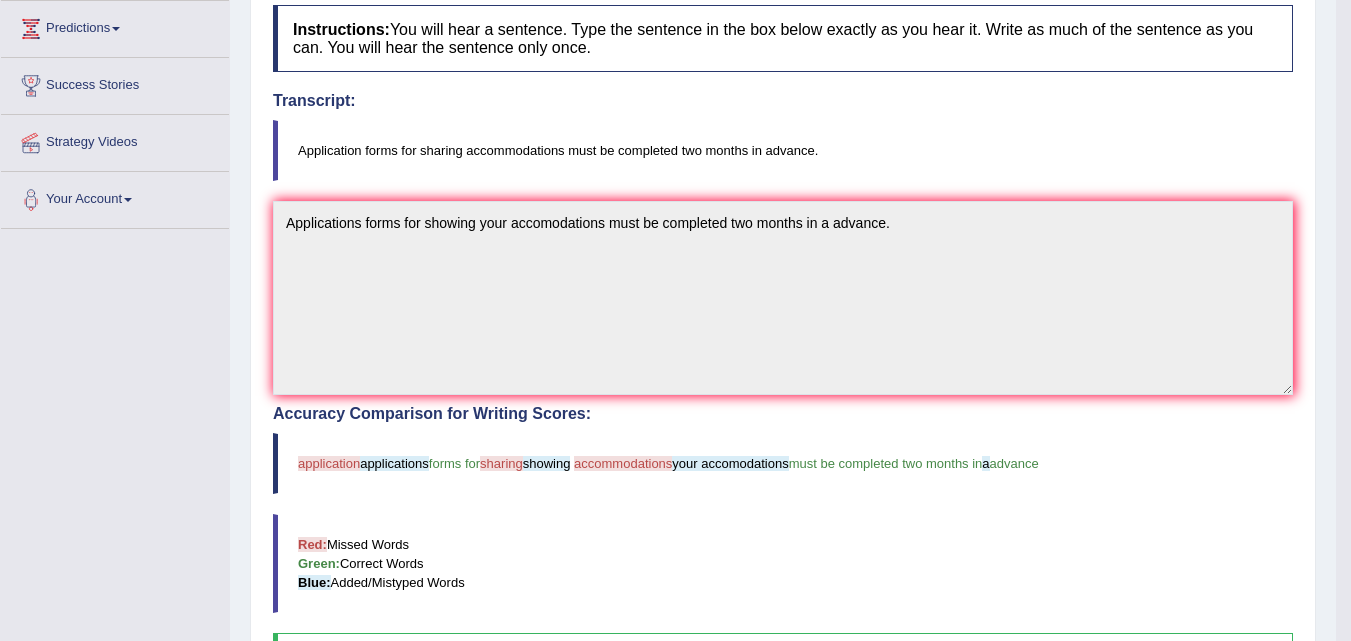 scroll, scrollTop: 253, scrollLeft: 0, axis: vertical 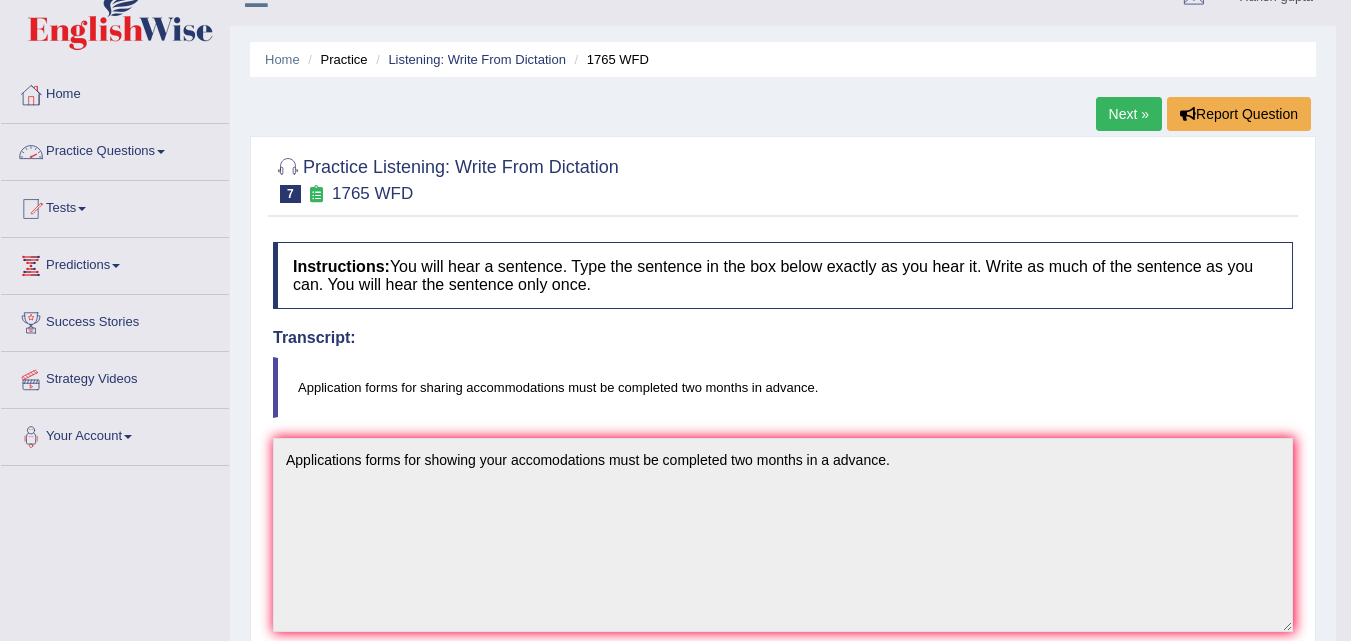 click on "Practice Questions" at bounding box center [115, 149] 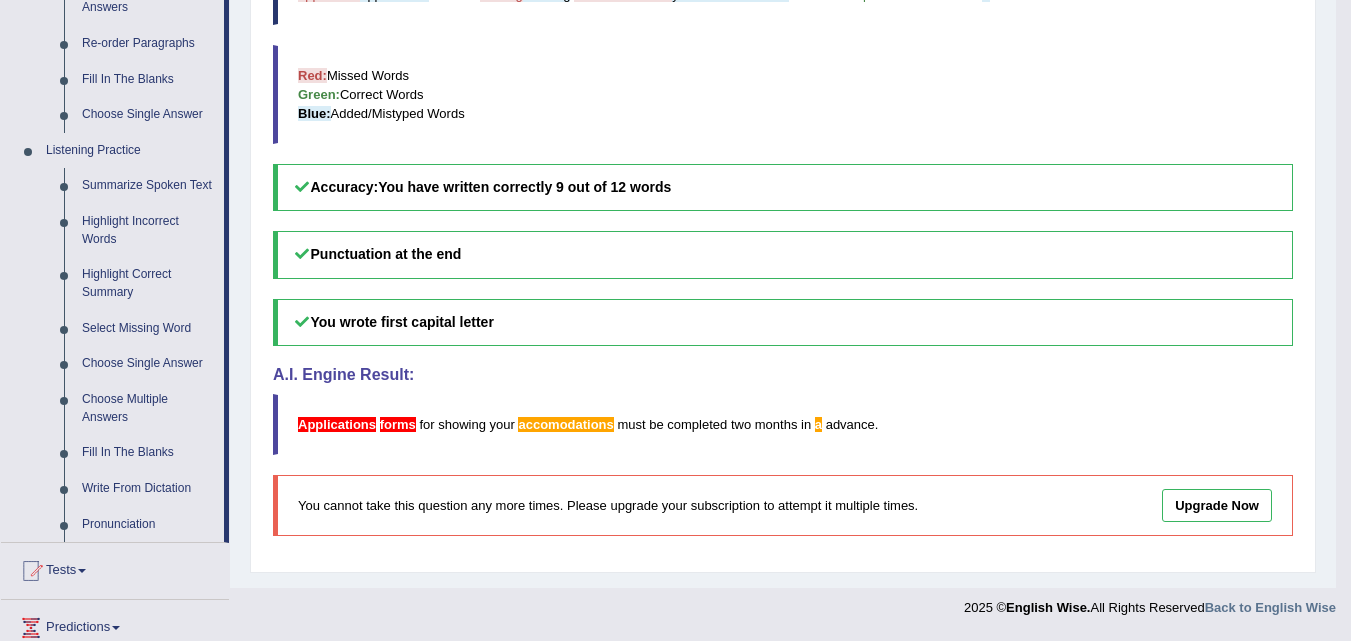 scroll, scrollTop: 741, scrollLeft: 0, axis: vertical 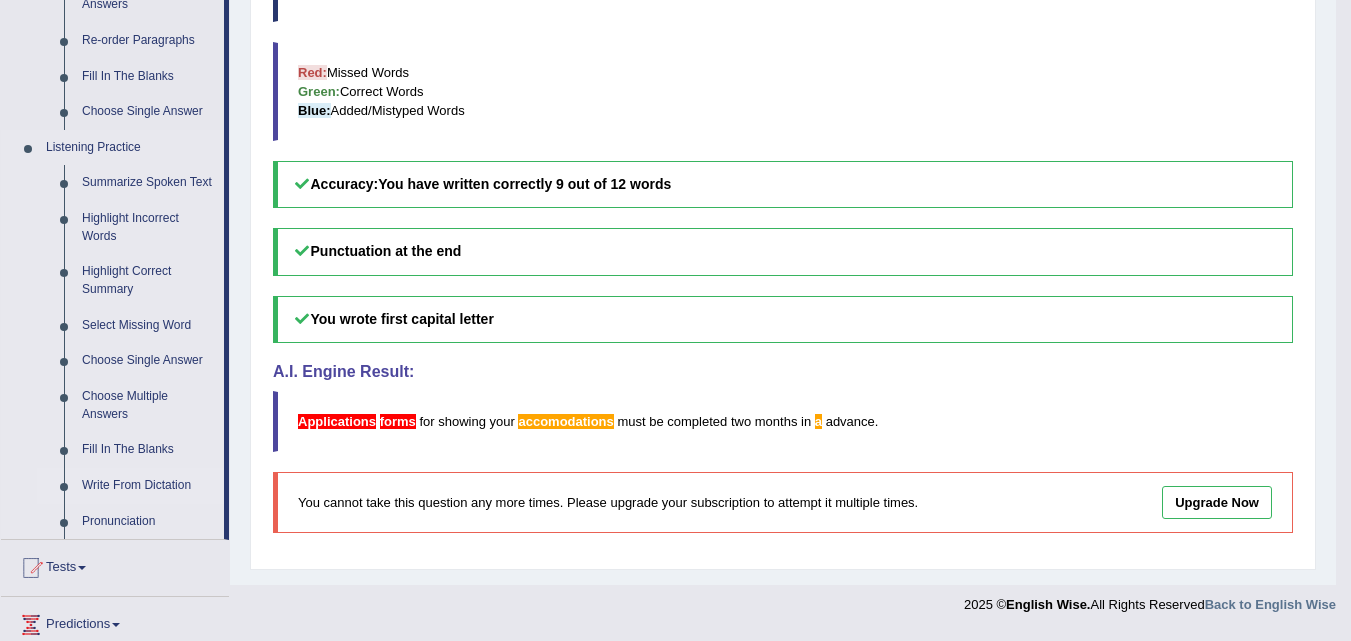 click on "Write From Dictation" at bounding box center (148, 486) 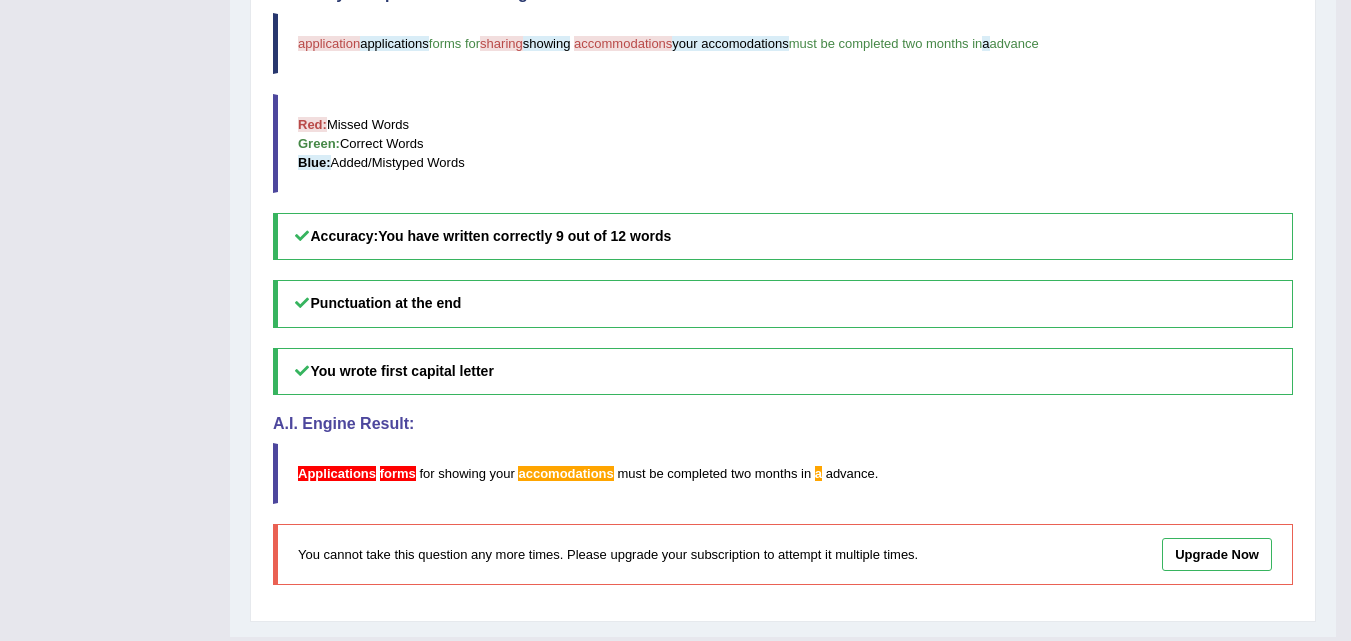 scroll, scrollTop: 304, scrollLeft: 0, axis: vertical 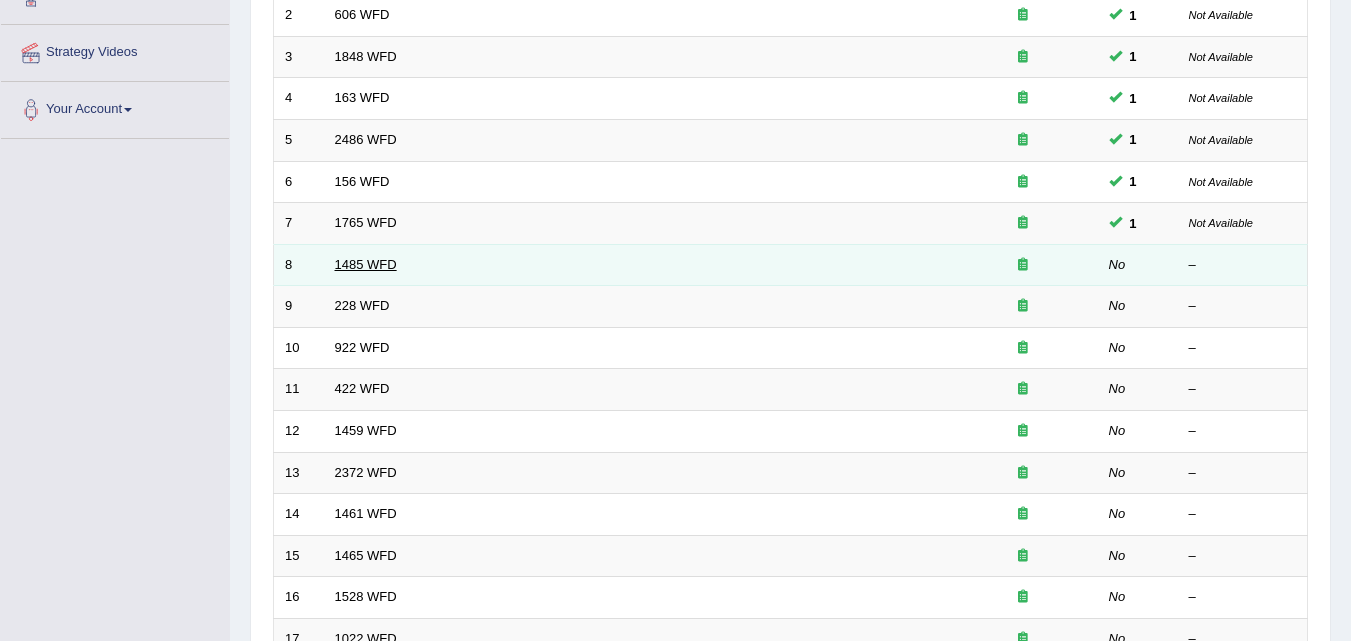 click on "1485 WFD" at bounding box center (366, 264) 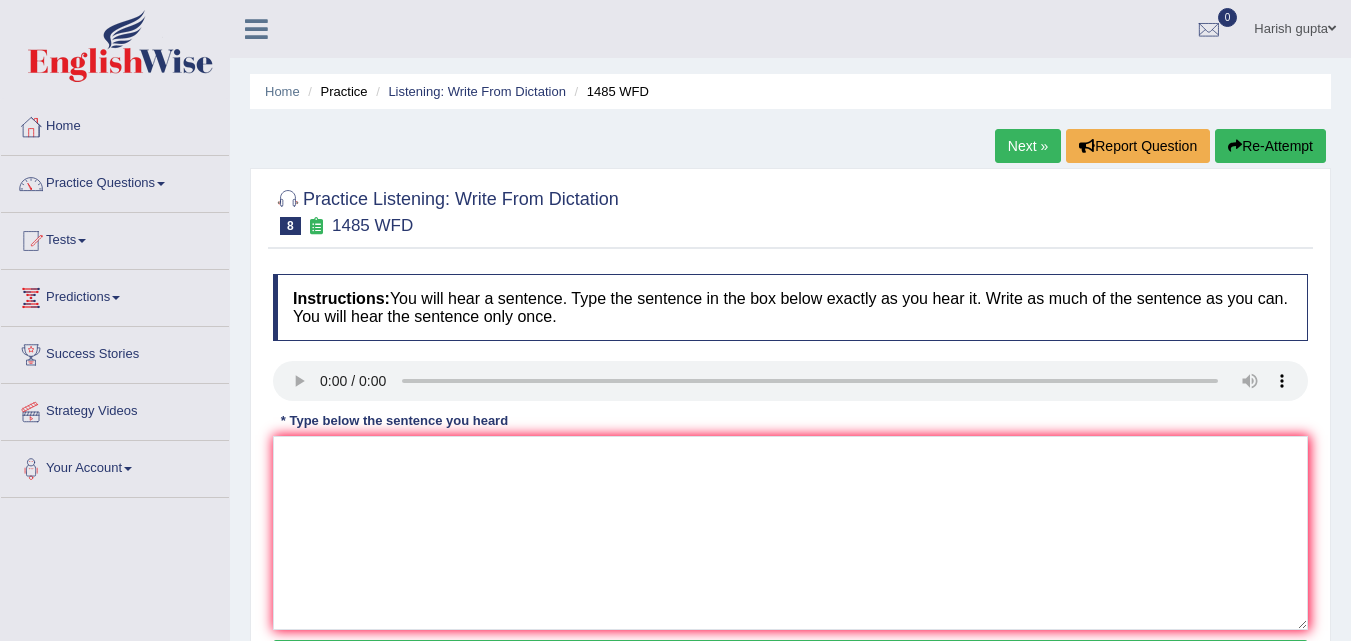 scroll, scrollTop: 0, scrollLeft: 0, axis: both 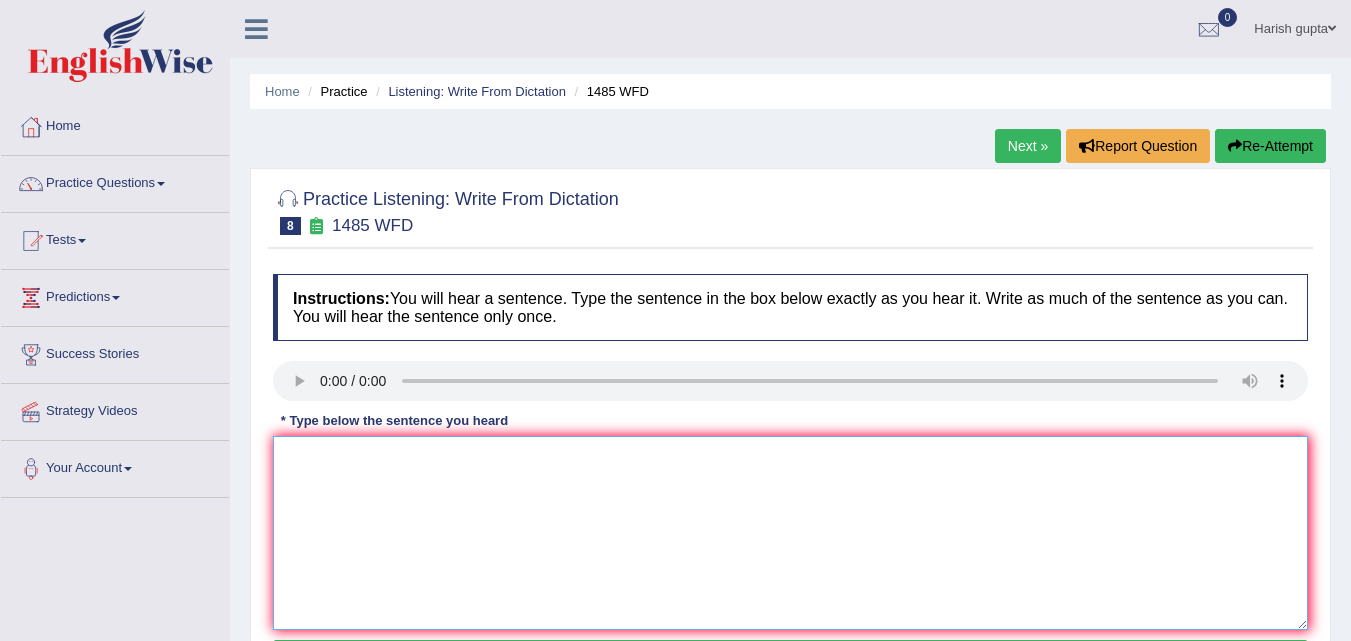 click at bounding box center [790, 533] 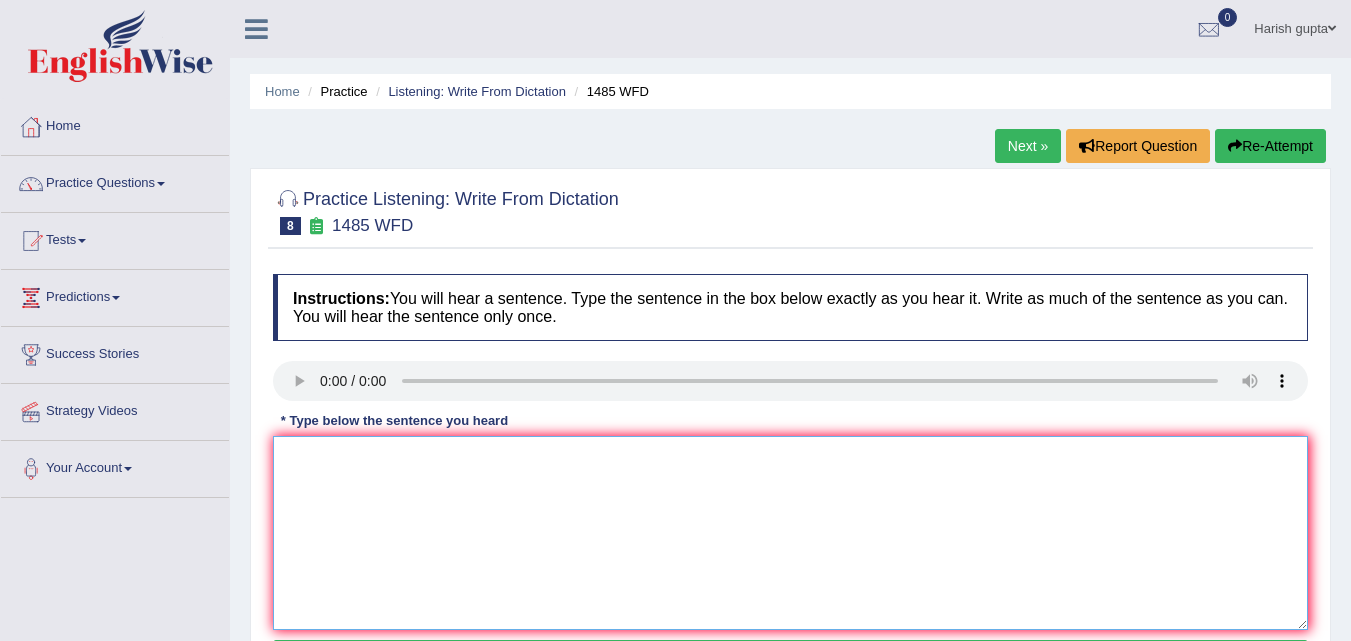 click at bounding box center (790, 533) 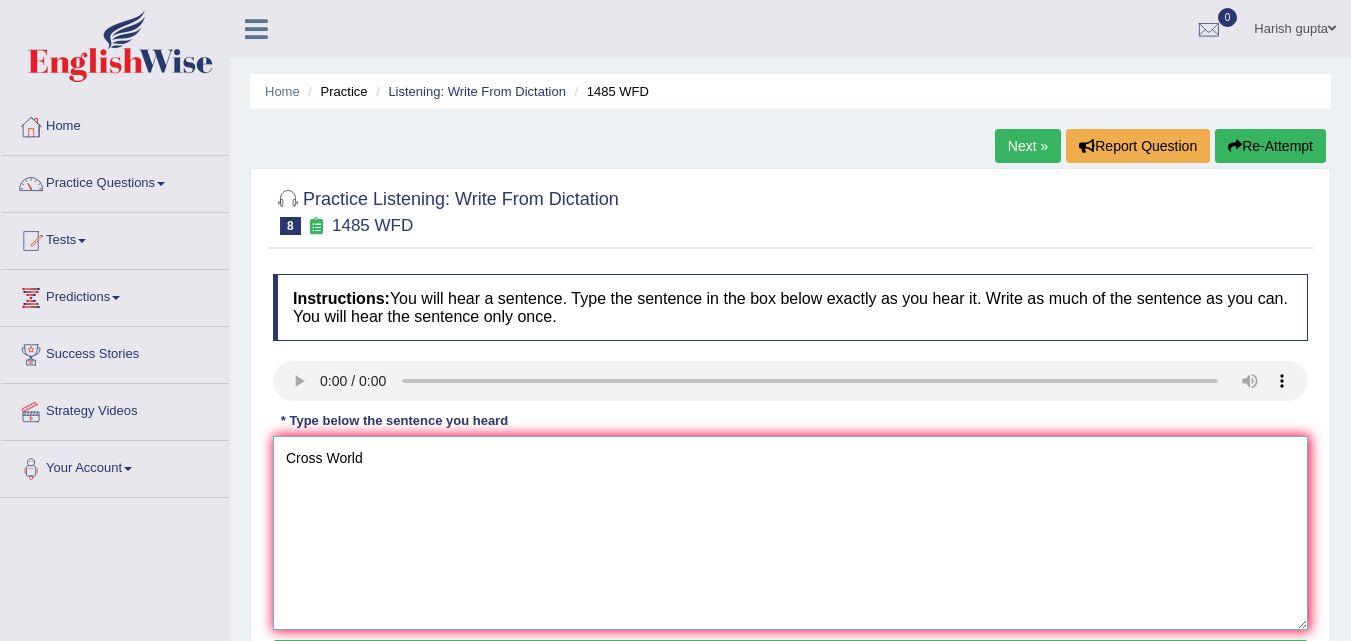 click on "Cross World" at bounding box center [790, 533] 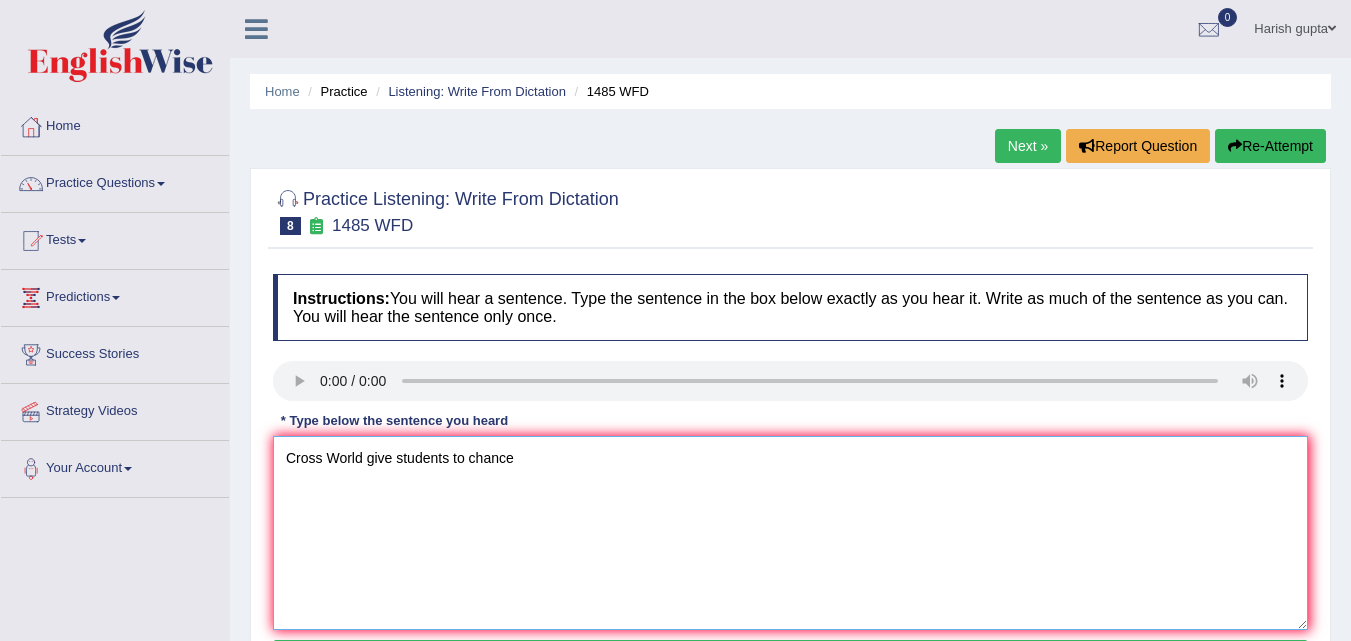 click on "Cross World give students to chance" at bounding box center [790, 533] 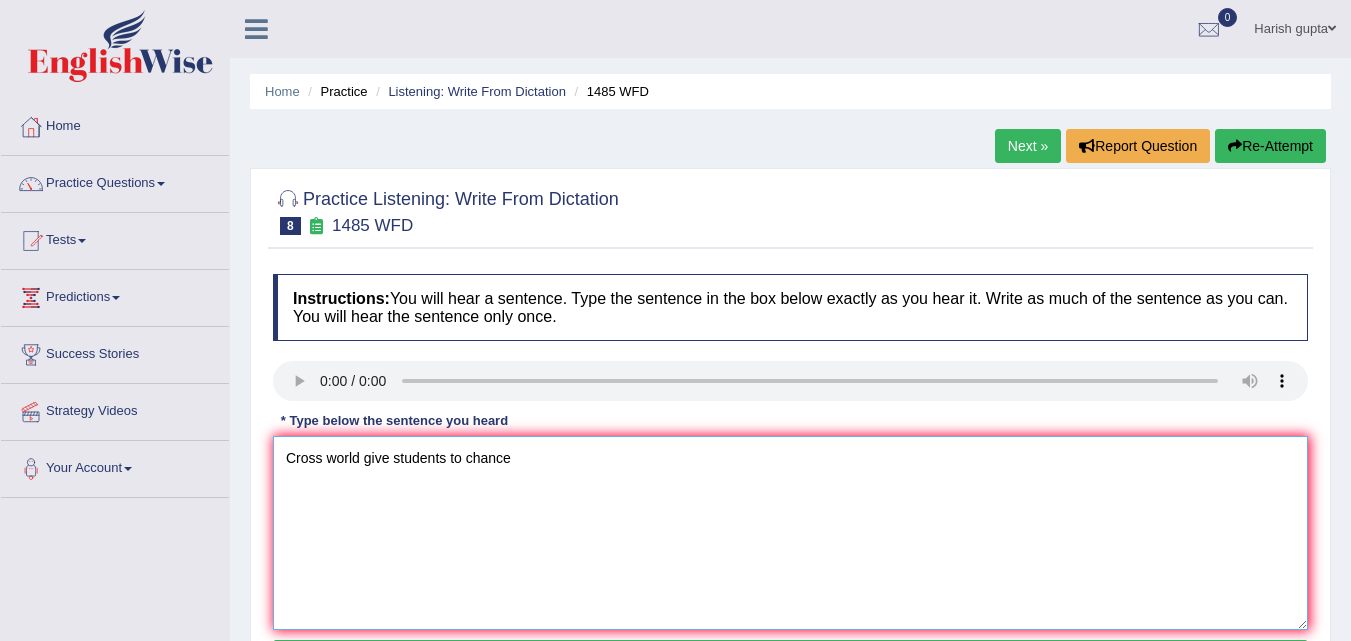 click on "Cross world give students to chance" at bounding box center [790, 533] 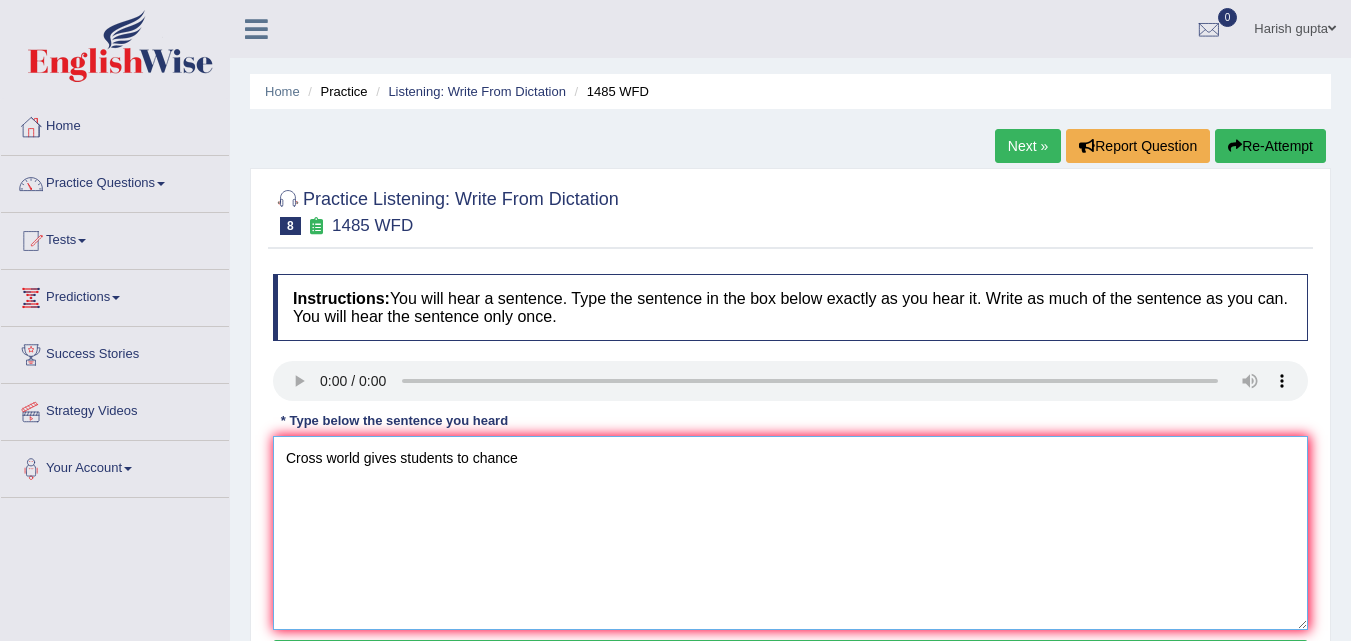 click on "Cross world gives students to chance" at bounding box center (790, 533) 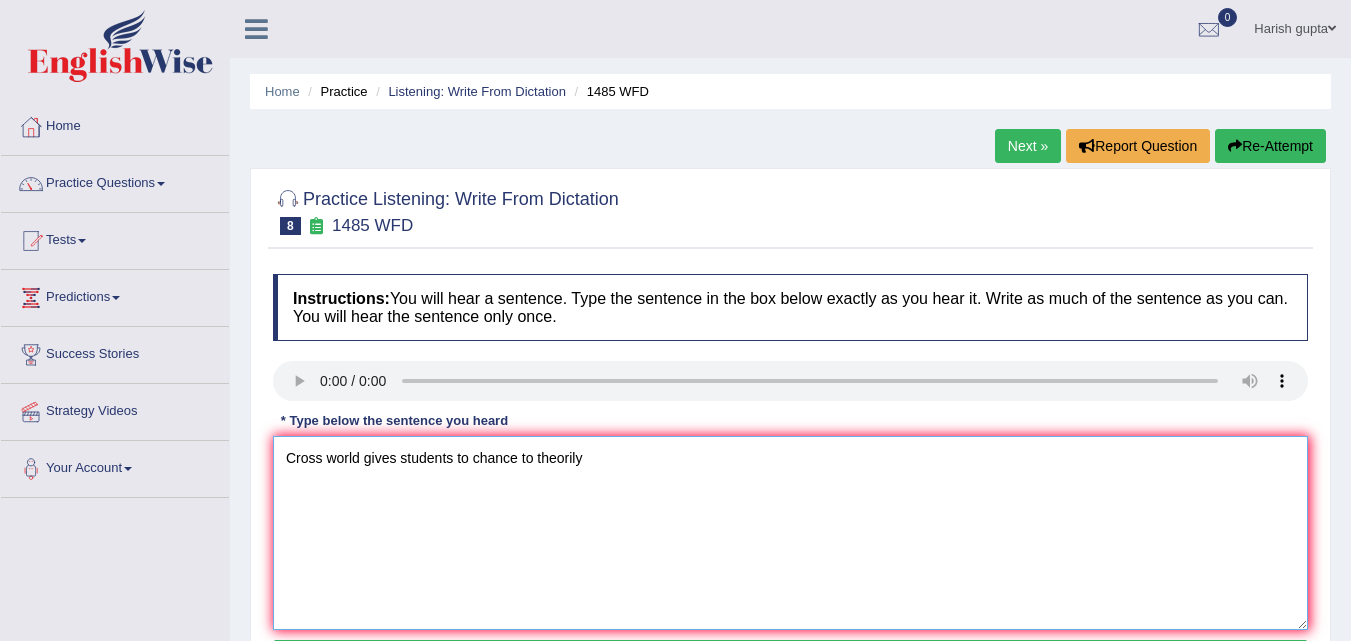 click on "Cross world gives students to chance to theorily" at bounding box center [790, 533] 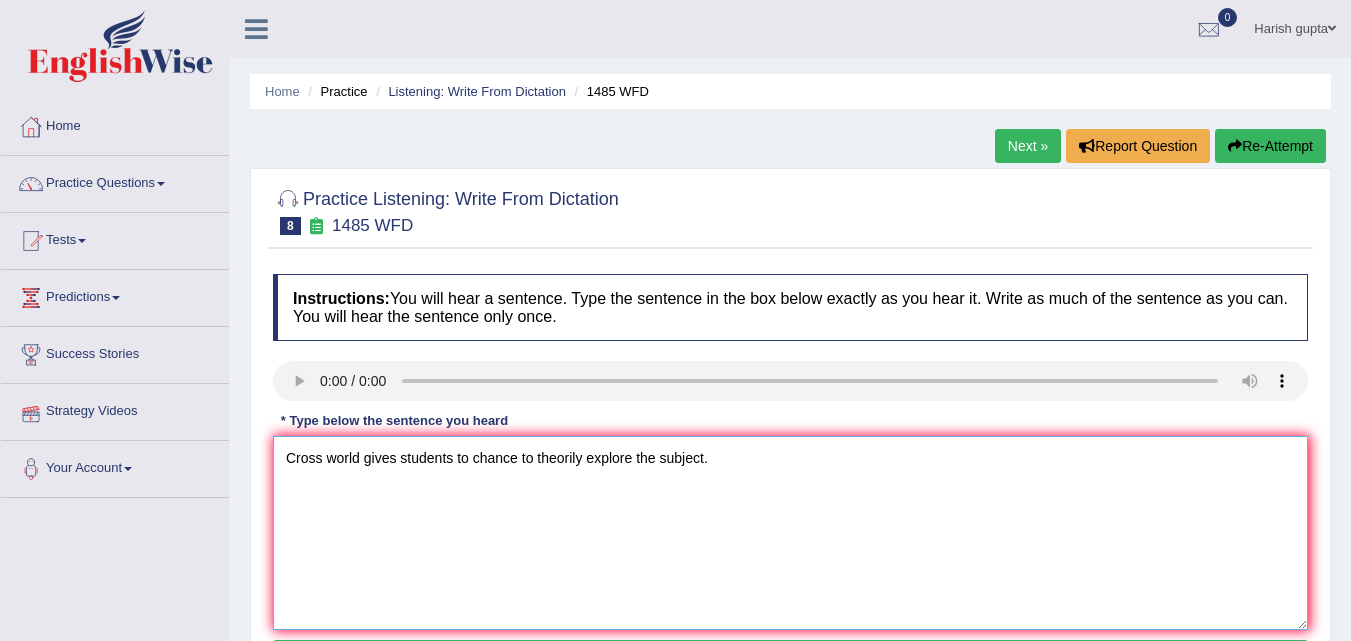 type on "Cross world gives students to chance to theorily explore the subject." 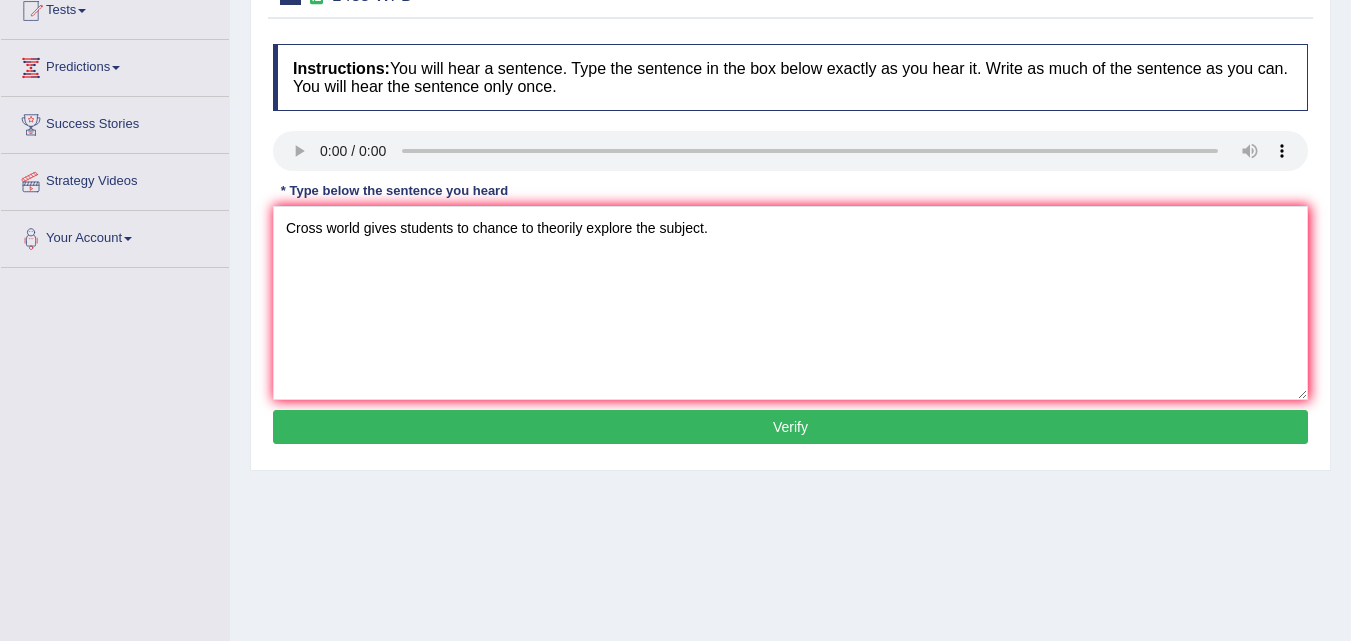 scroll, scrollTop: 234, scrollLeft: 0, axis: vertical 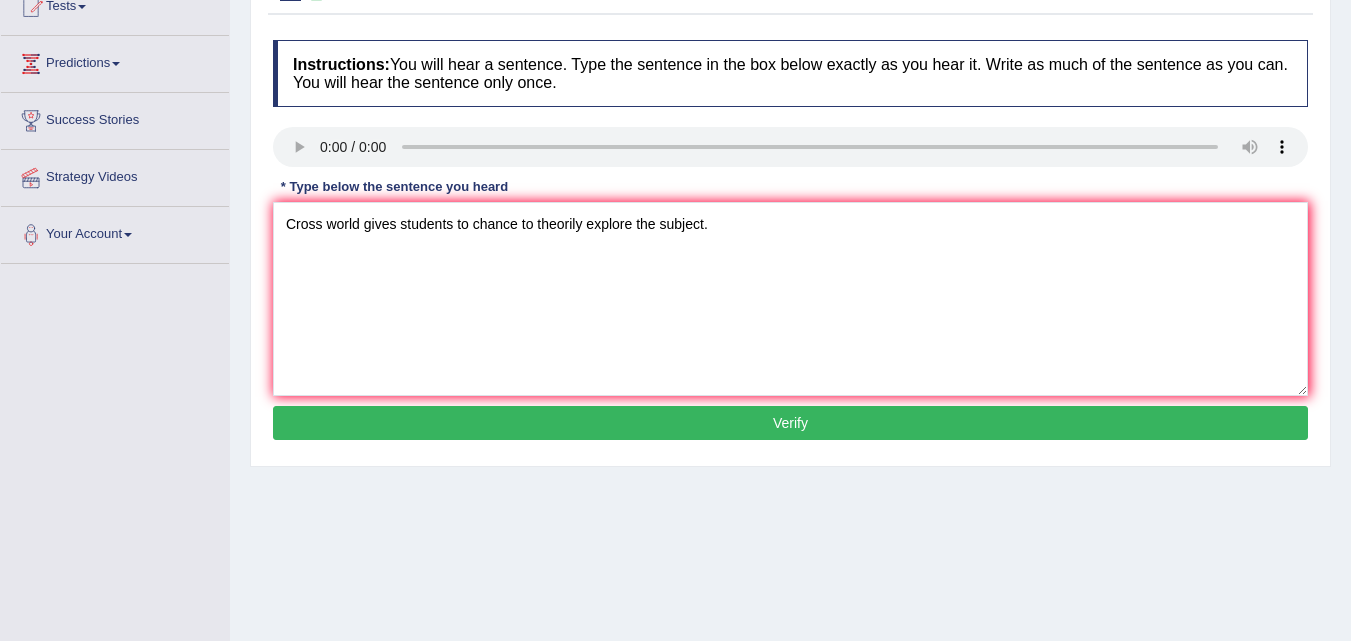 click on "Verify" at bounding box center [790, 423] 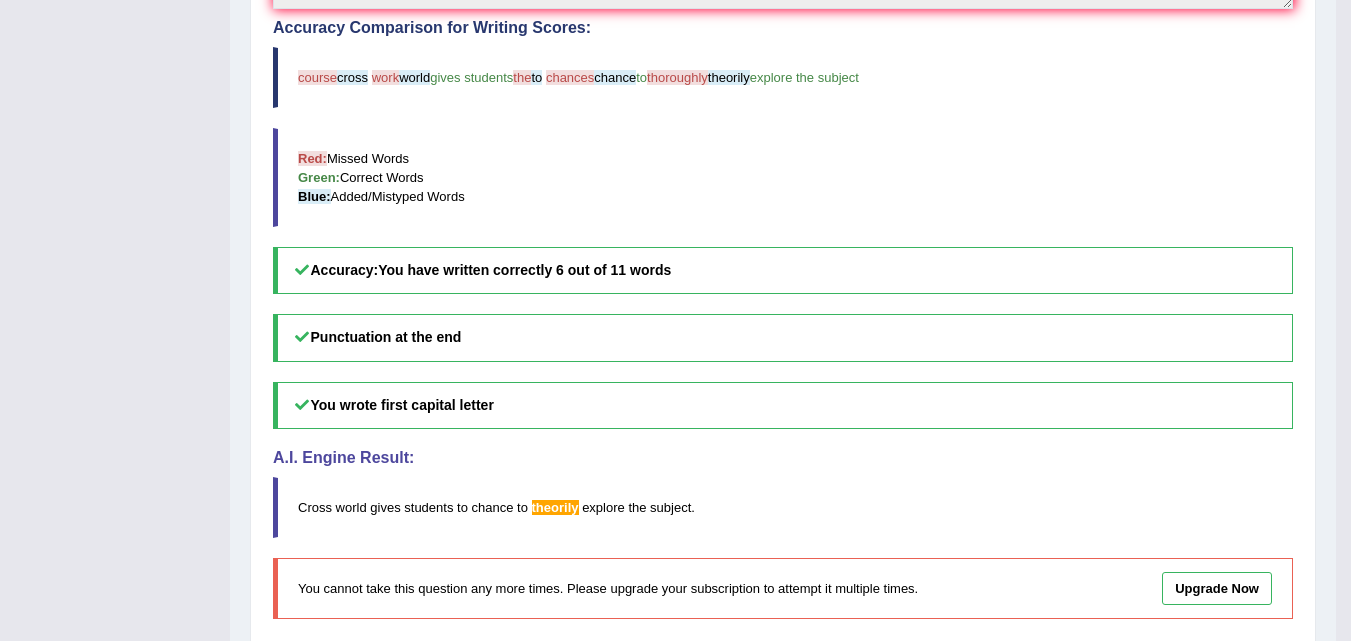 scroll, scrollTop: 664, scrollLeft: 0, axis: vertical 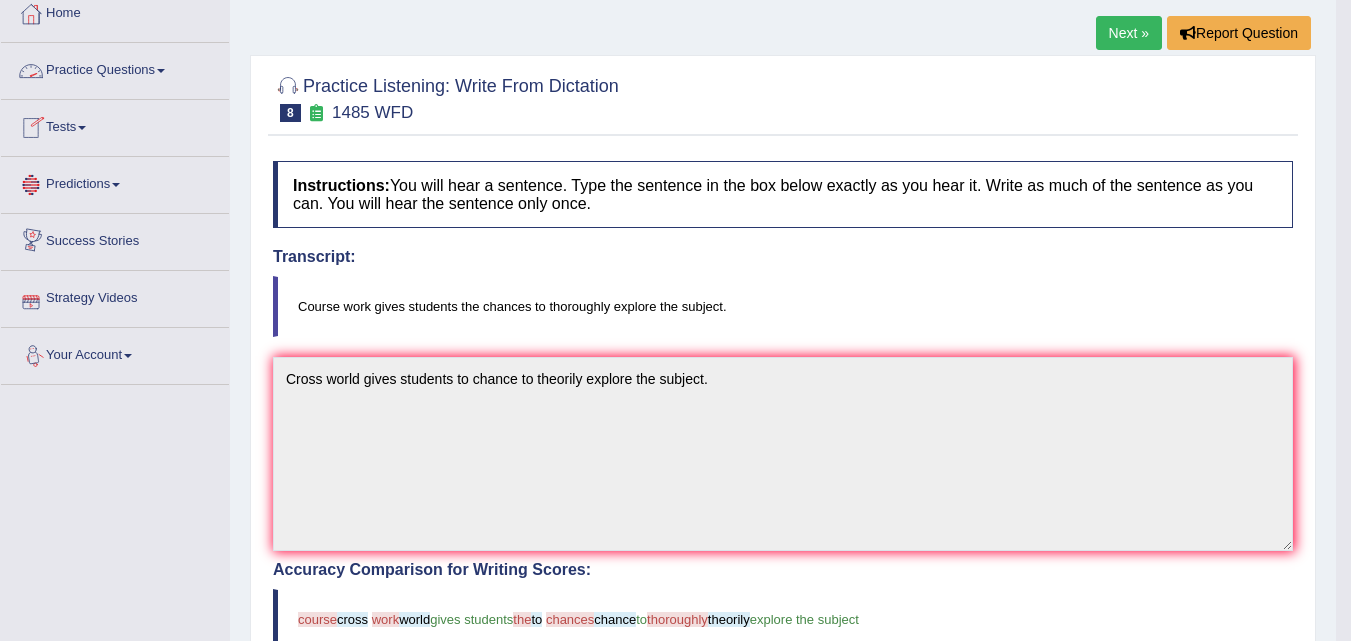 click on "Practice Questions" at bounding box center (115, 68) 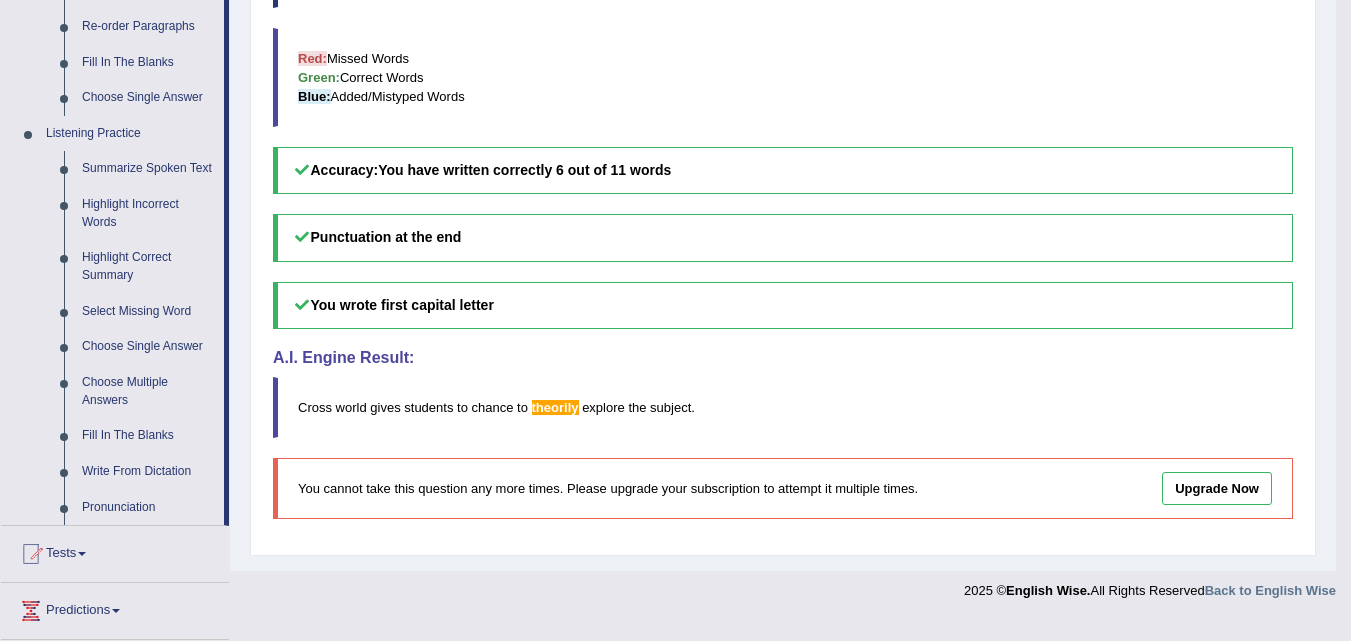 scroll, scrollTop: 770, scrollLeft: 0, axis: vertical 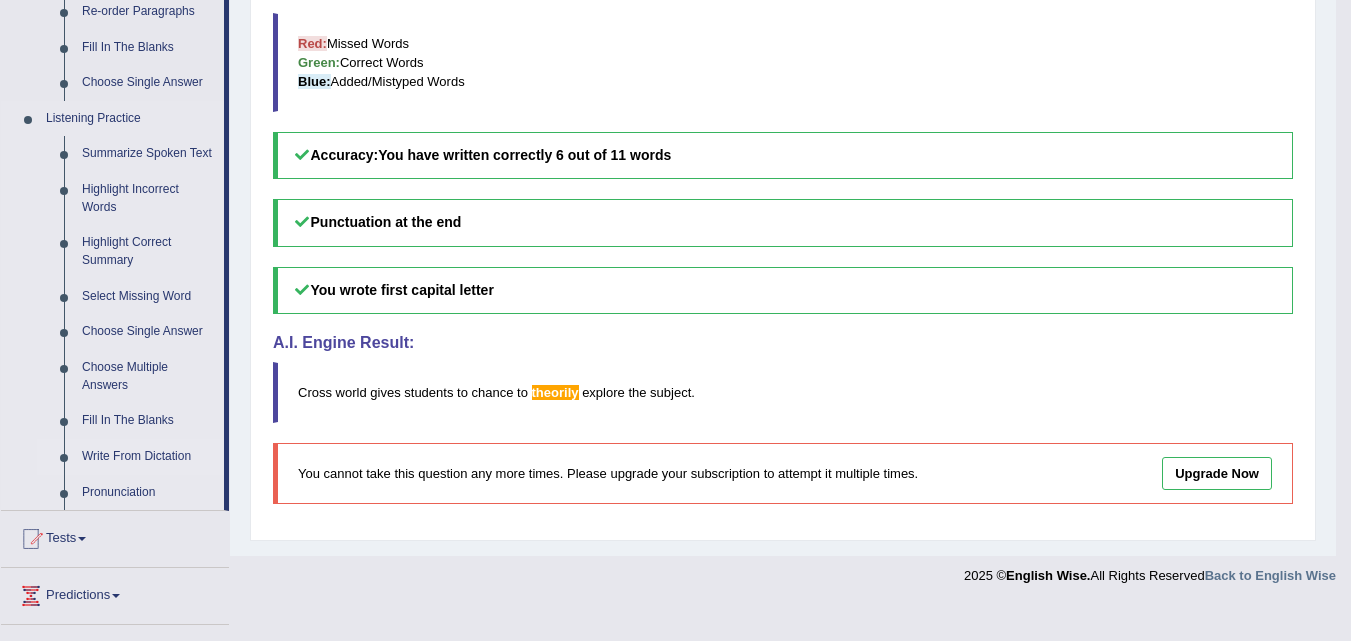 click on "Write From Dictation" at bounding box center (148, 457) 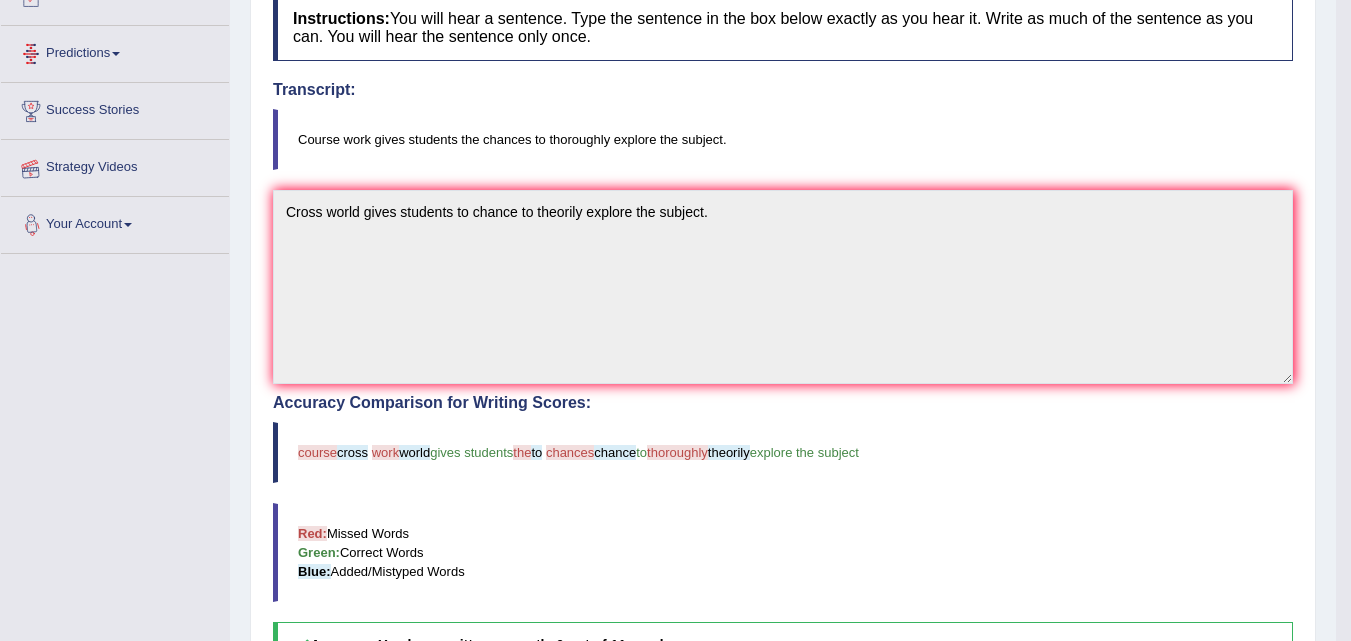 scroll, scrollTop: 214, scrollLeft: 0, axis: vertical 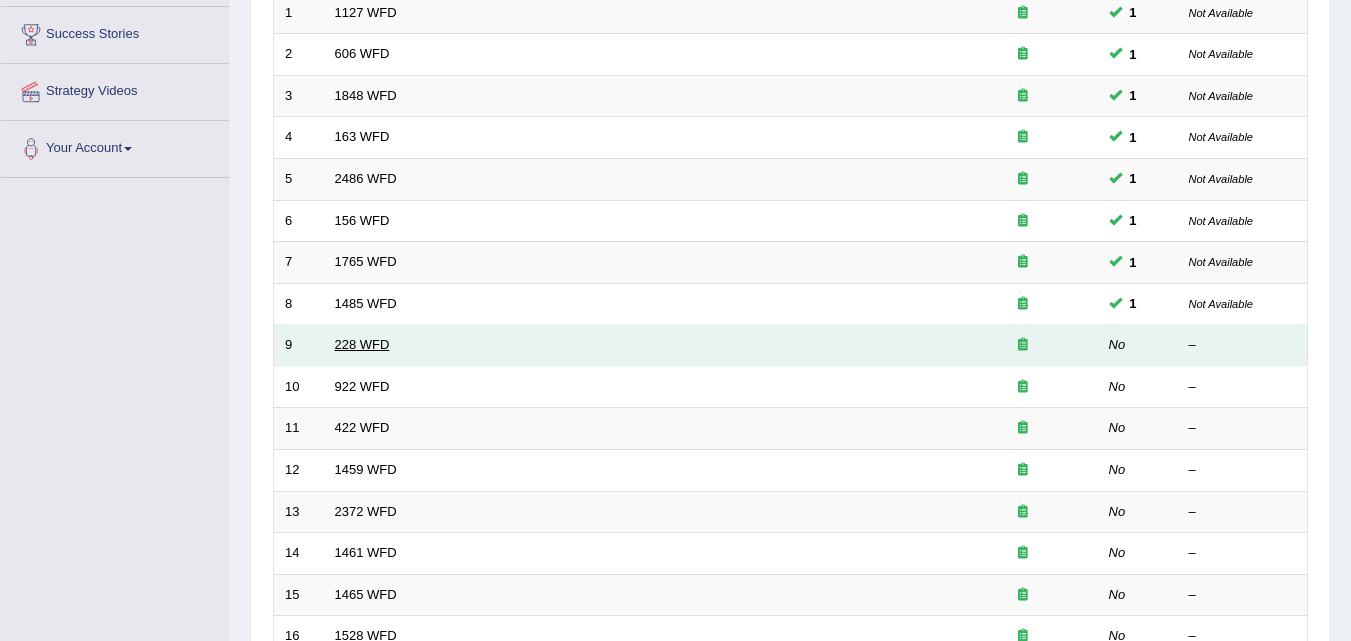 click on "228 WFD" at bounding box center (362, 344) 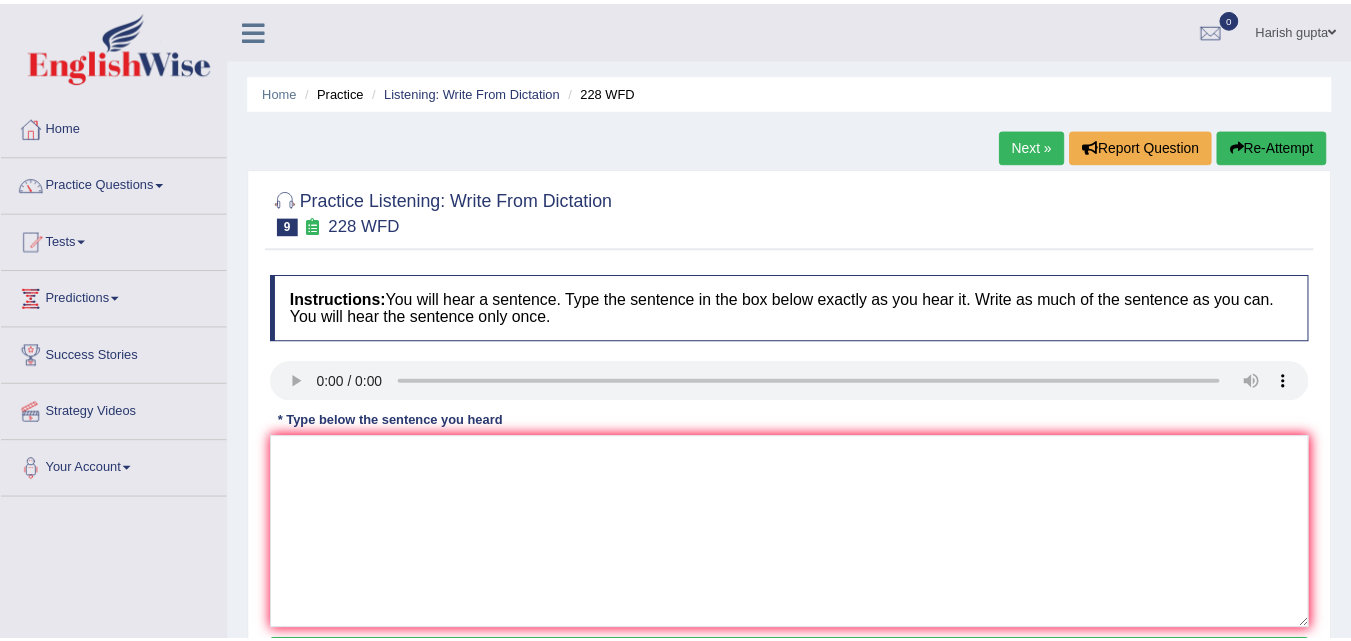 scroll, scrollTop: 0, scrollLeft: 0, axis: both 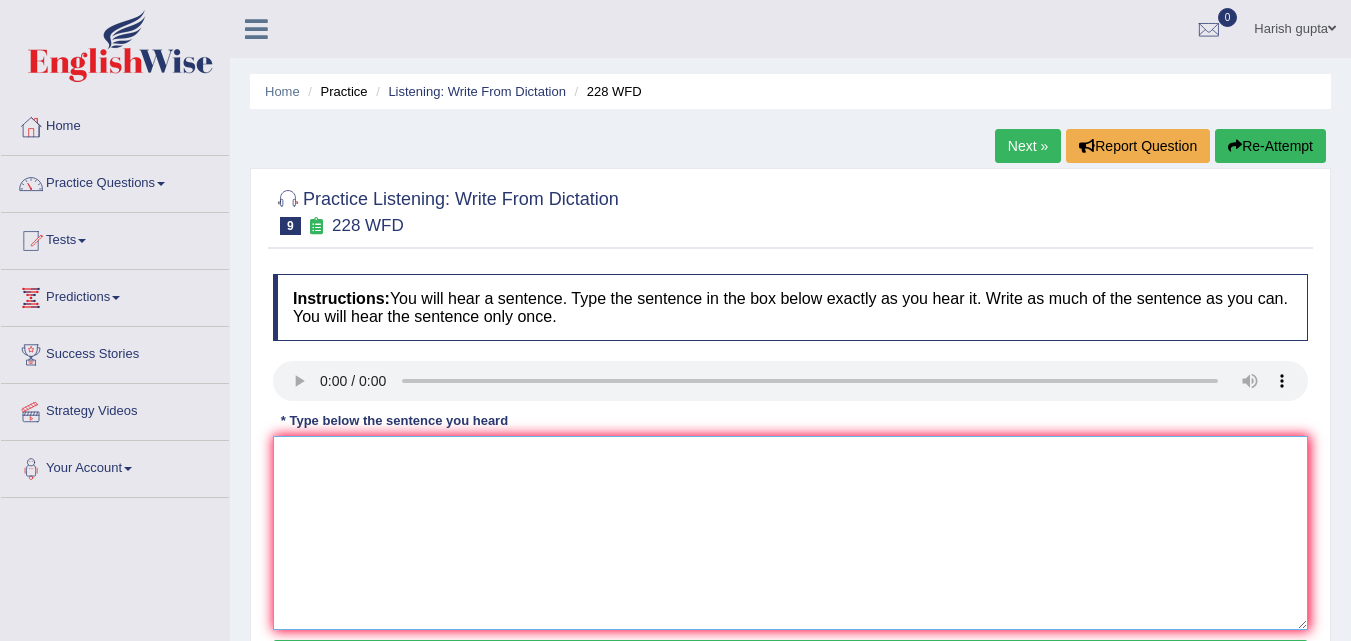 click at bounding box center (790, 533) 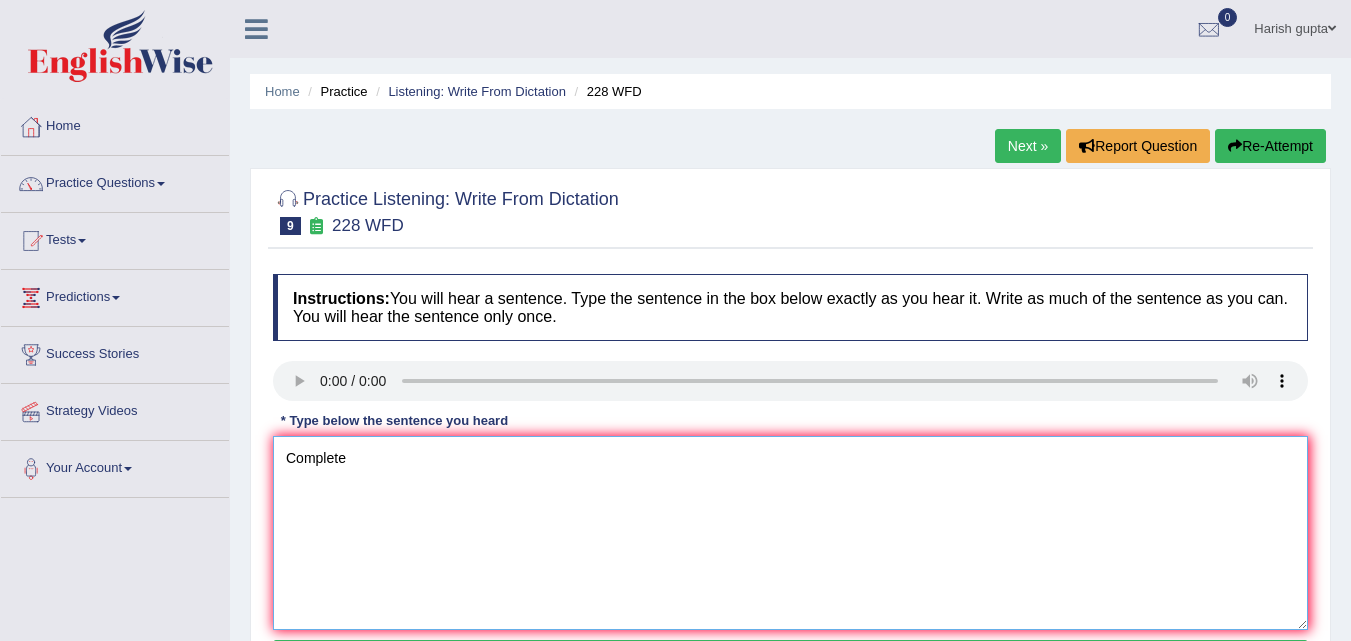 click on "Complete" at bounding box center [790, 533] 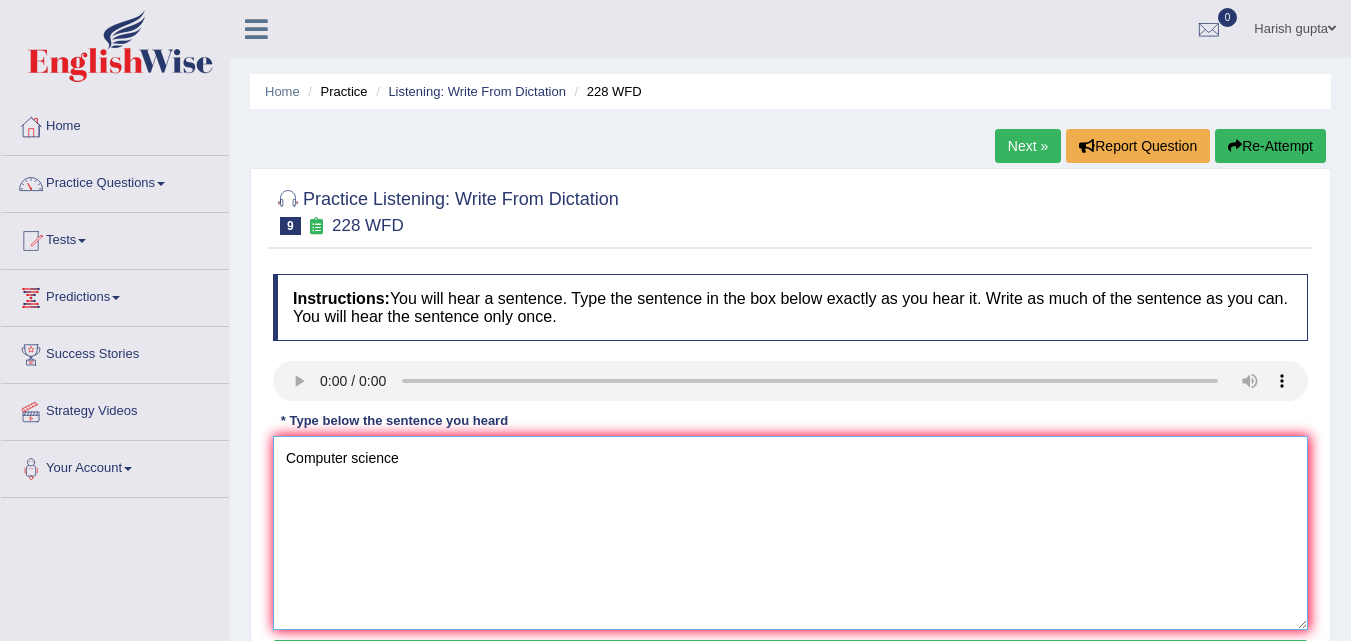 click on "Computer science" at bounding box center (790, 533) 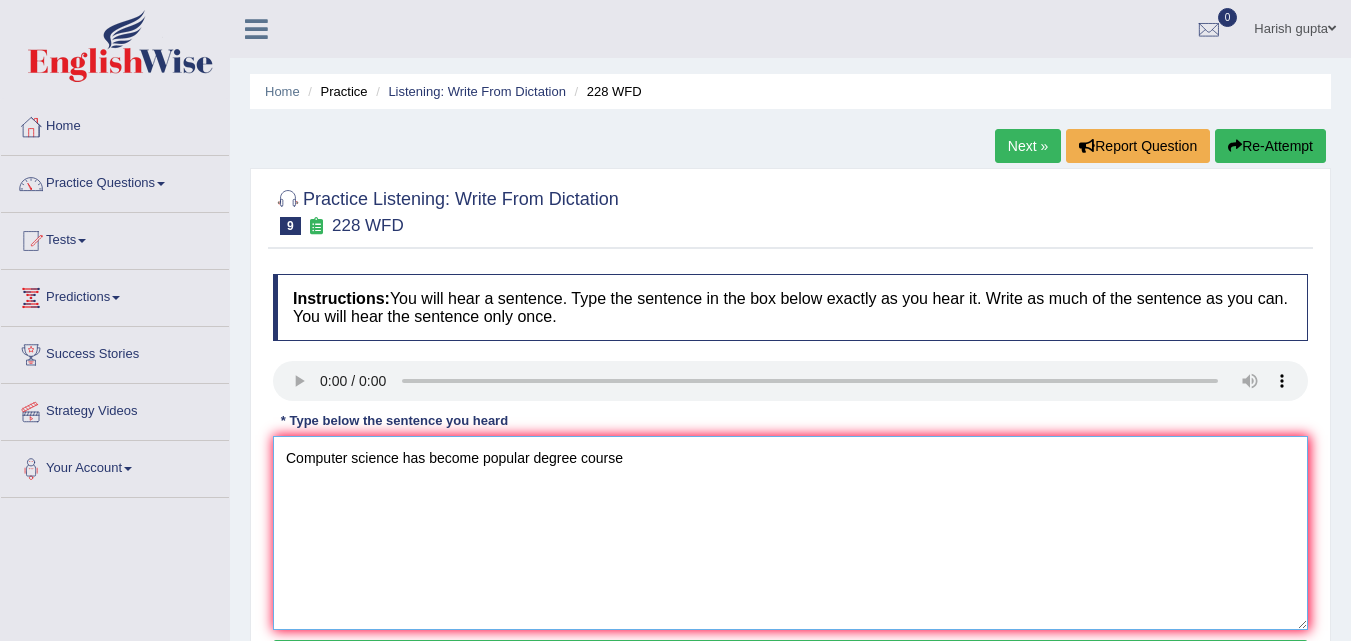 click on "Computer science has become popular degree course" at bounding box center (790, 533) 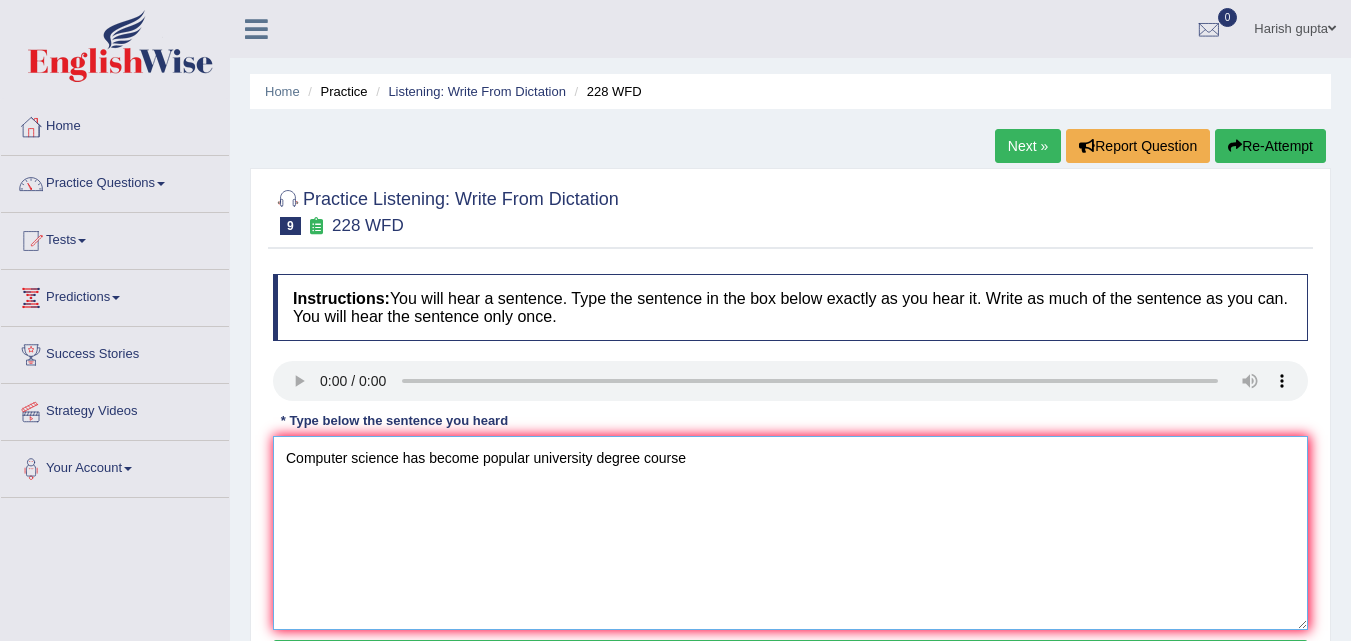 type on "Computer science has become popular university degree course" 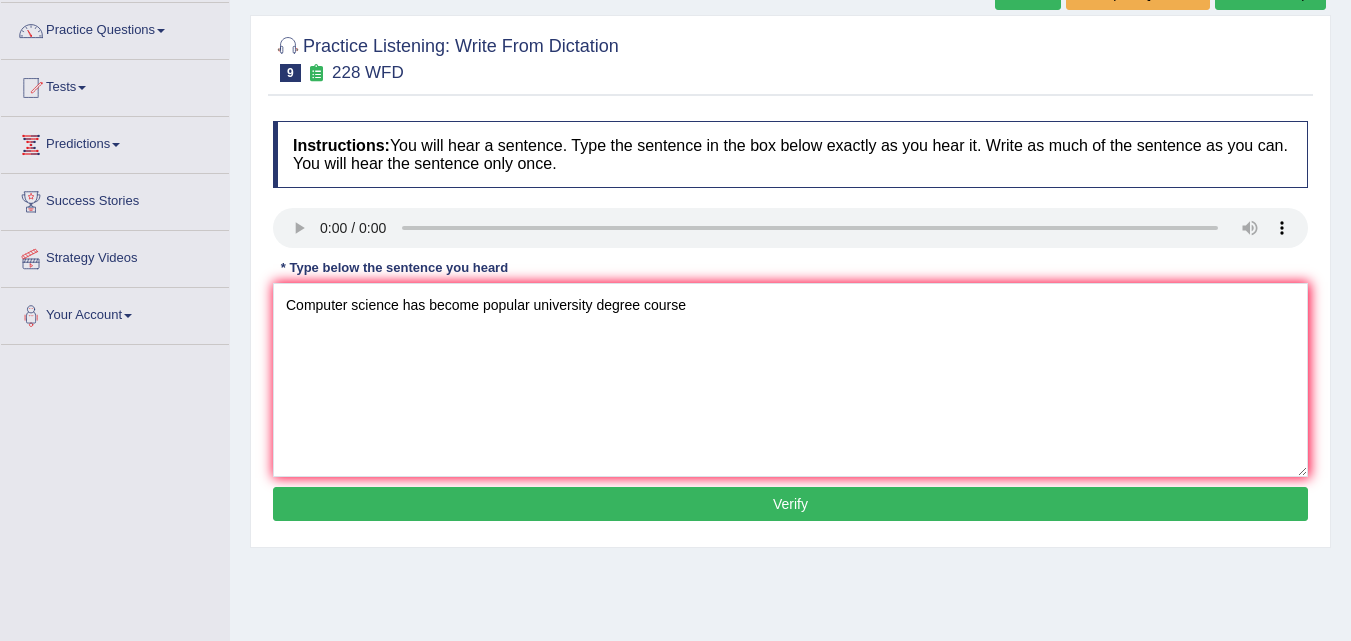 scroll, scrollTop: 179, scrollLeft: 0, axis: vertical 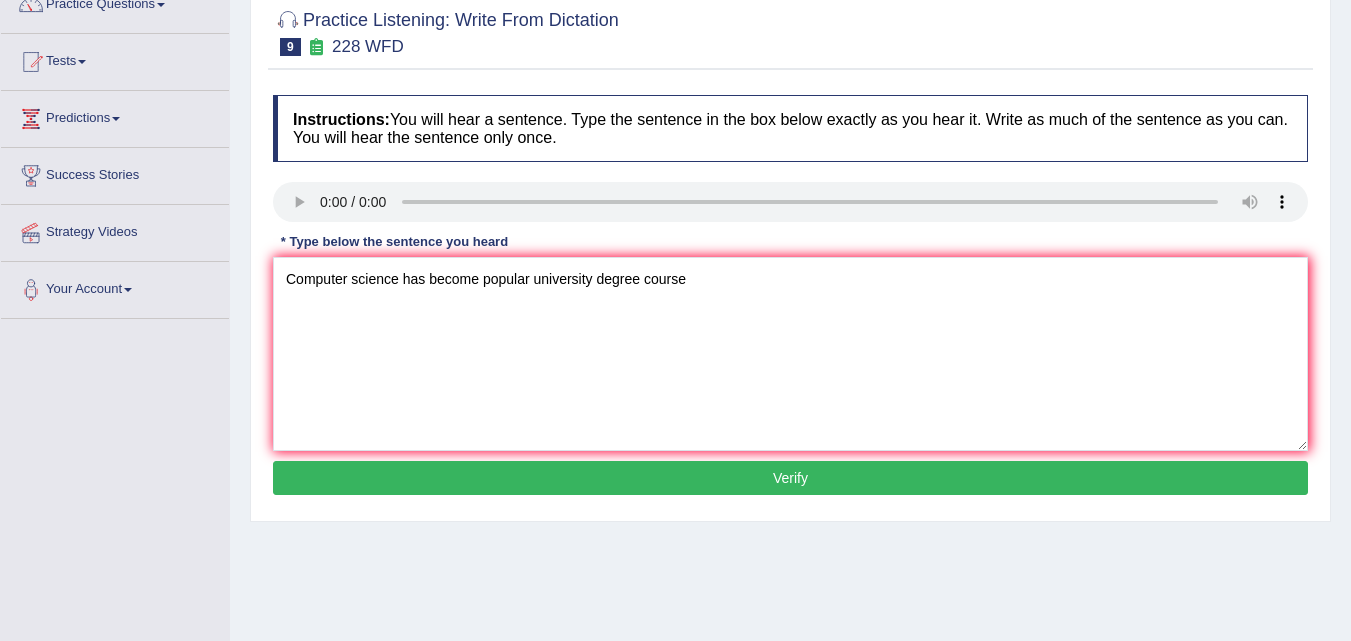 click on "Verify" at bounding box center (790, 478) 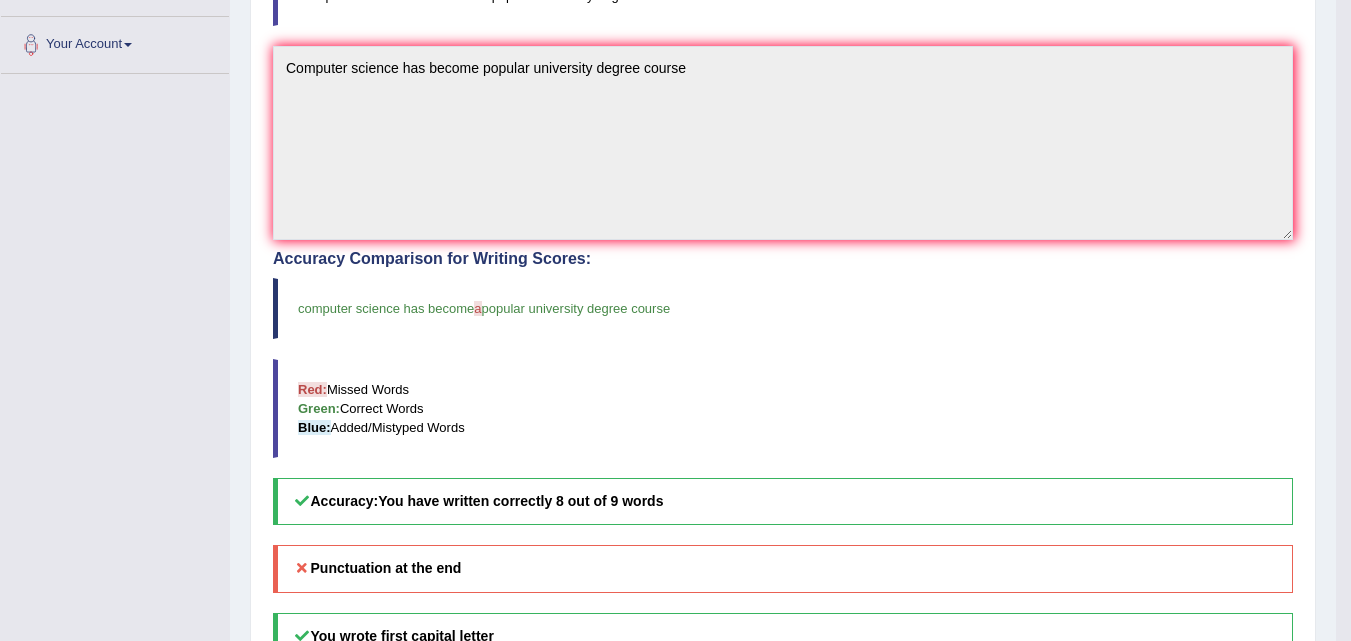 scroll, scrollTop: 422, scrollLeft: 0, axis: vertical 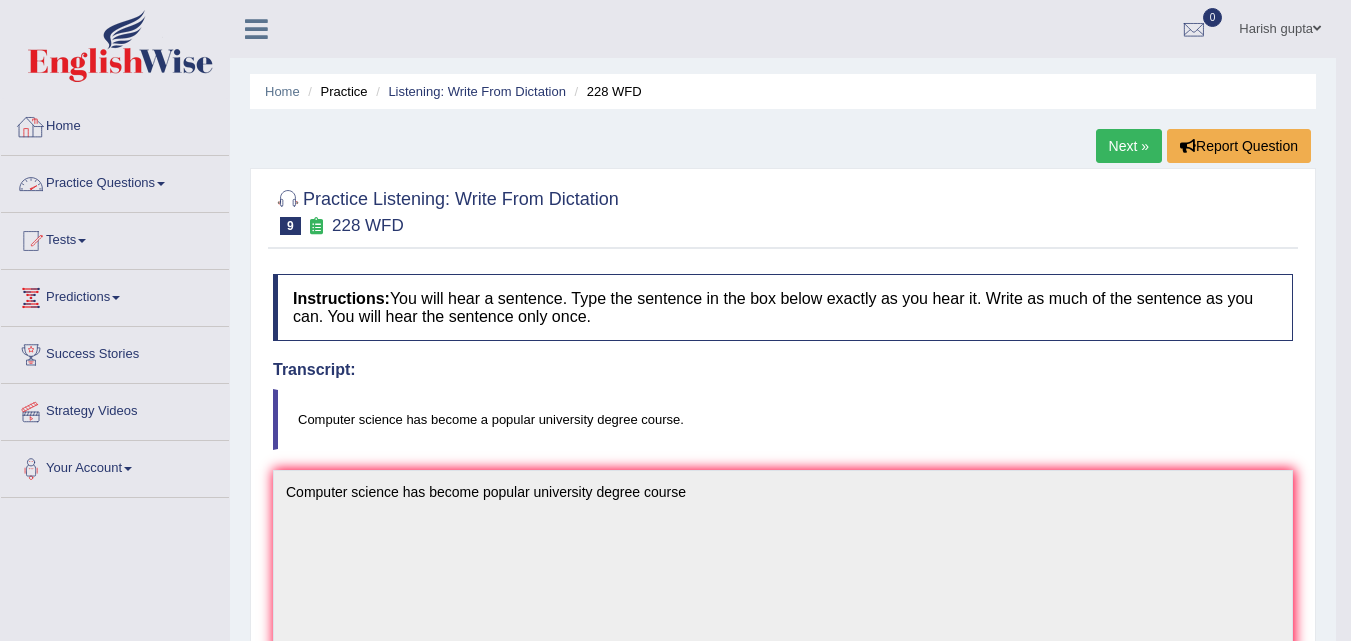 click on "Practice Questions" at bounding box center [115, 181] 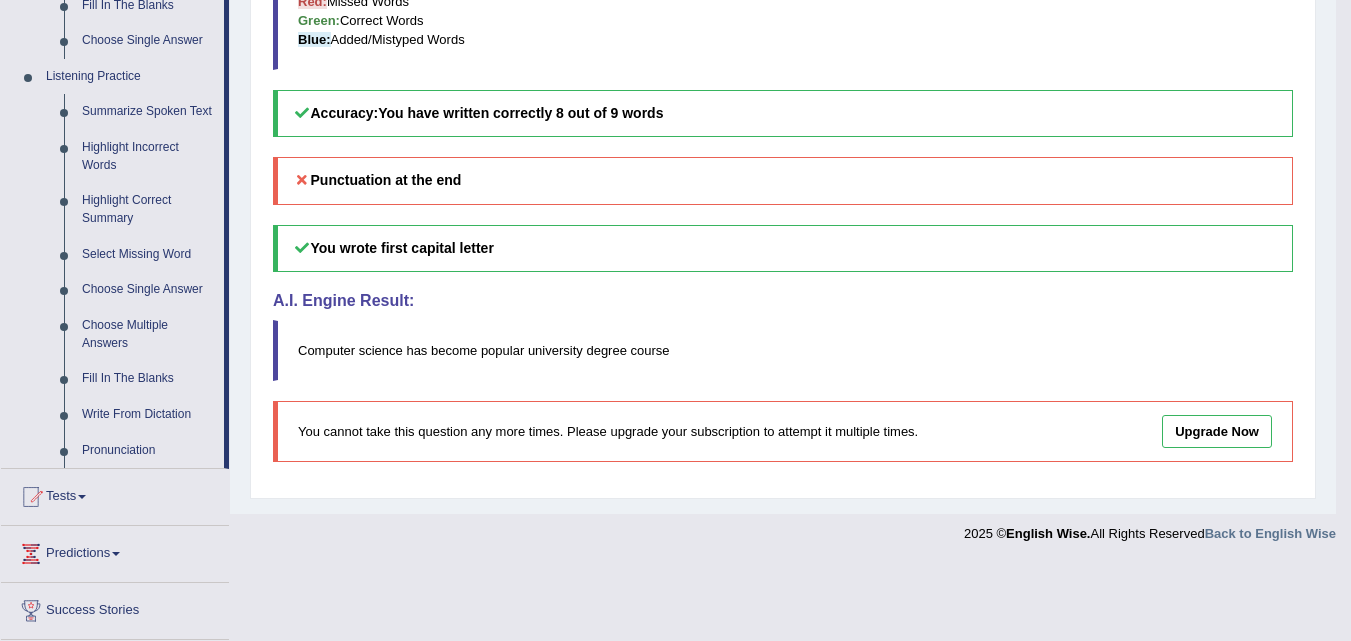 scroll, scrollTop: 817, scrollLeft: 0, axis: vertical 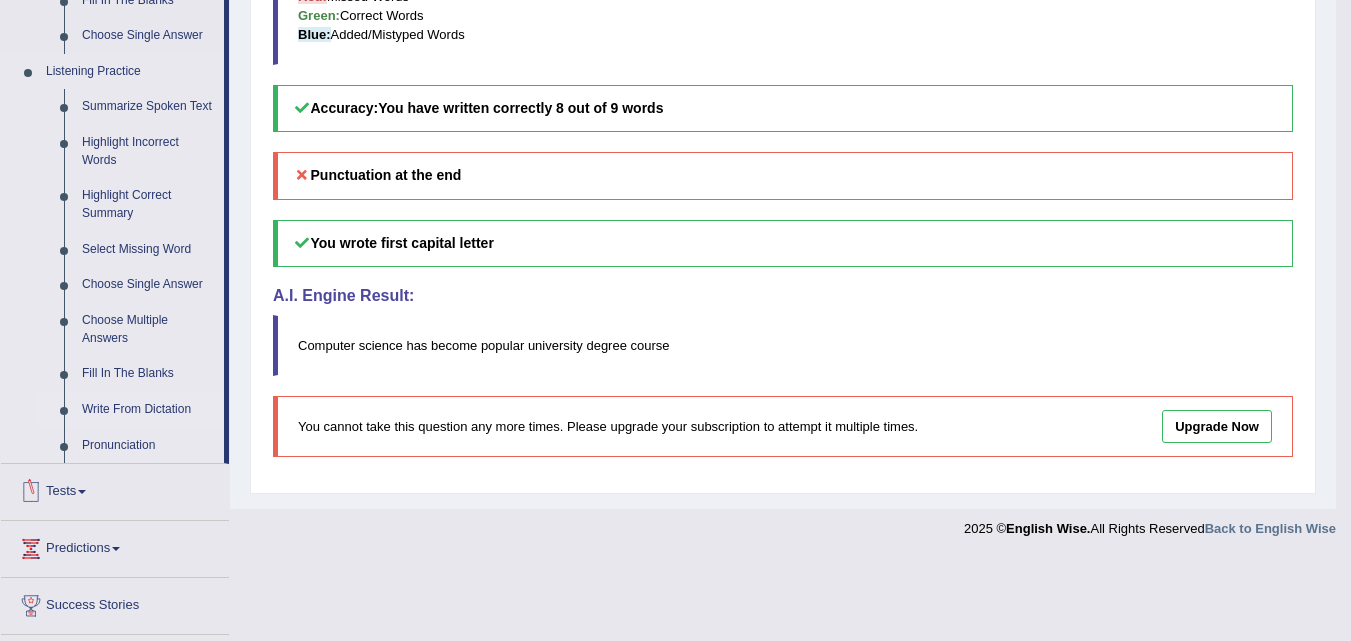 click on "Write From Dictation" at bounding box center [148, 410] 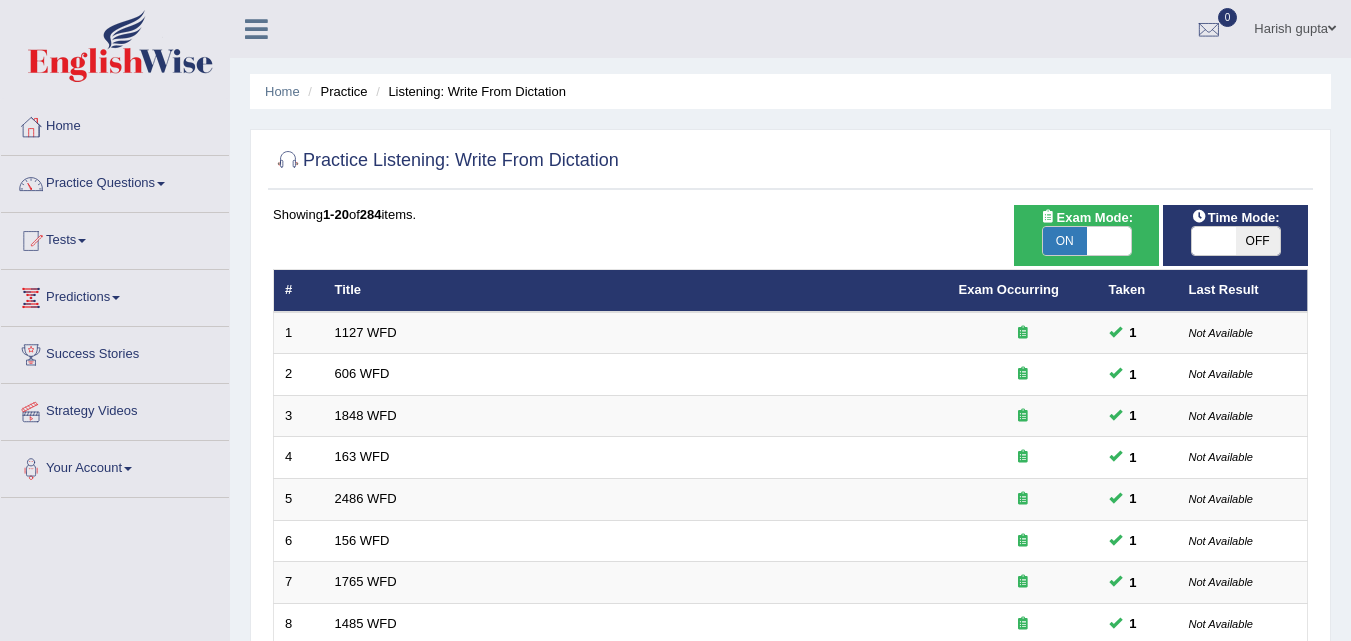 scroll, scrollTop: 0, scrollLeft: 0, axis: both 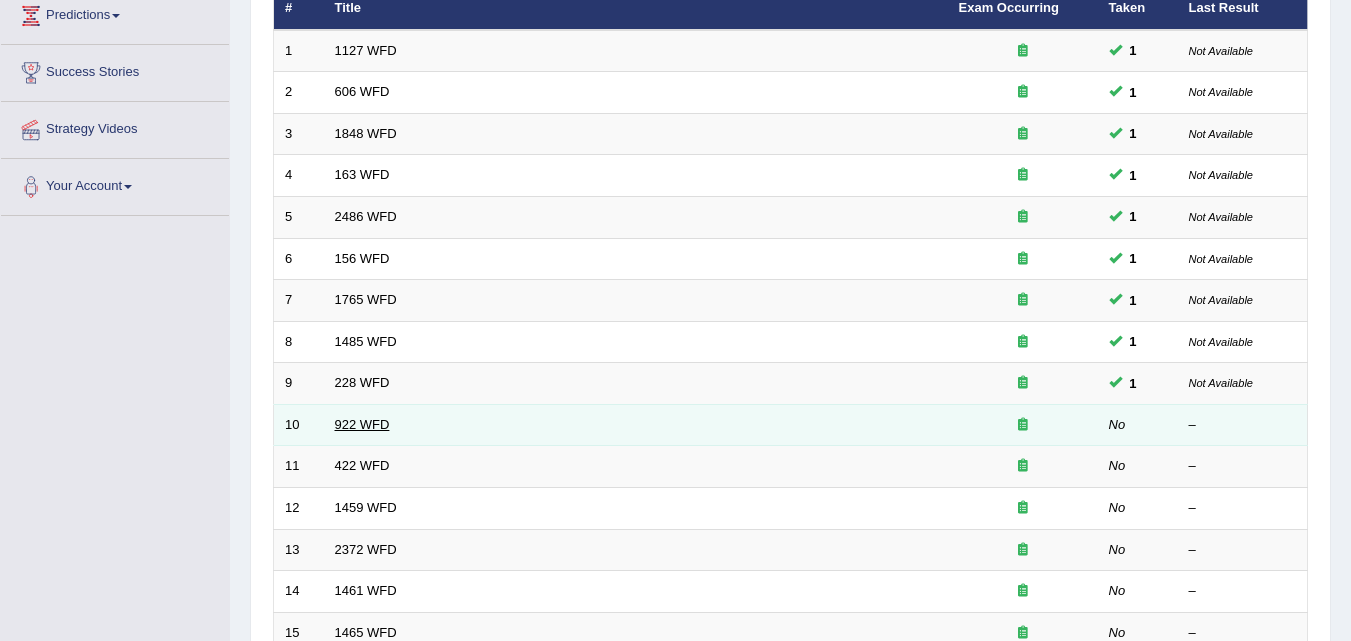 click on "922 WFD" at bounding box center [362, 424] 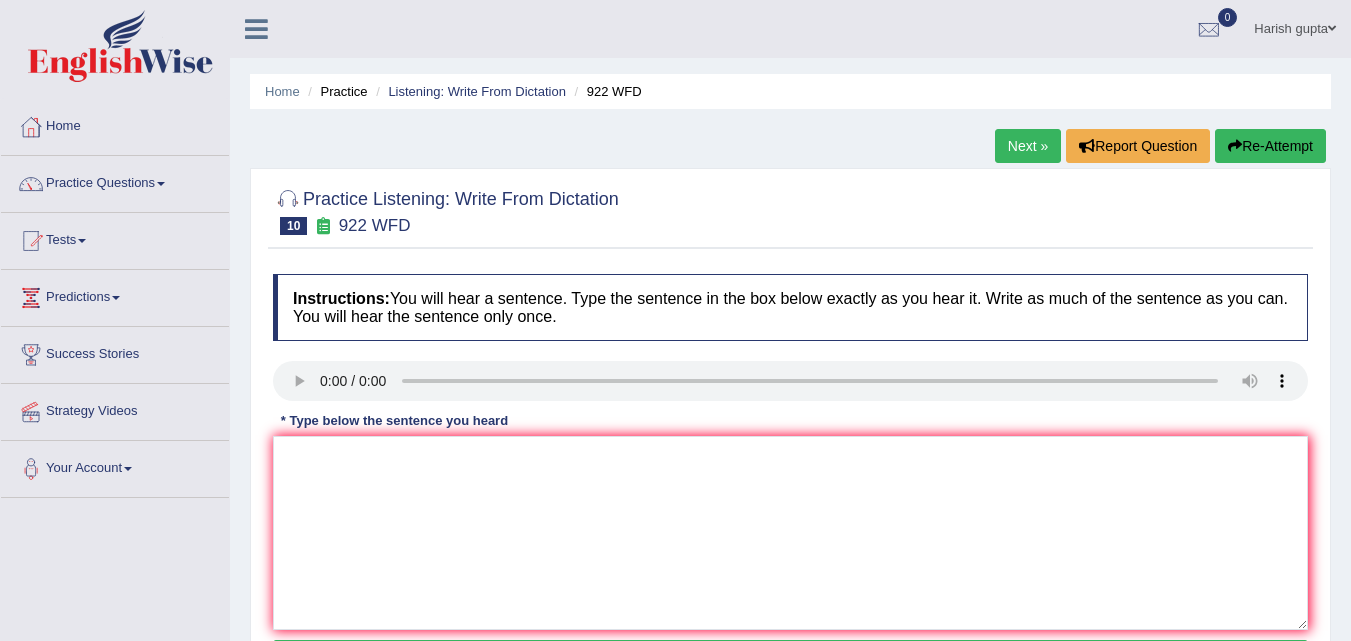 scroll, scrollTop: 0, scrollLeft: 0, axis: both 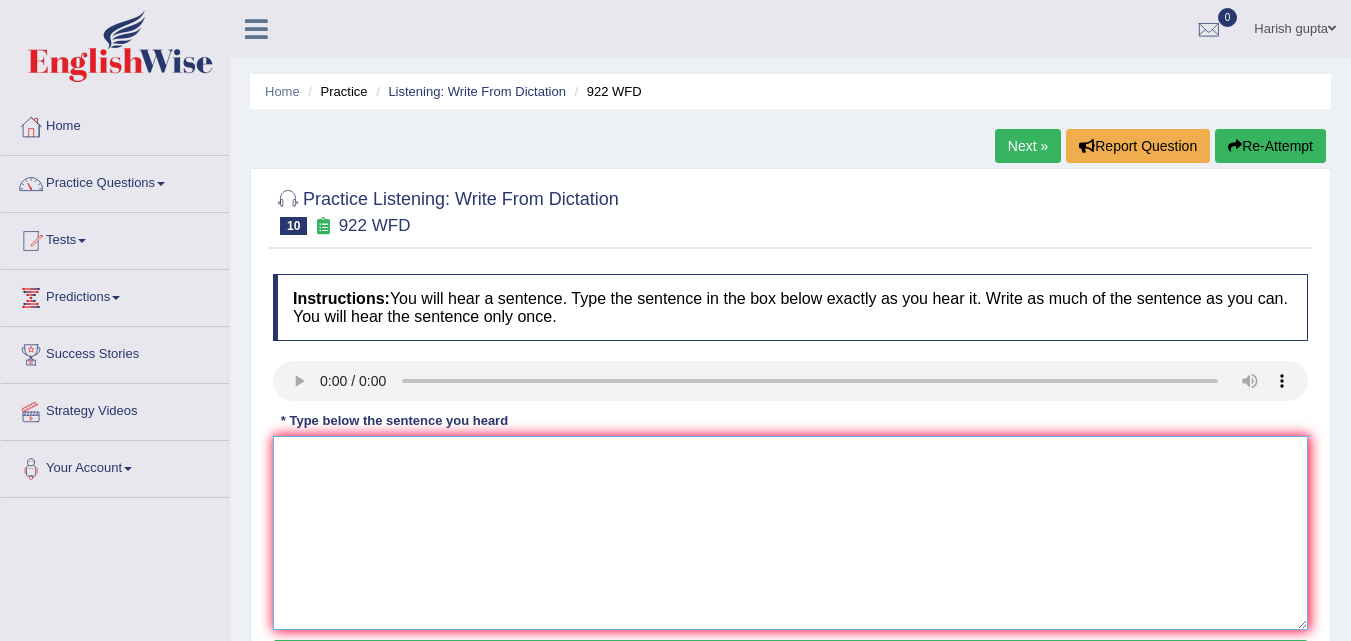 click at bounding box center (790, 533) 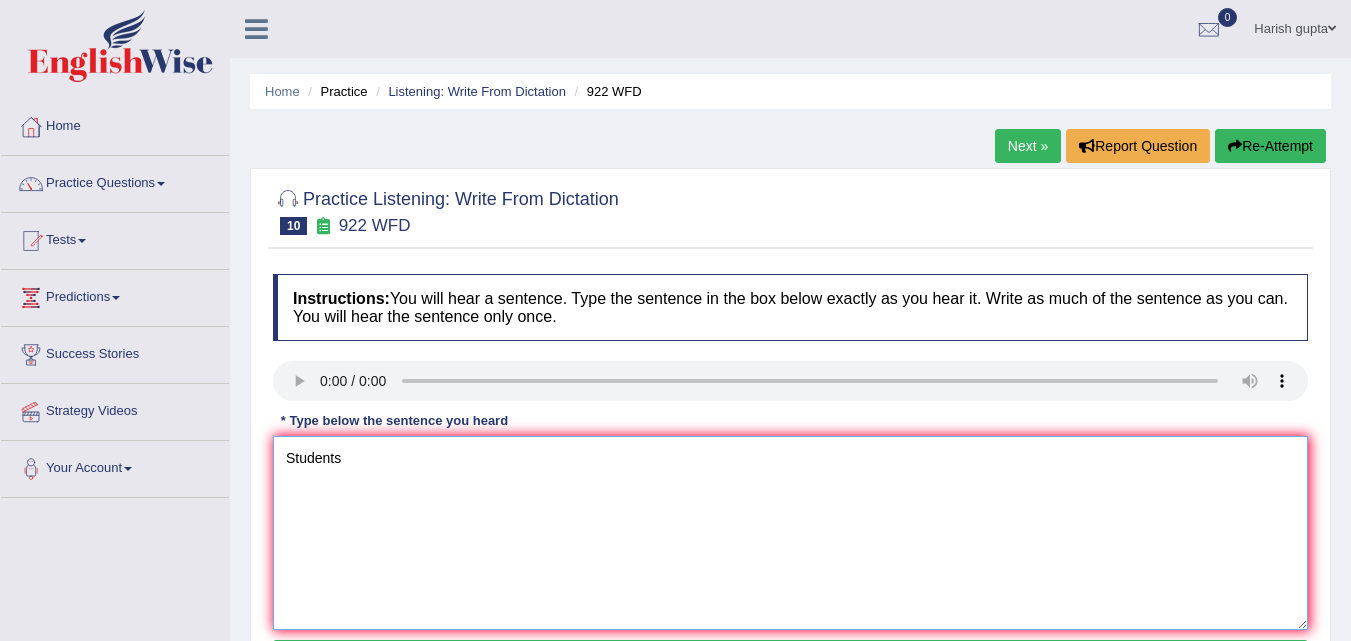 click on "Students" at bounding box center [790, 533] 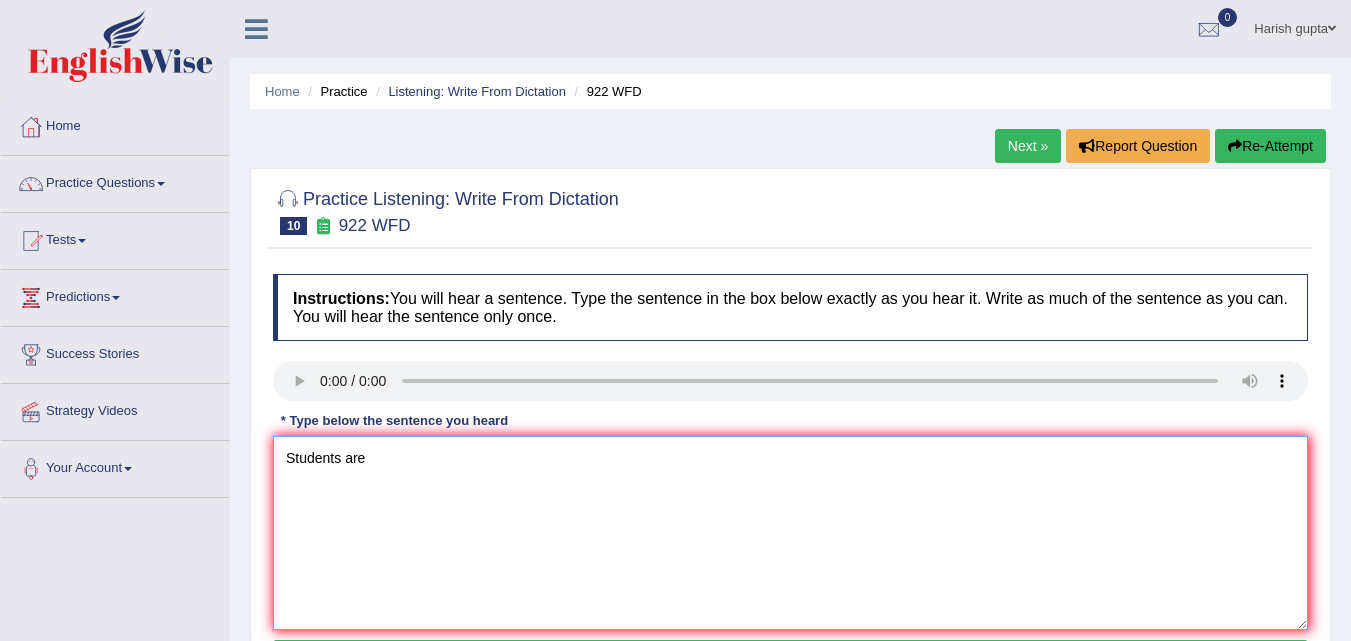 click on "Students are" at bounding box center [790, 533] 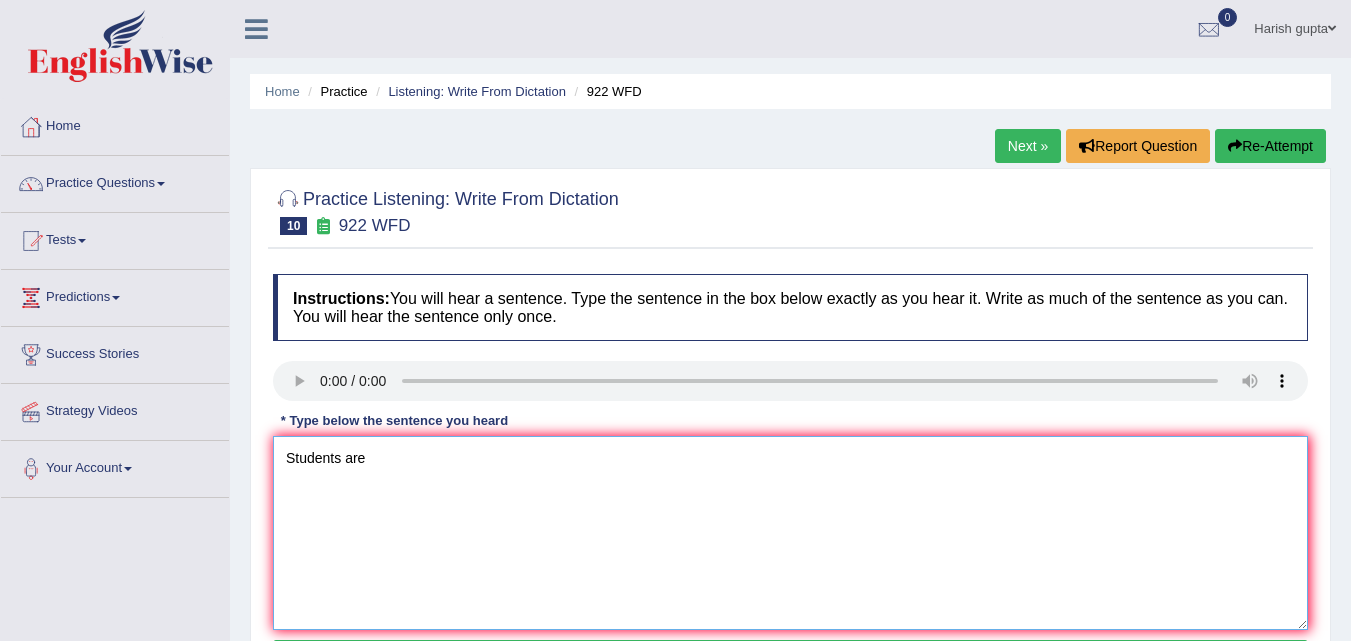 click on "Students are" at bounding box center (790, 533) 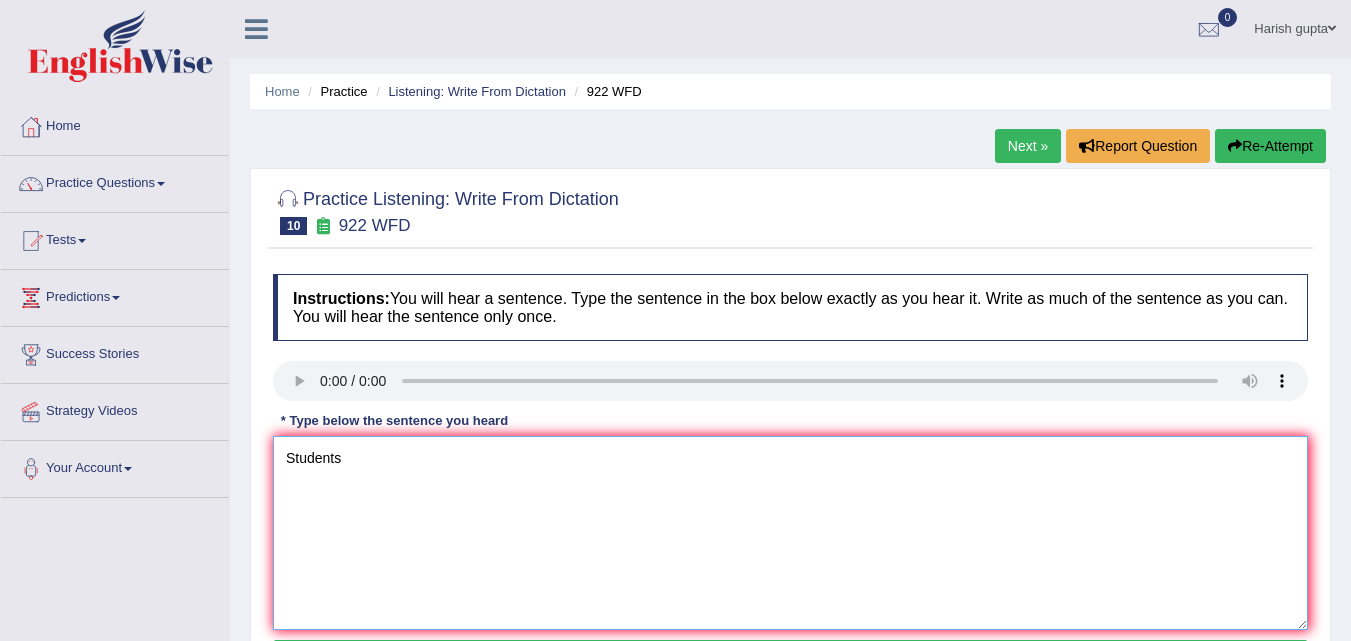 click on "Students" at bounding box center (790, 533) 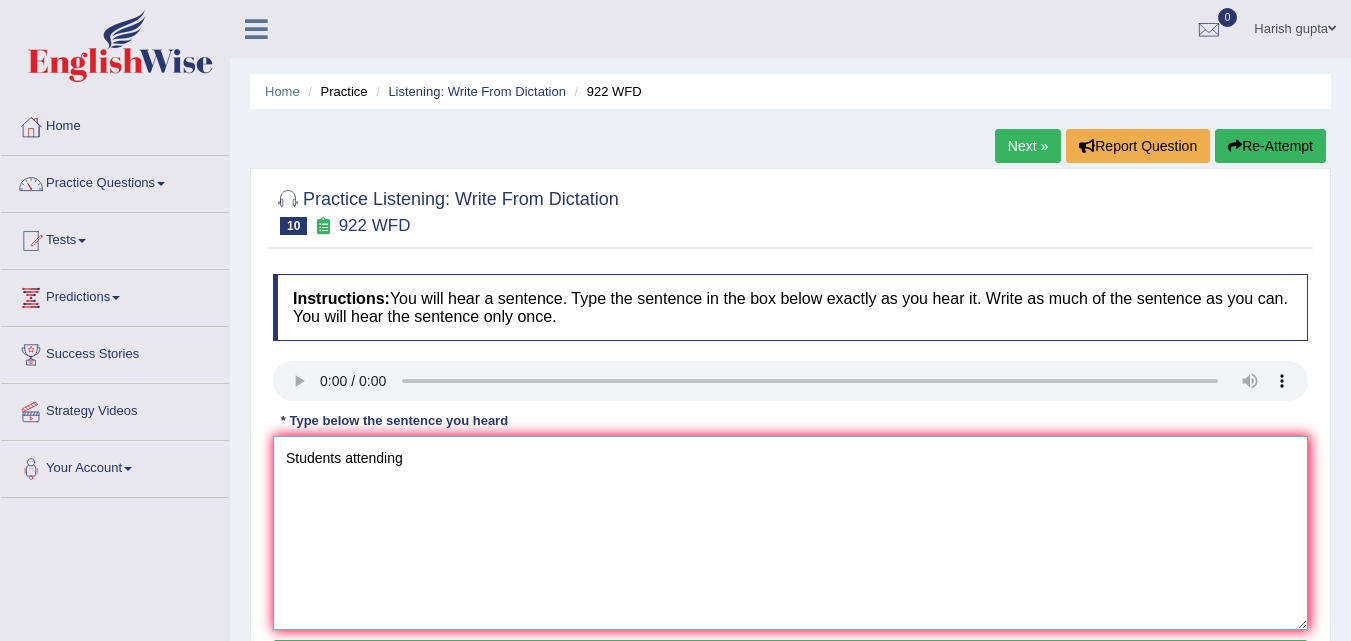 click on "Students attending" at bounding box center [790, 533] 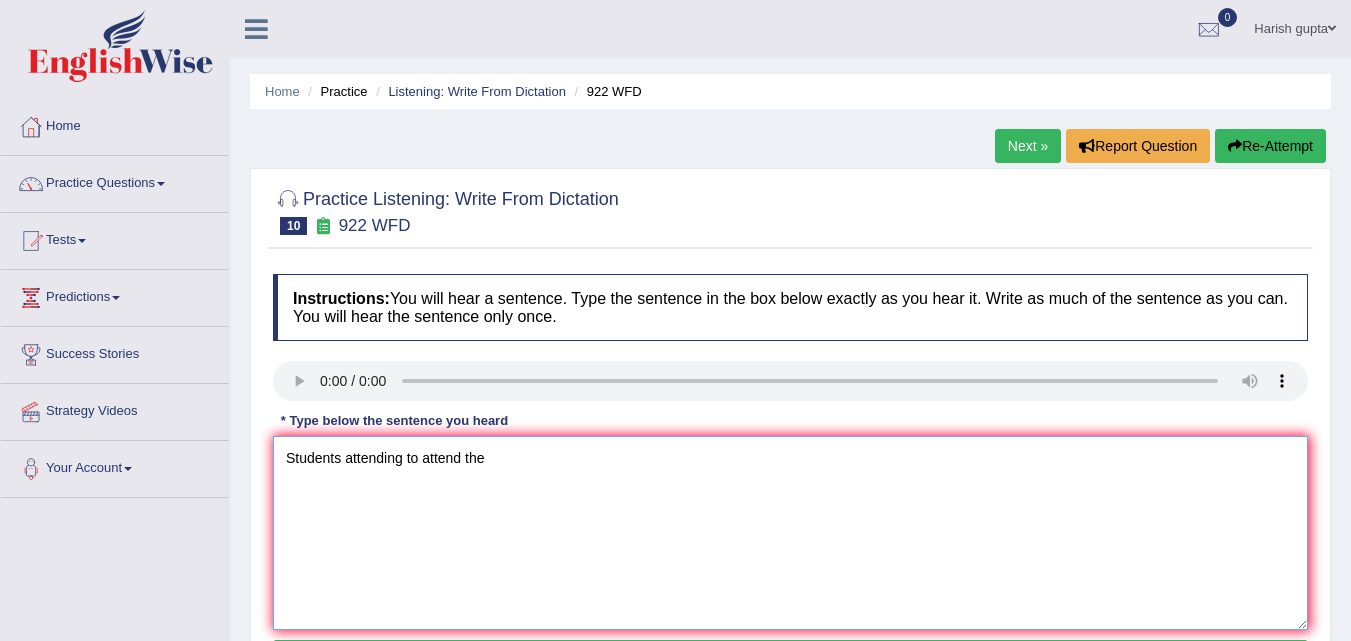 click on "Students attending to attend the" at bounding box center (790, 533) 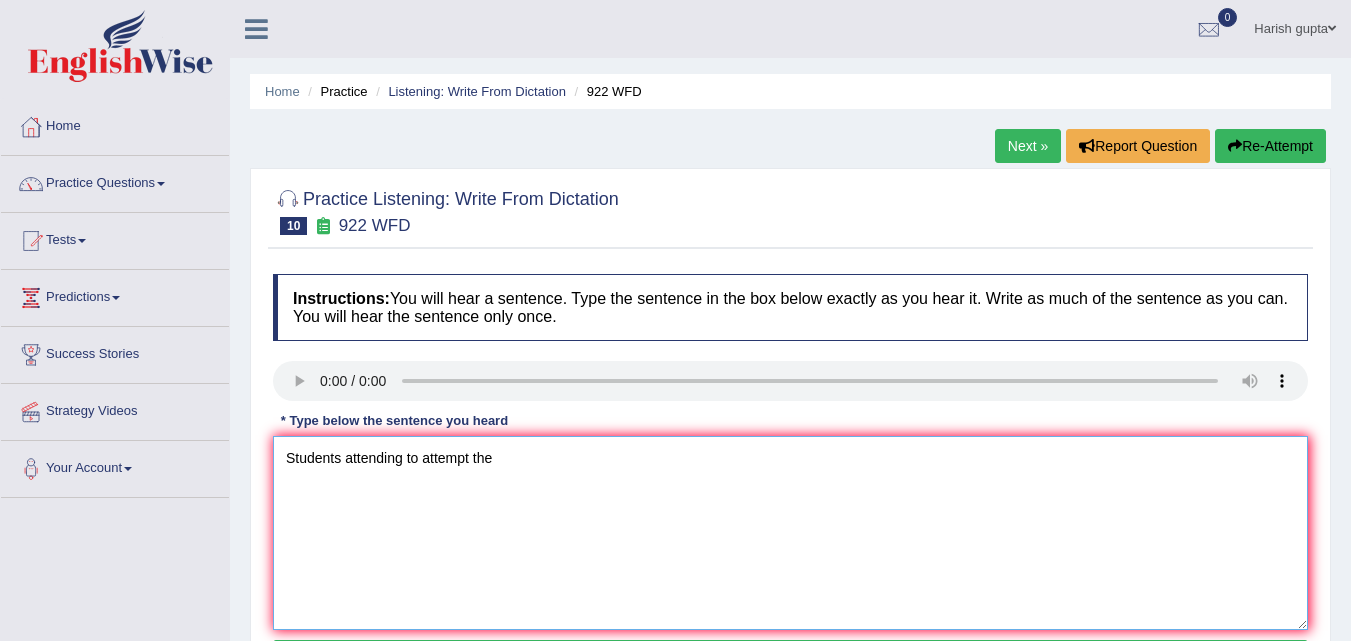 click on "Students attending to attempt the" at bounding box center [790, 533] 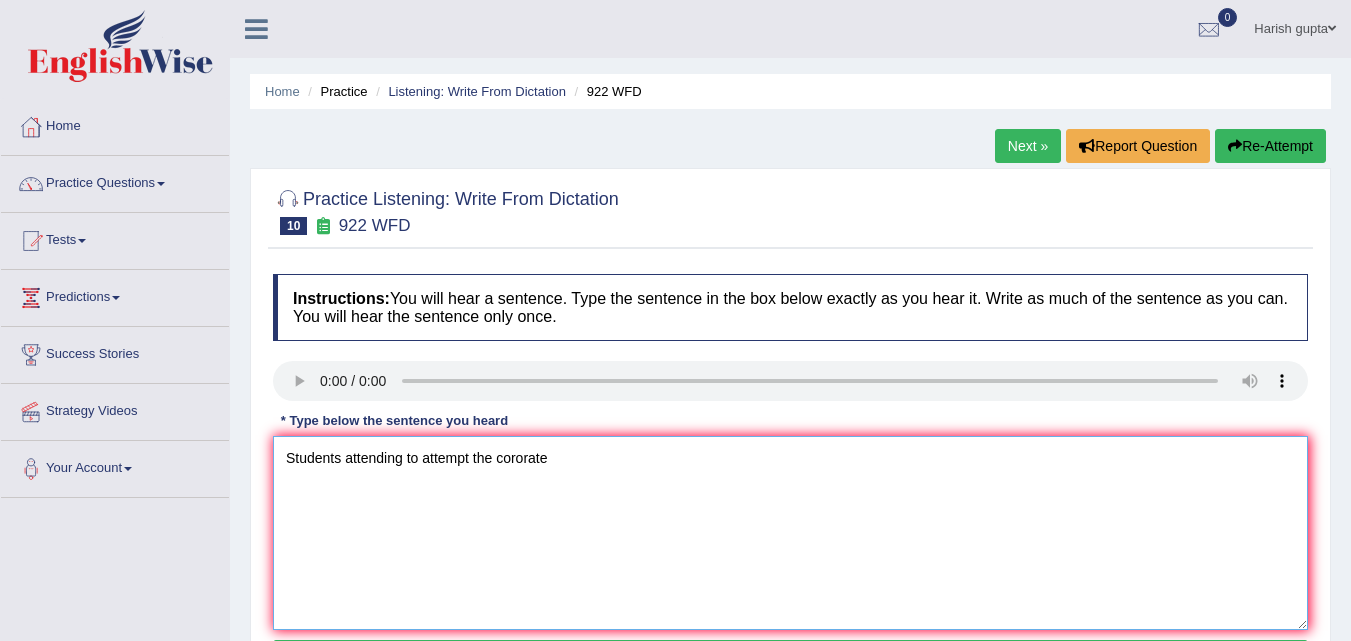 click on "Students attending to attempt the cororate" at bounding box center (790, 533) 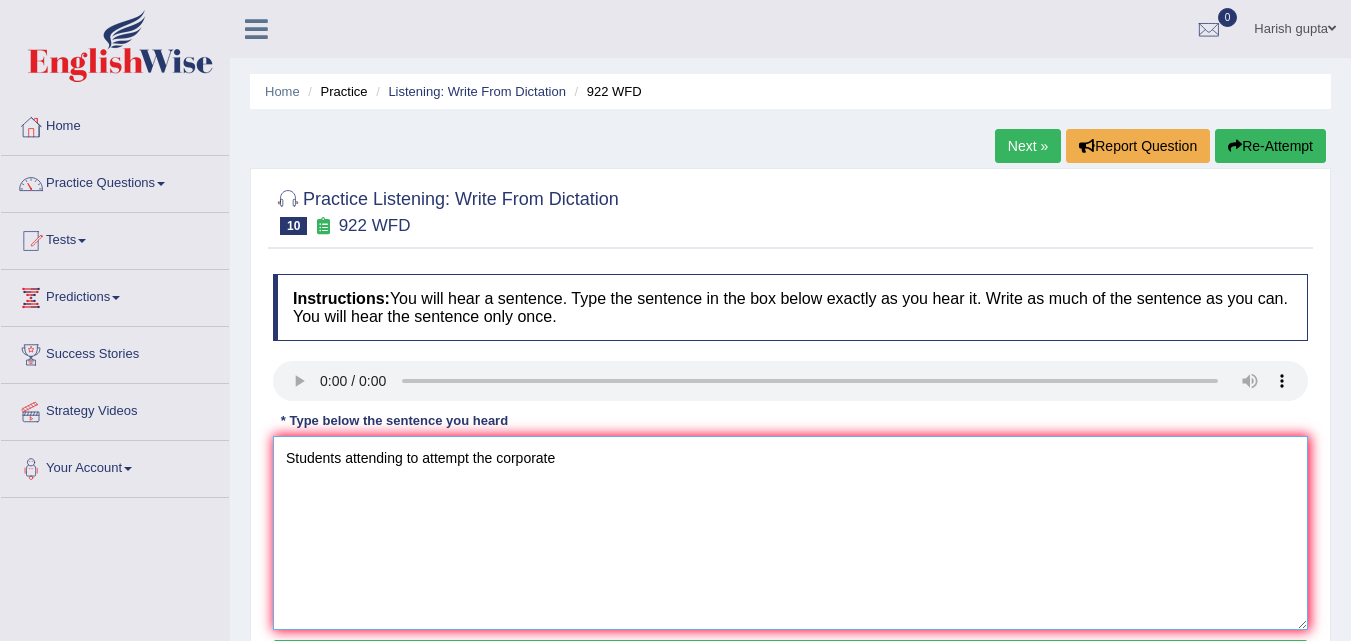 click on "Students attending to attempt the corporate" at bounding box center [790, 533] 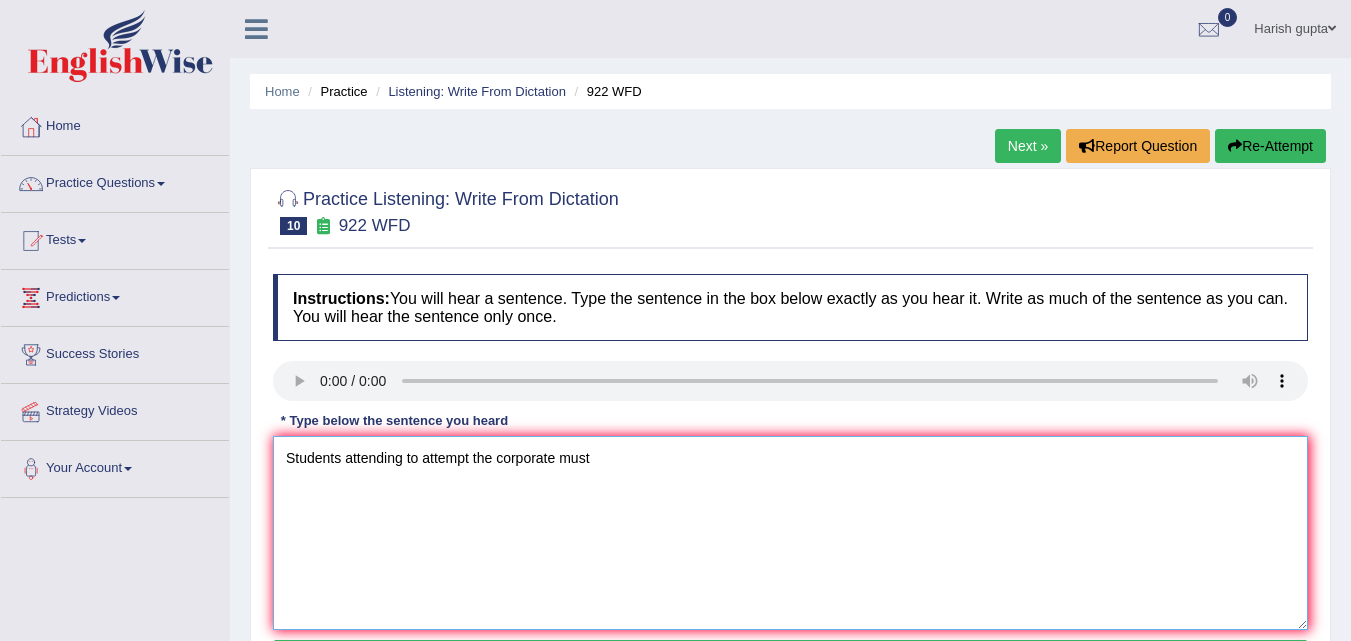 click on "Students attending to attempt the corporate must" at bounding box center [790, 533] 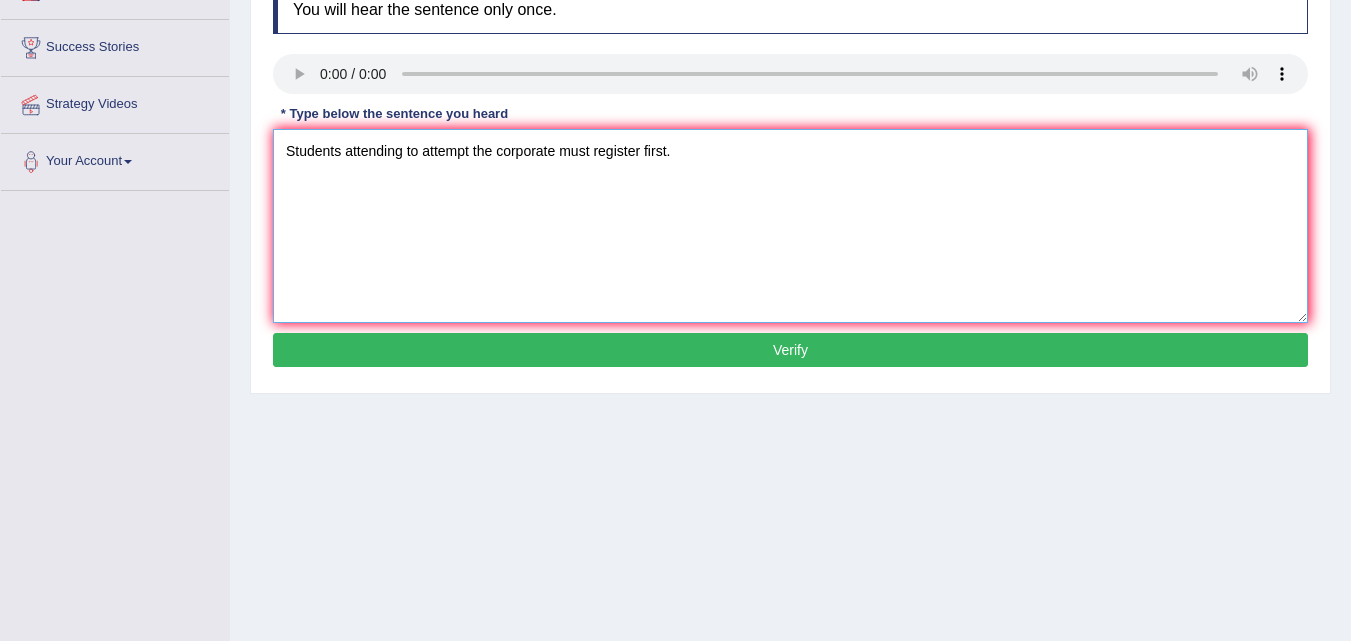 scroll, scrollTop: 308, scrollLeft: 0, axis: vertical 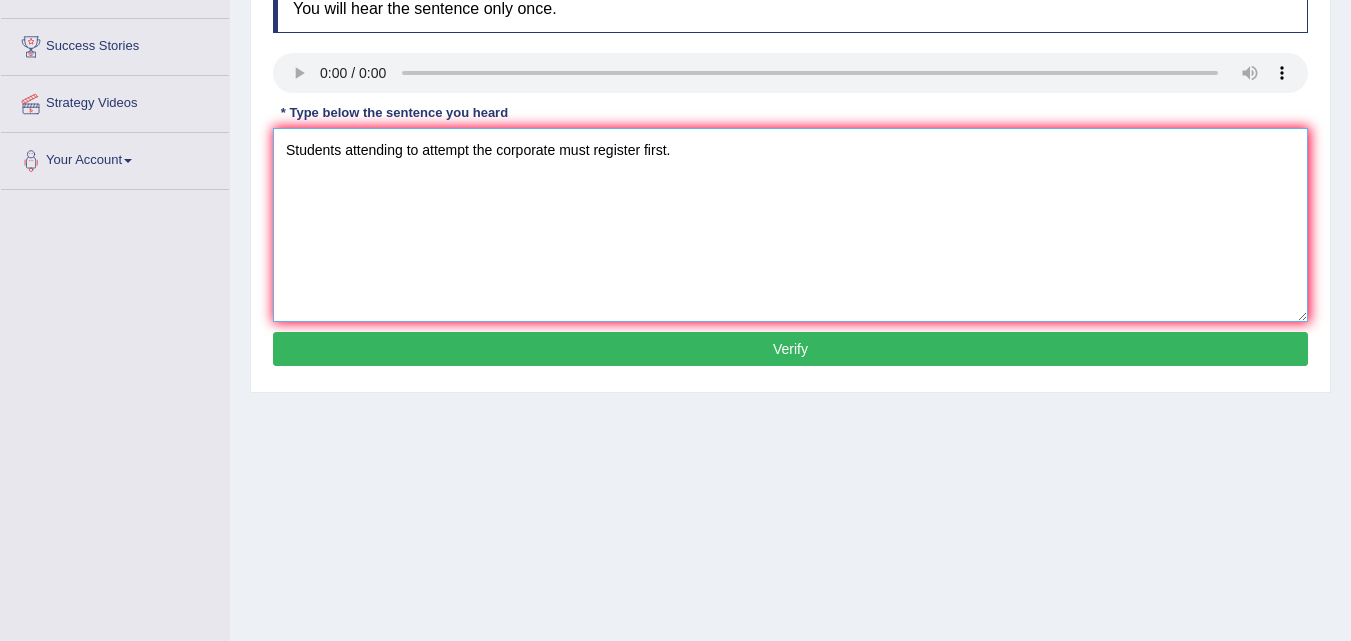 type on "Students attending to attempt the corporate must register first." 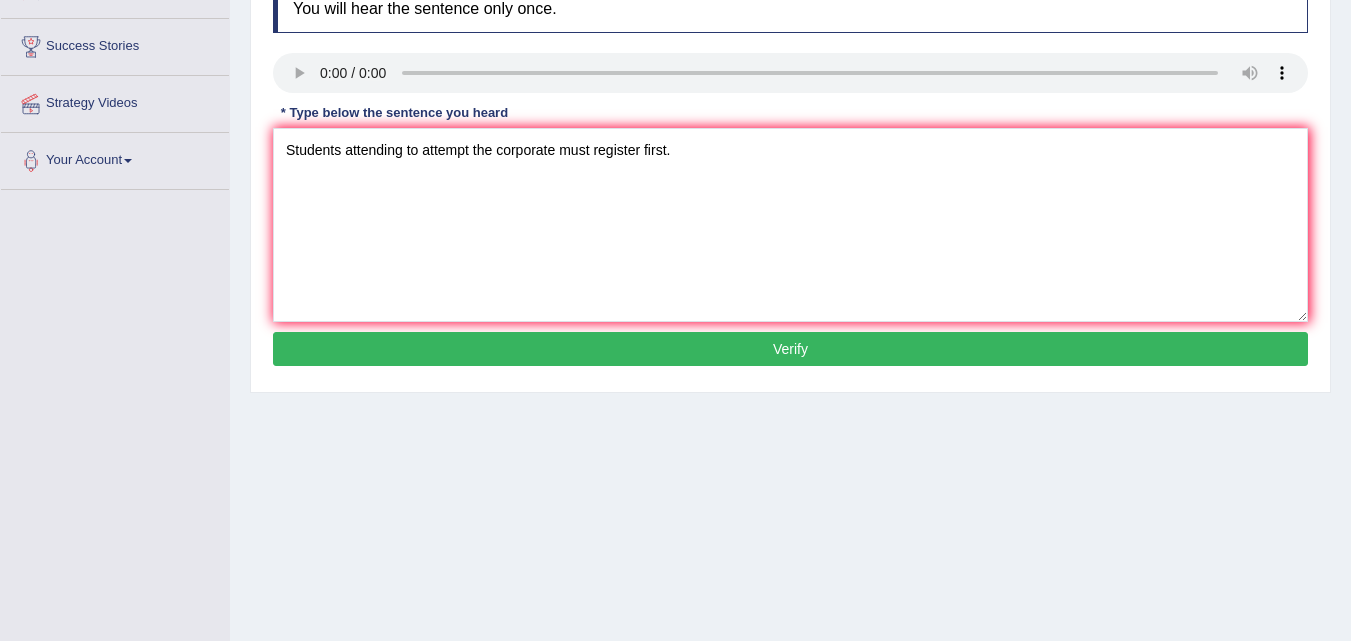 click on "Verify" at bounding box center [790, 349] 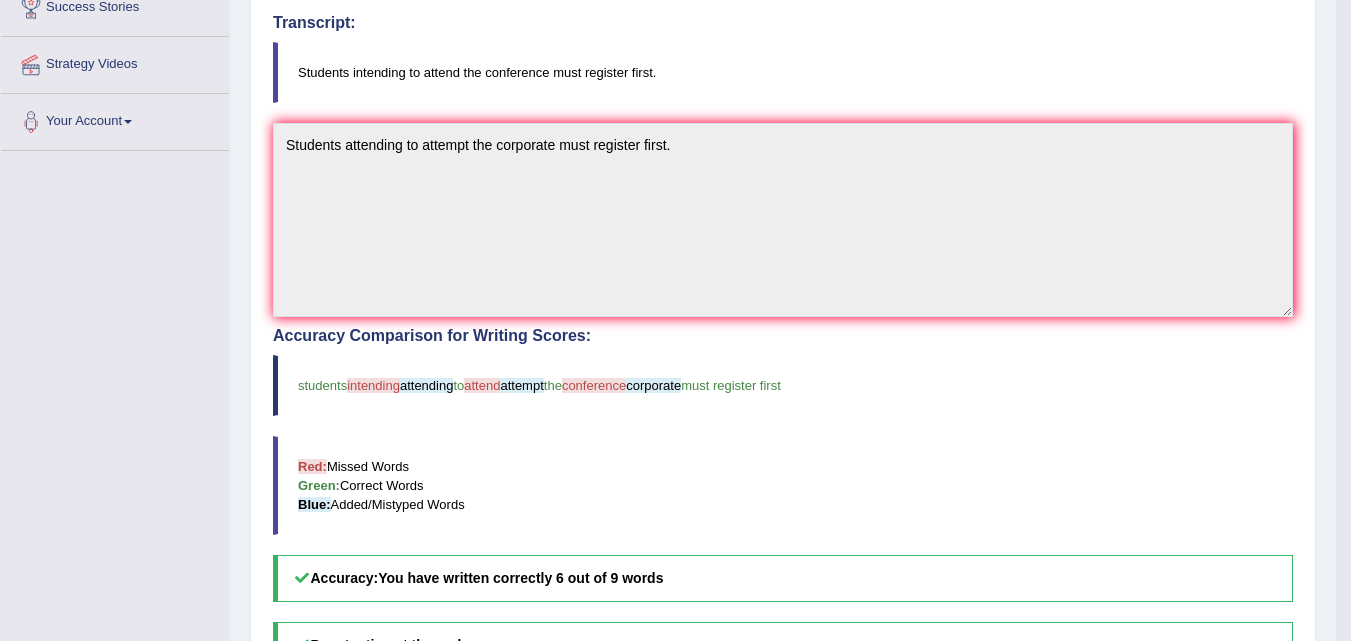 scroll, scrollTop: 24, scrollLeft: 0, axis: vertical 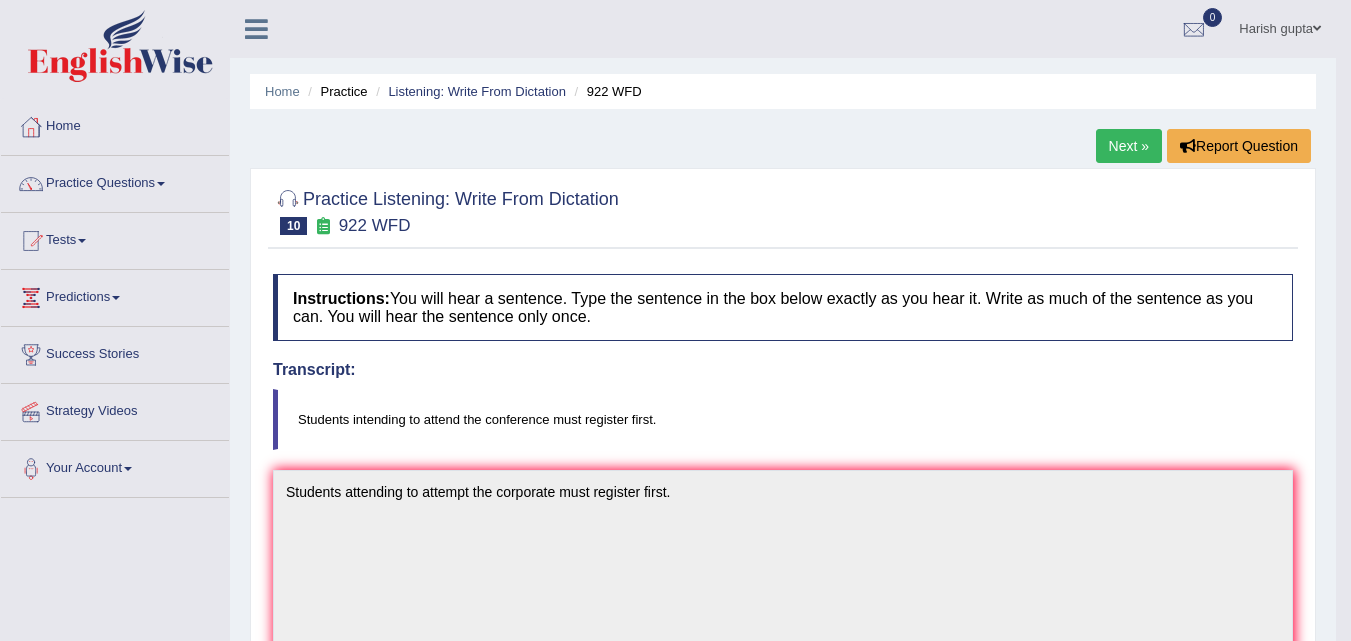 click on "Harish gupta" at bounding box center (1280, 26) 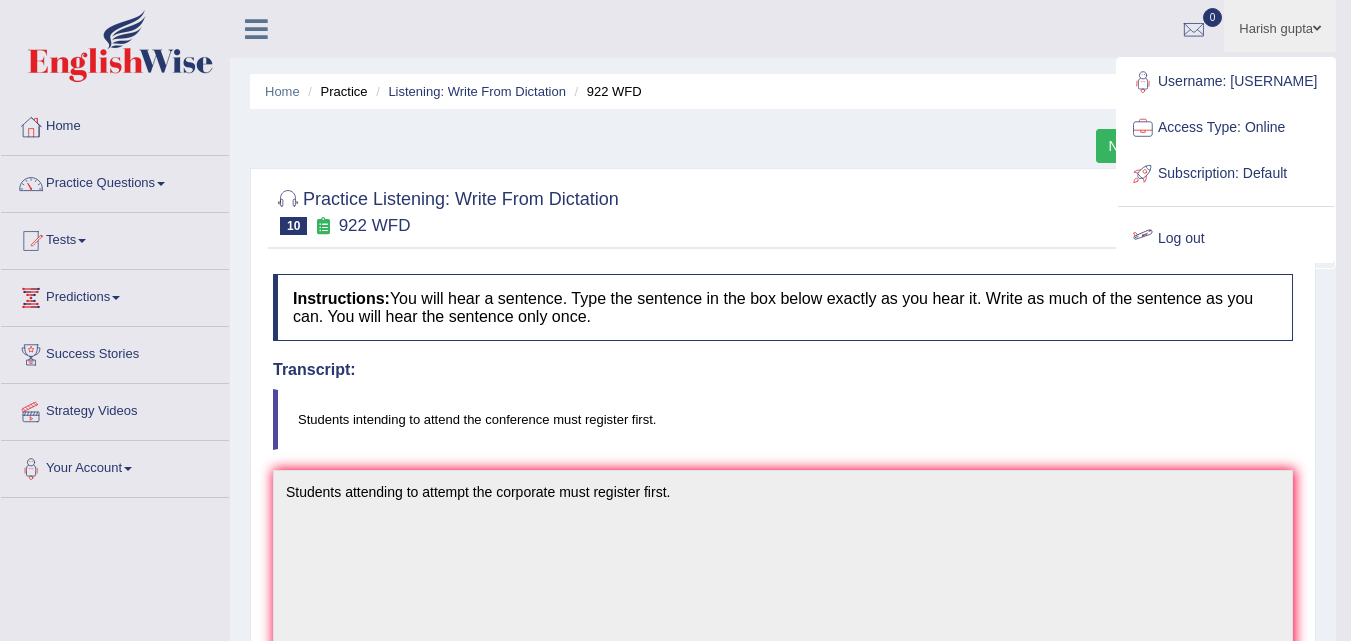 click on "Log out" at bounding box center [1226, 239] 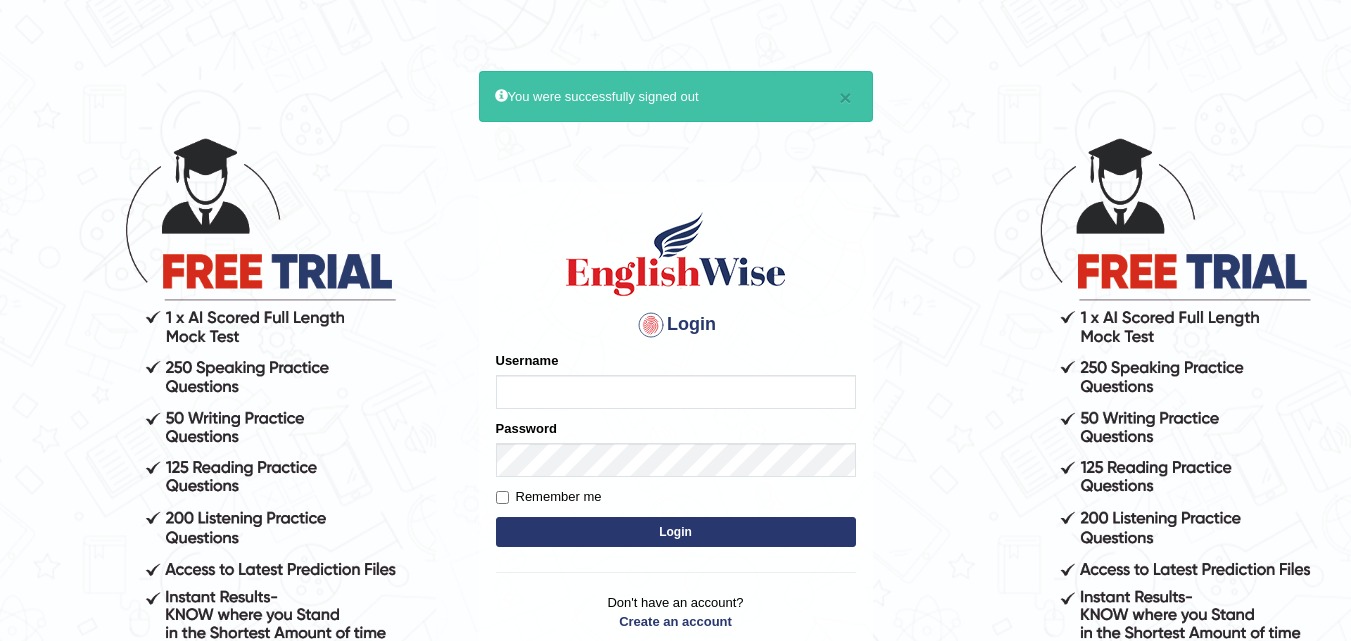 scroll, scrollTop: 0, scrollLeft: 0, axis: both 